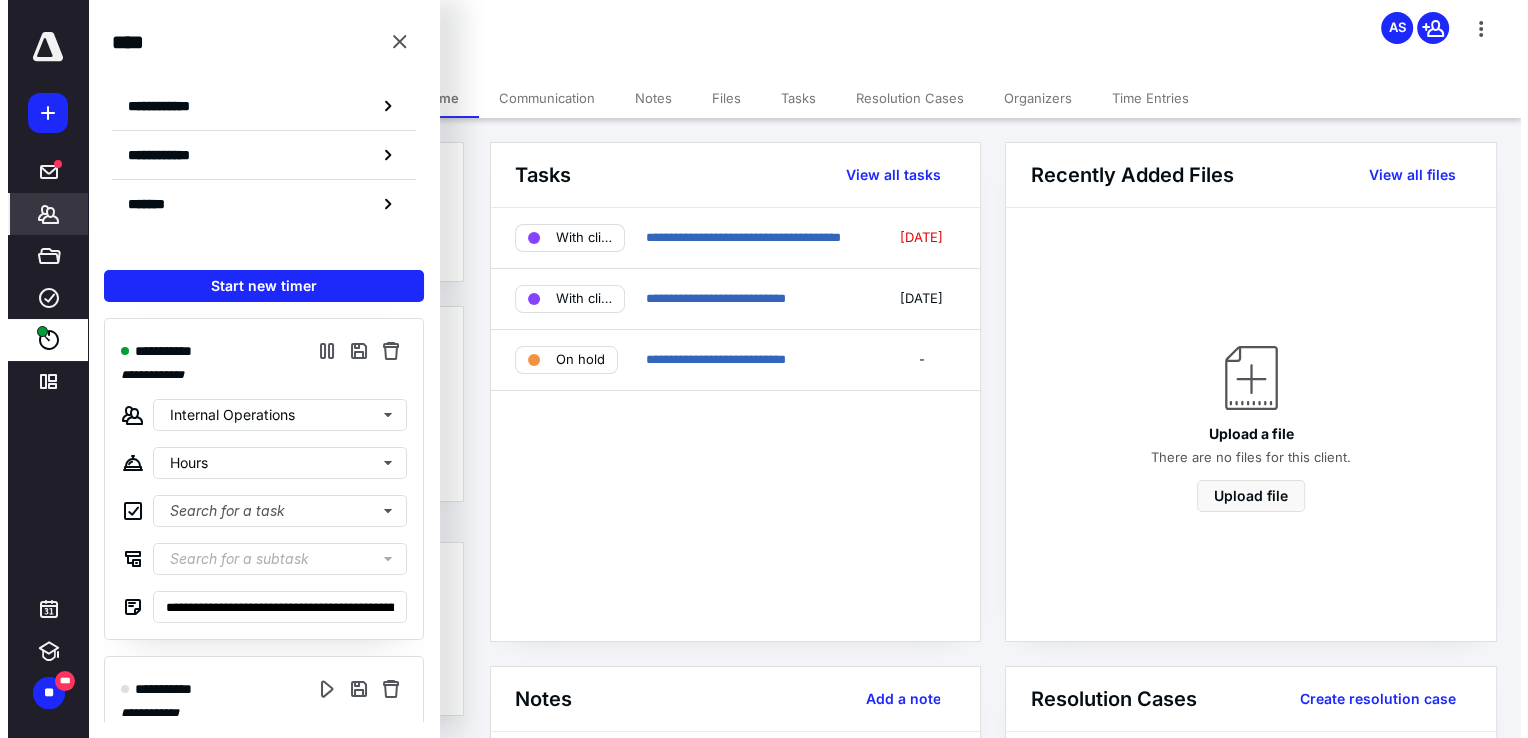 scroll, scrollTop: 0, scrollLeft: 0, axis: both 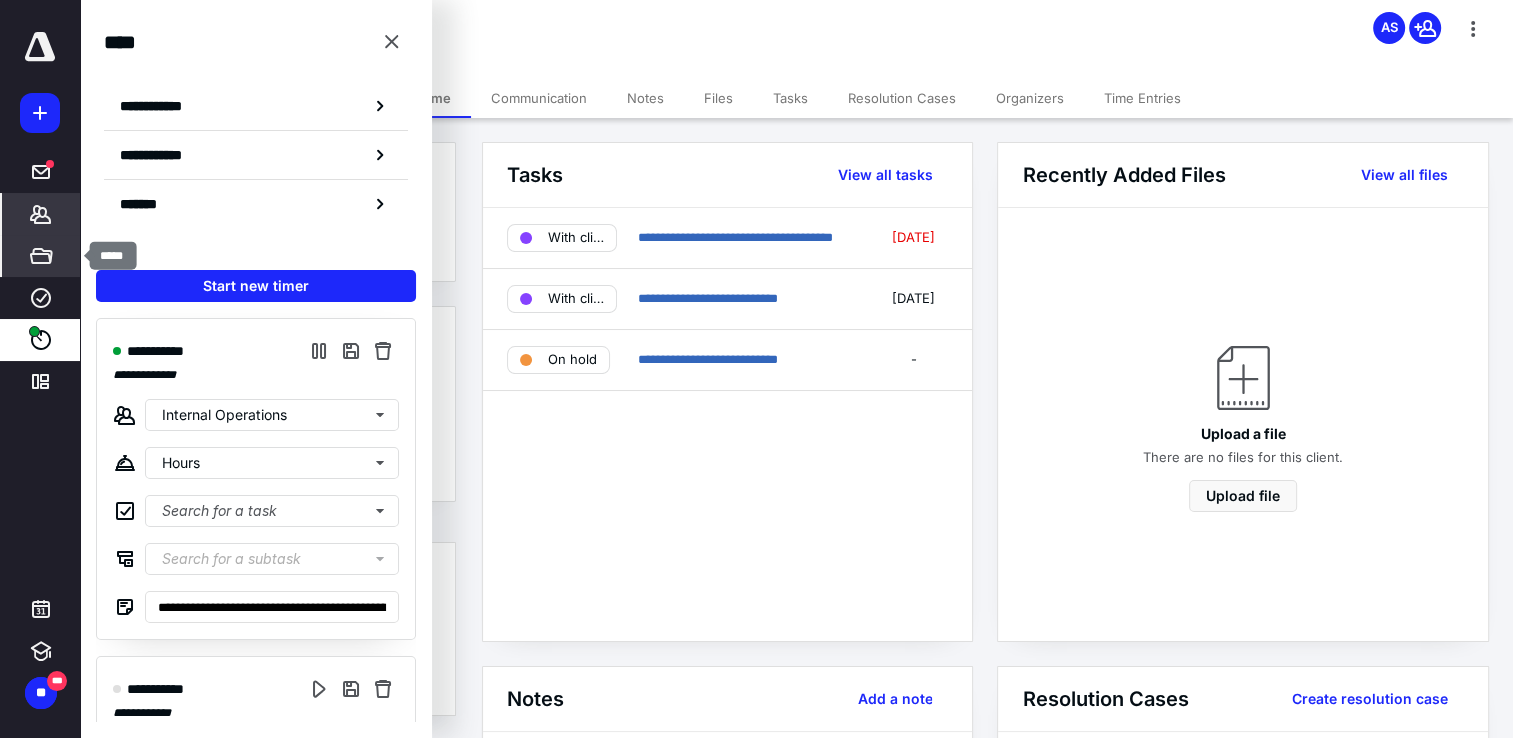 click 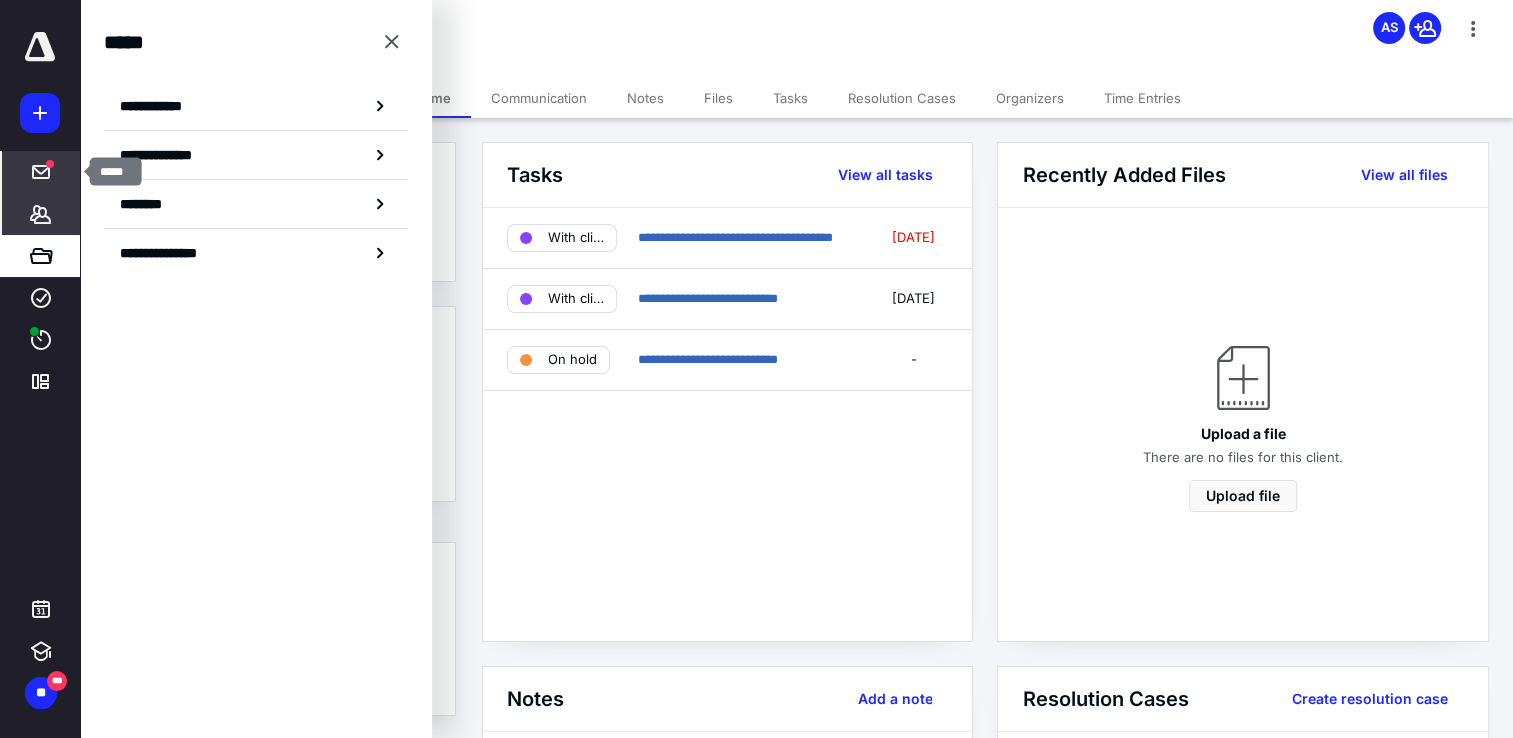 click 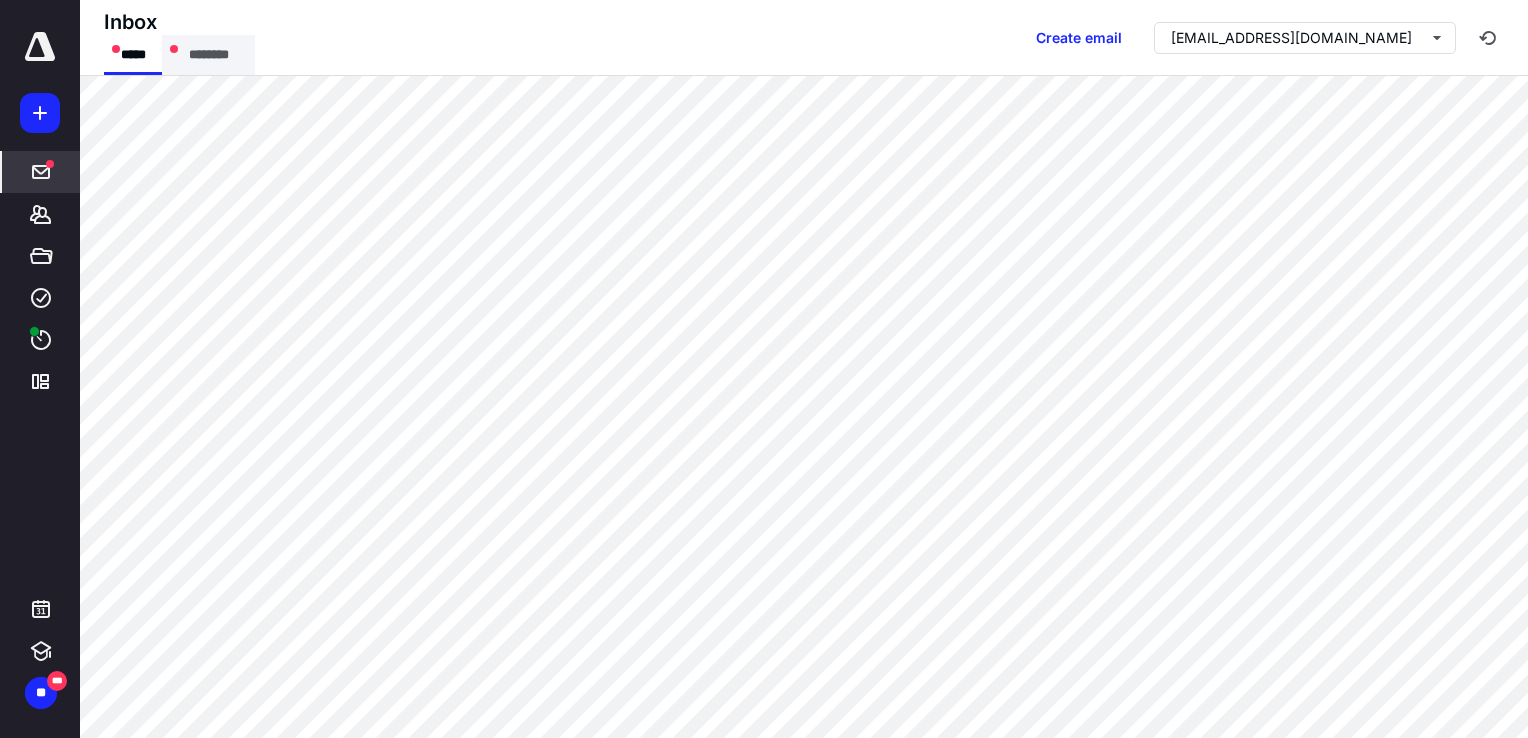 click on "********" at bounding box center [208, 55] 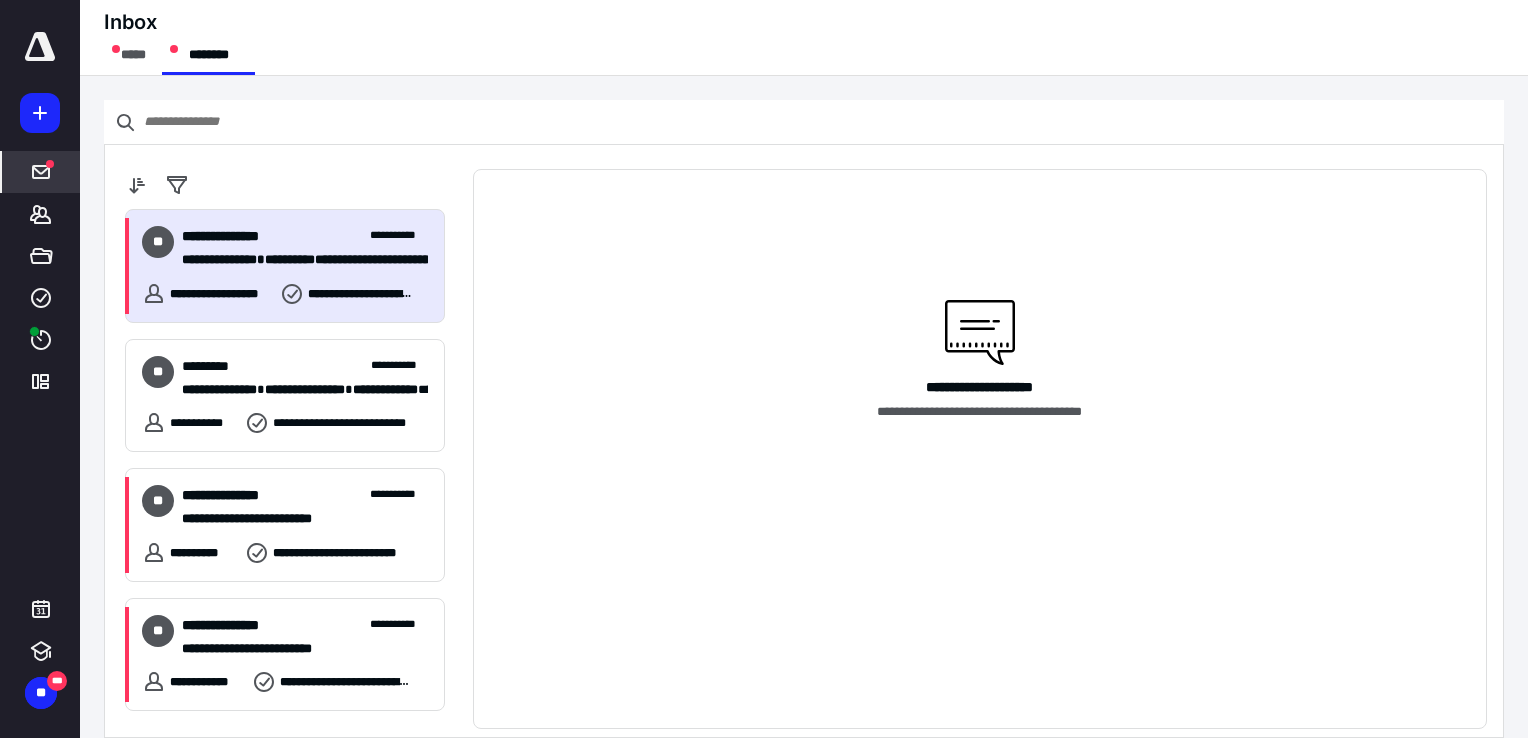 click on "**********" at bounding box center [285, 266] 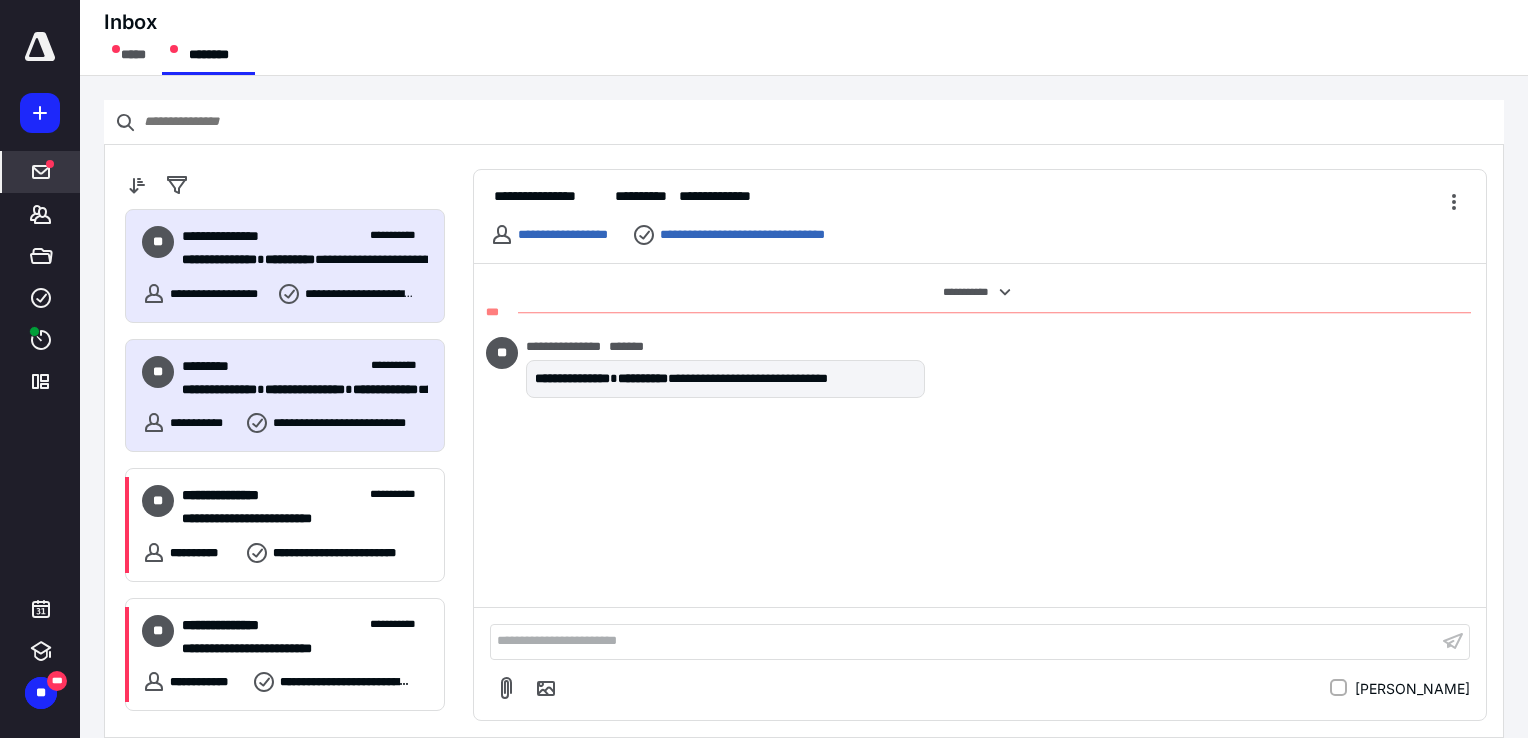 click on "**********" at bounding box center (297, 390) 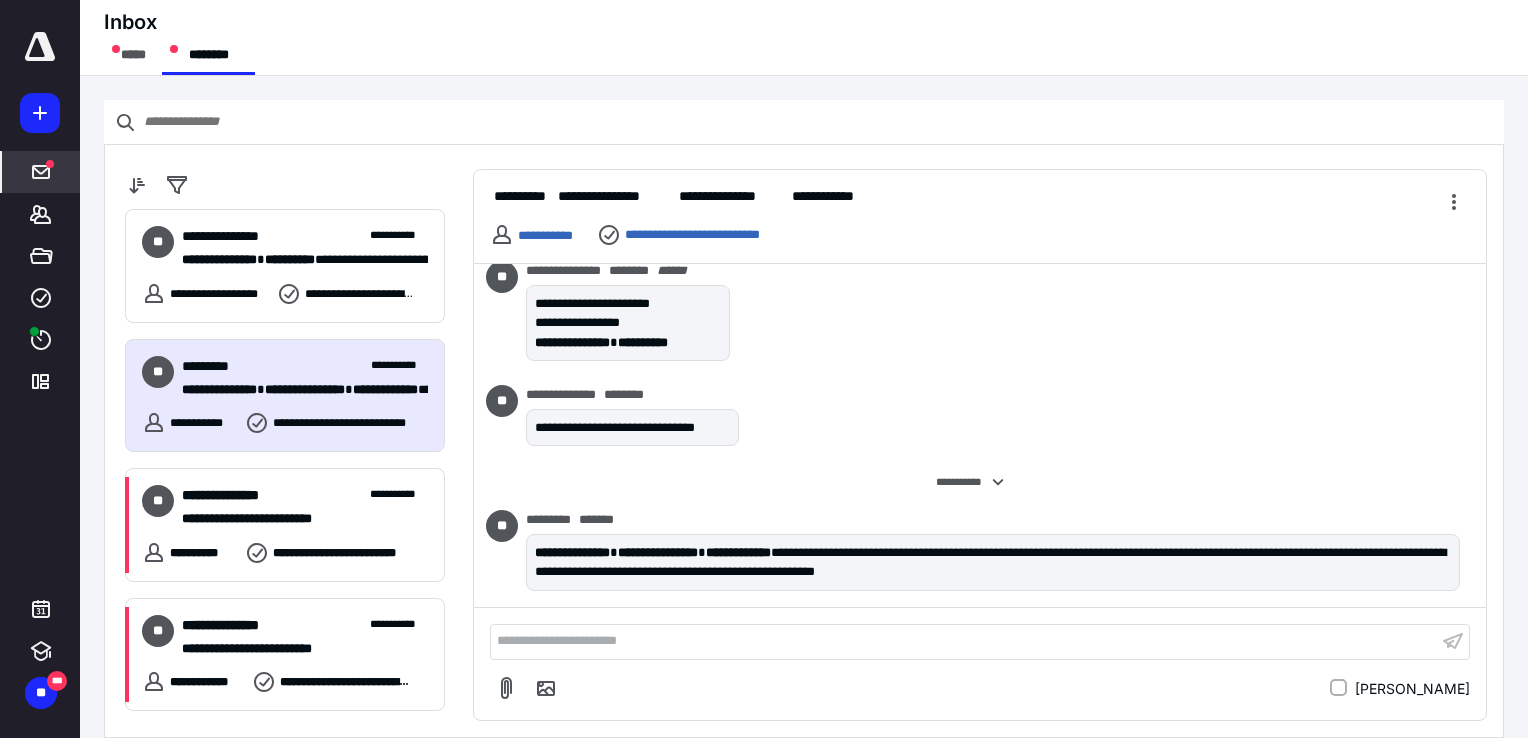 scroll, scrollTop: 183, scrollLeft: 0, axis: vertical 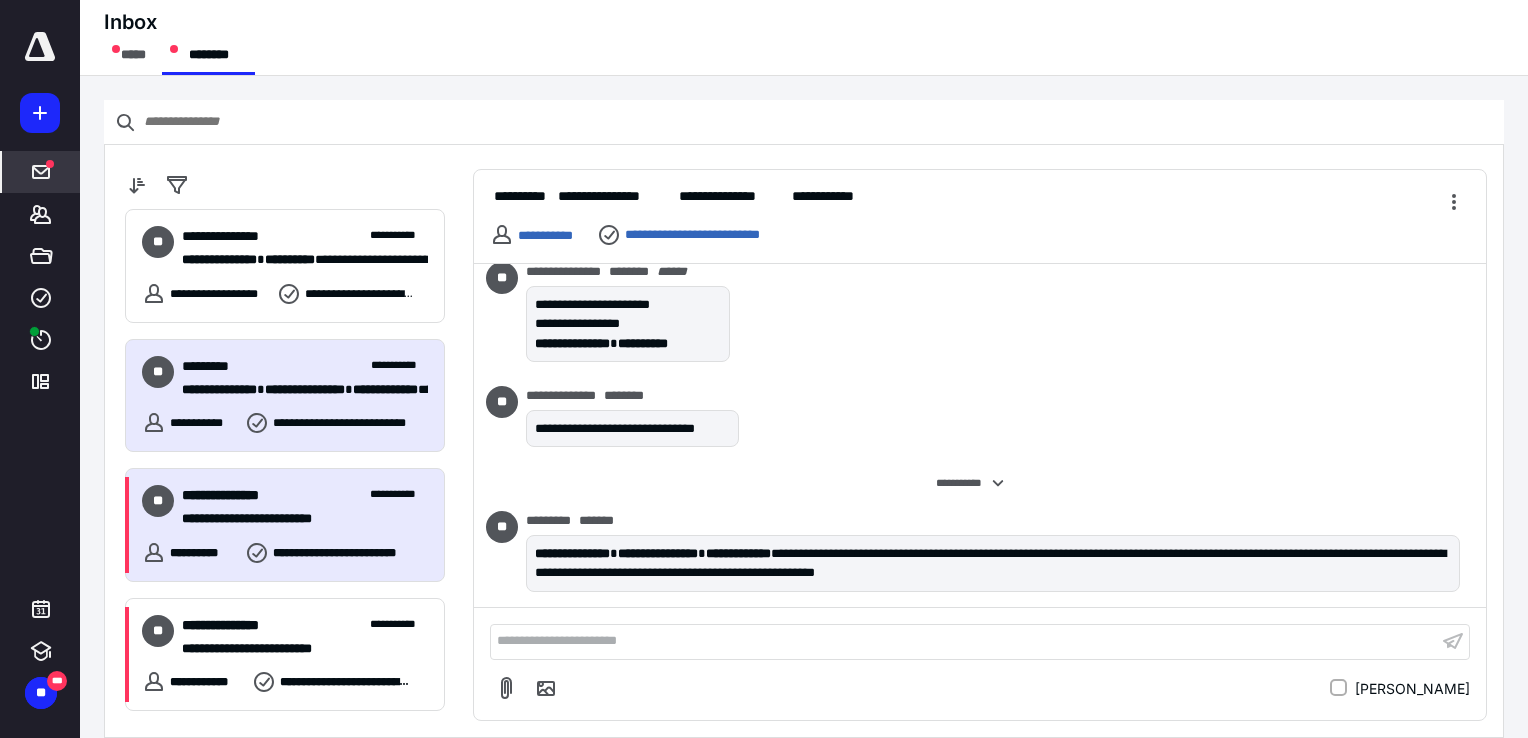 click on "**********" at bounding box center [305, 507] 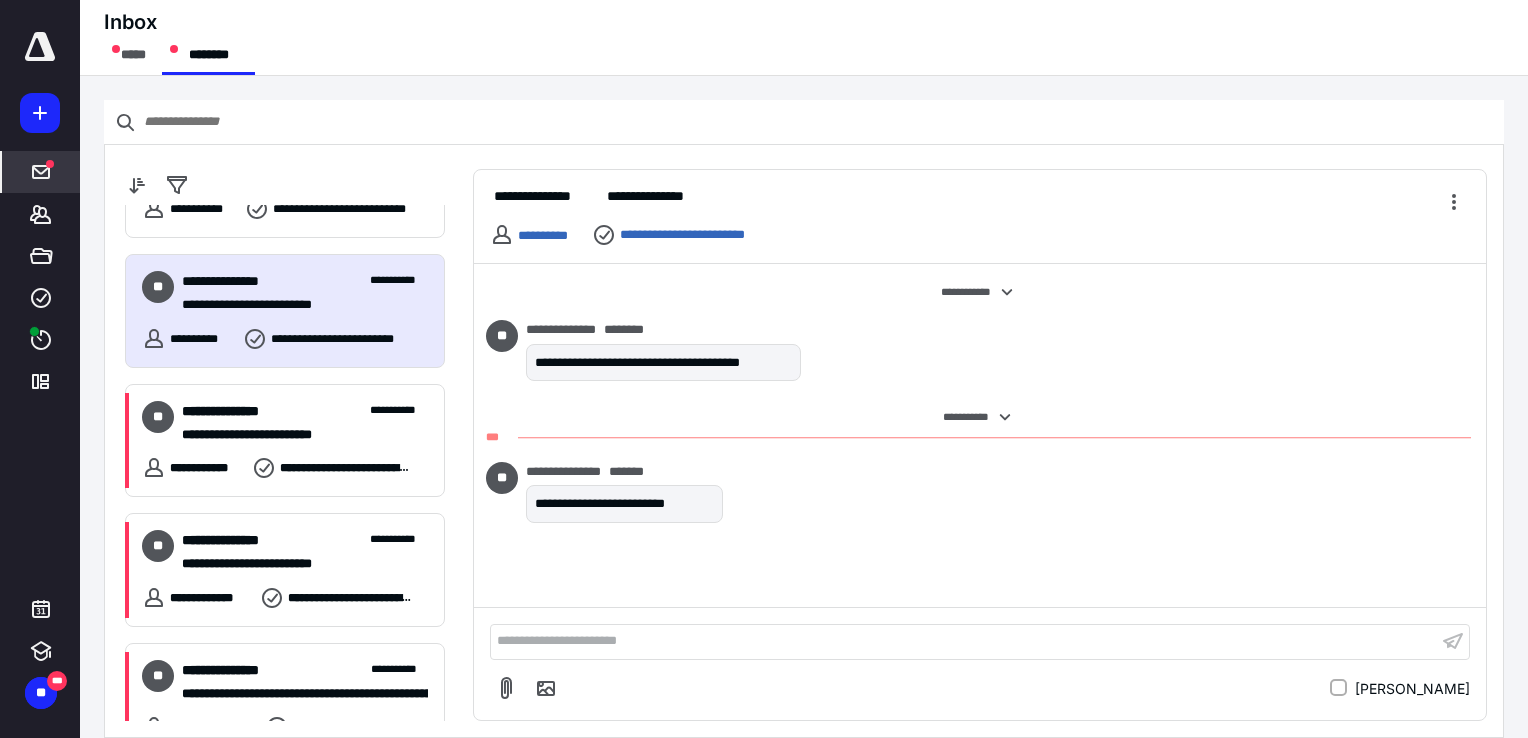 scroll, scrollTop: 218, scrollLeft: 0, axis: vertical 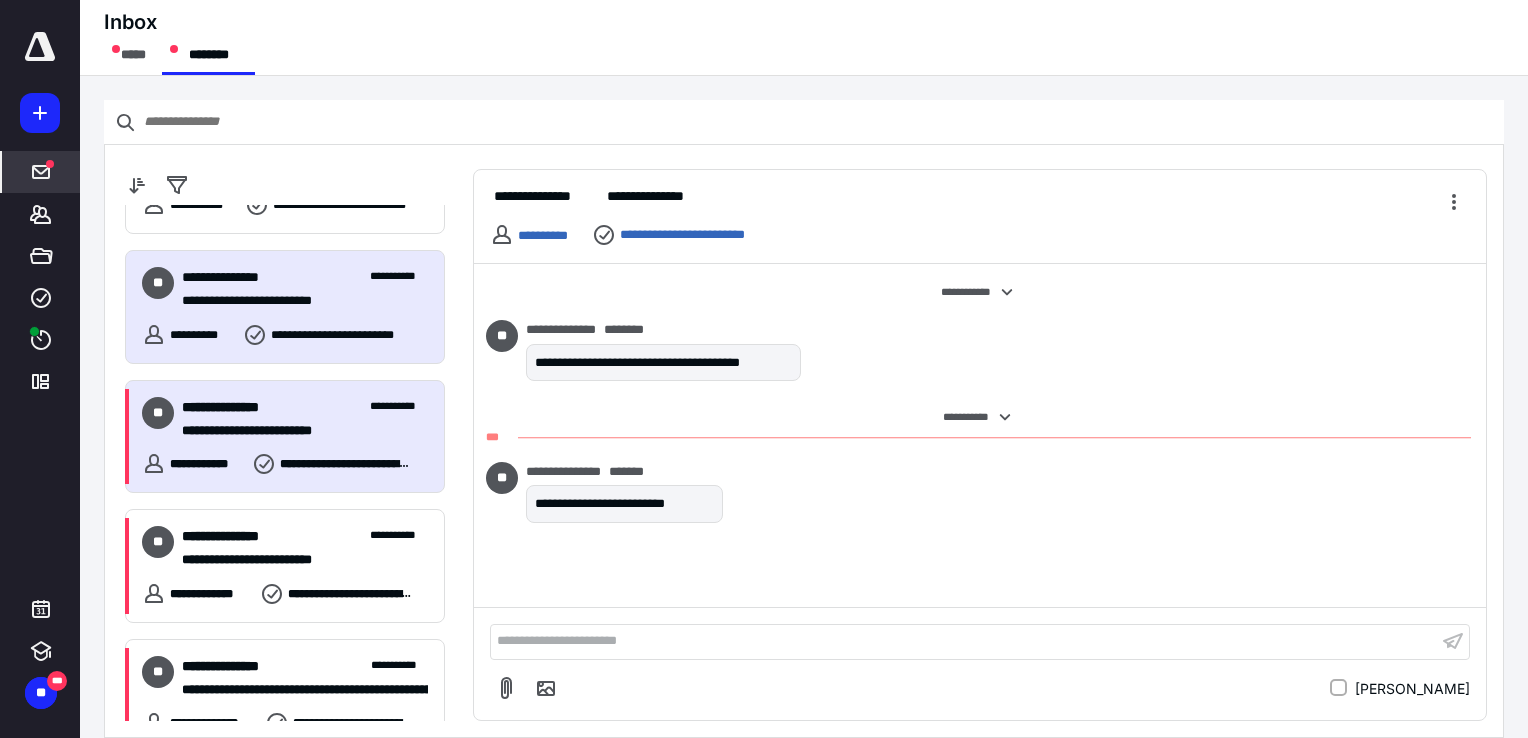 click on "**********" at bounding box center [399, 407] 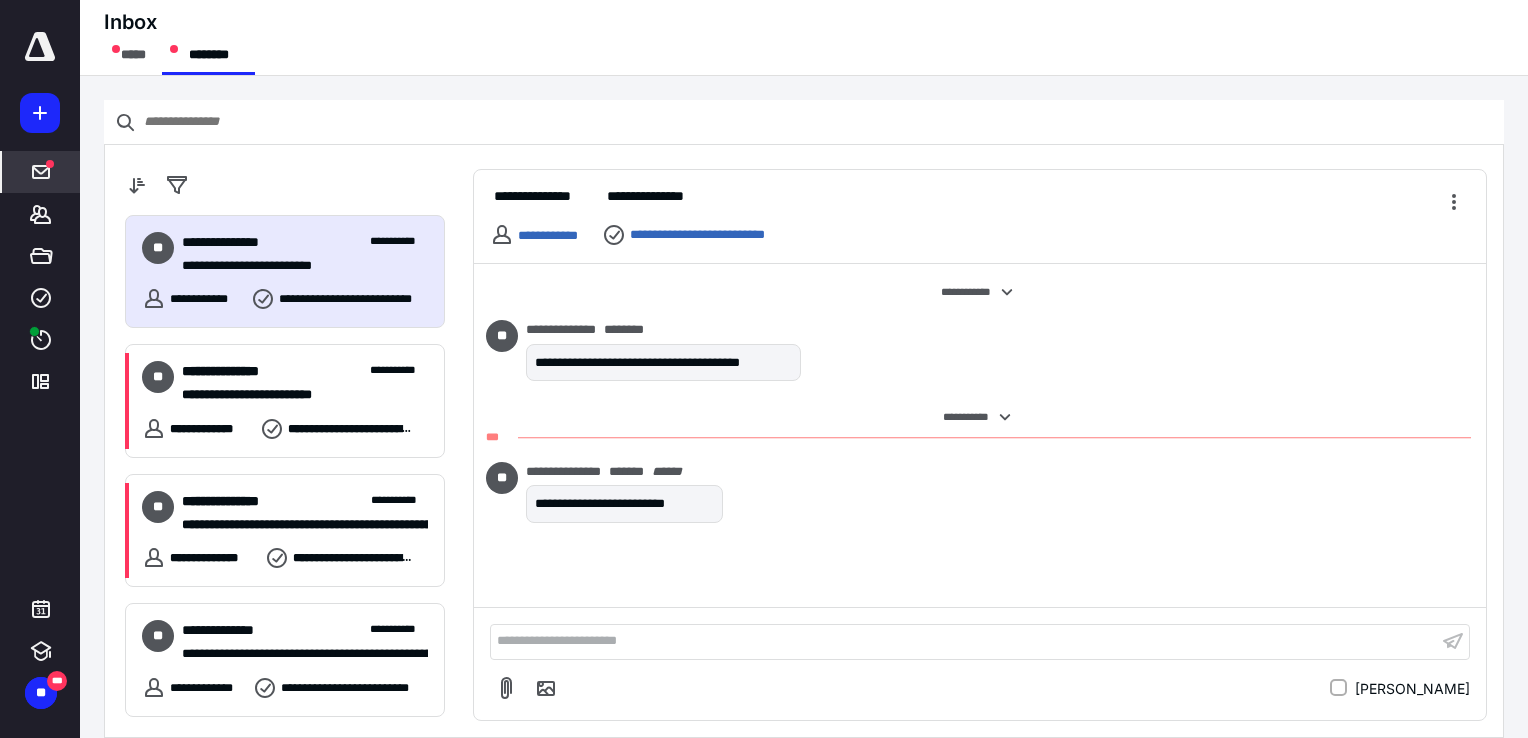 scroll, scrollTop: 392, scrollLeft: 0, axis: vertical 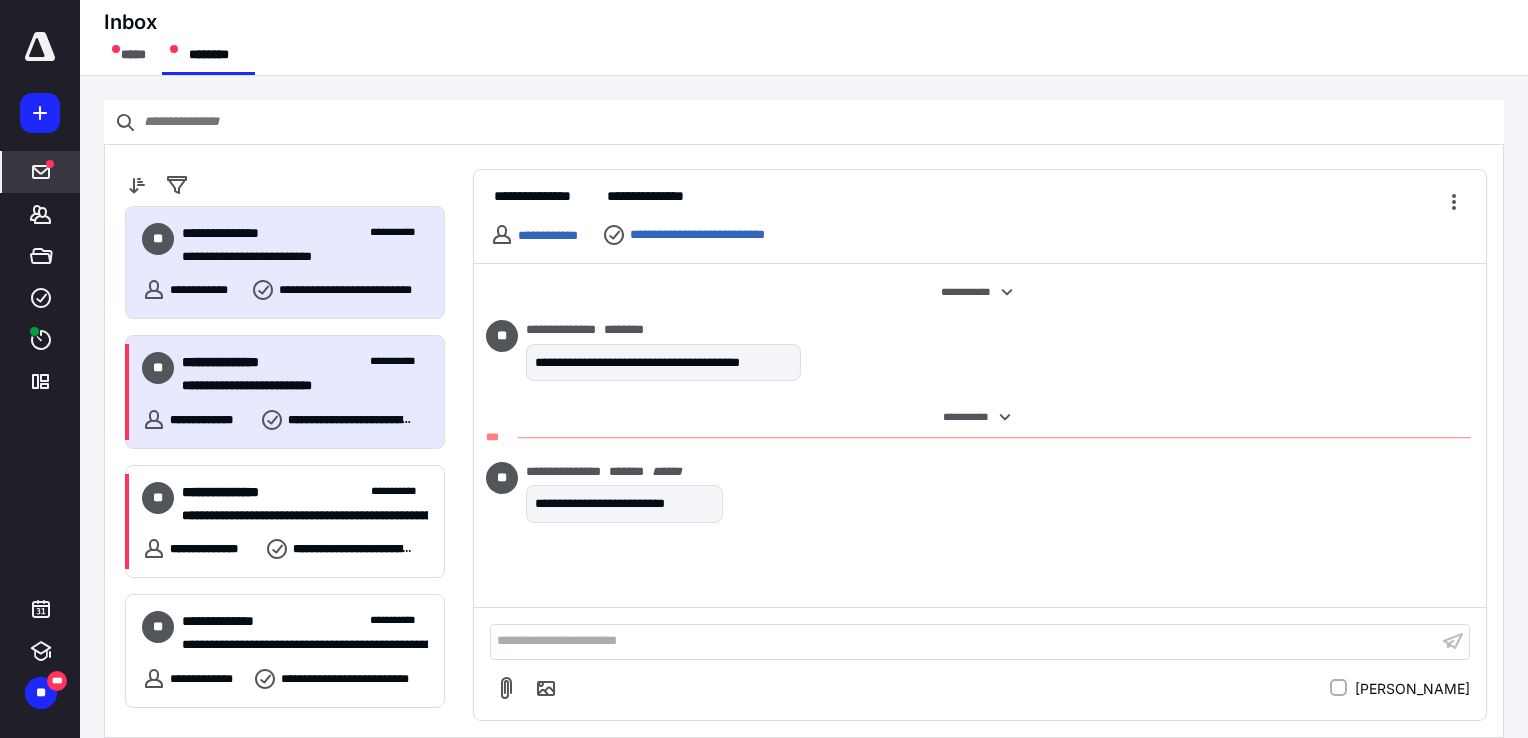click on "**********" at bounding box center [297, 386] 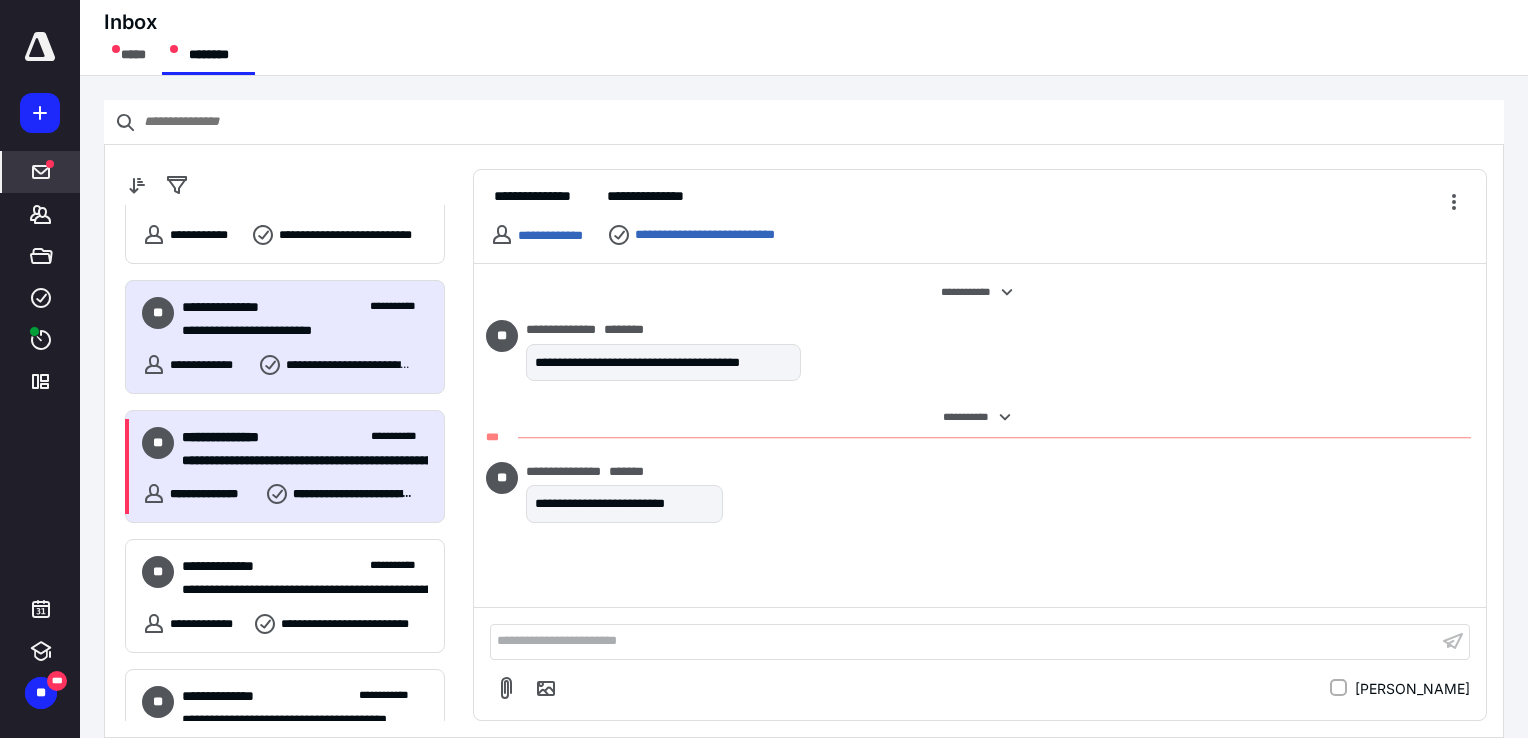 scroll, scrollTop: 448, scrollLeft: 0, axis: vertical 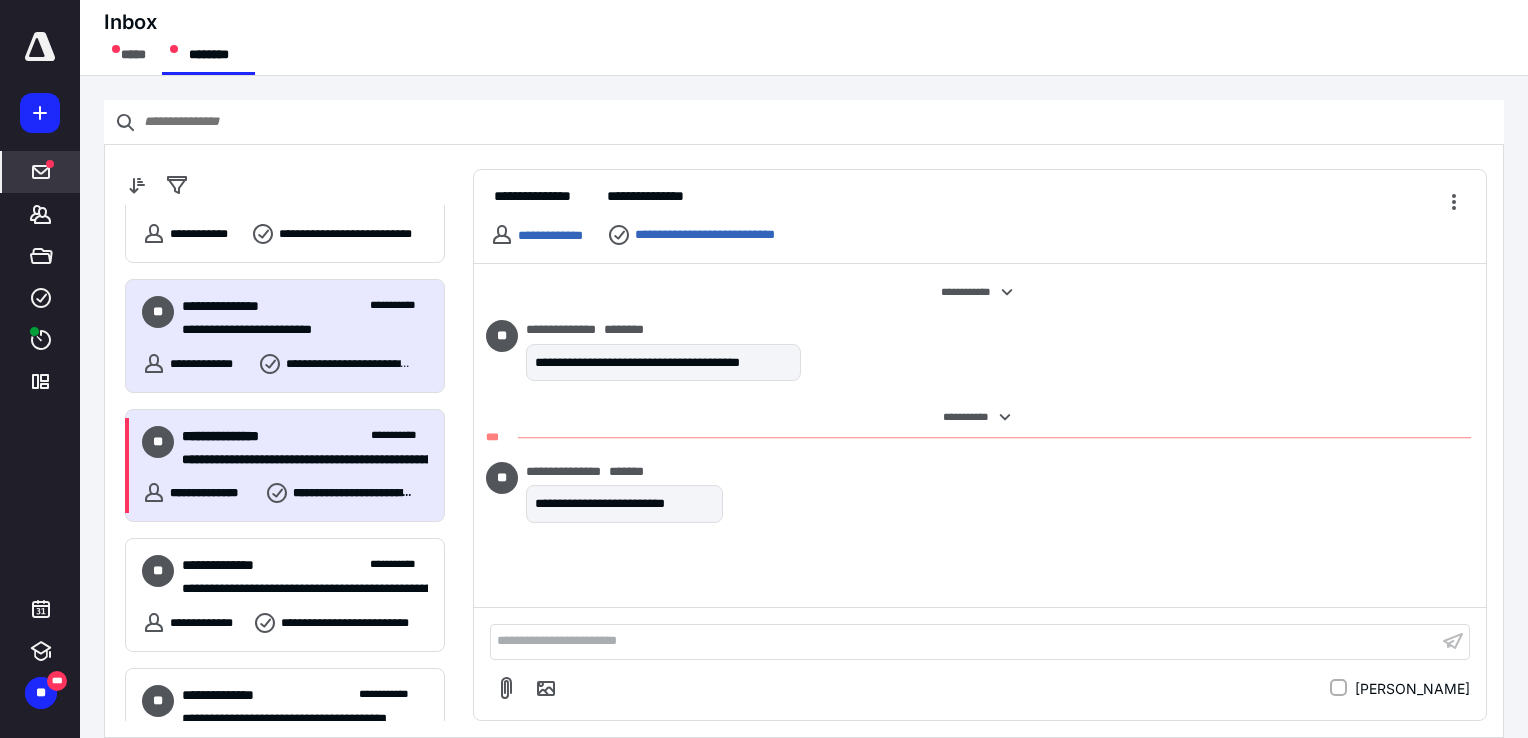 click on "**********" at bounding box center [399, 436] 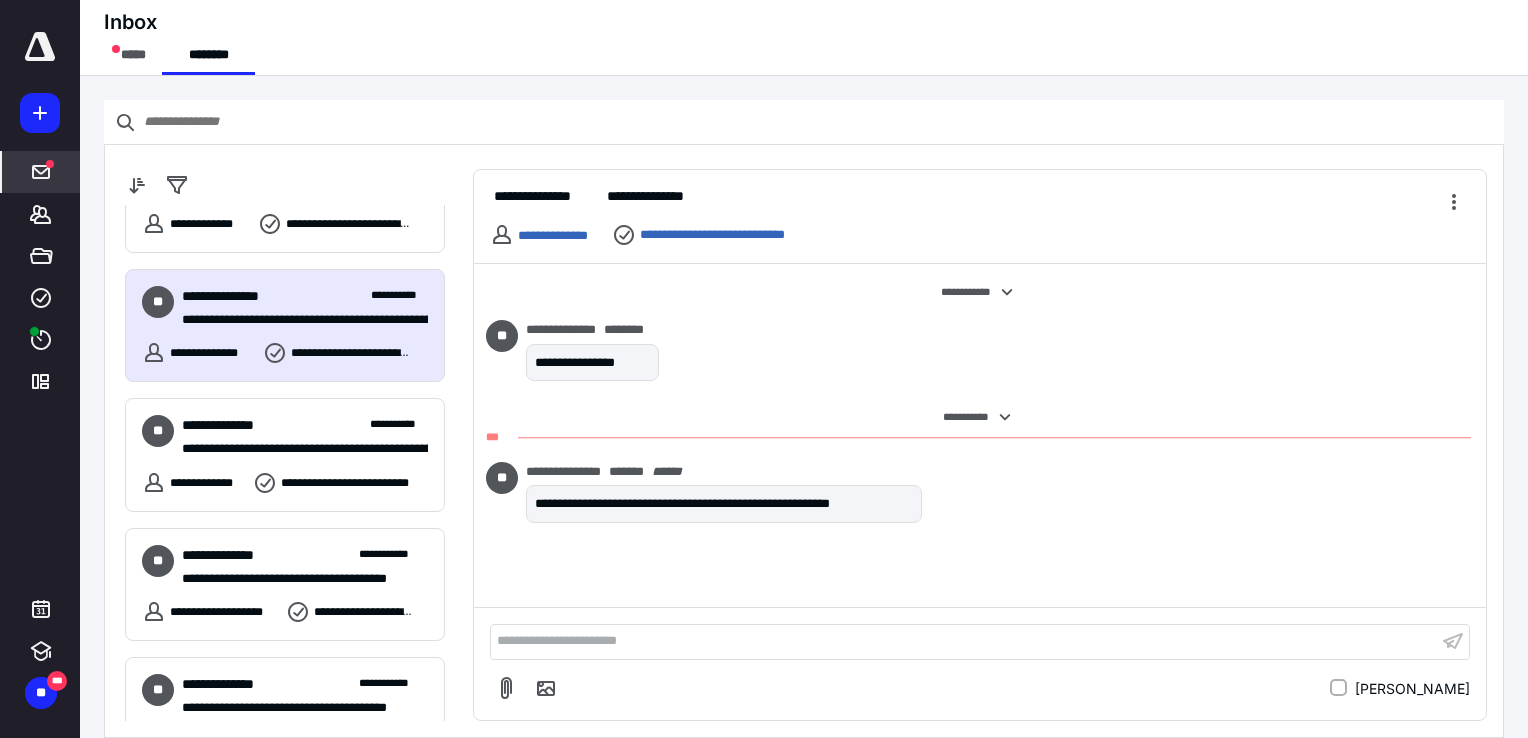 scroll, scrollTop: 596, scrollLeft: 0, axis: vertical 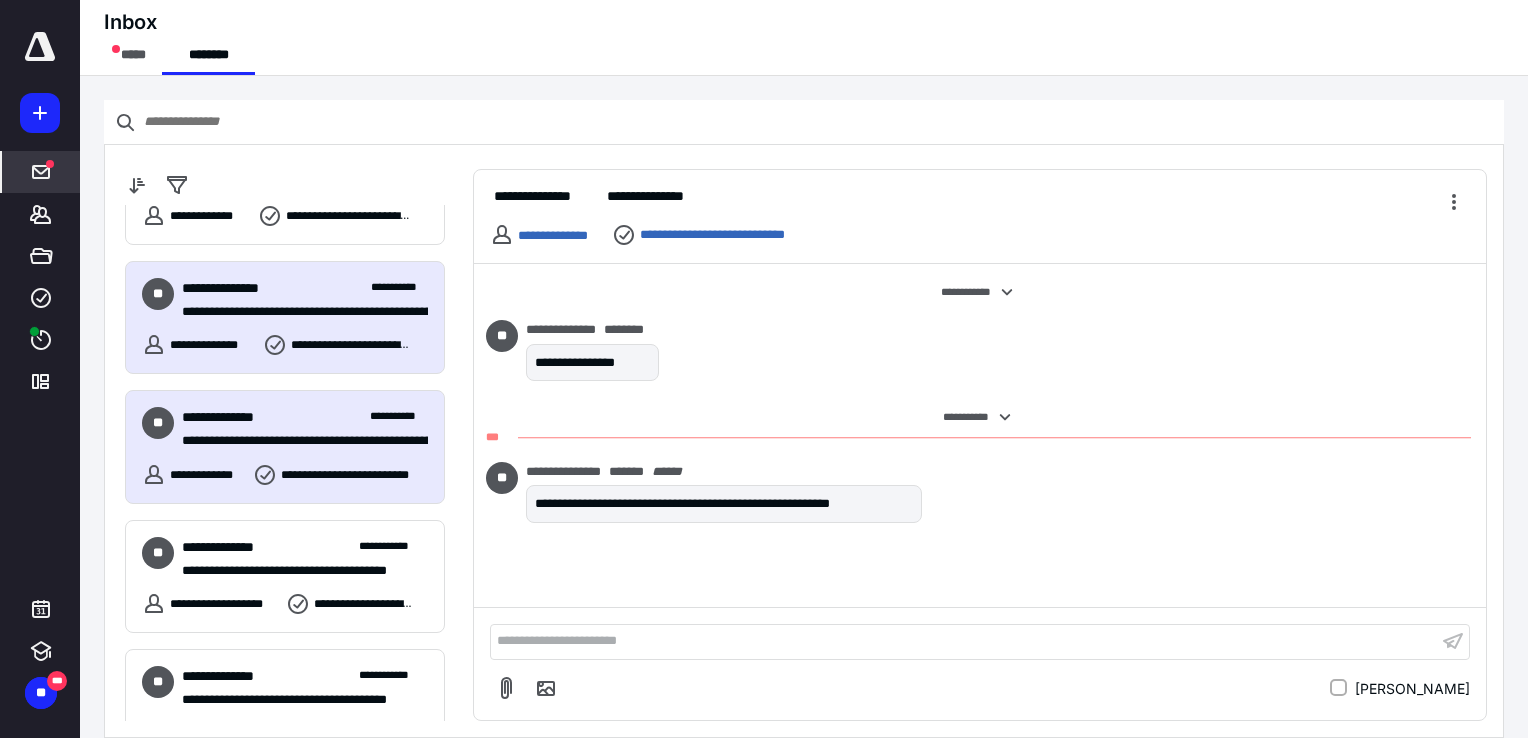 click on "**********" at bounding box center (297, 441) 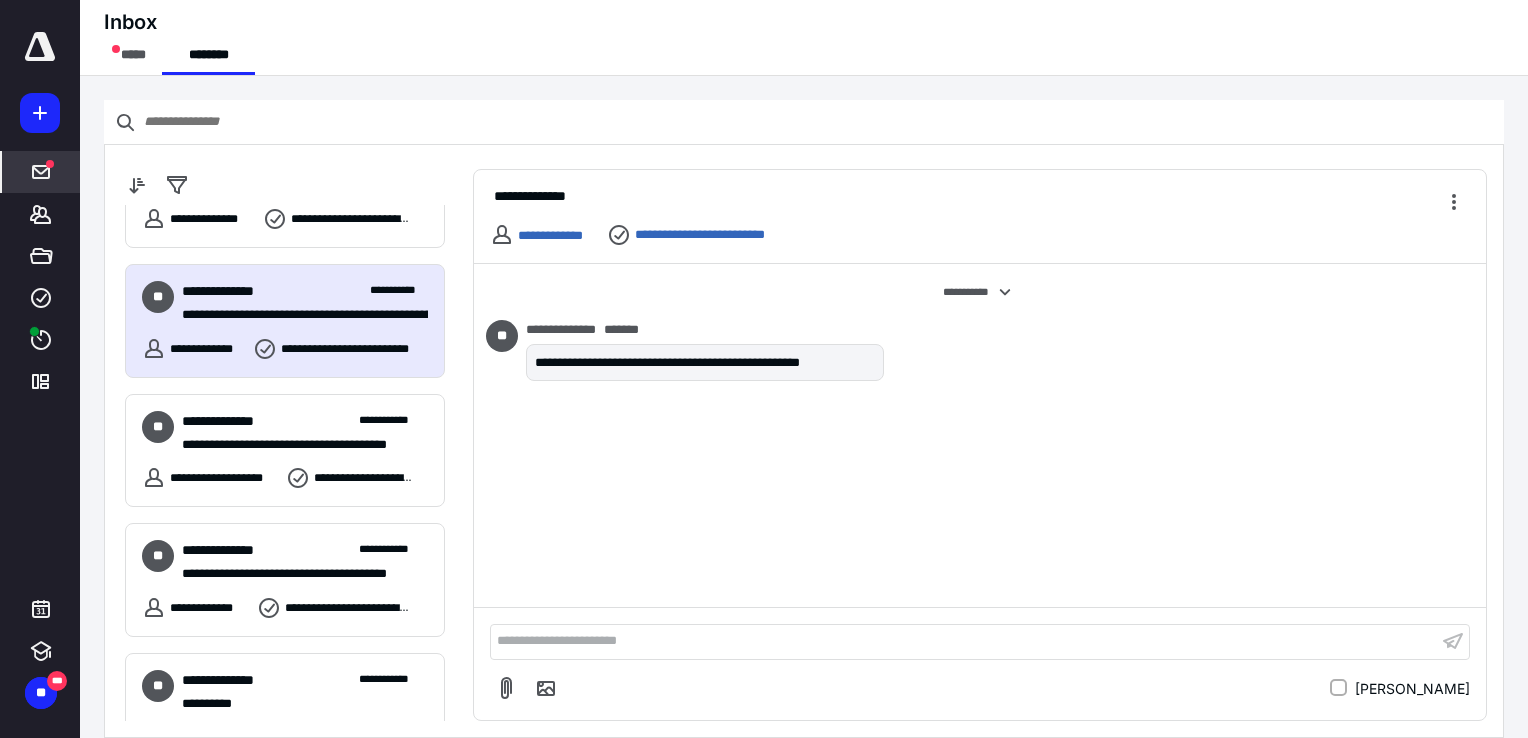 scroll, scrollTop: 724, scrollLeft: 0, axis: vertical 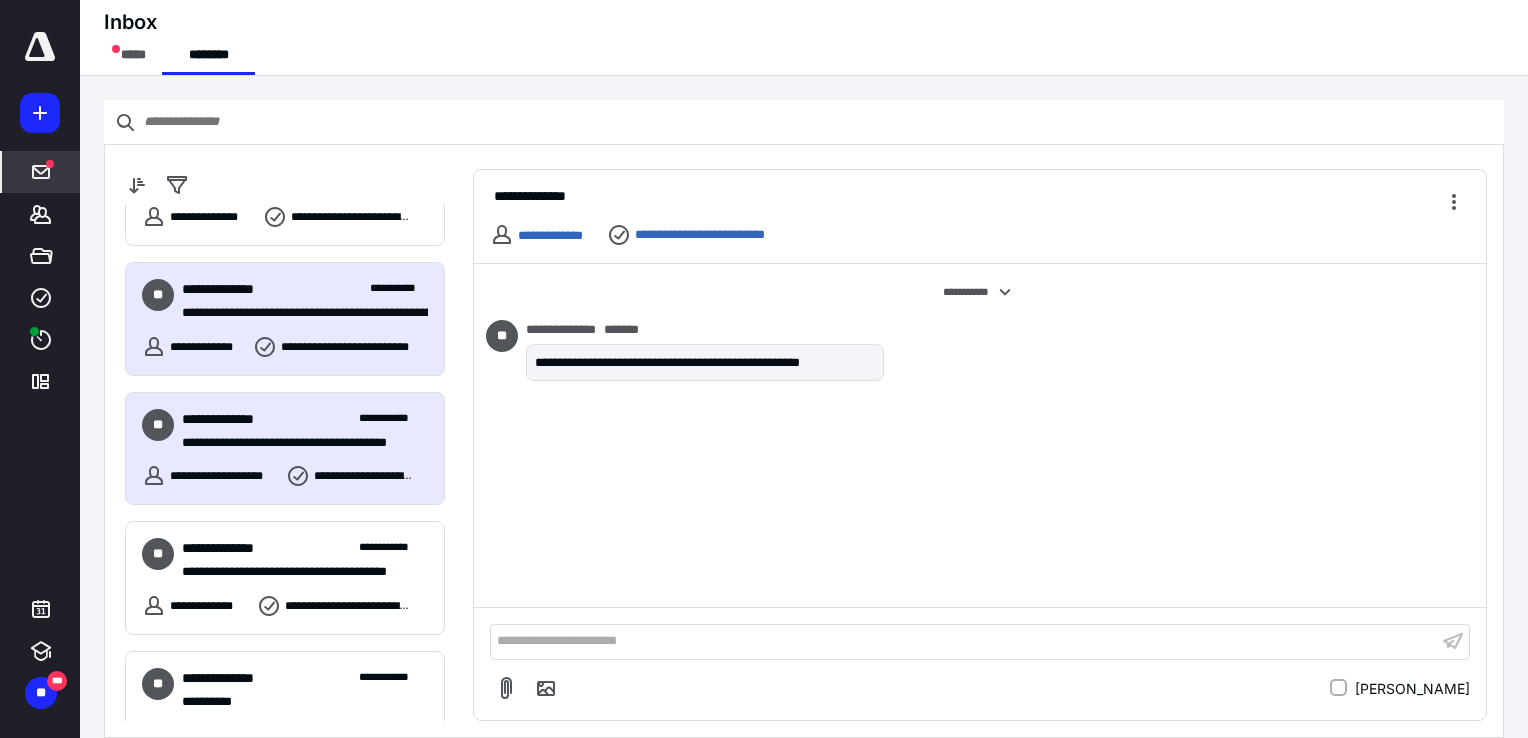 click on "**********" at bounding box center [297, 443] 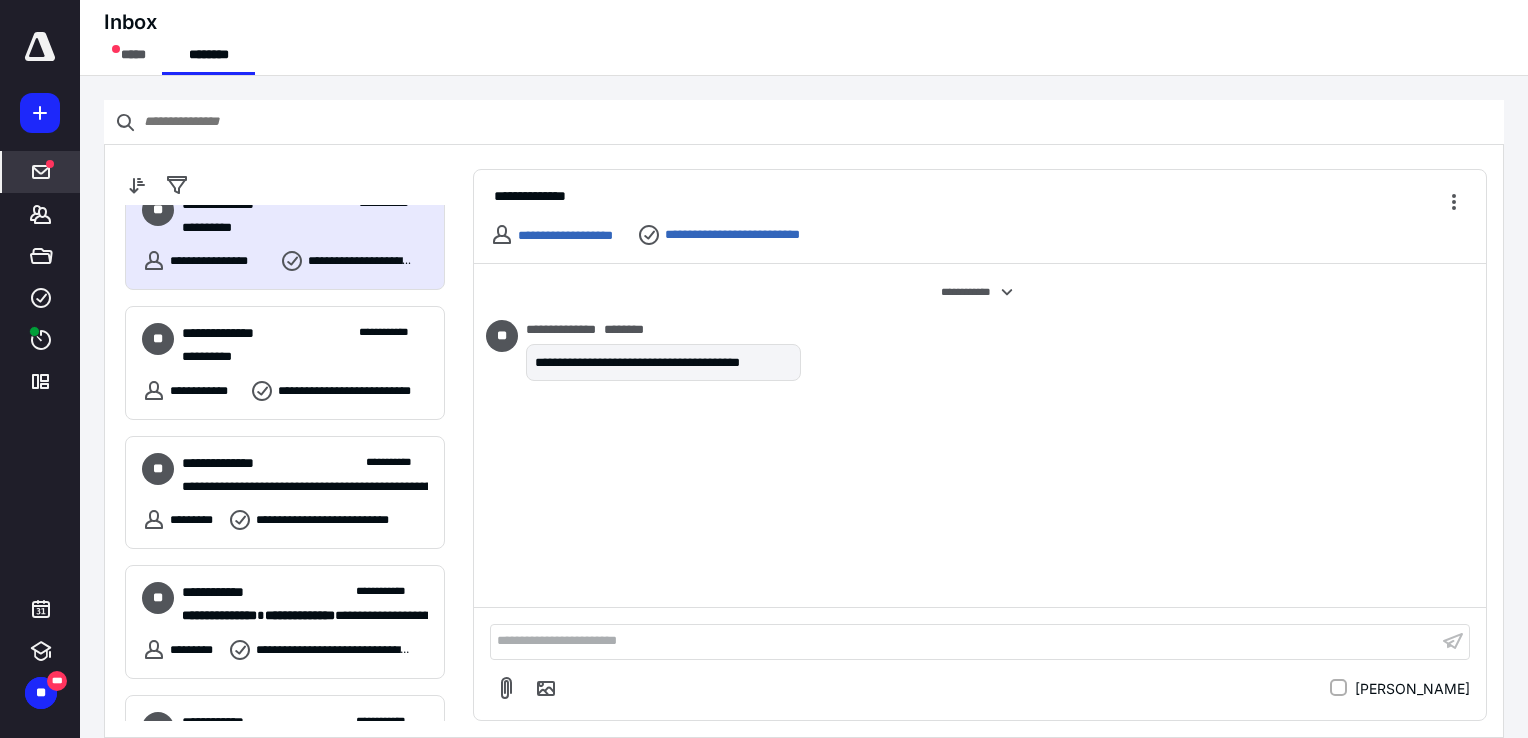 scroll, scrollTop: 1199, scrollLeft: 0, axis: vertical 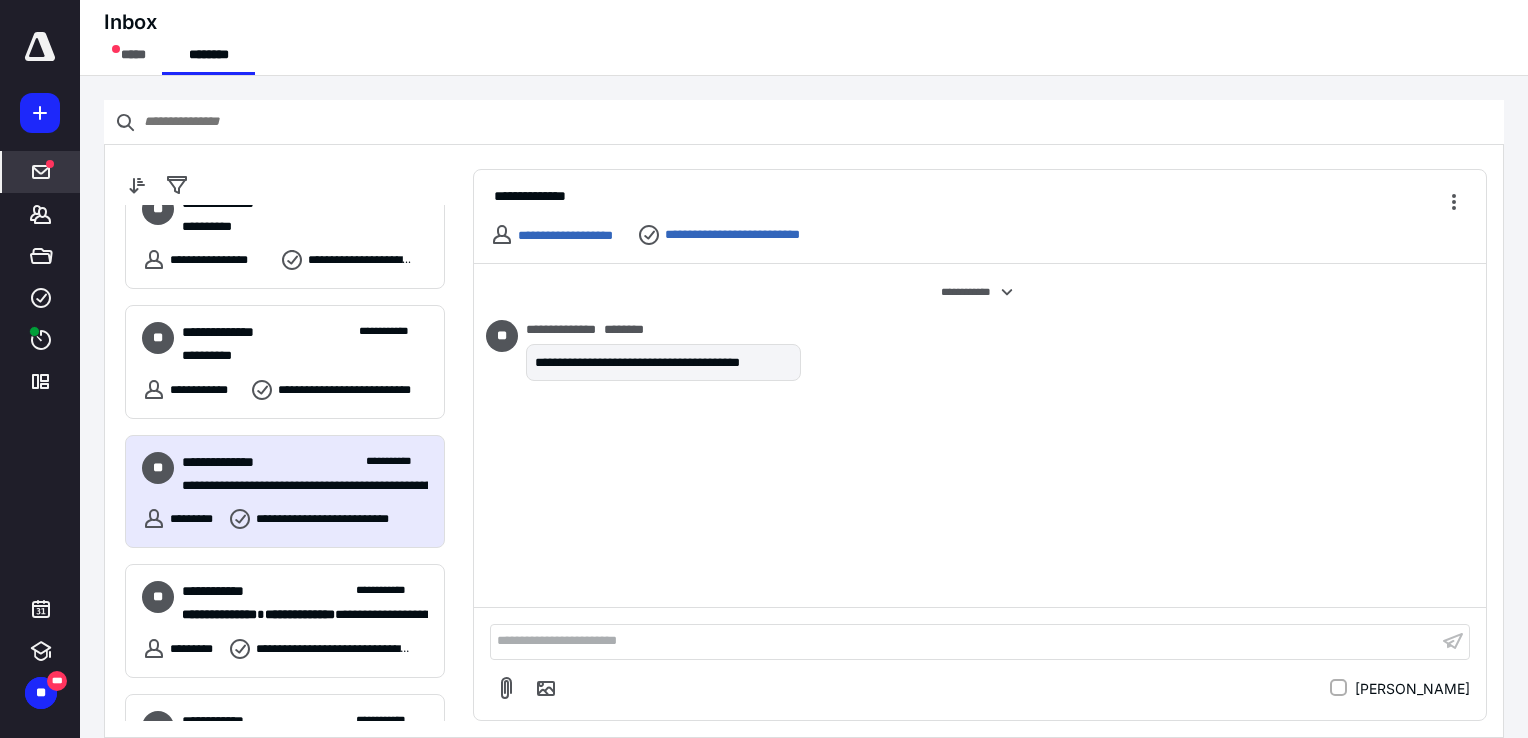 click on "**********" at bounding box center [285, 492] 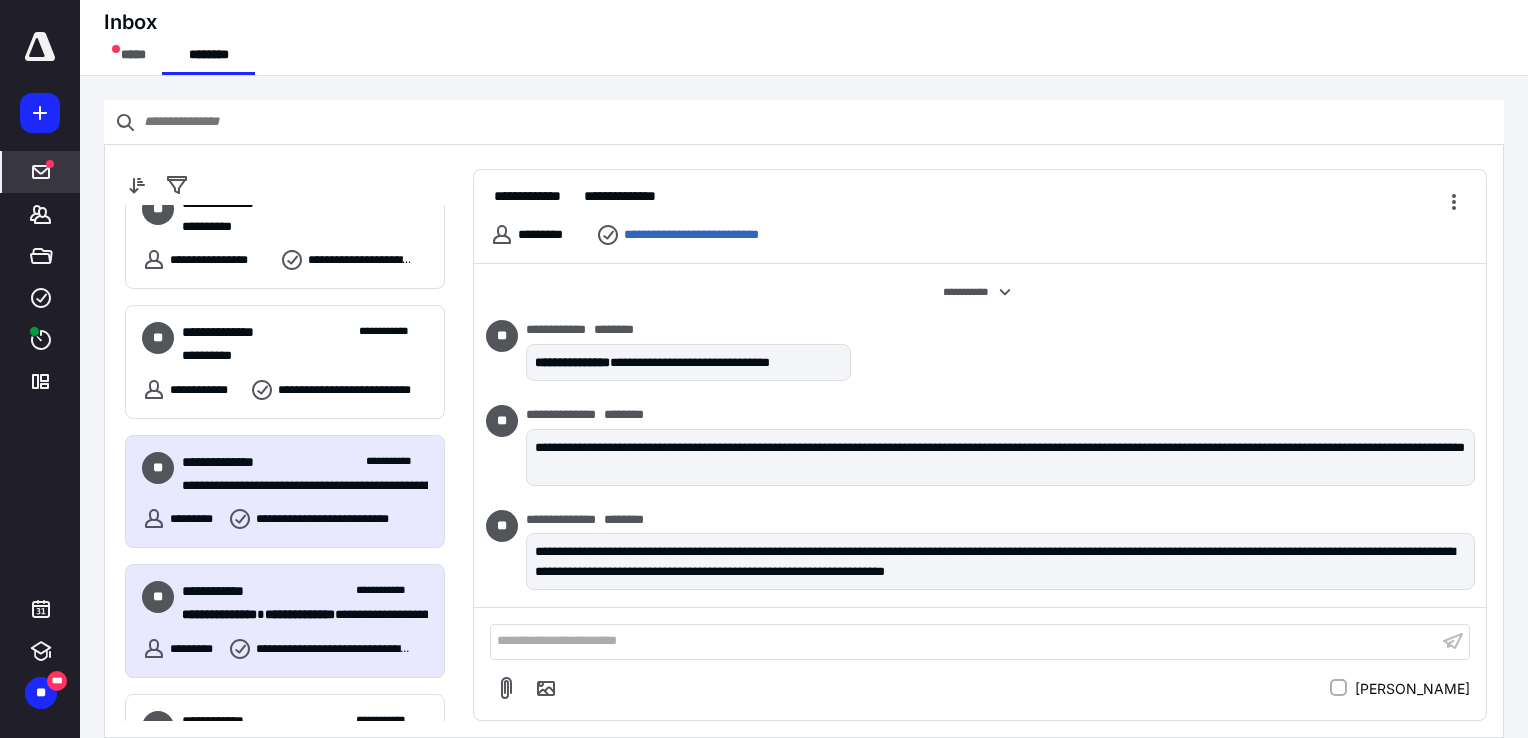 click on "**********" at bounding box center [285, 621] 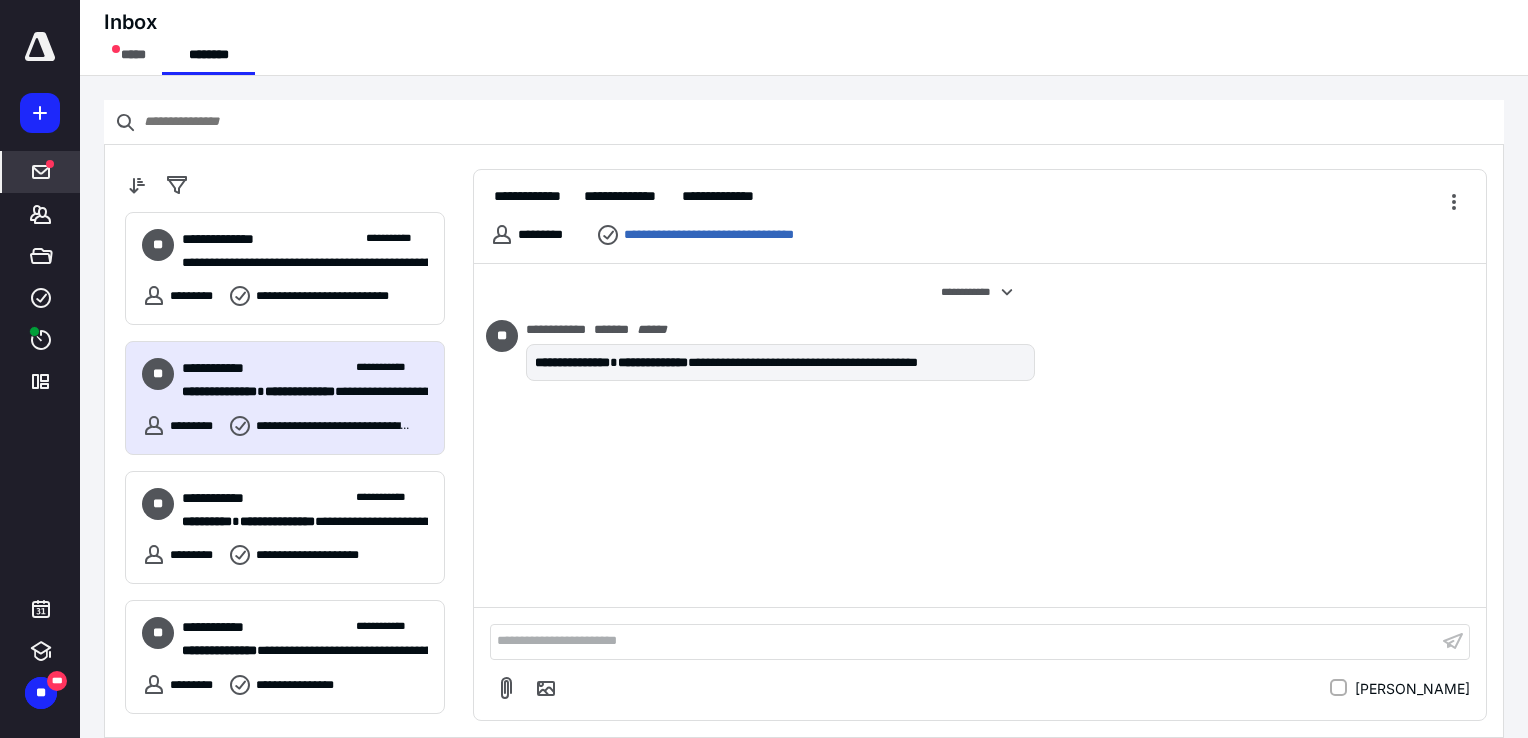 scroll, scrollTop: 1424, scrollLeft: 0, axis: vertical 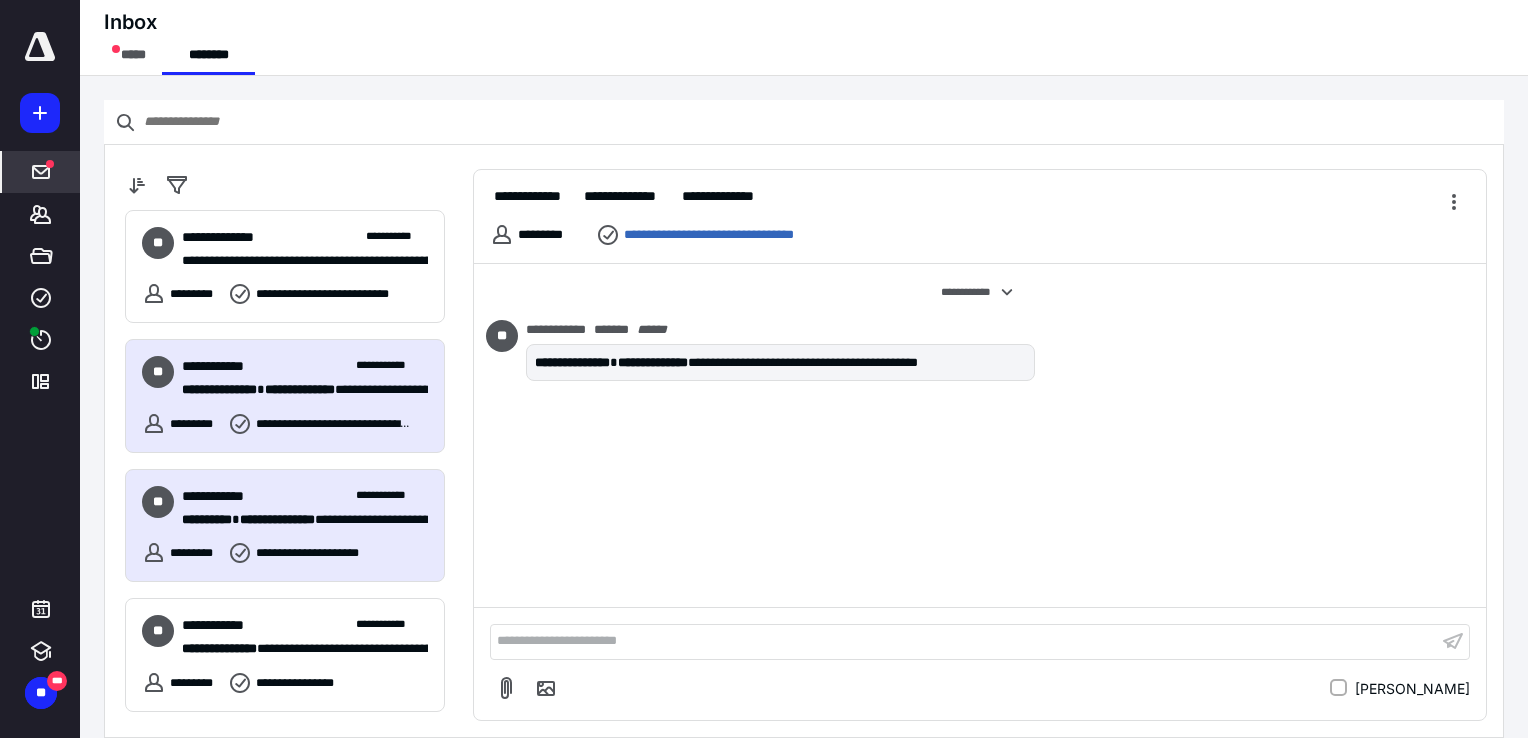 click on "**********" at bounding box center (285, 553) 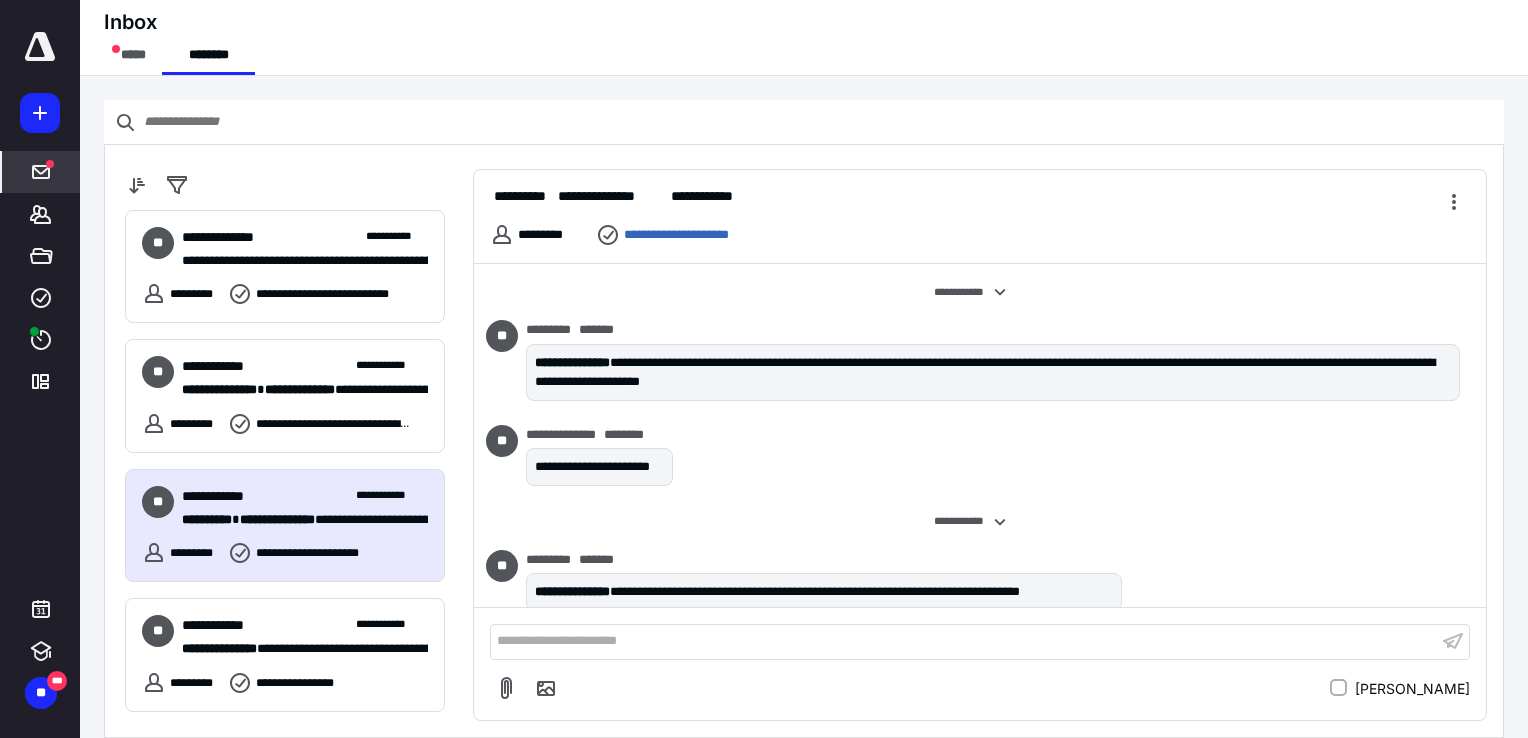 scroll, scrollTop: 248, scrollLeft: 0, axis: vertical 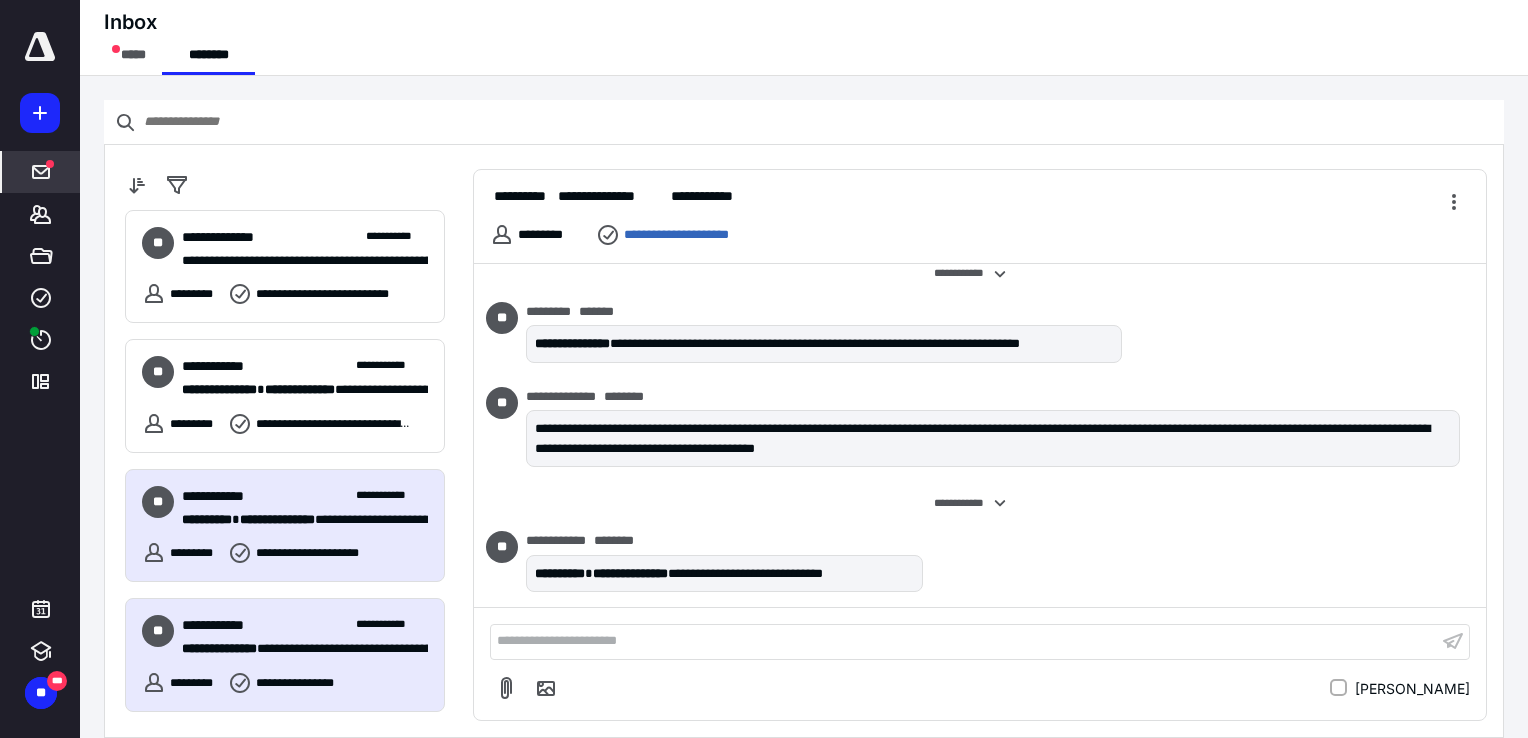click on "**********" at bounding box center [297, 649] 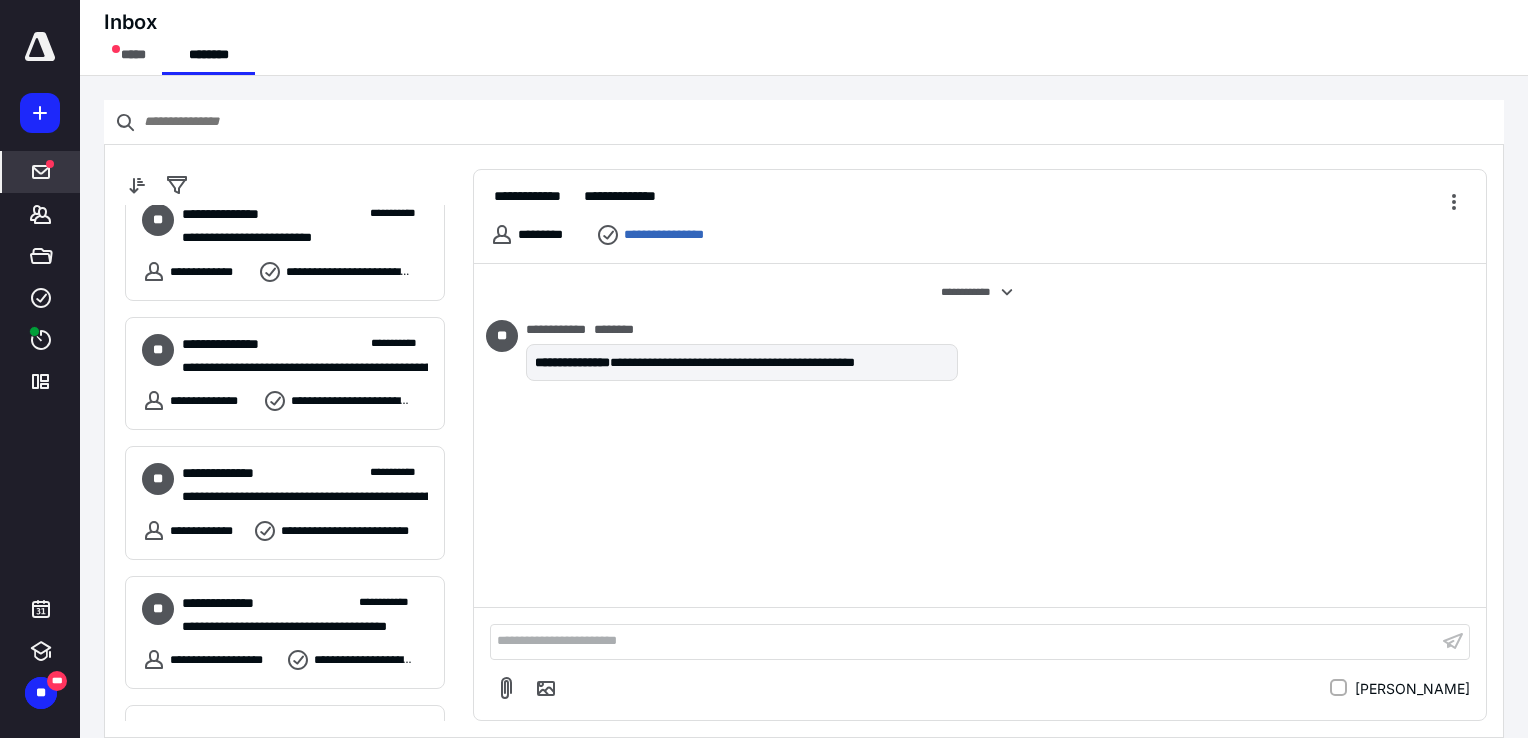 scroll, scrollTop: 0, scrollLeft: 0, axis: both 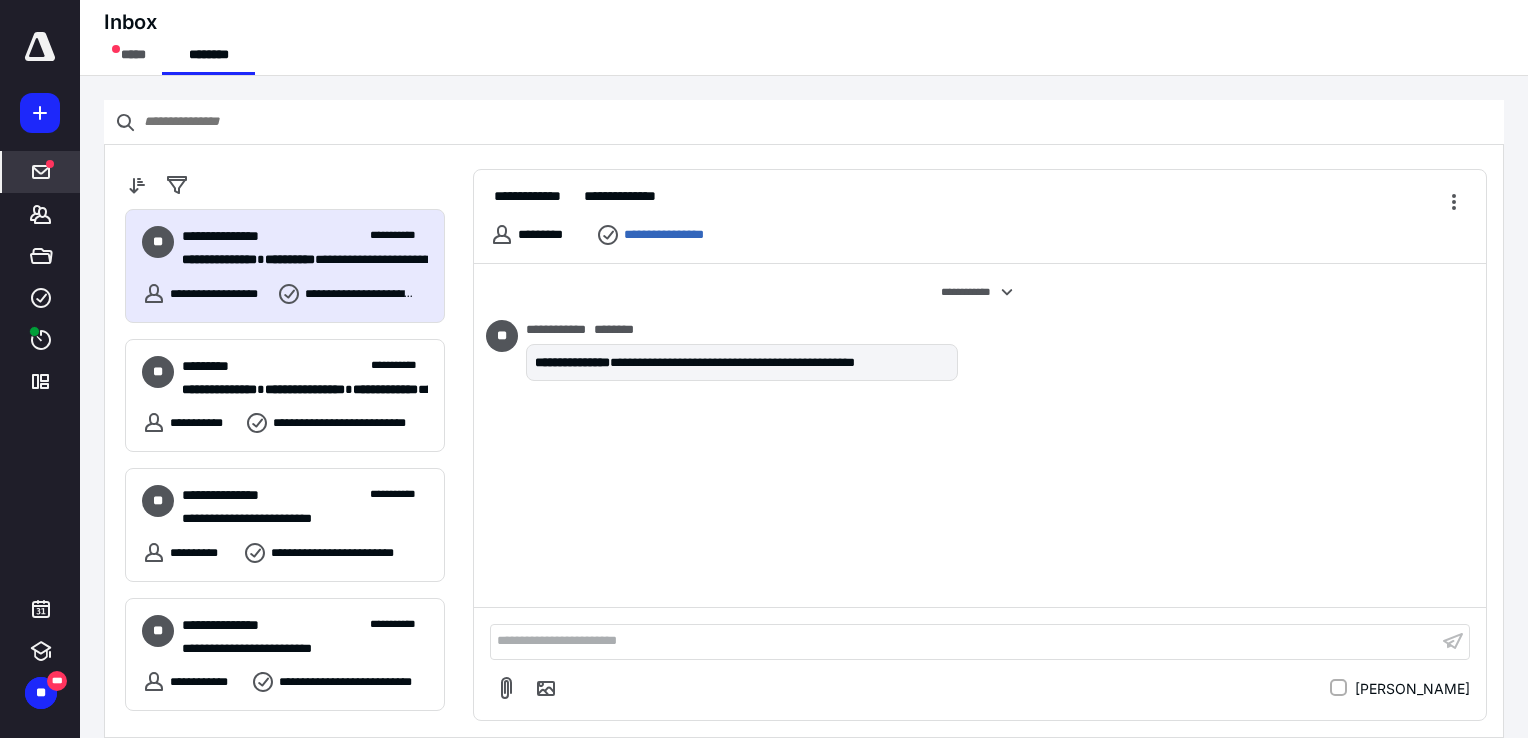 click on "**********" at bounding box center (305, 236) 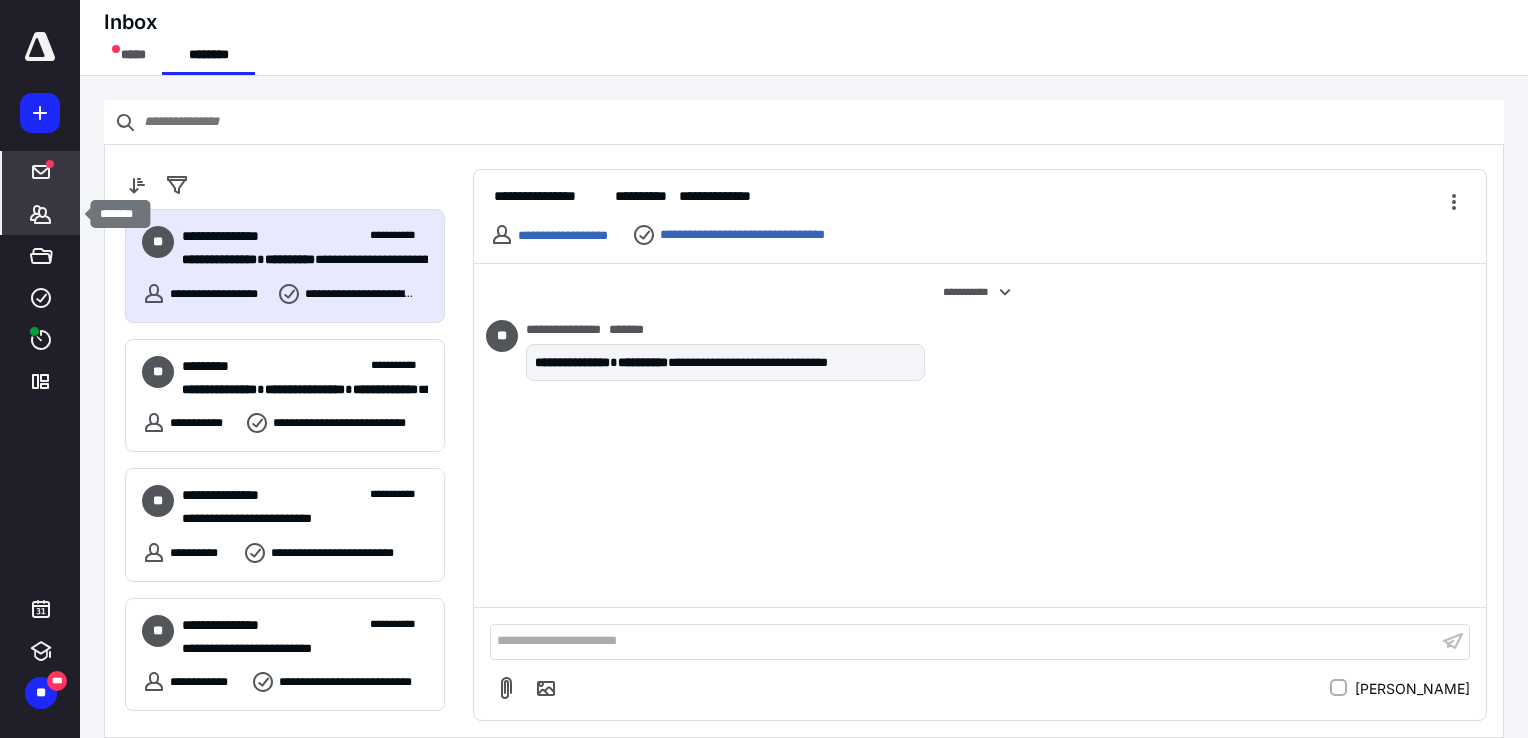 click on "*******" at bounding box center (41, 214) 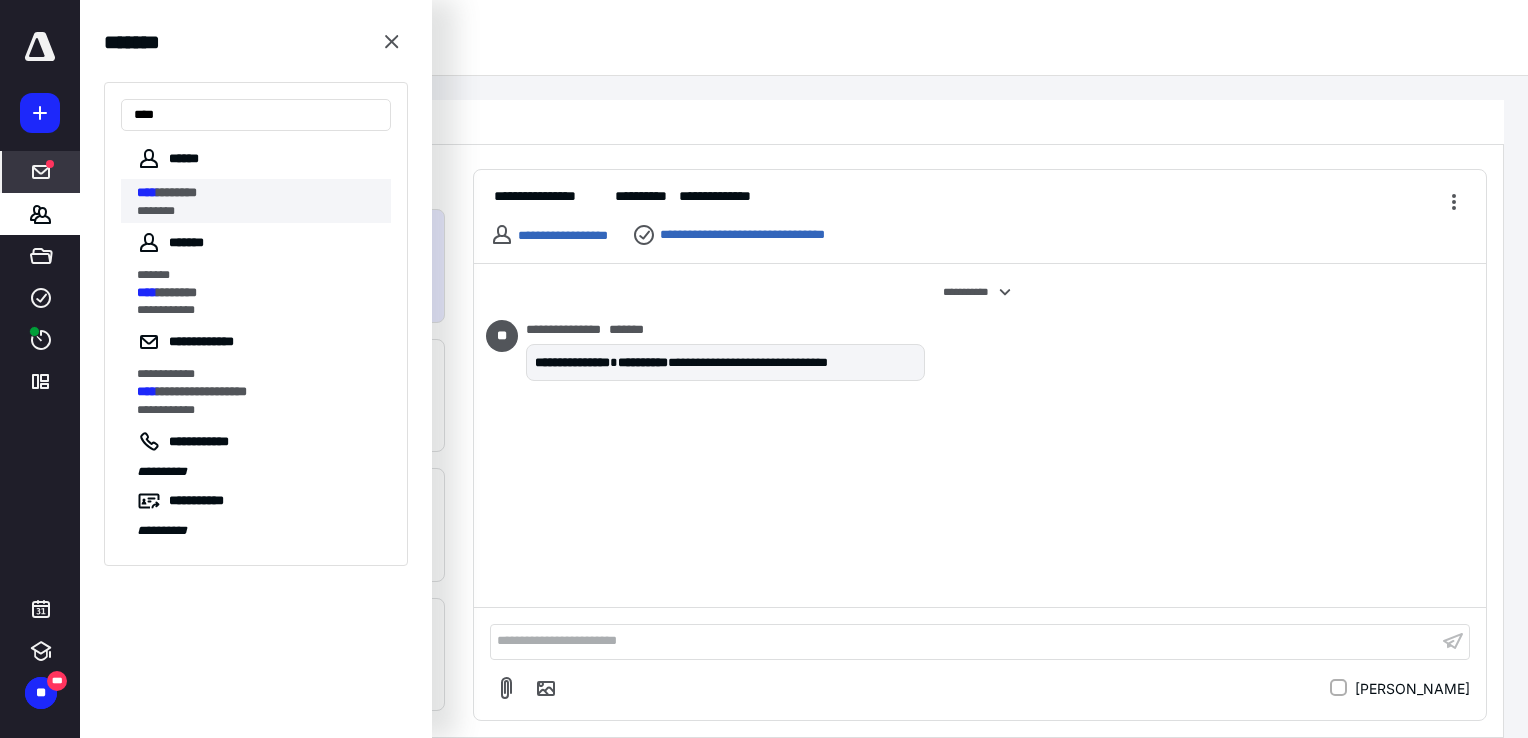 type on "****" 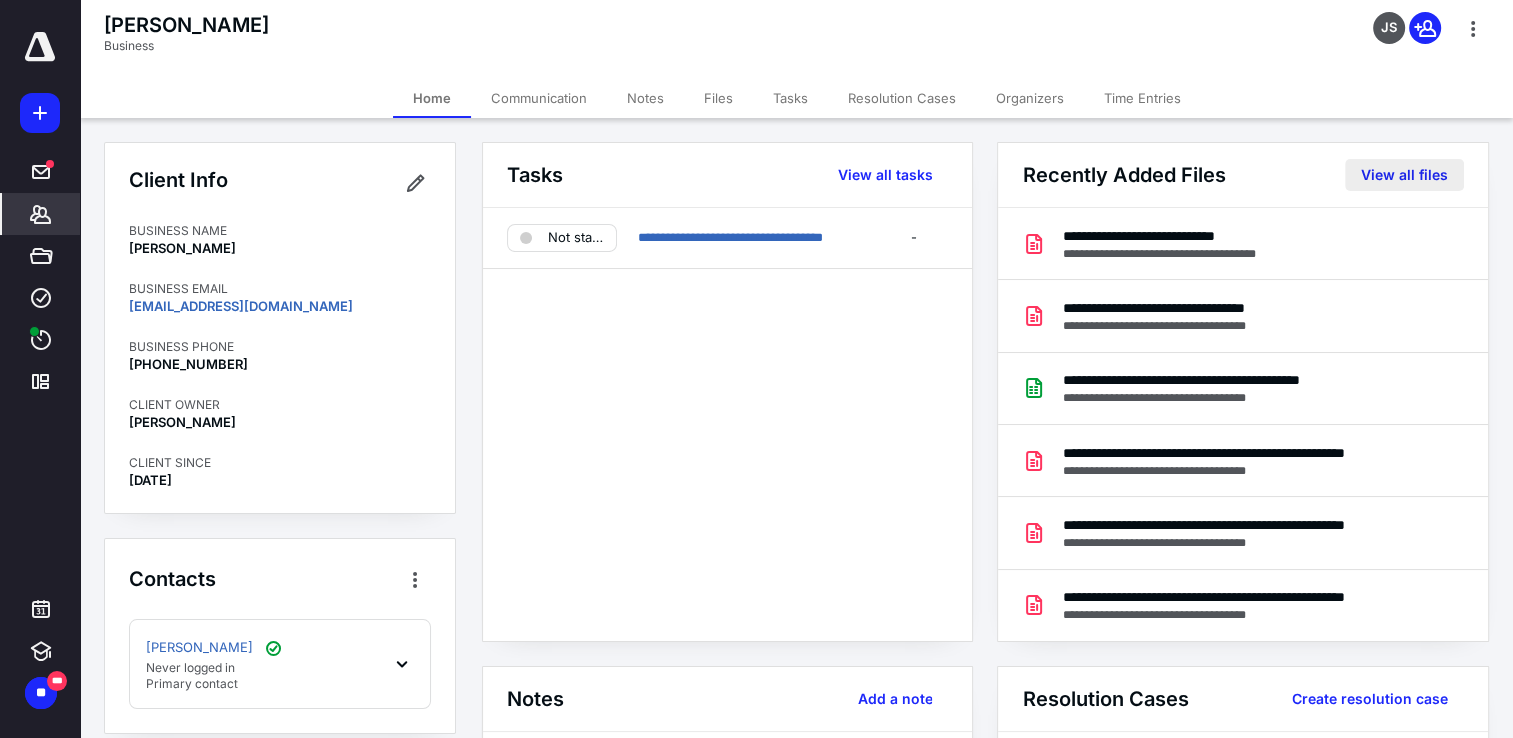 click on "View all files" at bounding box center [1404, 175] 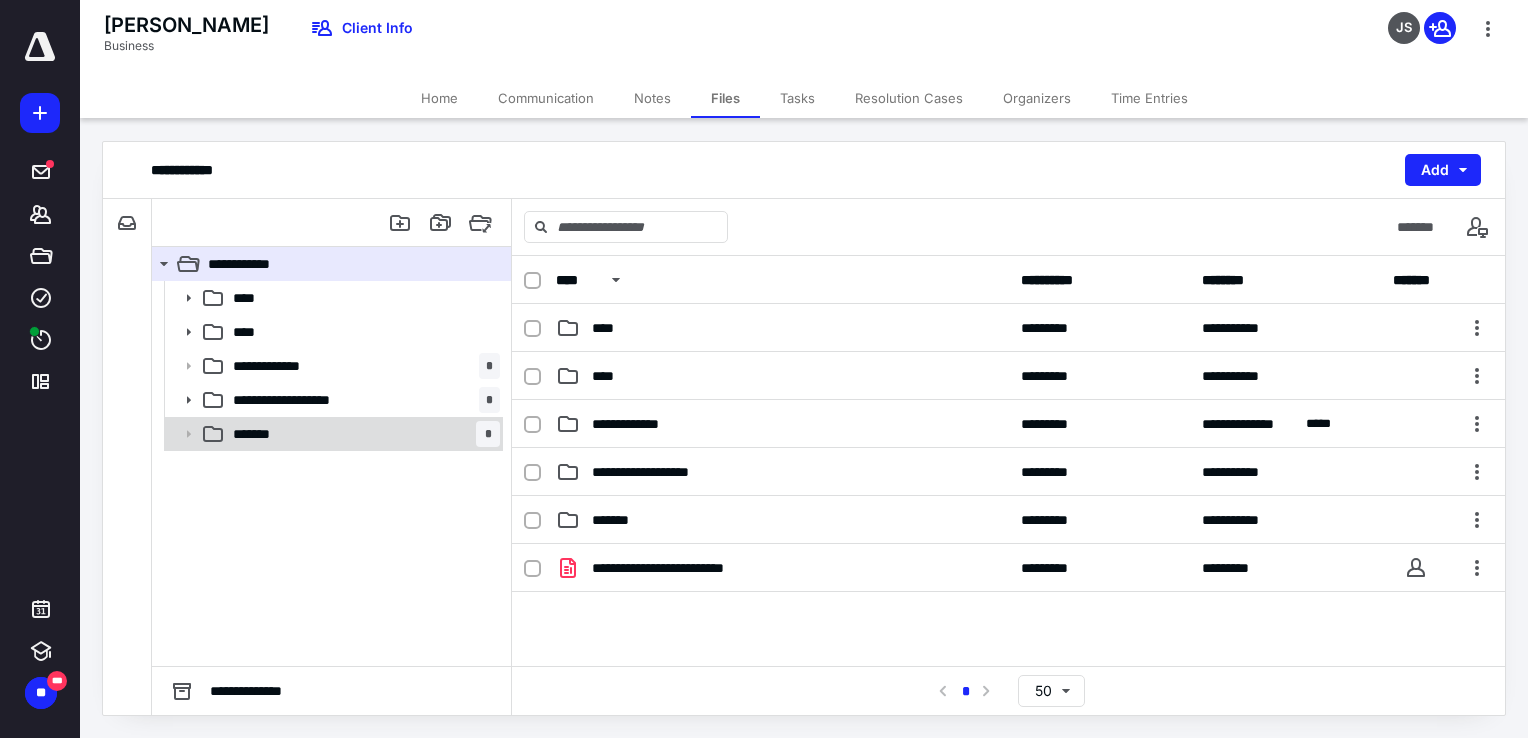 click on "******* *" at bounding box center [362, 434] 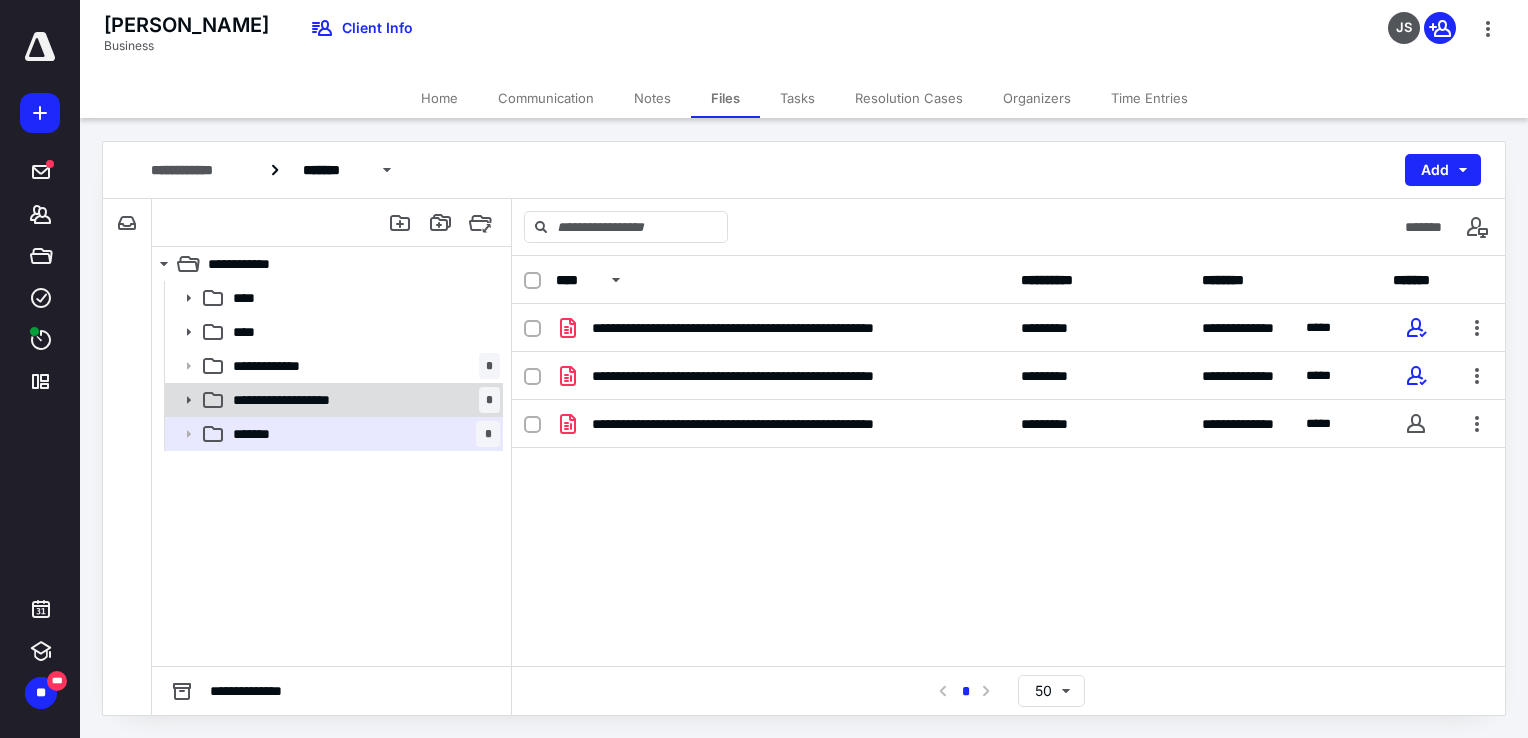 click on "**********" at bounding box center [362, 400] 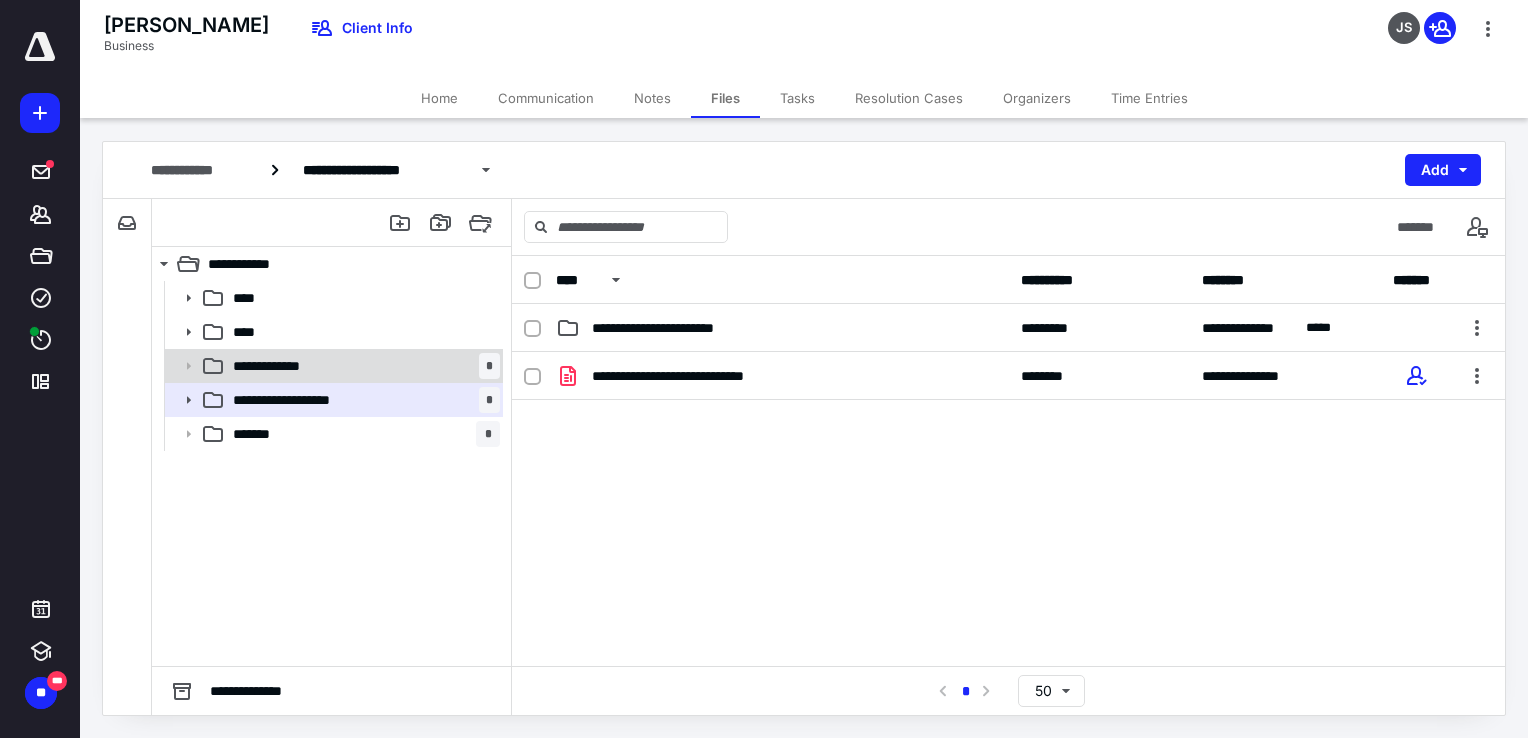click on "**********" at bounding box center (362, 366) 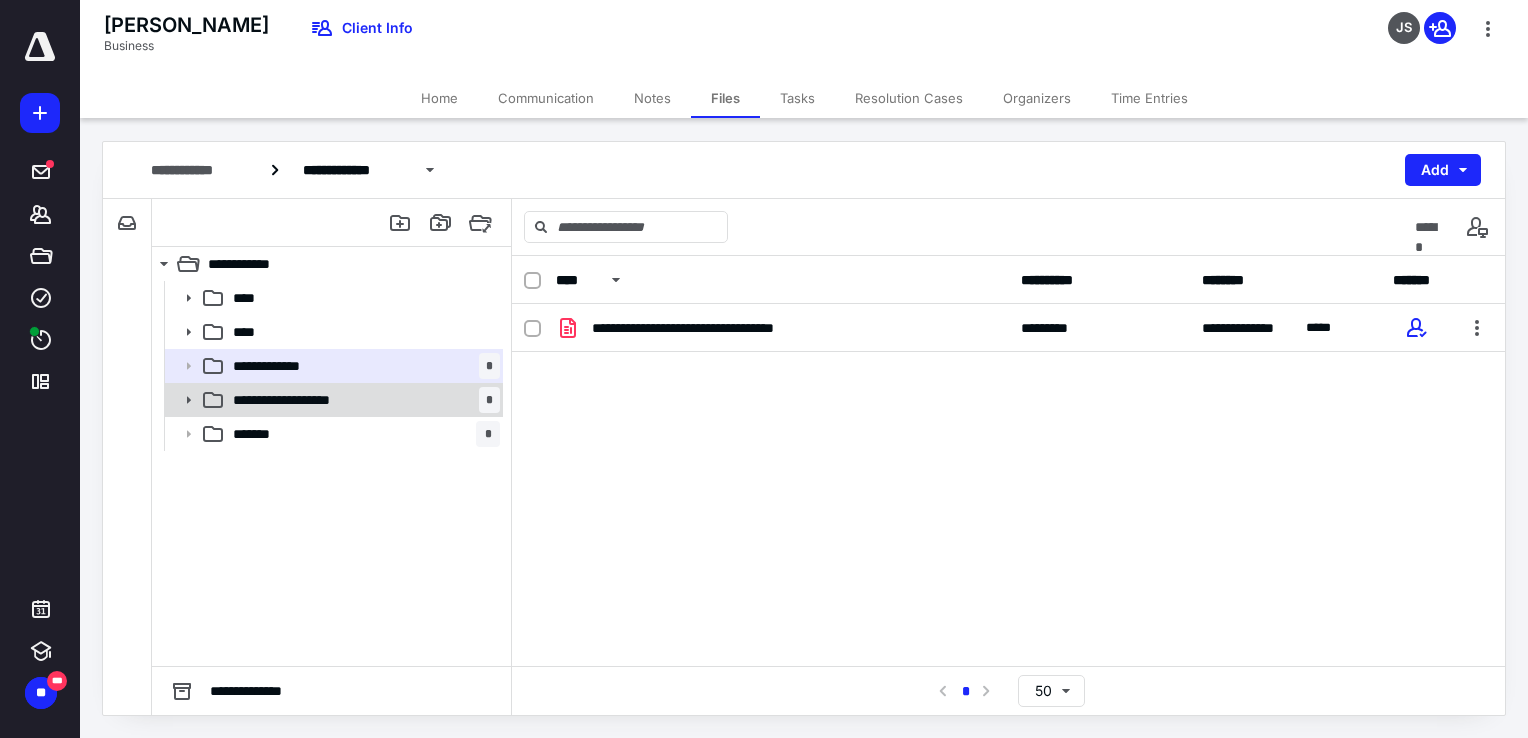 click on "**********" at bounding box center [362, 400] 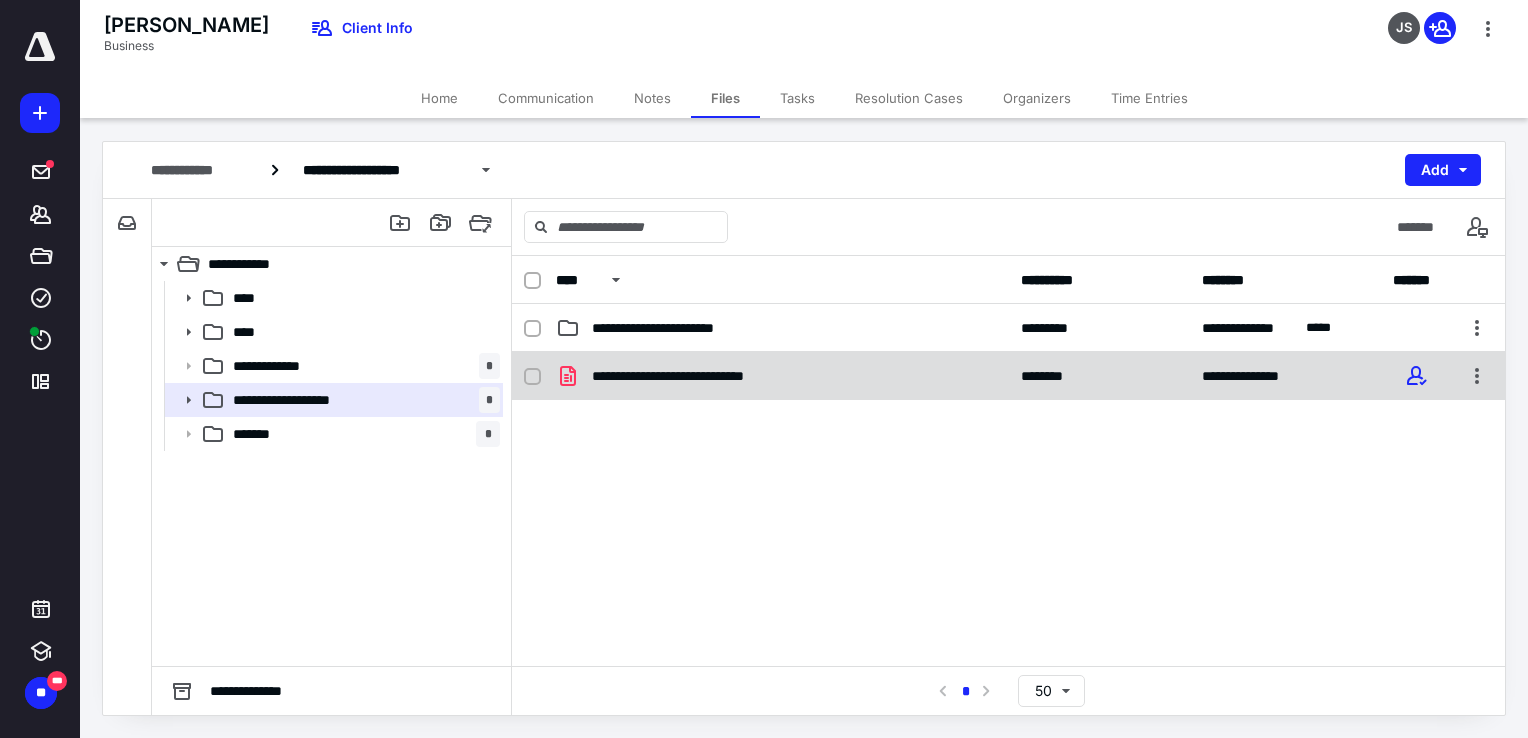 click on "**********" at bounding box center [782, 376] 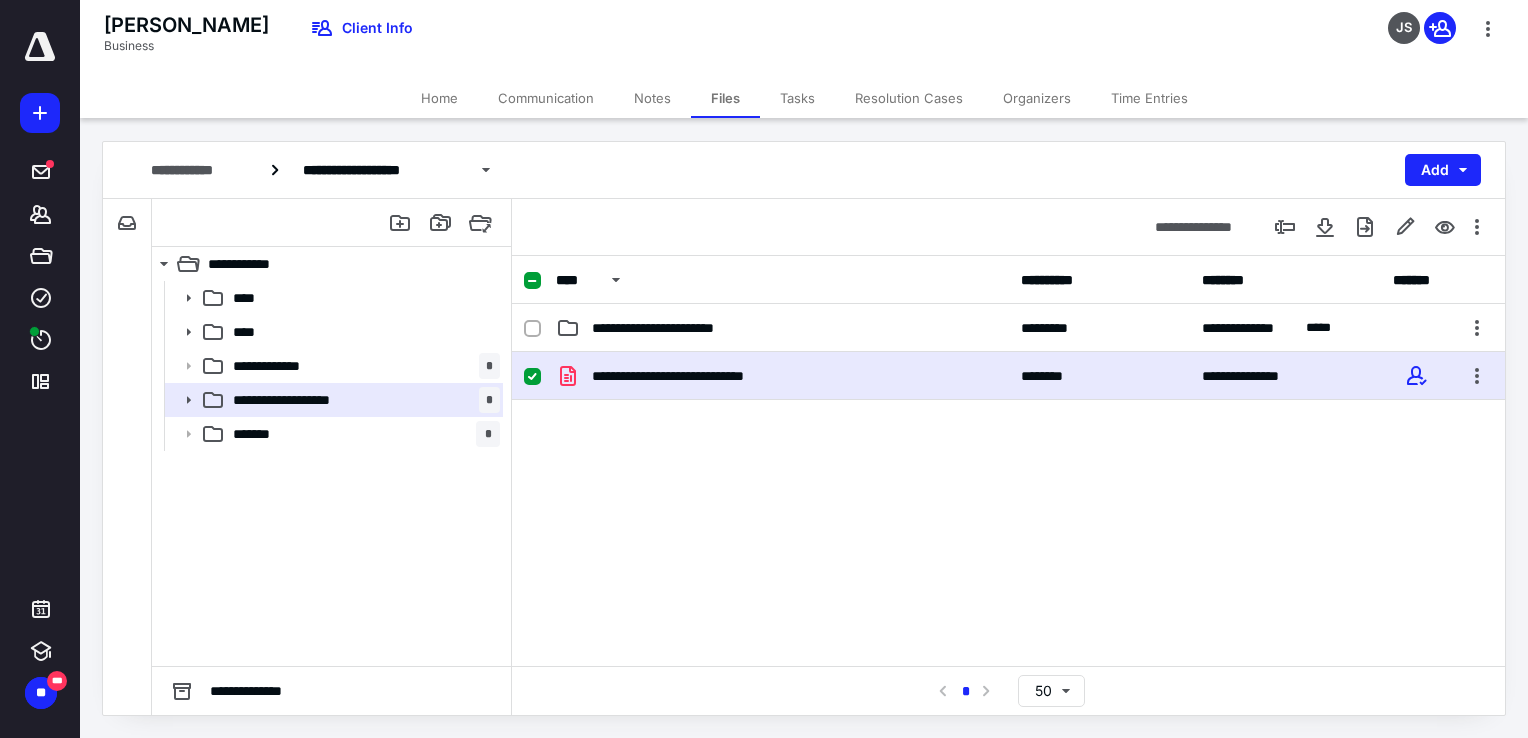 click on "**********" at bounding box center [782, 376] 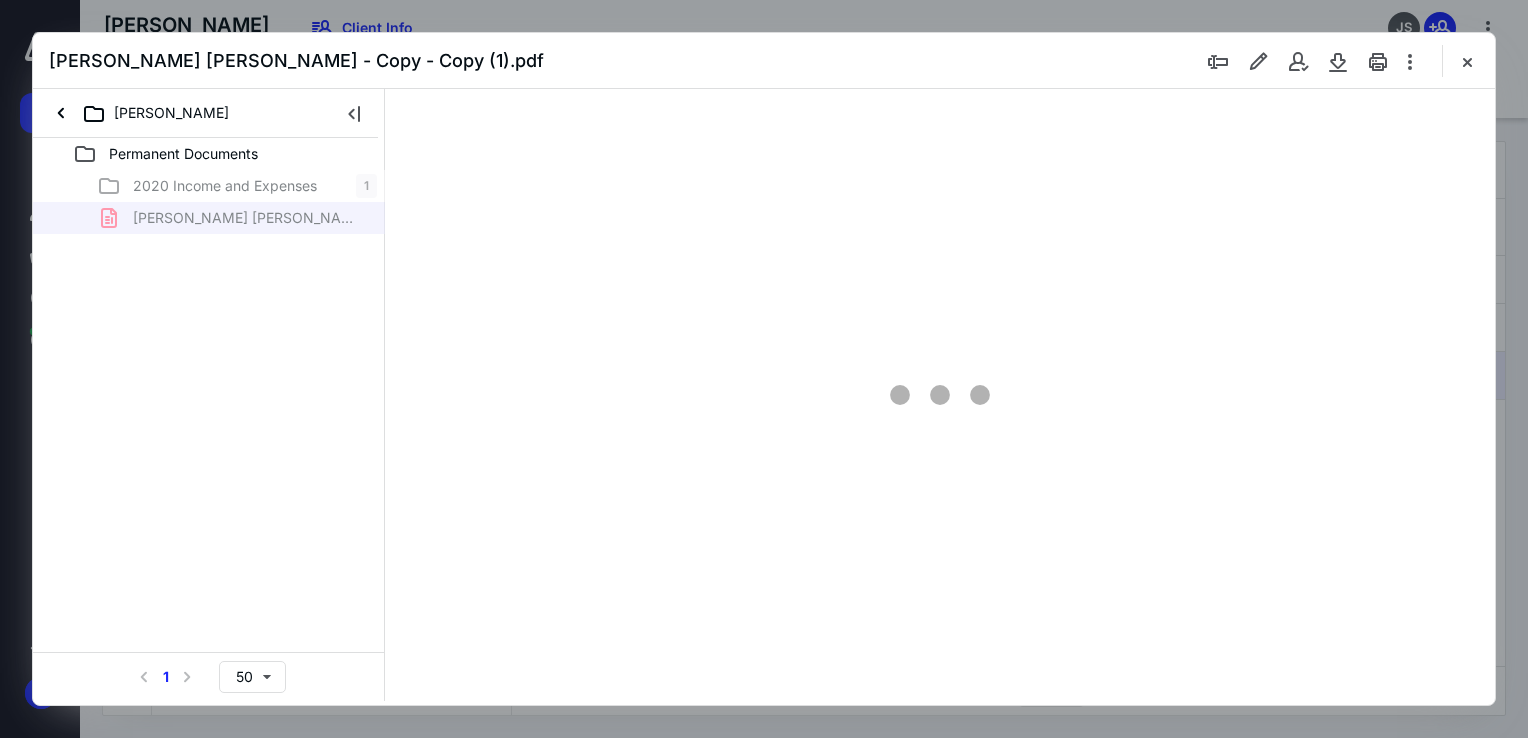 scroll, scrollTop: 0, scrollLeft: 0, axis: both 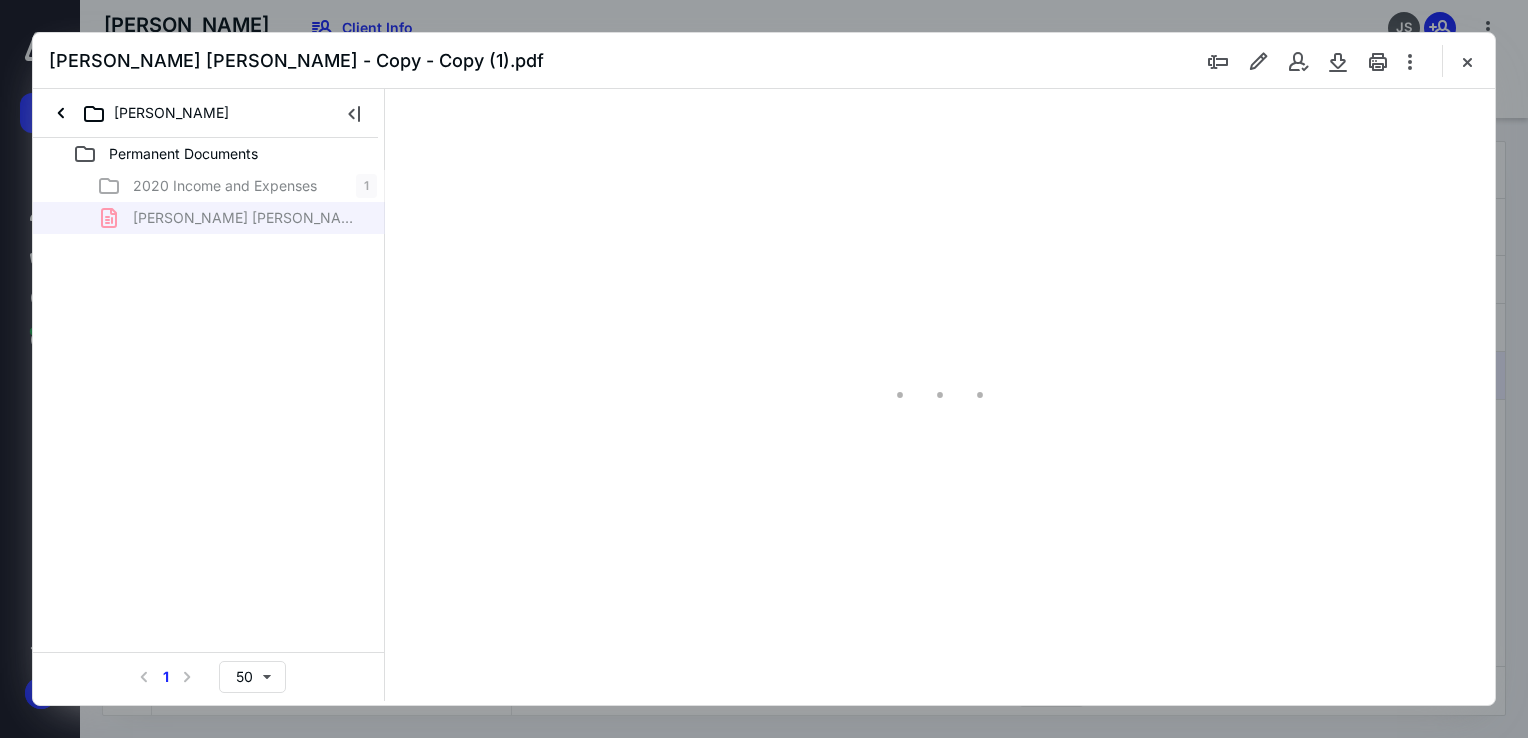type on "68" 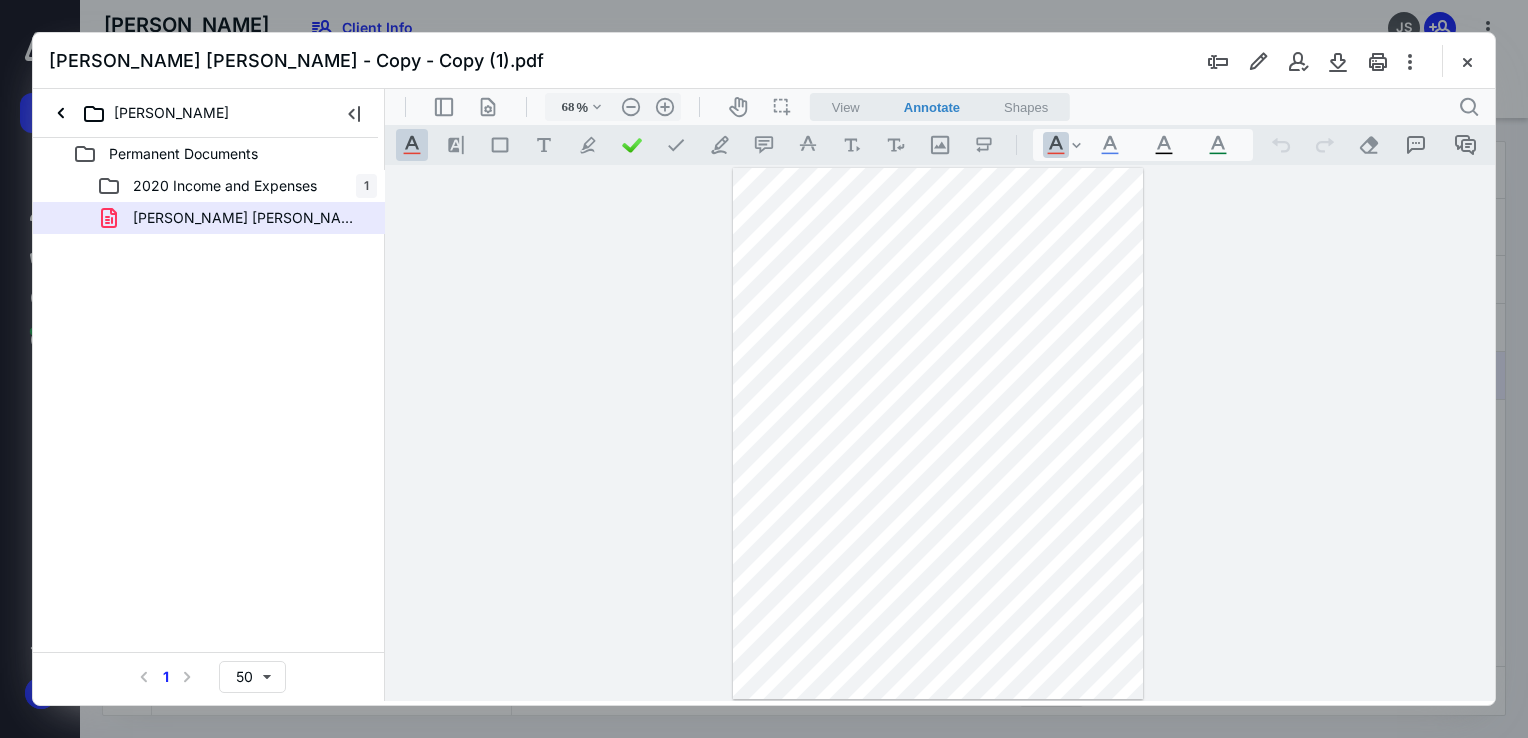 click at bounding box center [938, 434] 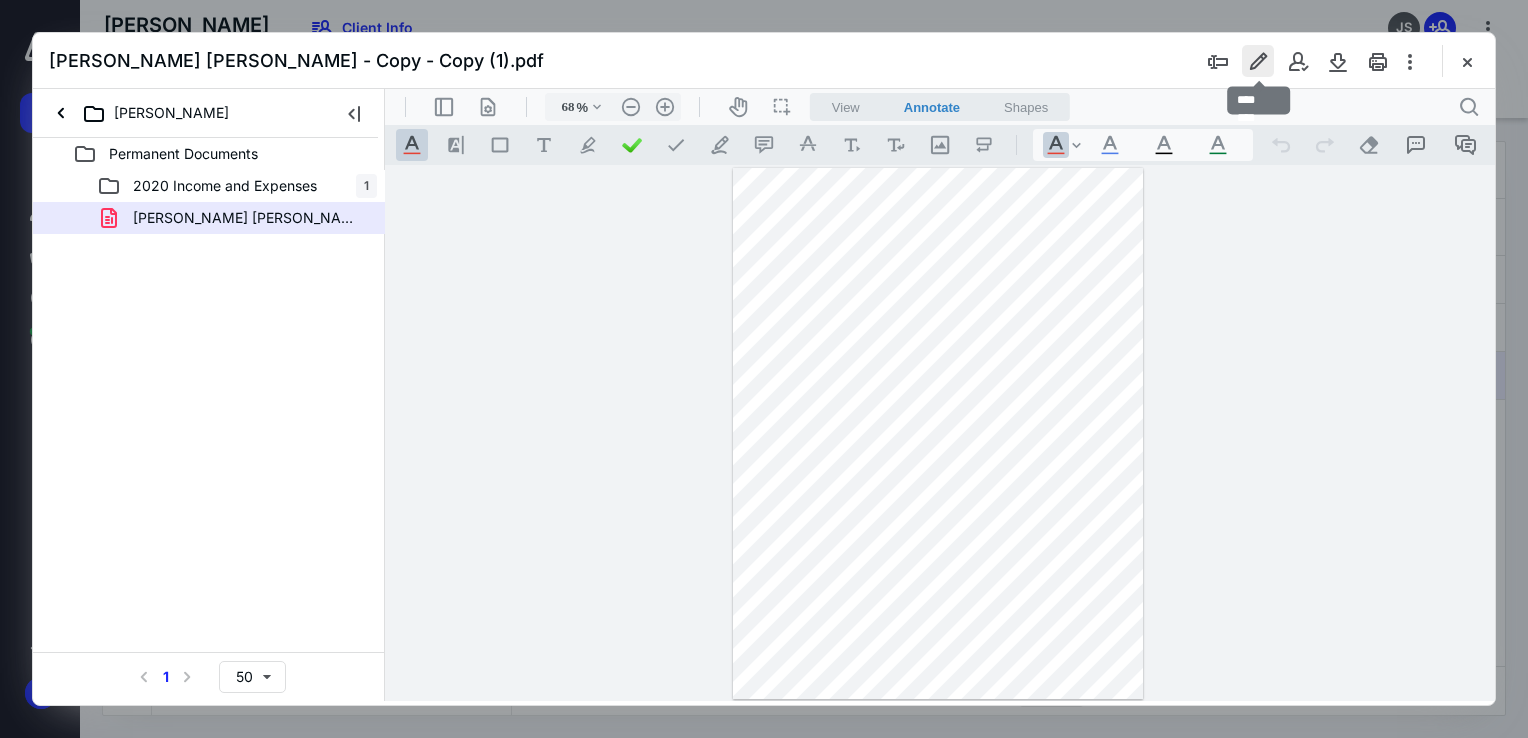 click at bounding box center (1258, 61) 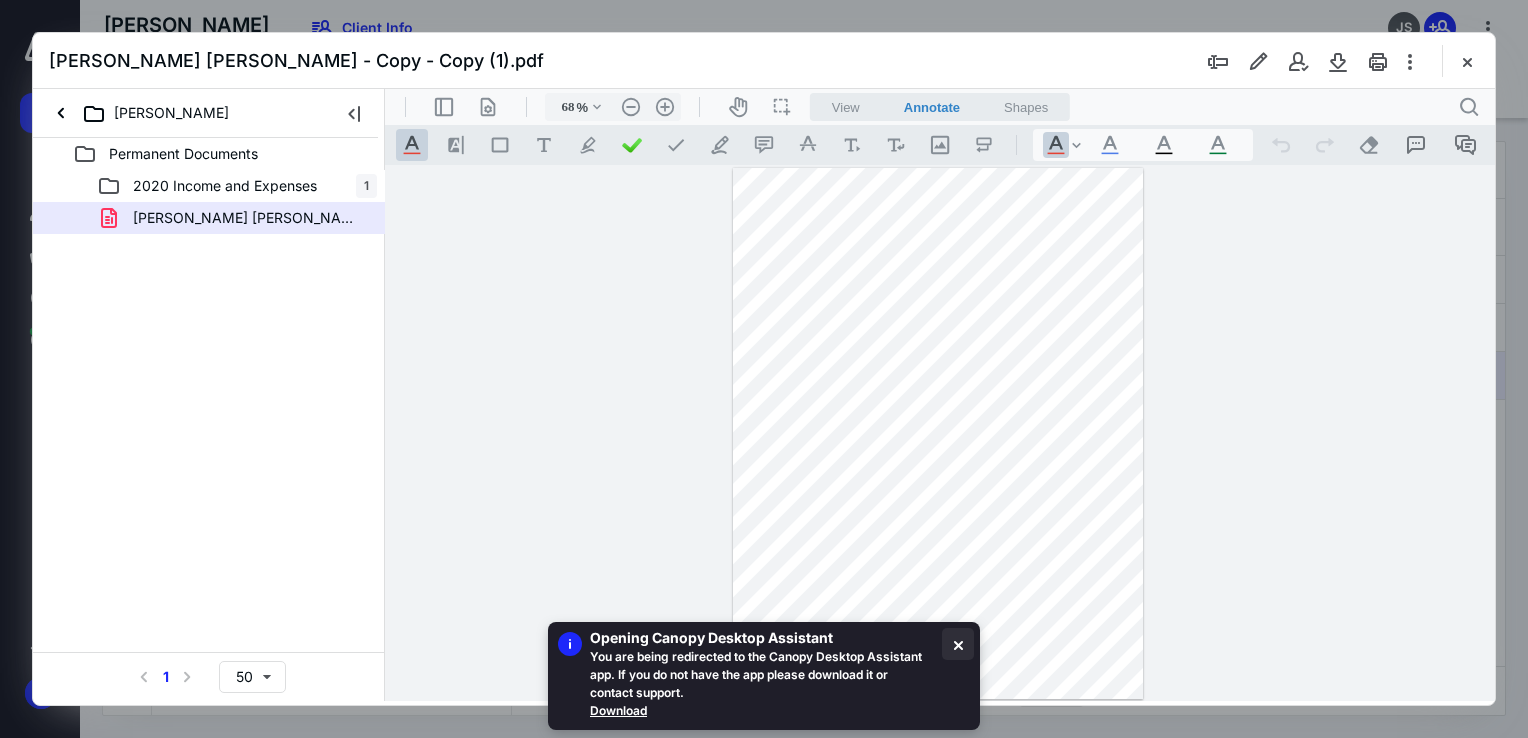 drag, startPoint x: 963, startPoint y: 648, endPoint x: 605, endPoint y: 503, distance: 386.2499 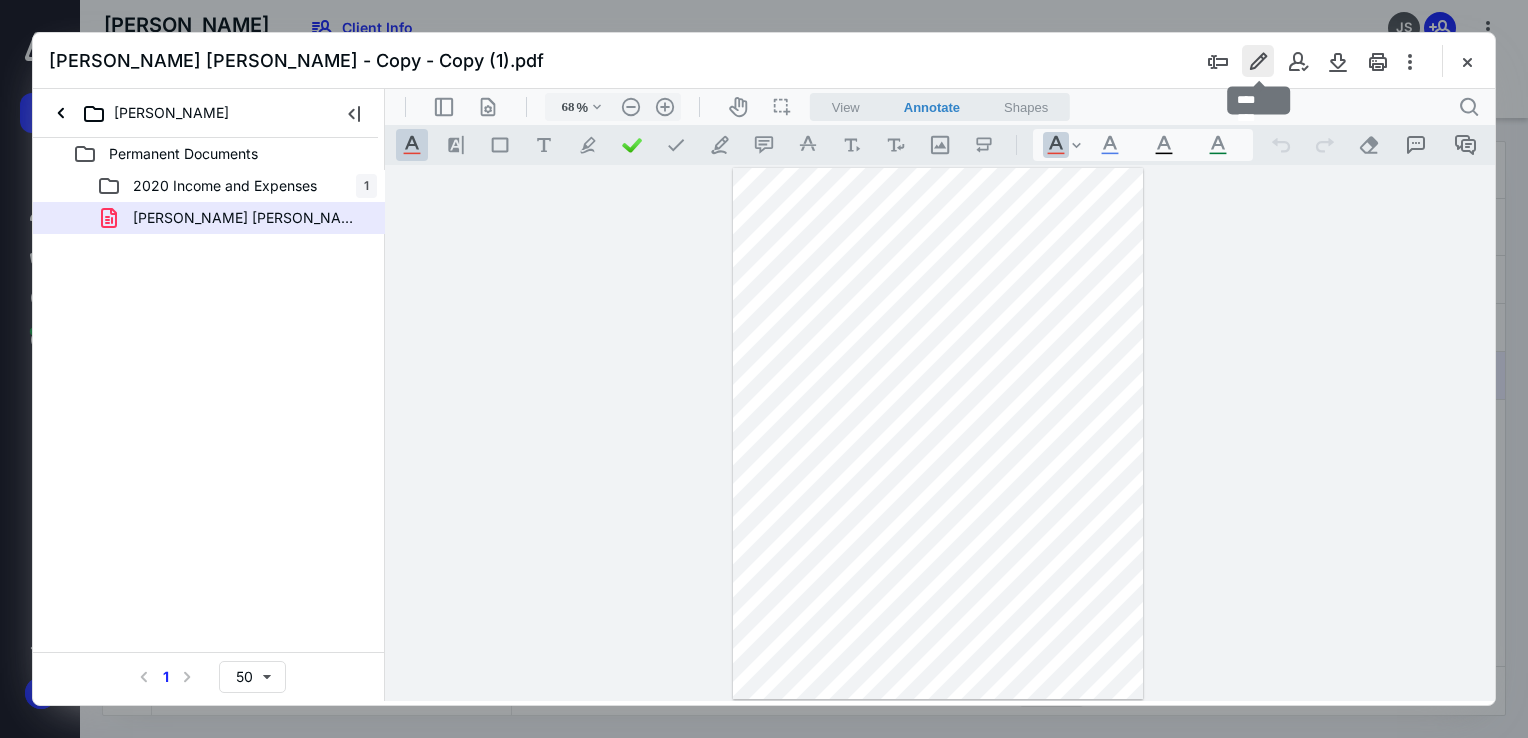 click at bounding box center (1258, 61) 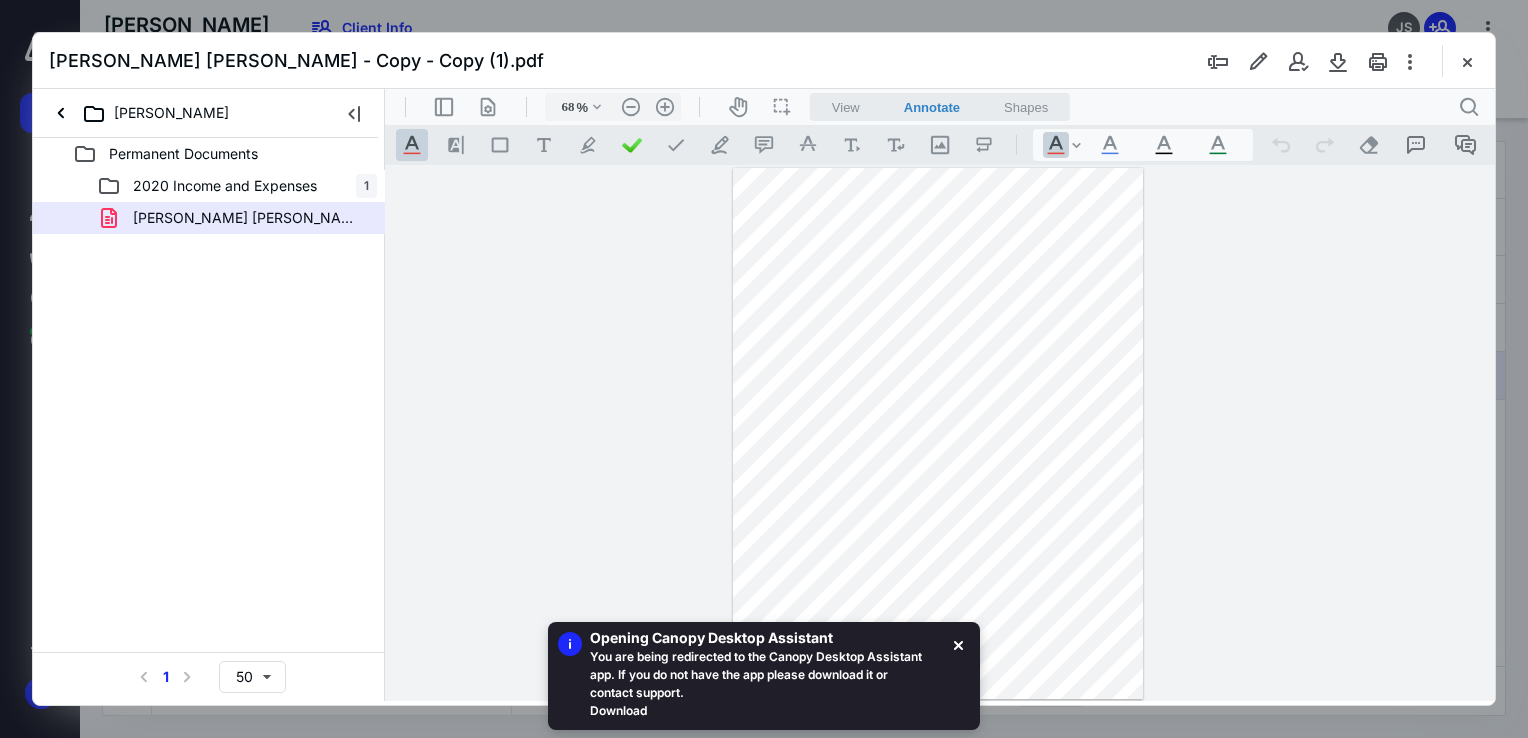 click on "Download" at bounding box center (756, 711) 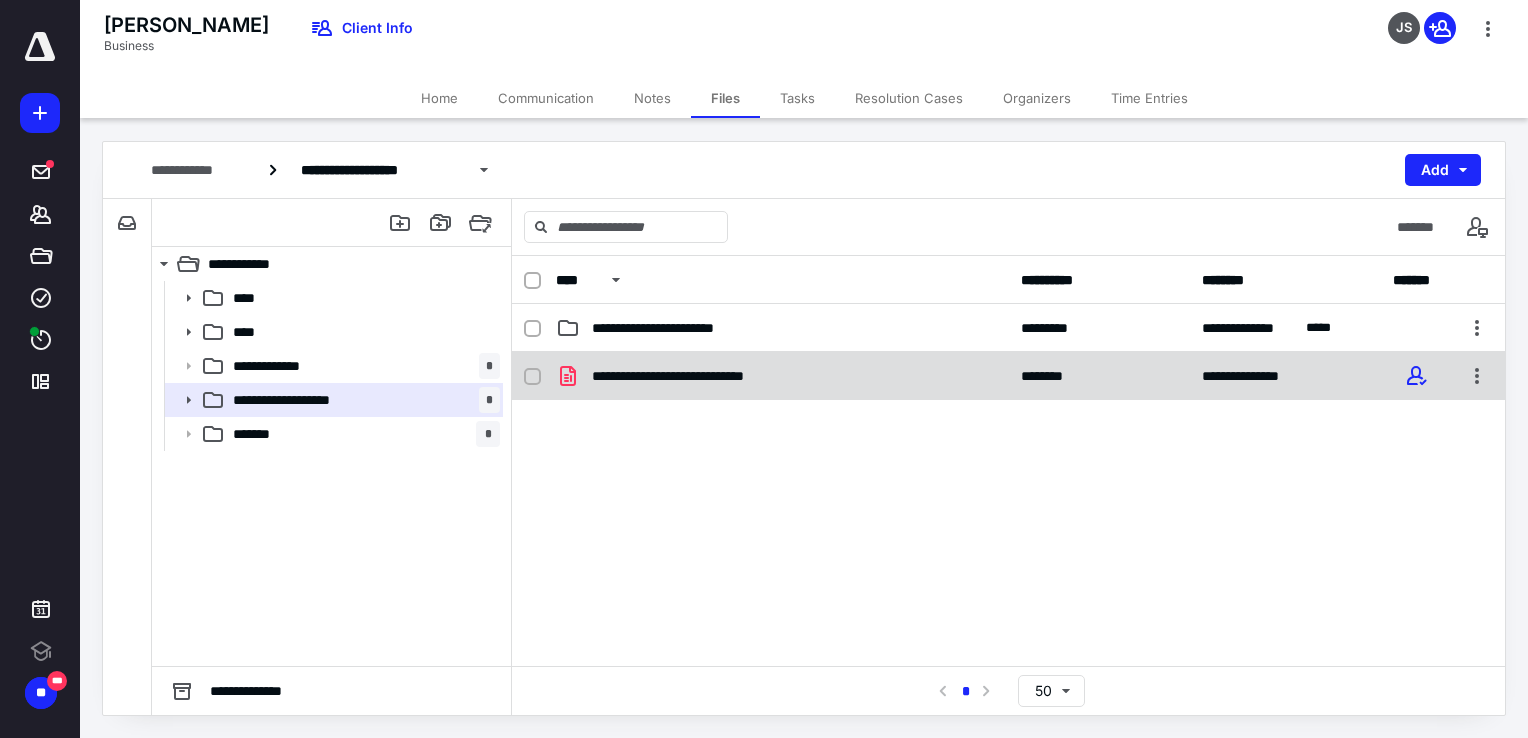 scroll, scrollTop: 0, scrollLeft: 0, axis: both 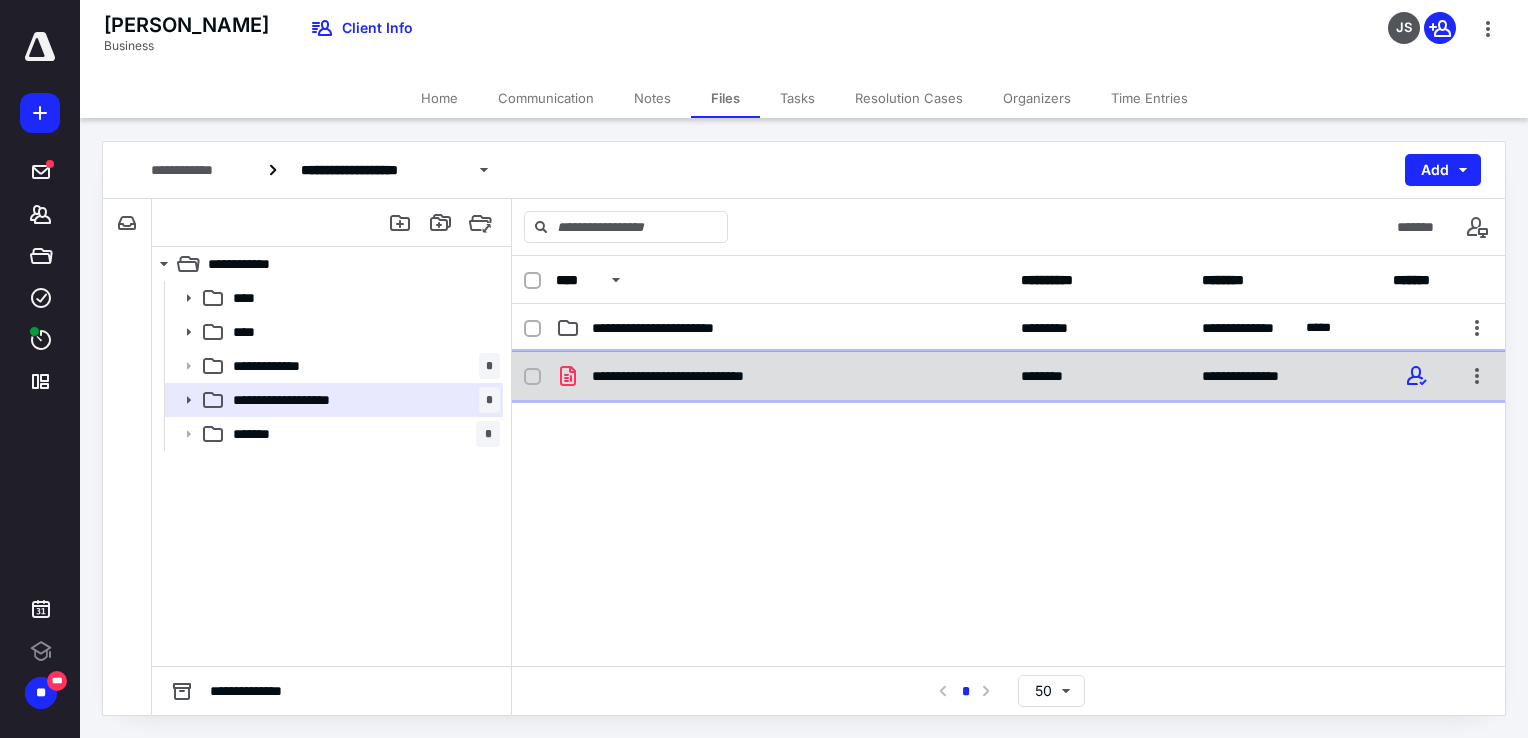 click on "**********" at bounding box center [782, 376] 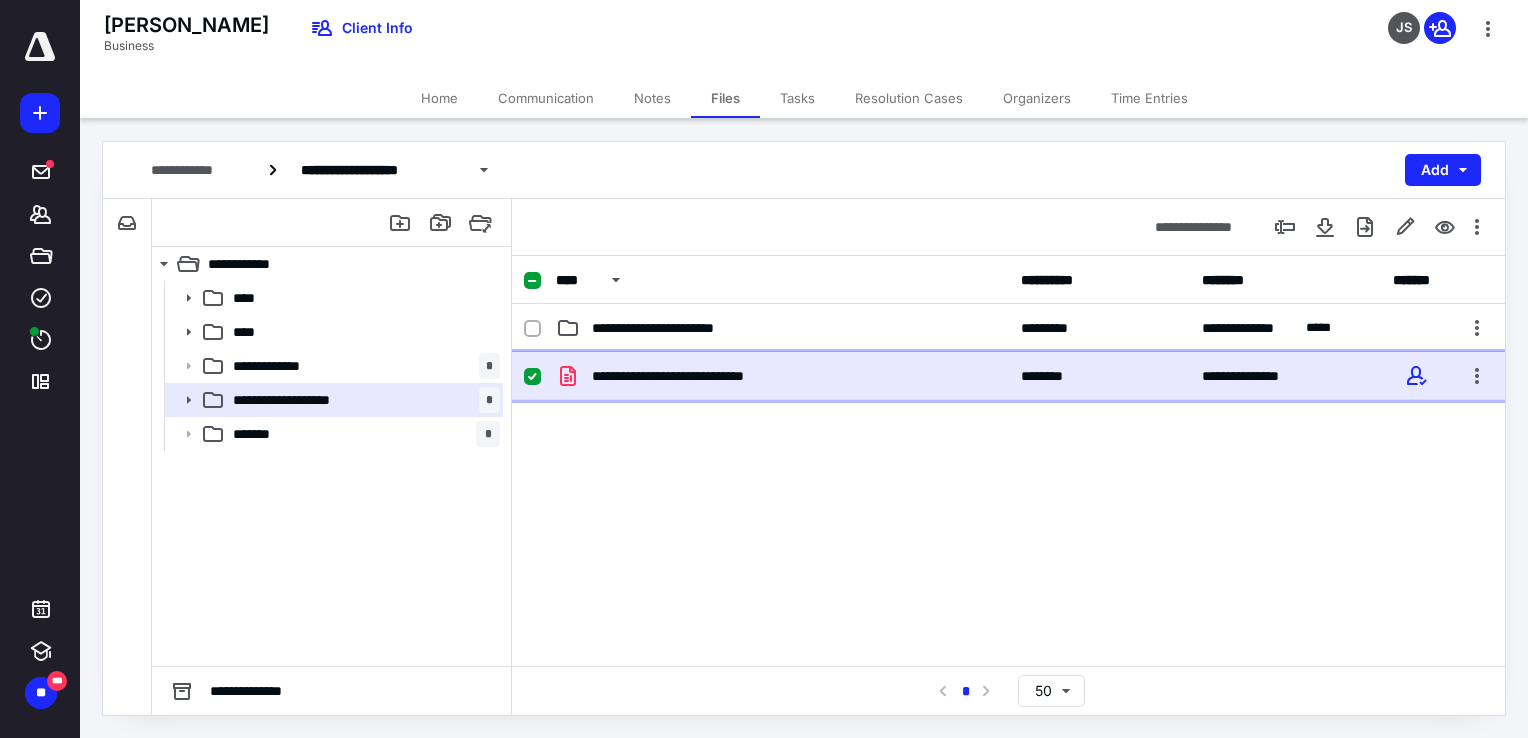 click on "**********" at bounding box center (782, 376) 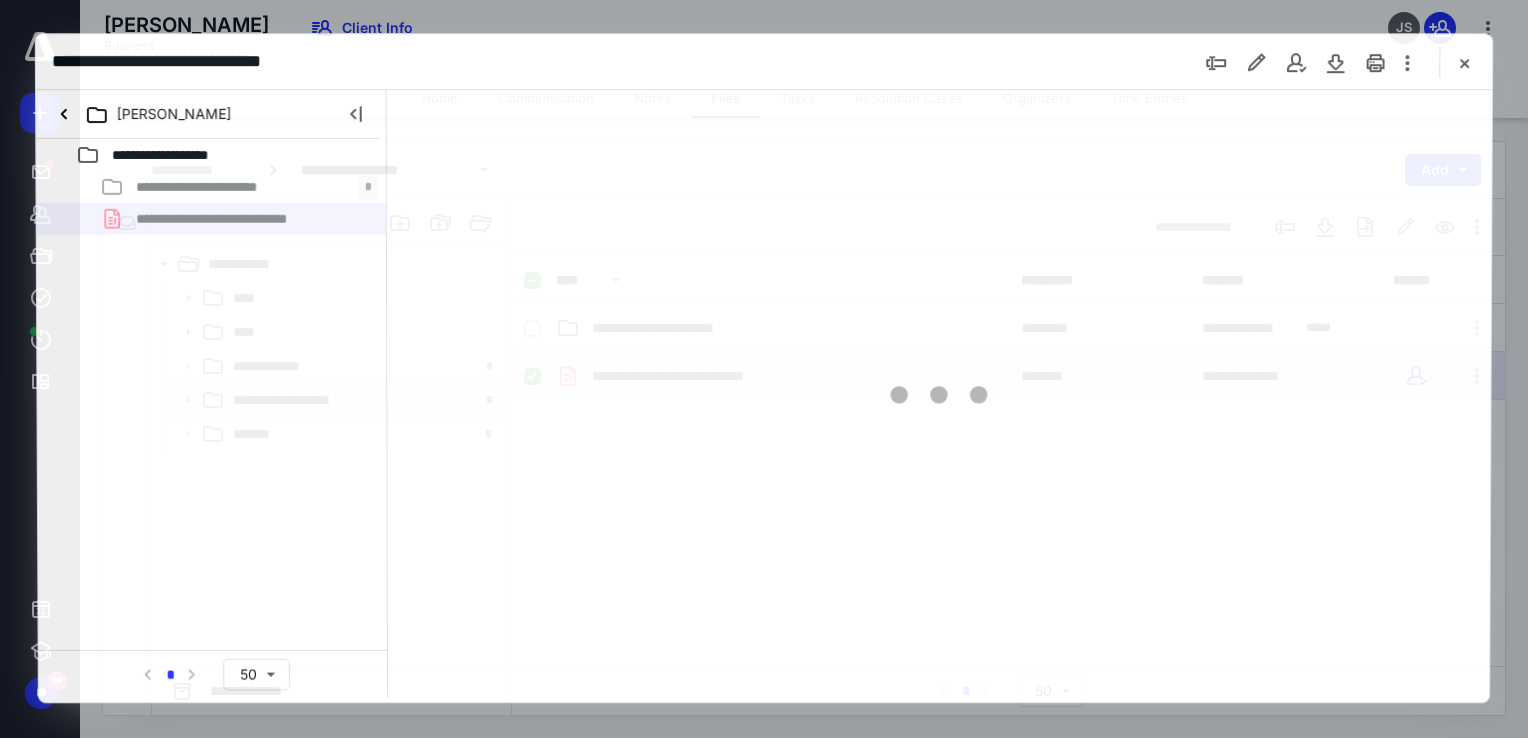 scroll, scrollTop: 0, scrollLeft: 0, axis: both 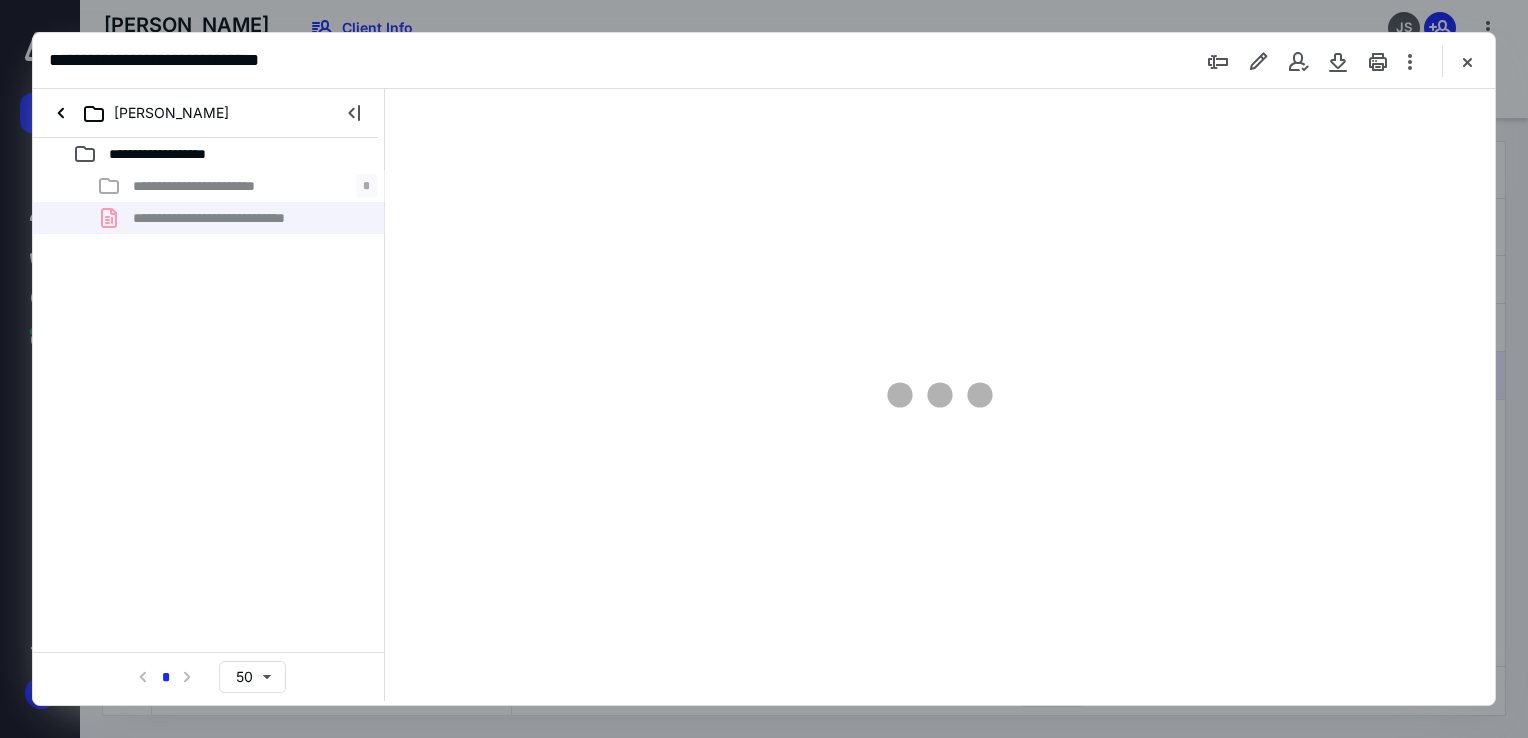 type on "68" 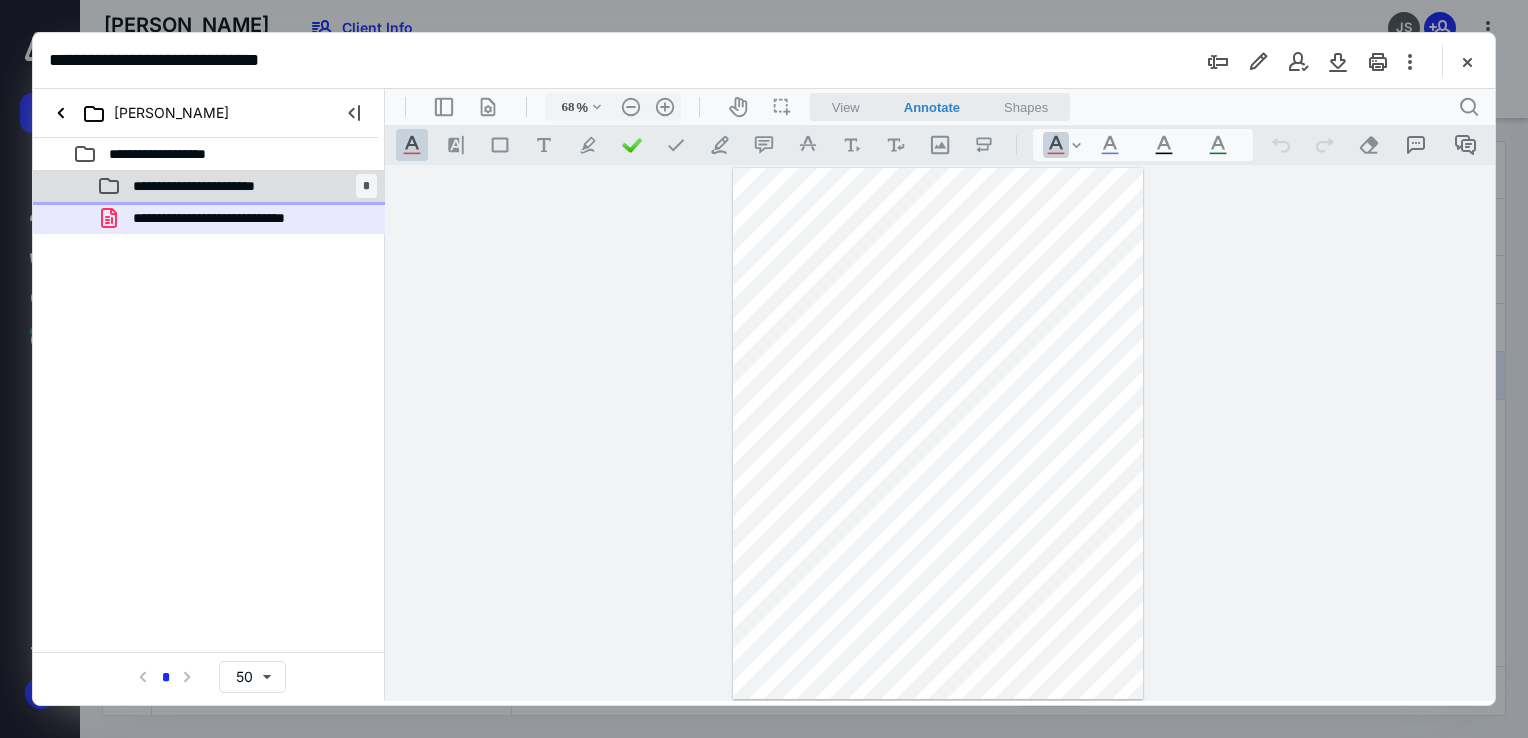 click on "**********" at bounding box center [209, 186] 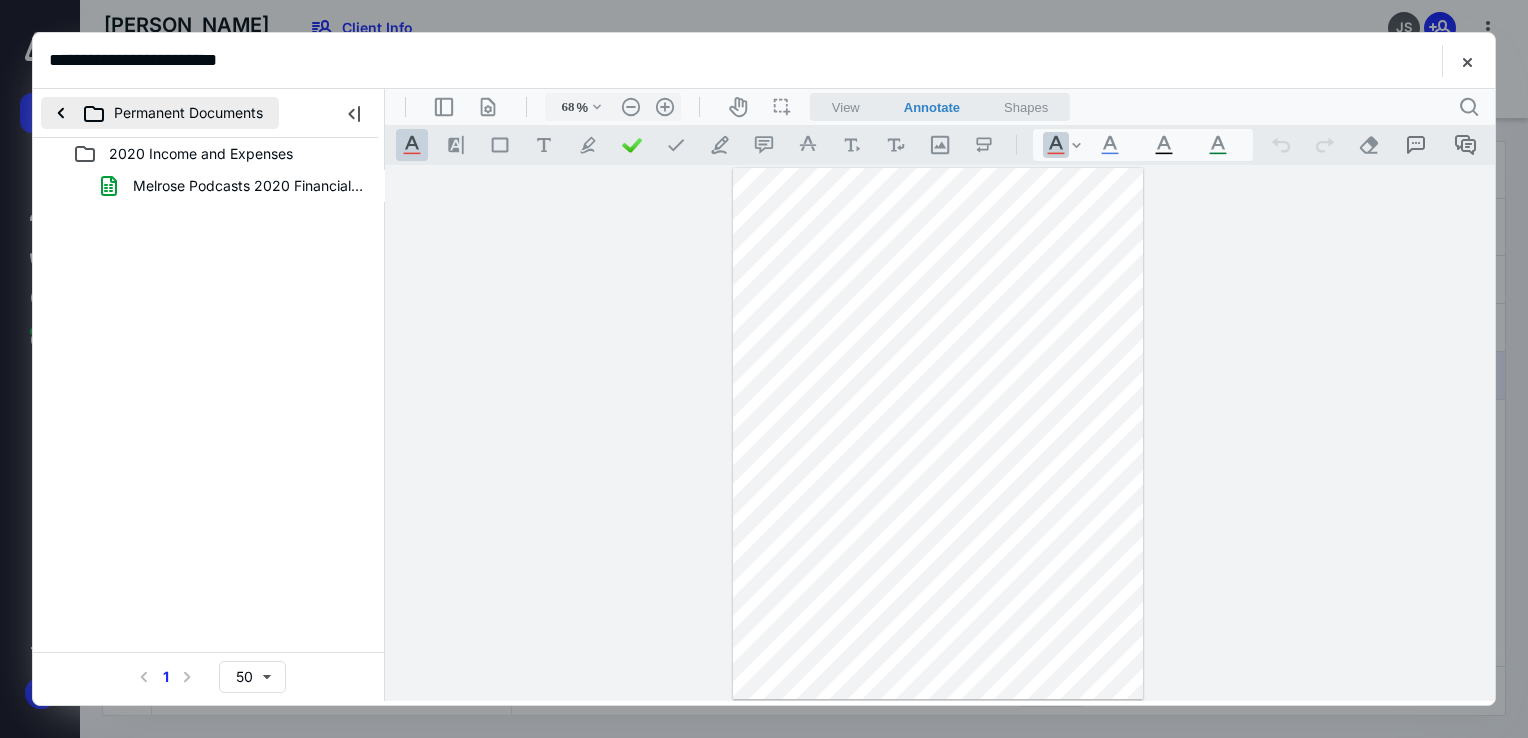 click on "Permanent Documents" at bounding box center [160, 113] 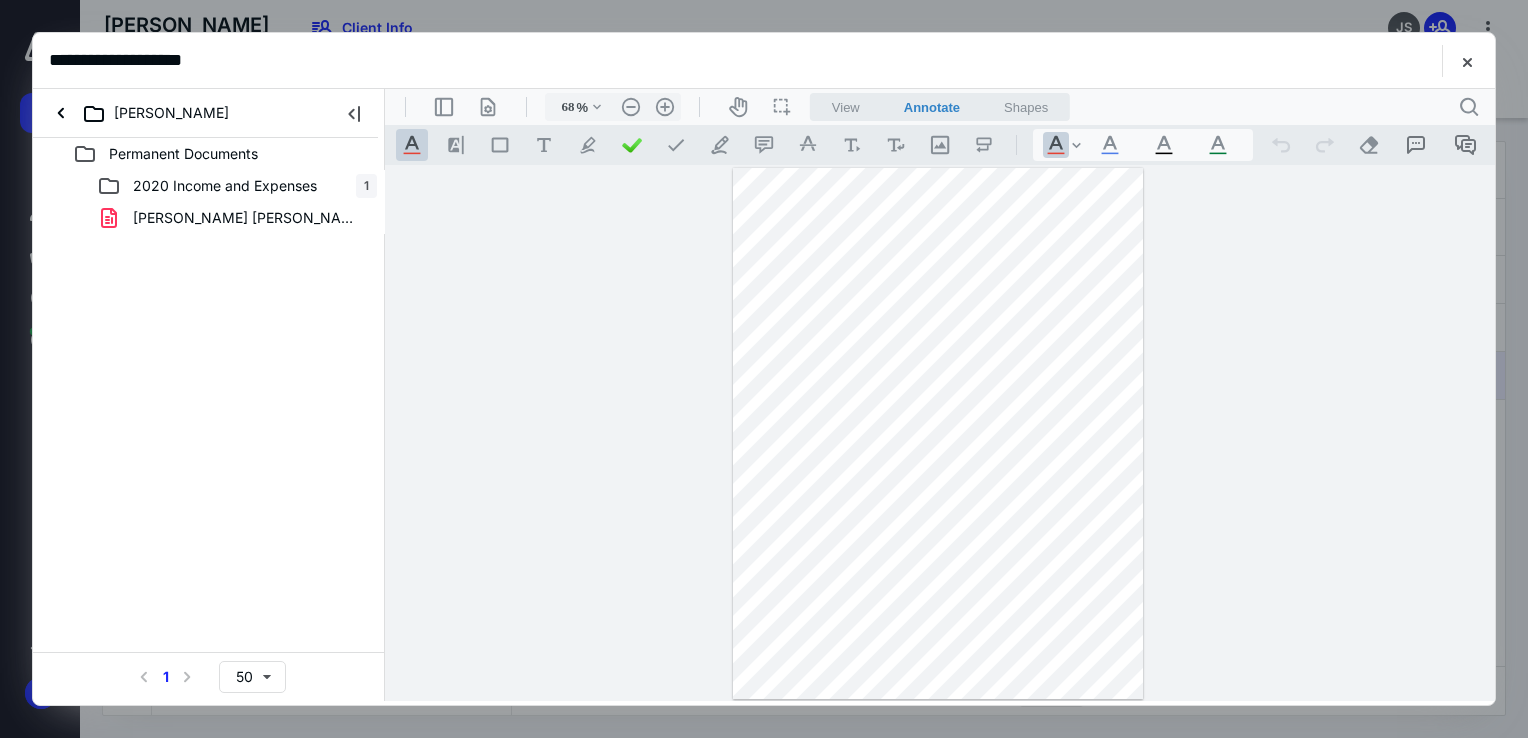 click at bounding box center [938, 434] 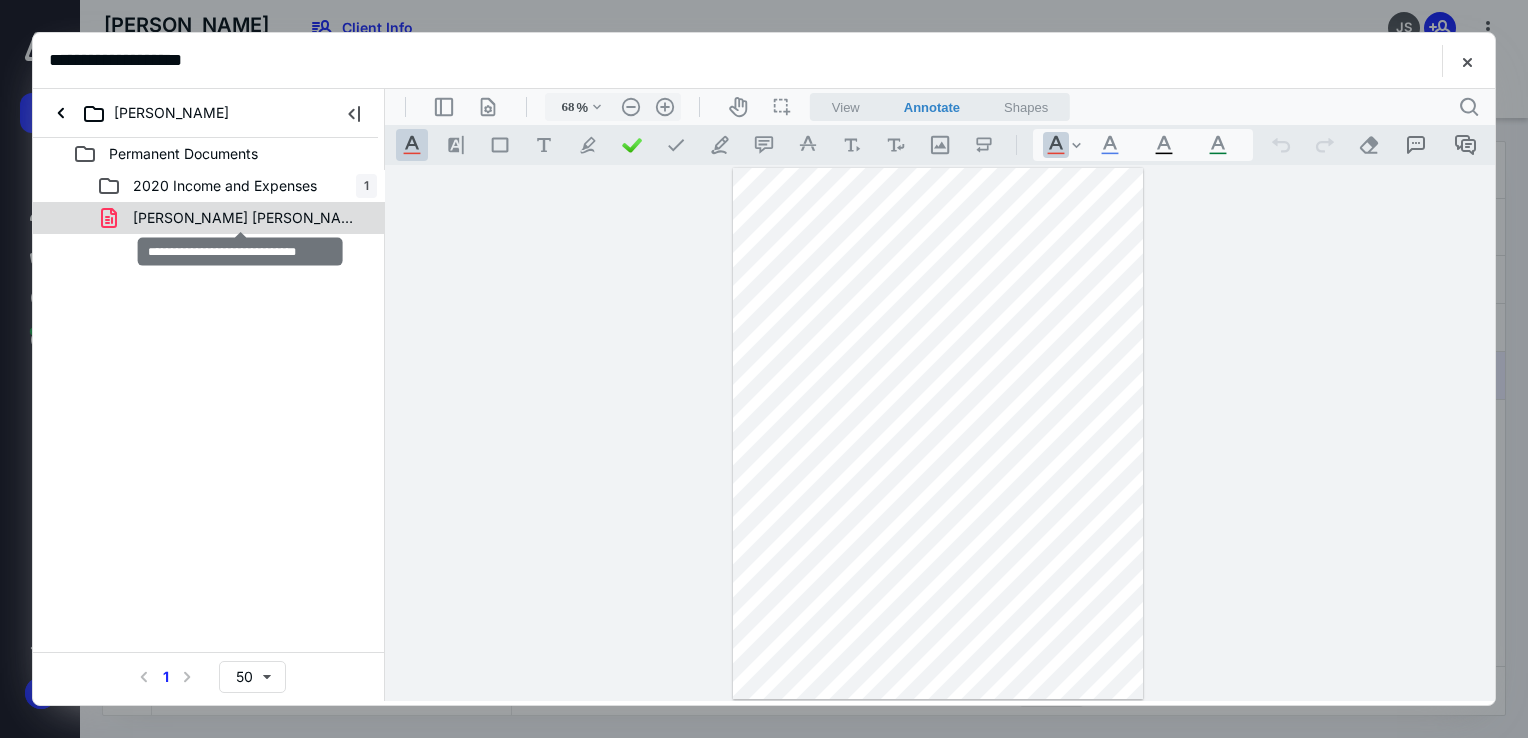 click on "[PERSON_NAME] [PERSON_NAME] - Copy - Copy (1).pdf" at bounding box center (249, 218) 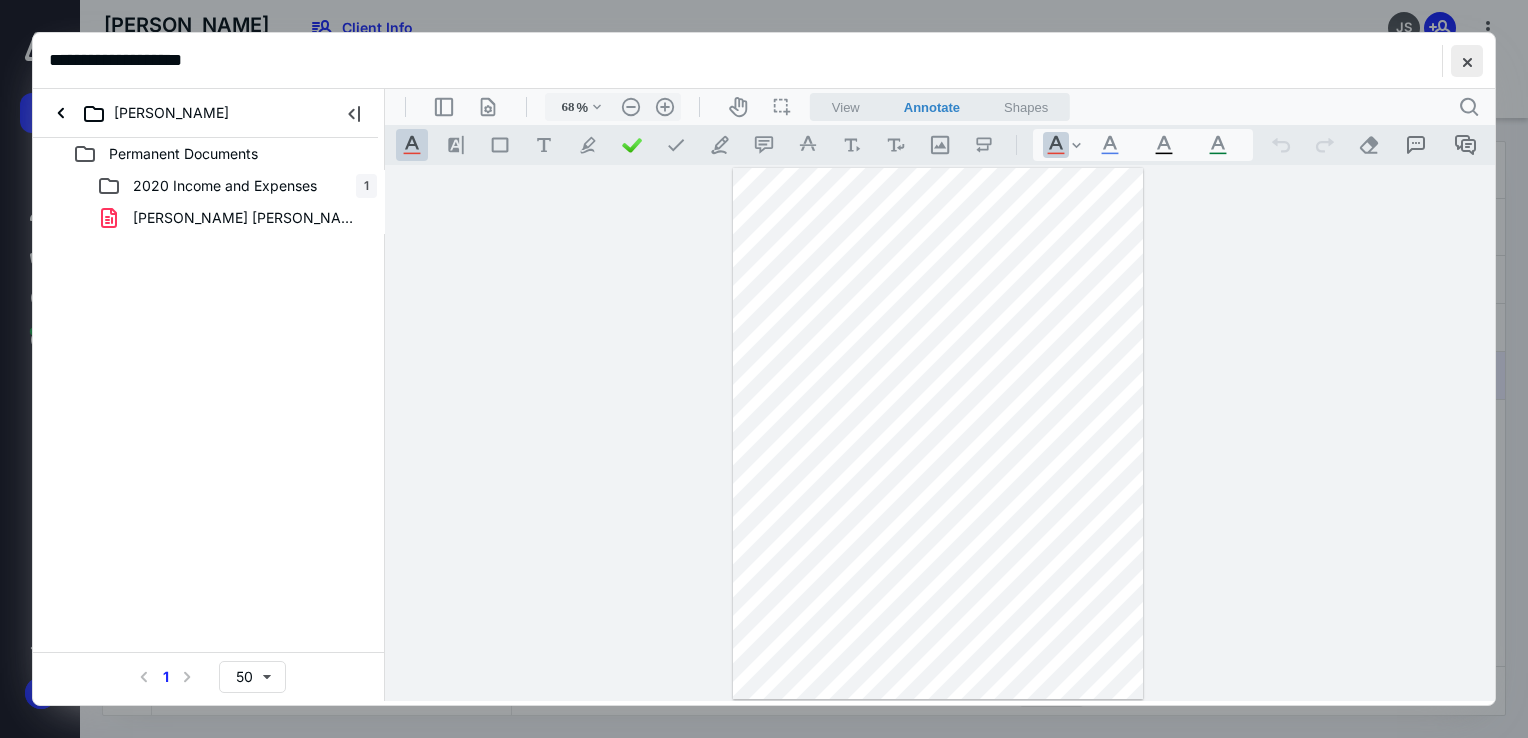 click at bounding box center [1467, 61] 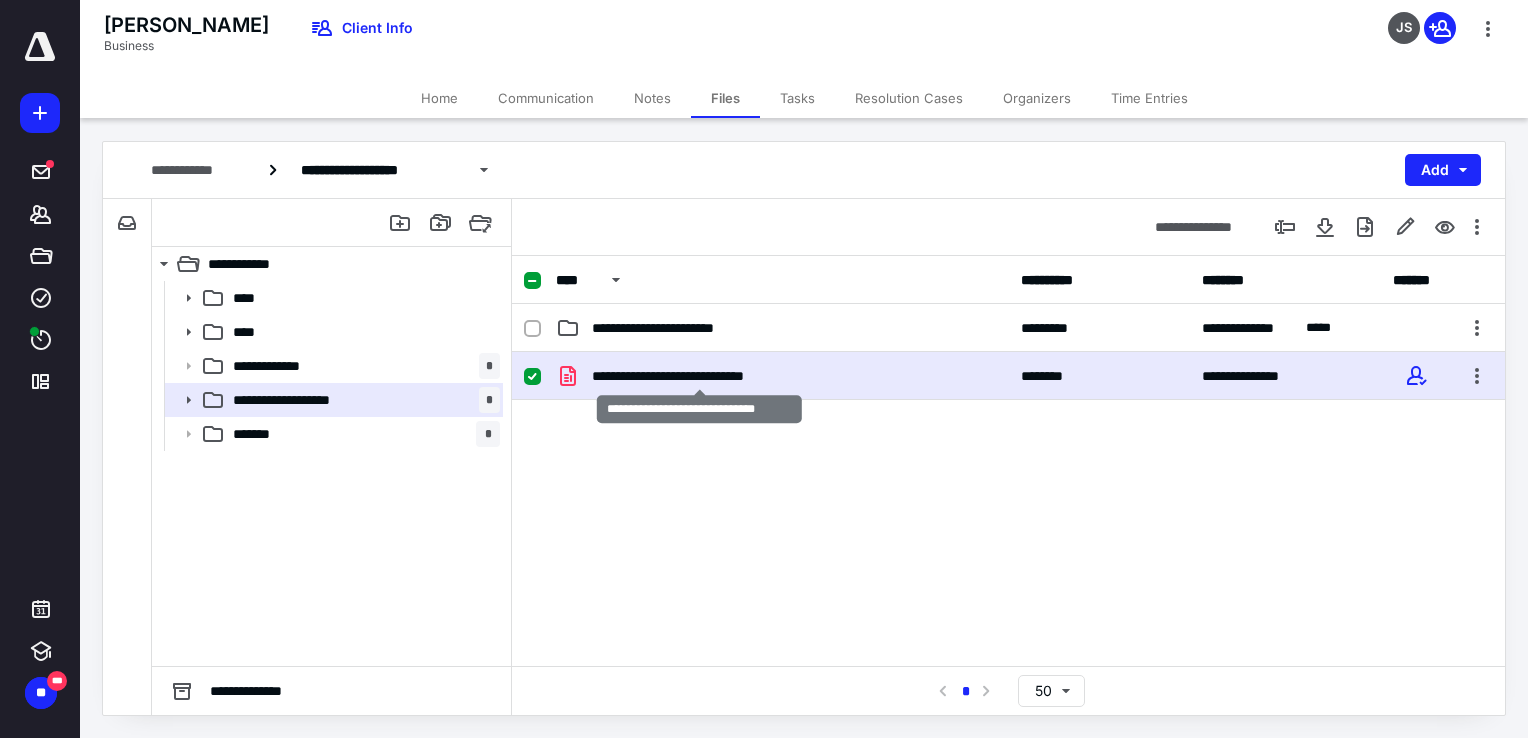 click on "**********" at bounding box center [699, 376] 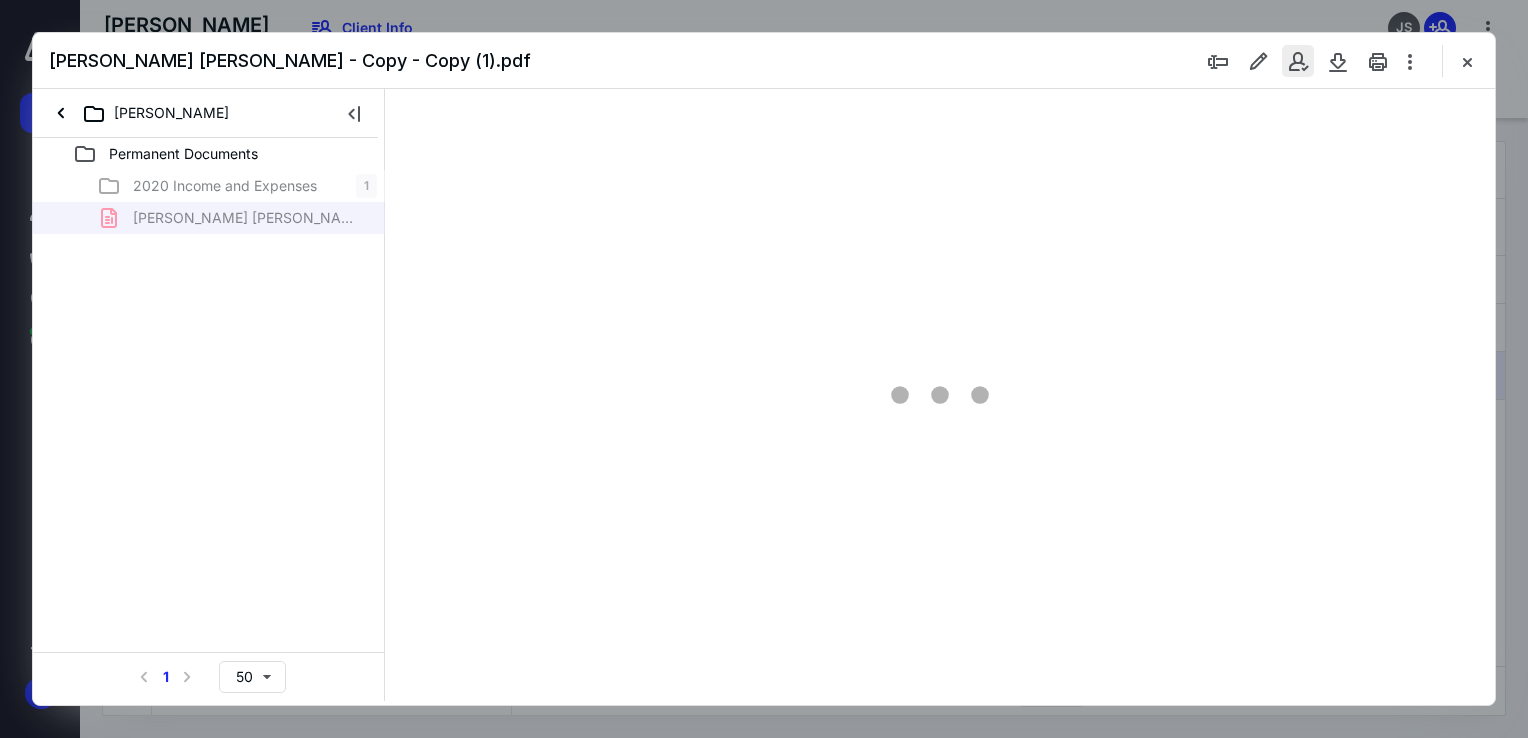 scroll, scrollTop: 0, scrollLeft: 0, axis: both 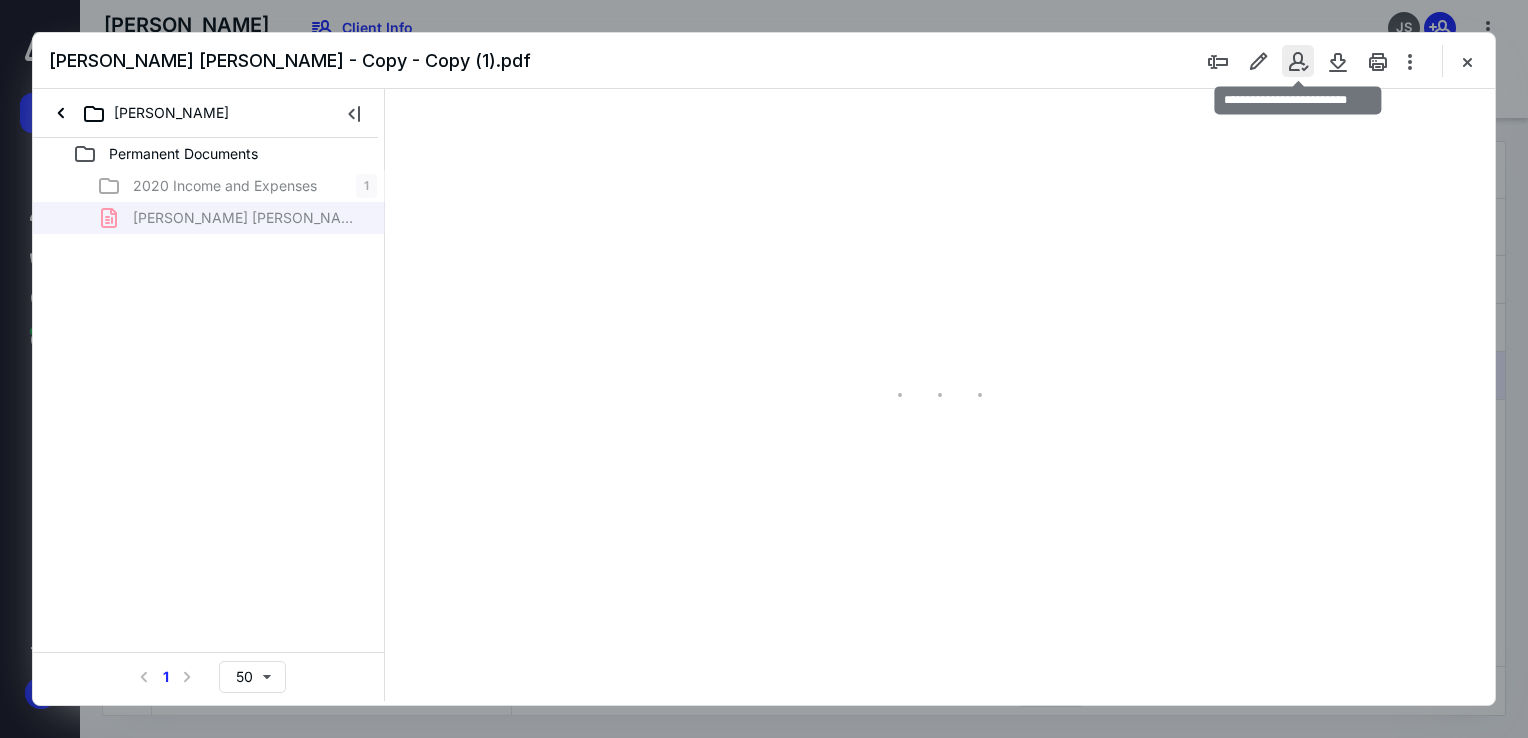 type on "68" 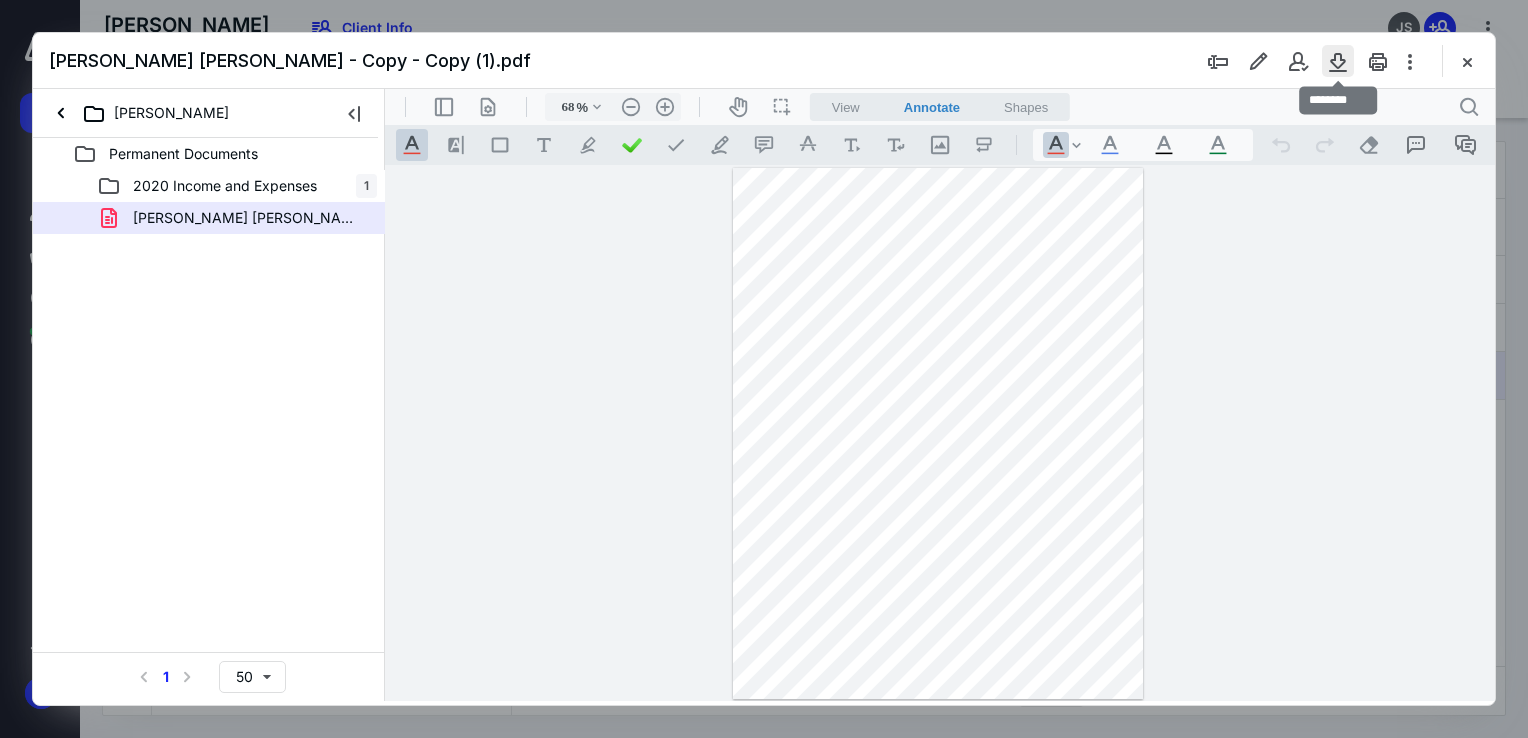 click at bounding box center (1338, 61) 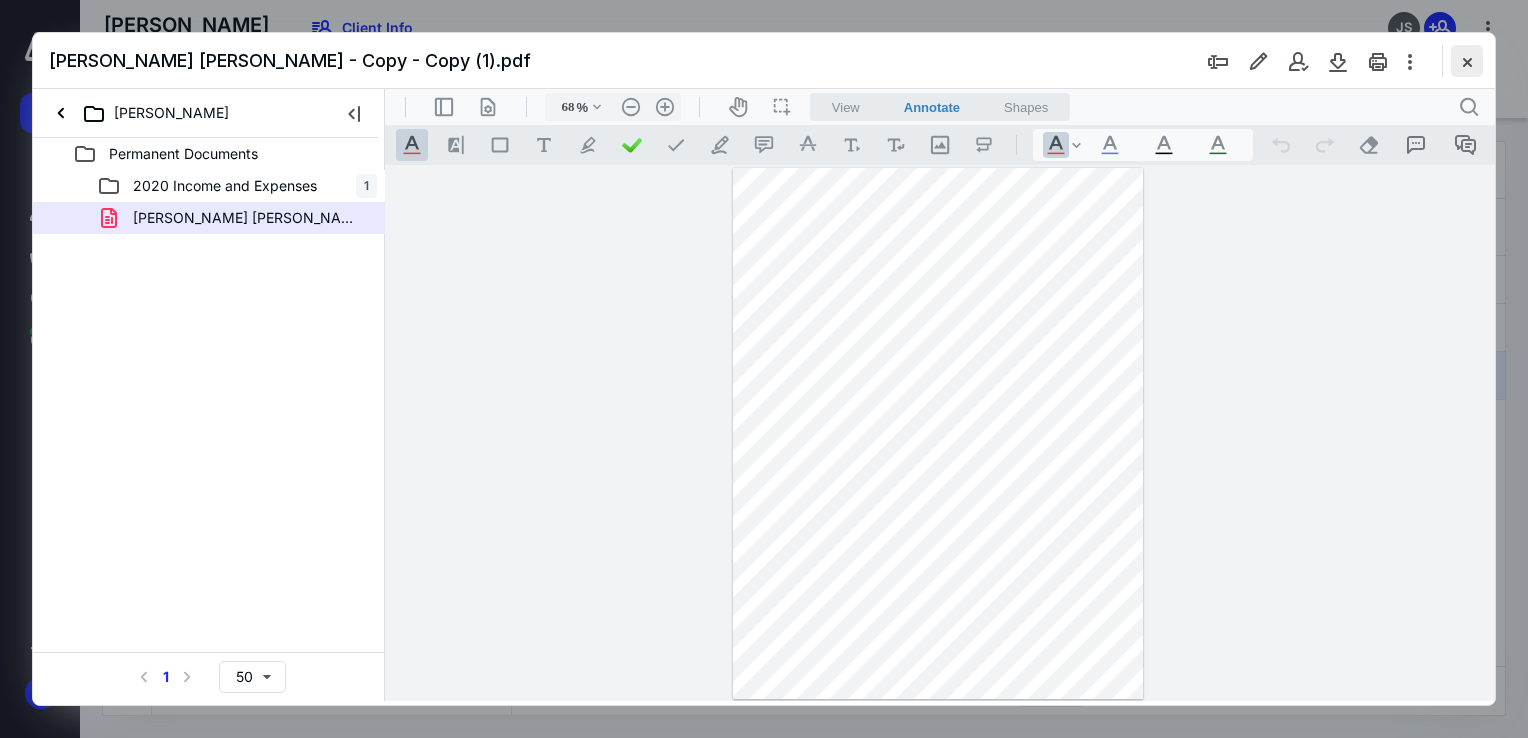 click at bounding box center [1467, 61] 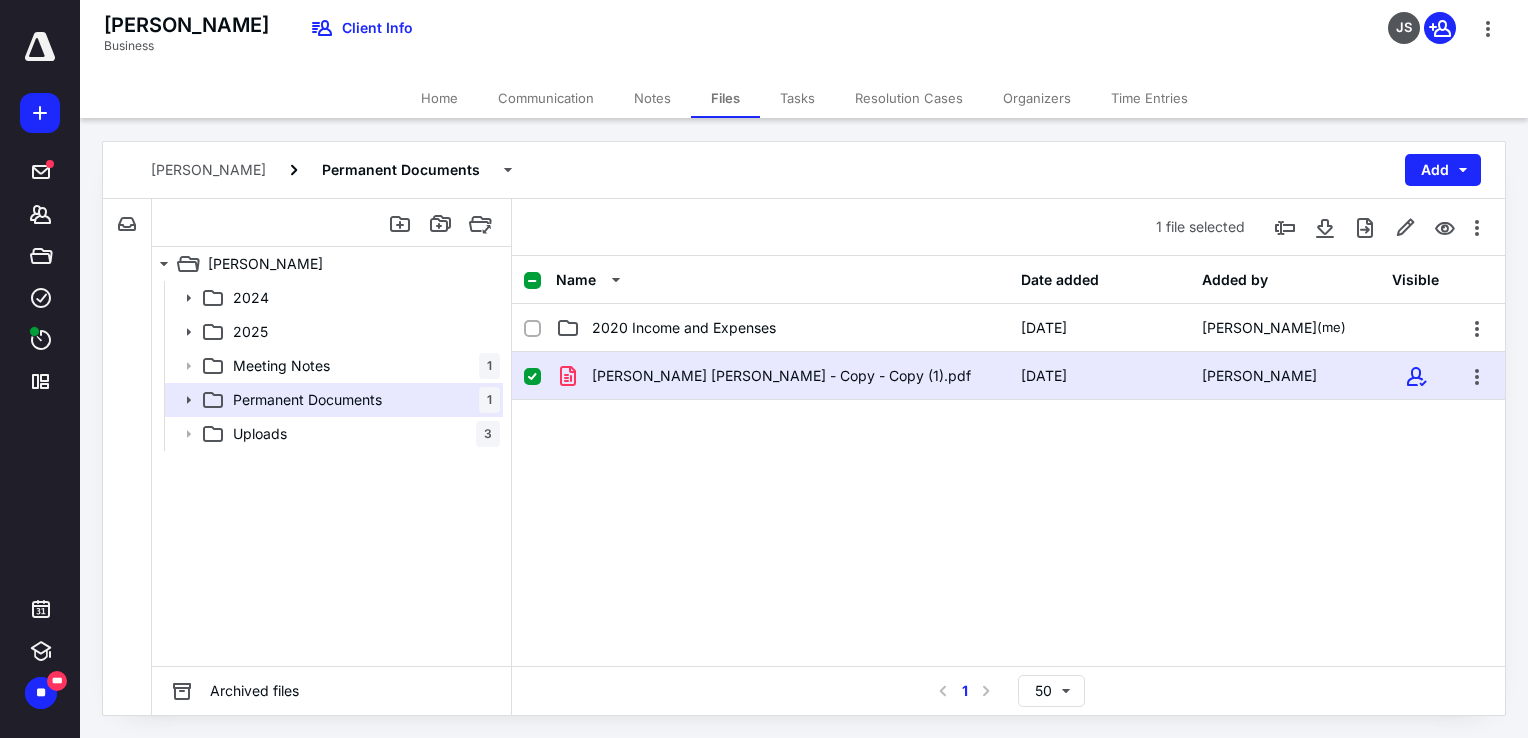 click at bounding box center [40, 113] 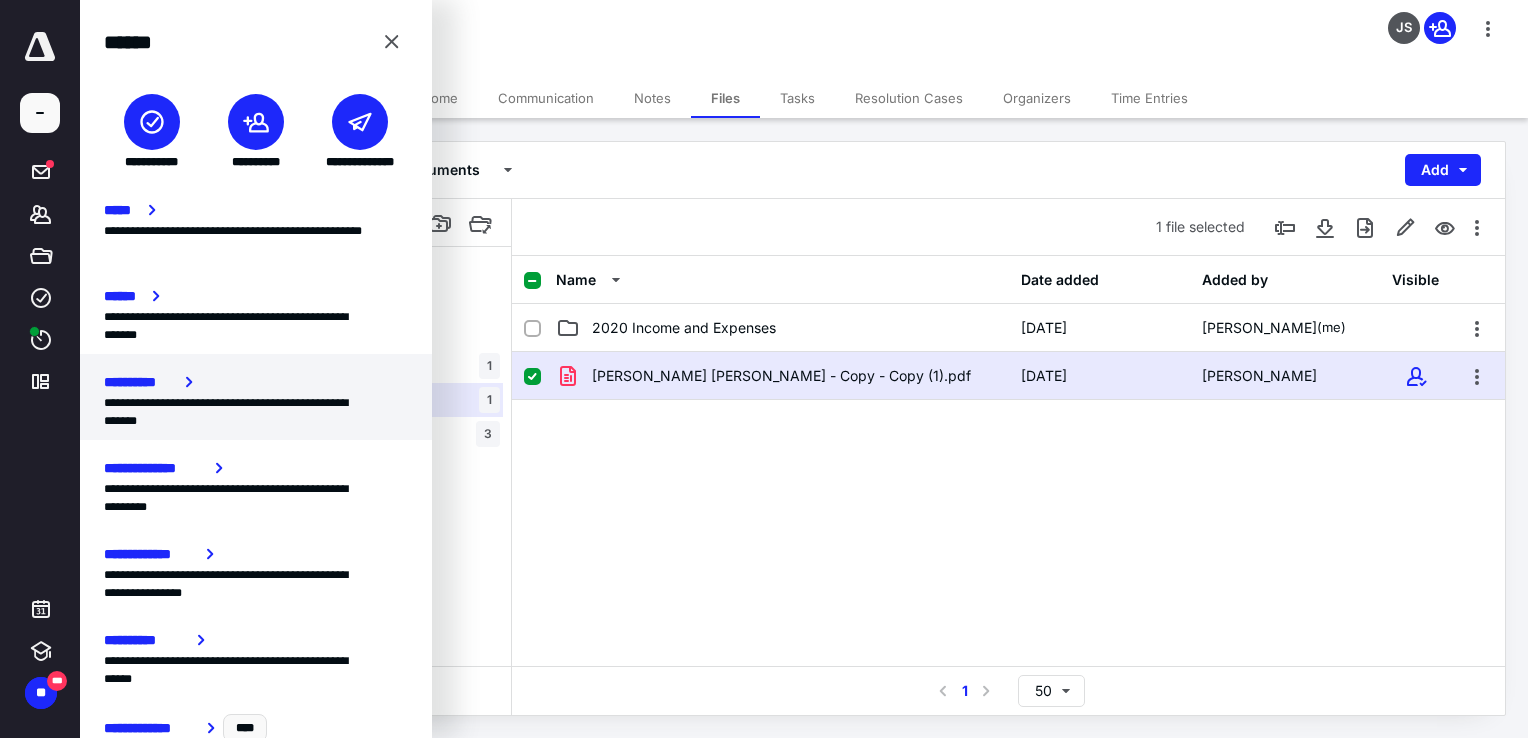 scroll, scrollTop: 0, scrollLeft: 0, axis: both 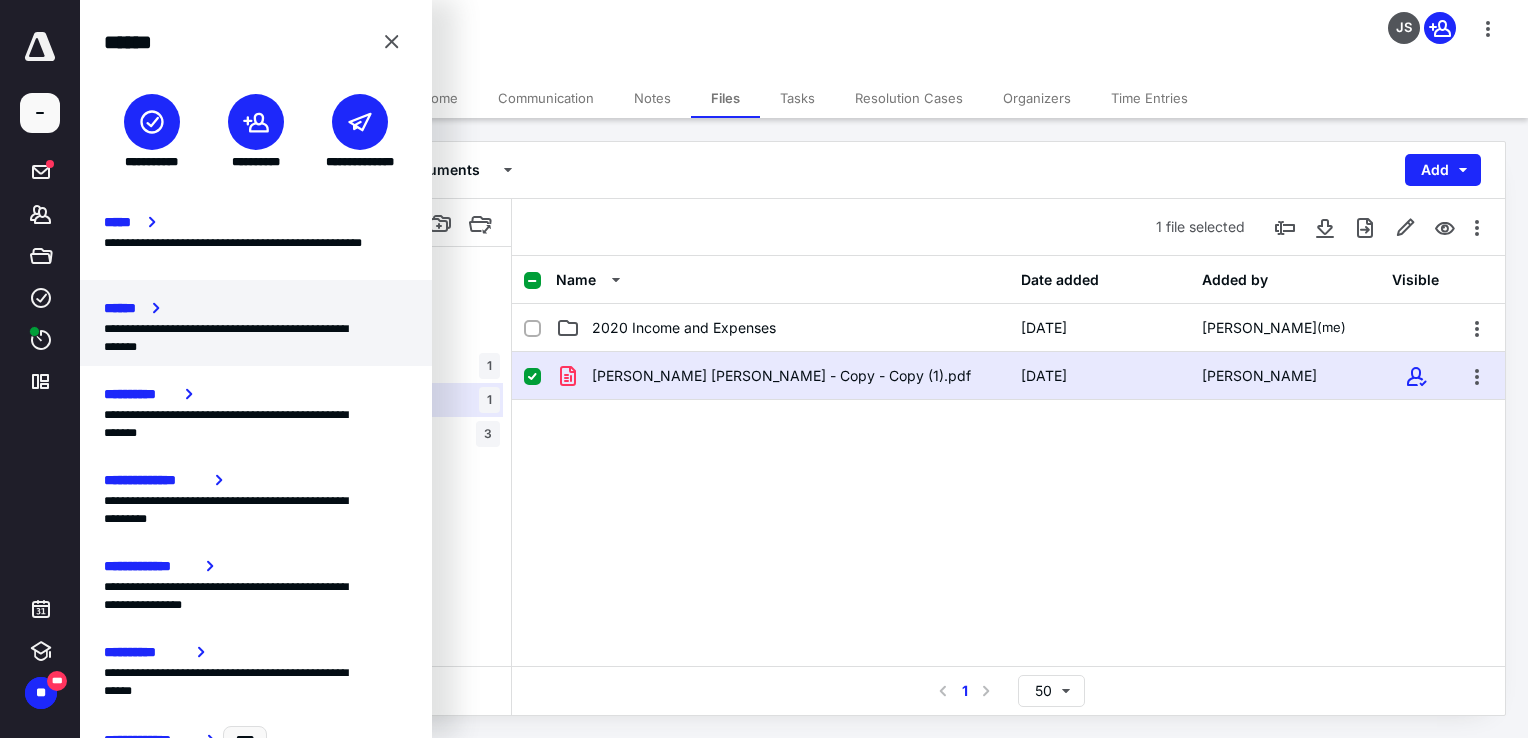 click on "**********" at bounding box center [248, 338] 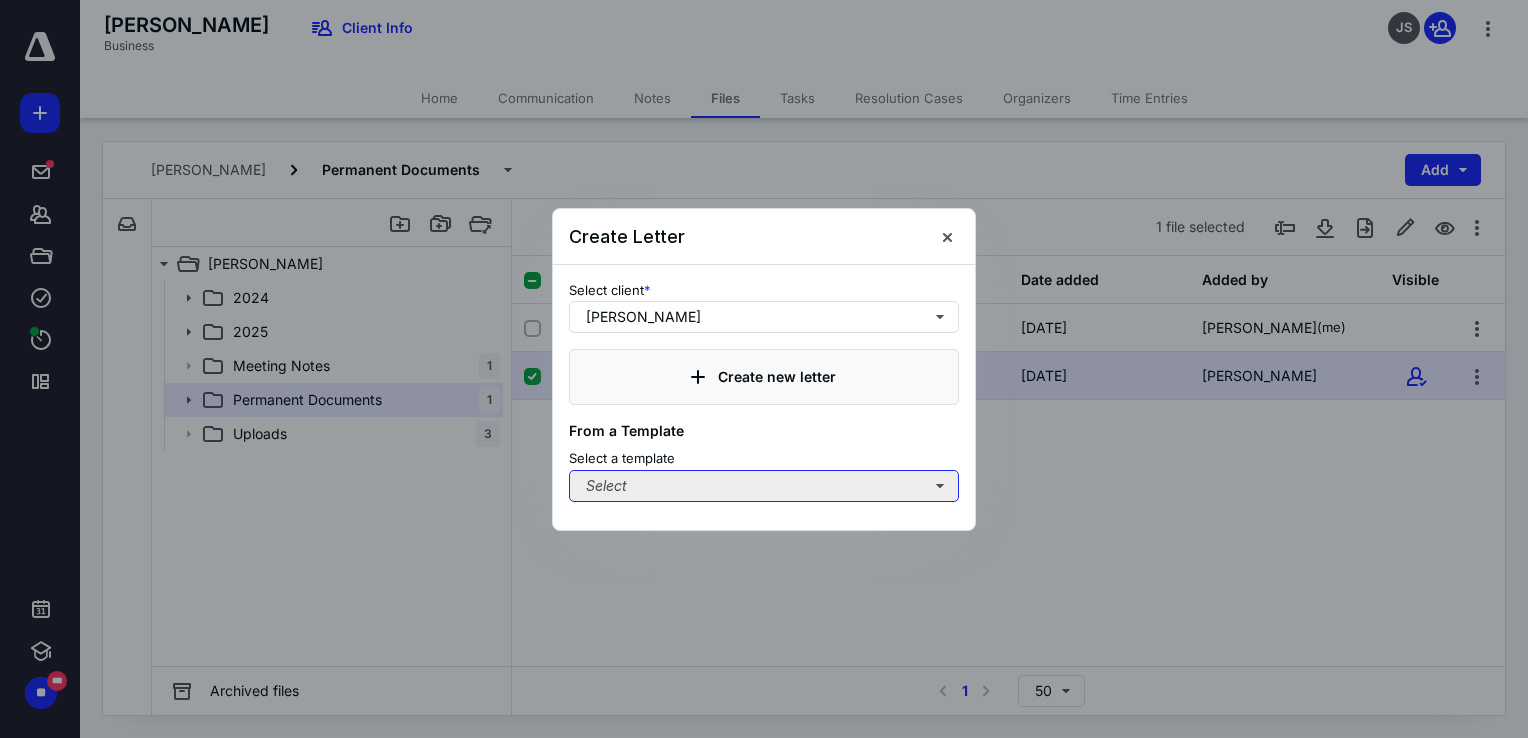 click on "Select" at bounding box center [764, 486] 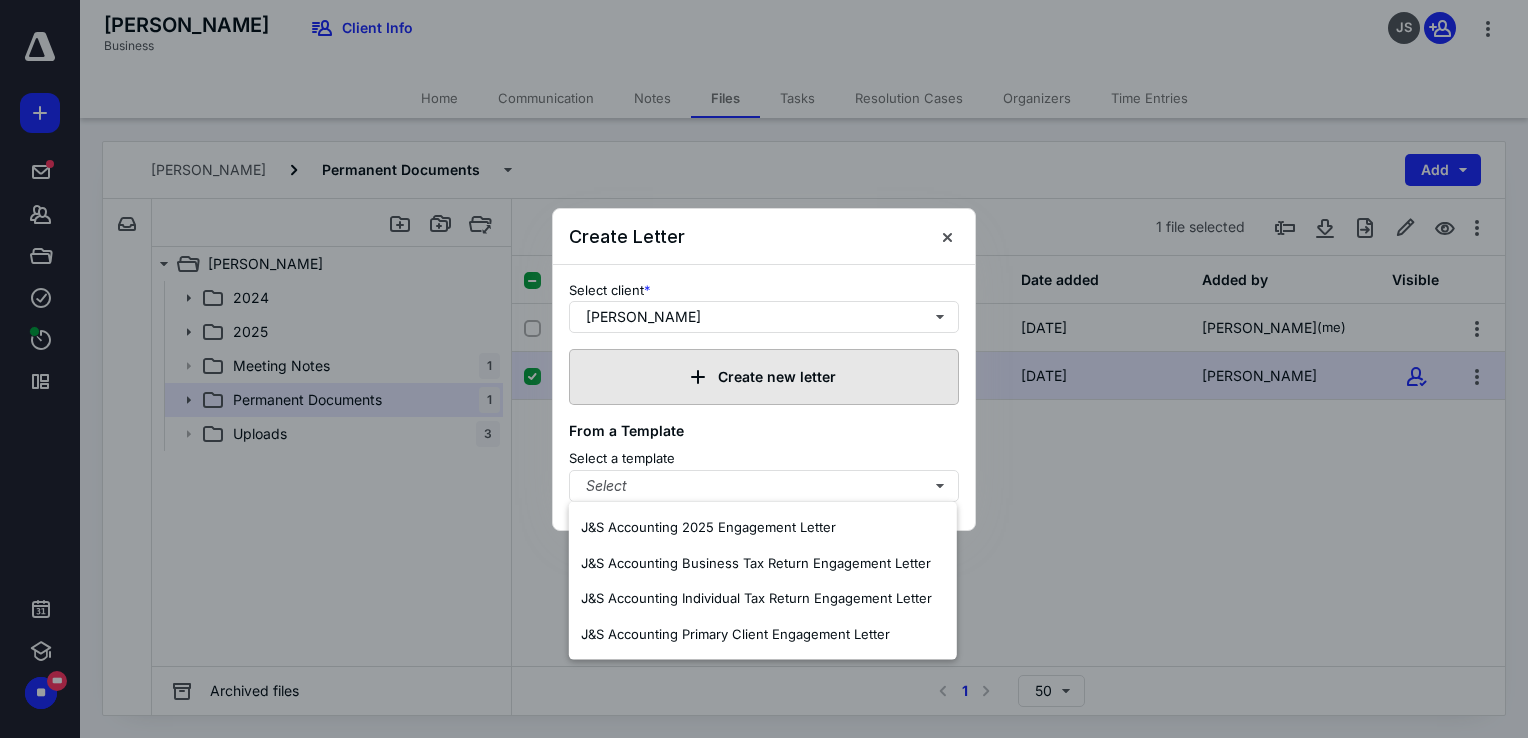 click on "Create new letter" at bounding box center [764, 377] 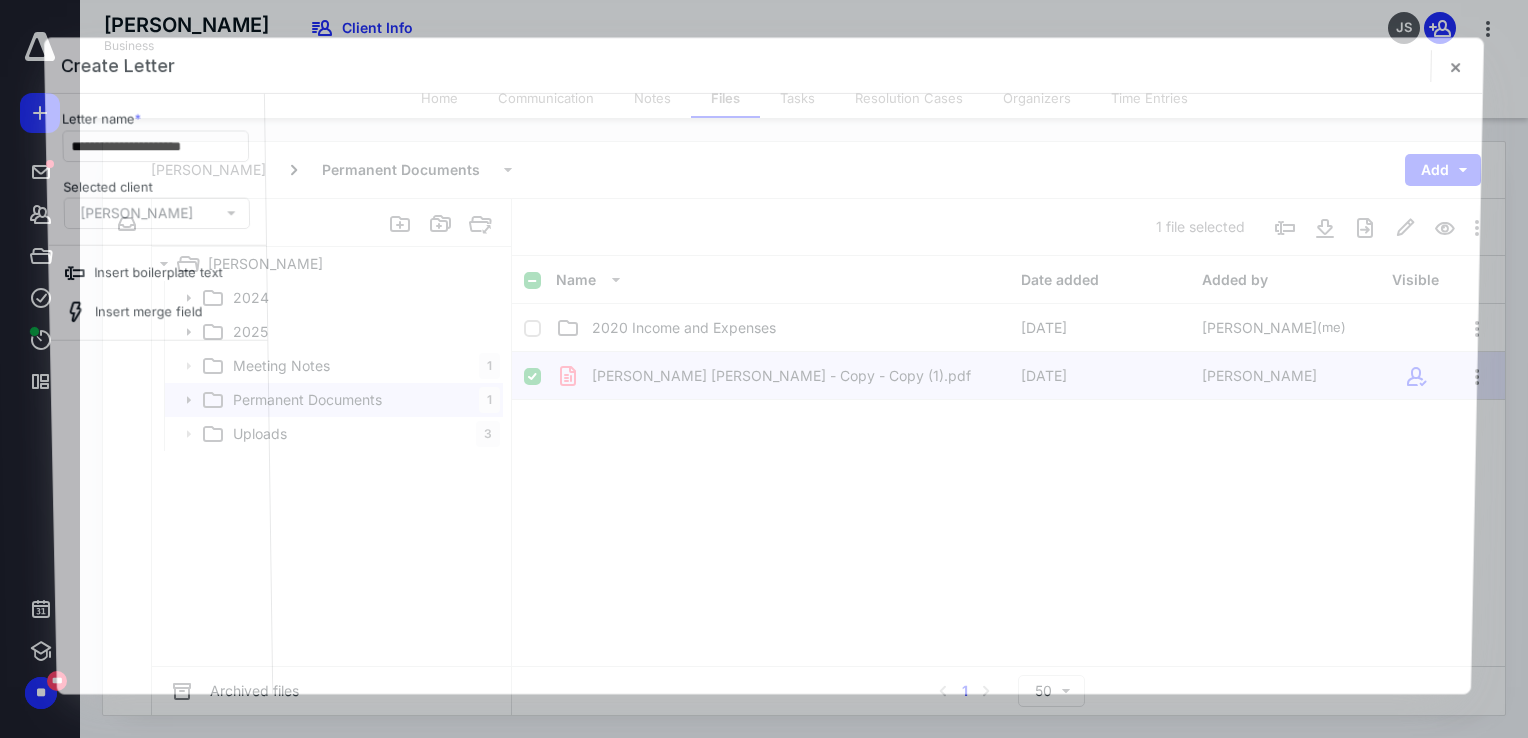 scroll, scrollTop: 0, scrollLeft: 0, axis: both 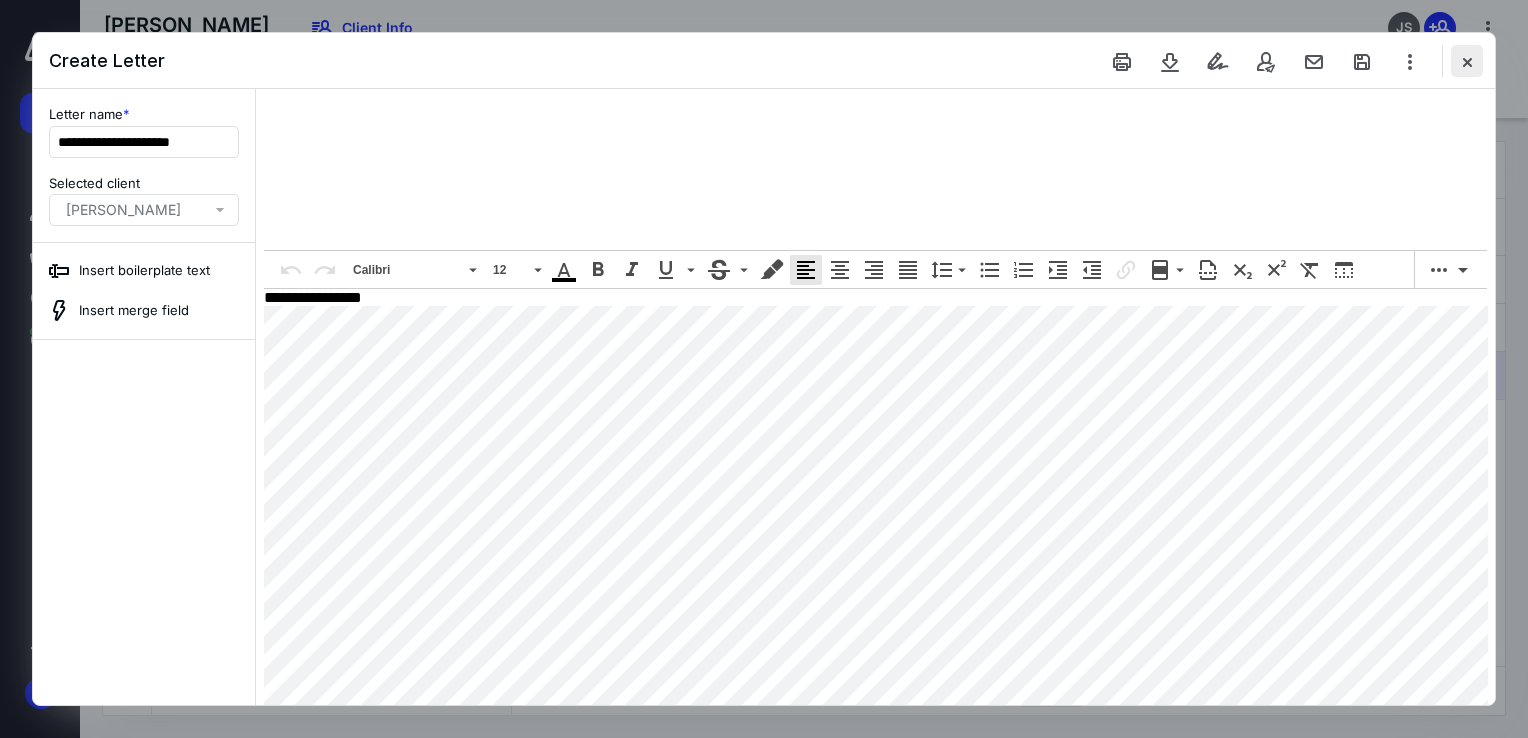 click at bounding box center (1467, 61) 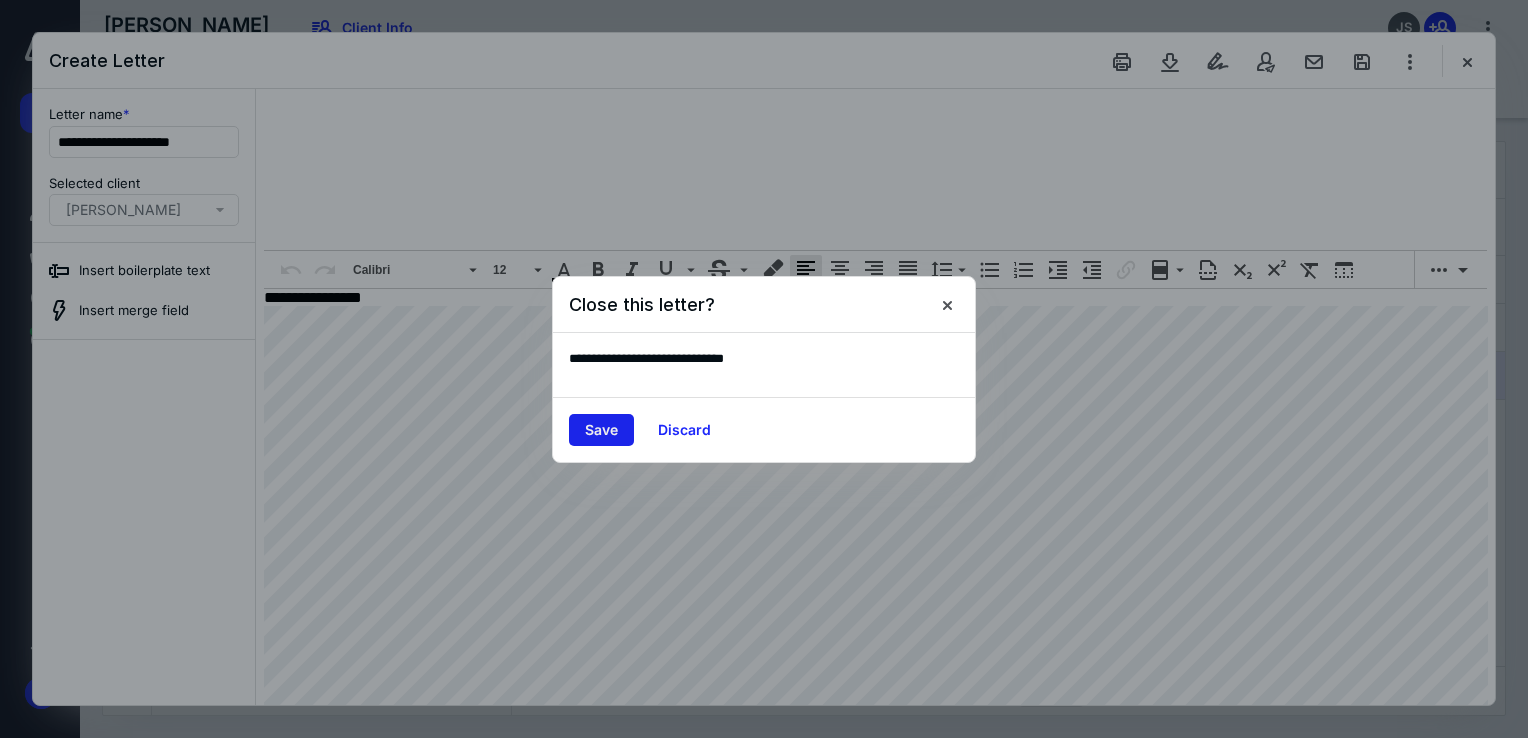 click on "Save" at bounding box center [601, 430] 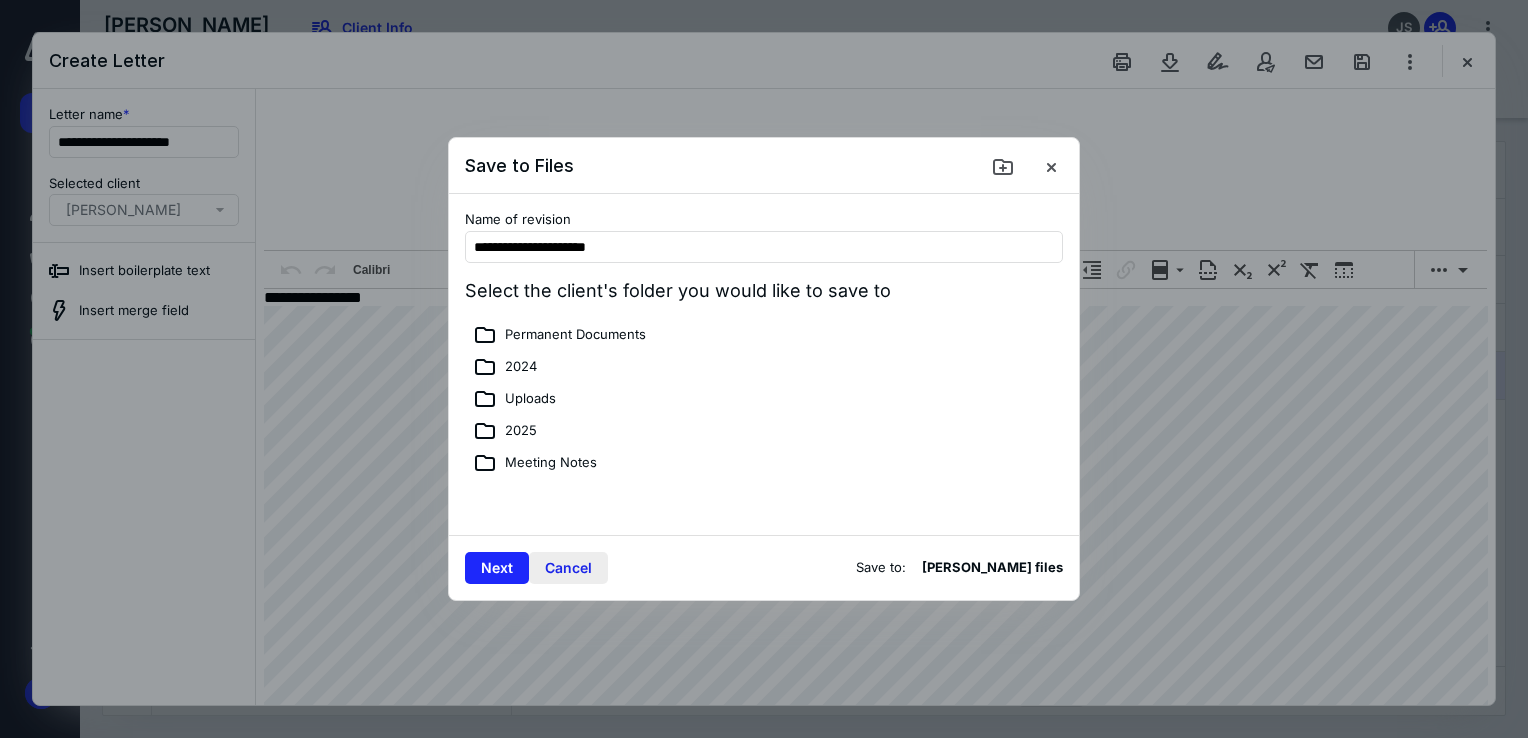 click on "Cancel" at bounding box center [568, 568] 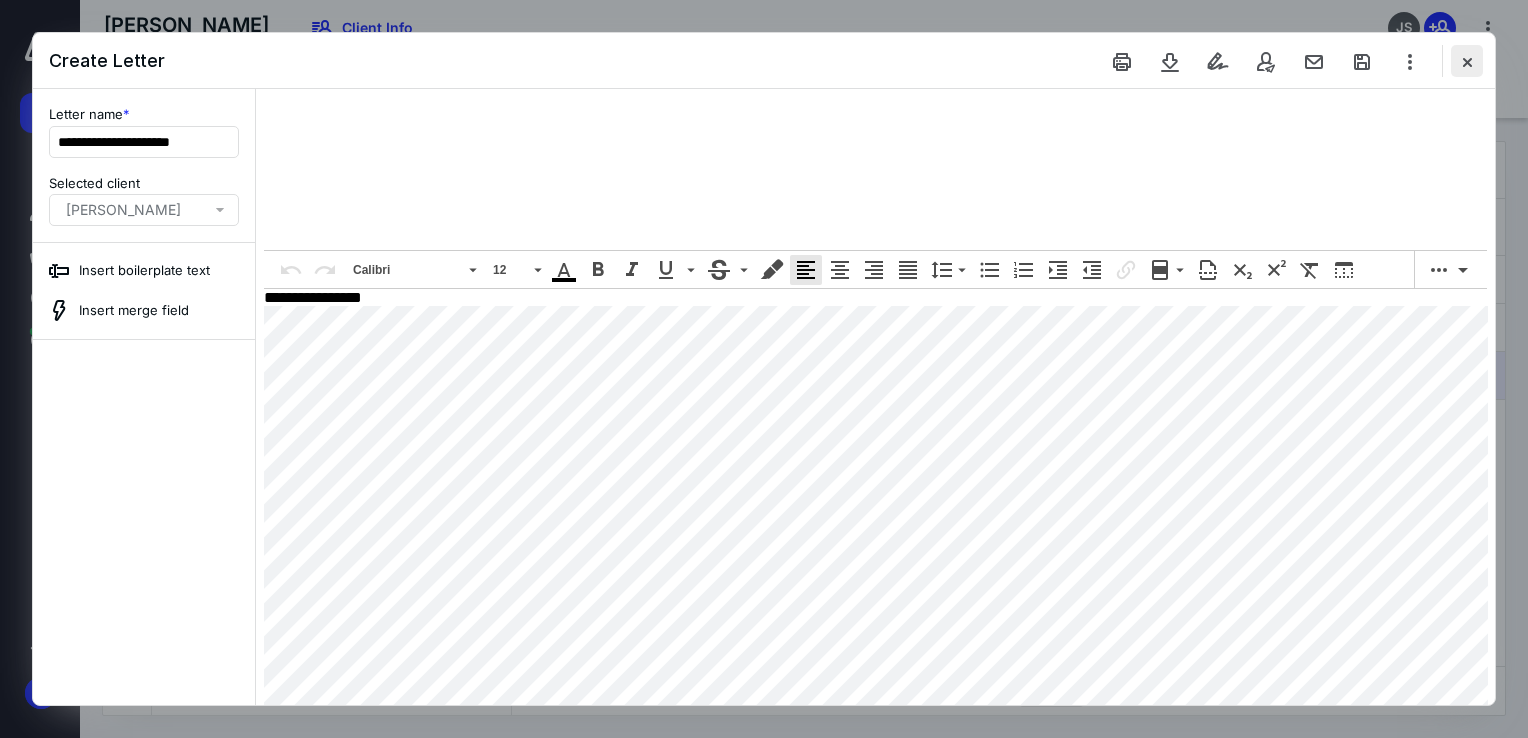 click at bounding box center [1467, 61] 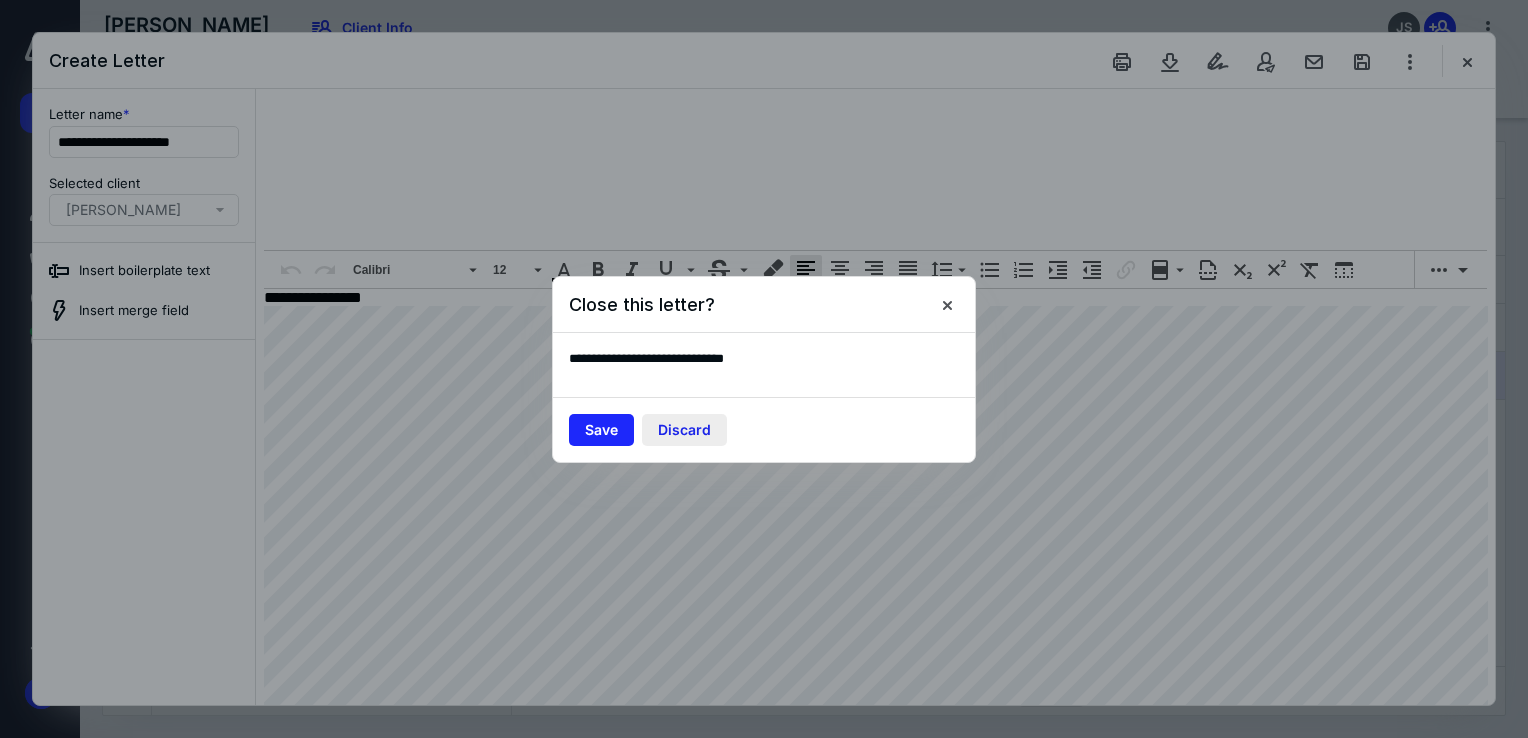 click on "Discard" at bounding box center (684, 430) 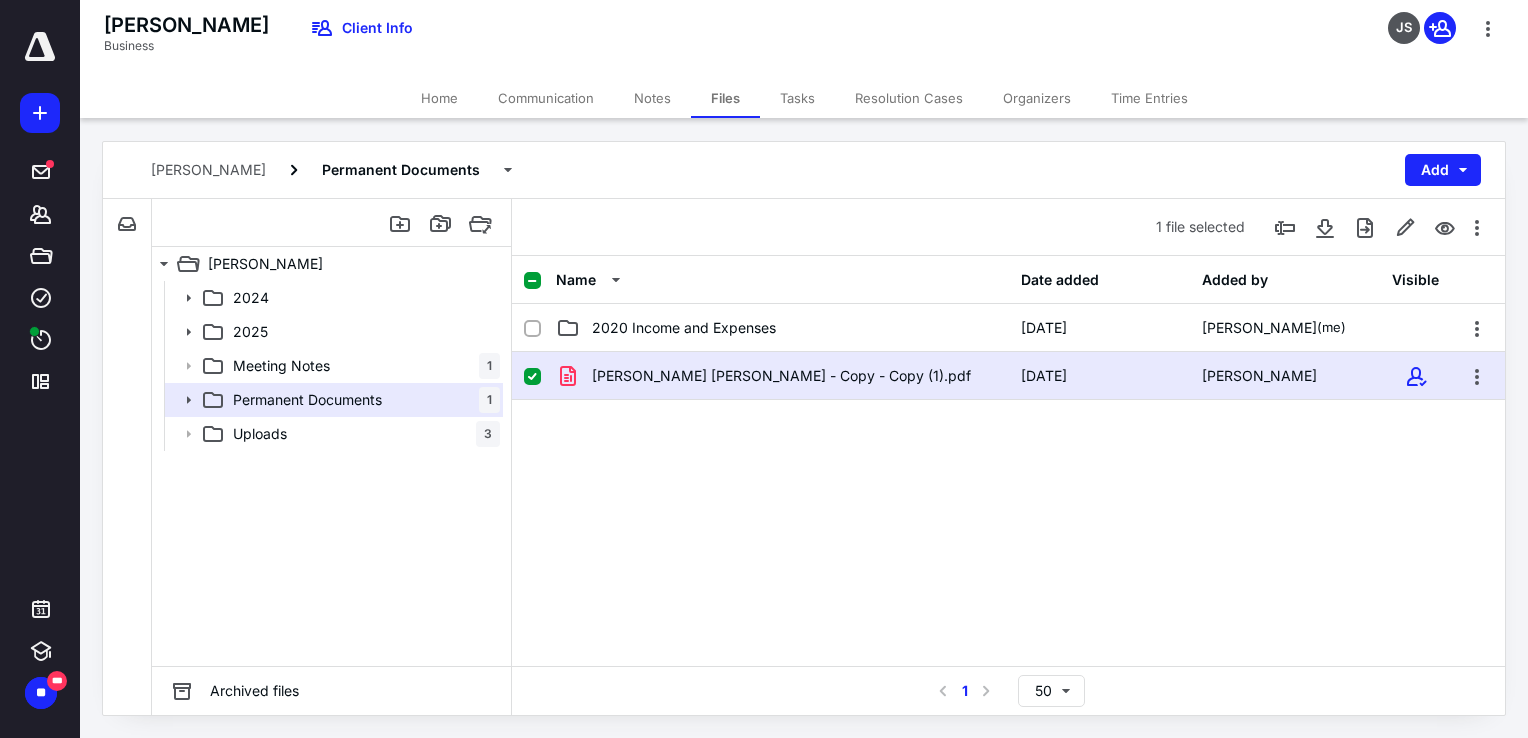 click on "ABBY ROB - Copy - Copy (1).pdf 7/9/2025 MIchael Cesaire" at bounding box center (1008, 502) 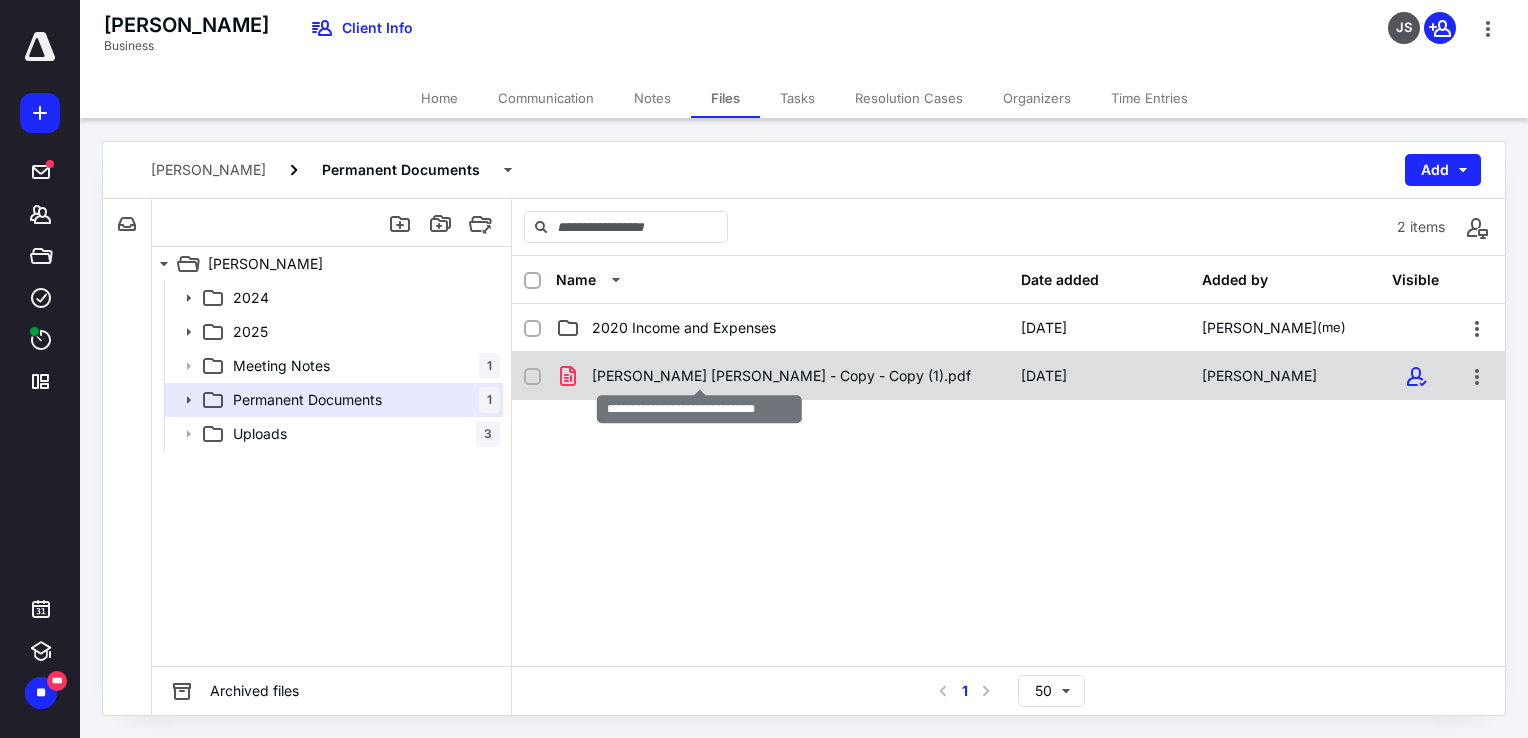 click on "ABBY ROB - Copy - Copy (1).pdf" at bounding box center (781, 376) 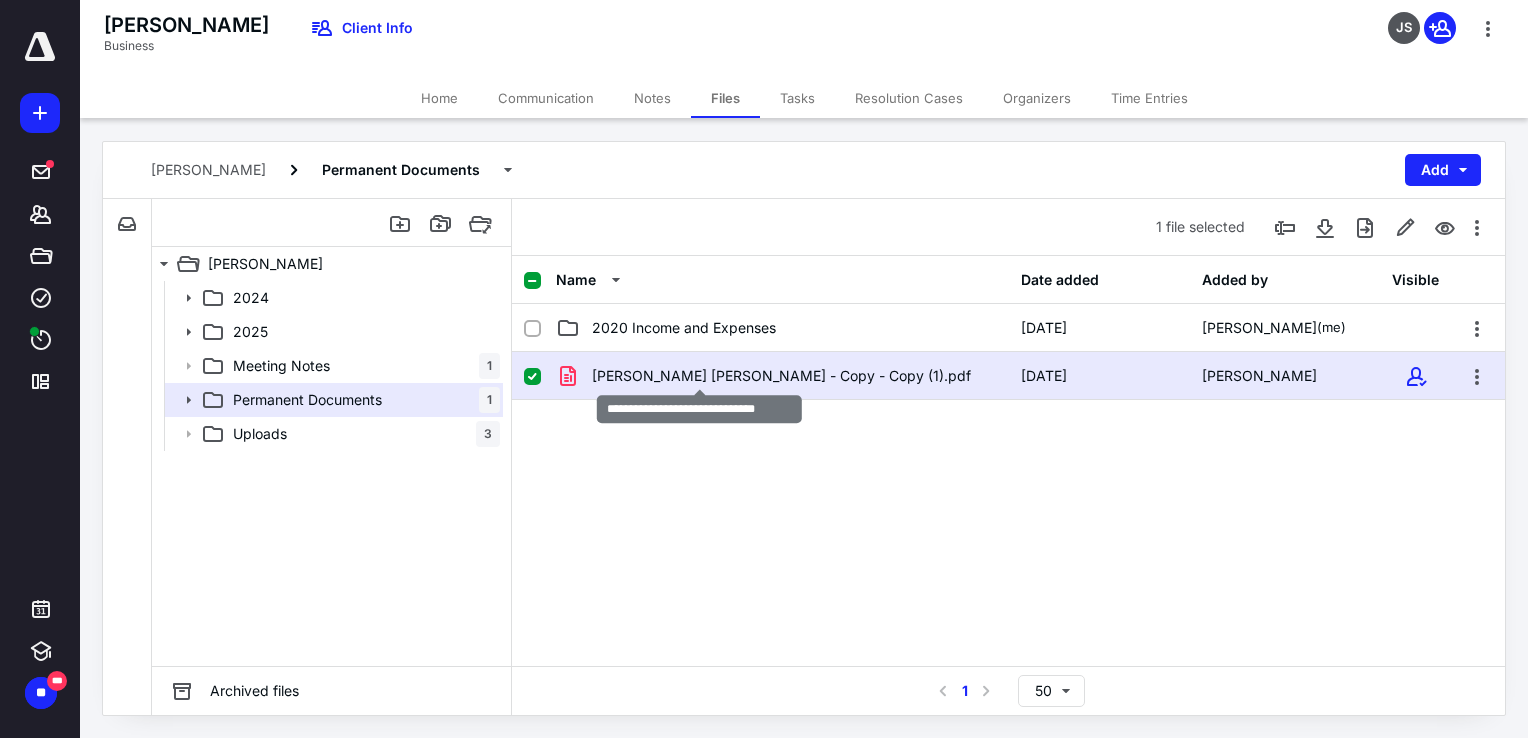 click on "ABBY ROB - Copy - Copy (1).pdf" at bounding box center [781, 376] 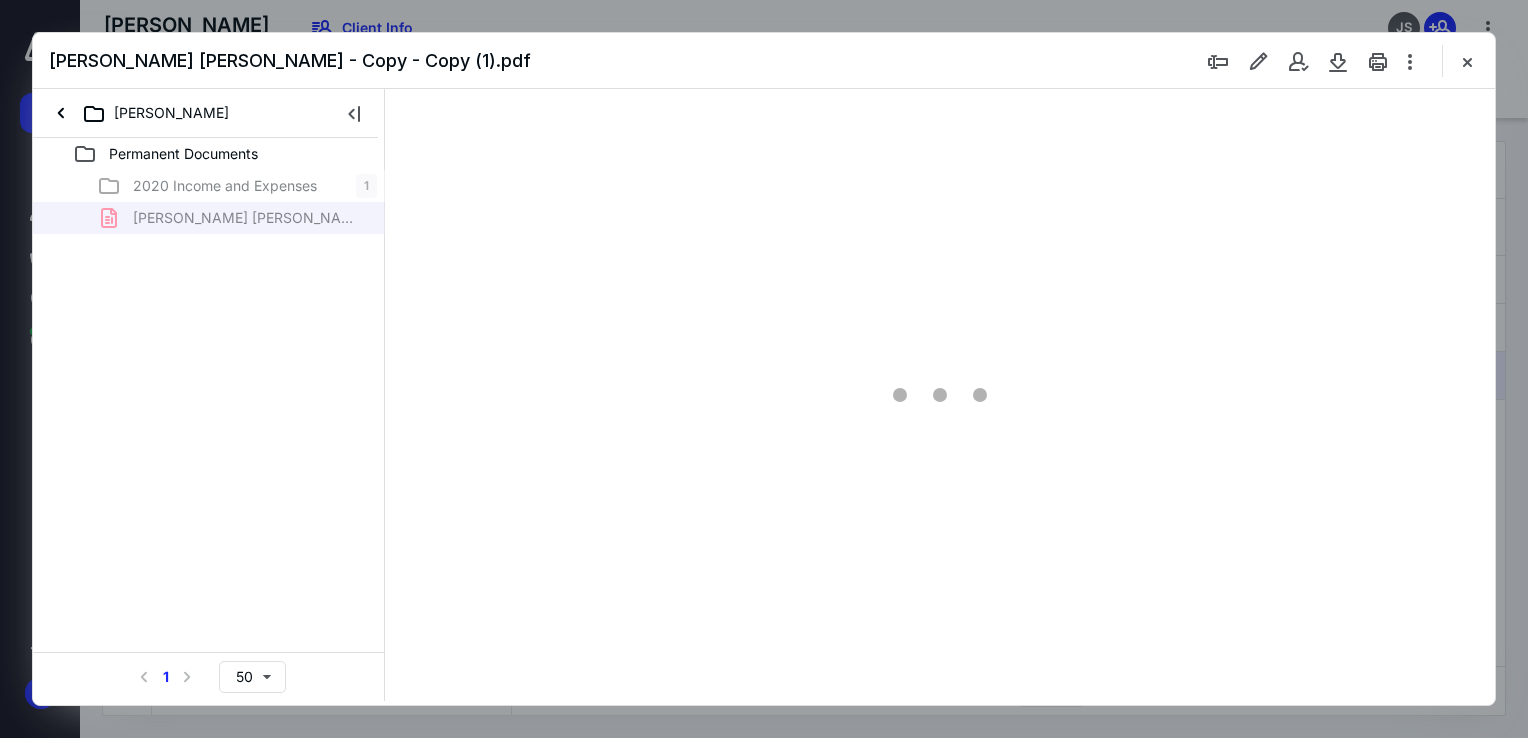 scroll, scrollTop: 0, scrollLeft: 0, axis: both 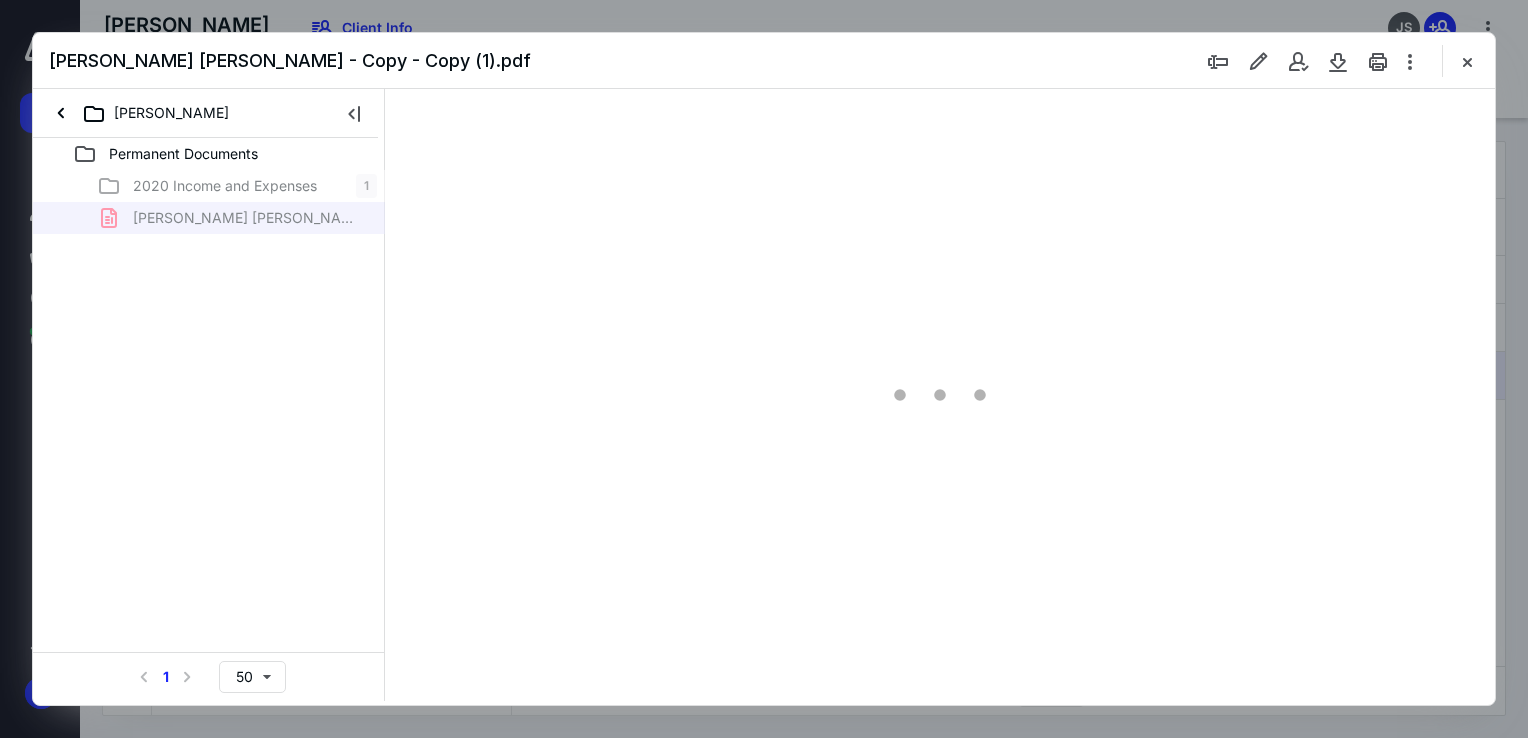 click at bounding box center (764, 369) 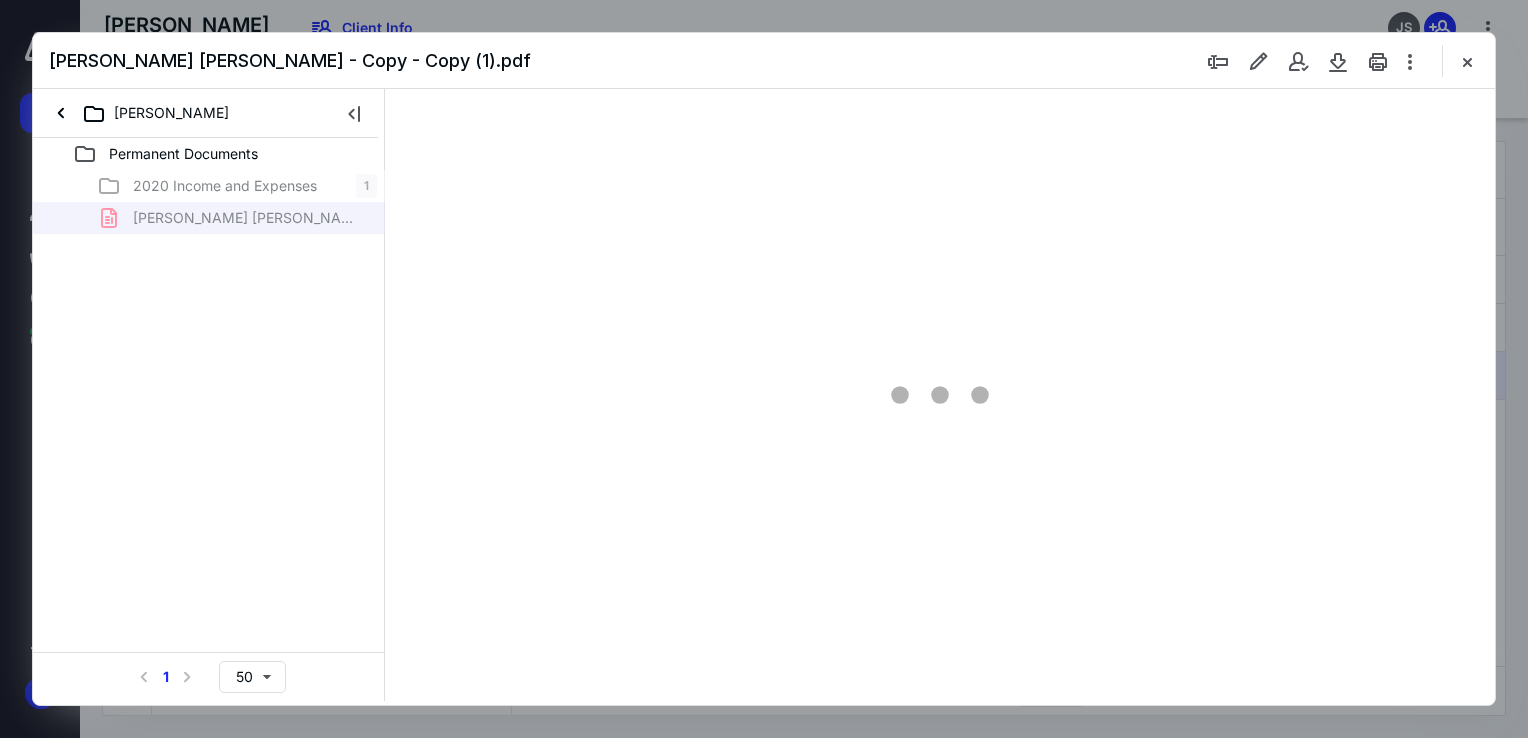type on "68" 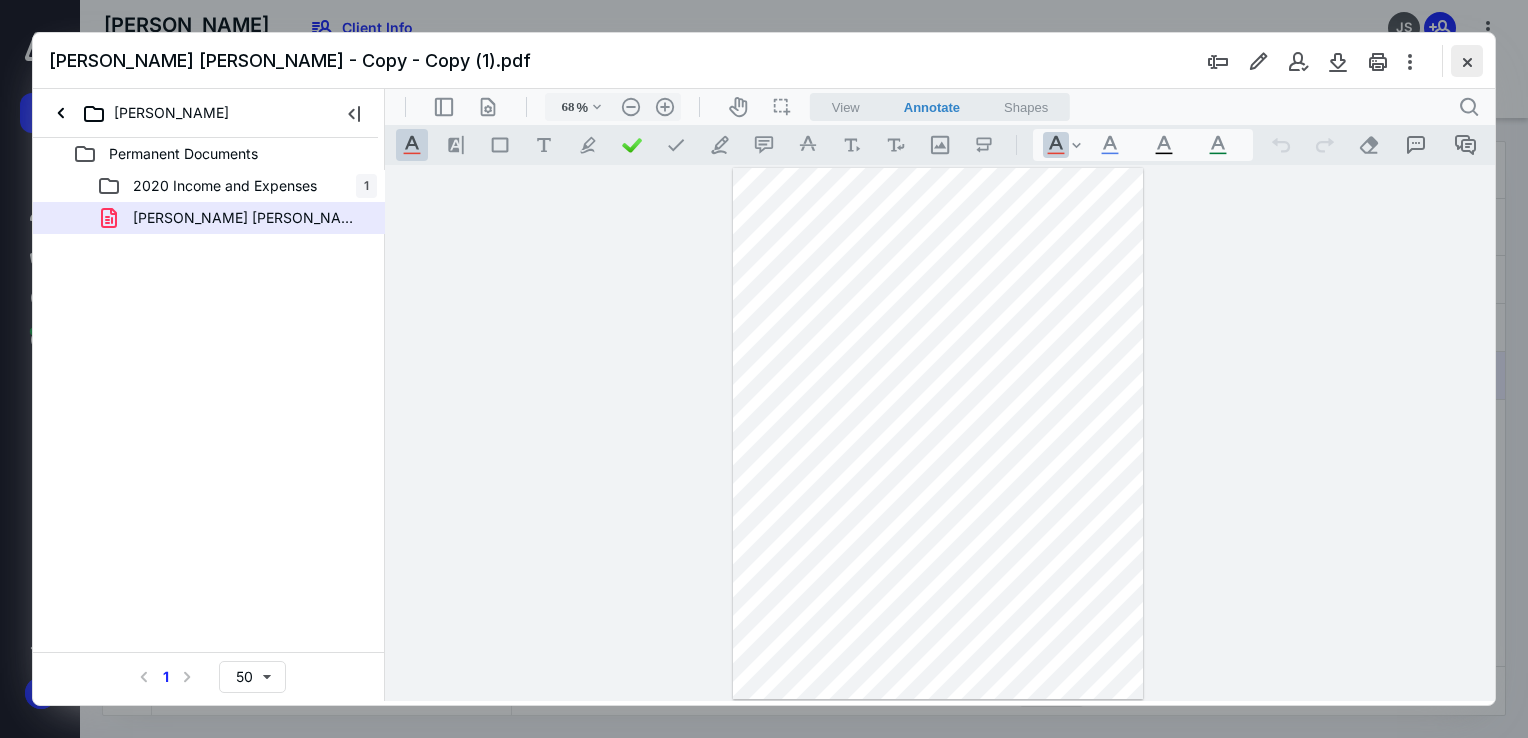 click at bounding box center [1467, 61] 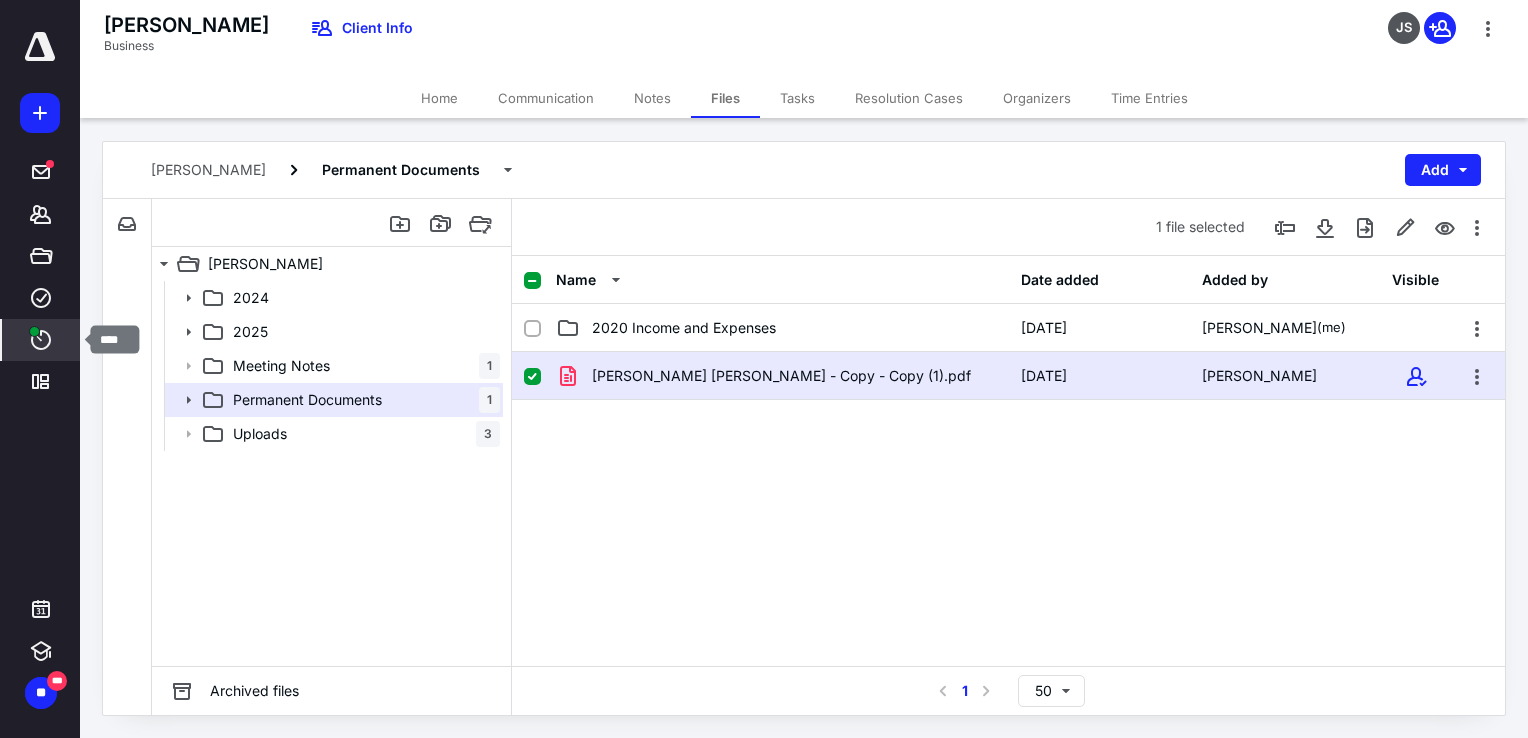 click 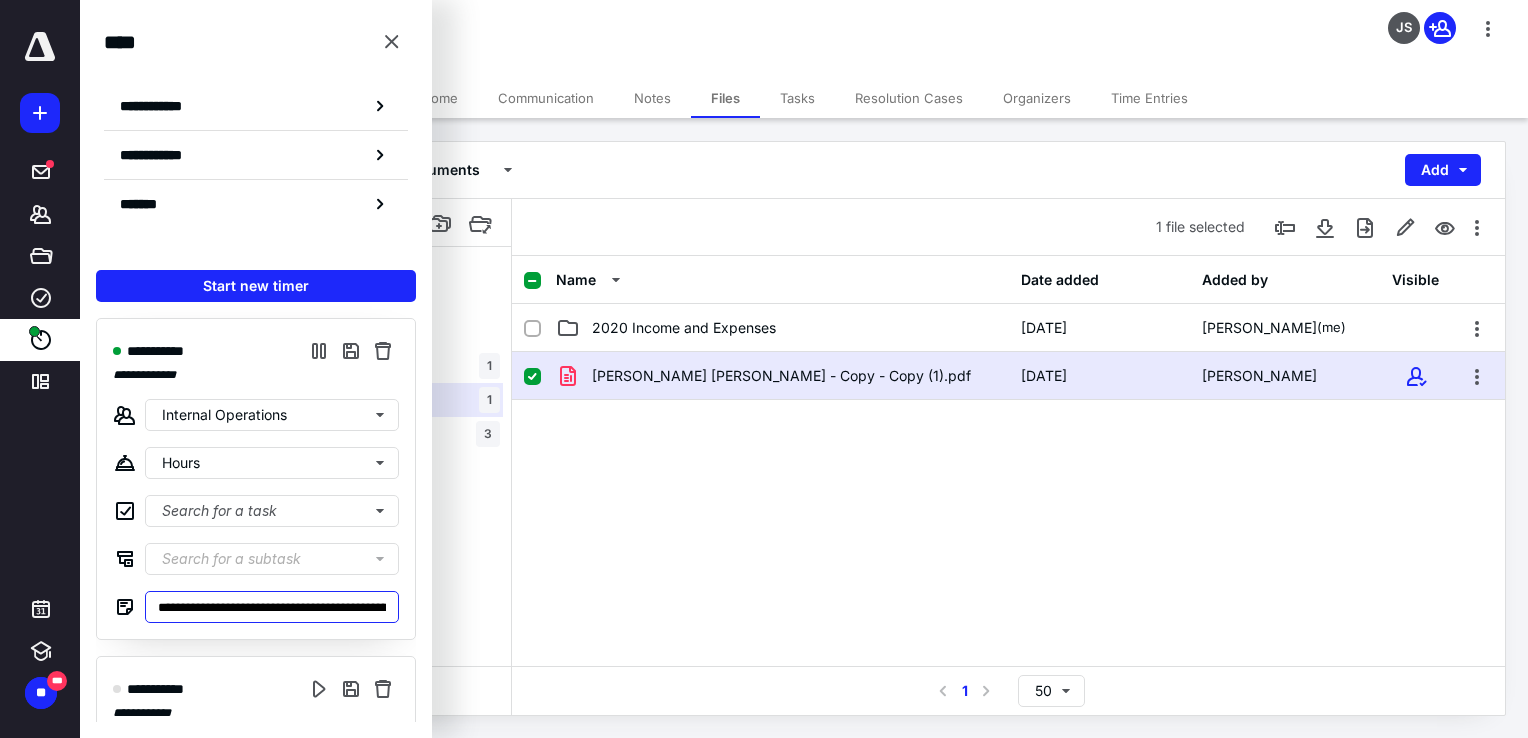 click on "**********" at bounding box center [272, 607] 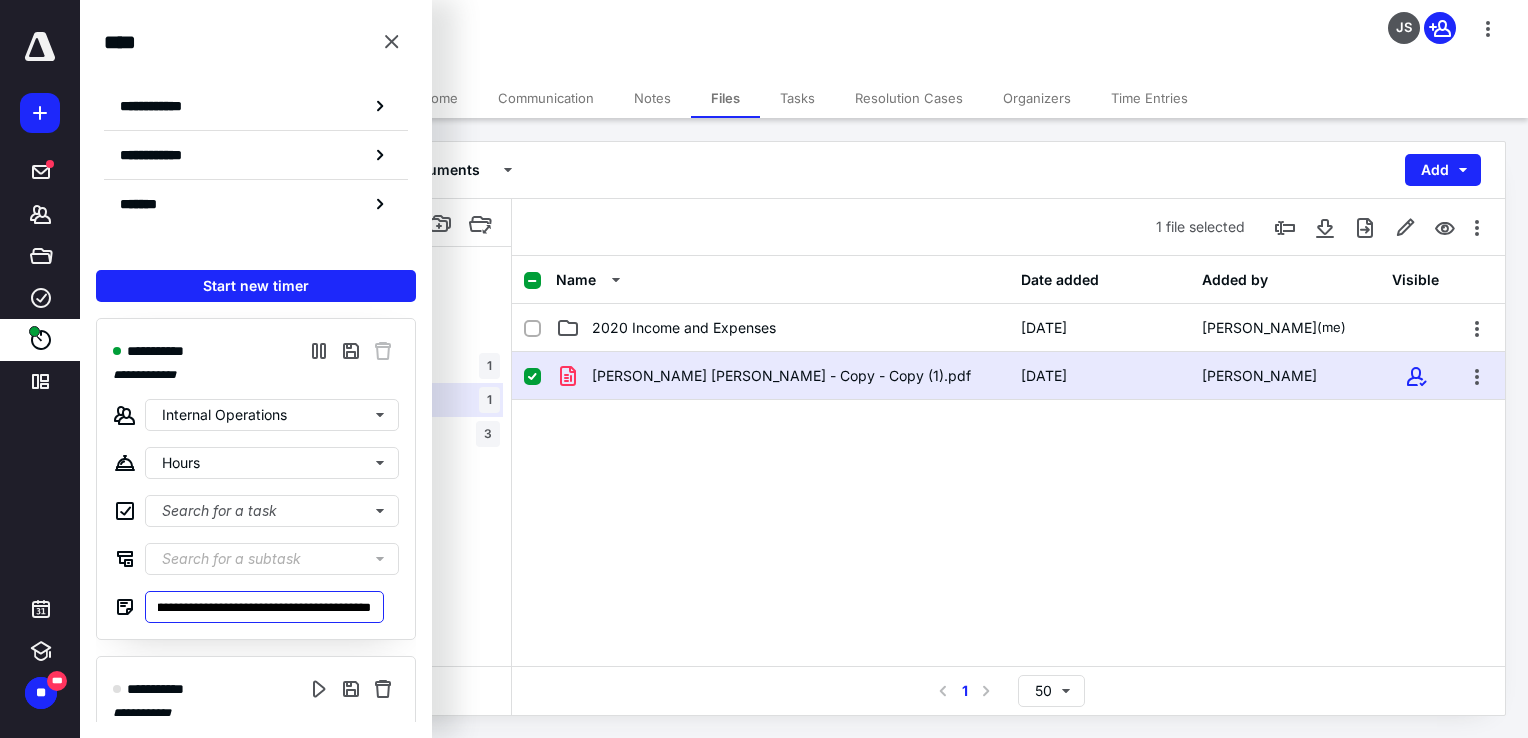 scroll, scrollTop: 0, scrollLeft: 496, axis: horizontal 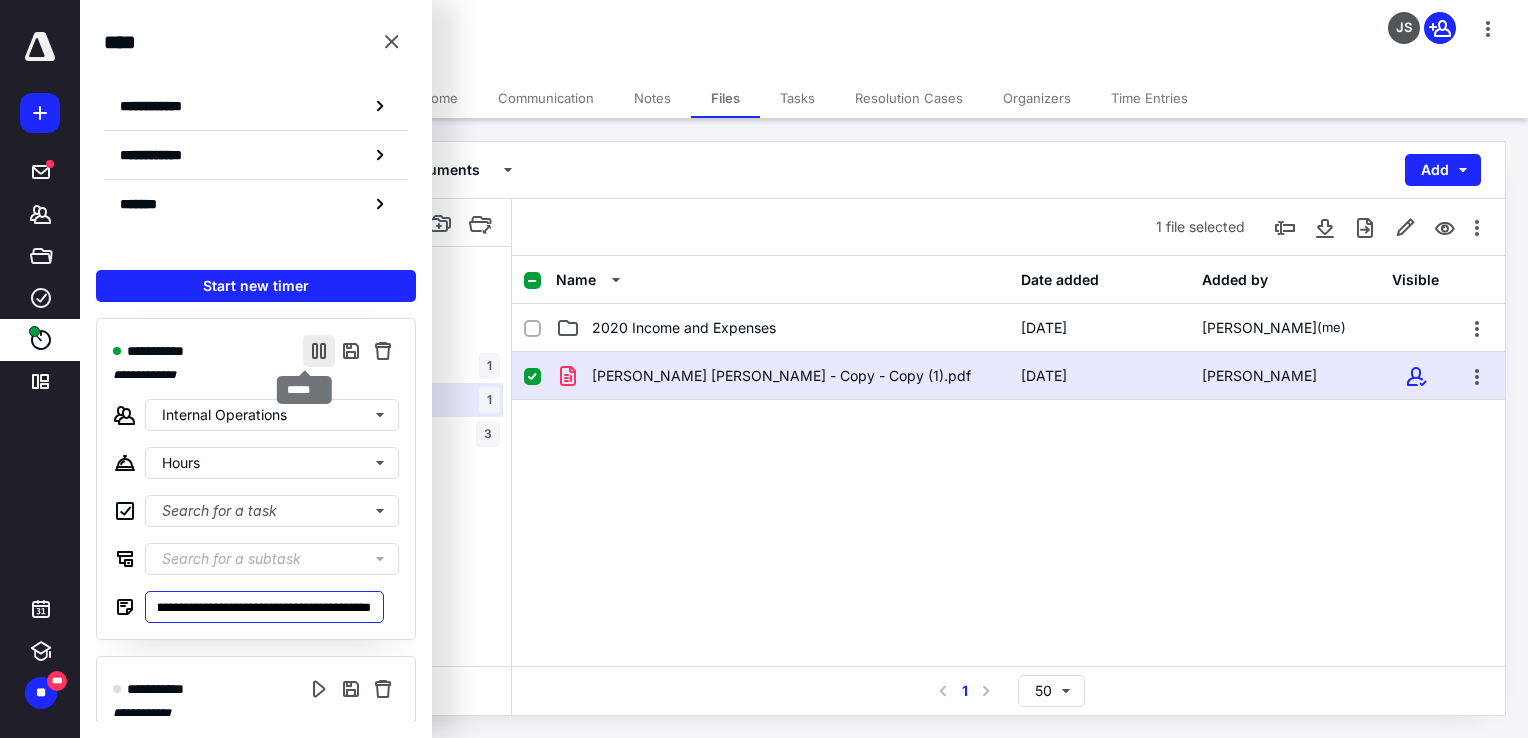type on "**********" 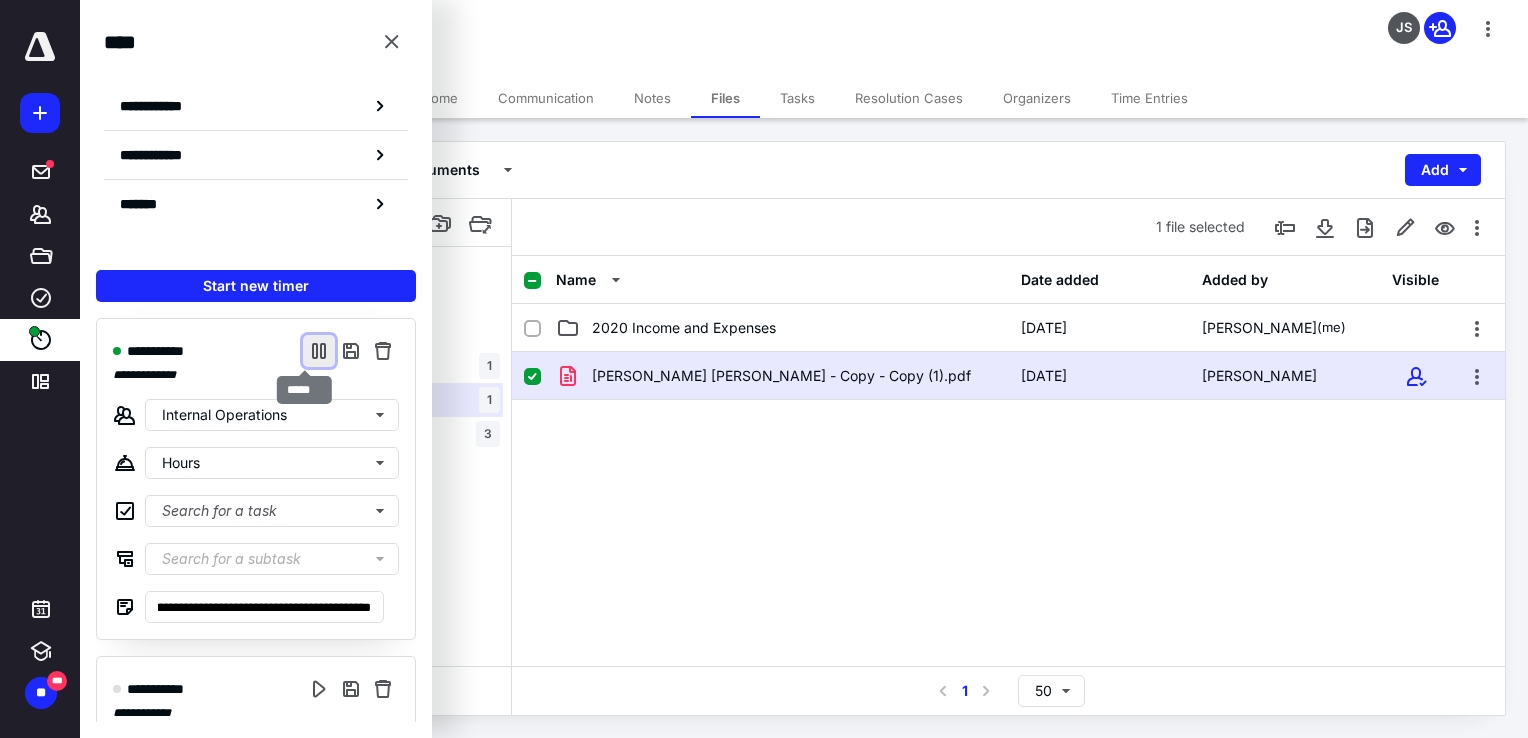 scroll, scrollTop: 0, scrollLeft: 0, axis: both 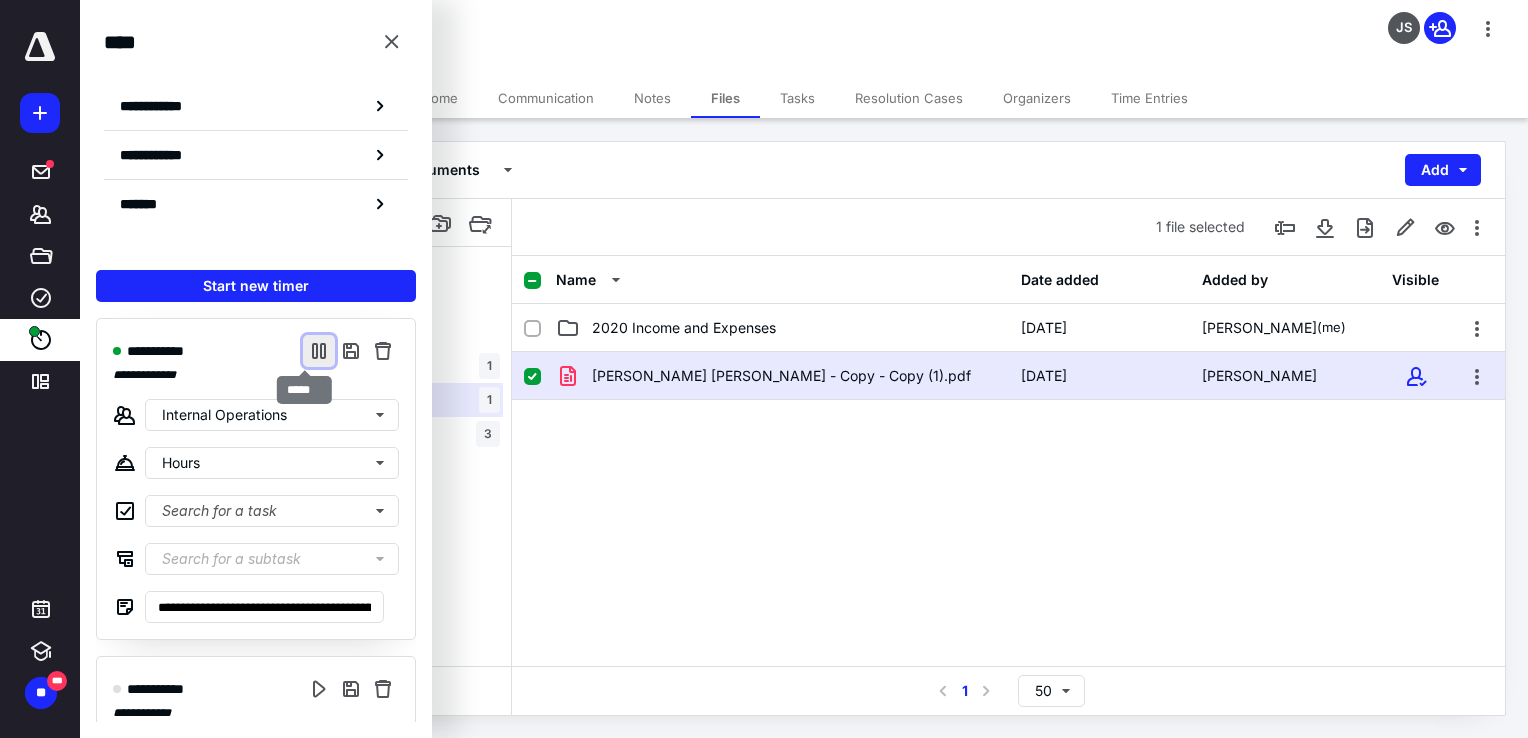 click at bounding box center (319, 351) 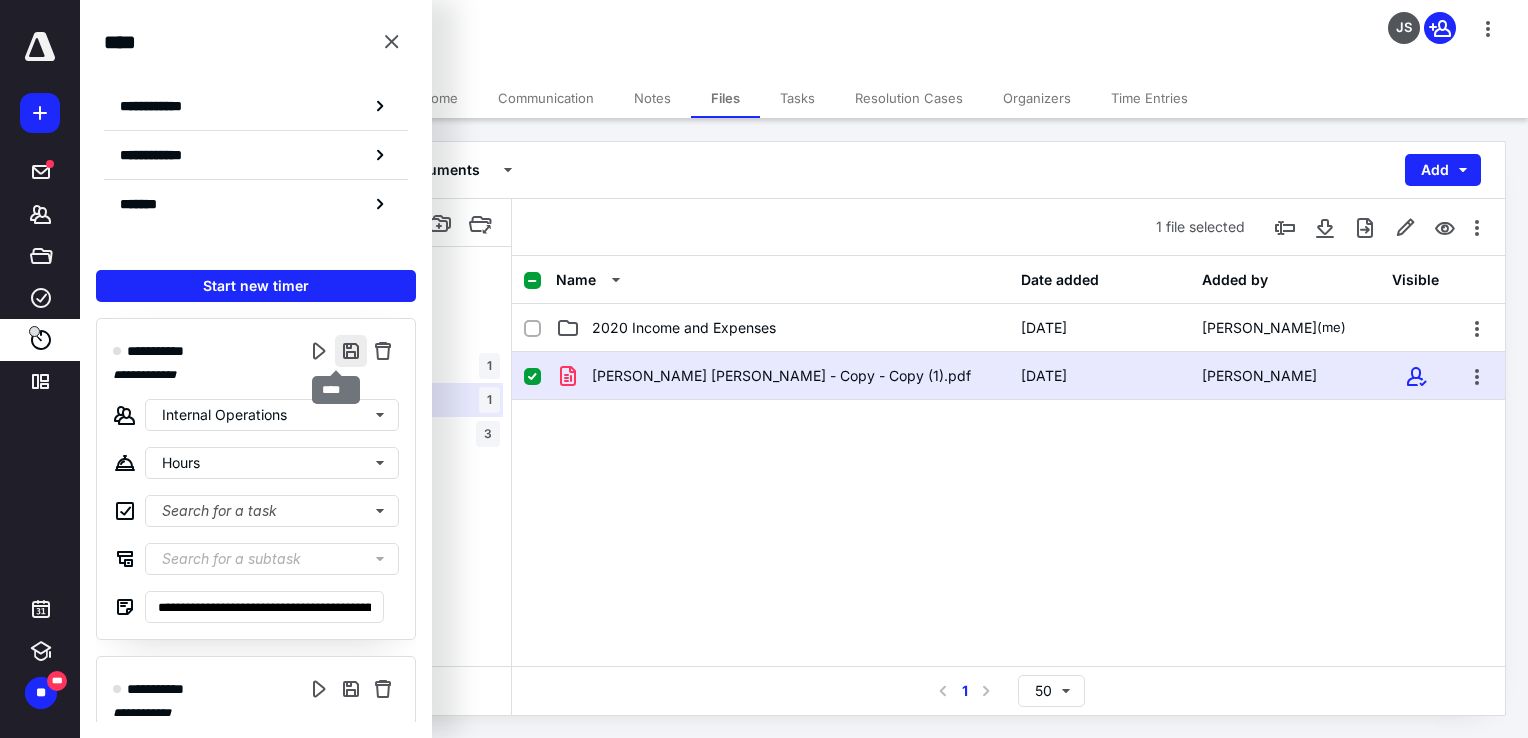 click at bounding box center (351, 351) 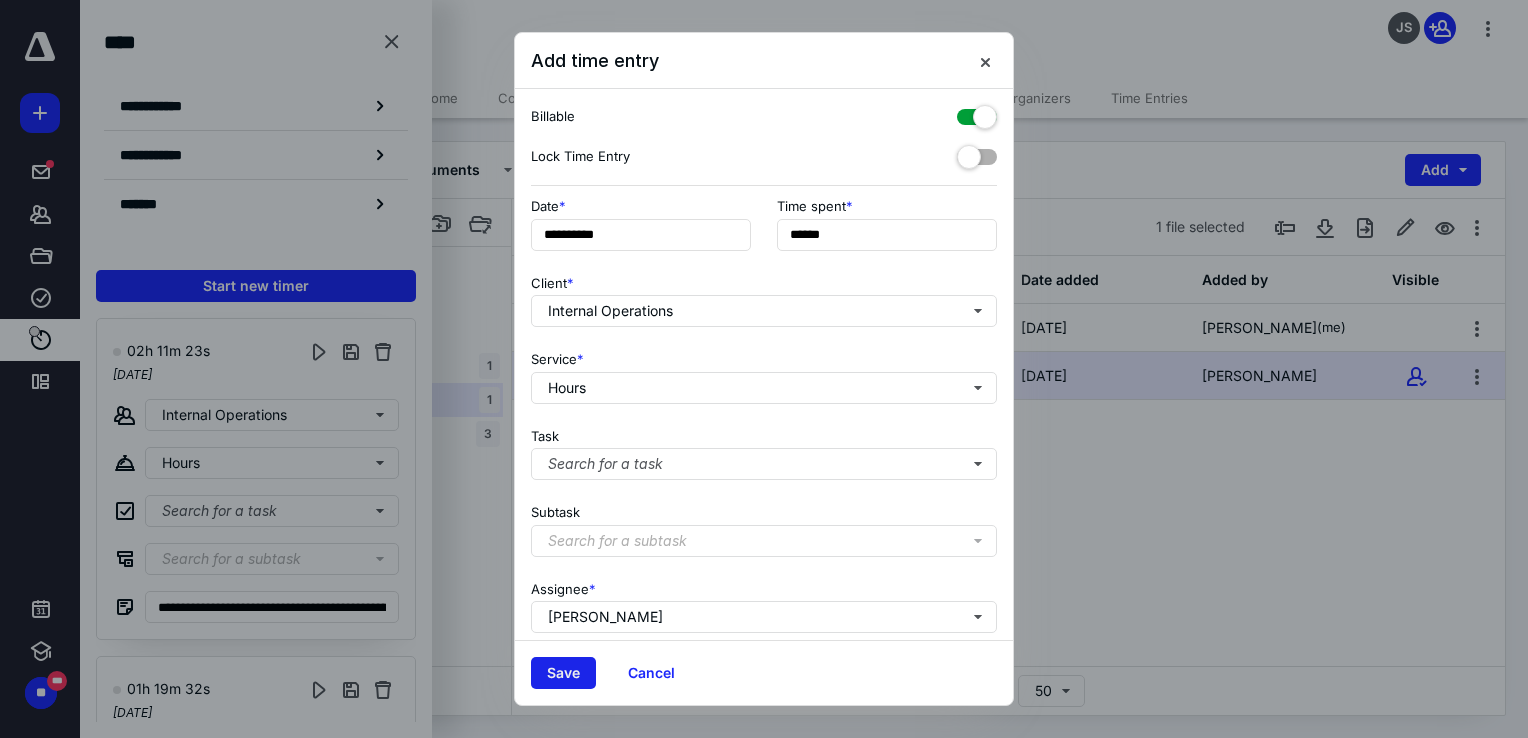 click on "Save" at bounding box center [563, 673] 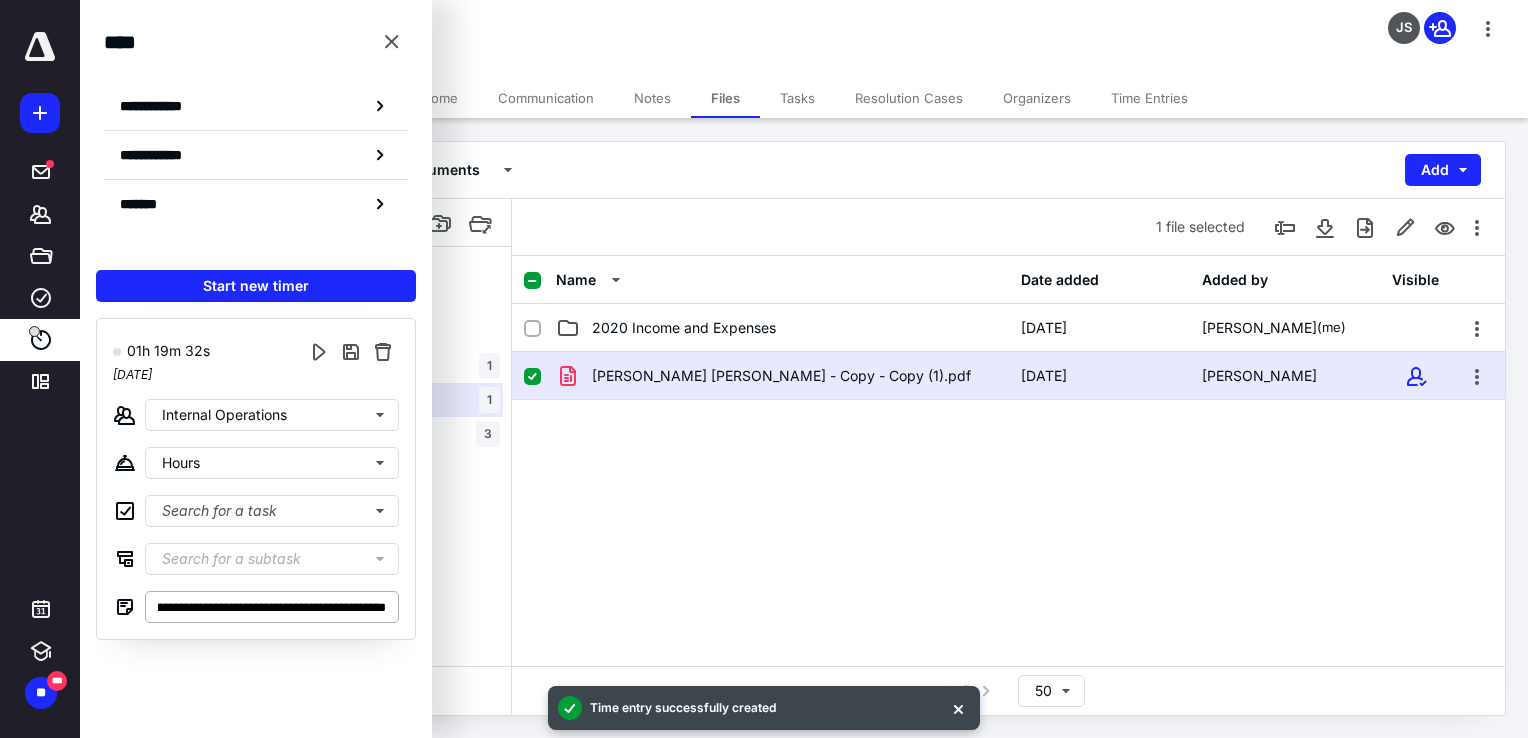 scroll, scrollTop: 0, scrollLeft: 164, axis: horizontal 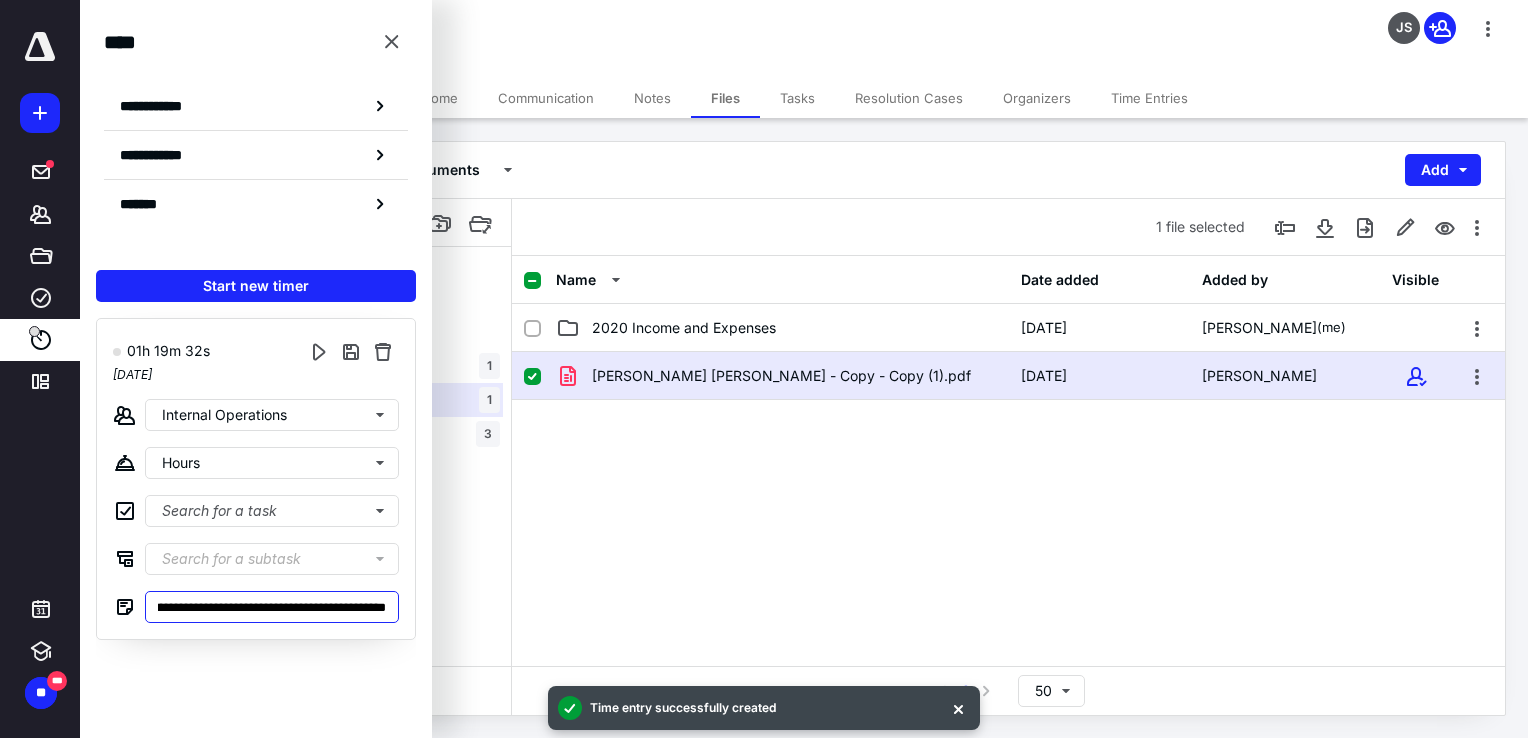 click on "**********" at bounding box center (272, 607) 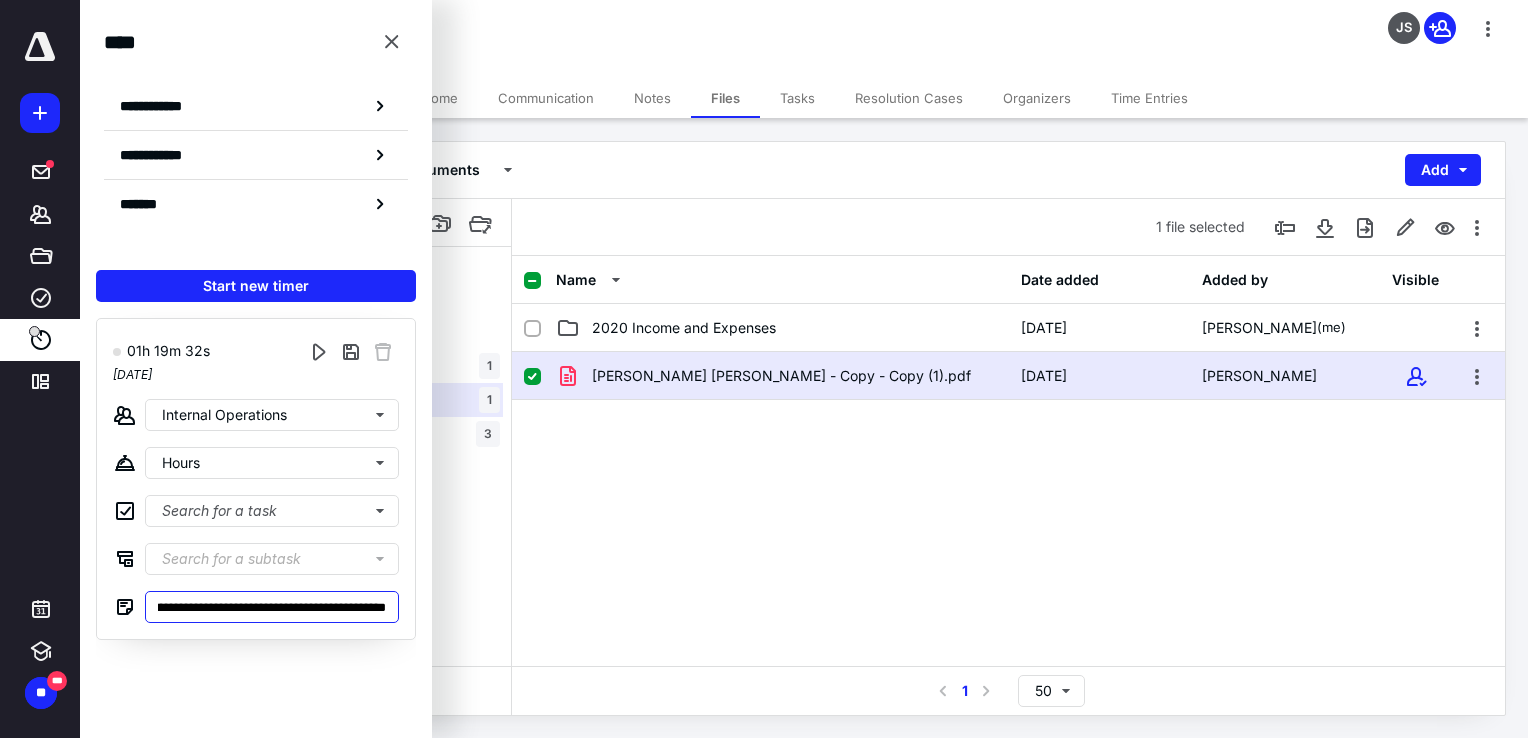 scroll, scrollTop: 0, scrollLeft: 207, axis: horizontal 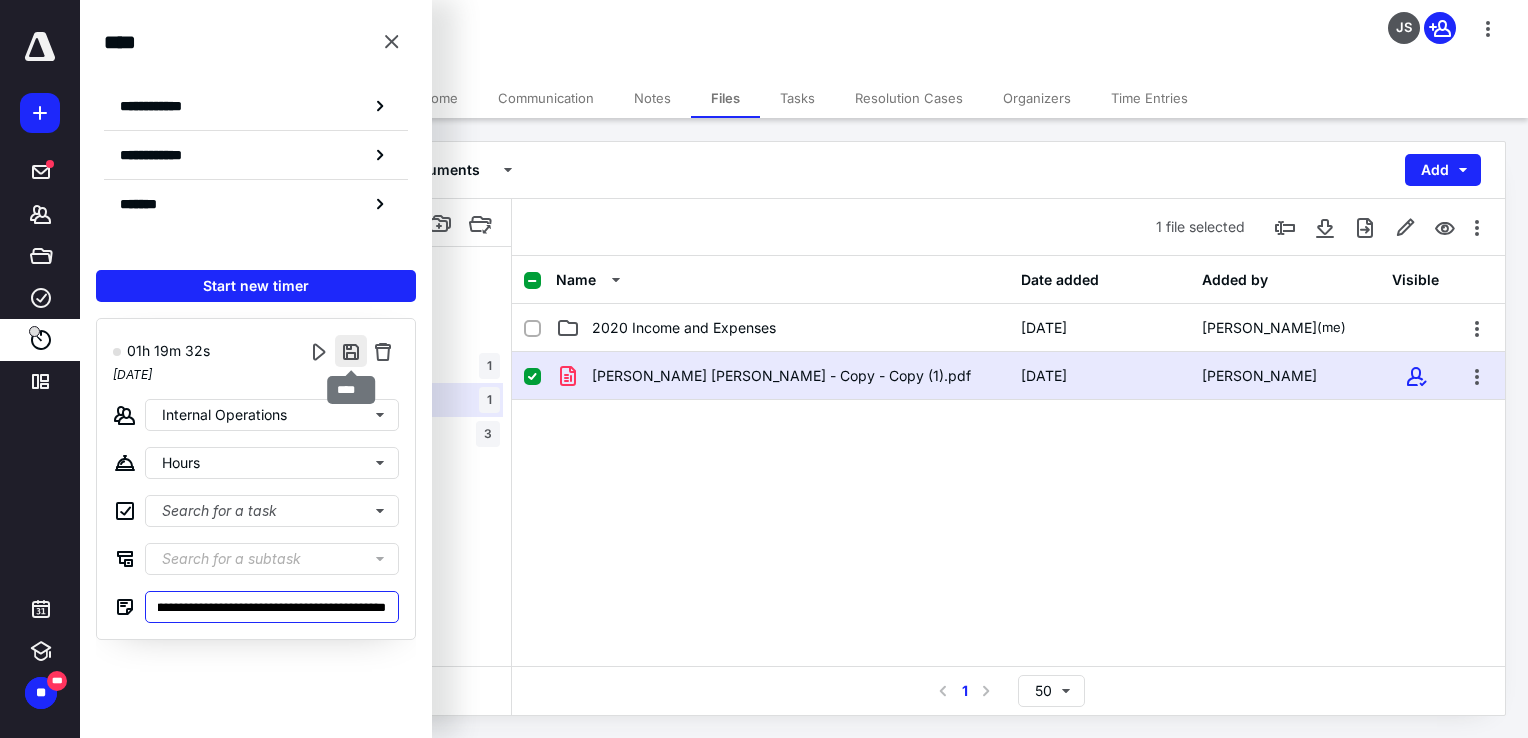 type on "**********" 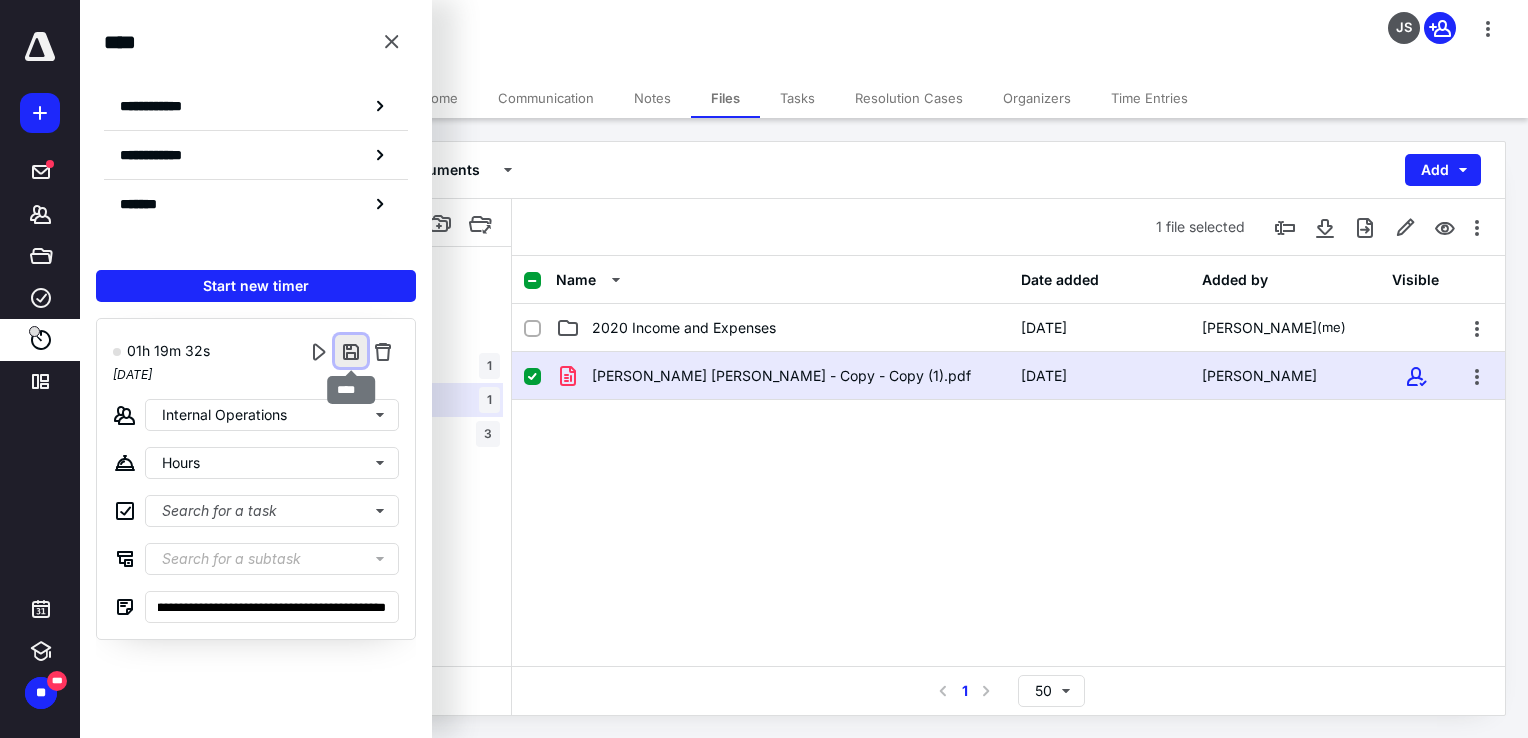 scroll, scrollTop: 0, scrollLeft: 0, axis: both 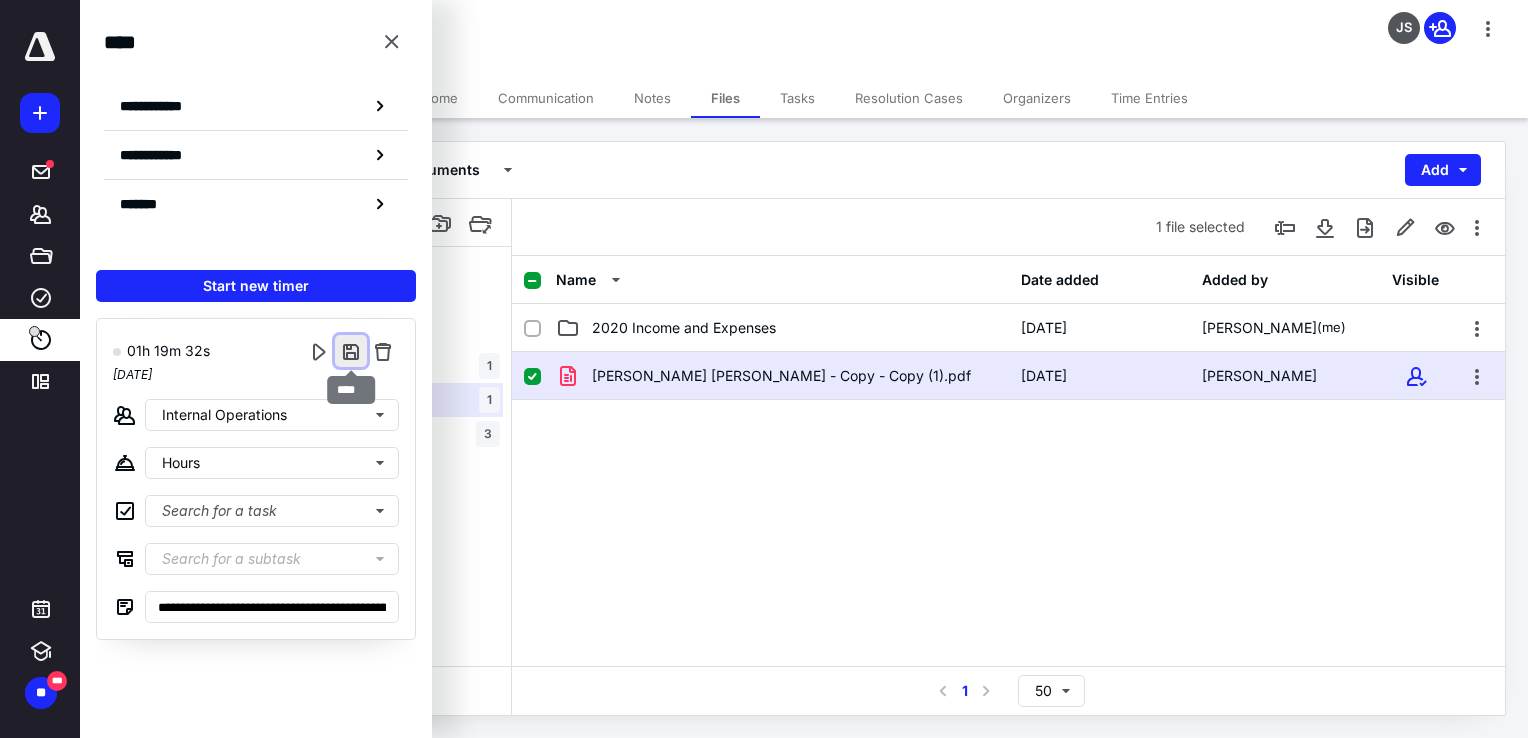 click at bounding box center [351, 351] 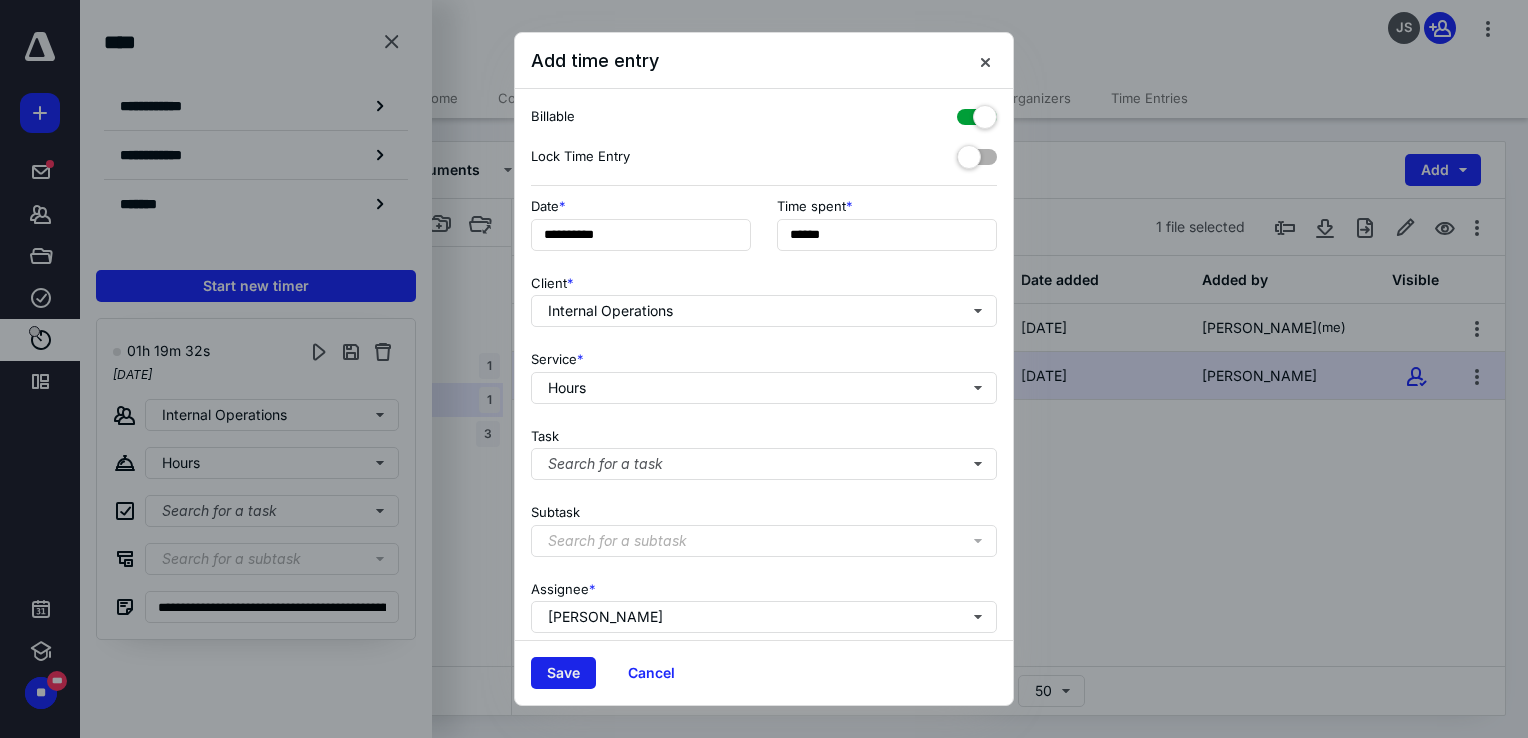 click on "Save" at bounding box center (563, 673) 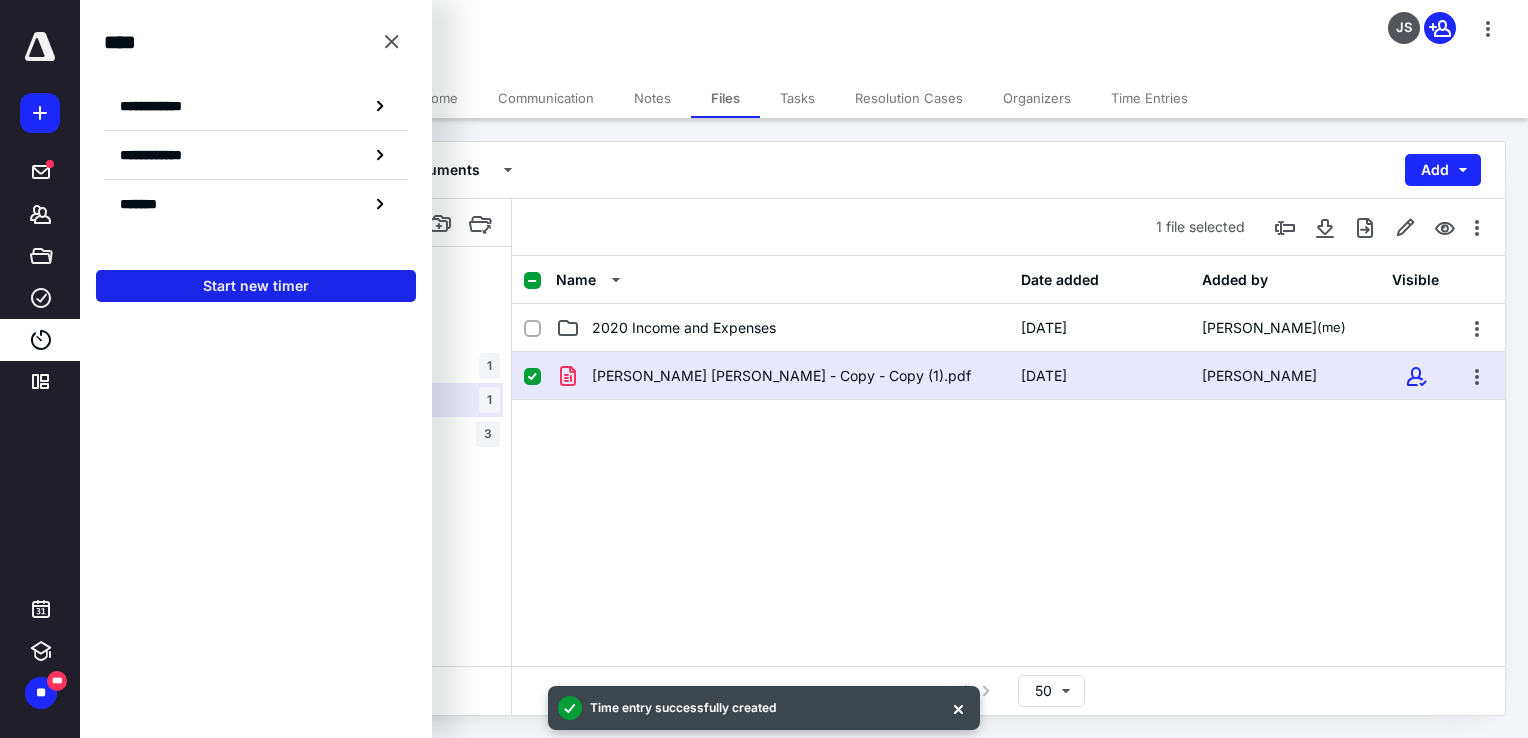 click on "Start new timer" at bounding box center [256, 286] 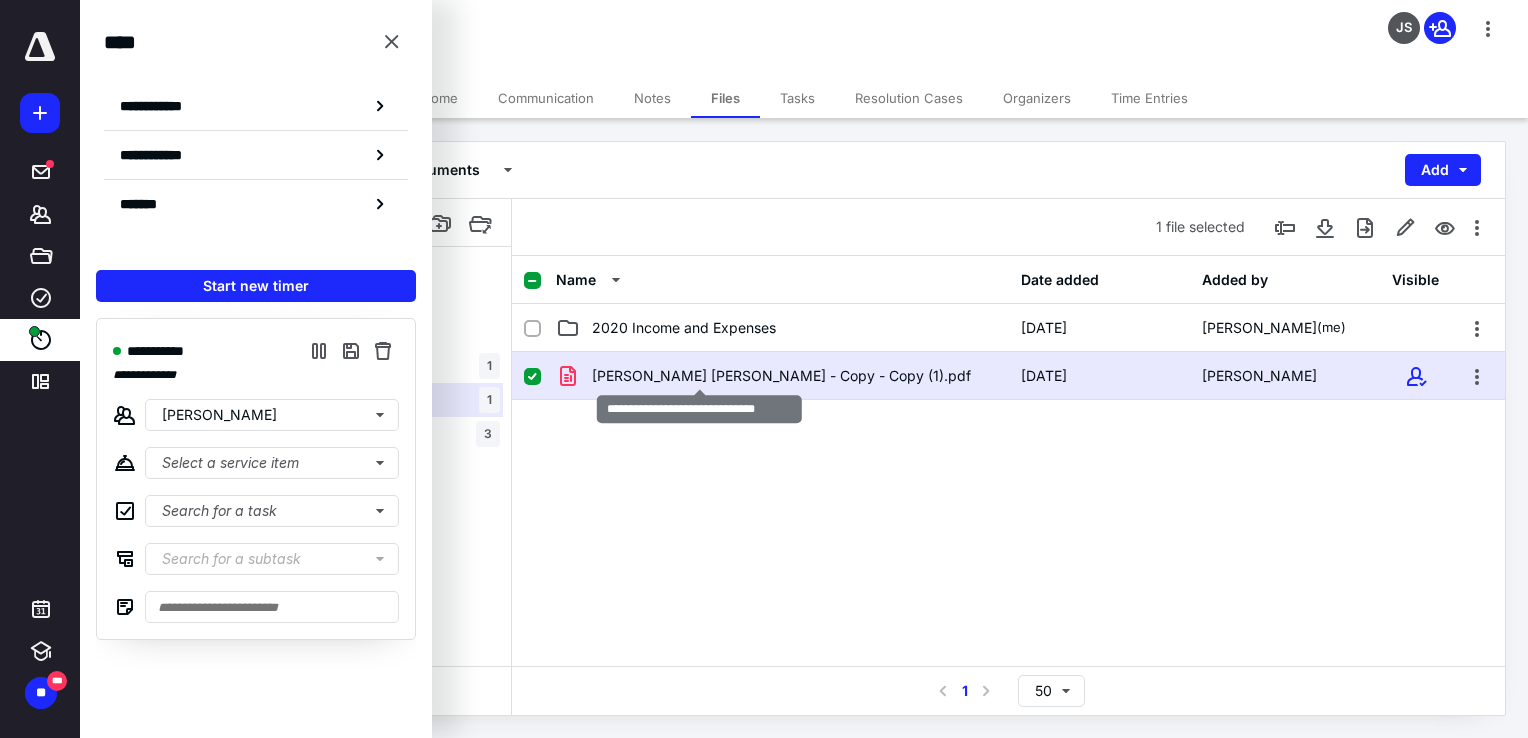 click on "ABBY ROB - Copy - Copy (1).pdf" at bounding box center [781, 376] 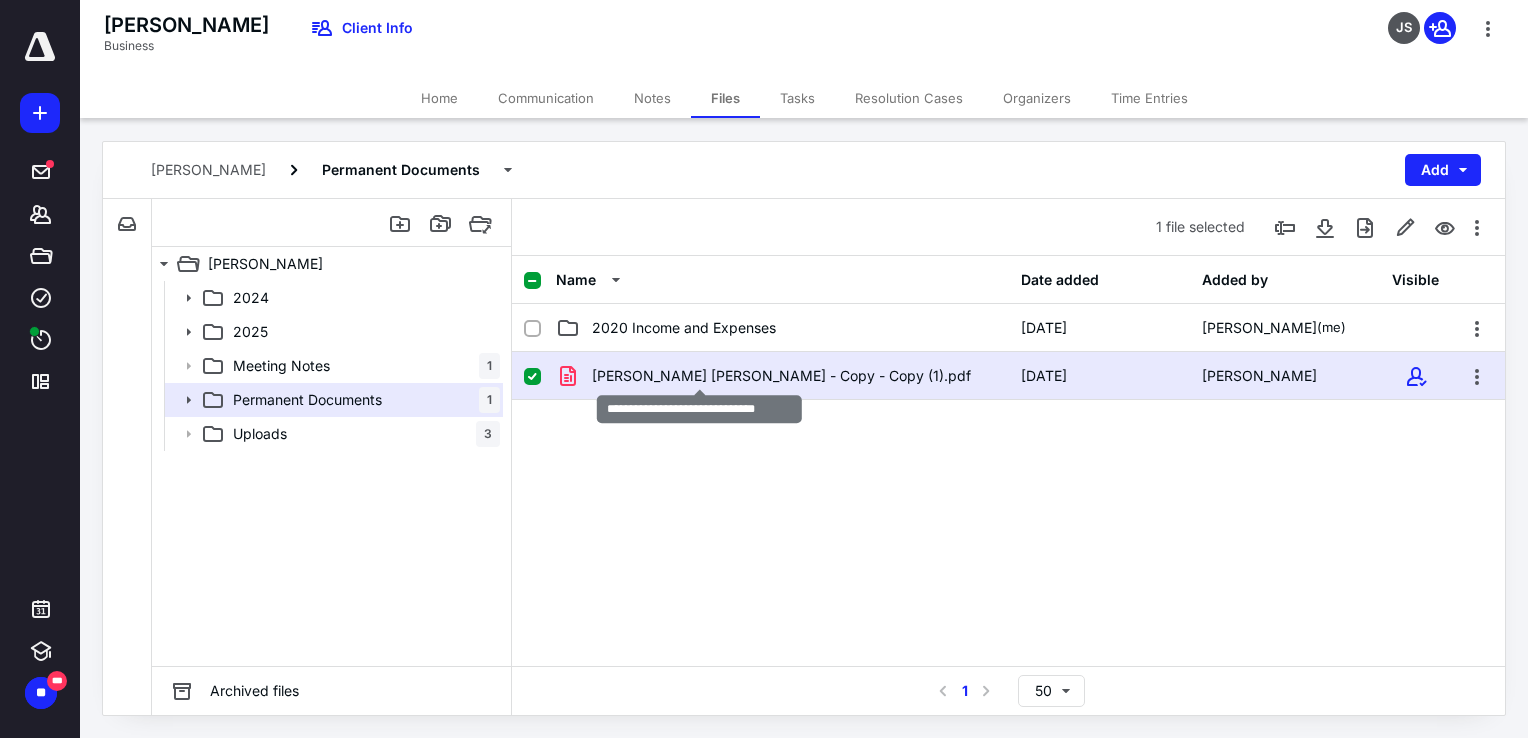 click on "ABBY ROB - Copy - Copy (1).pdf" at bounding box center [781, 376] 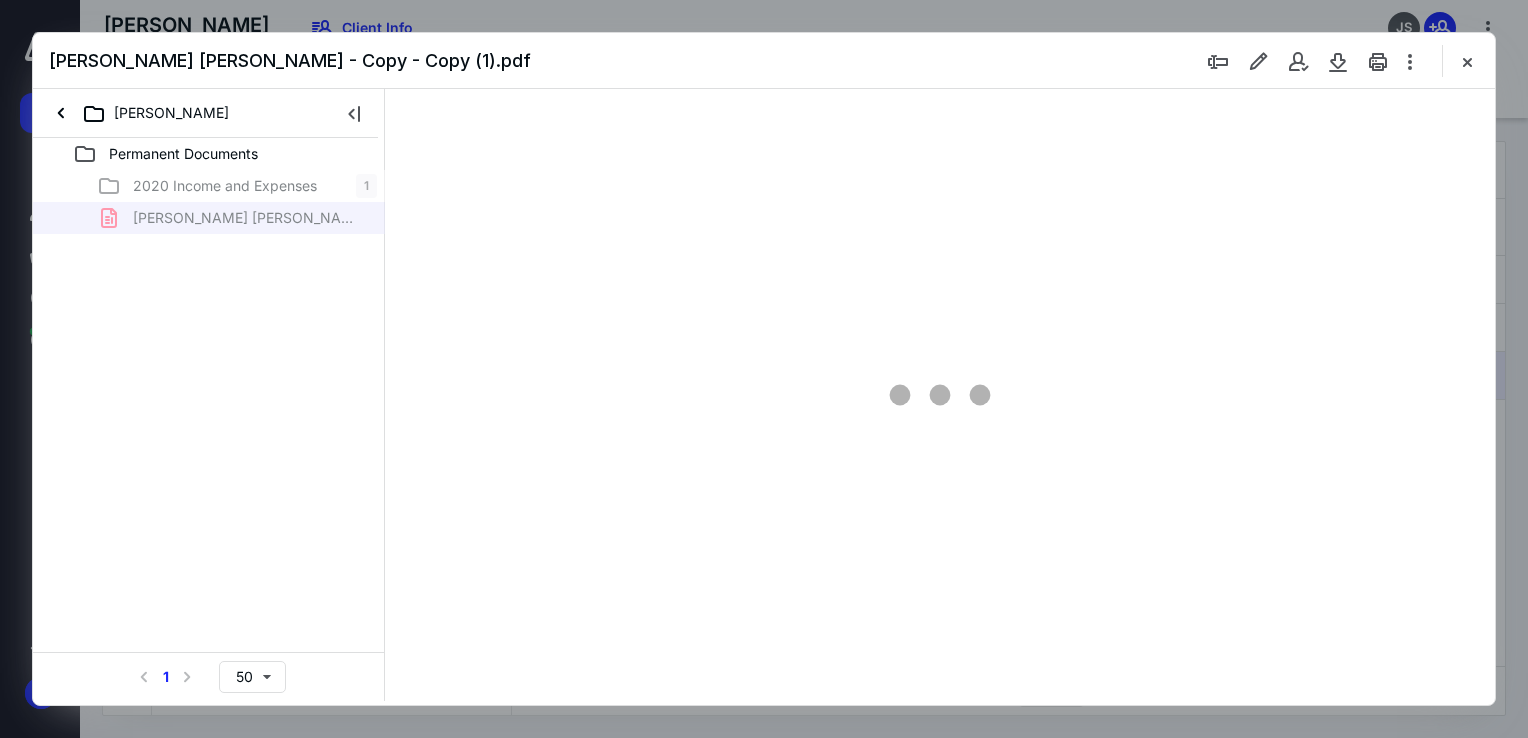 scroll, scrollTop: 0, scrollLeft: 0, axis: both 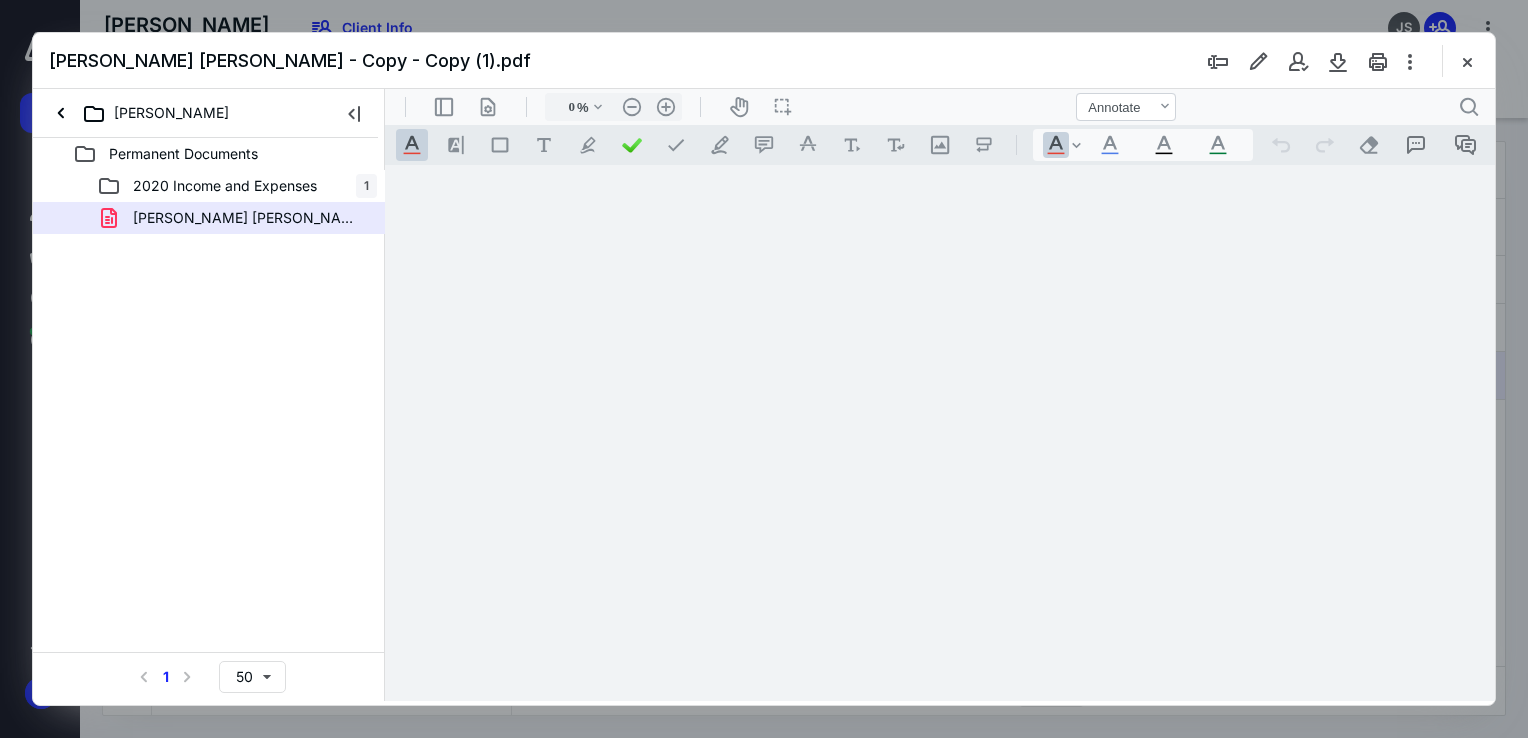type on "68" 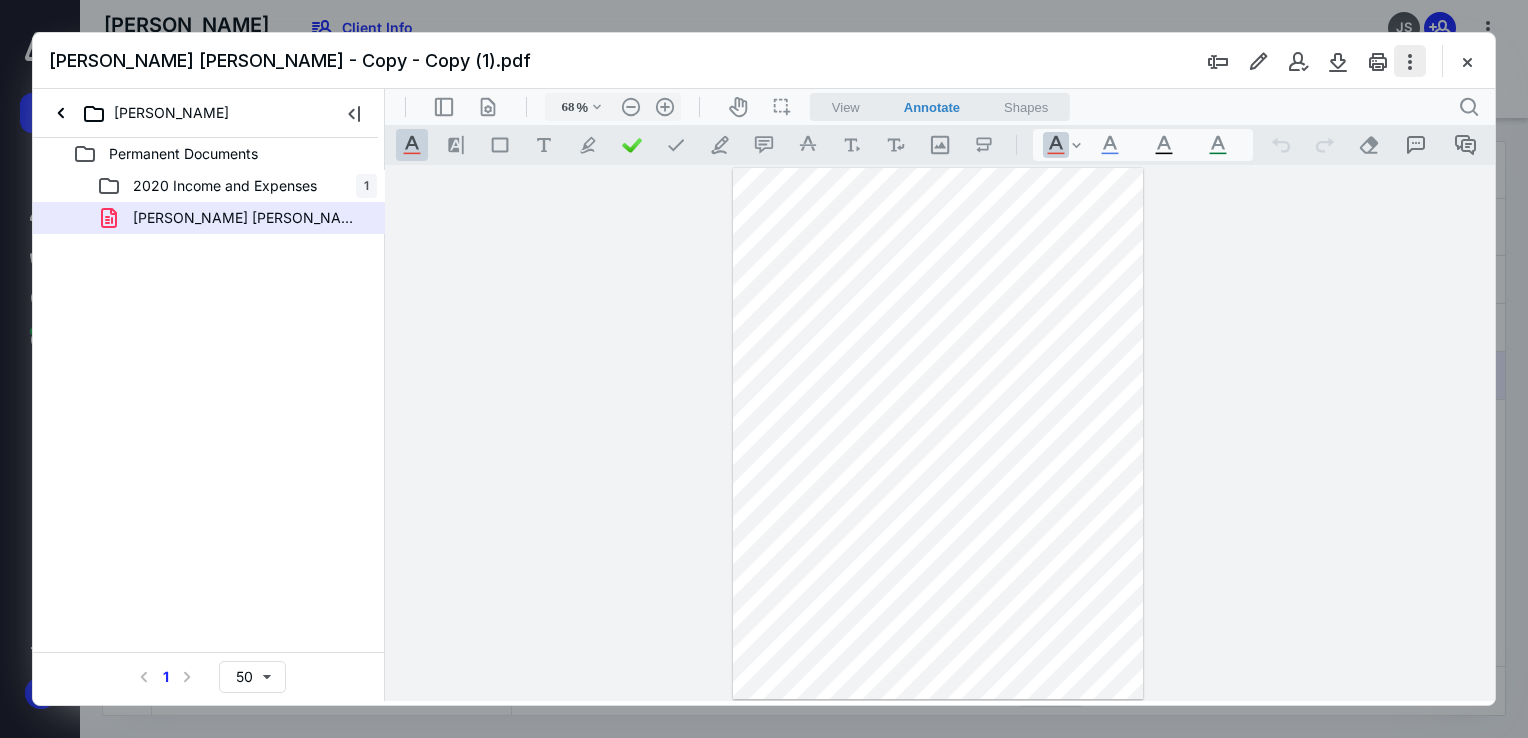 click at bounding box center [1410, 61] 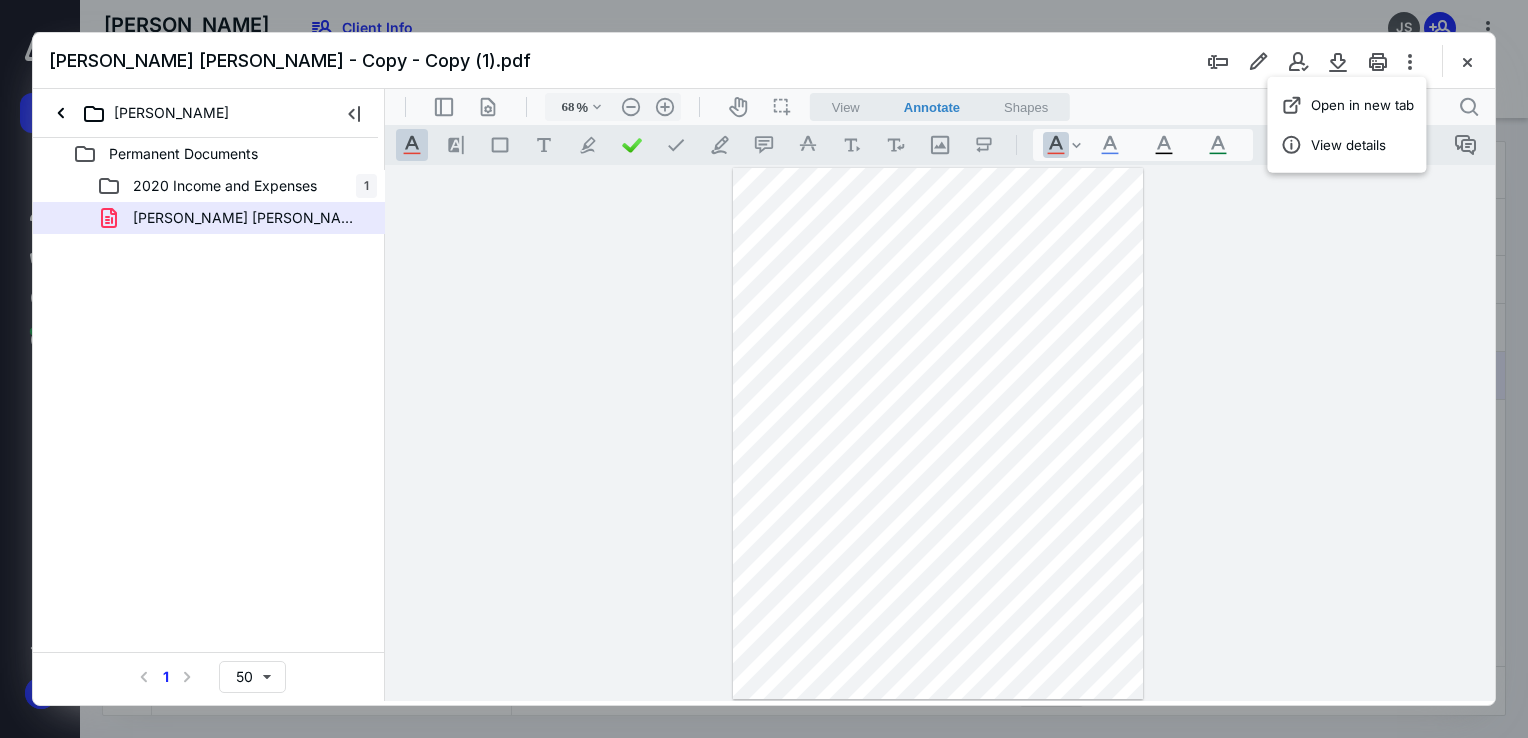 click at bounding box center [940, 433] 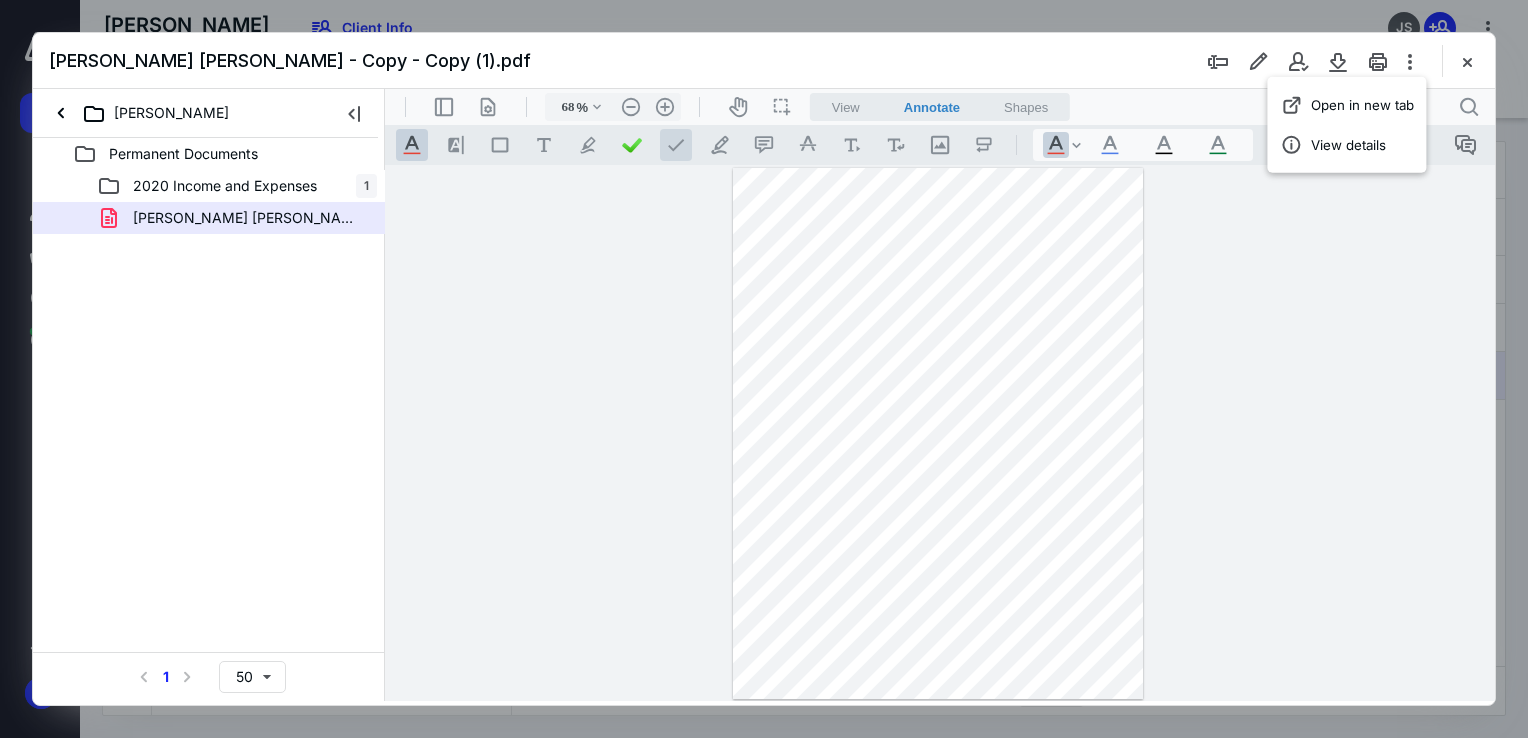 click at bounding box center (676, 145) 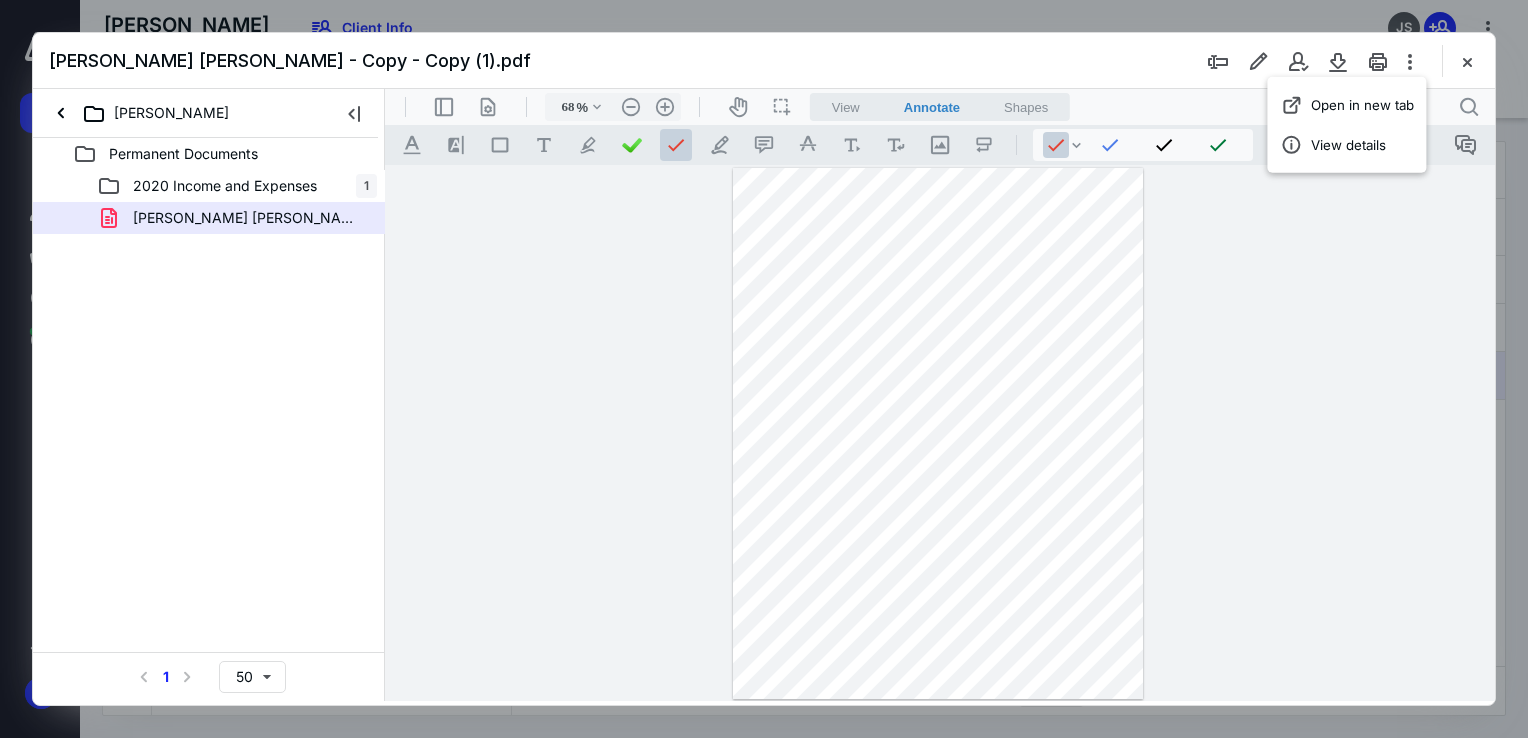 click at bounding box center (676, 145) 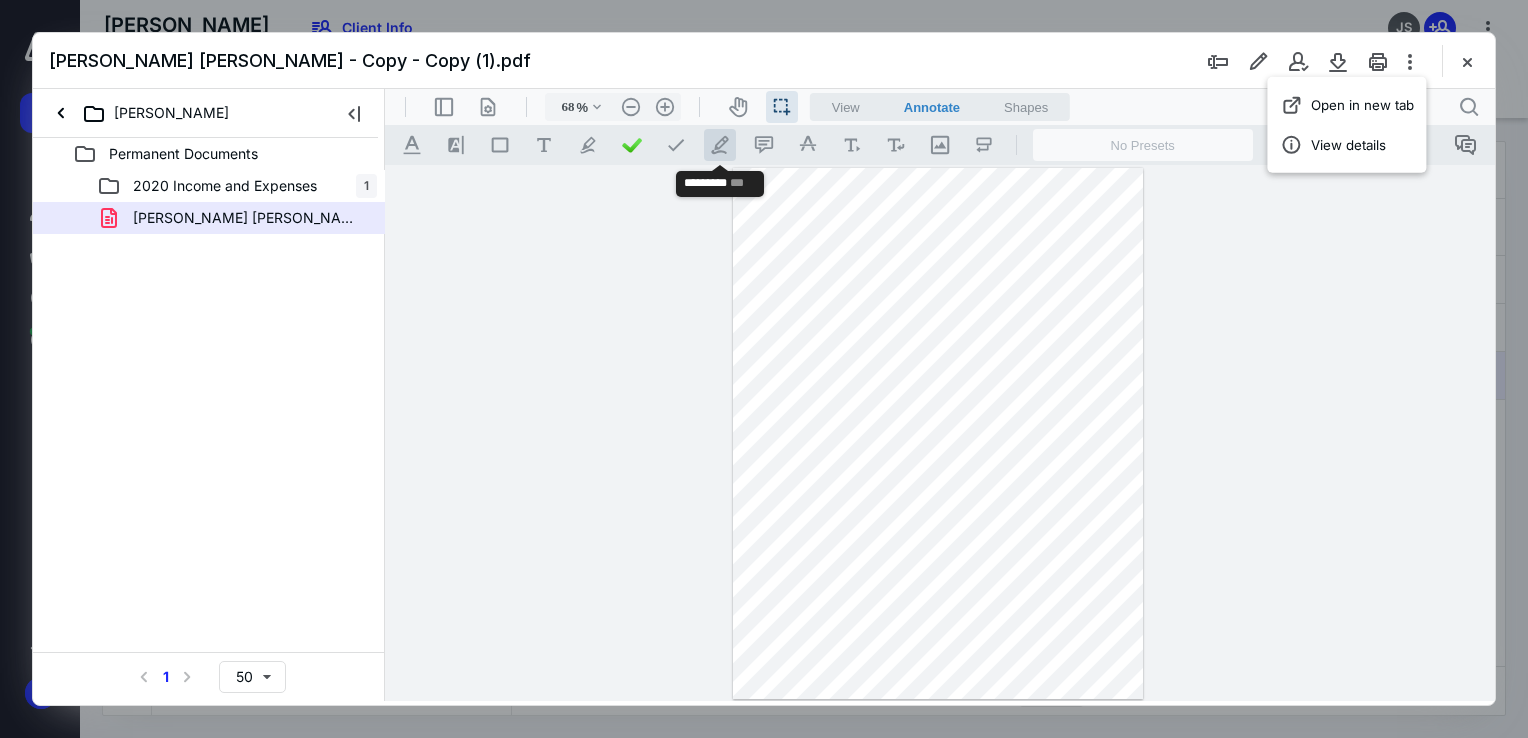 click on ".cls-1{fill:#abb0c4;} icon - tool - pen - line" at bounding box center [720, 145] 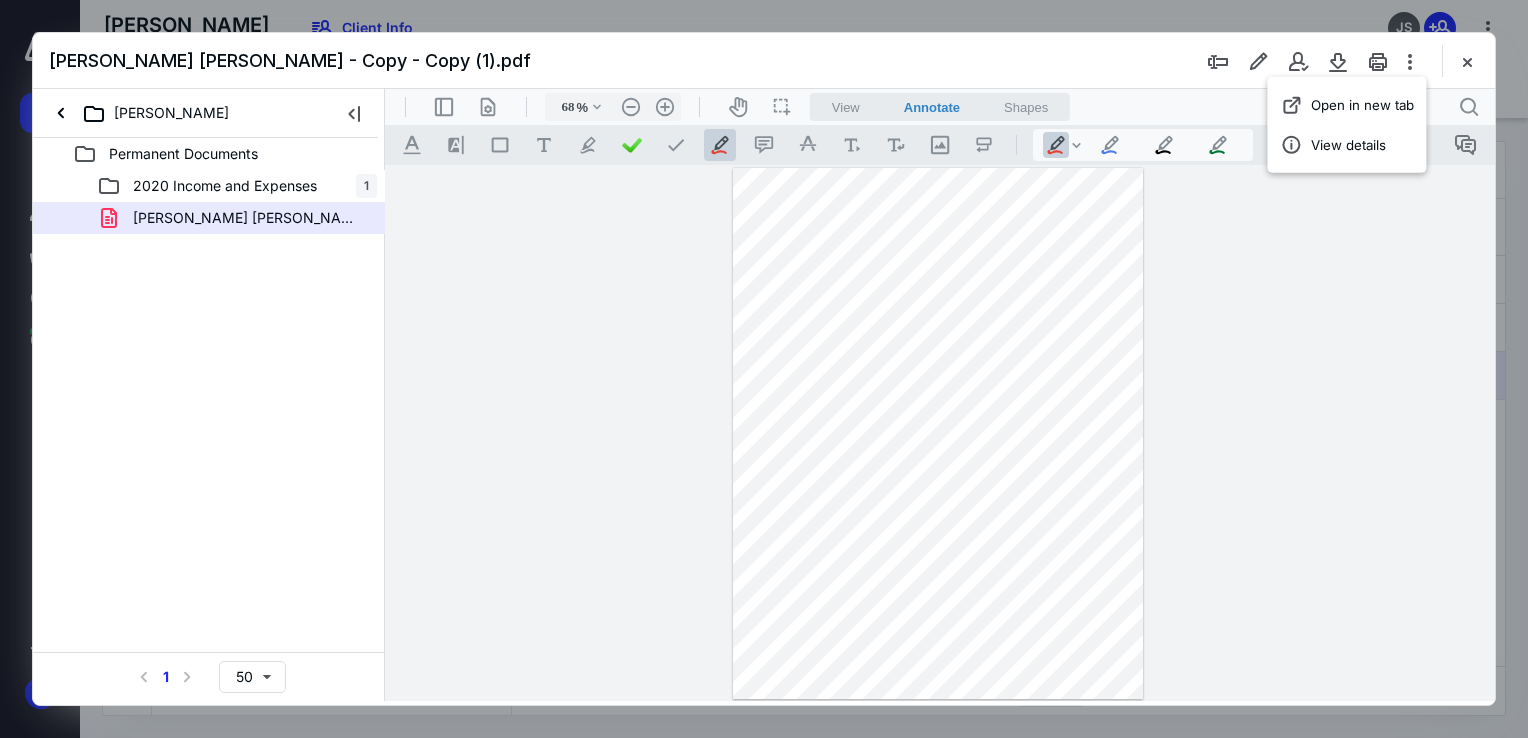 click at bounding box center [938, 434] 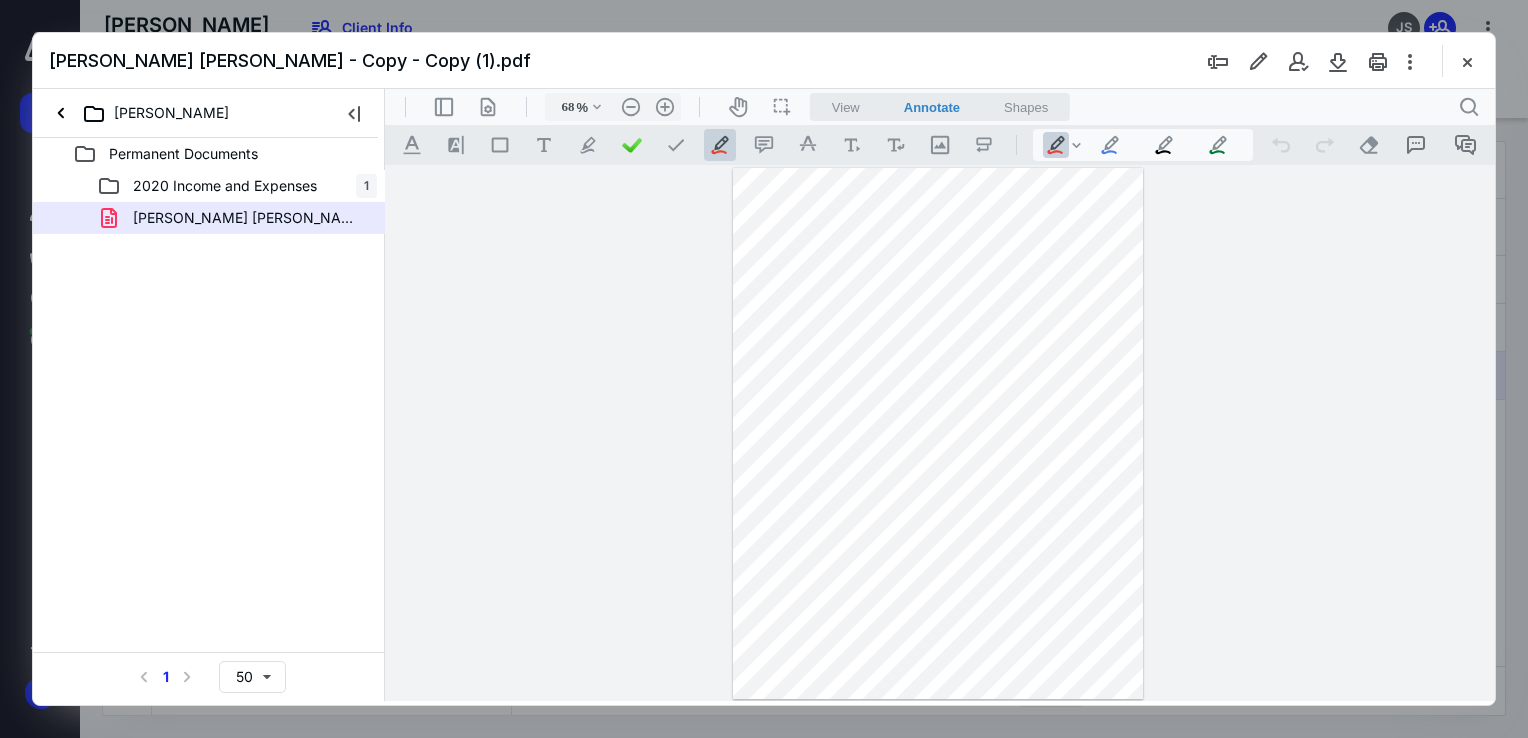 drag, startPoint x: 810, startPoint y: 662, endPoint x: 822, endPoint y: 675, distance: 17.691807 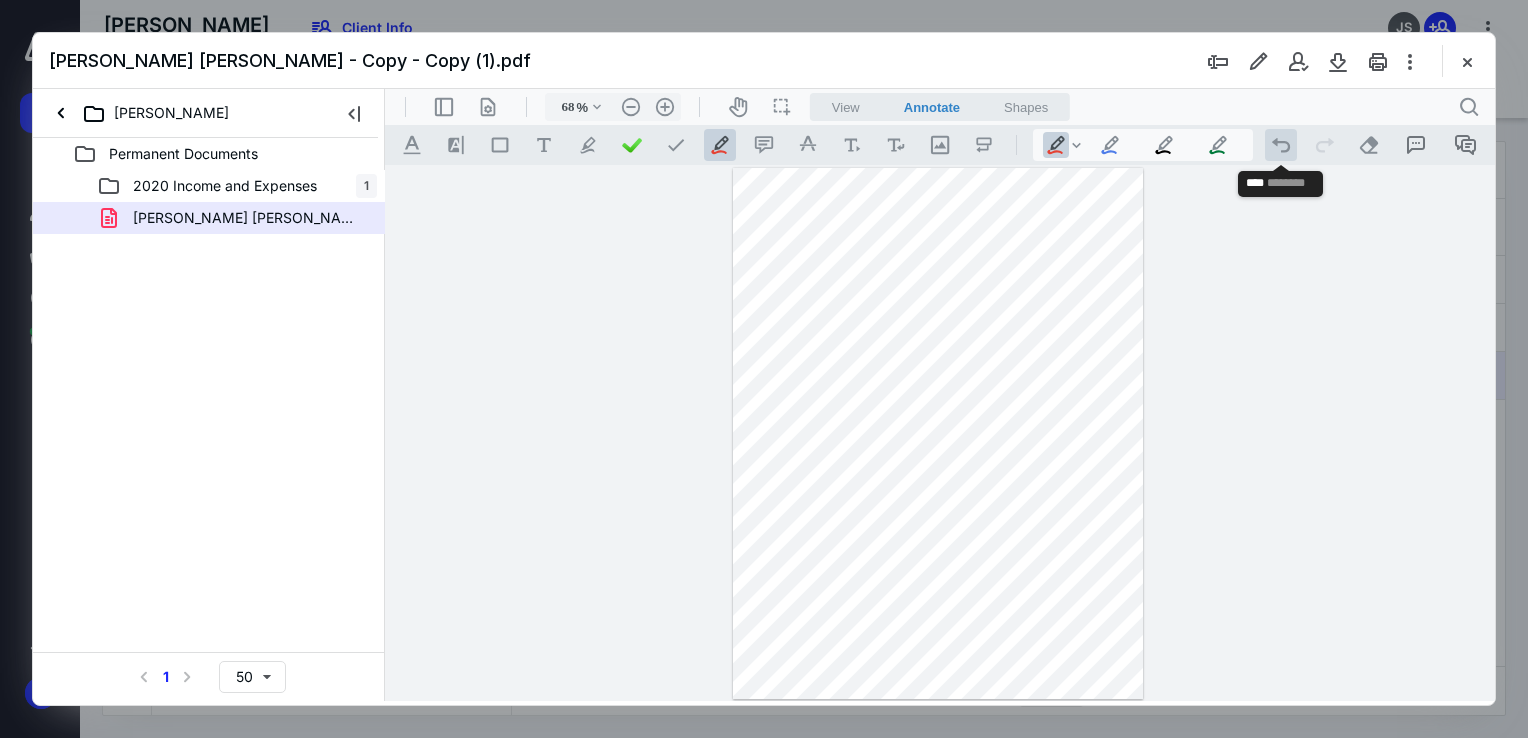 click on ".cls-1{fill:#abb0c4;} icon - operation - undo" at bounding box center (1281, 145) 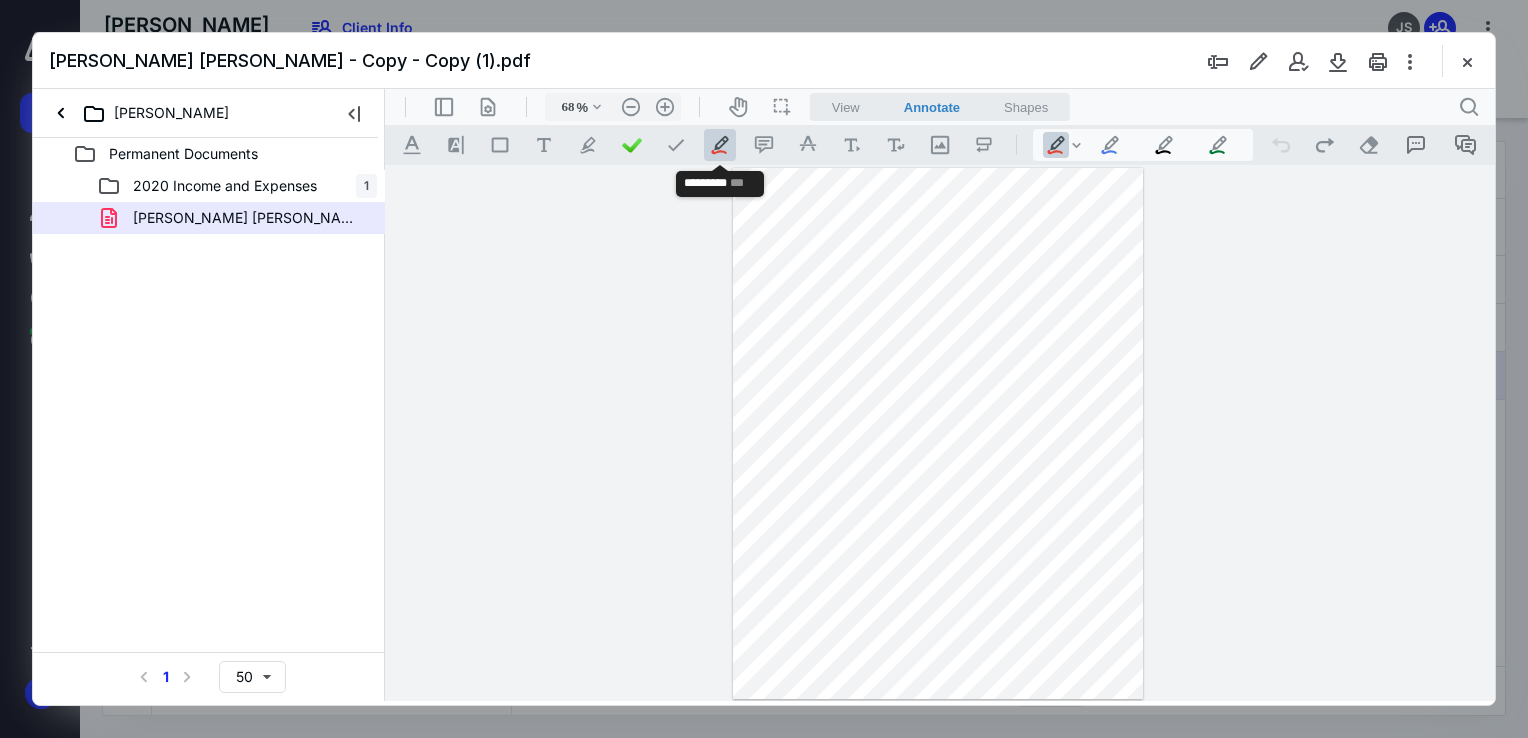 click on ".cls-1{fill:#abb0c4;} icon - tool - pen - line" at bounding box center [720, 145] 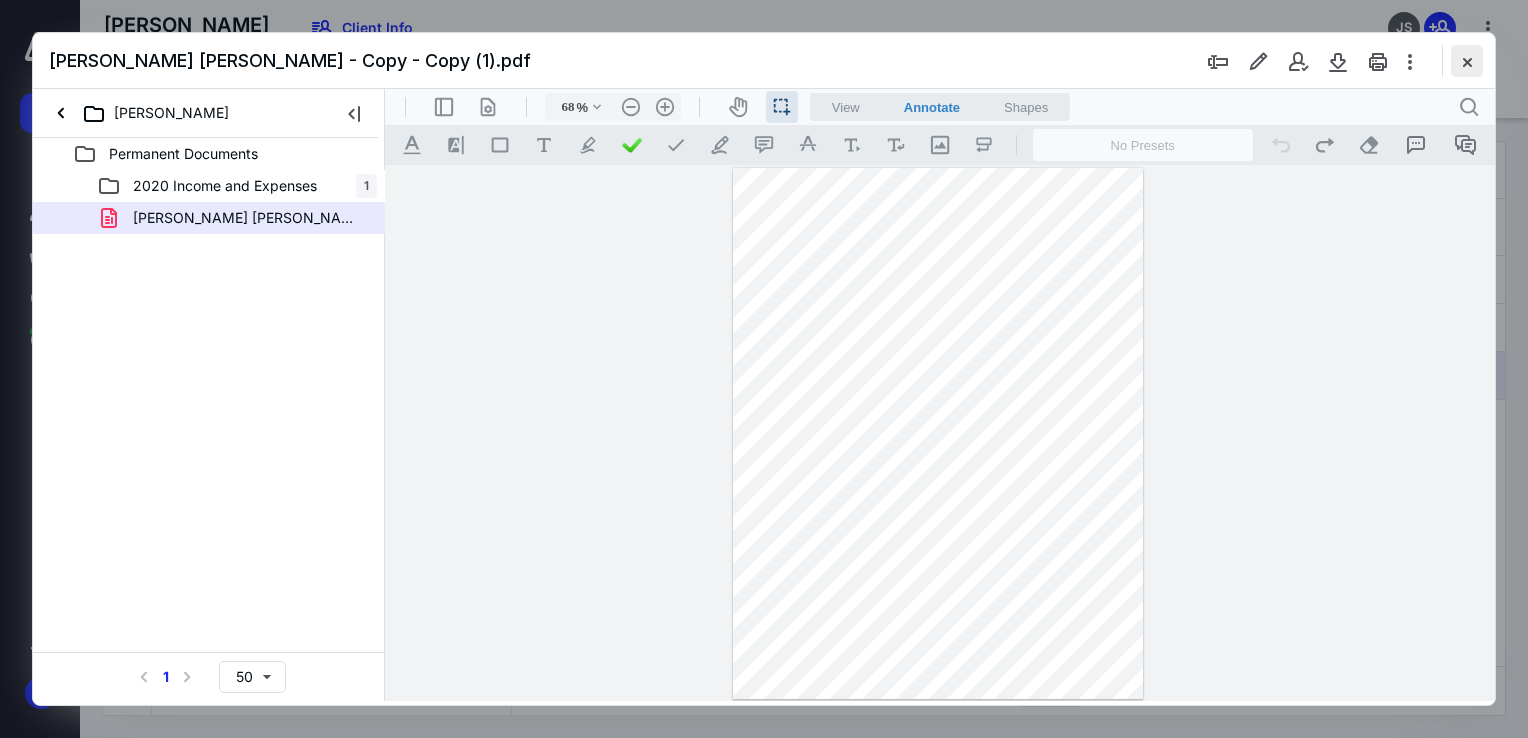click at bounding box center (1467, 61) 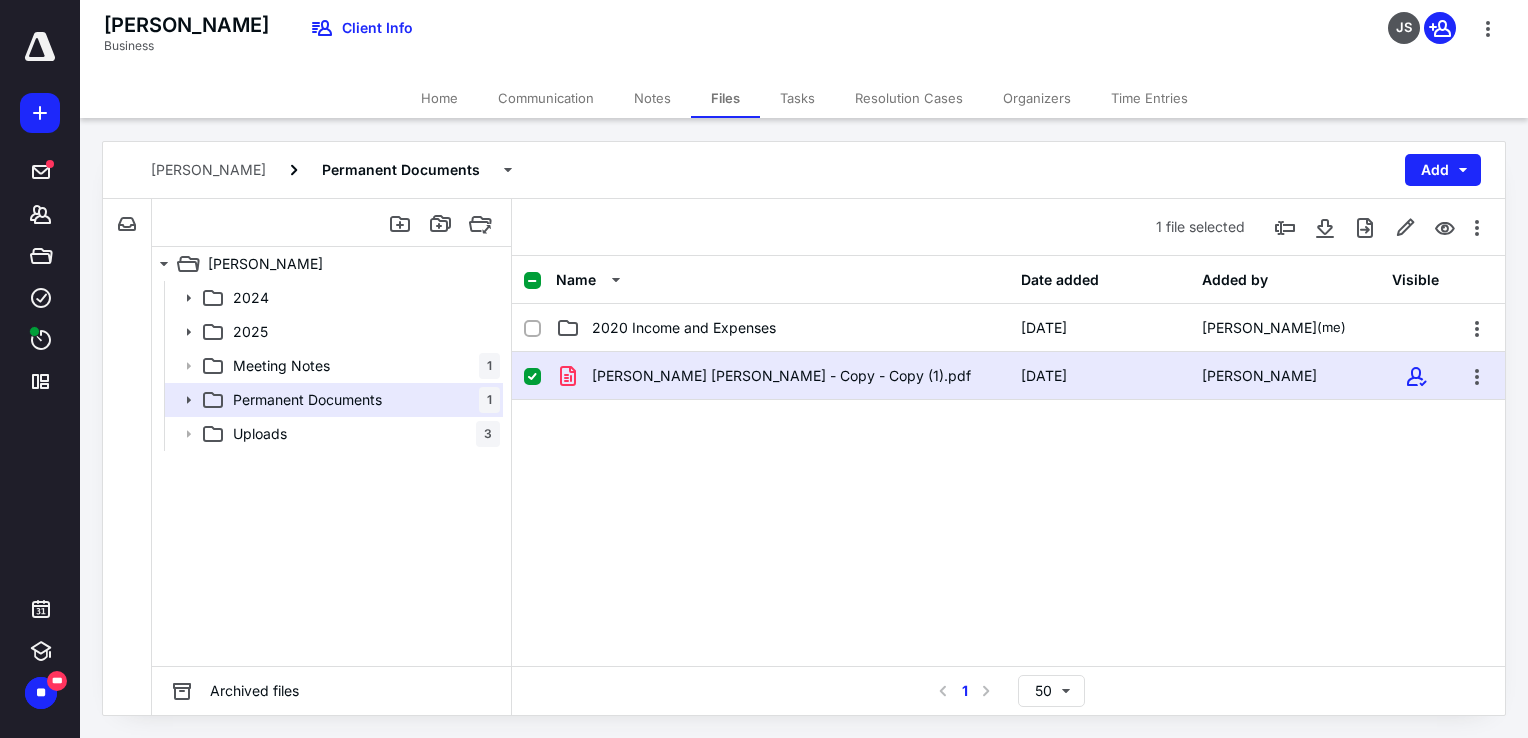 click at bounding box center (532, 377) 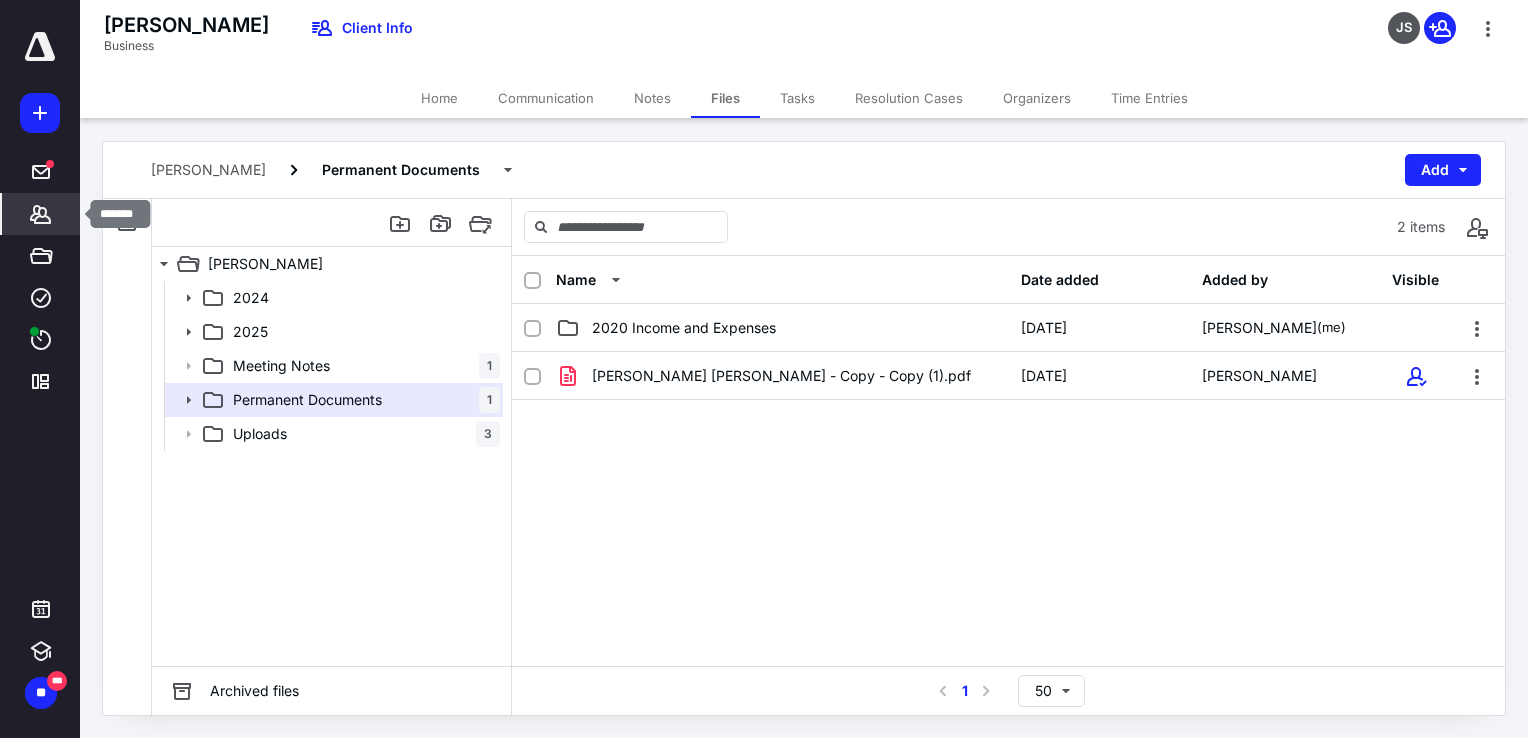 click 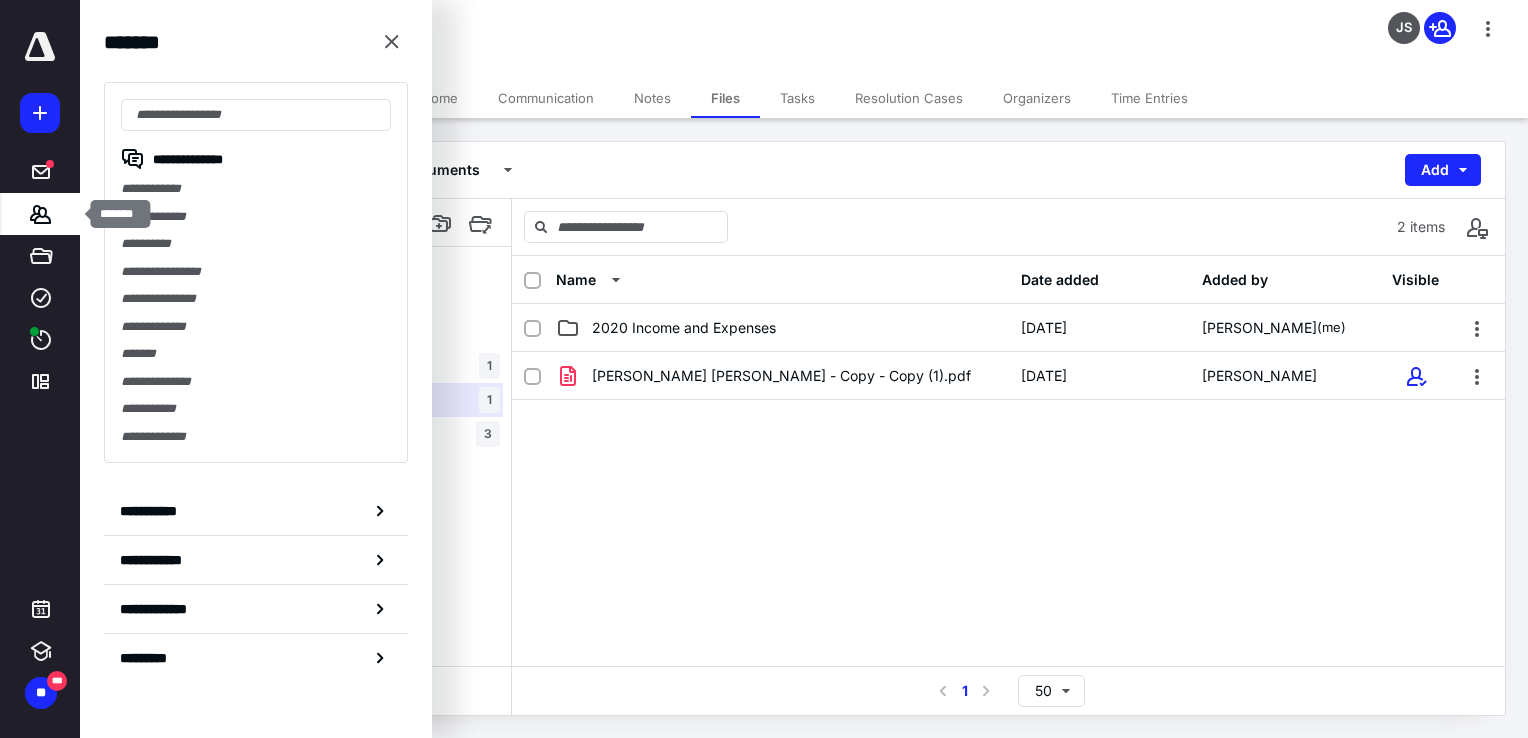 type on "*" 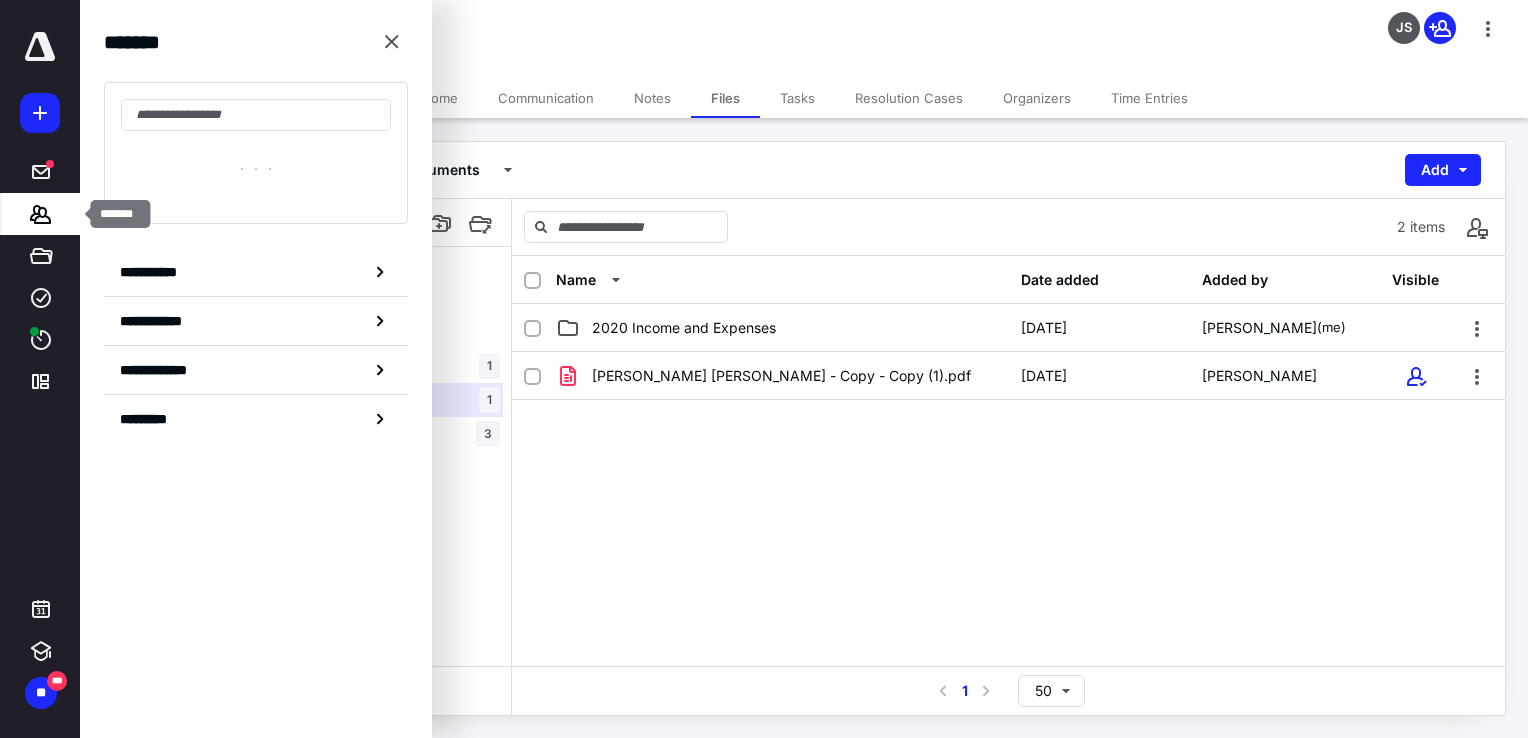 type on "*" 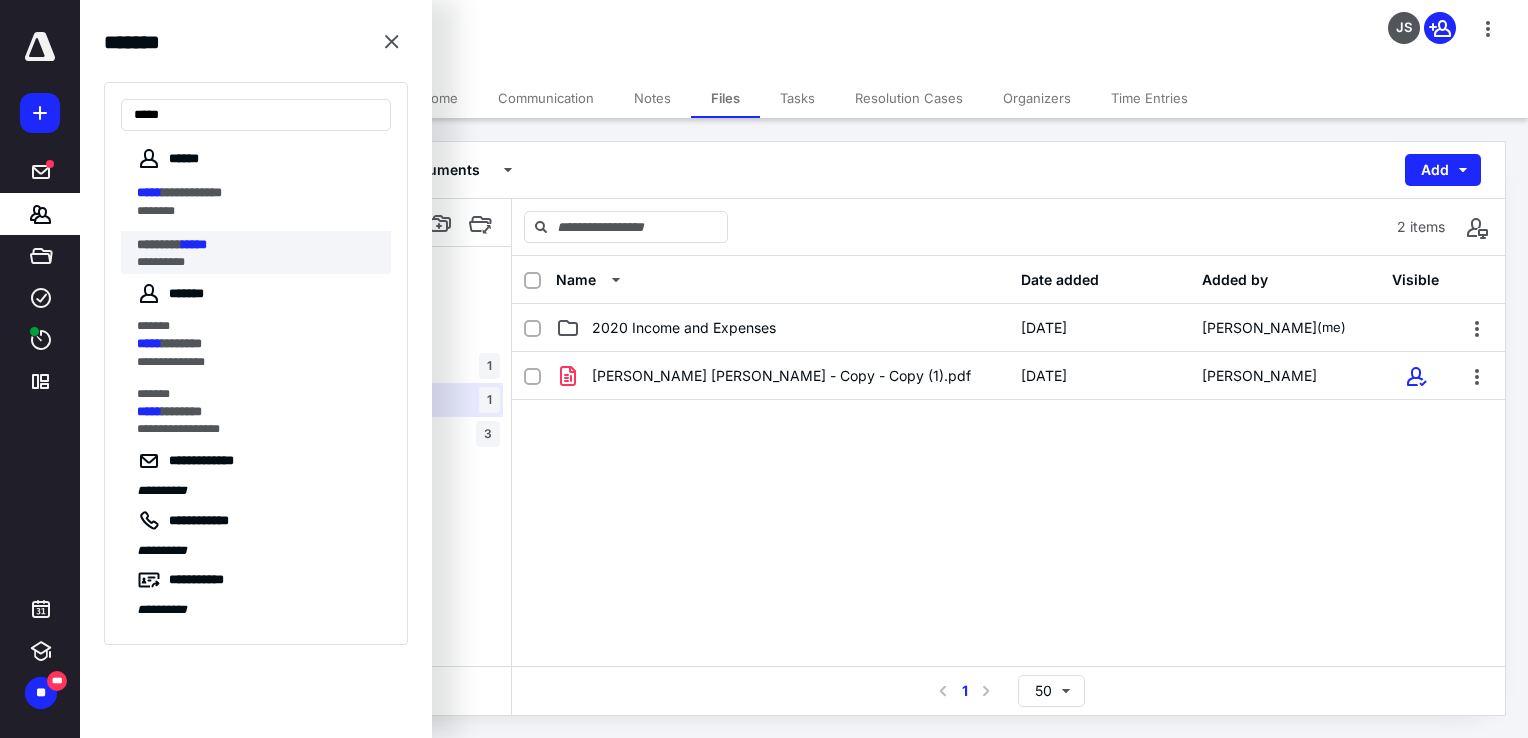type on "*****" 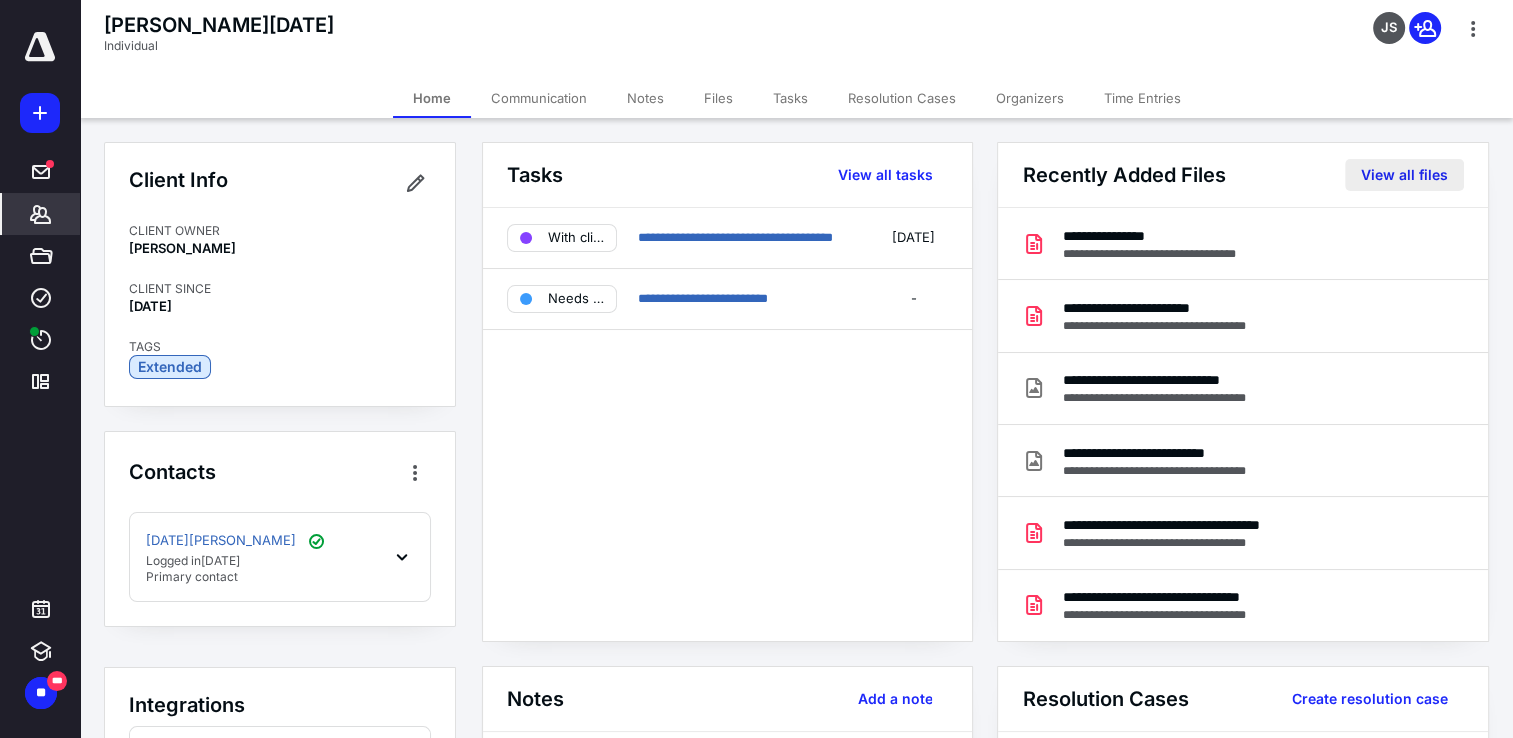 click on "View all files" at bounding box center [1404, 175] 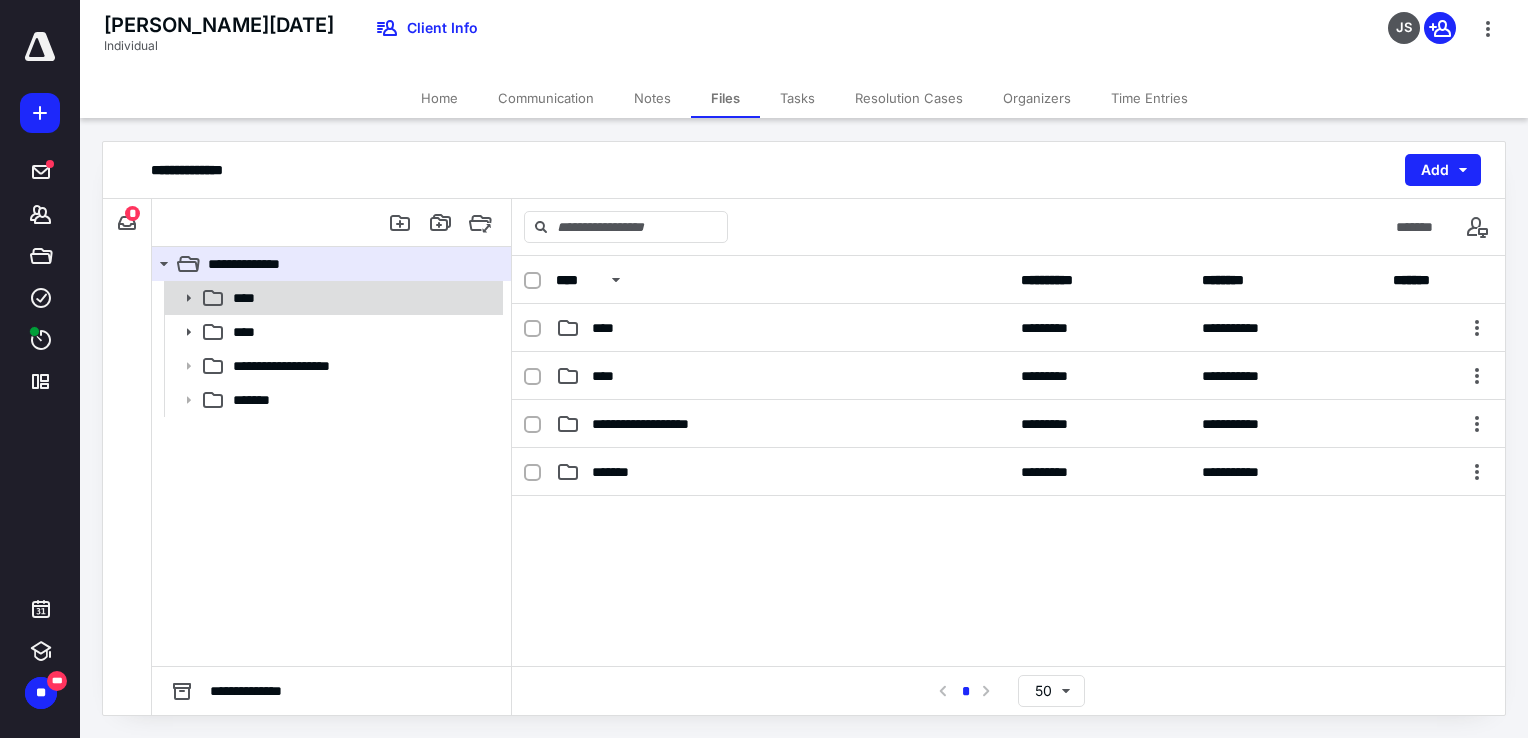 click on "****" at bounding box center [332, 298] 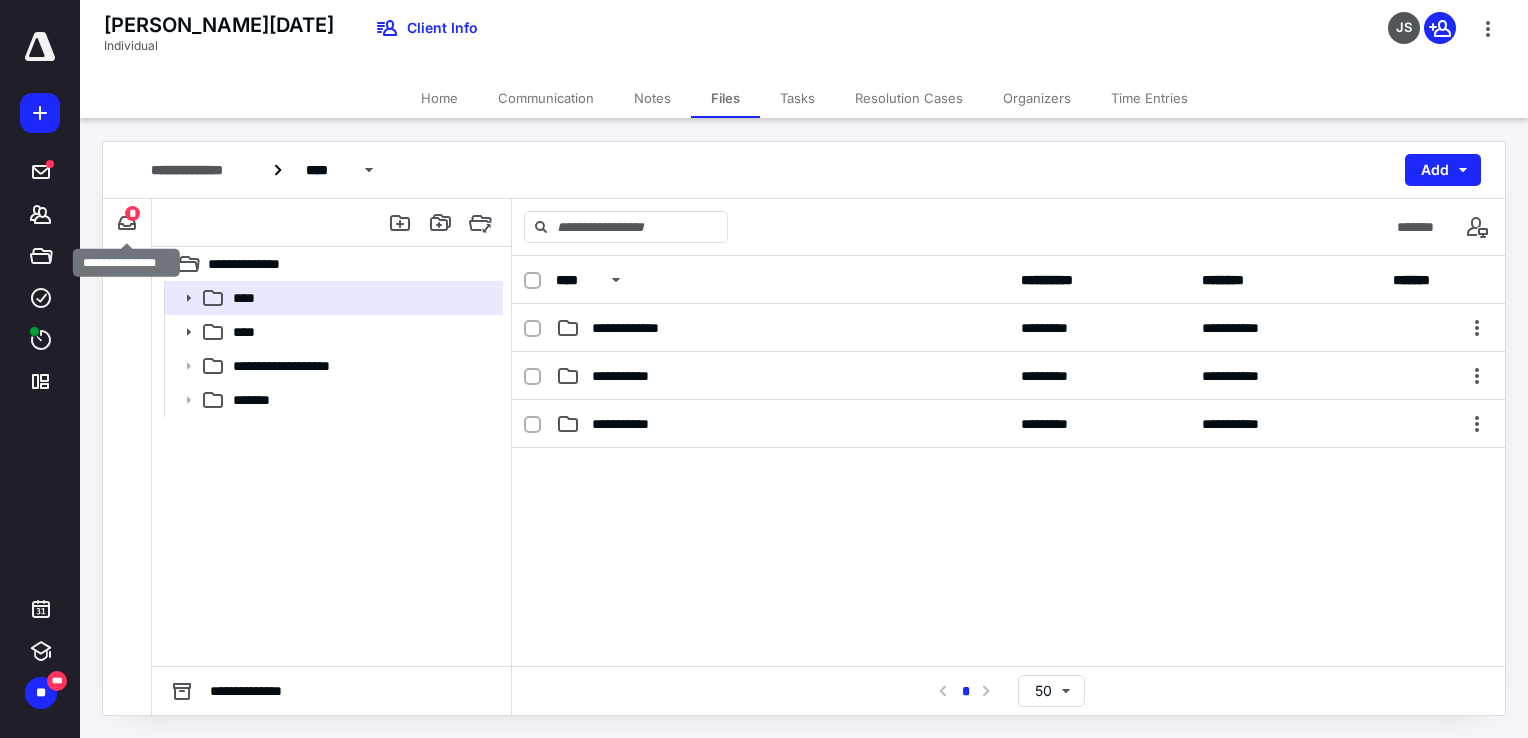 click on "*" at bounding box center [132, 213] 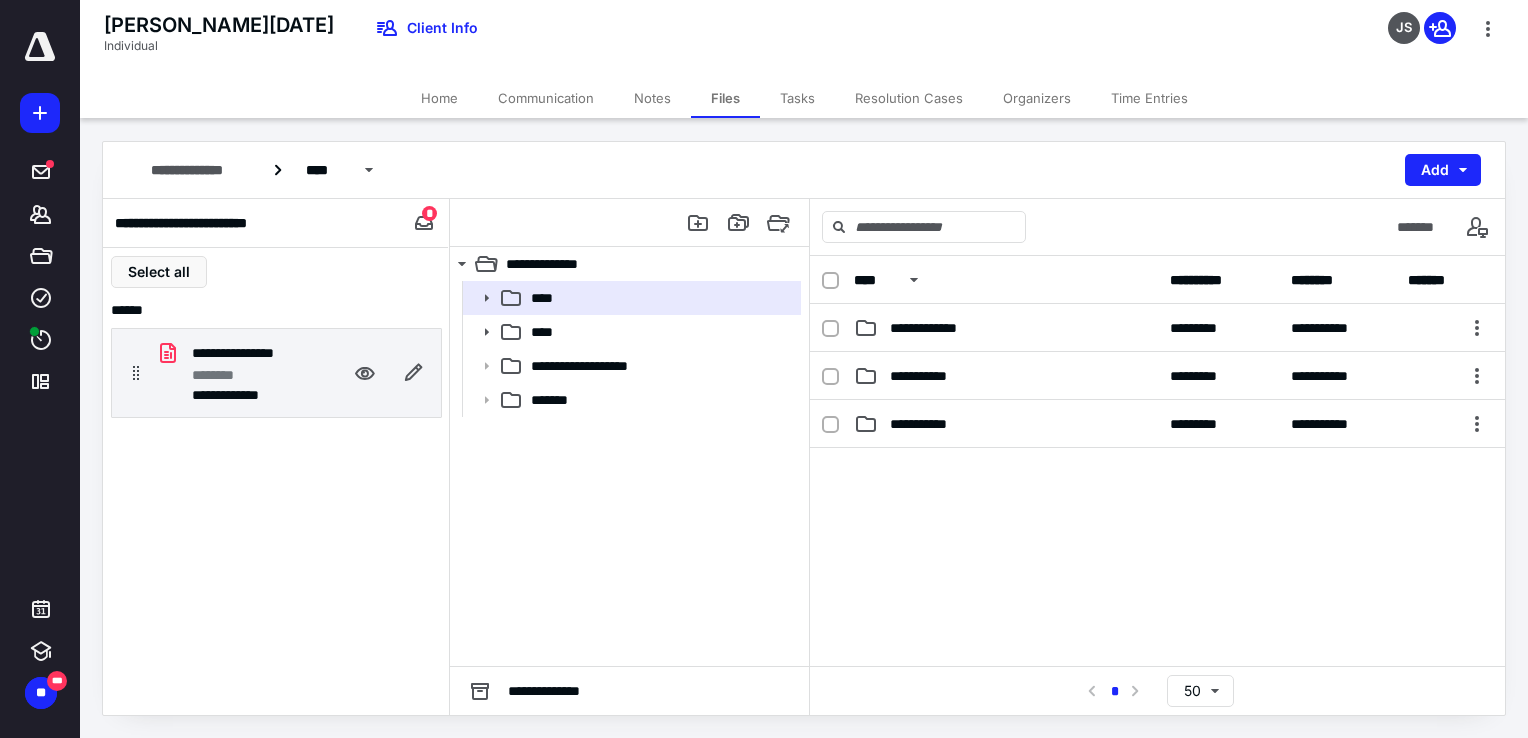click on "**********" at bounding box center [248, 395] 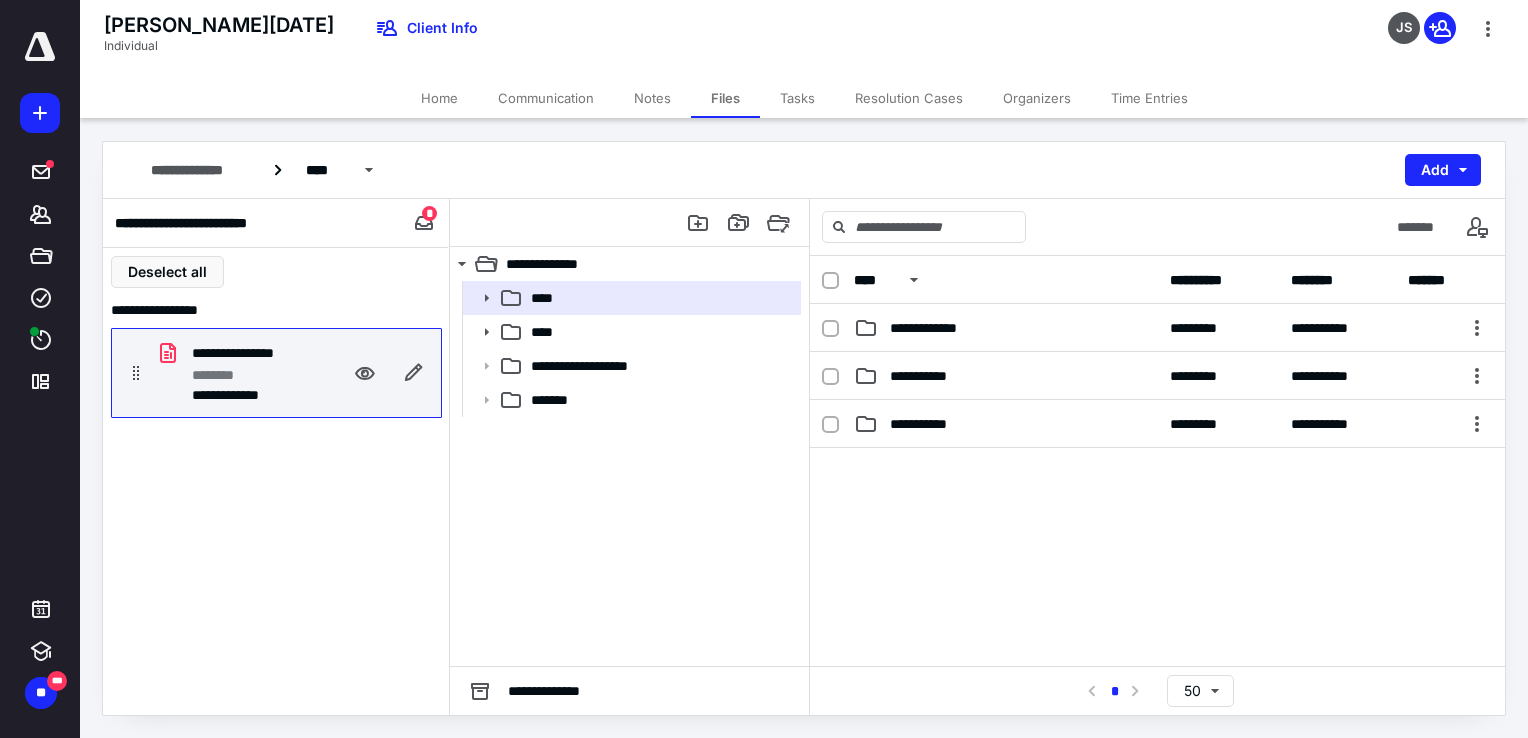 click on "**********" at bounding box center [248, 395] 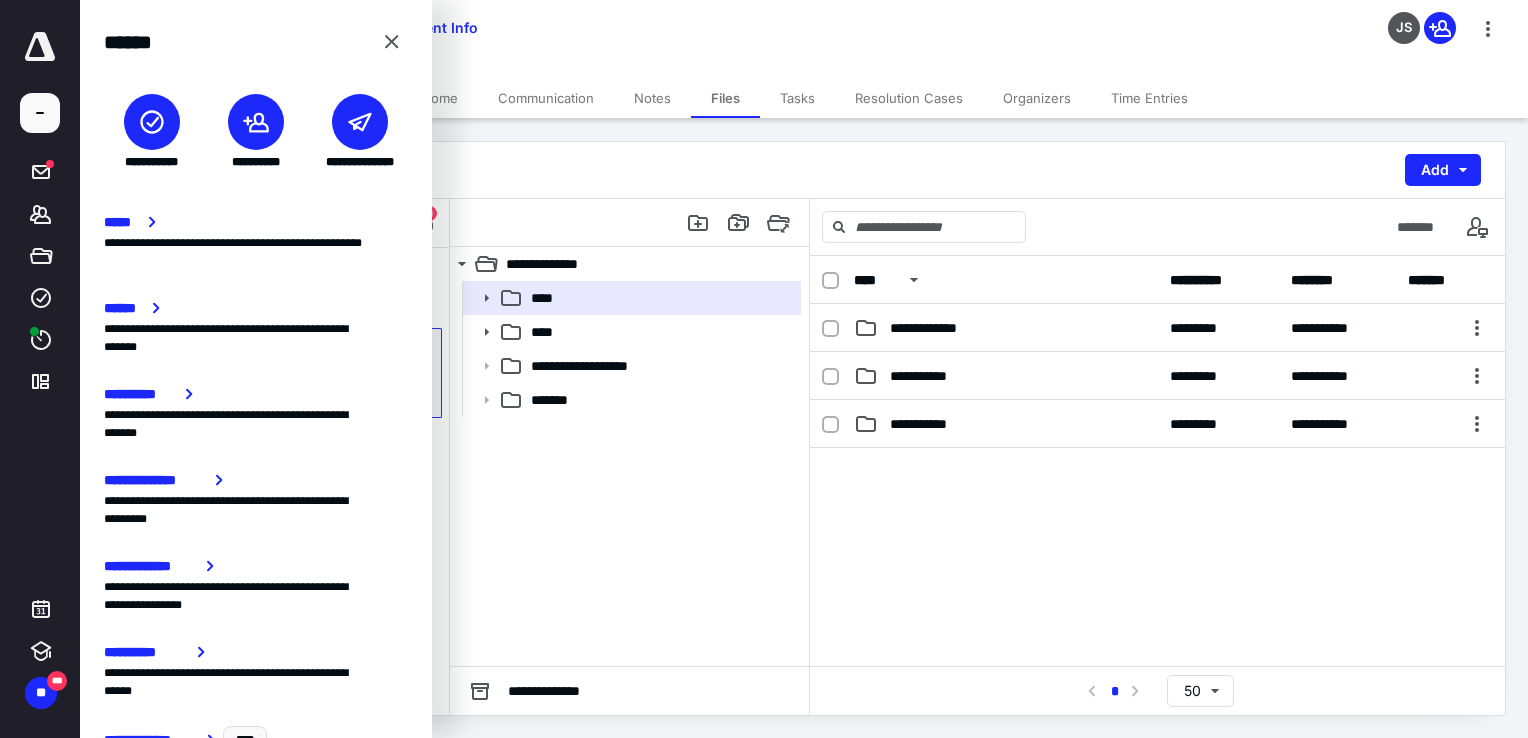 click on "**********" at bounding box center (804, 170) 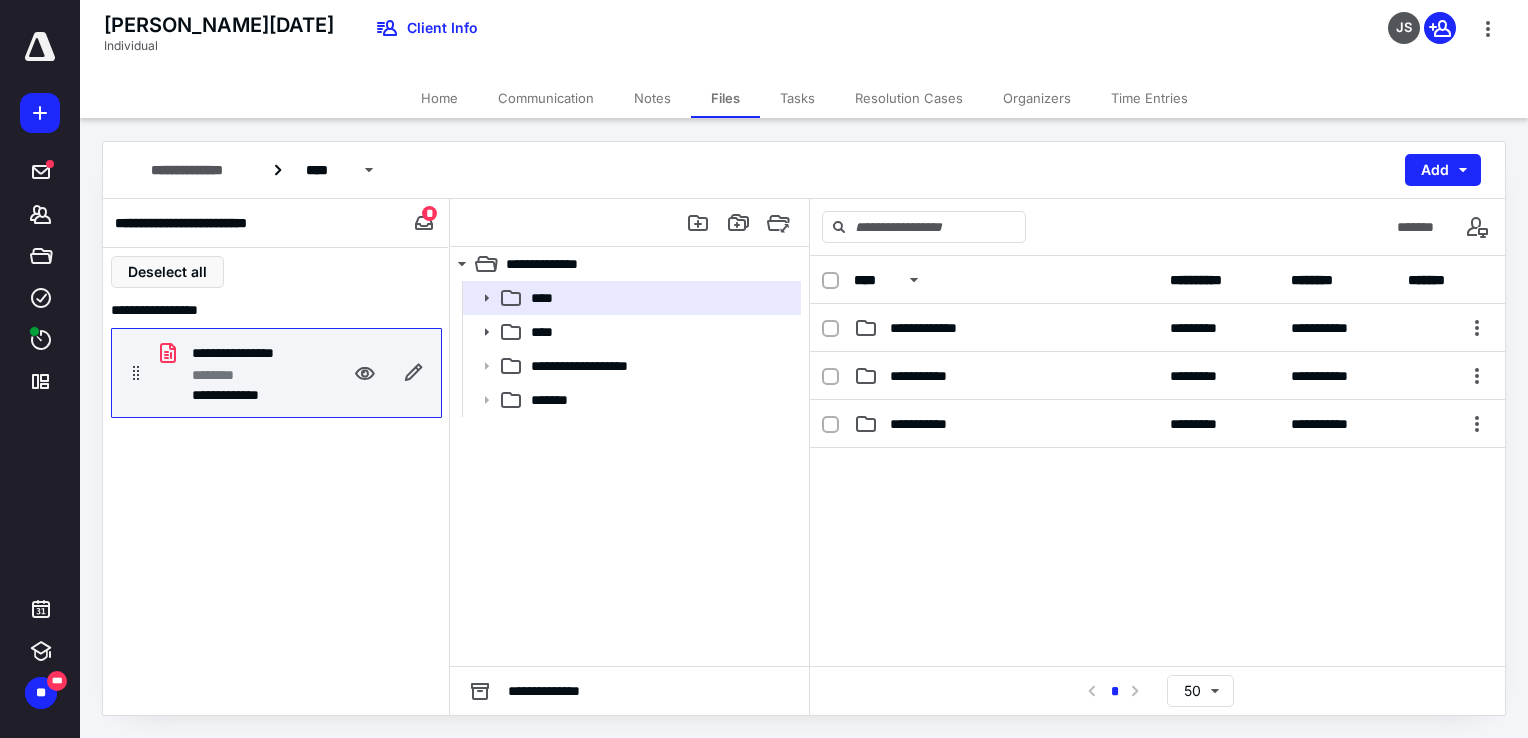 click 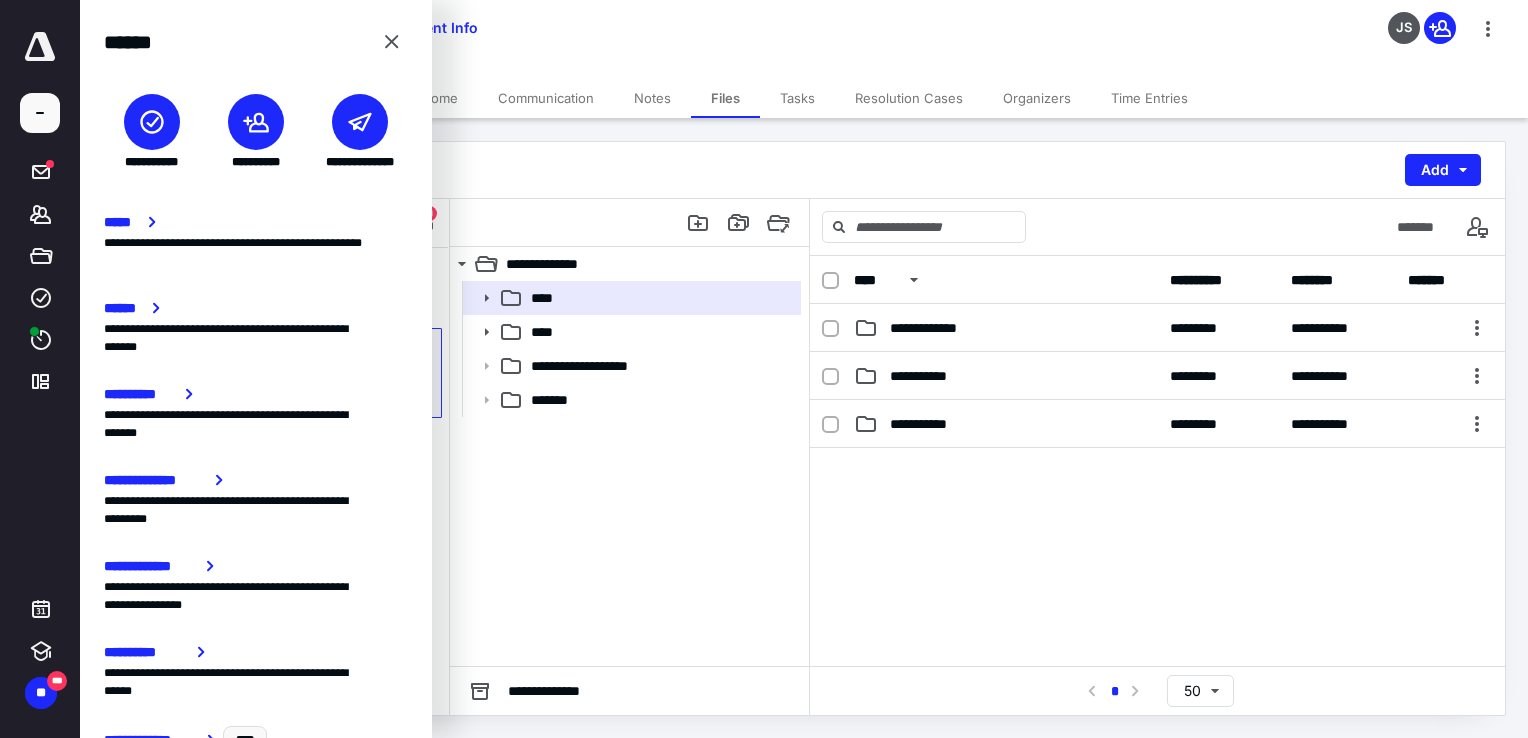 click 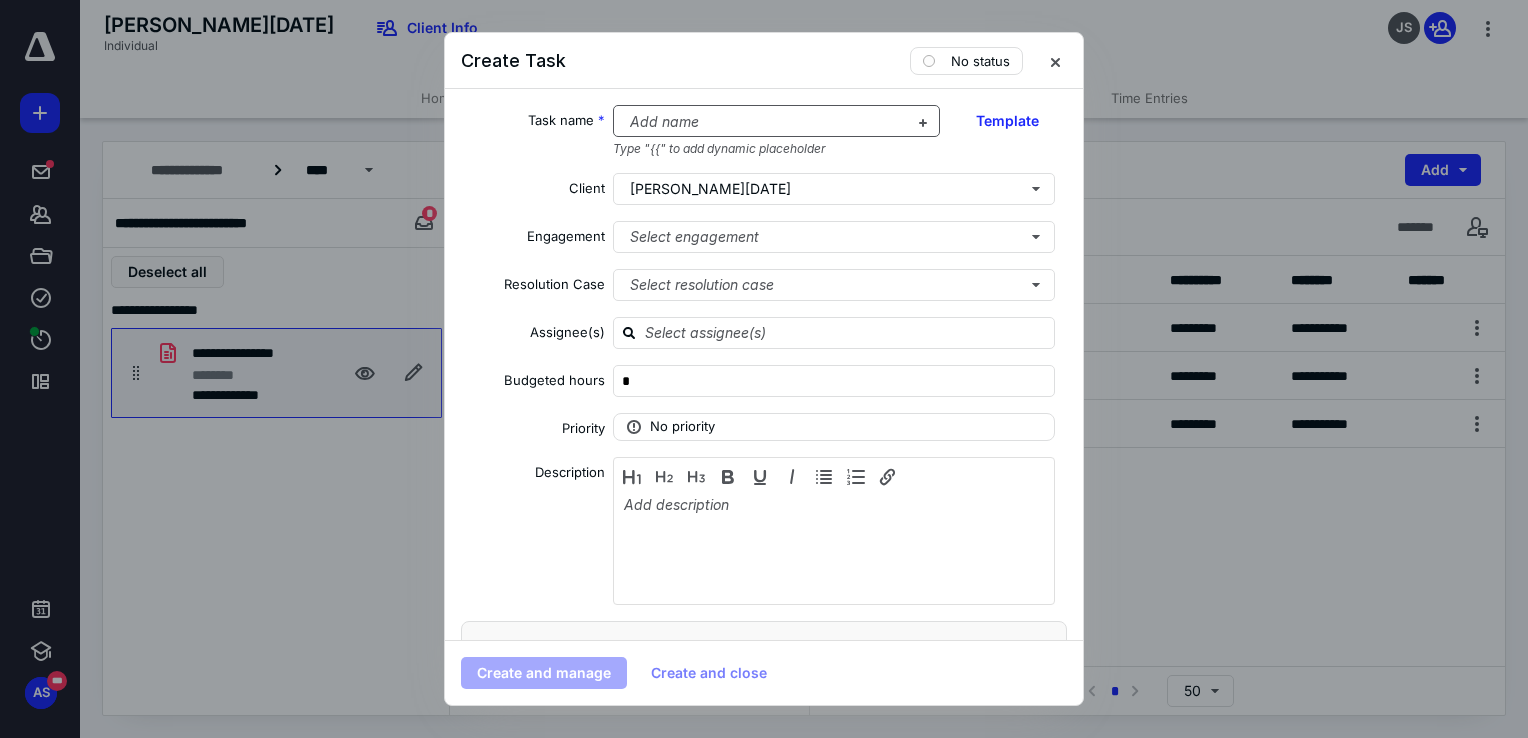 click at bounding box center (765, 122) 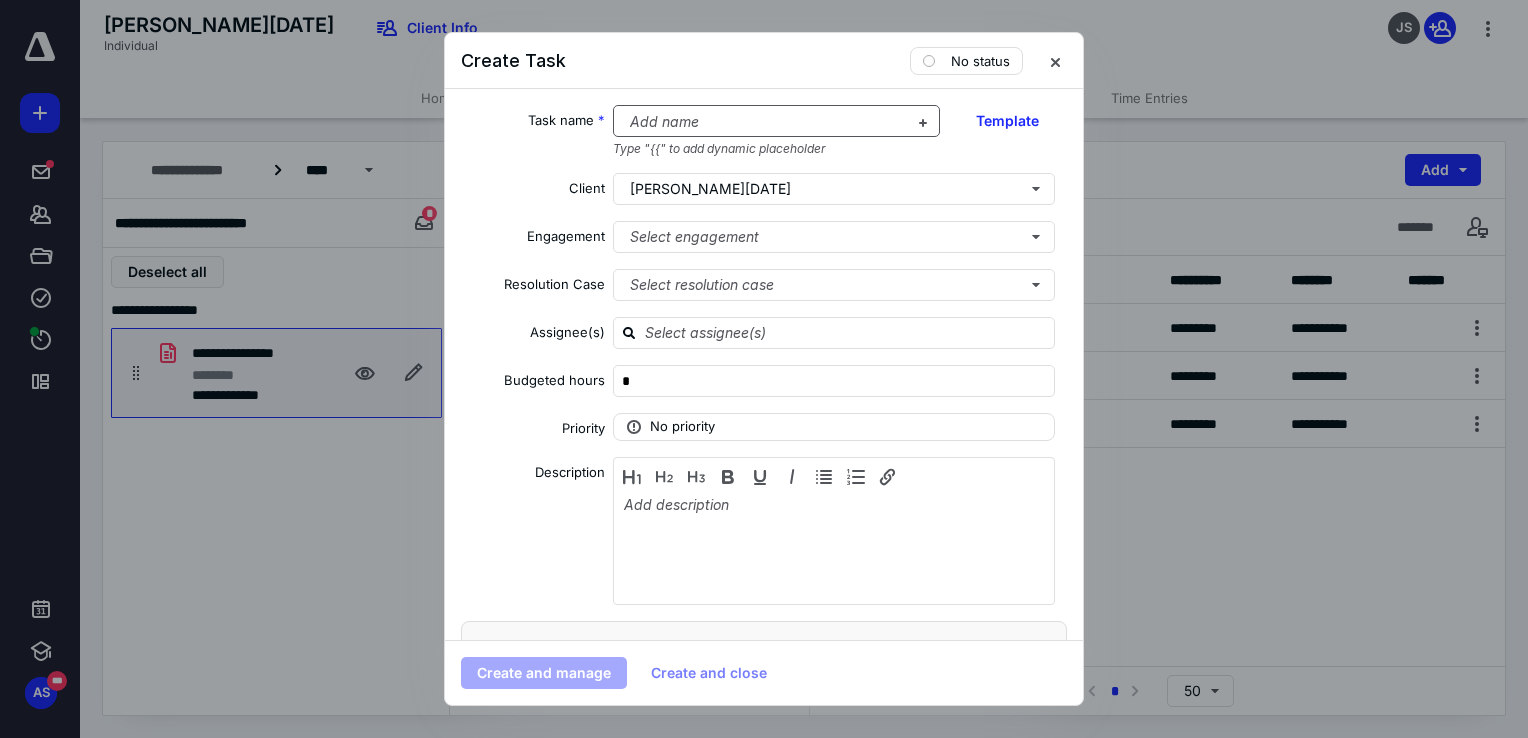 type 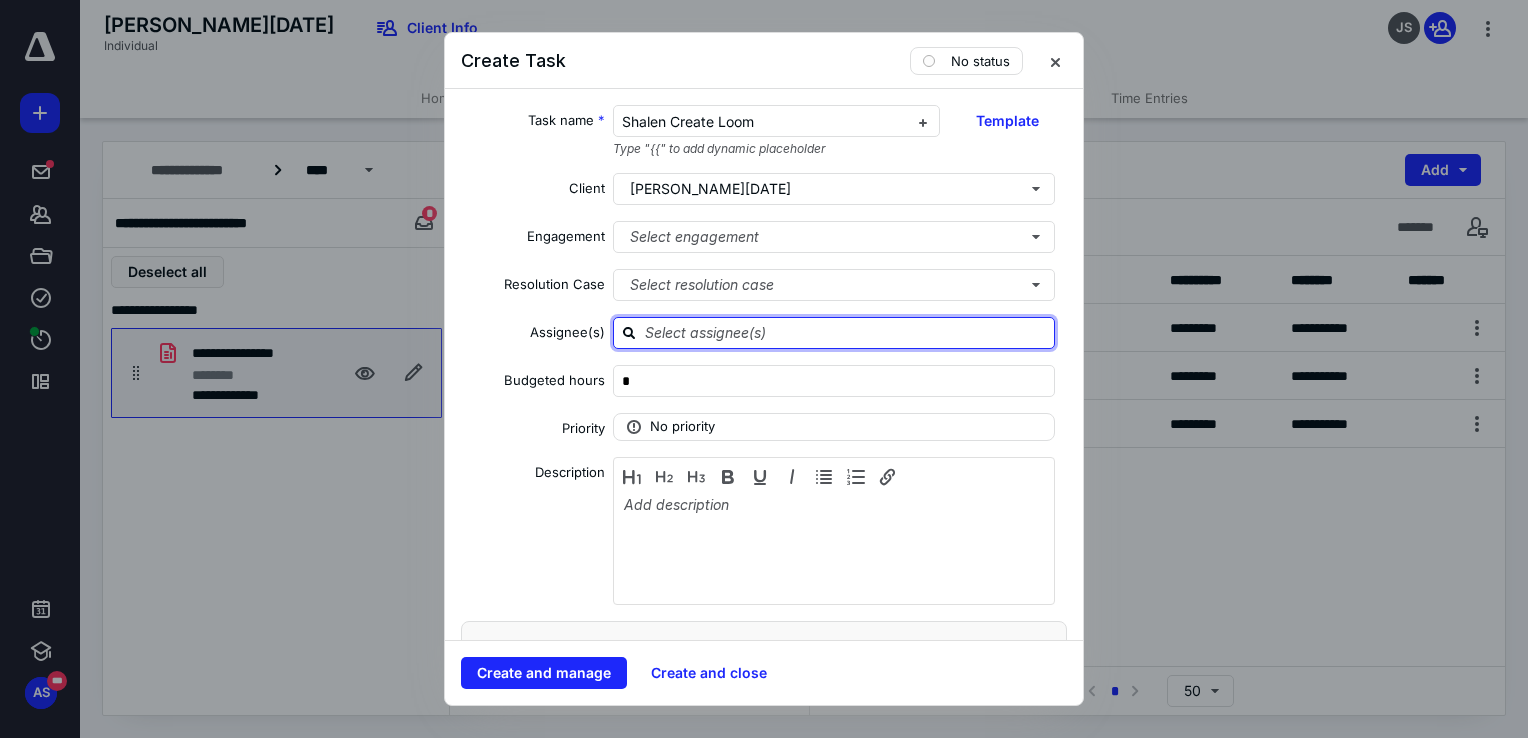 click at bounding box center [846, 332] 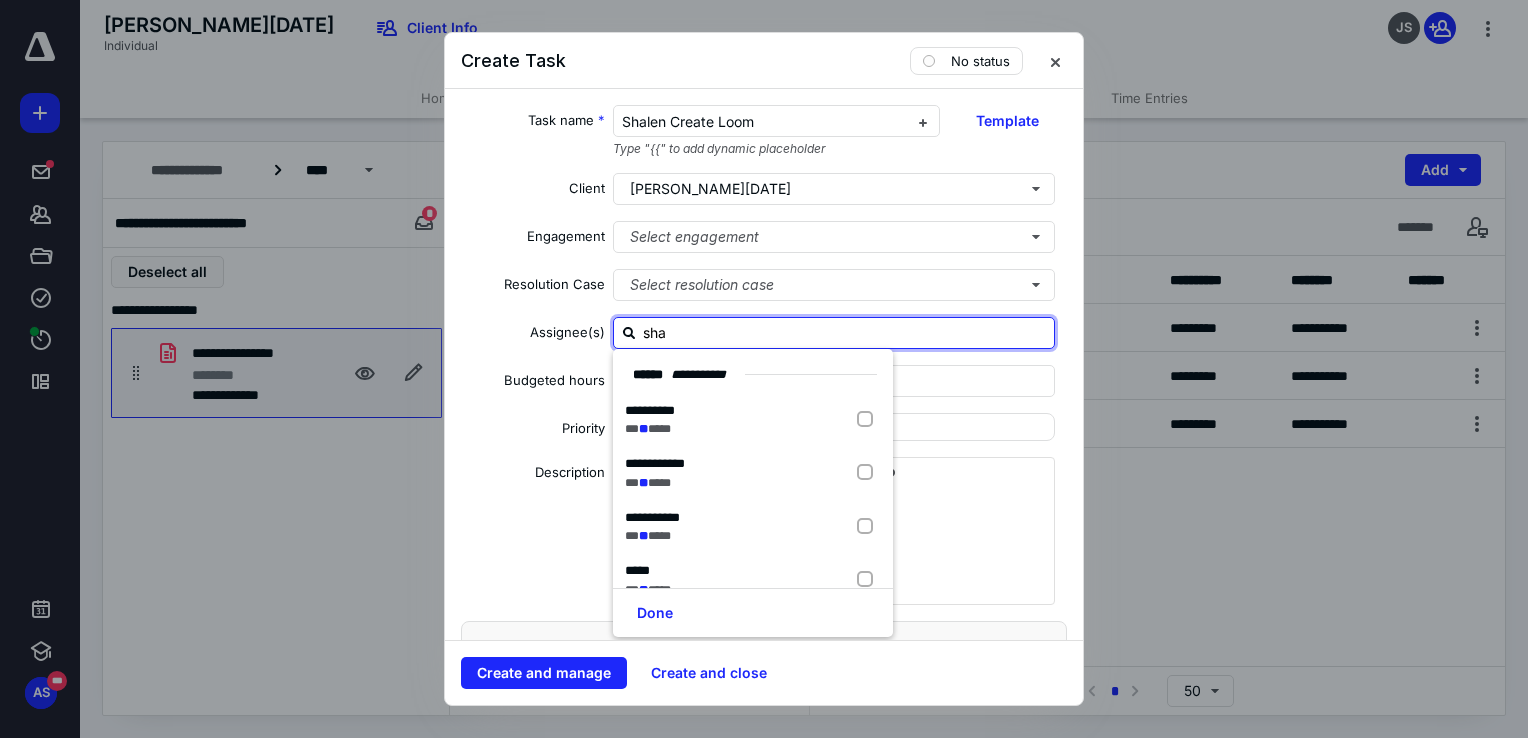 type on "shal" 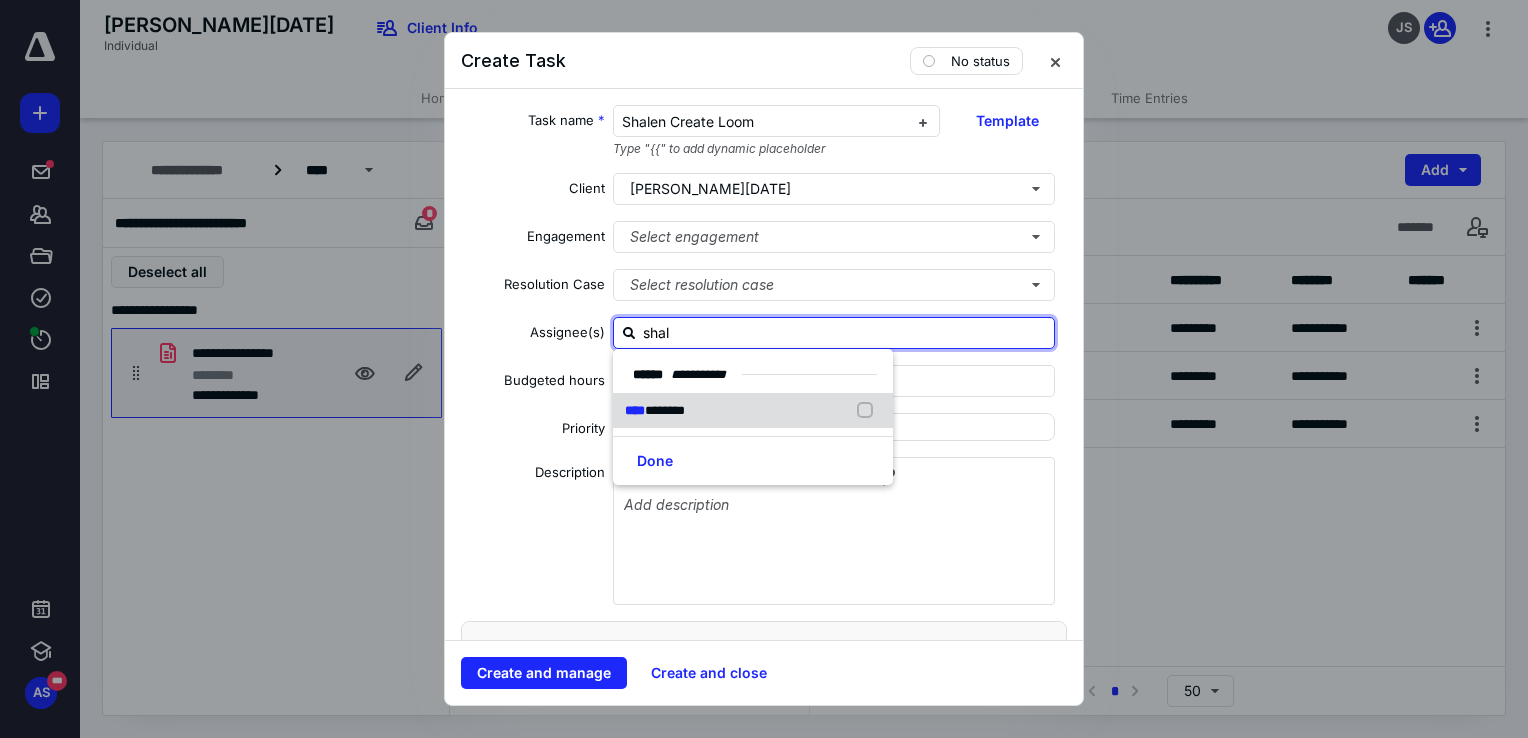 click on "**** ********" at bounding box center (753, 411) 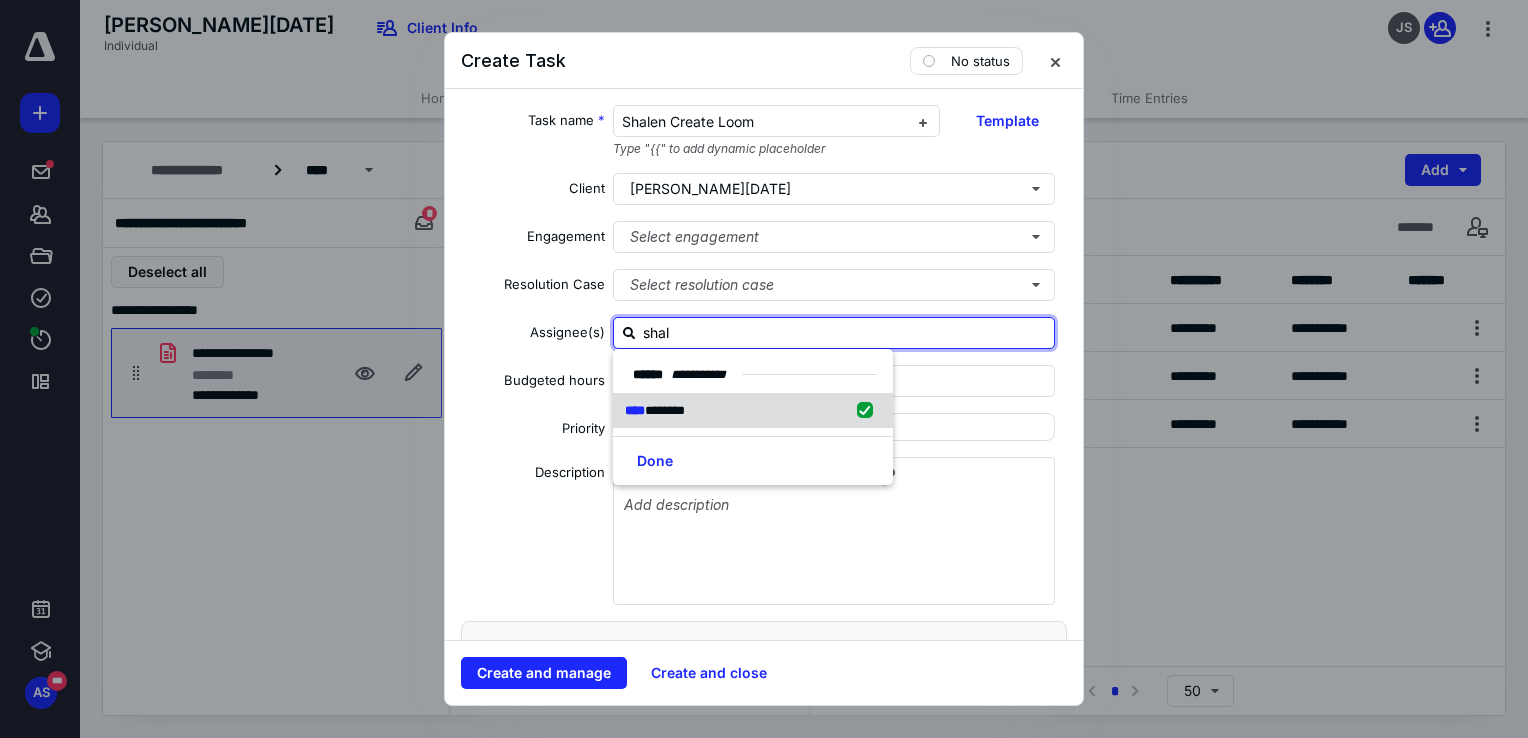 checkbox on "true" 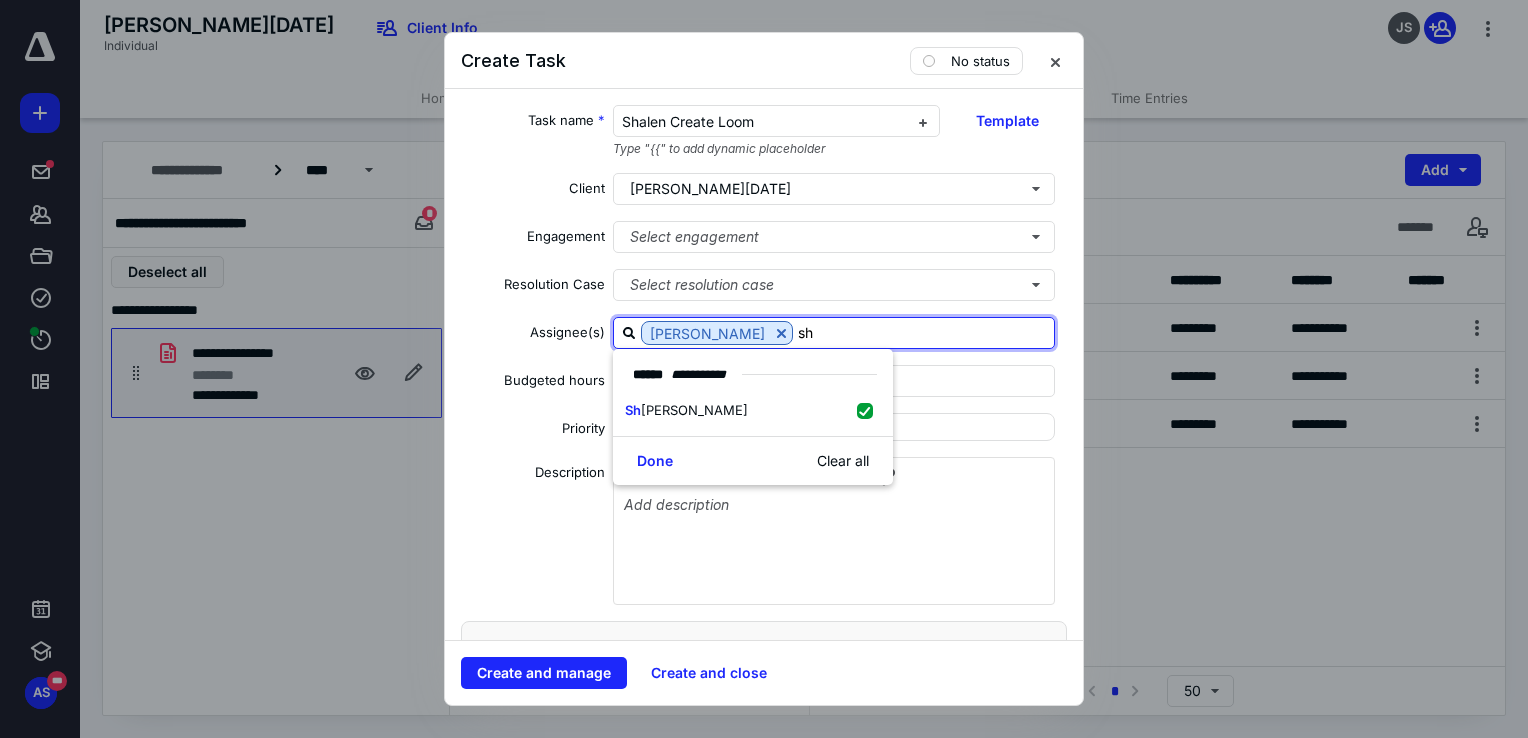 type on "s" 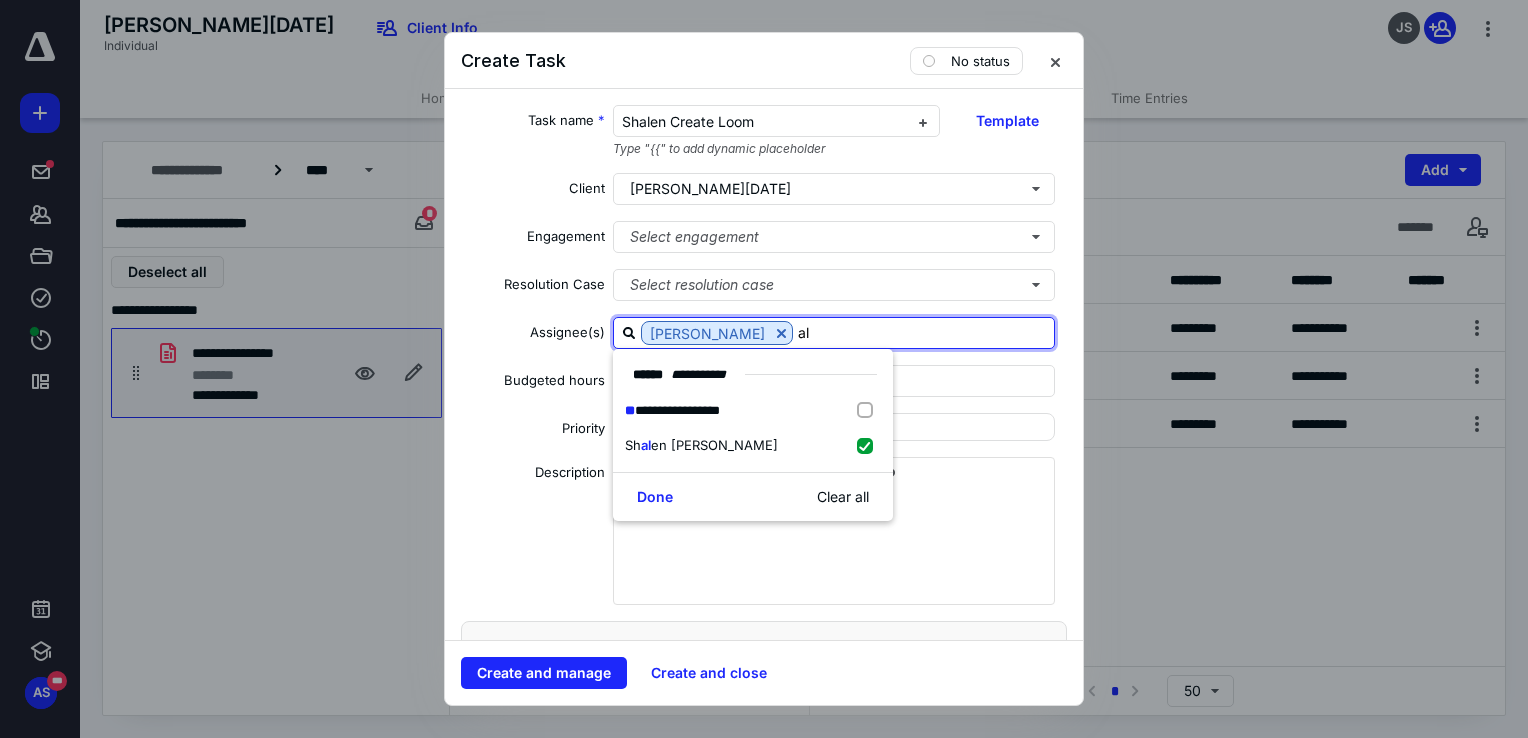 type on "aly" 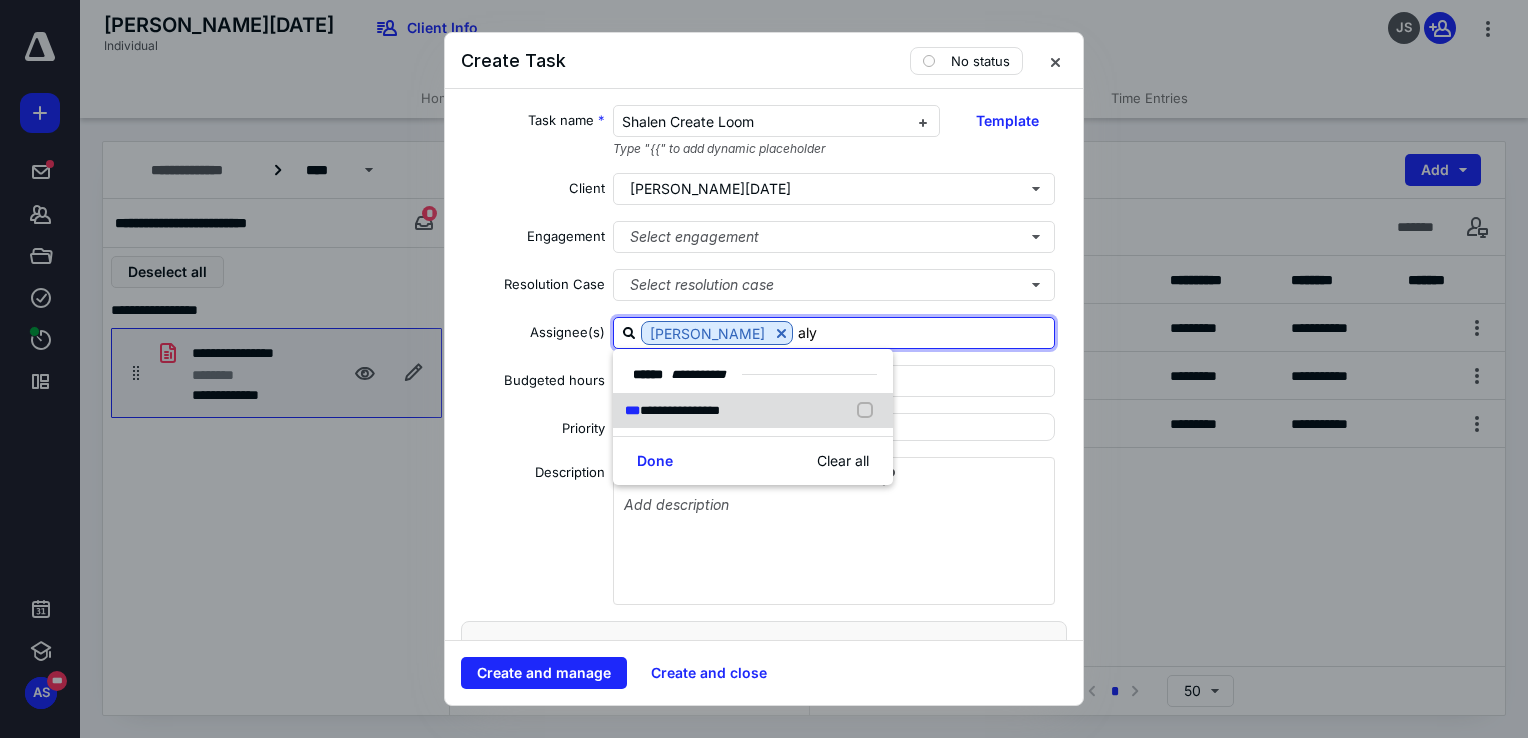 click on "**********" at bounding box center (753, 411) 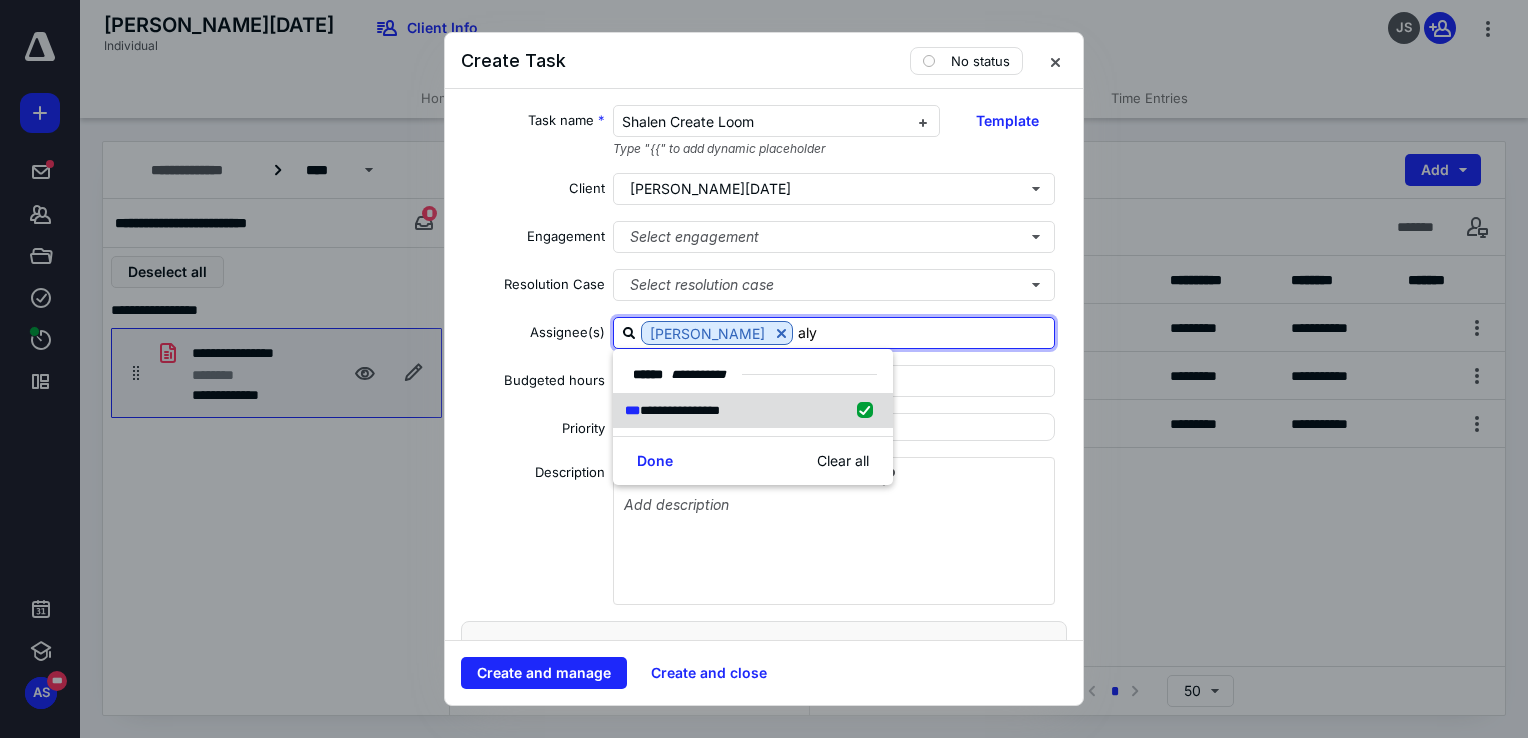 checkbox on "true" 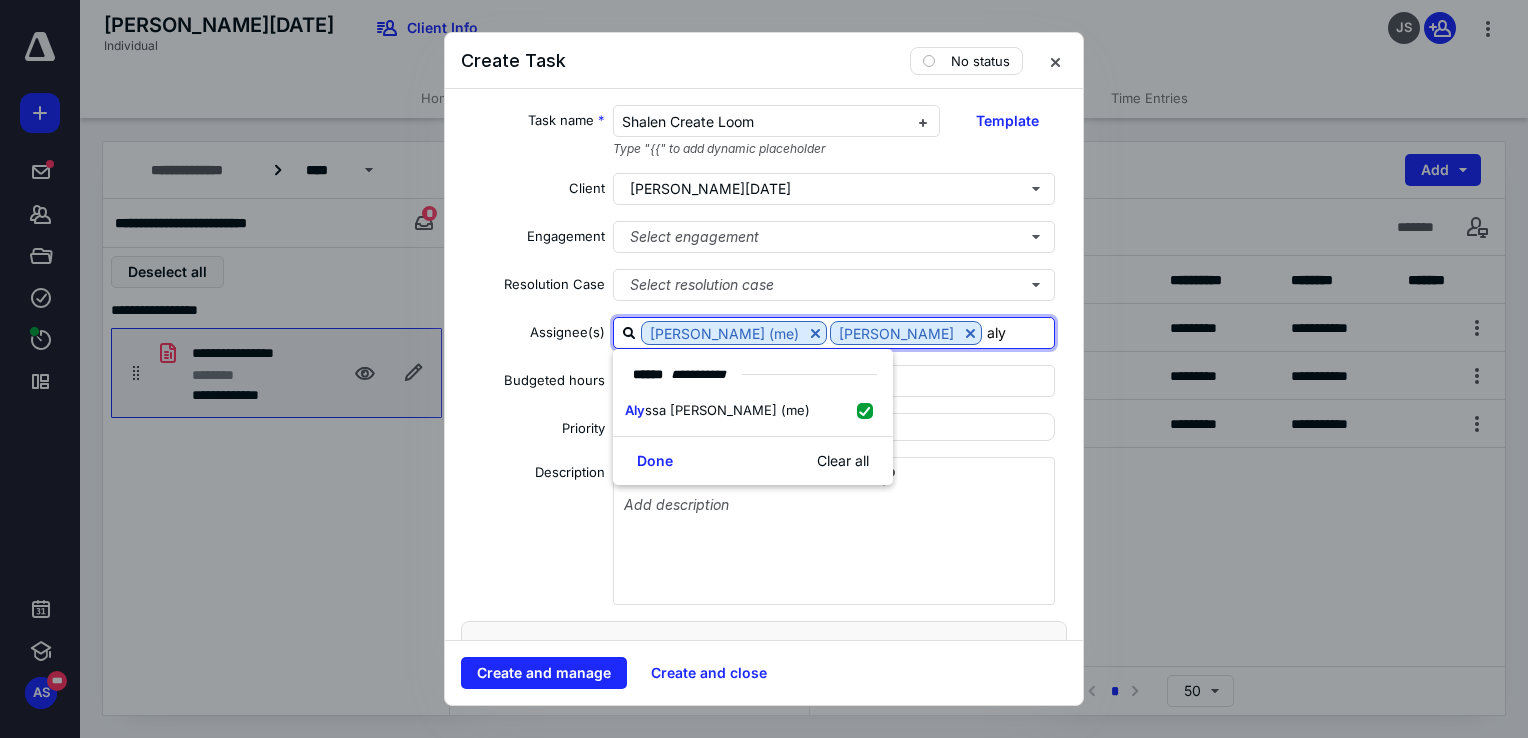 type on "aly" 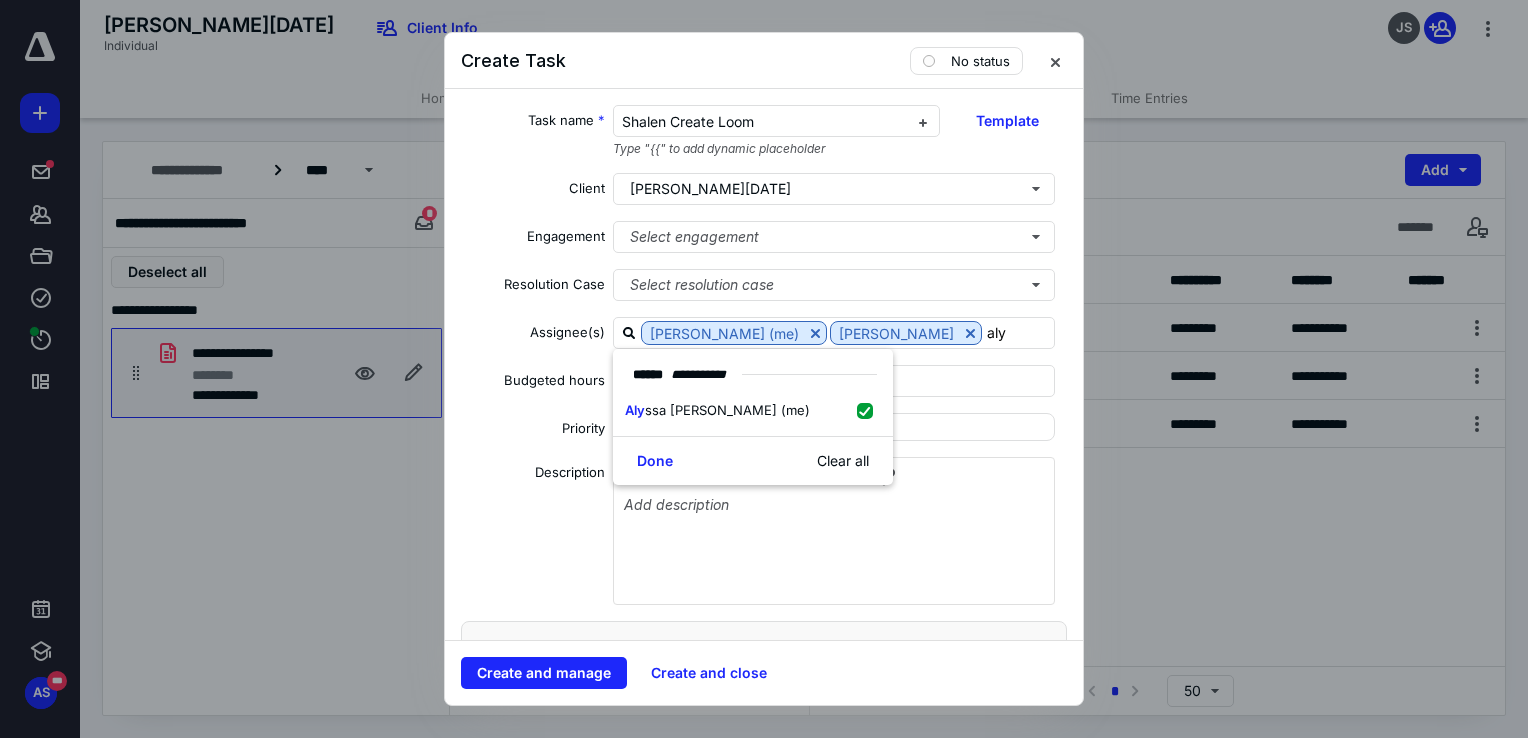 click on "Task name   * Shalen Create Loom Type "{{" to add dynamic placeholder Template Client Ramirez, Lucia Engagement Select engagement Resolution Case Select resolution case Assignee(s) Alyssa Sanchez (me) Shalen Patel aly *****   * * ******** Aly ssa Sanchez (me) Done Clear all Budgeted hours * Priority No priority Description Date Start date Select a date Due date Select a date Add a date Recurring Tax preparation fields Reminder Add reminder File Add file Automation Add automation Add a client request Add a subtask" at bounding box center (764, 364) 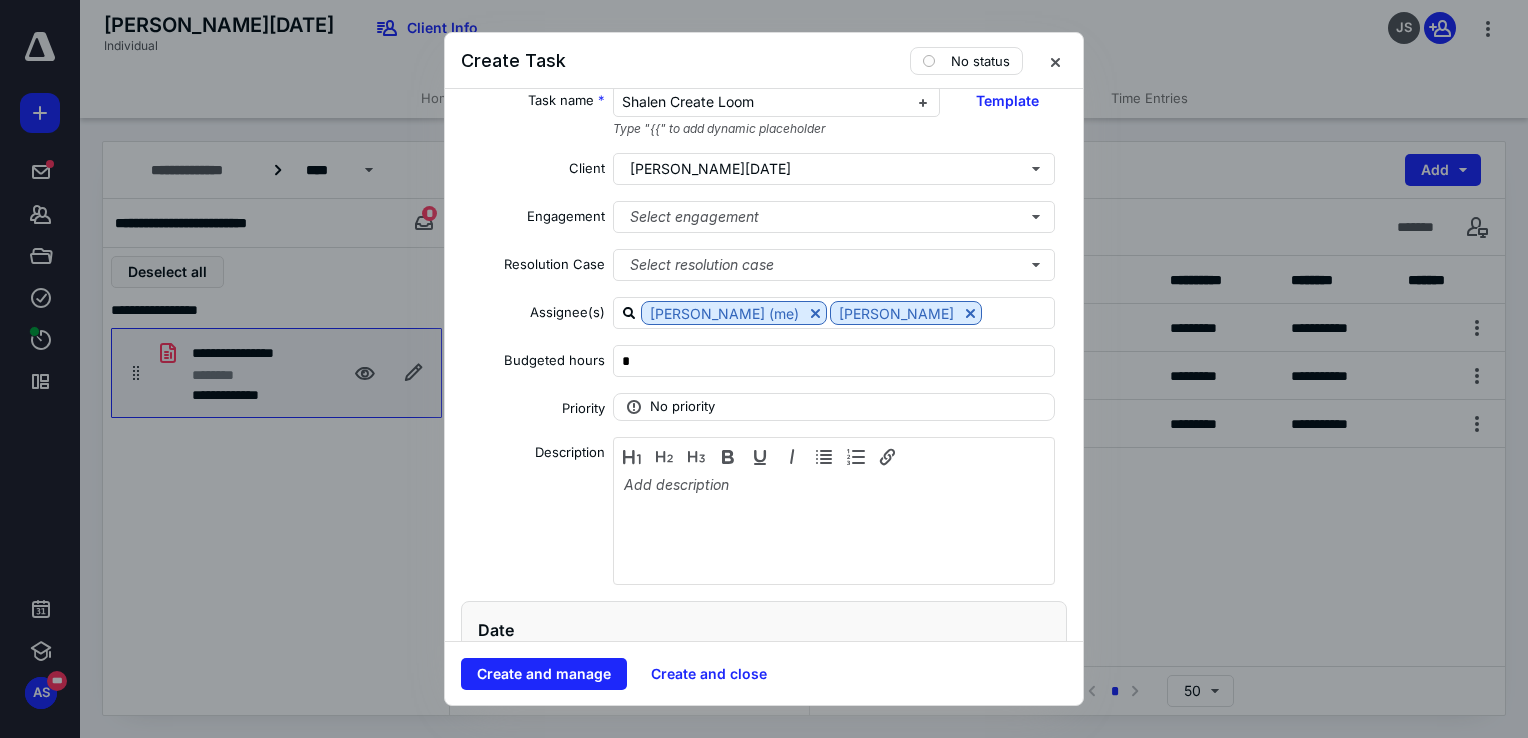 scroll, scrollTop: 0, scrollLeft: 0, axis: both 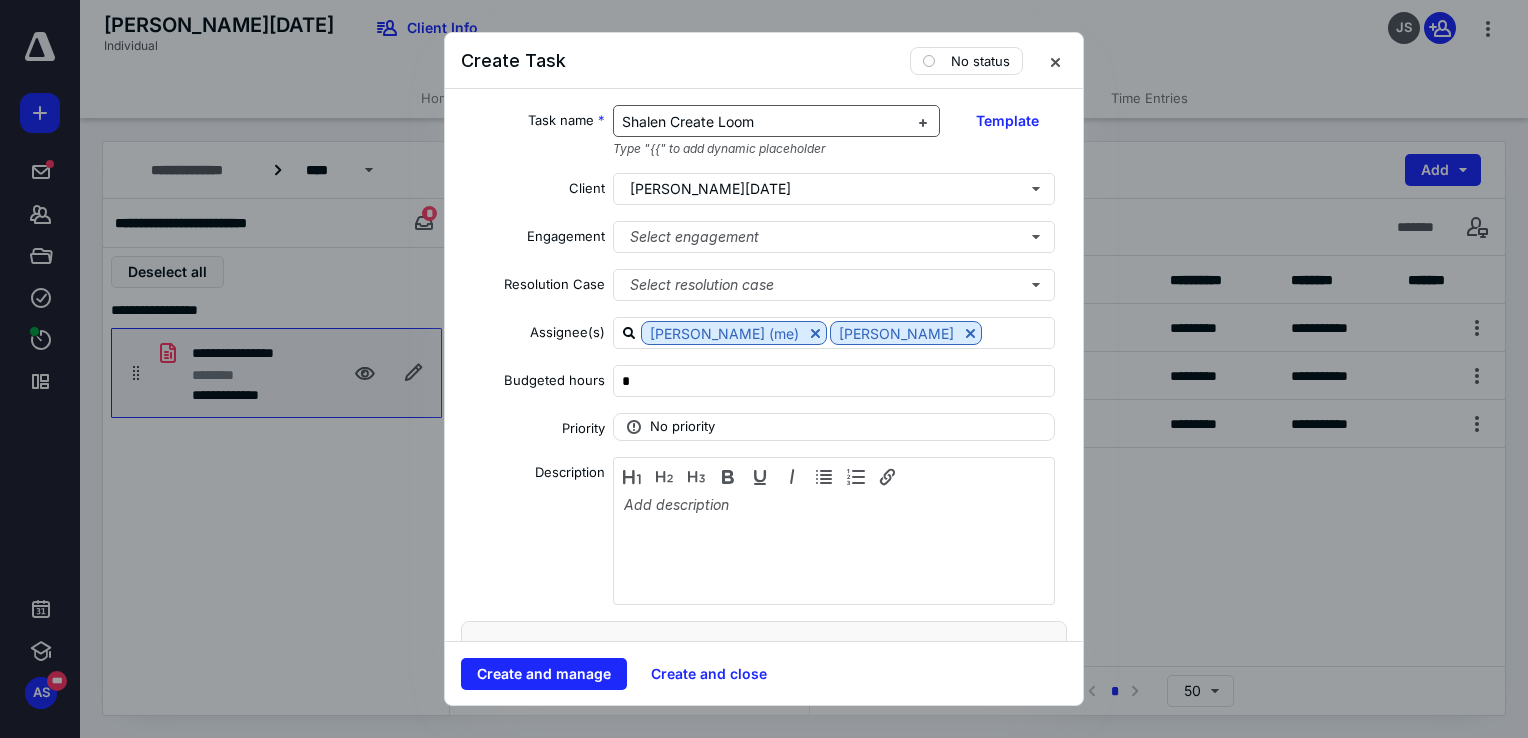 click on "Shalen Create Loom" at bounding box center (688, 121) 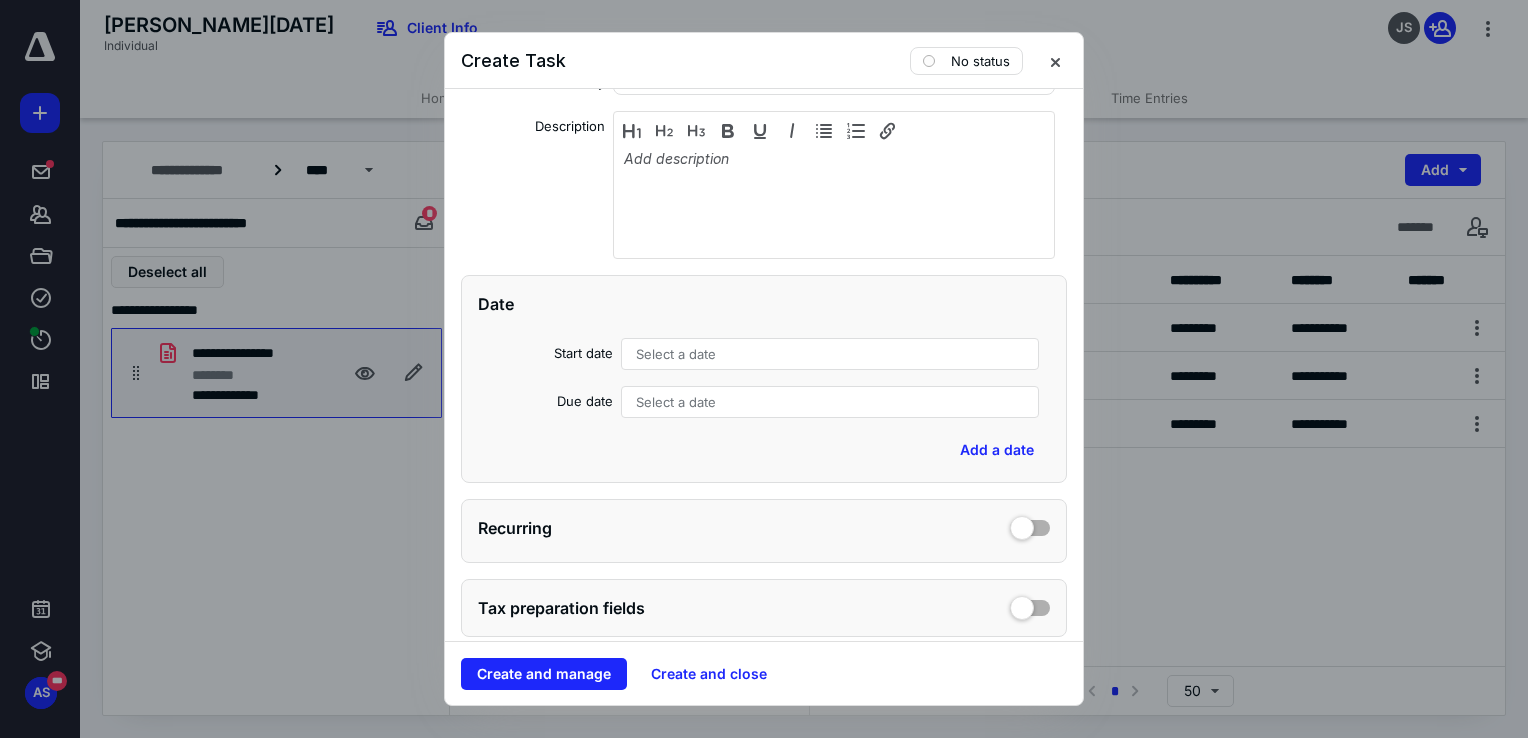 scroll, scrollTop: 693, scrollLeft: 0, axis: vertical 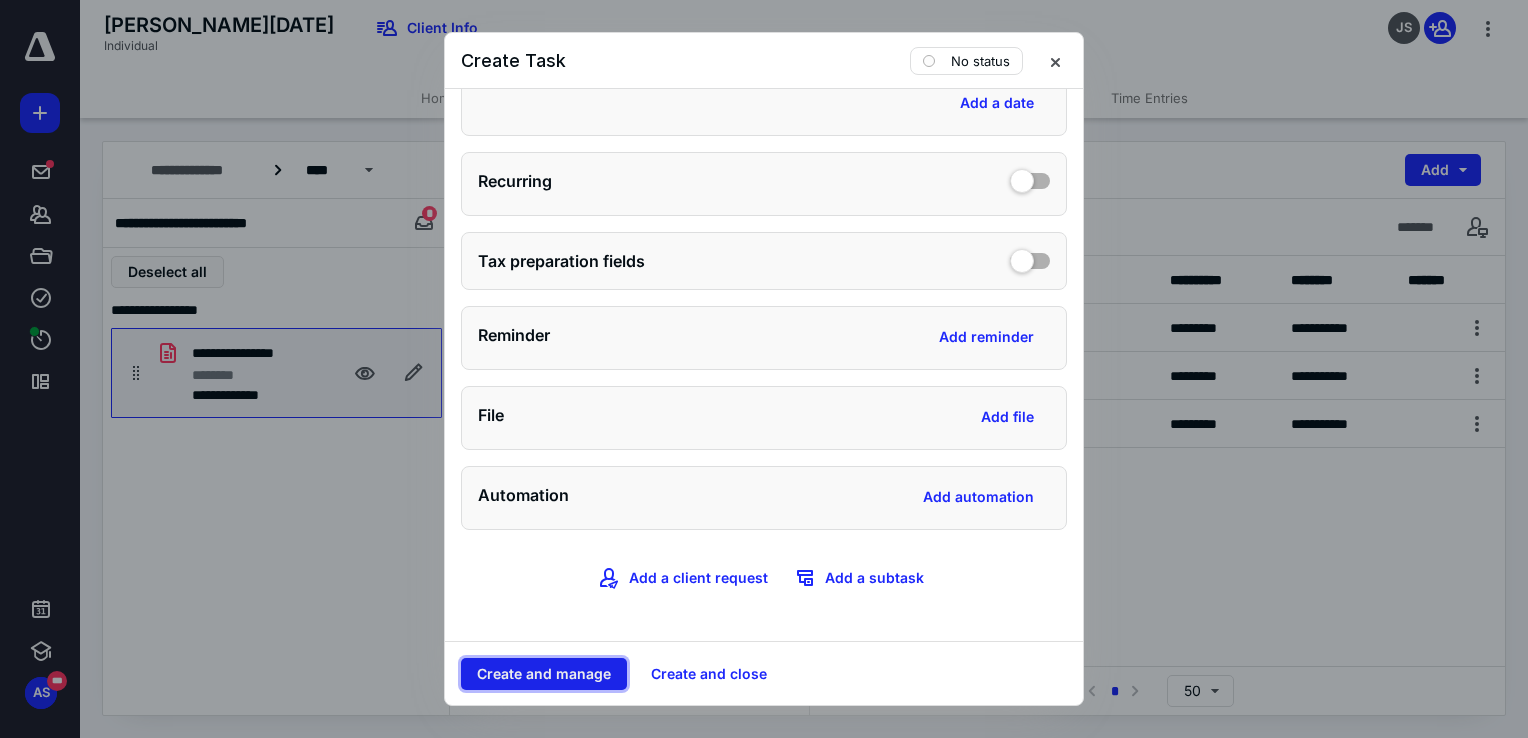 click on "Create and manage" at bounding box center [544, 674] 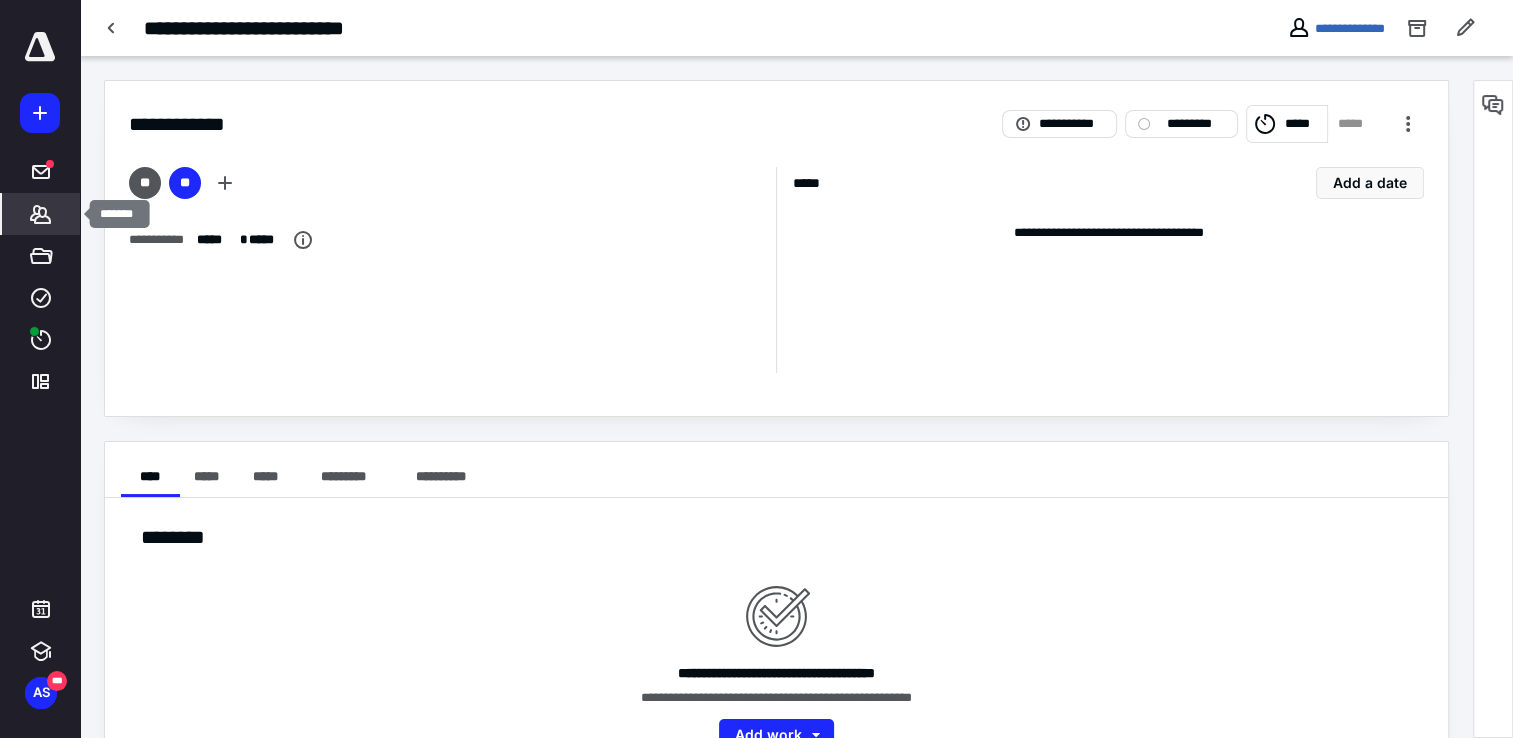 click 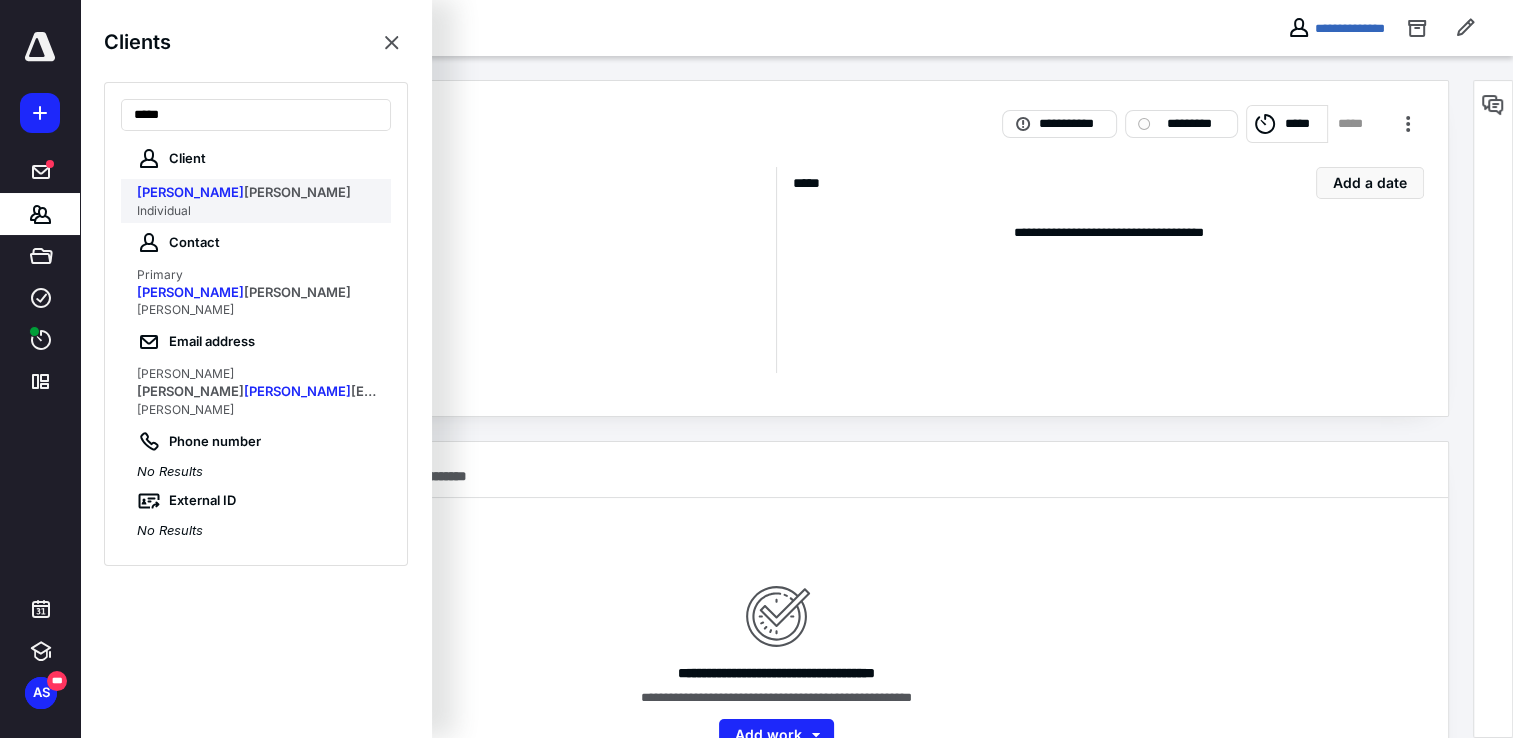 type on "*****" 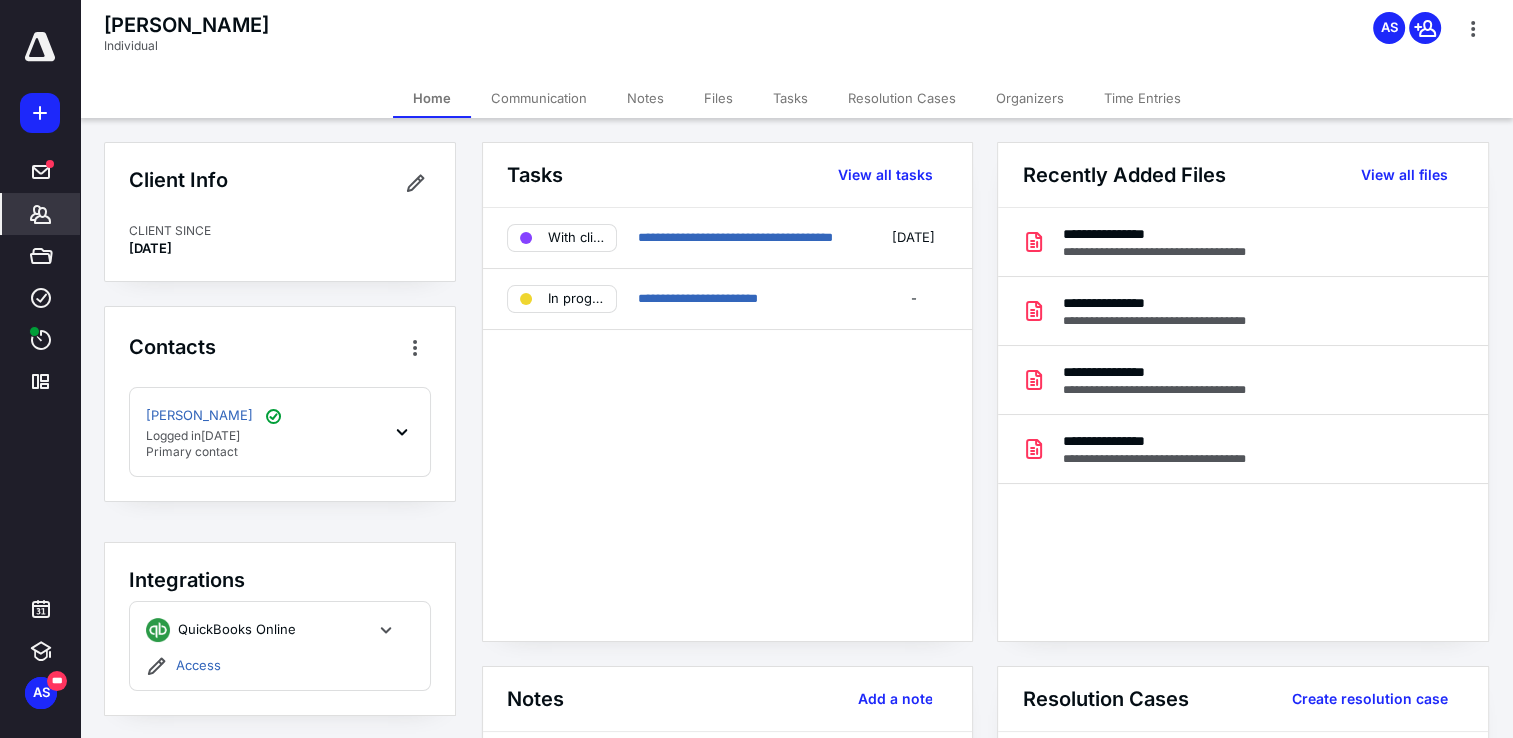 click 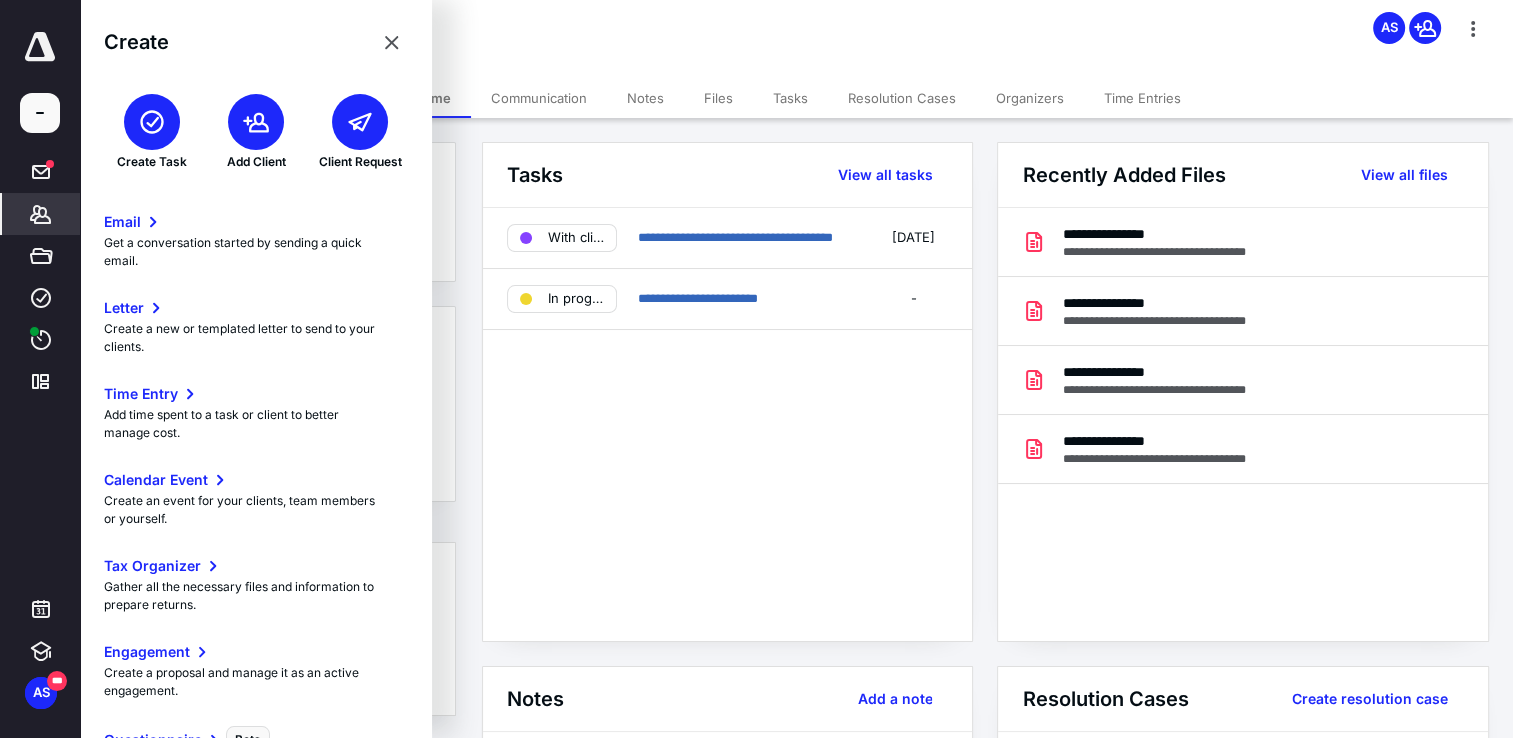 click at bounding box center (152, 122) 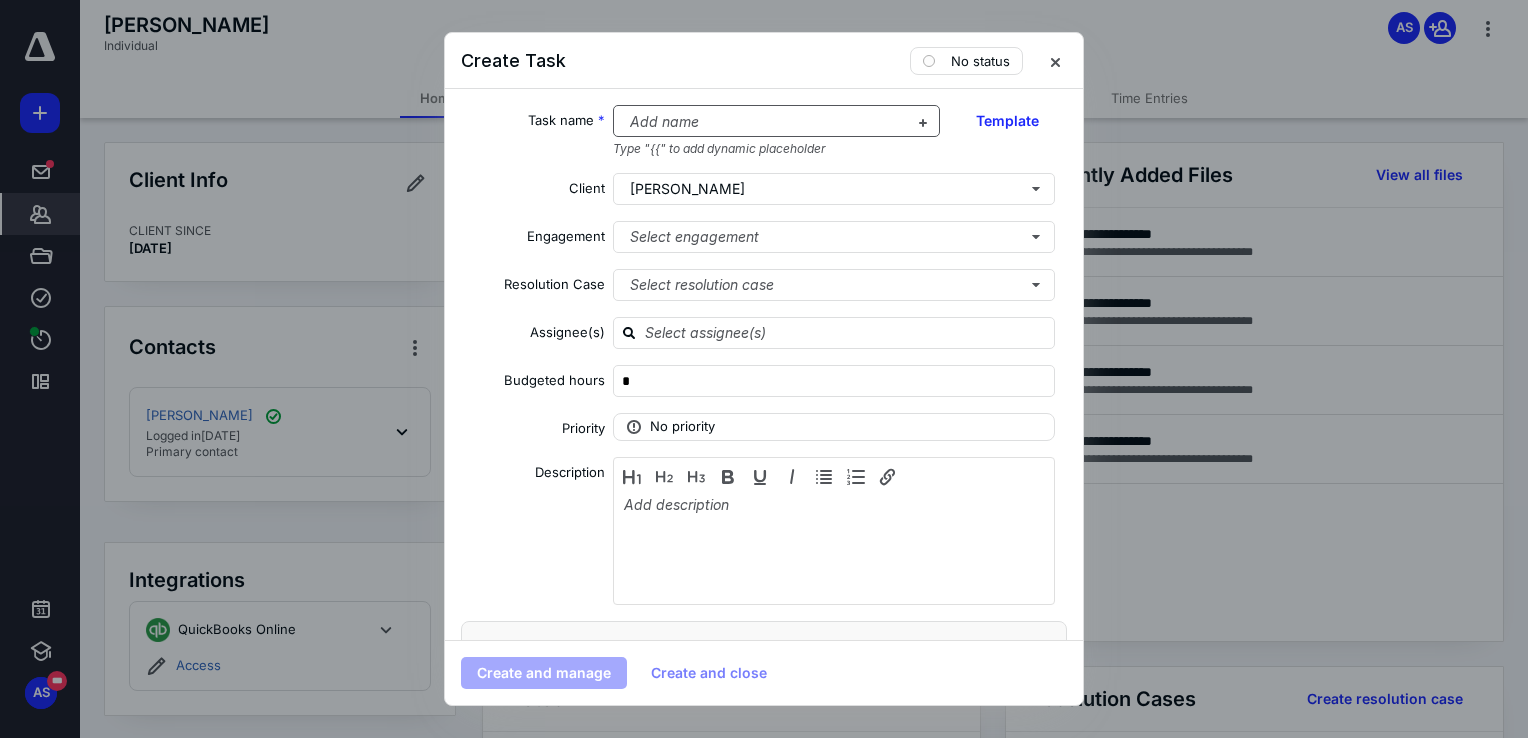 click at bounding box center (765, 122) 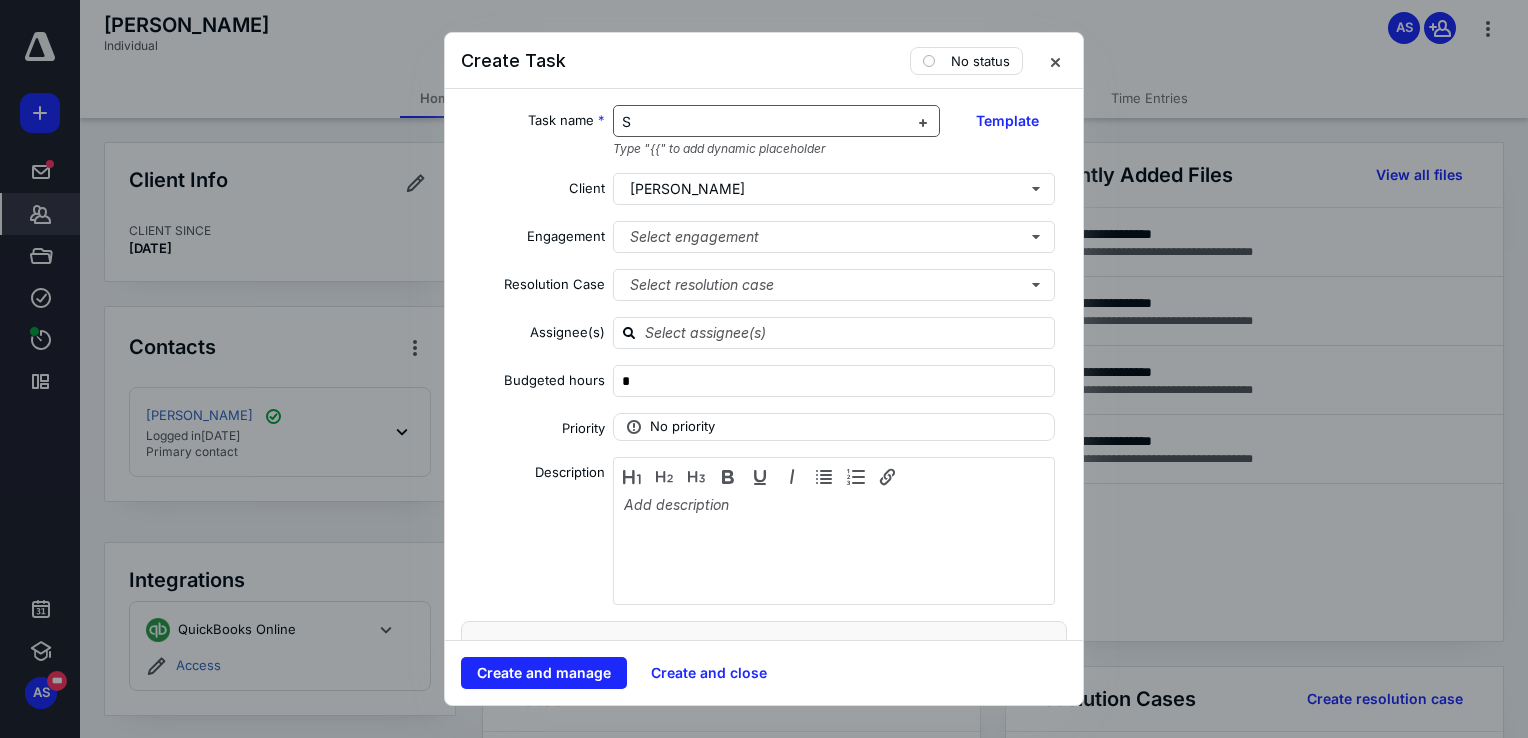 type 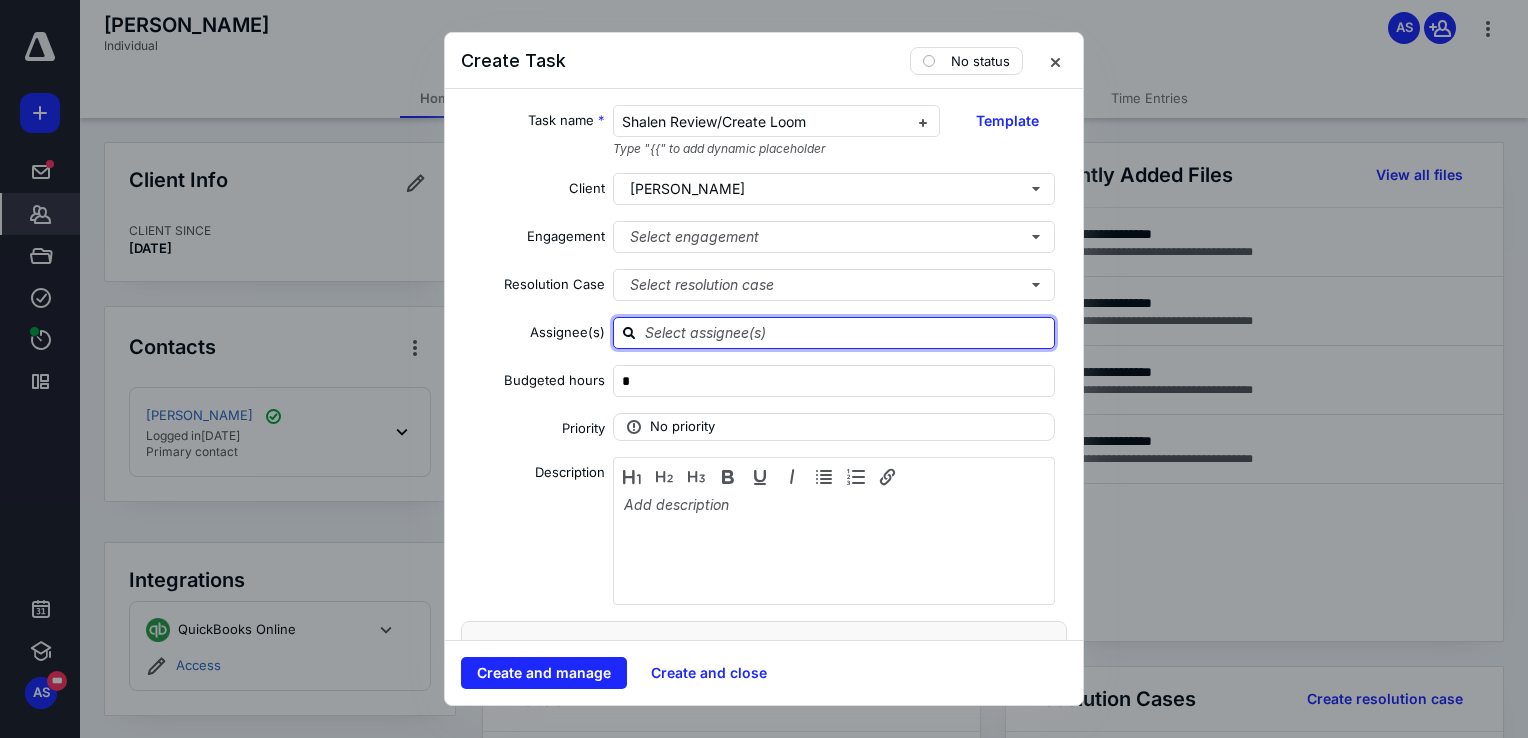 click at bounding box center (846, 332) 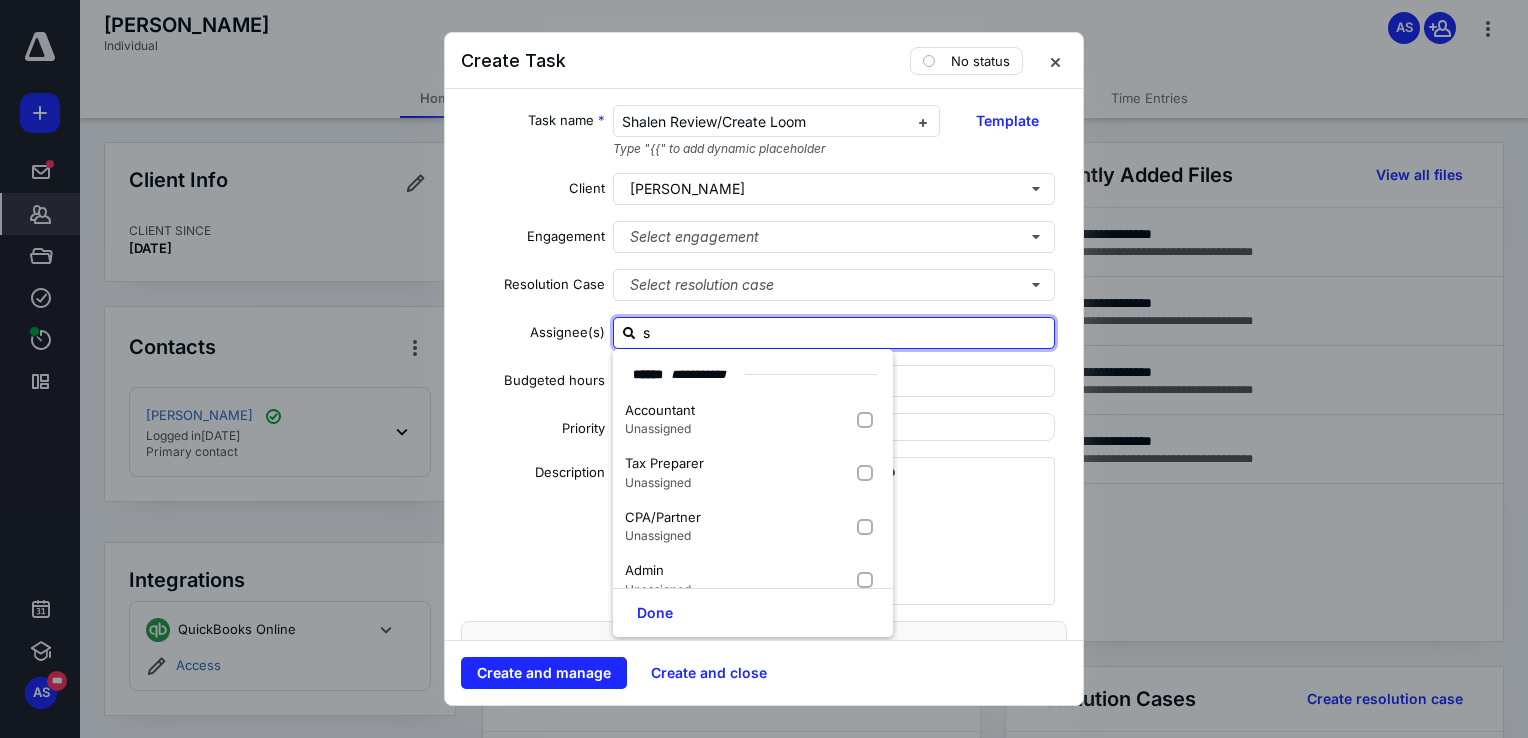 type on "sh" 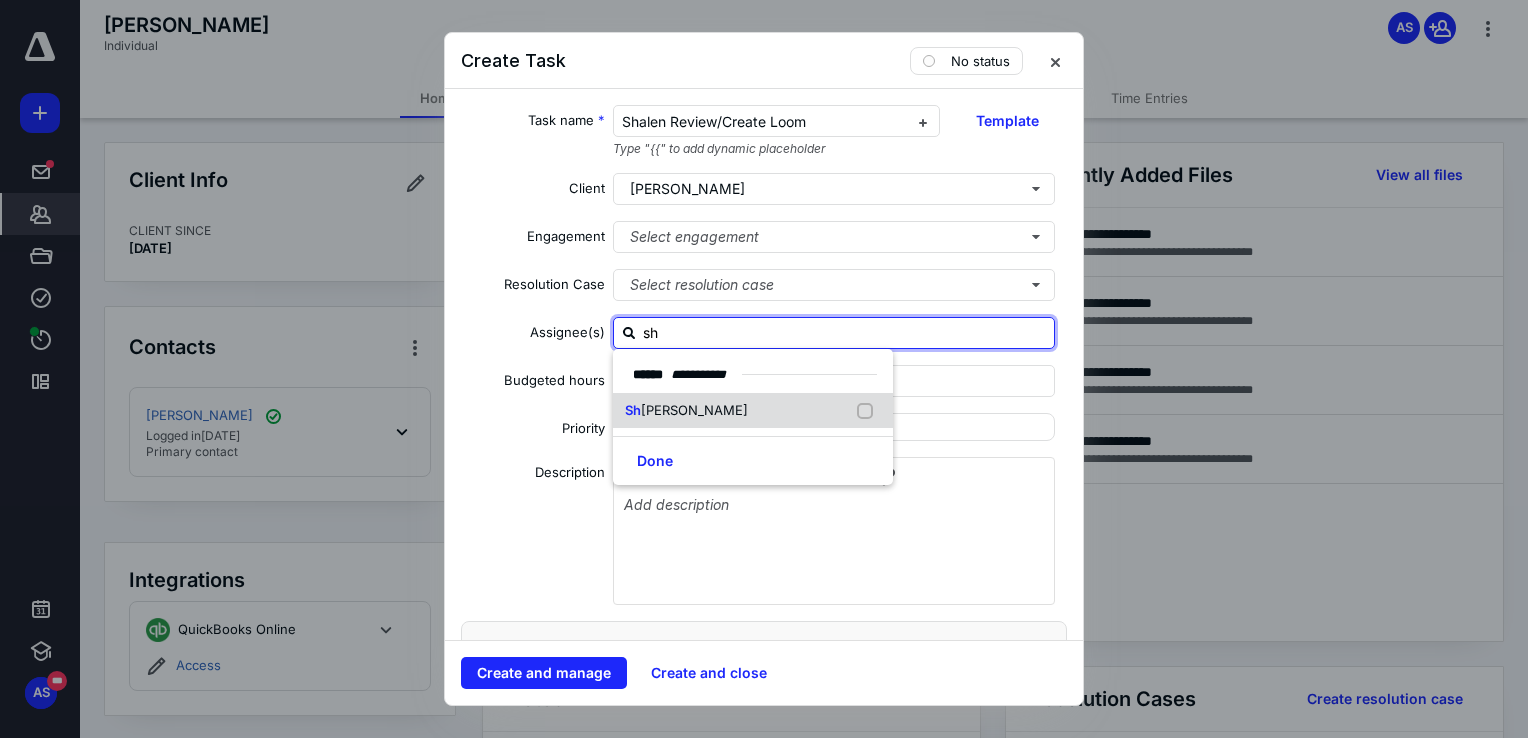 click on "Sh alen Patel" at bounding box center (753, 411) 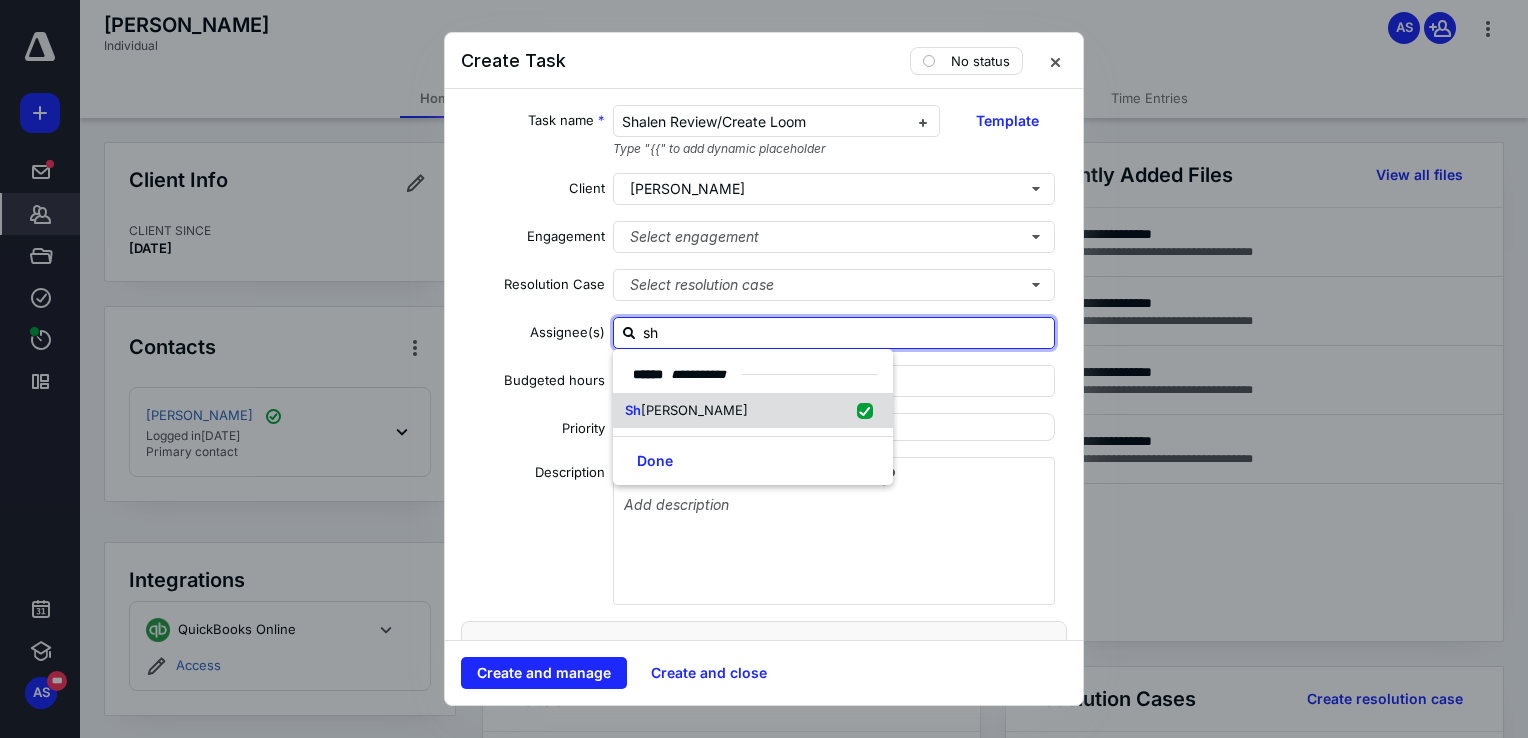 checkbox on "true" 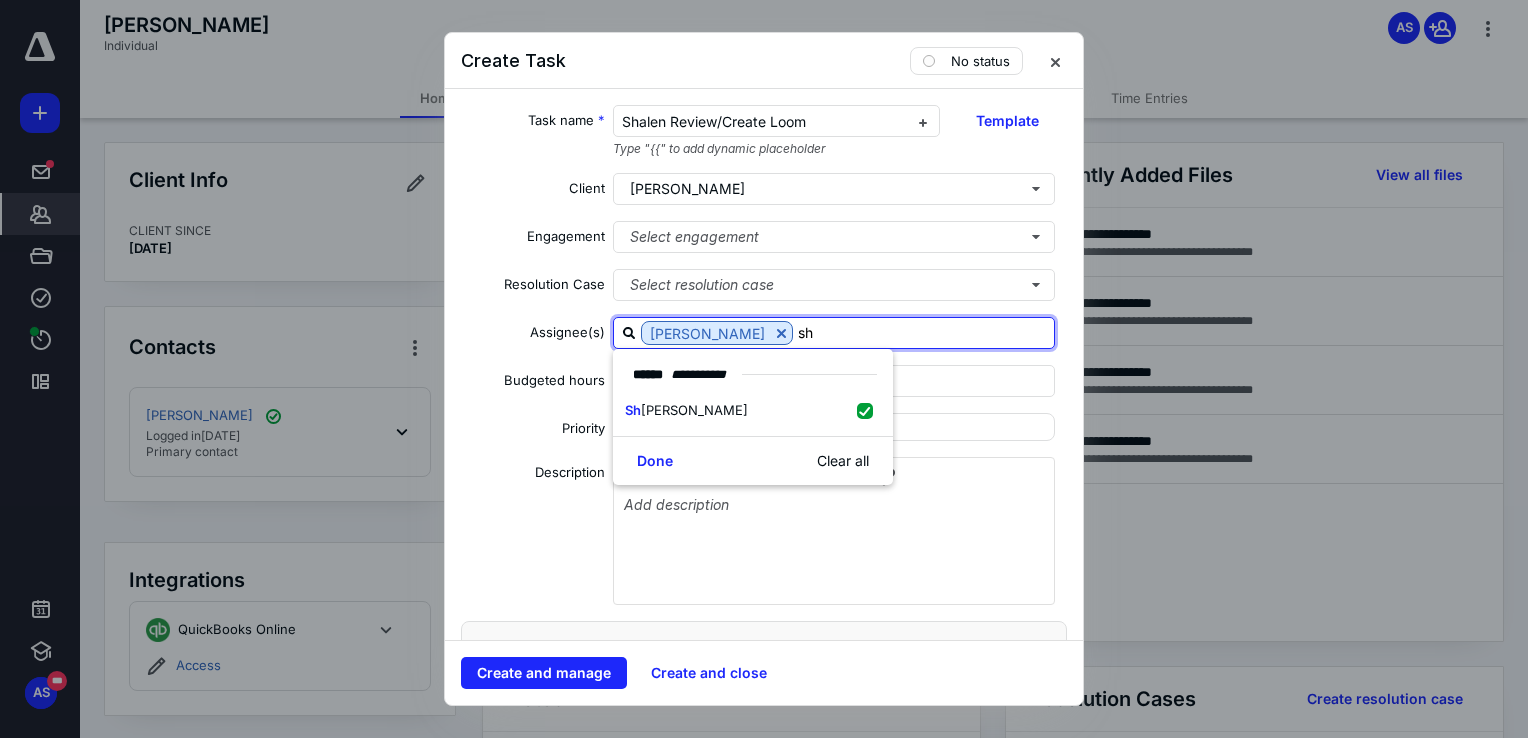 type on "s" 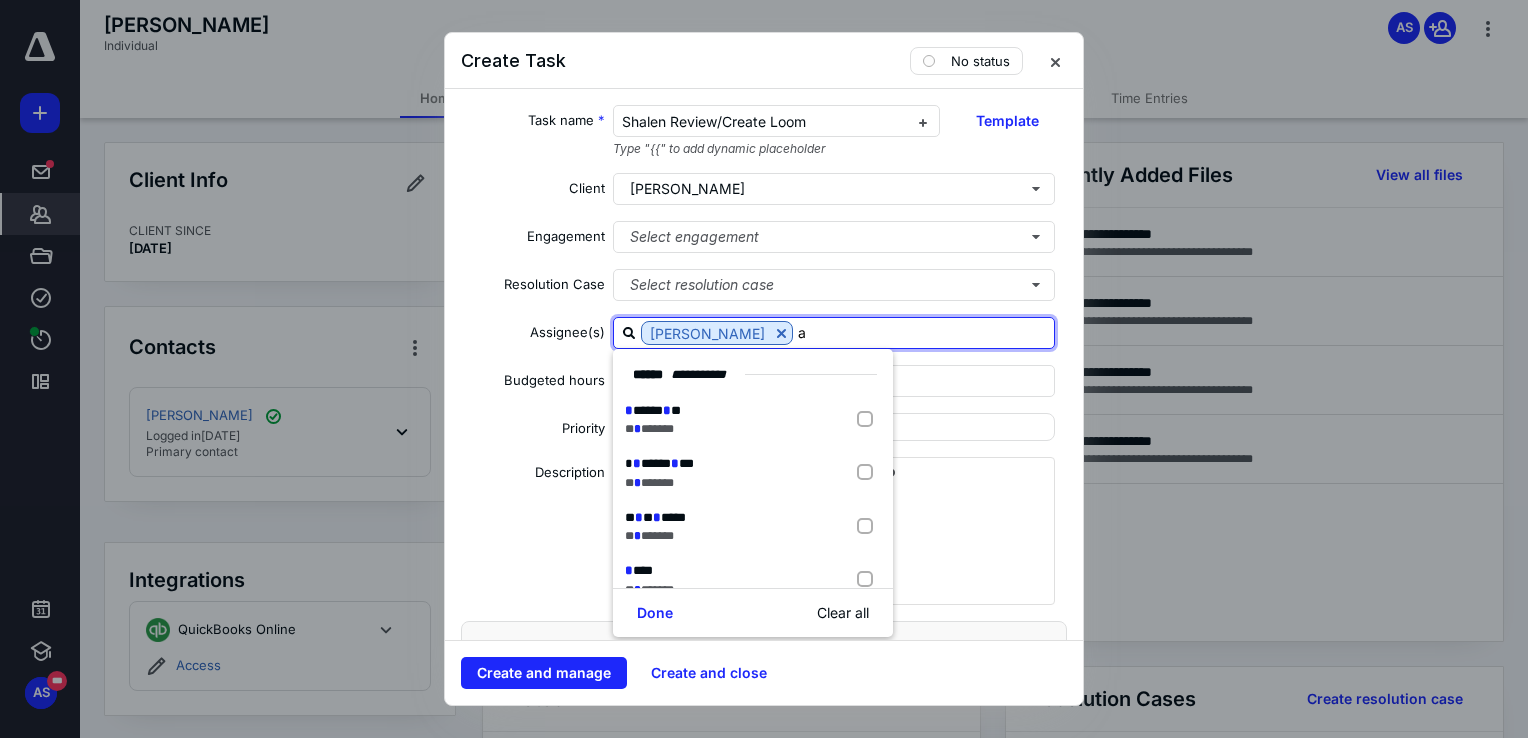 type on "al" 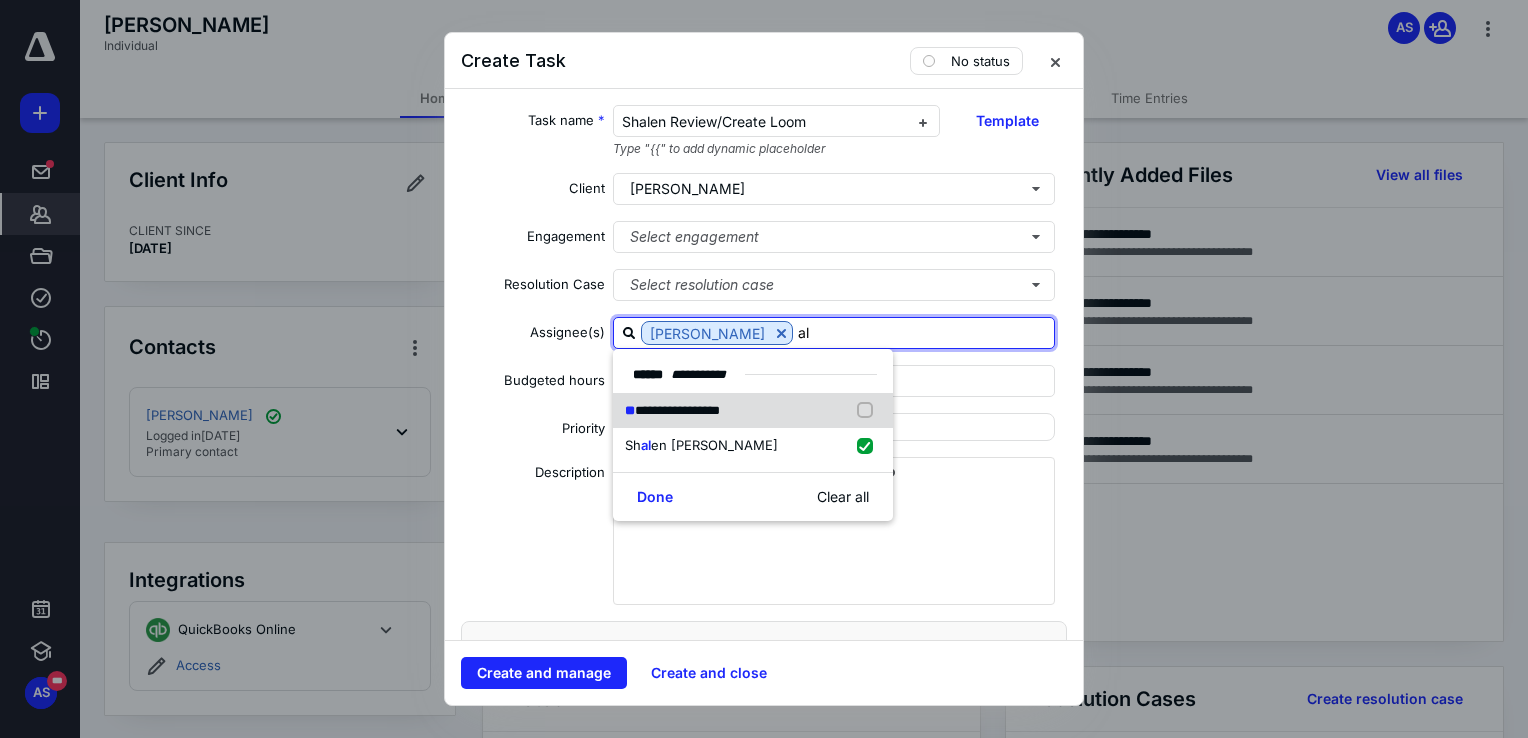 click on "**********" at bounding box center [753, 411] 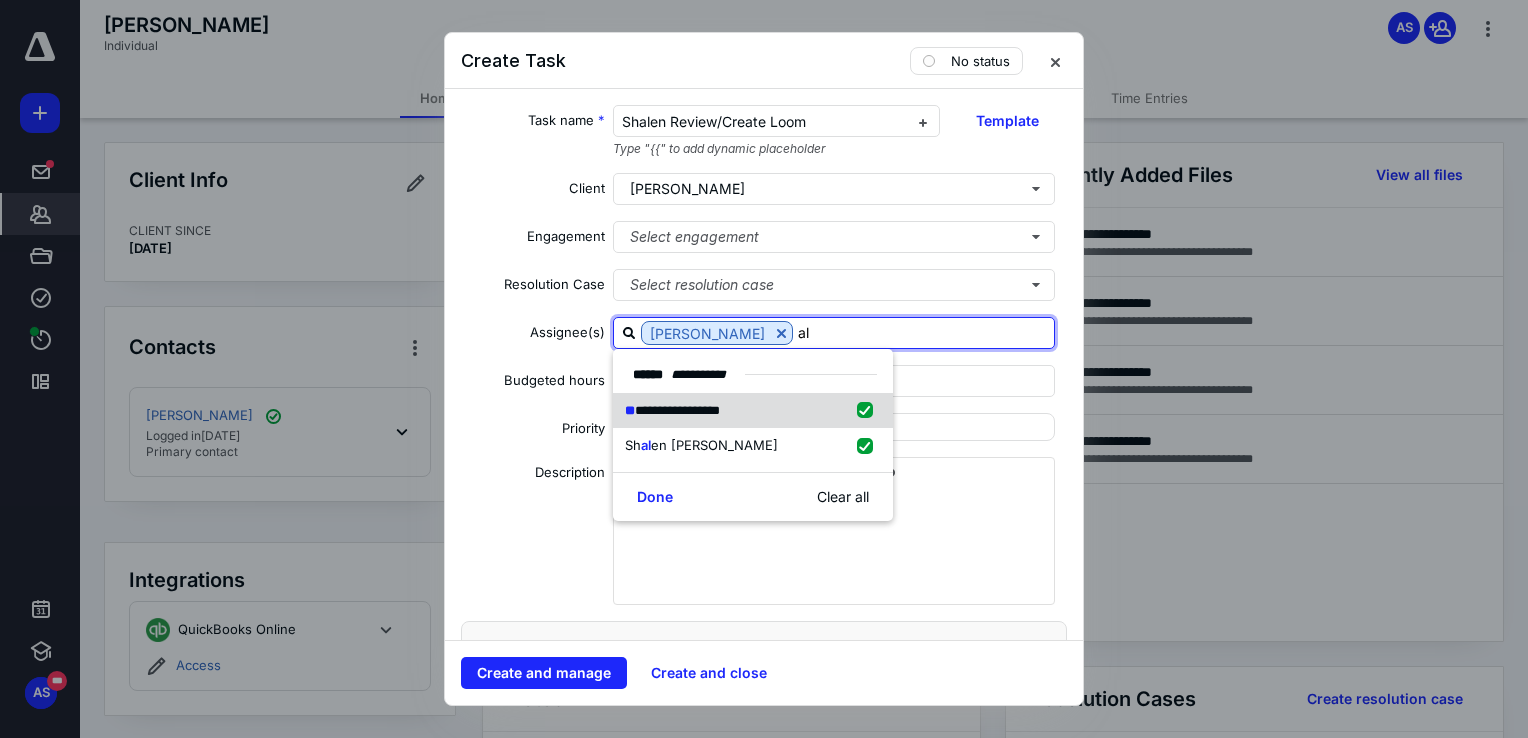 checkbox on "true" 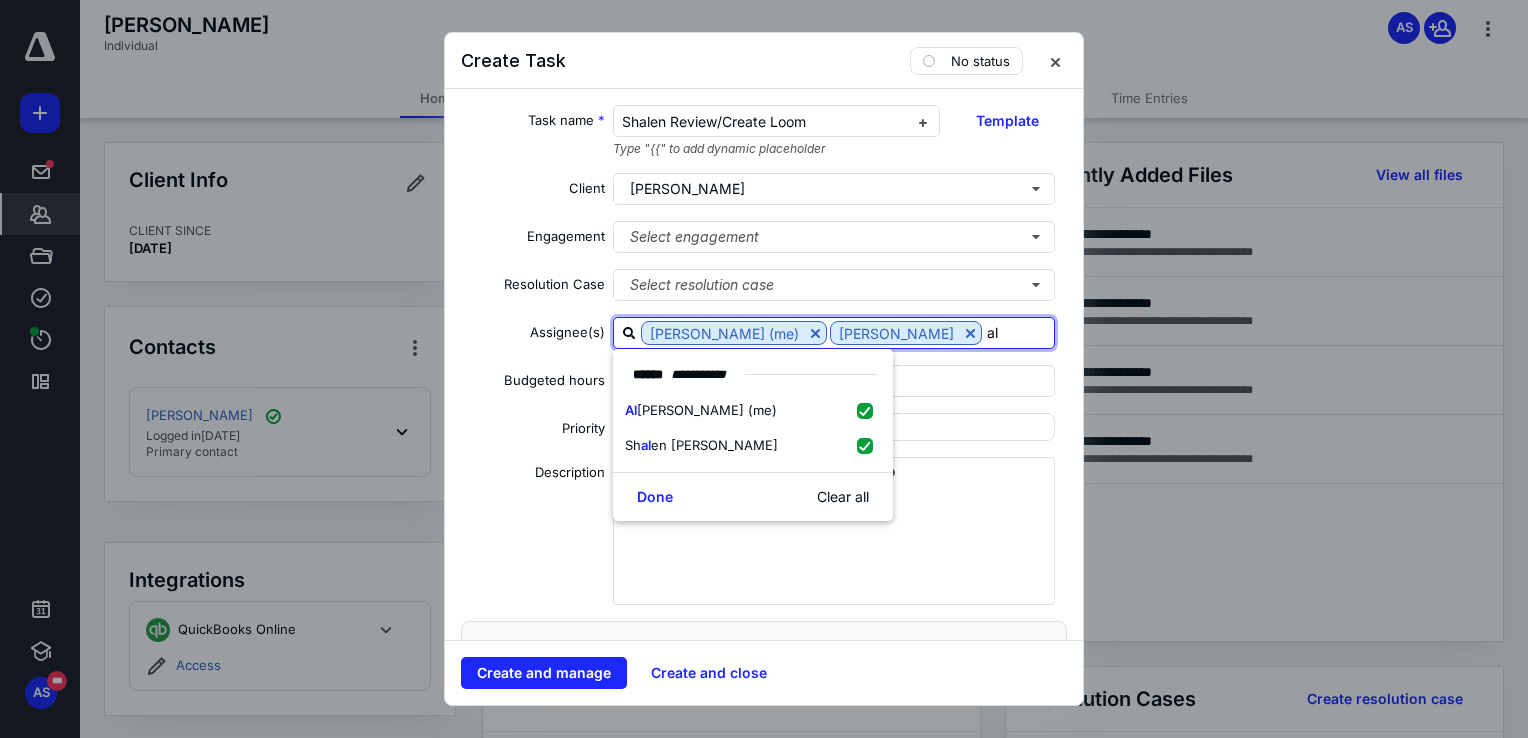 type on "al" 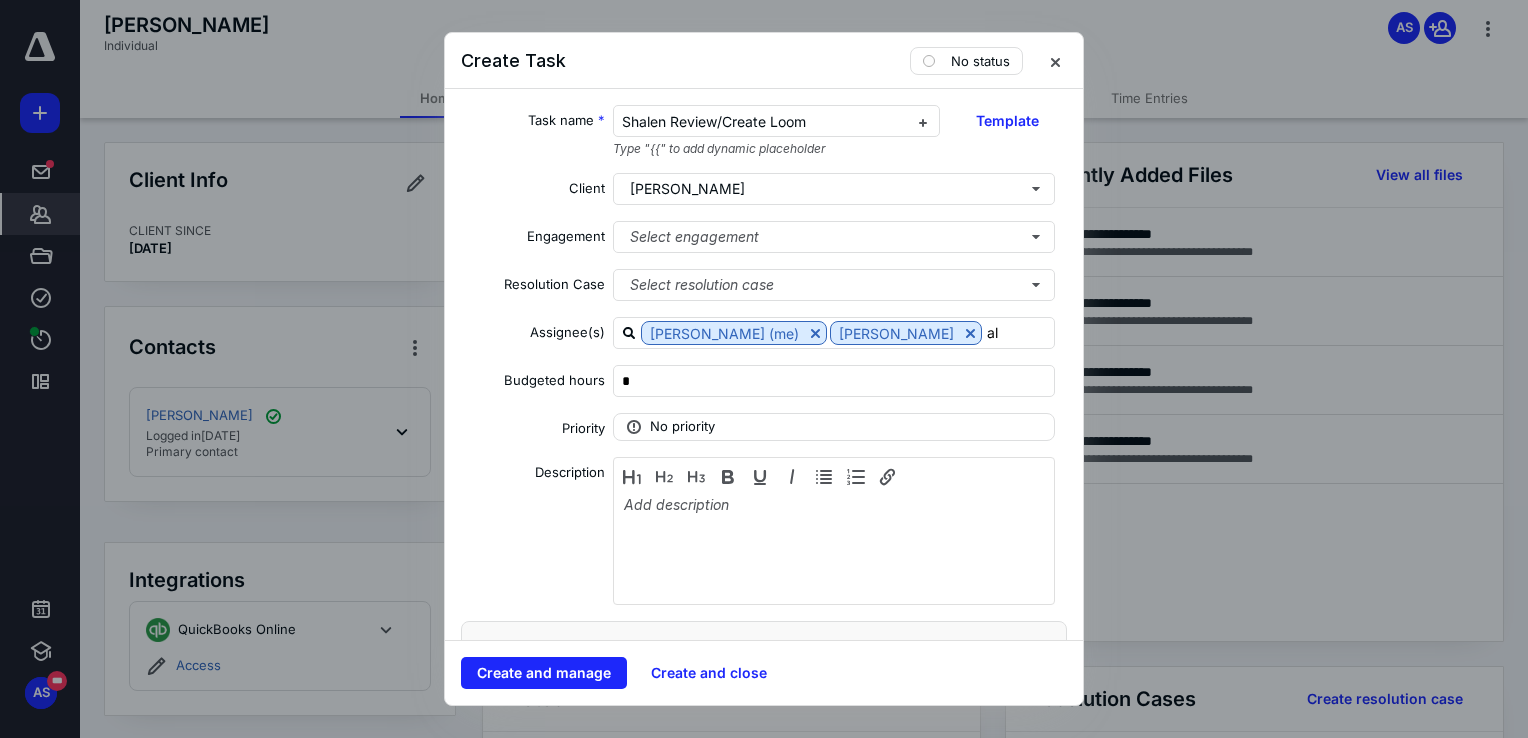 type 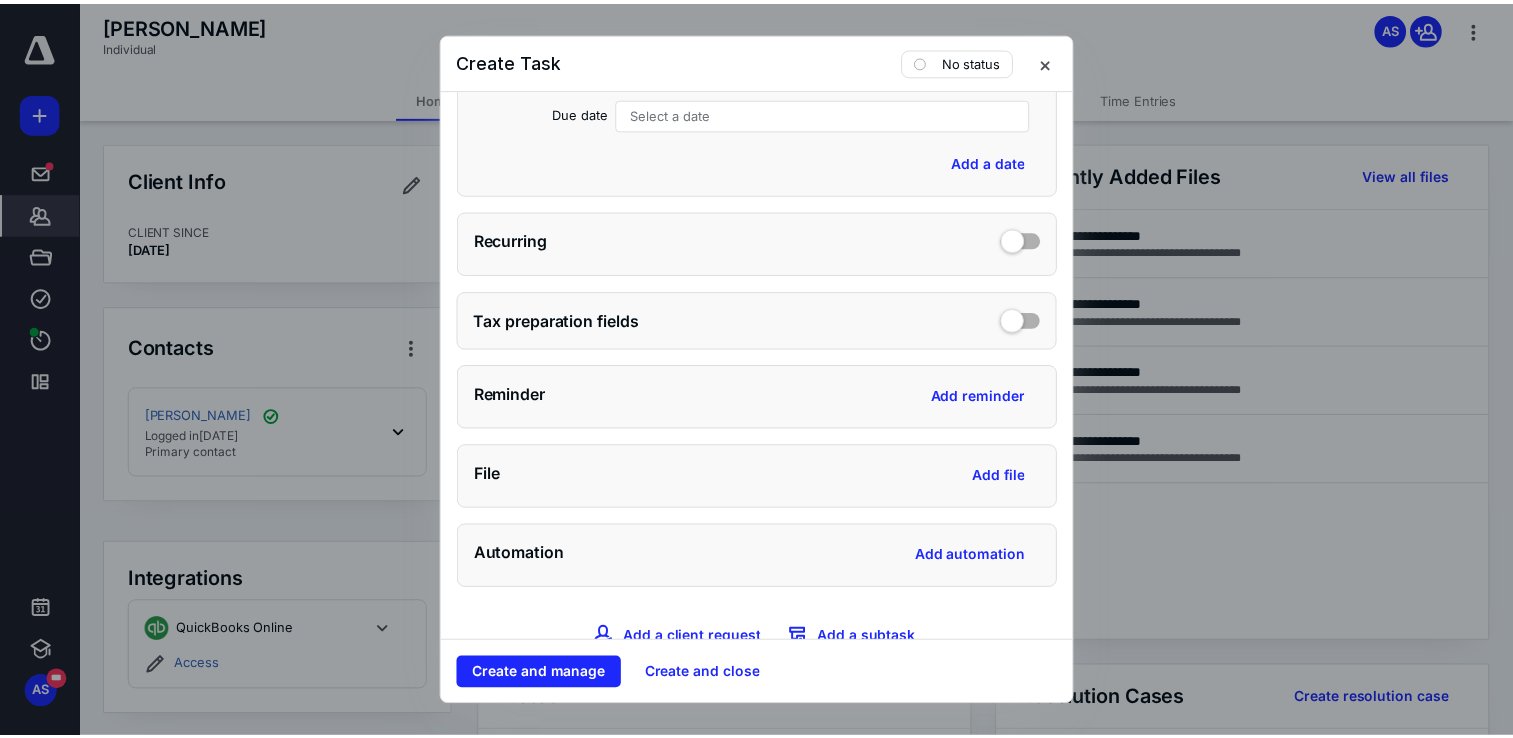 scroll, scrollTop: 680, scrollLeft: 0, axis: vertical 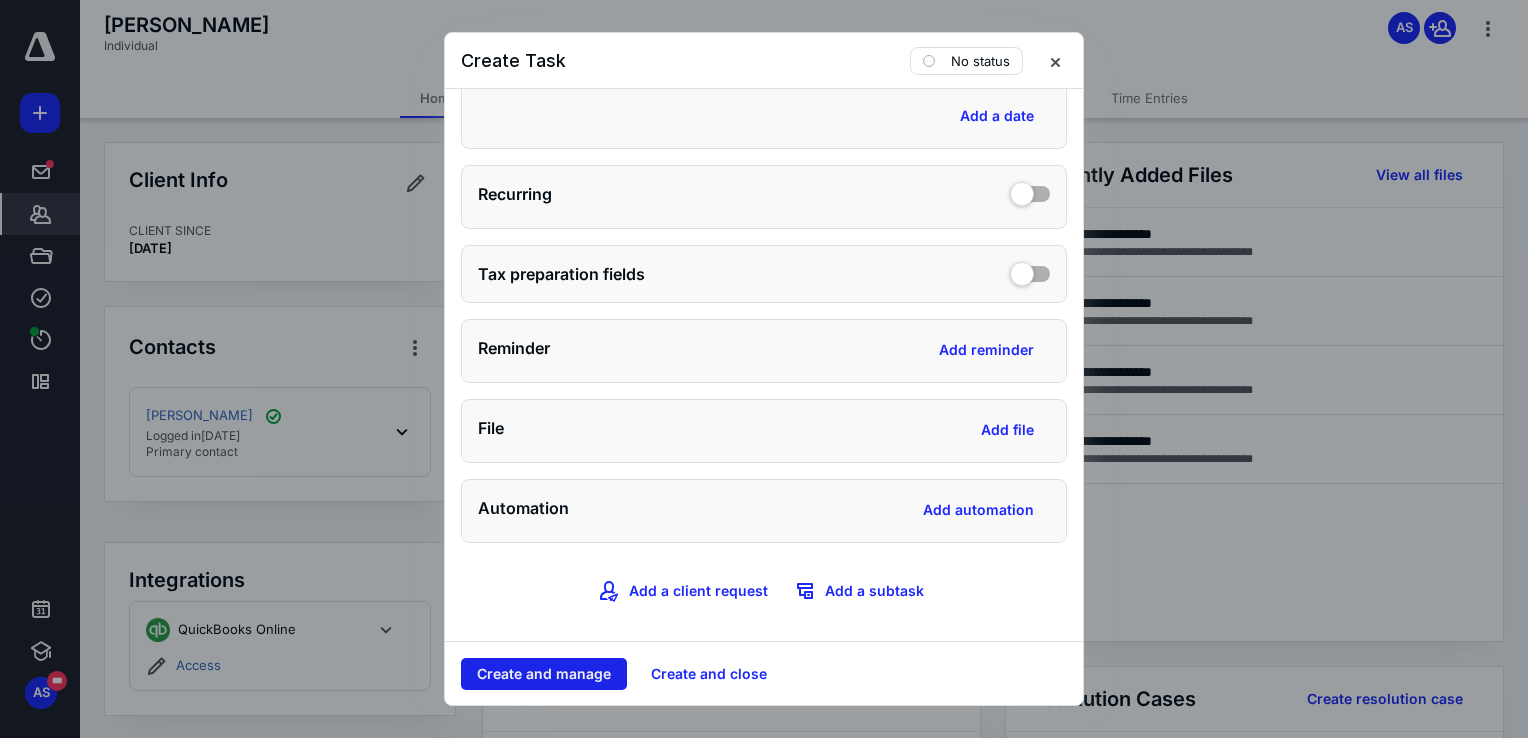 click on "Create and manage" at bounding box center (544, 674) 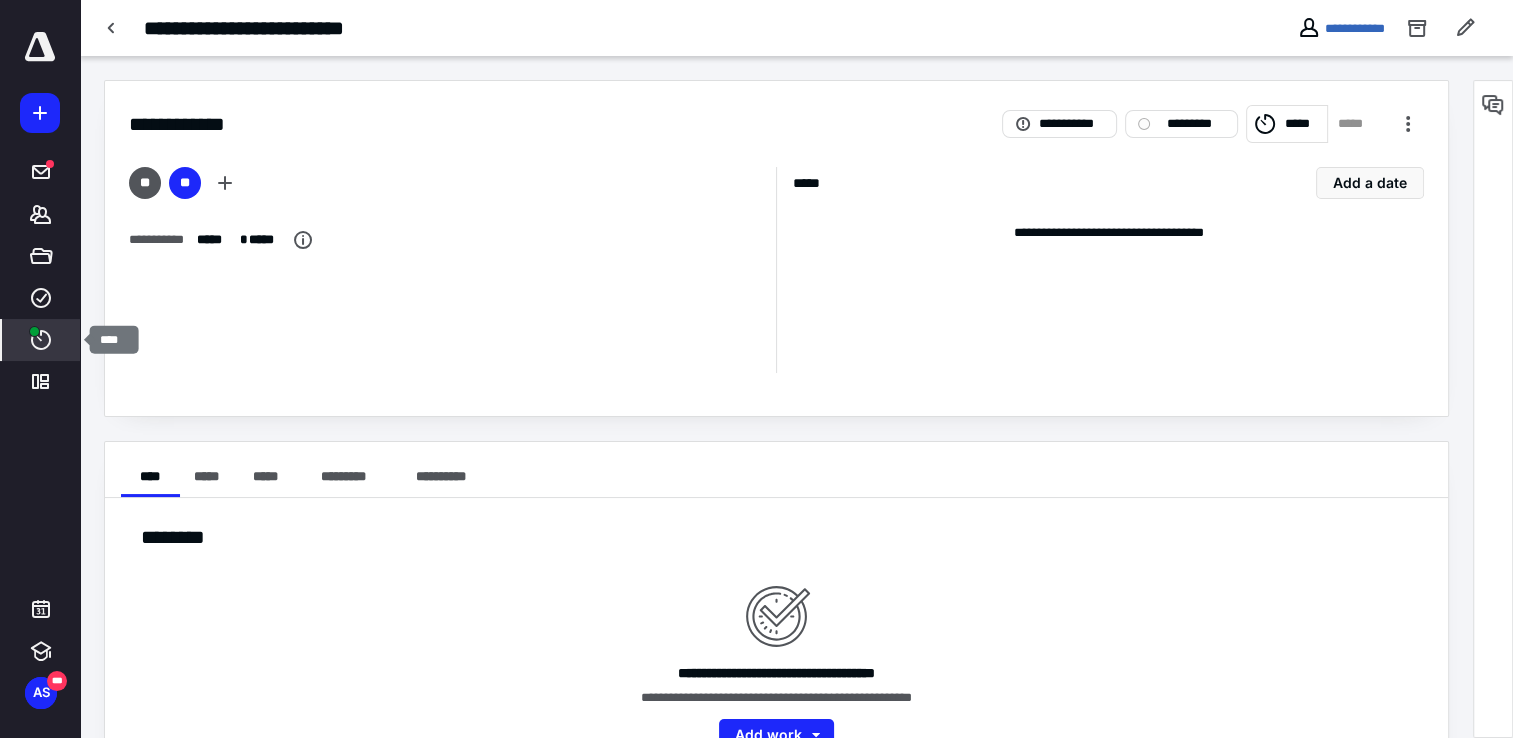 click on "****" at bounding box center (41, 340) 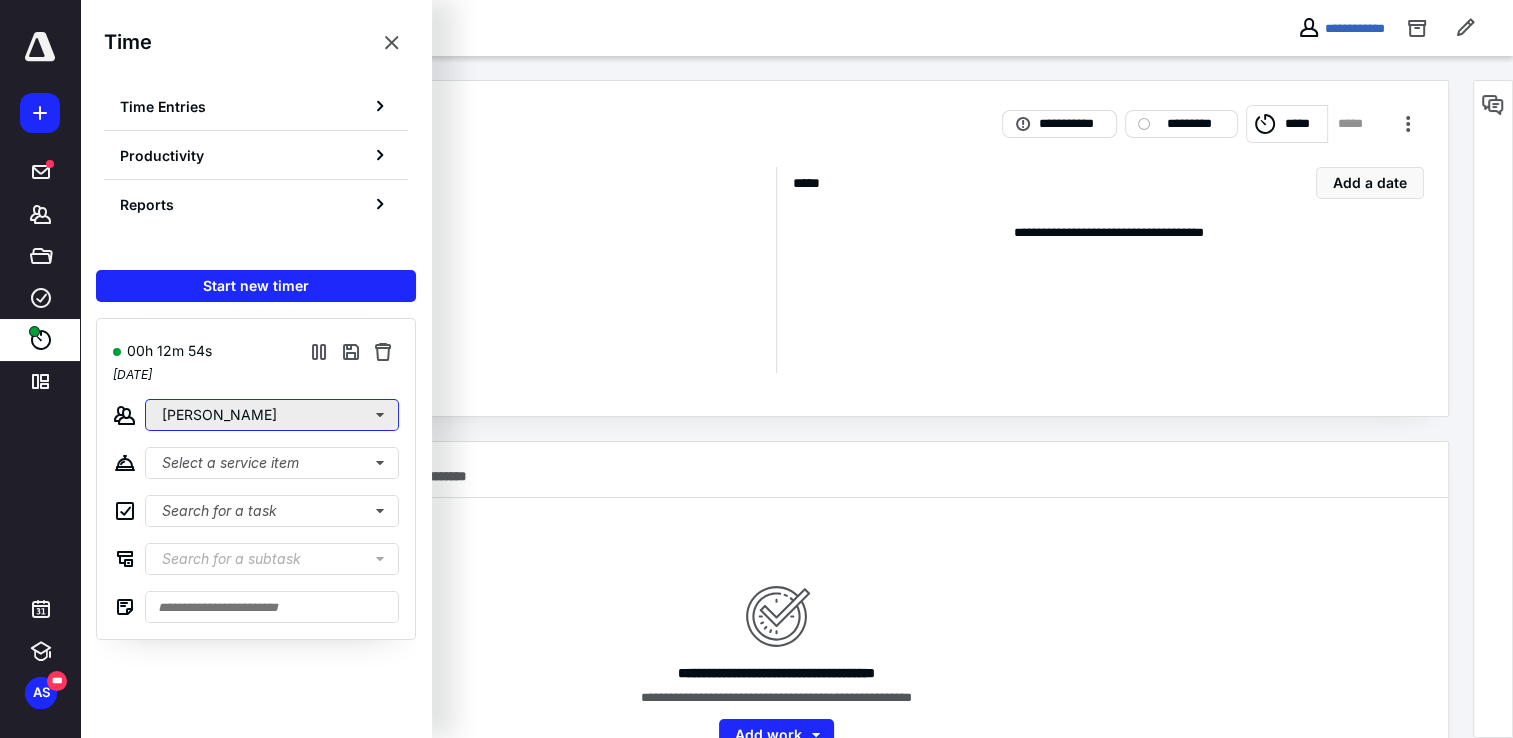 click on "[PERSON_NAME]" at bounding box center (272, 415) 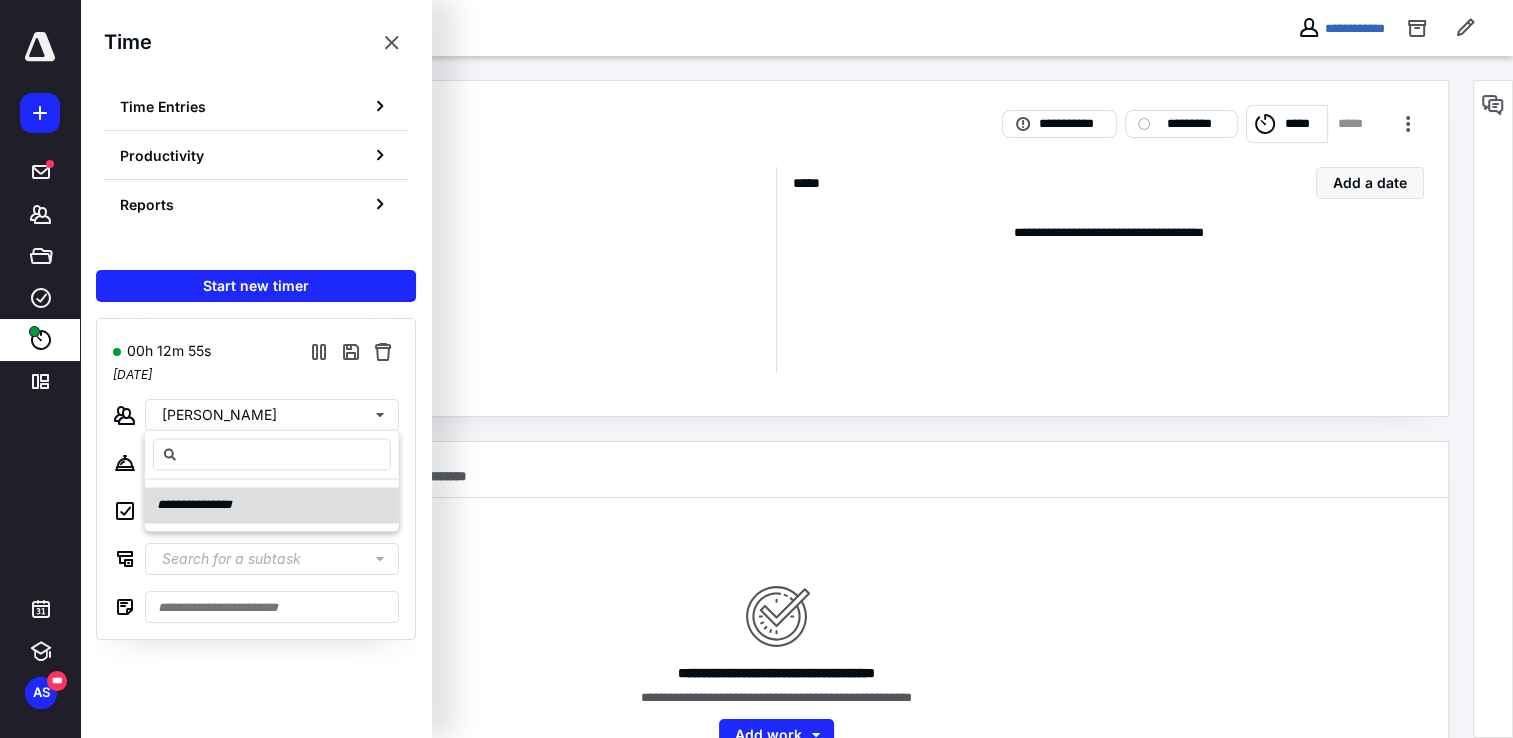 click on "**********" at bounding box center (272, 505) 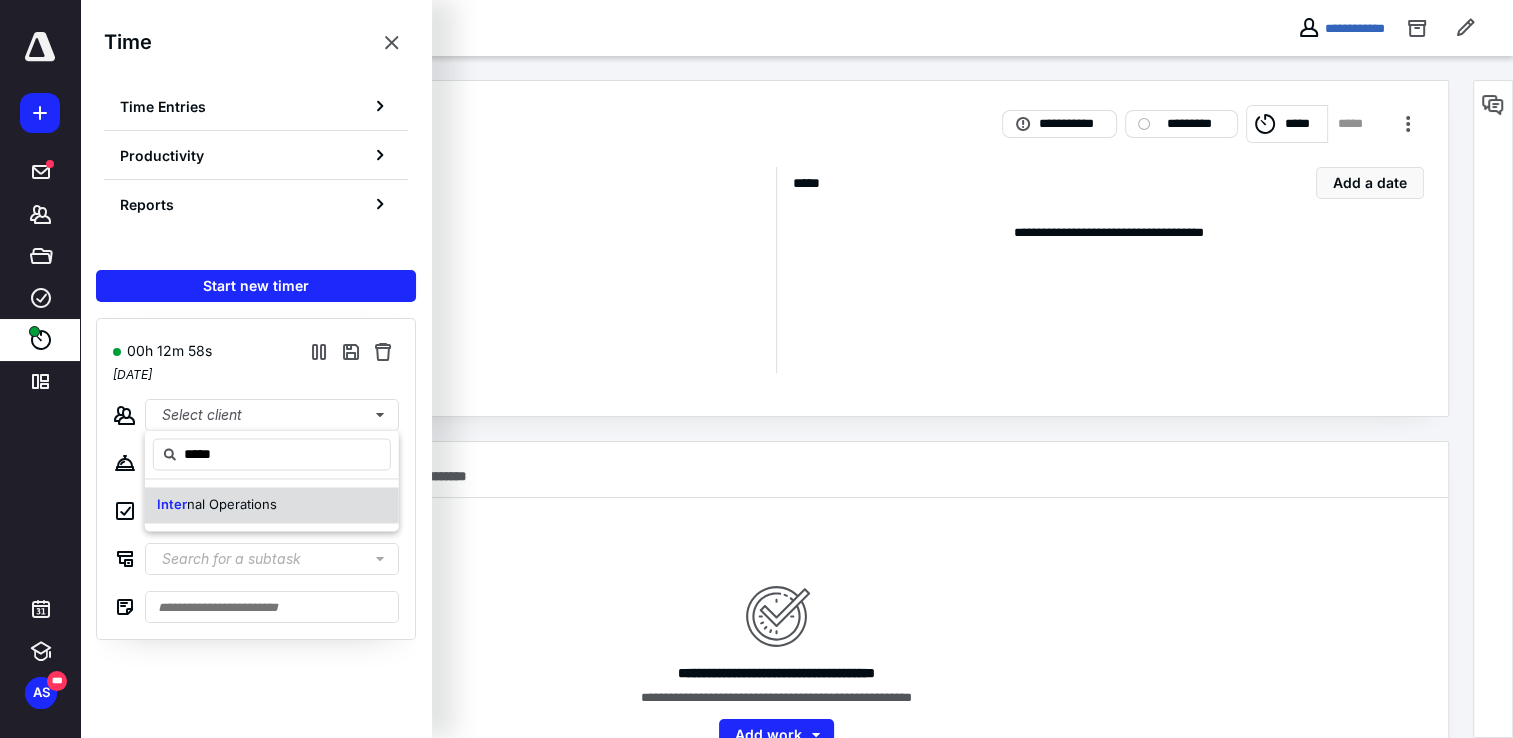 click on "Inter nal Operations" at bounding box center [272, 505] 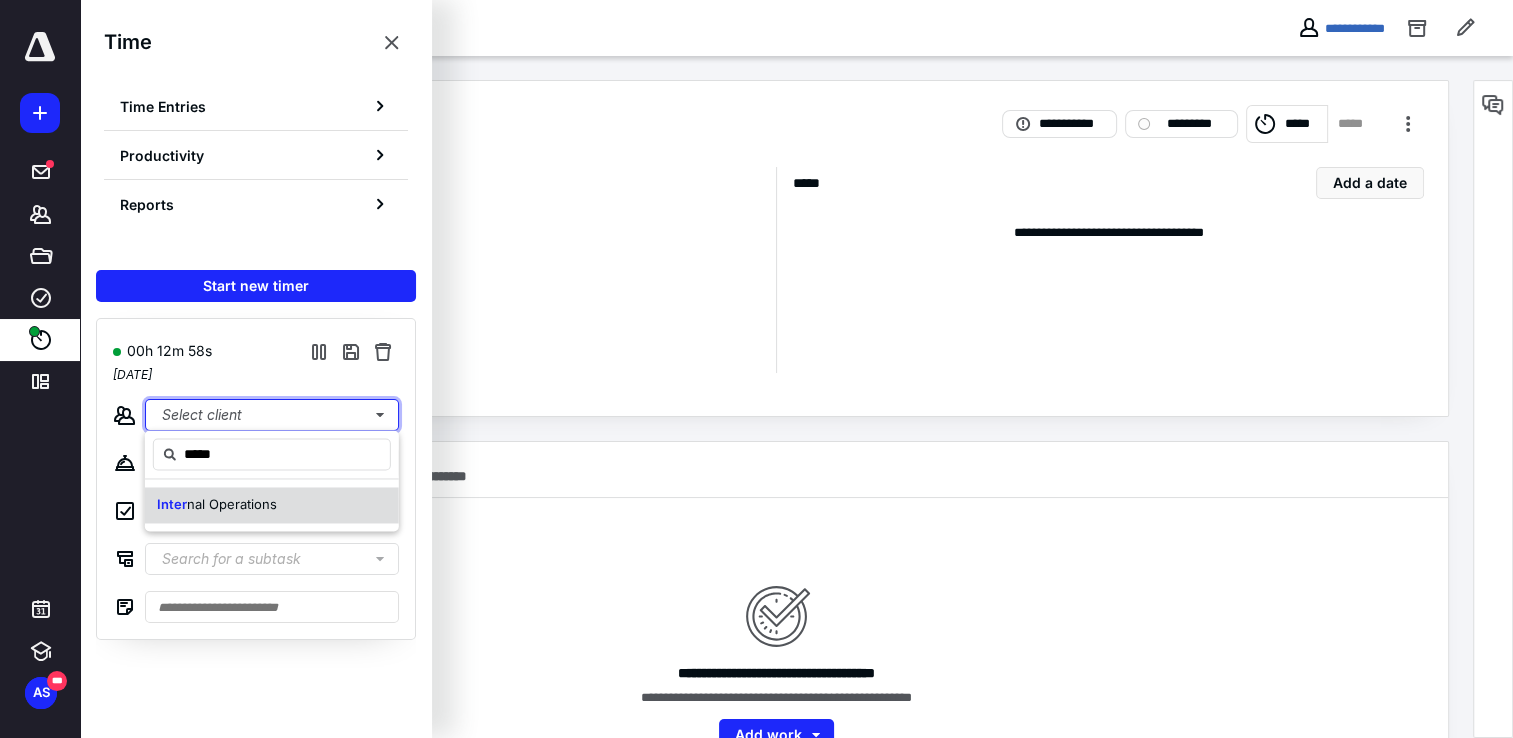 type 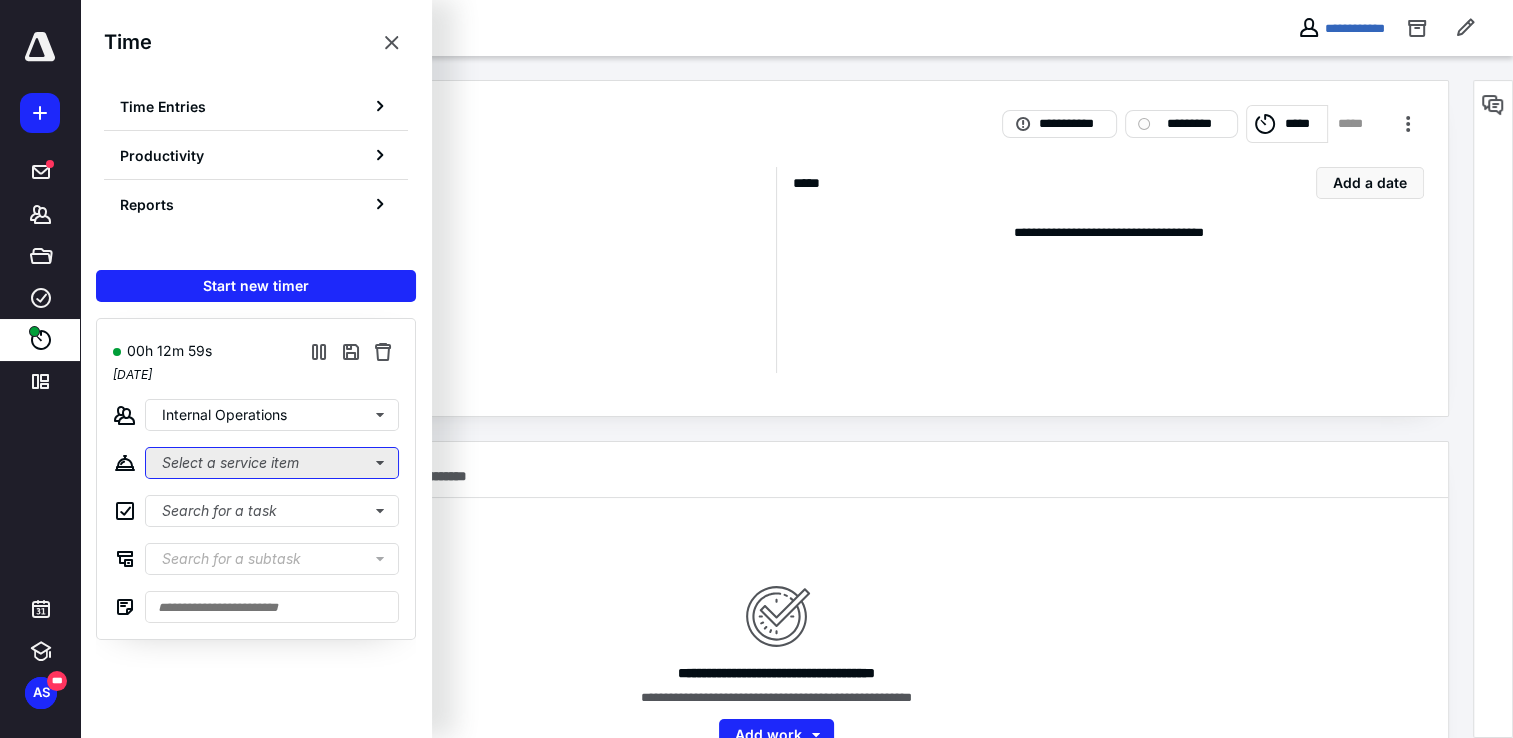 click on "Select a service item" at bounding box center (272, 463) 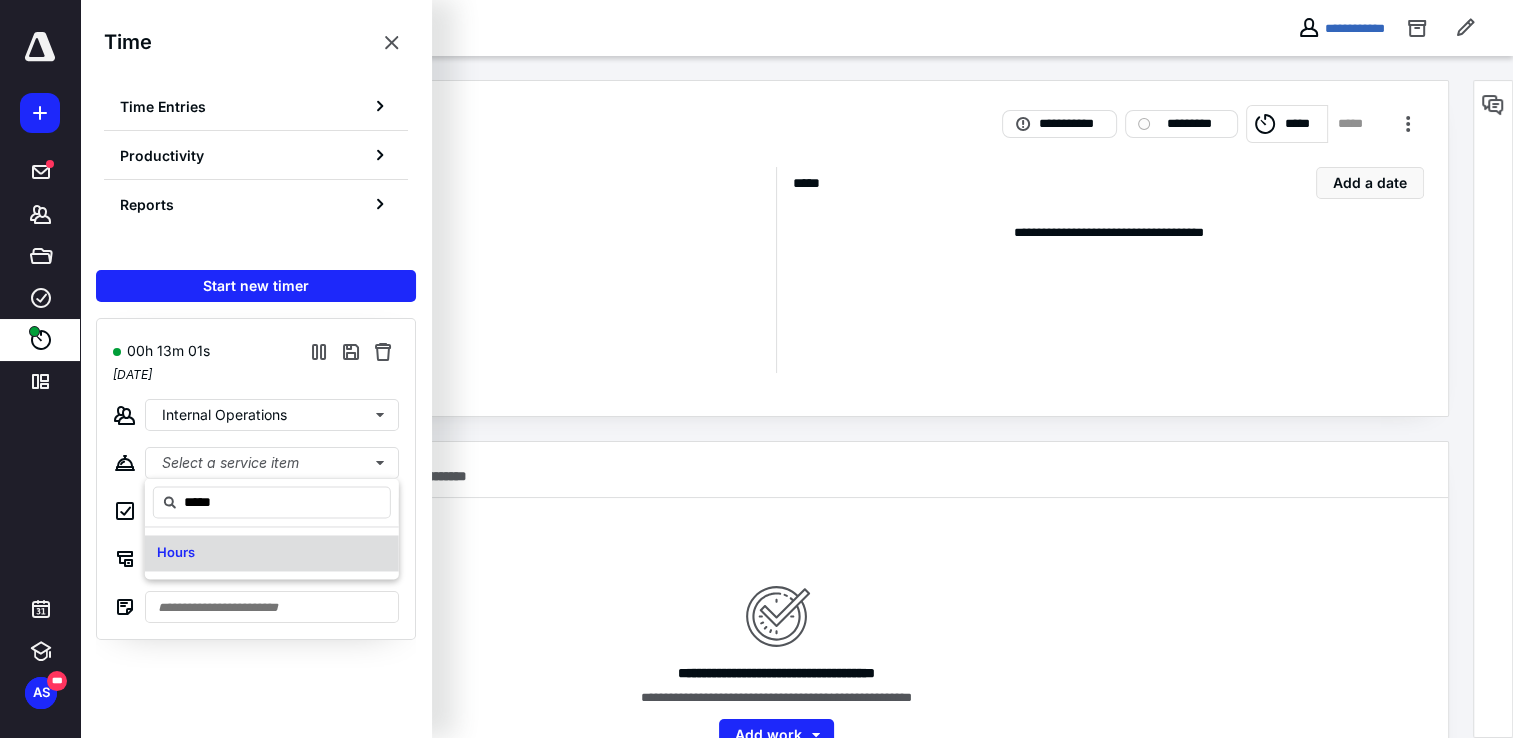 click on "Hours" at bounding box center (272, 553) 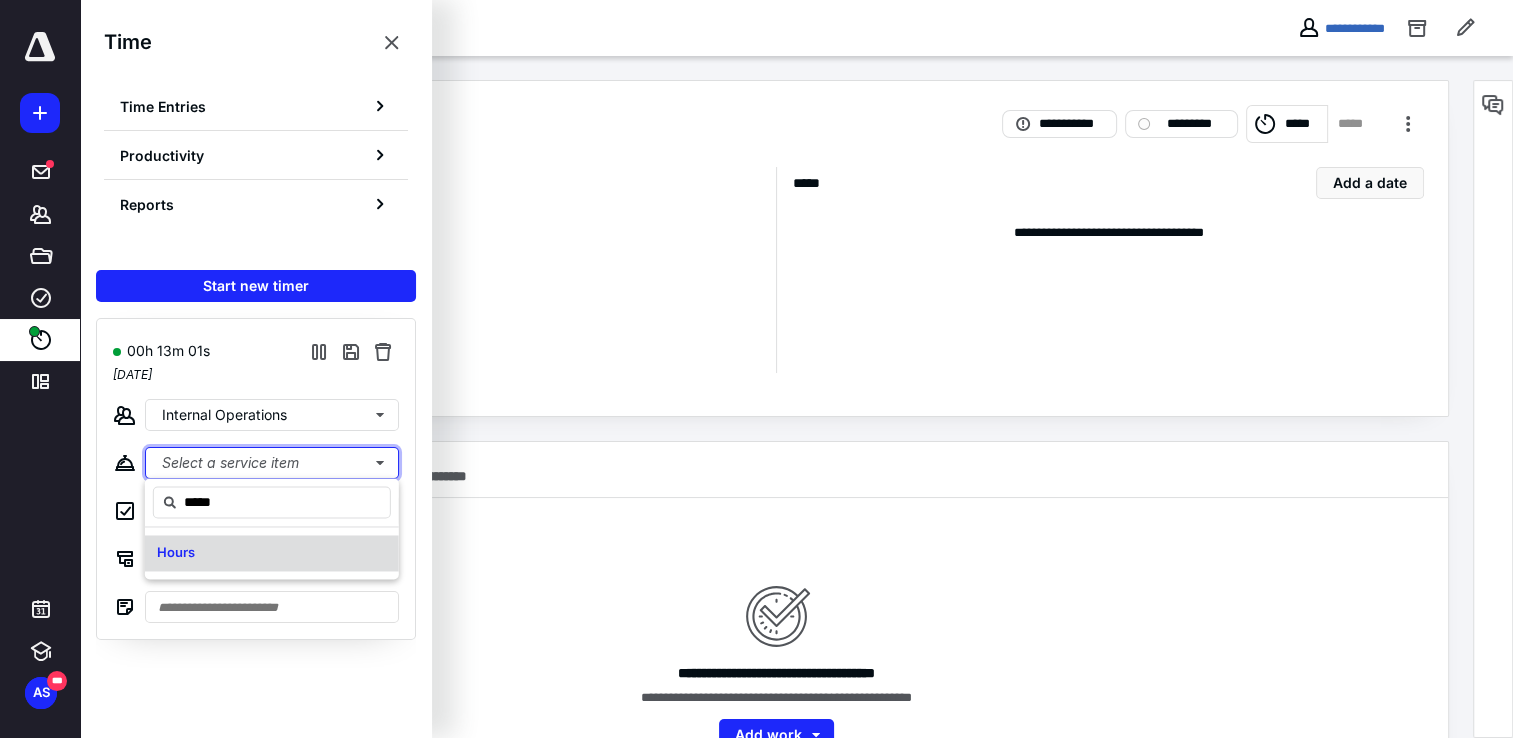type 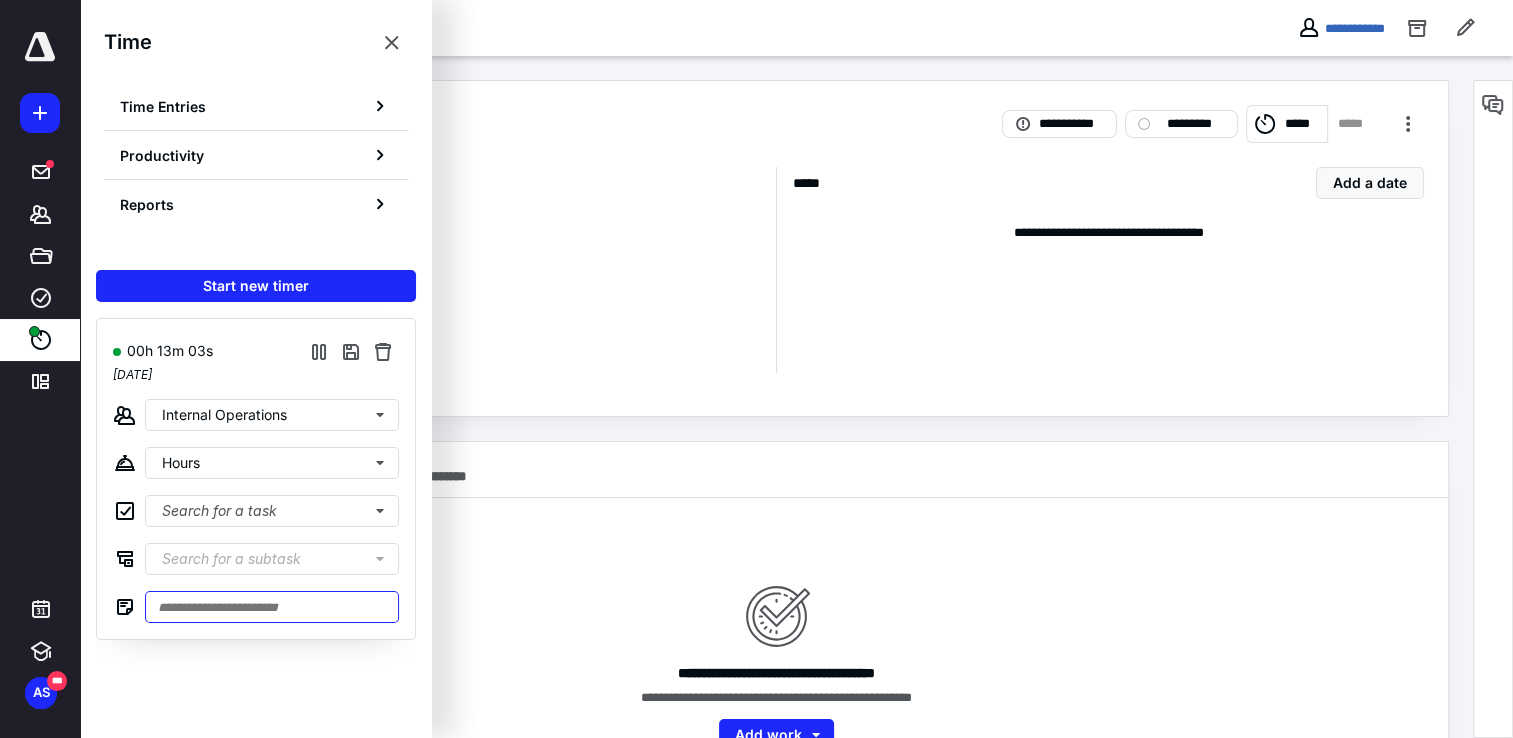 click at bounding box center (272, 607) 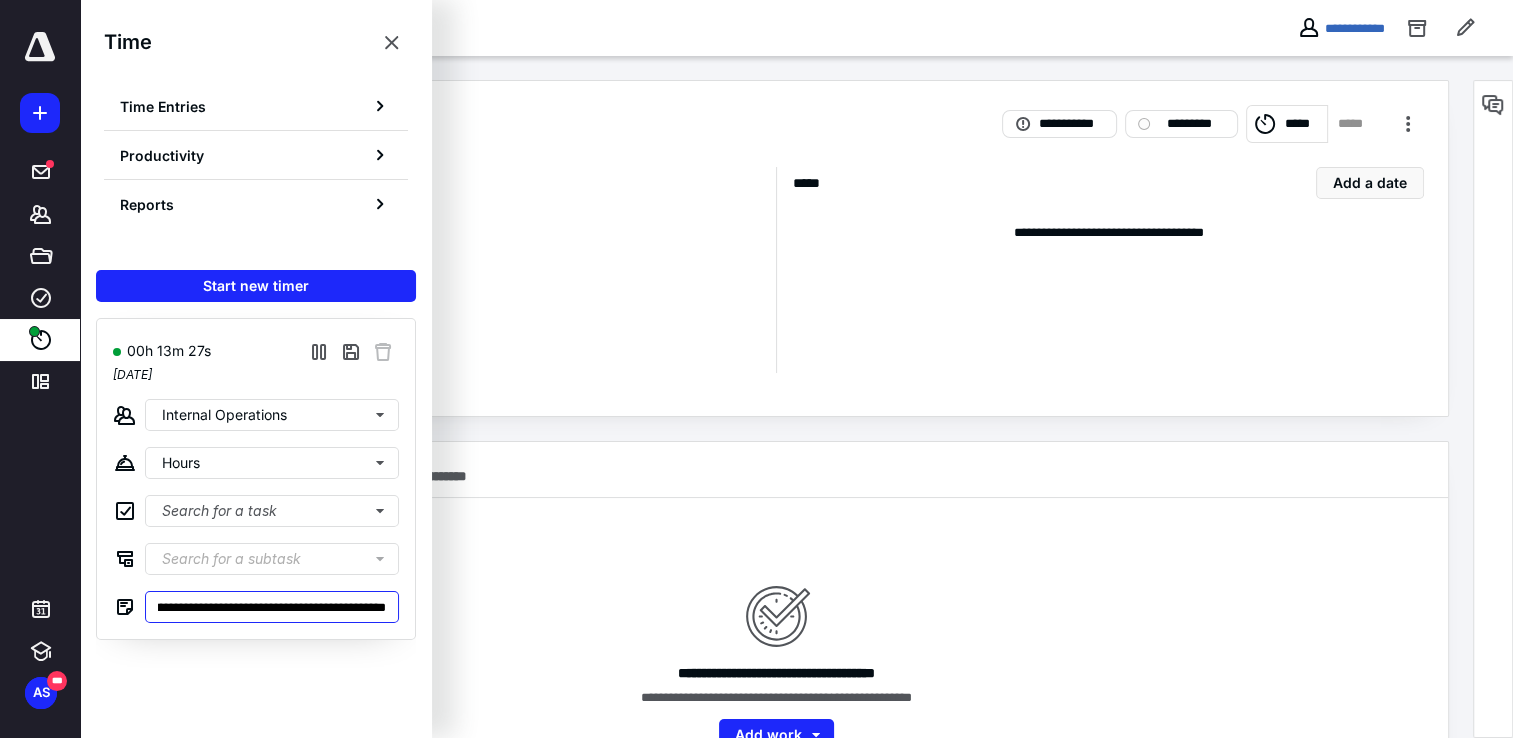 scroll, scrollTop: 0, scrollLeft: 88, axis: horizontal 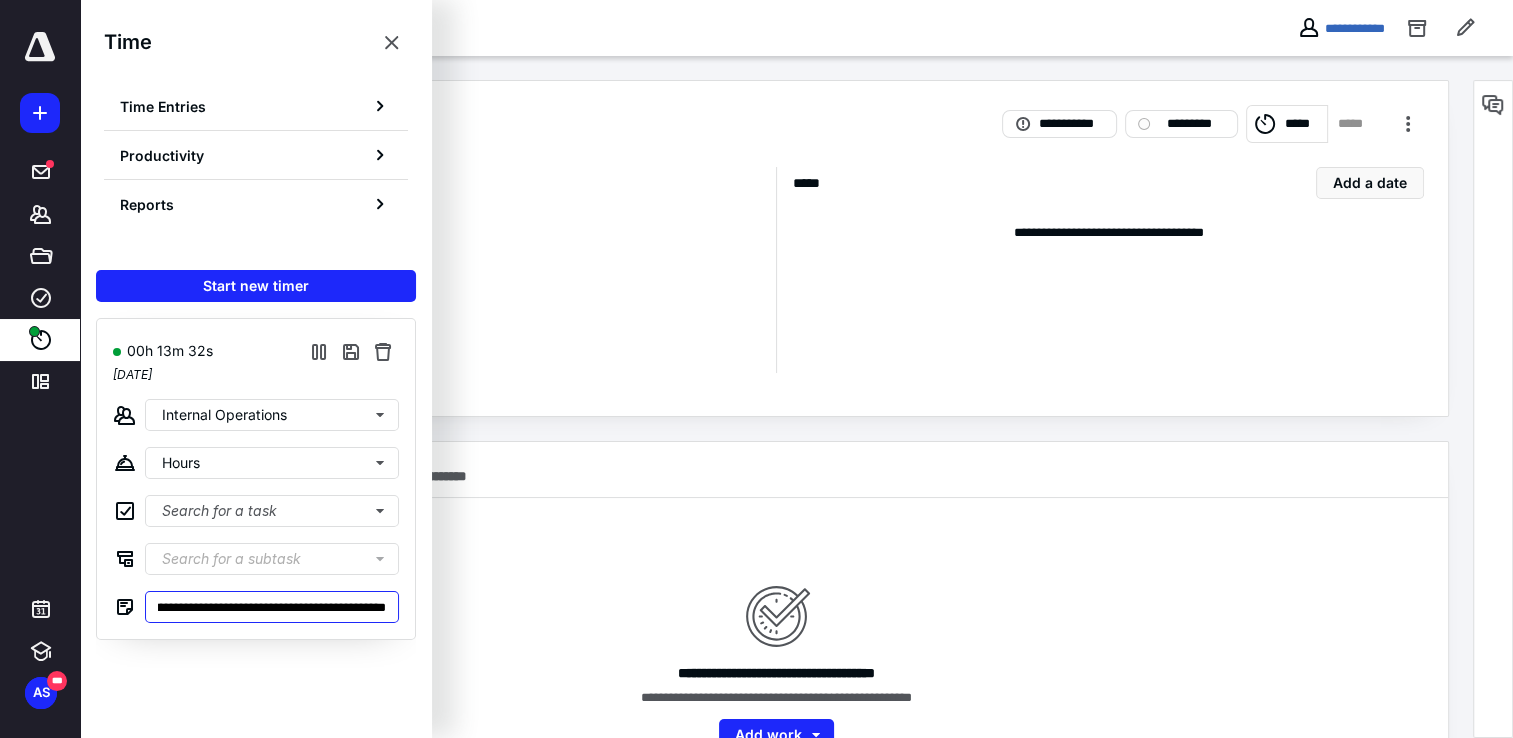 type on "**********" 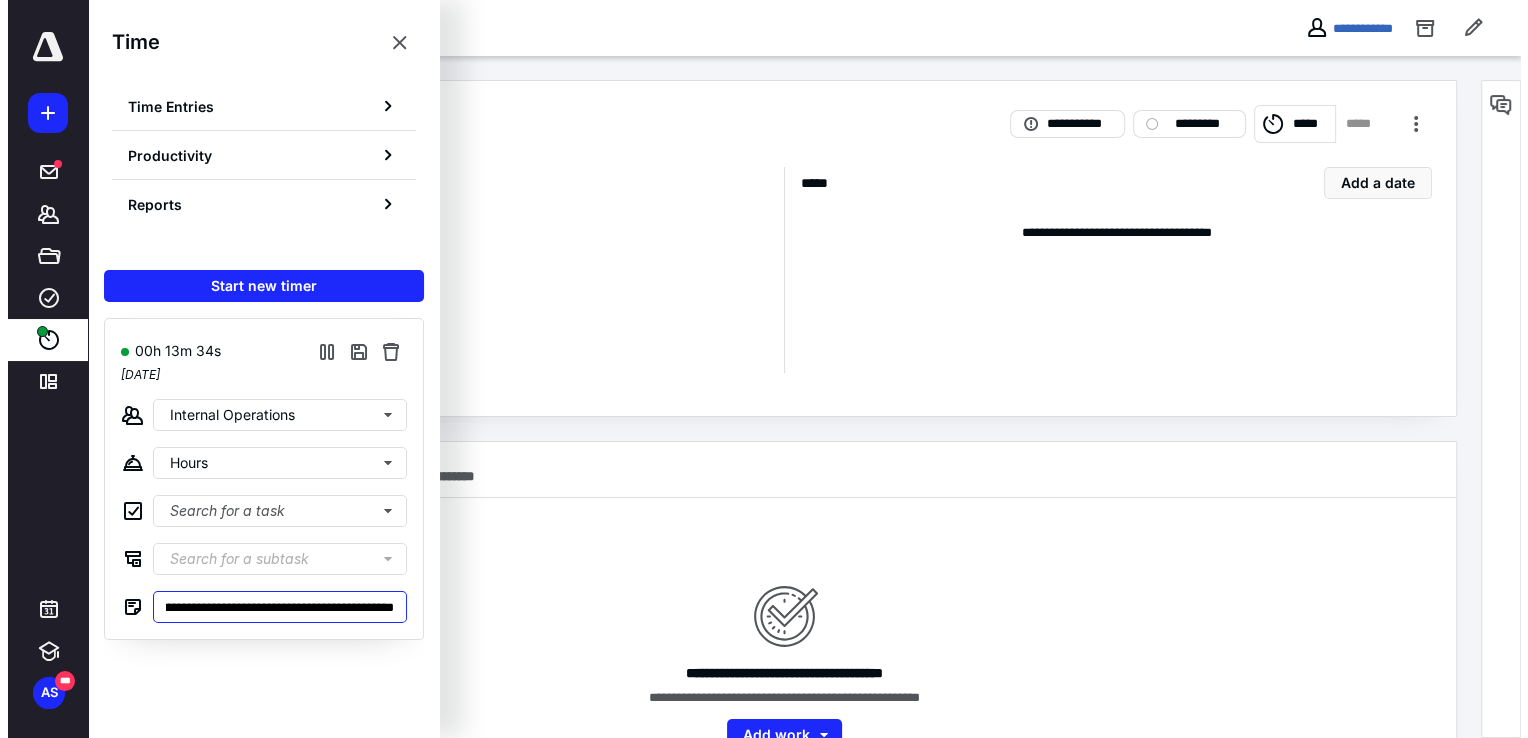 scroll, scrollTop: 0, scrollLeft: 0, axis: both 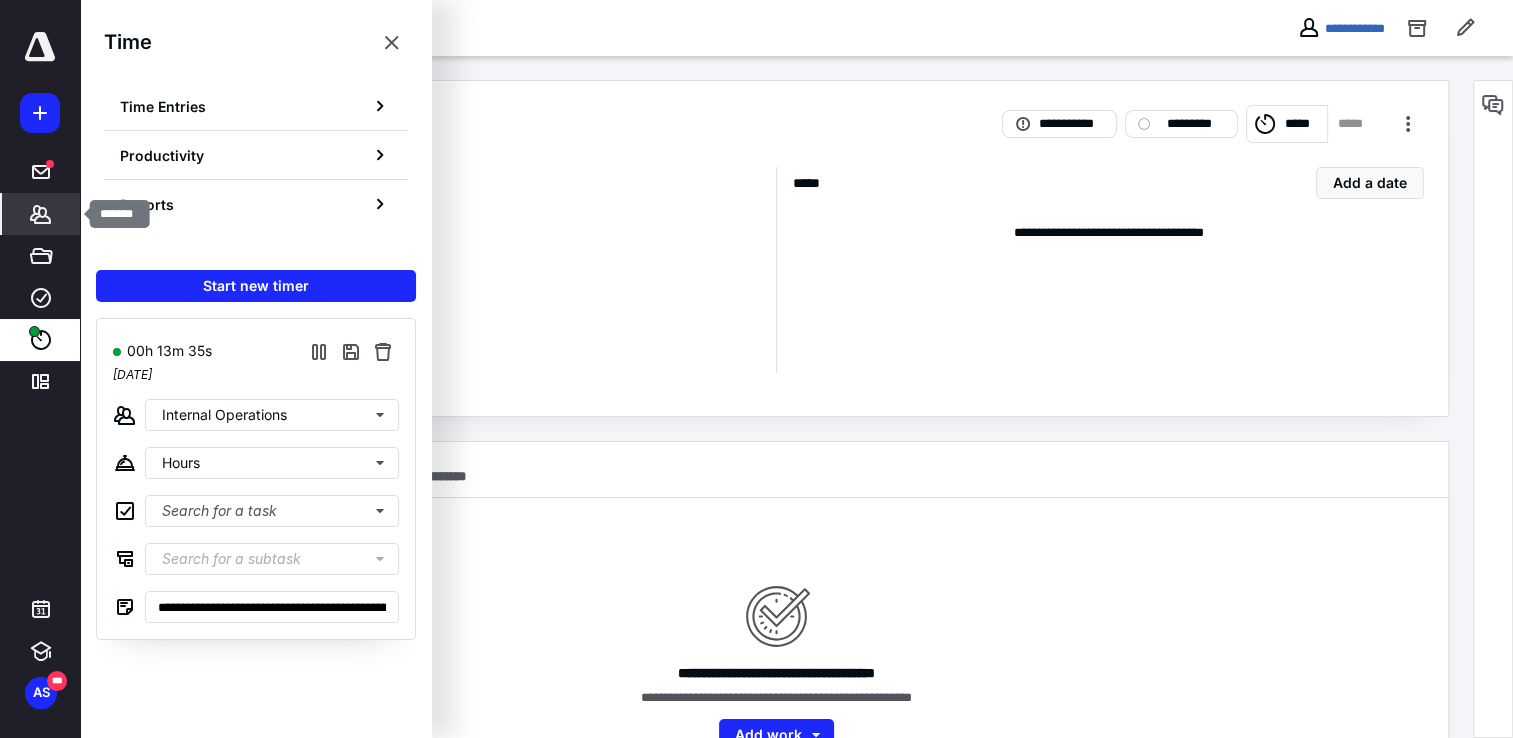 click 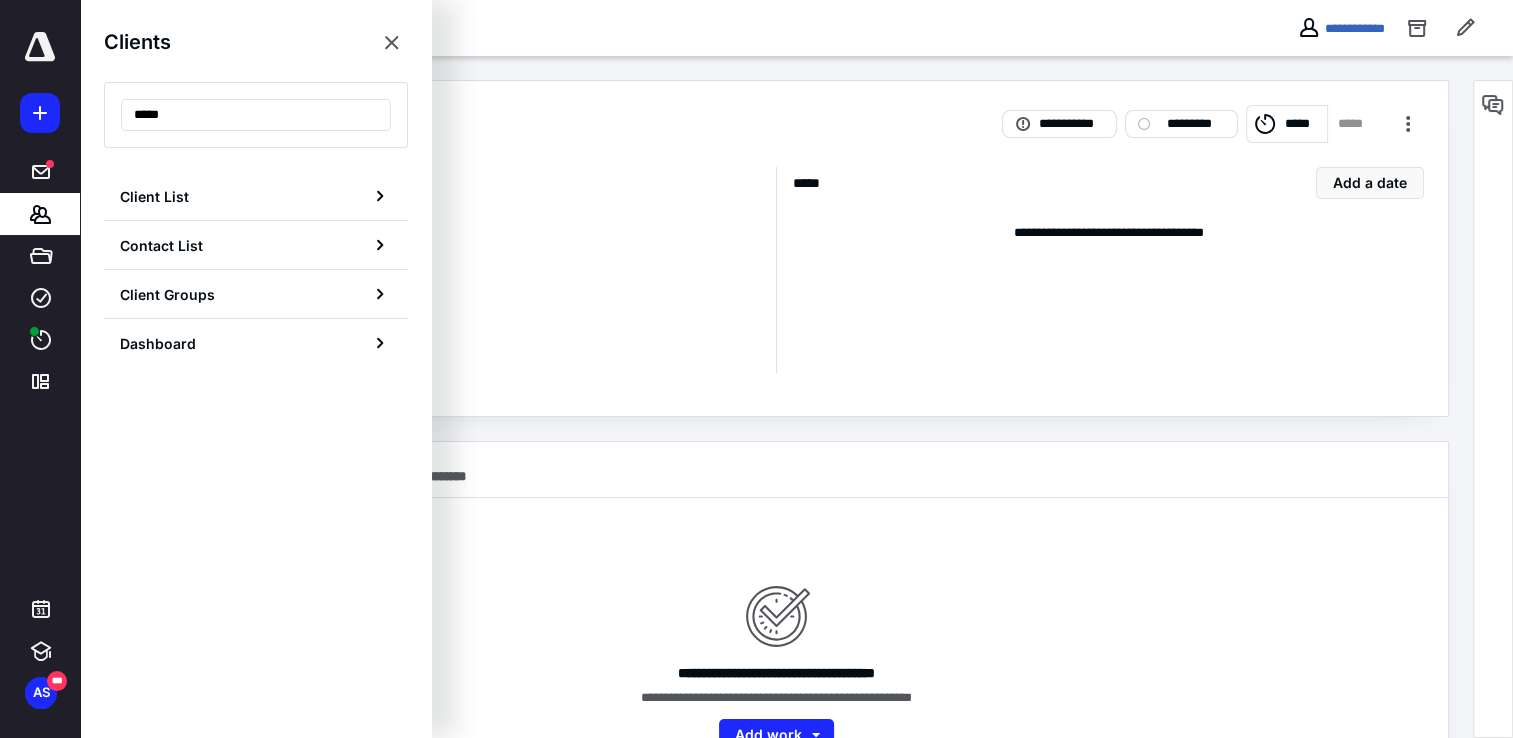 type on "*****" 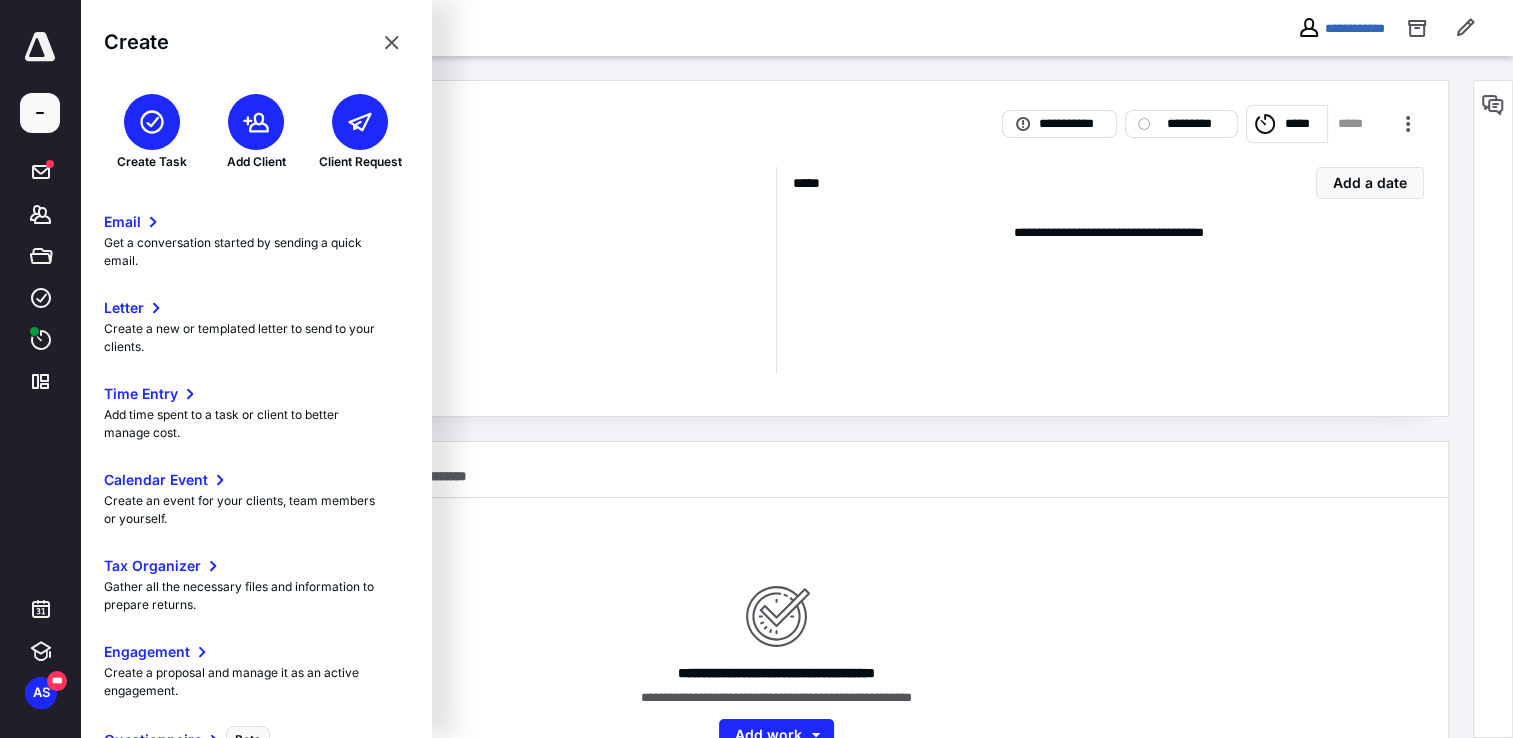 click 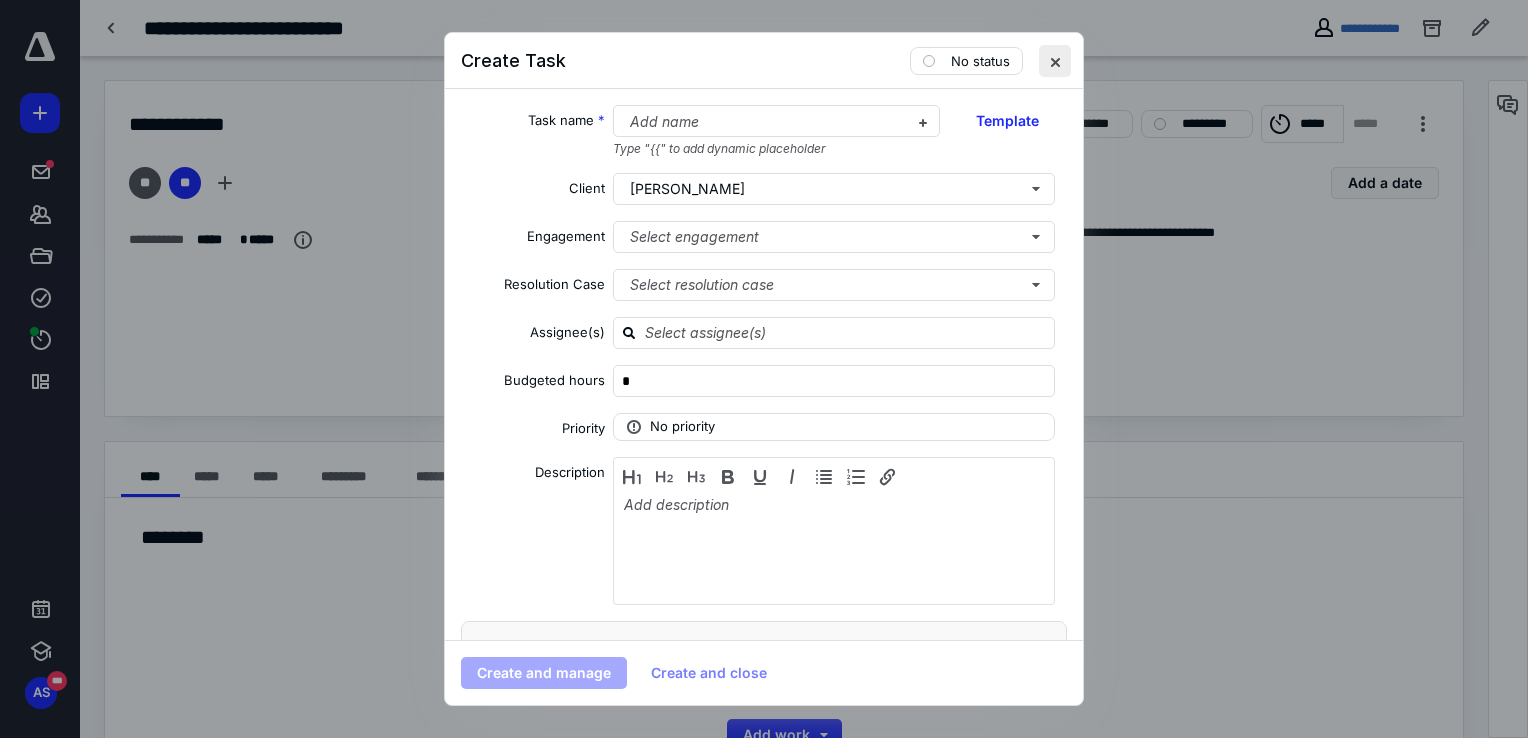 click at bounding box center [1055, 61] 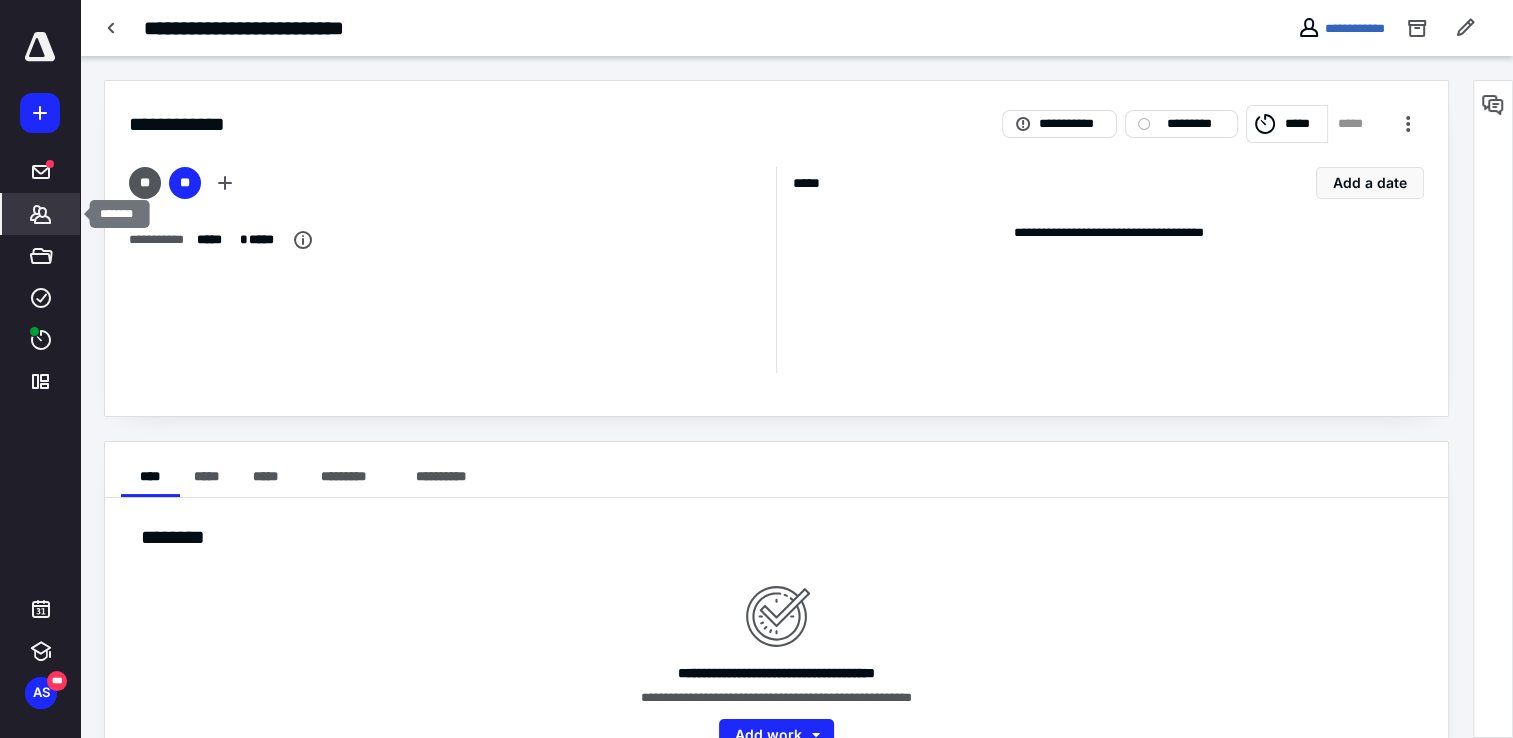 click on "*******" at bounding box center (41, 214) 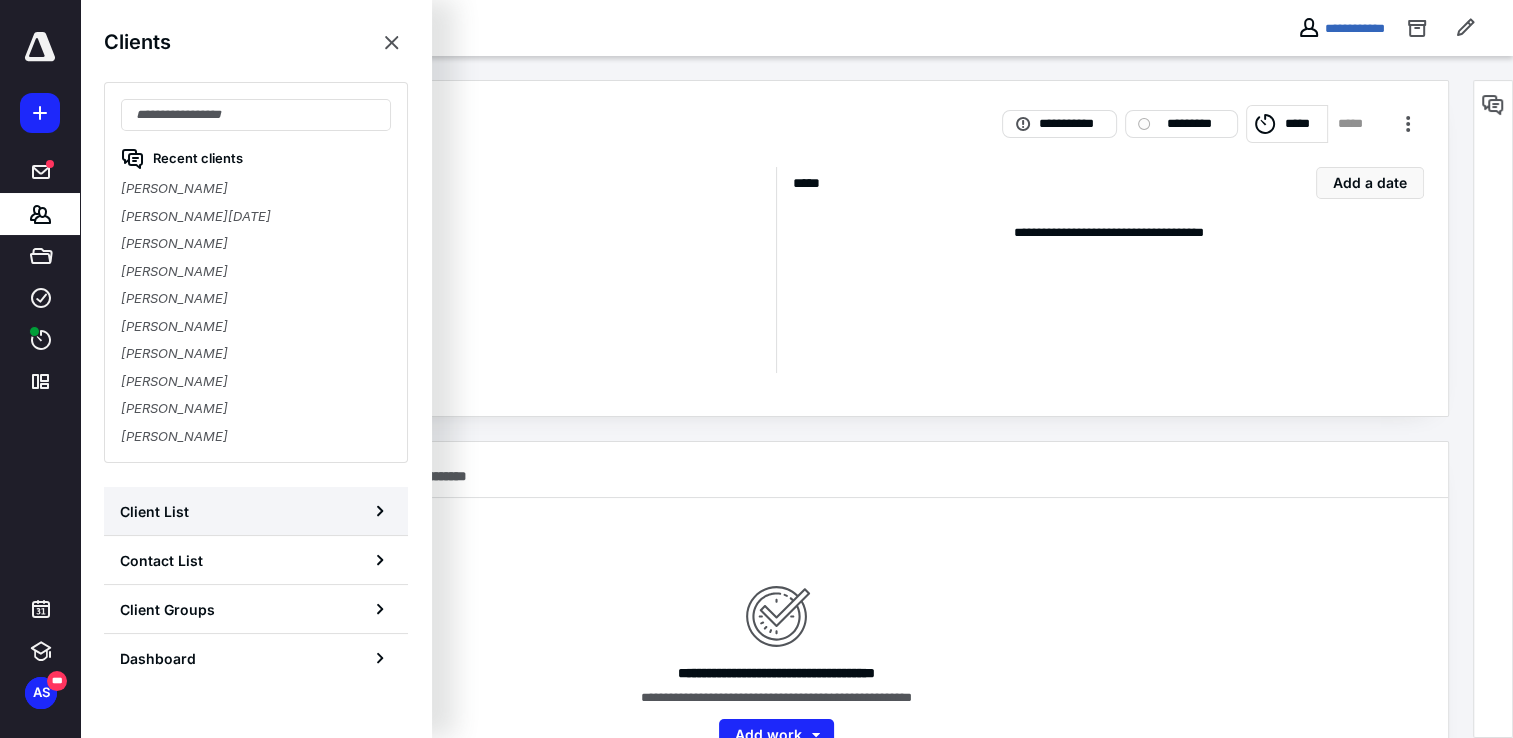 click on "Client List" at bounding box center [256, 511] 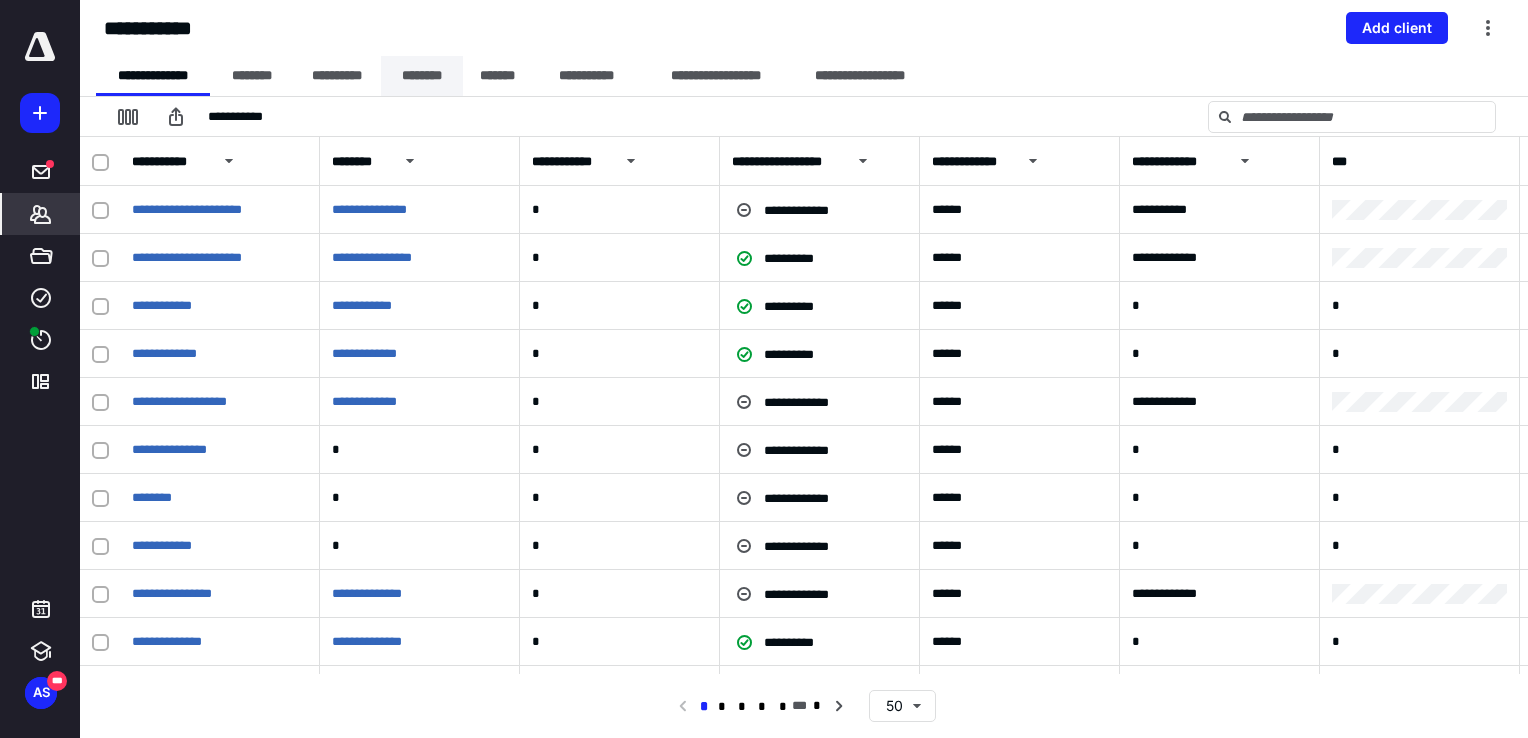 click on "********" at bounding box center (422, 76) 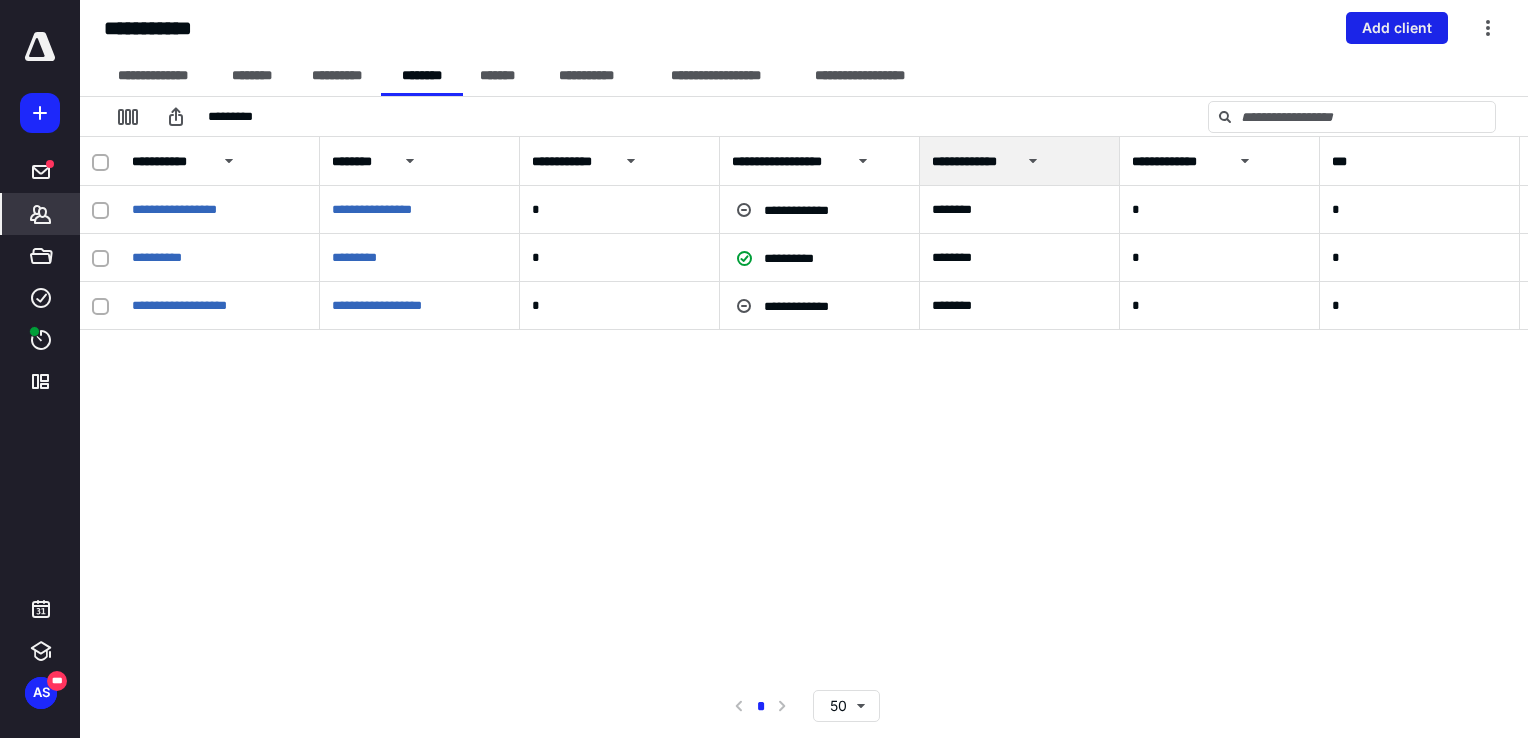 click on "Add client" at bounding box center (1397, 28) 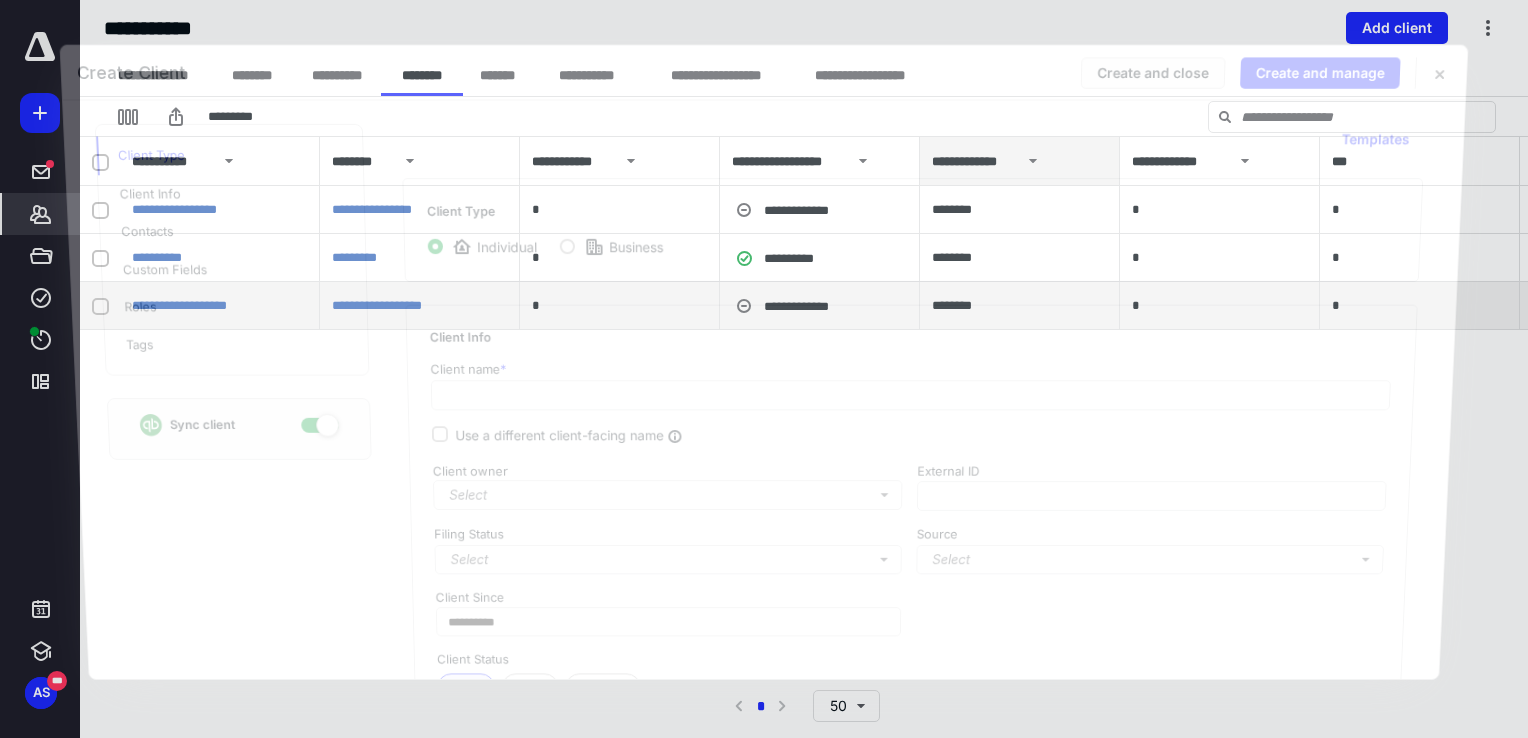 checkbox on "true" 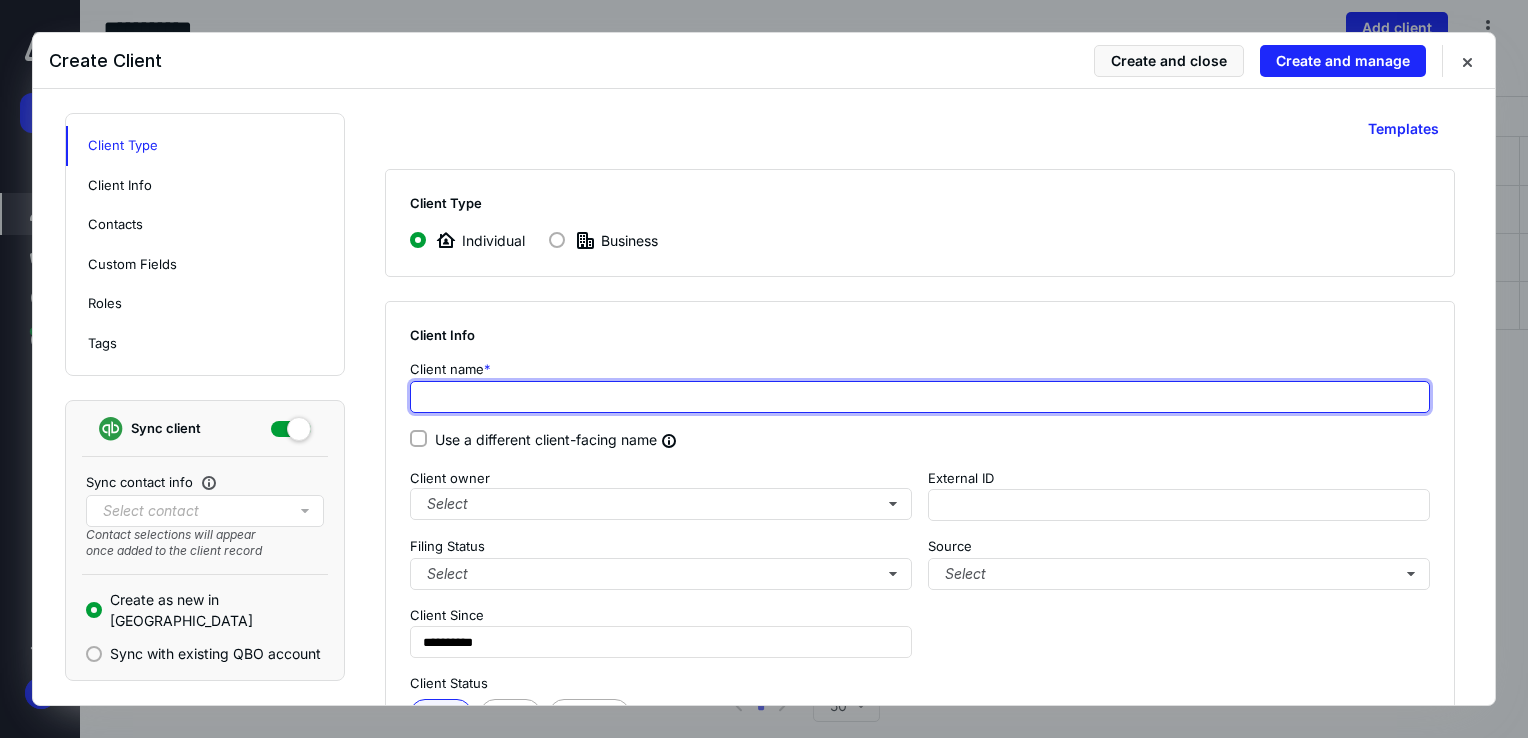 click at bounding box center (920, 397) 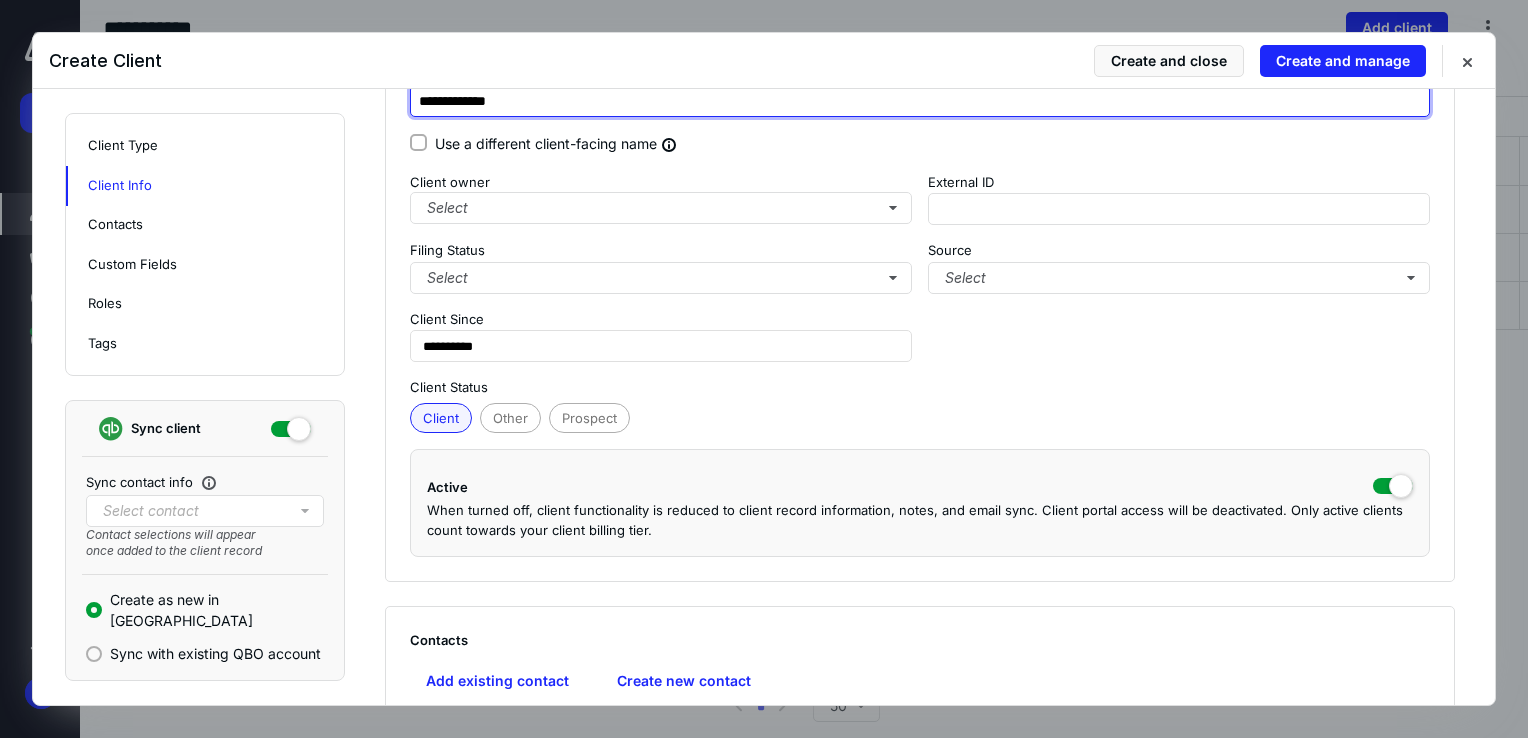 scroll, scrollTop: 298, scrollLeft: 0, axis: vertical 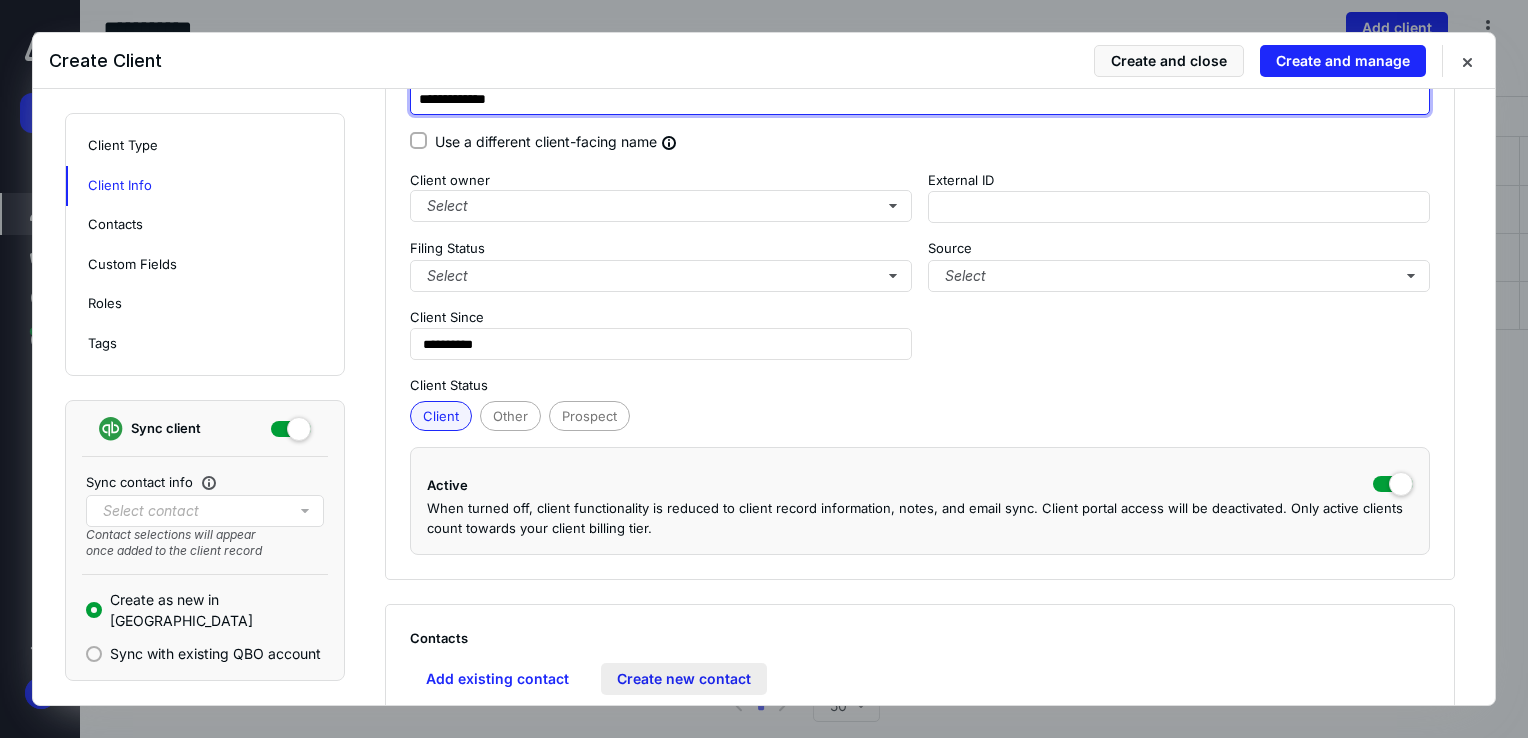 type on "**********" 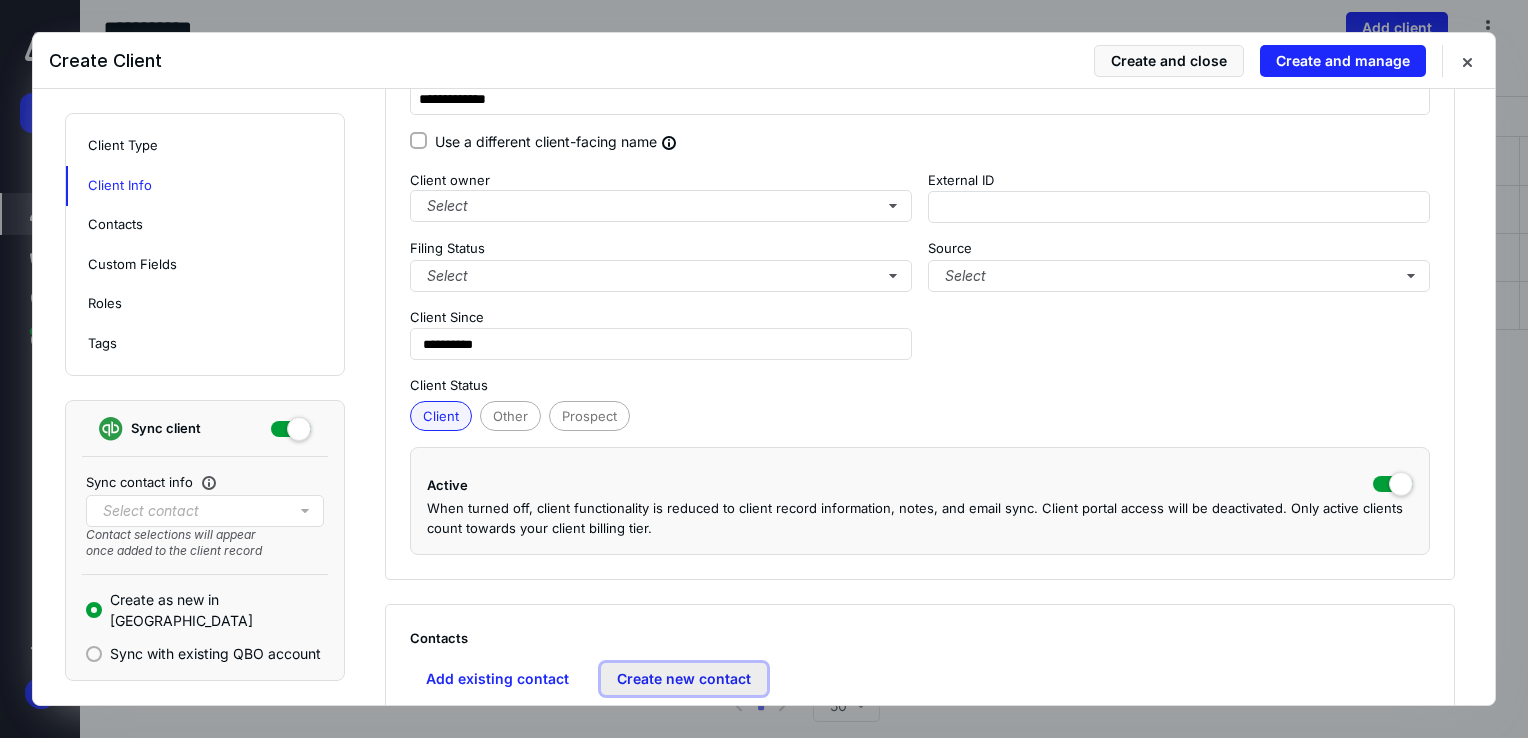 click on "Create new contact" at bounding box center (684, 679) 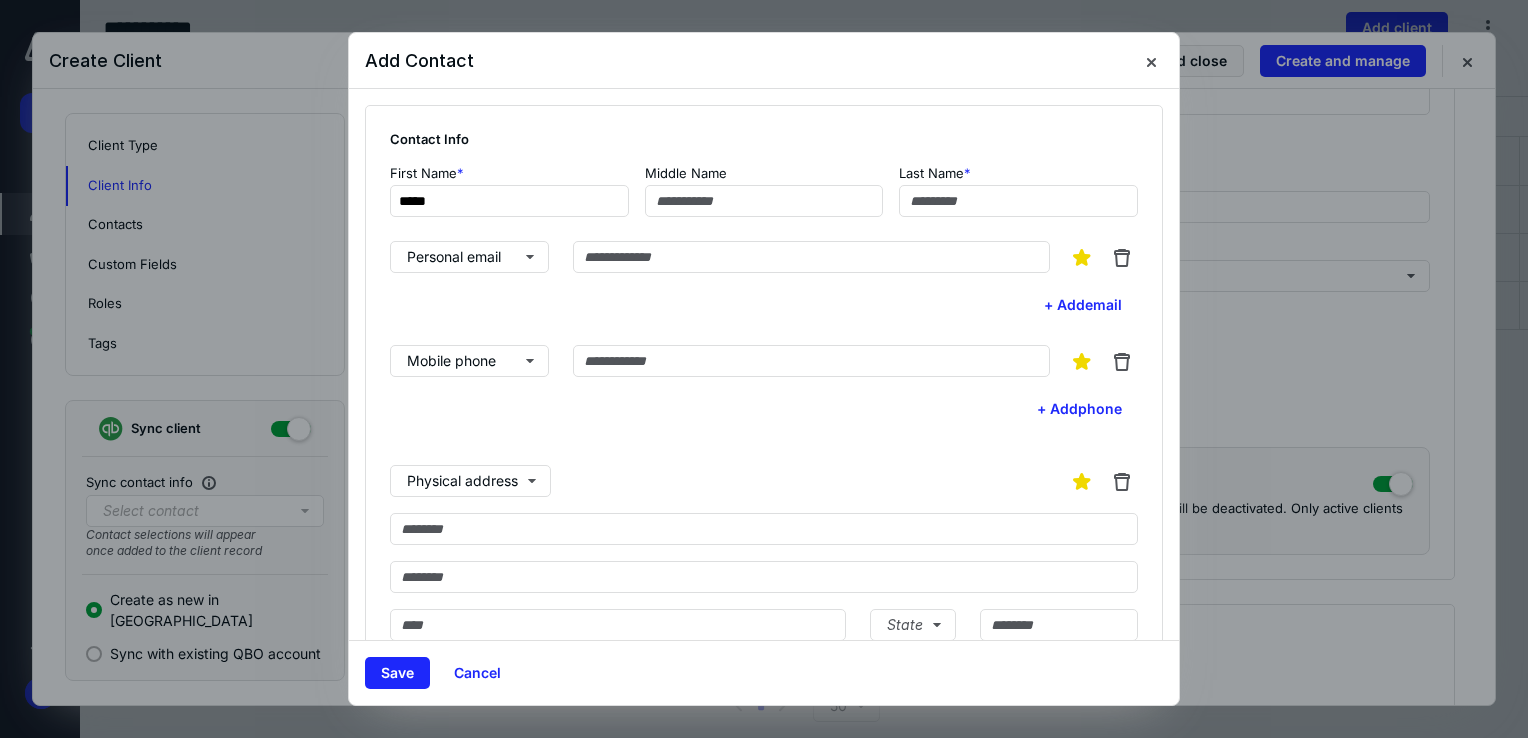 type on "*****" 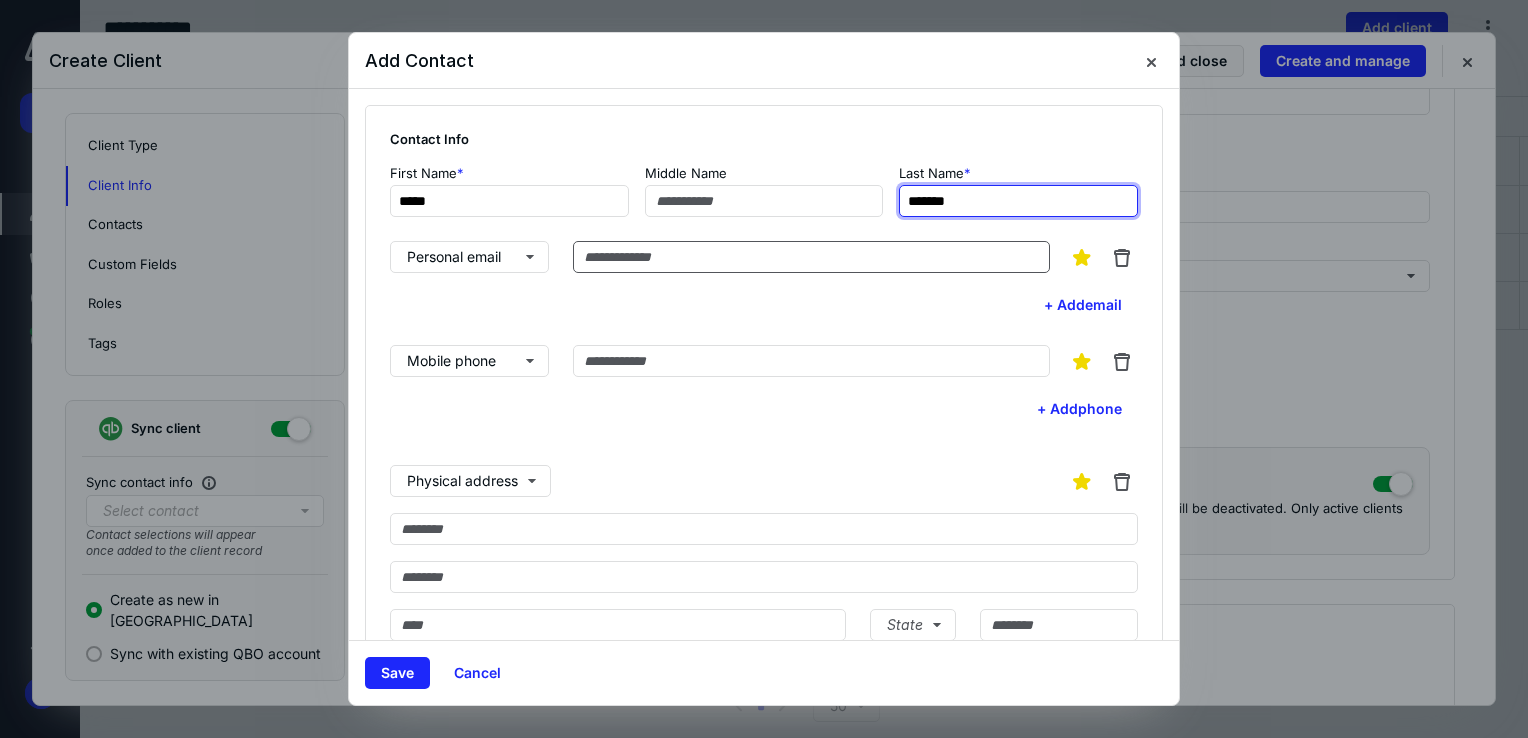 type on "*******" 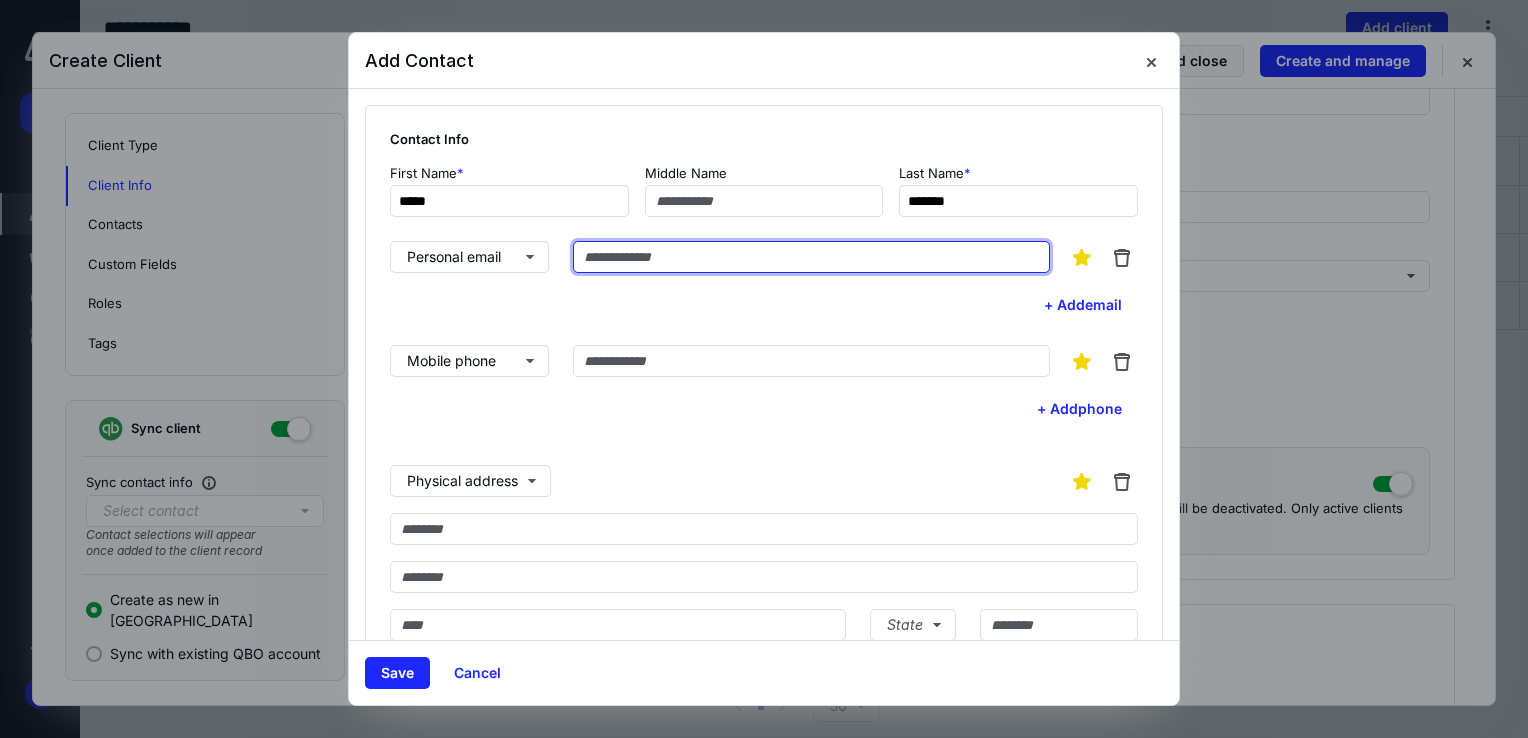 click at bounding box center (811, 257) 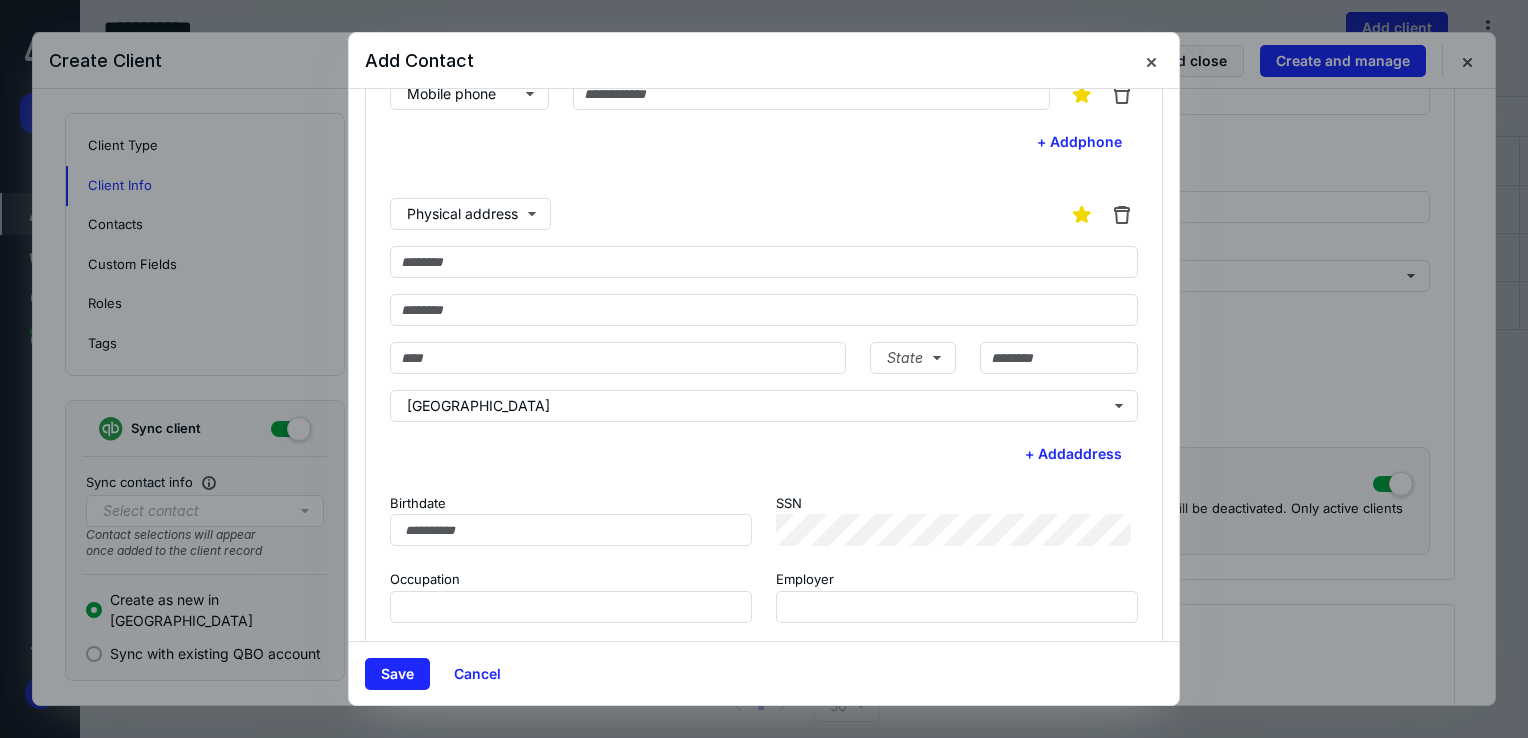 scroll, scrollTop: 288, scrollLeft: 0, axis: vertical 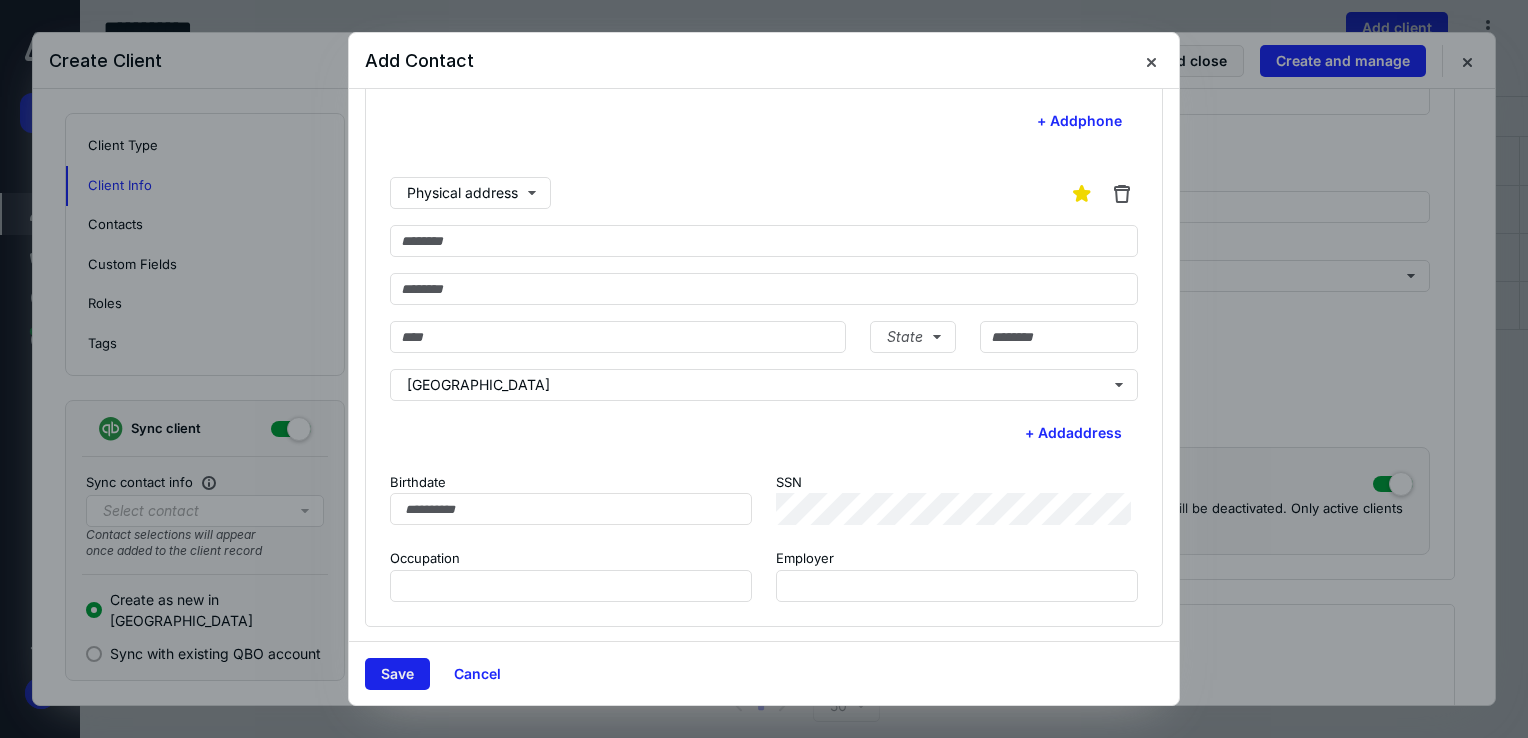 type on "**********" 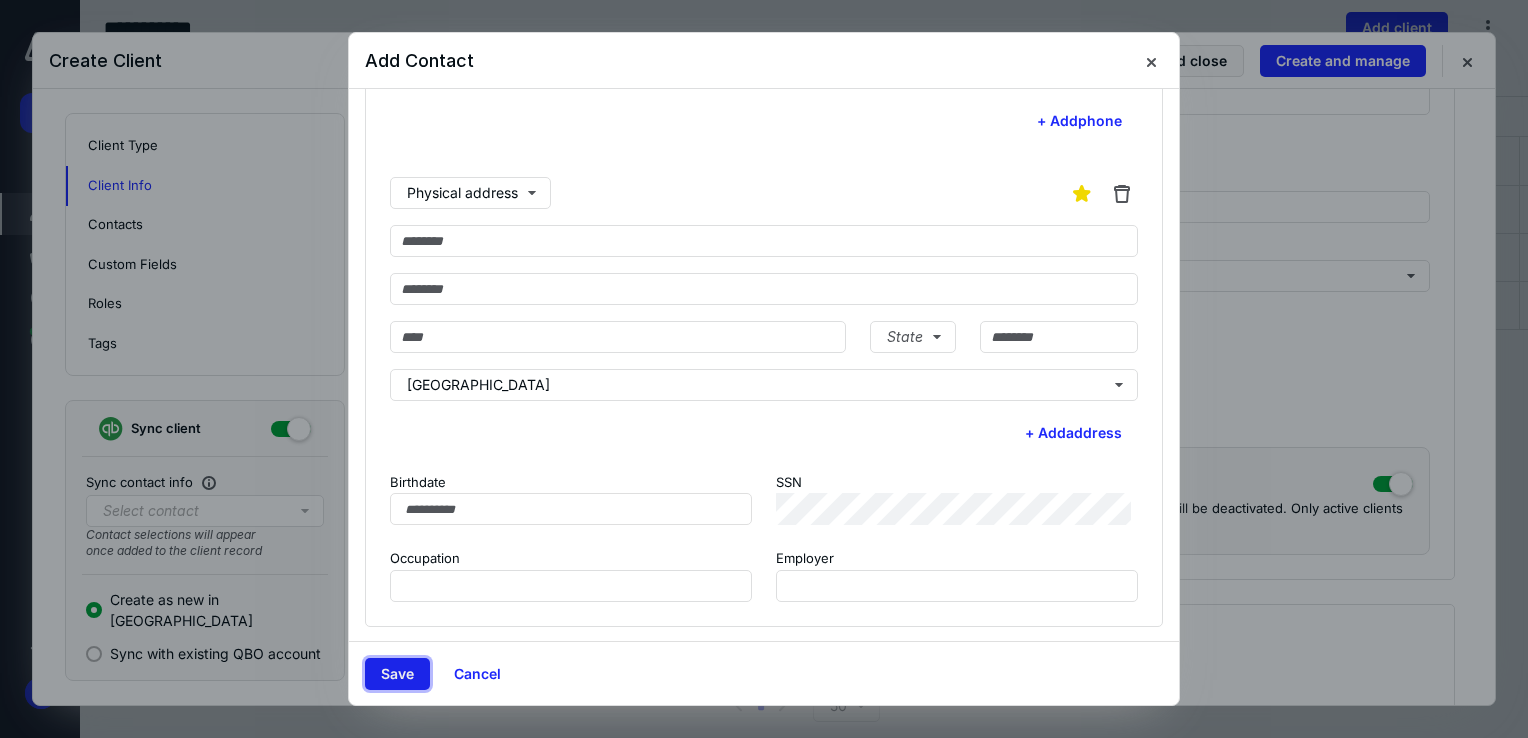 click on "Save" at bounding box center (397, 674) 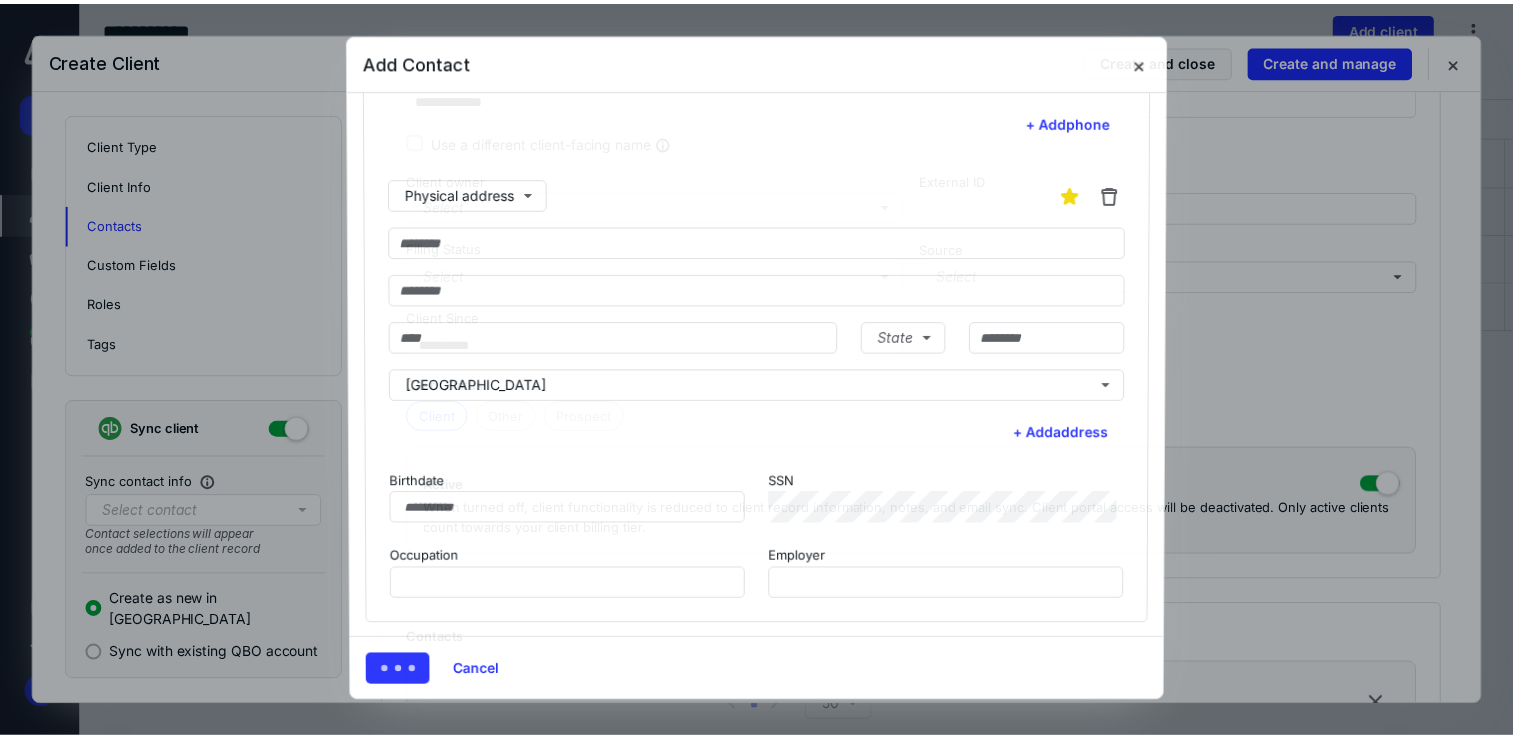 scroll, scrollTop: 655, scrollLeft: 0, axis: vertical 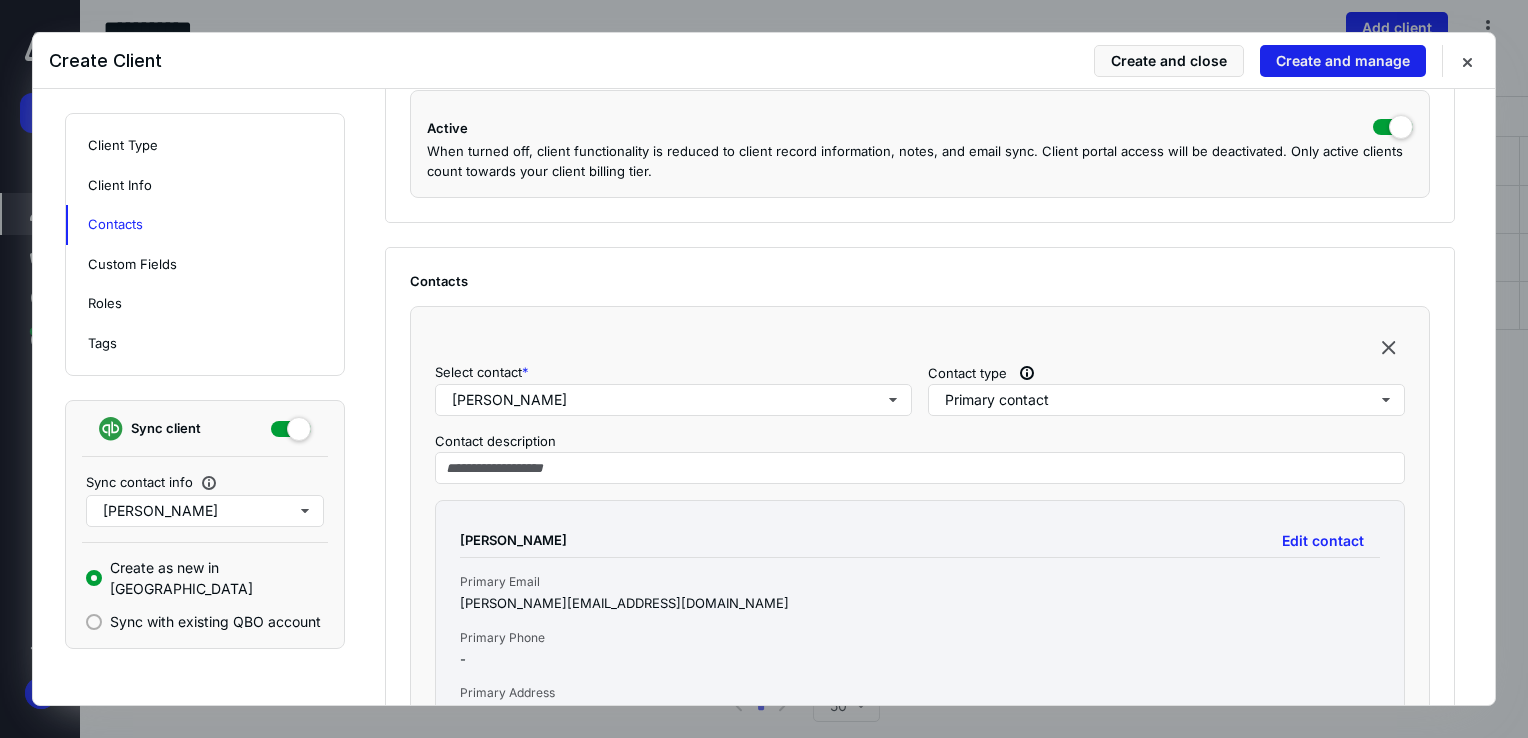 click on "Create and manage" at bounding box center [1343, 61] 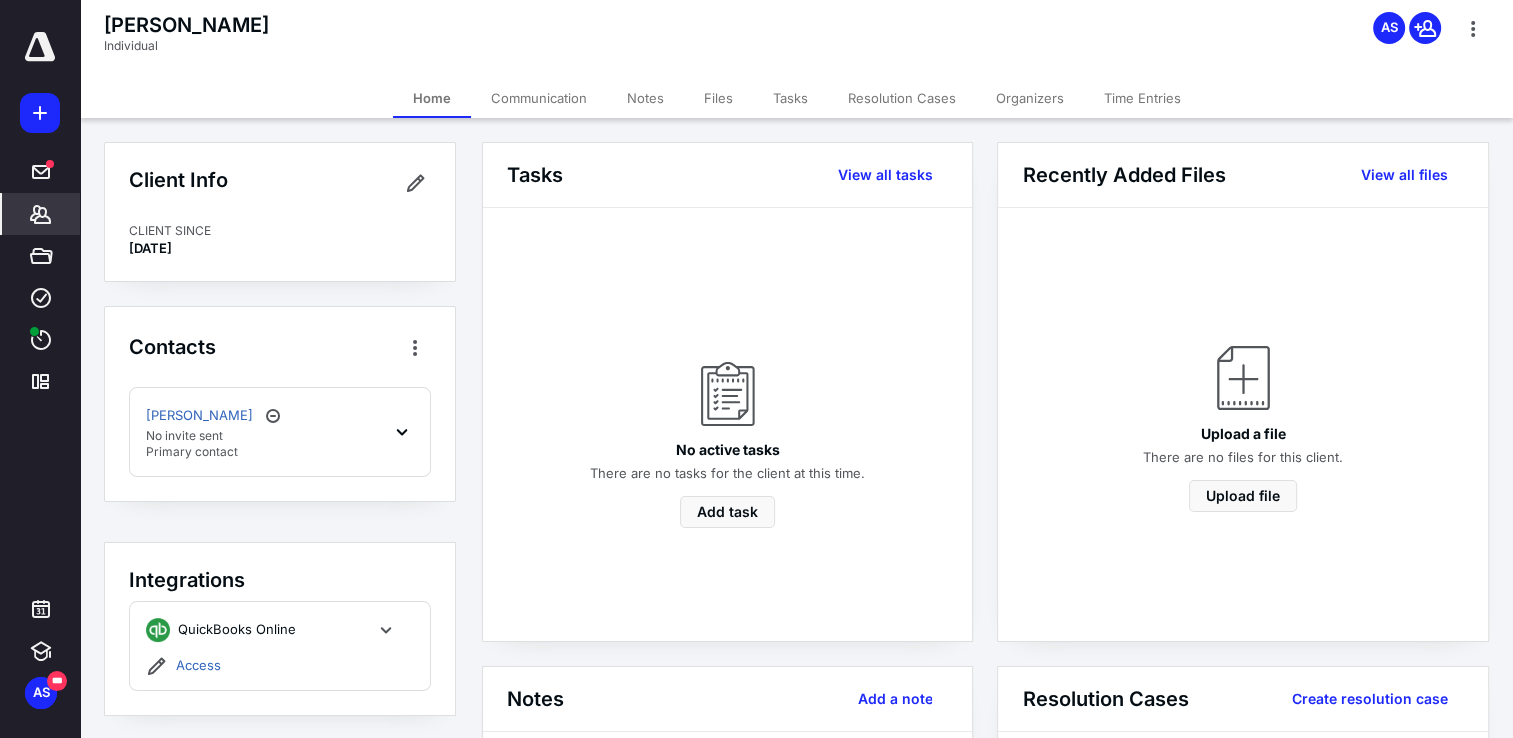 click on "***** ******* ***** **** **** *********" at bounding box center [40, 217] 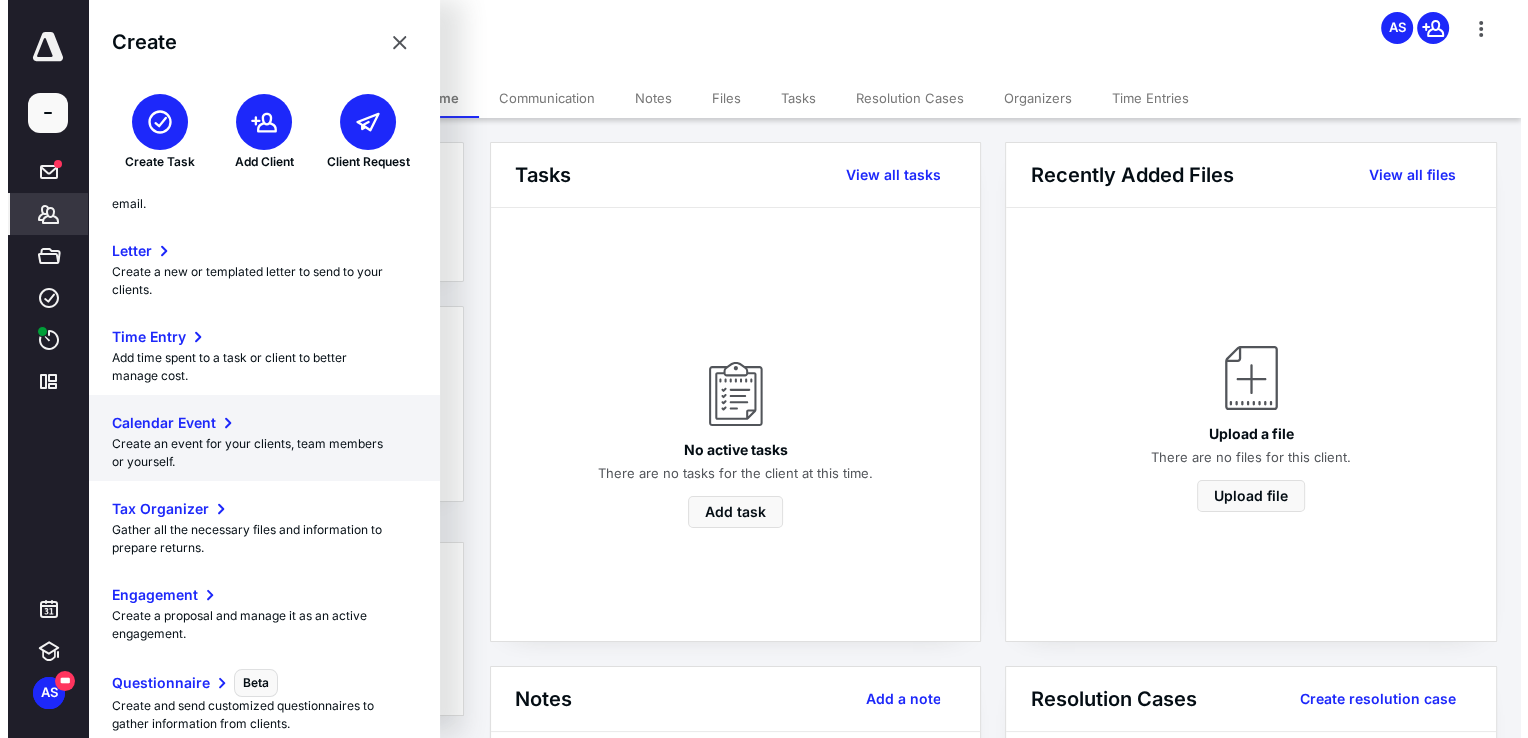 scroll, scrollTop: 0, scrollLeft: 0, axis: both 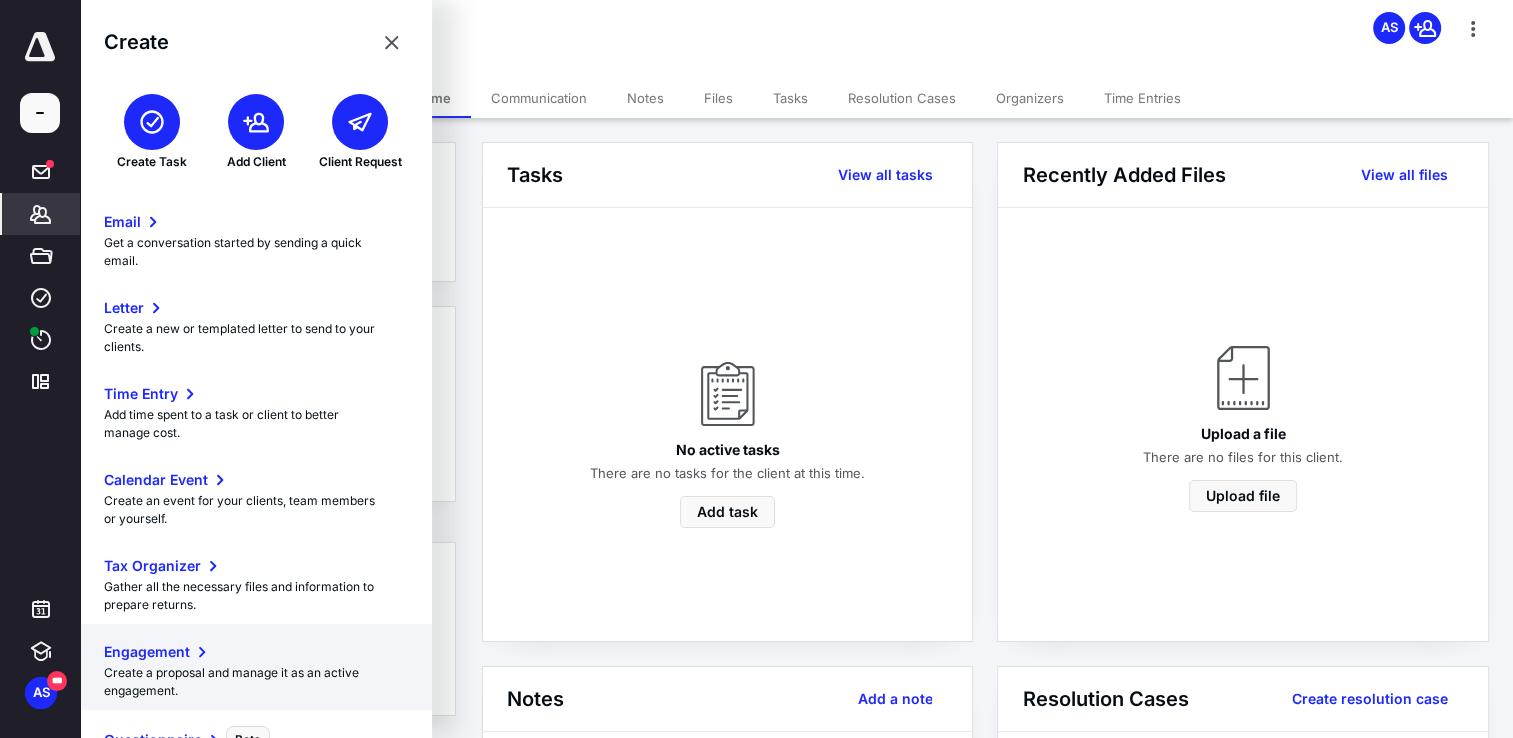 click on "Create a proposal and manage it as an active engagement." at bounding box center [256, 682] 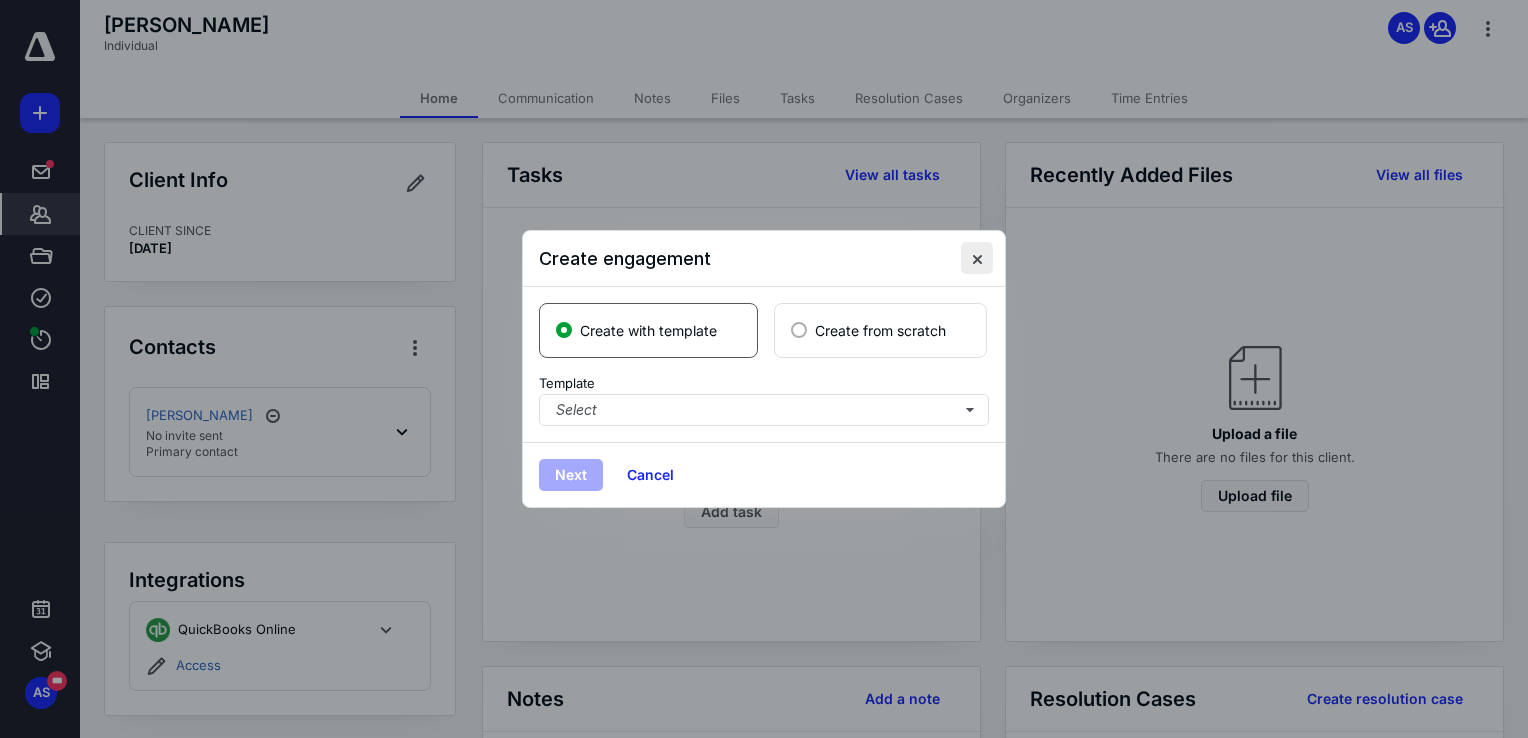 click at bounding box center (977, 258) 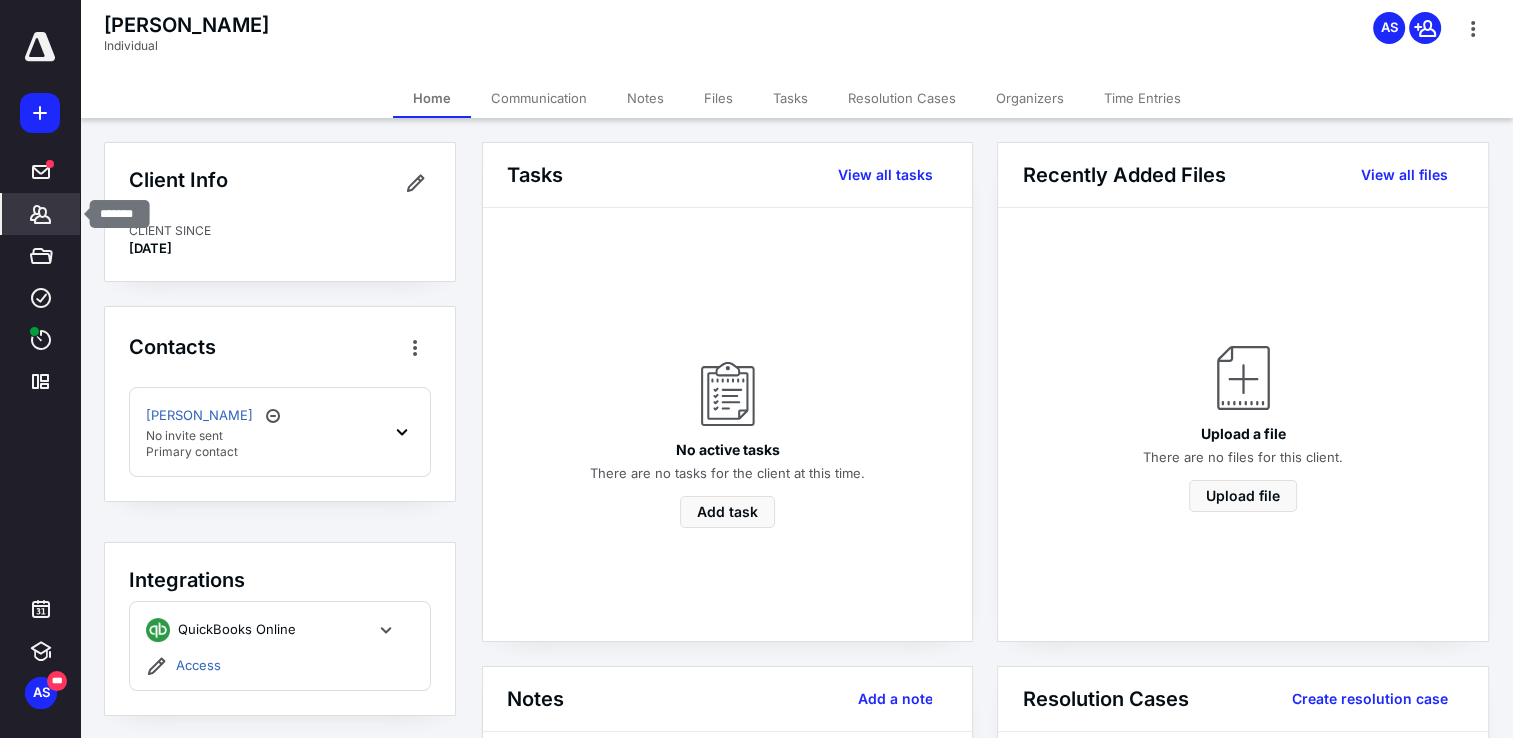 click on "*******" at bounding box center [41, 214] 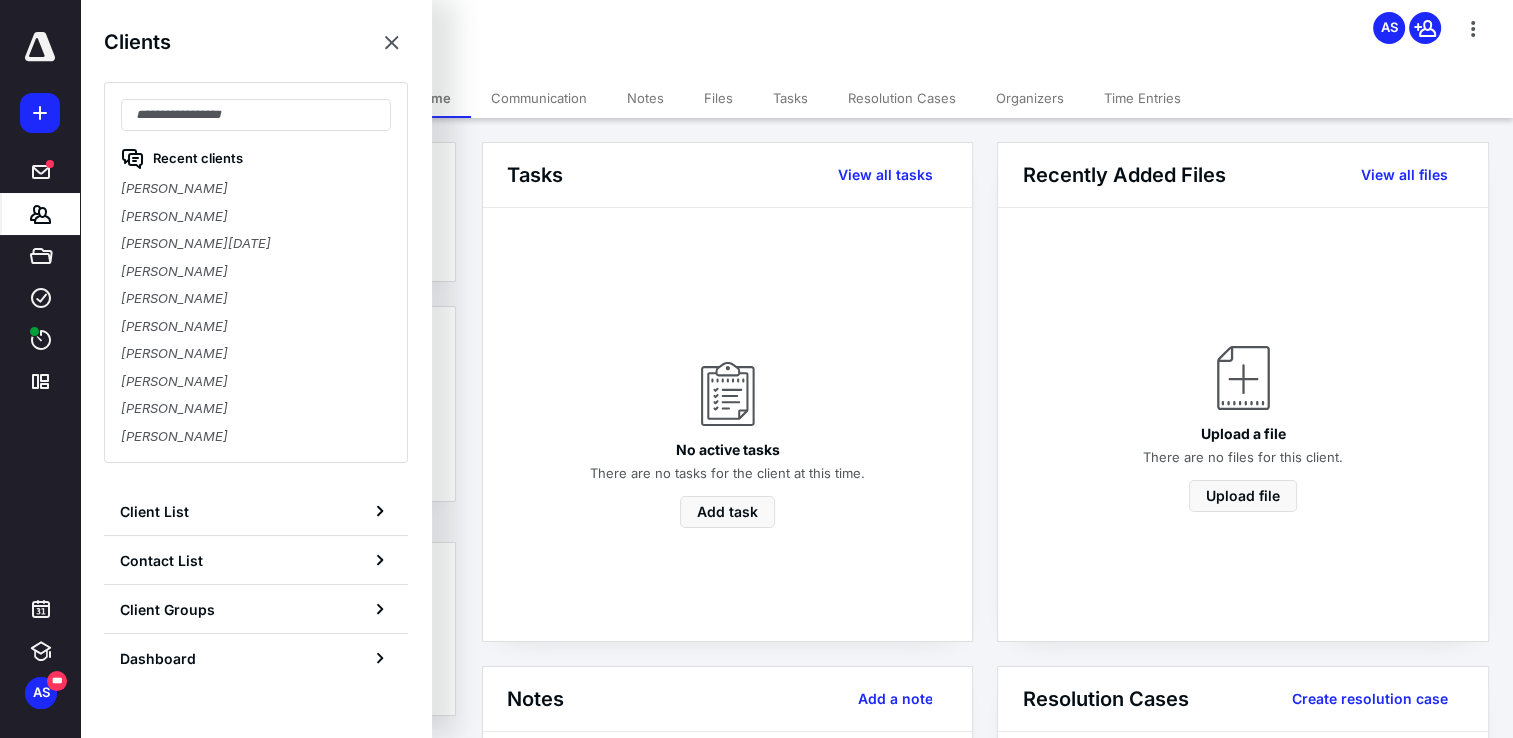 click on "***** ******* ***** **** **** *********" at bounding box center [40, 217] 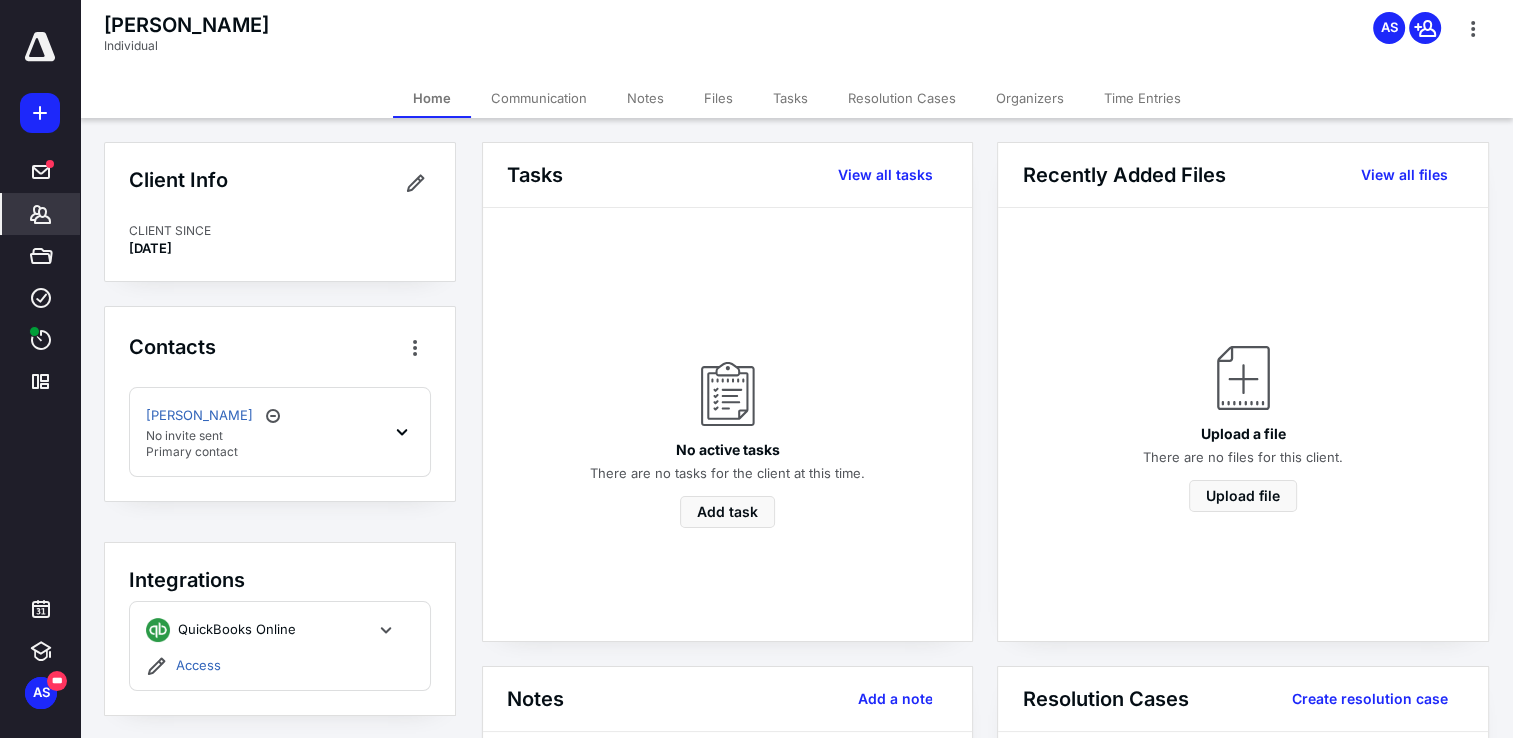 click 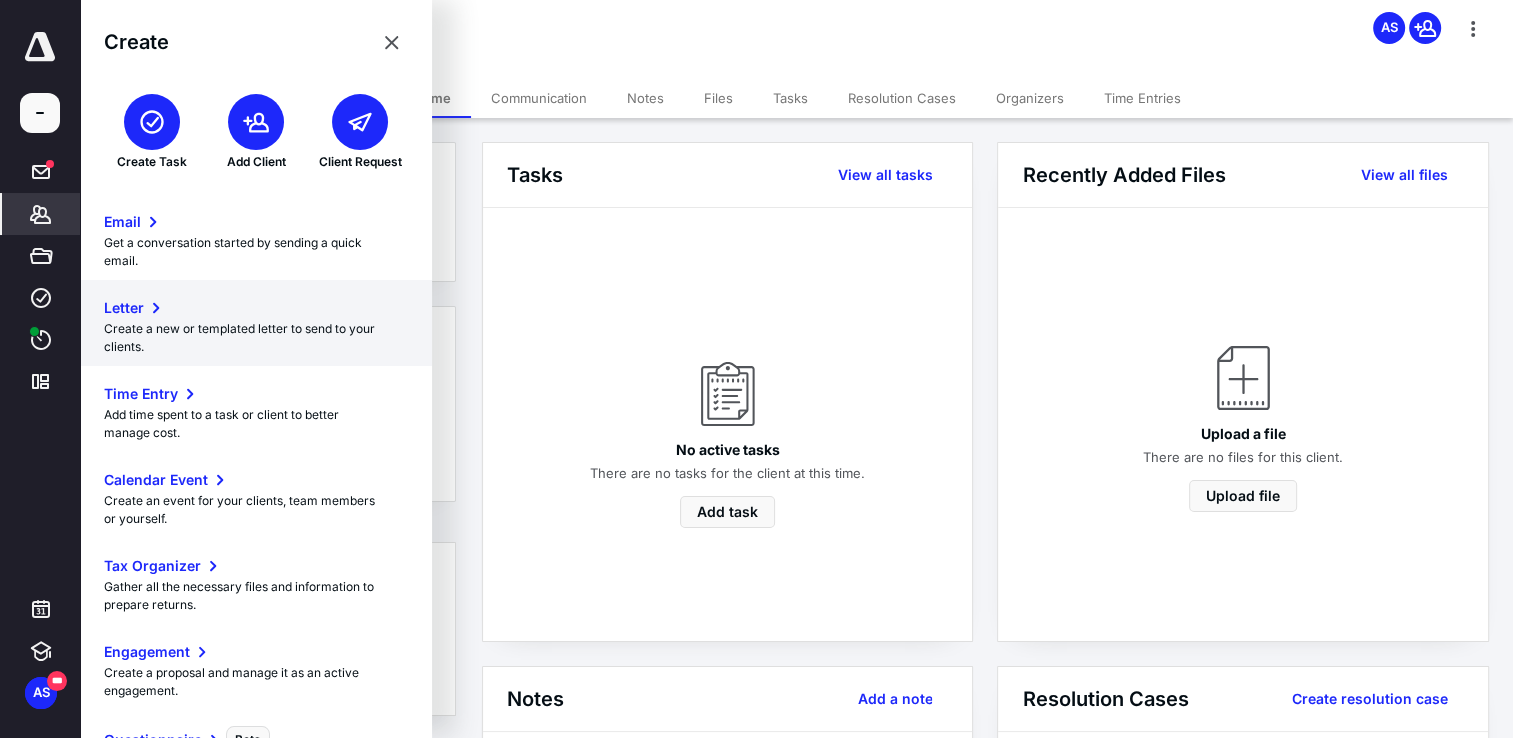 click on "Letter" at bounding box center (256, 308) 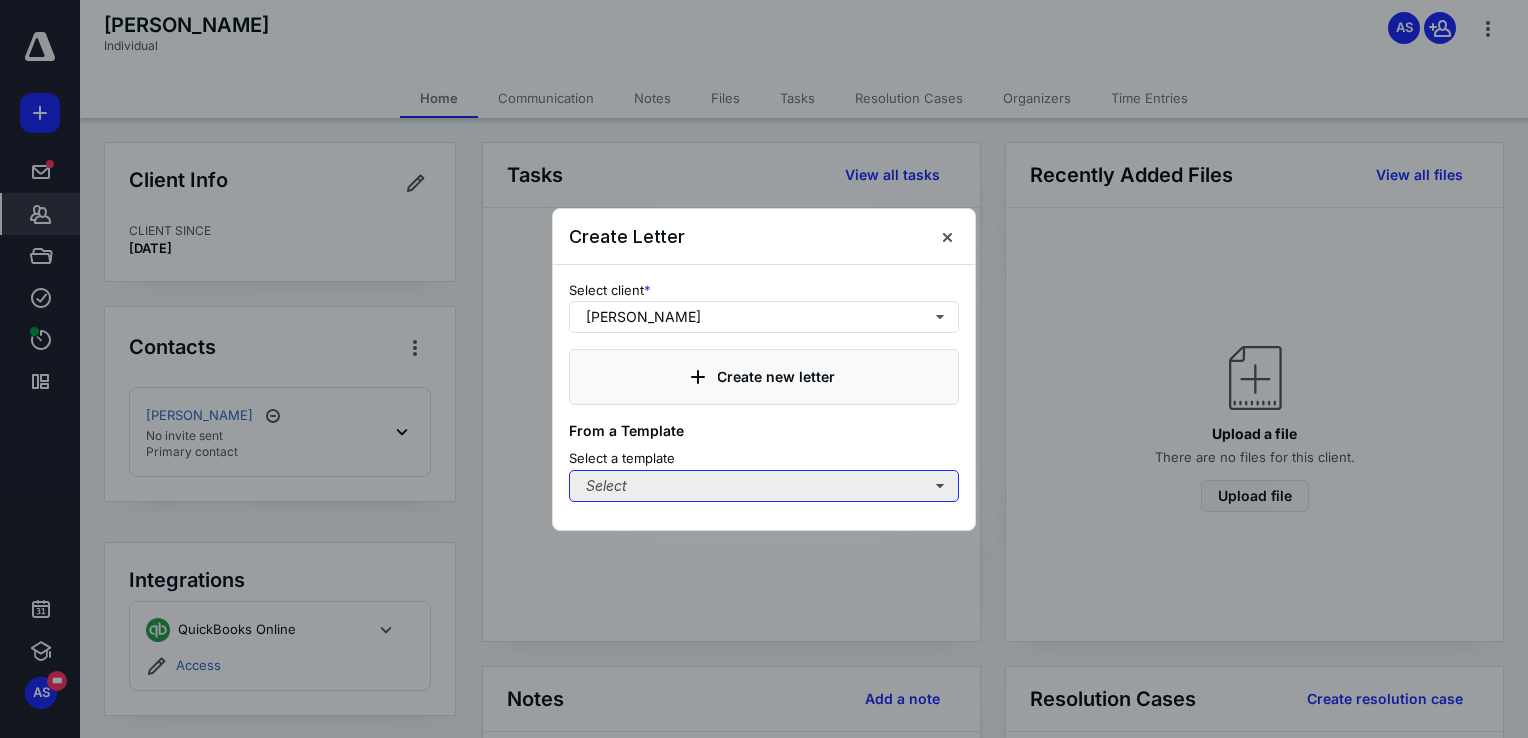 click on "Select" at bounding box center (764, 486) 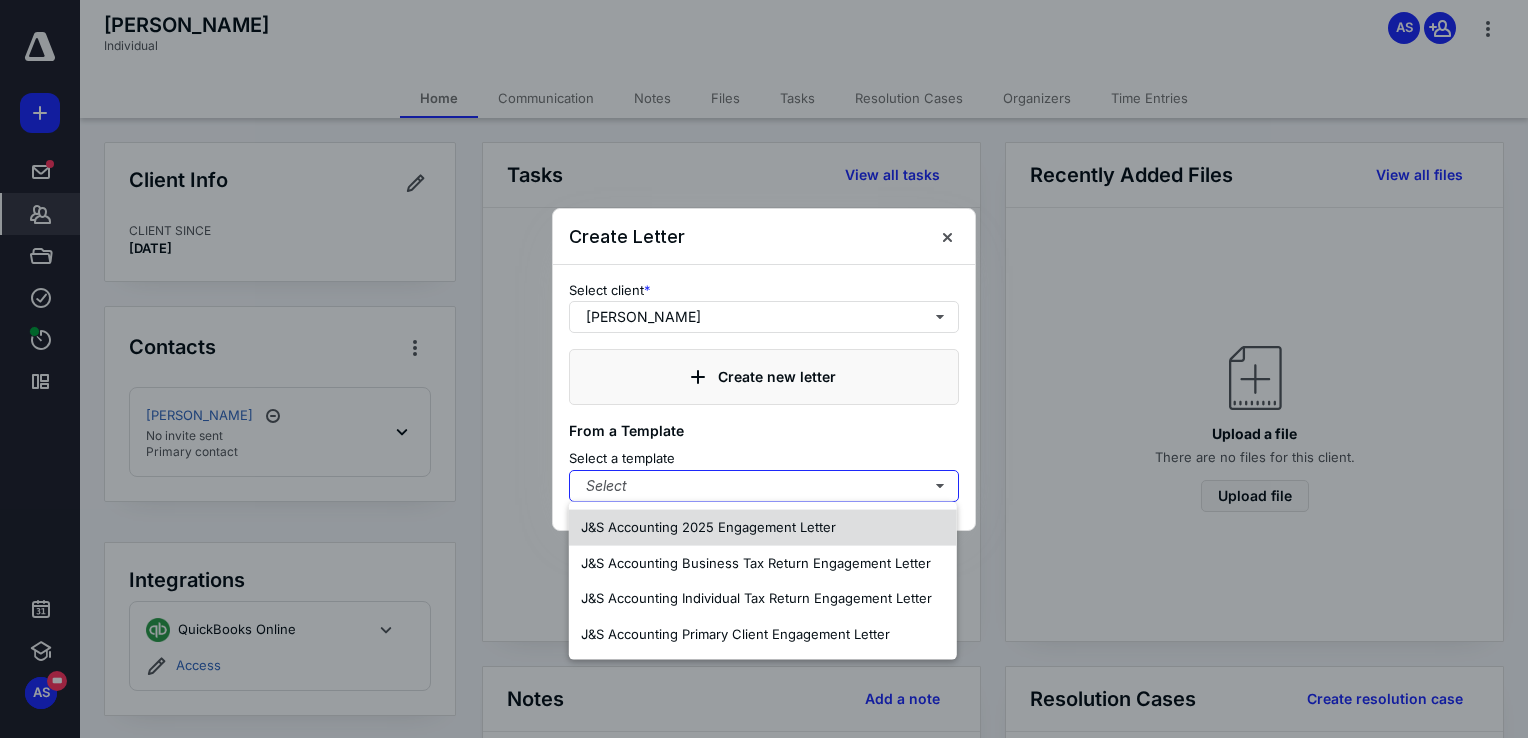 click on "J&S Accounting 2025 Engagement Letter" at bounding box center (763, 527) 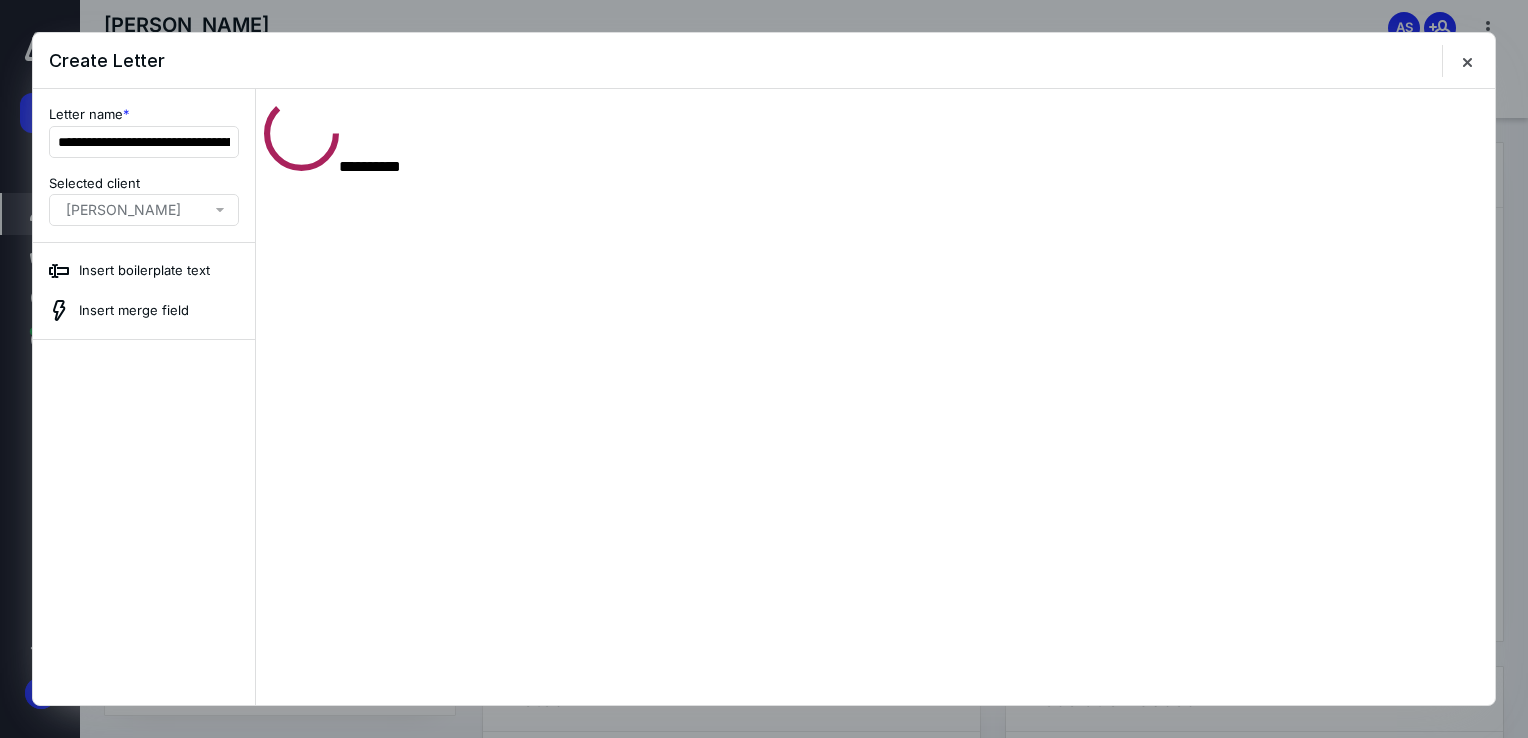 scroll, scrollTop: 0, scrollLeft: 0, axis: both 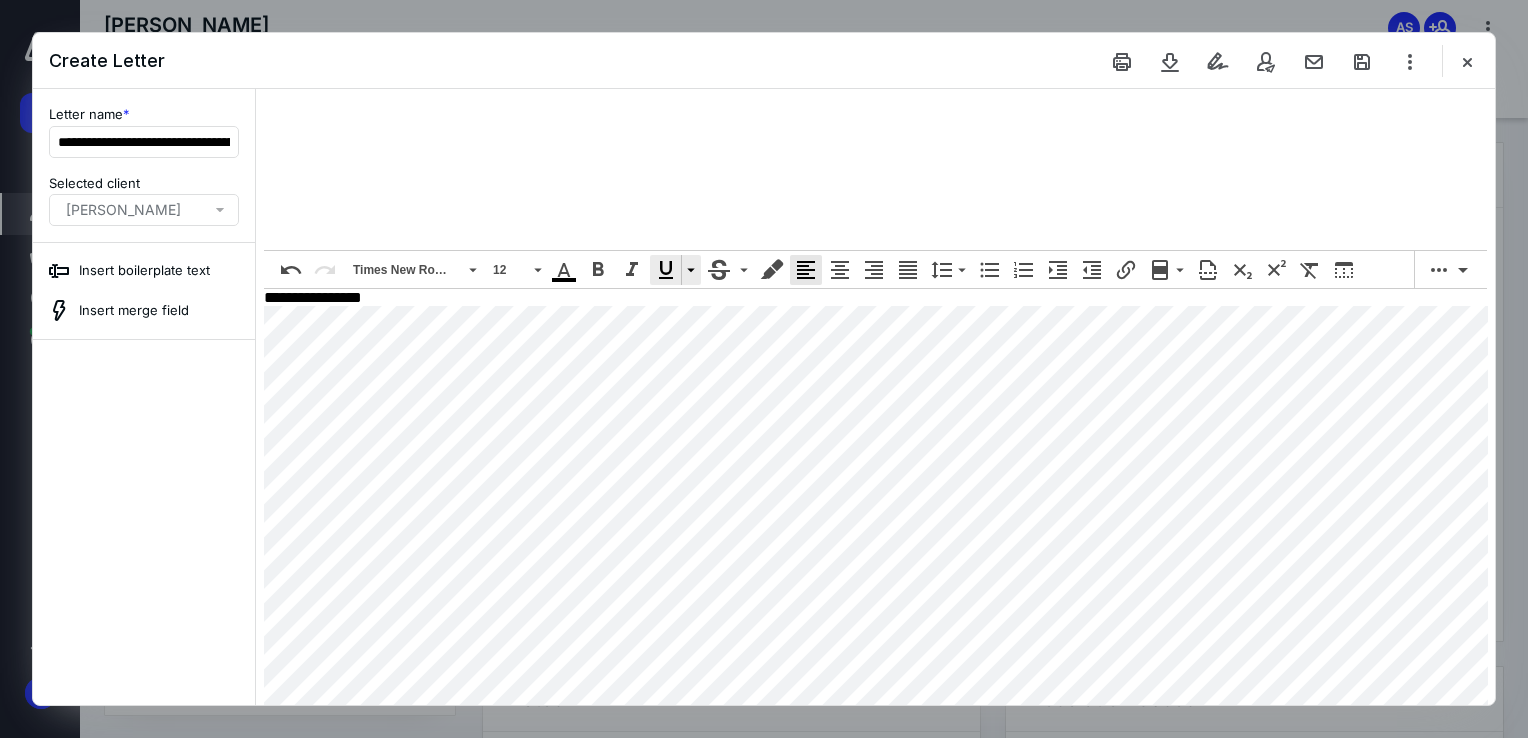 click 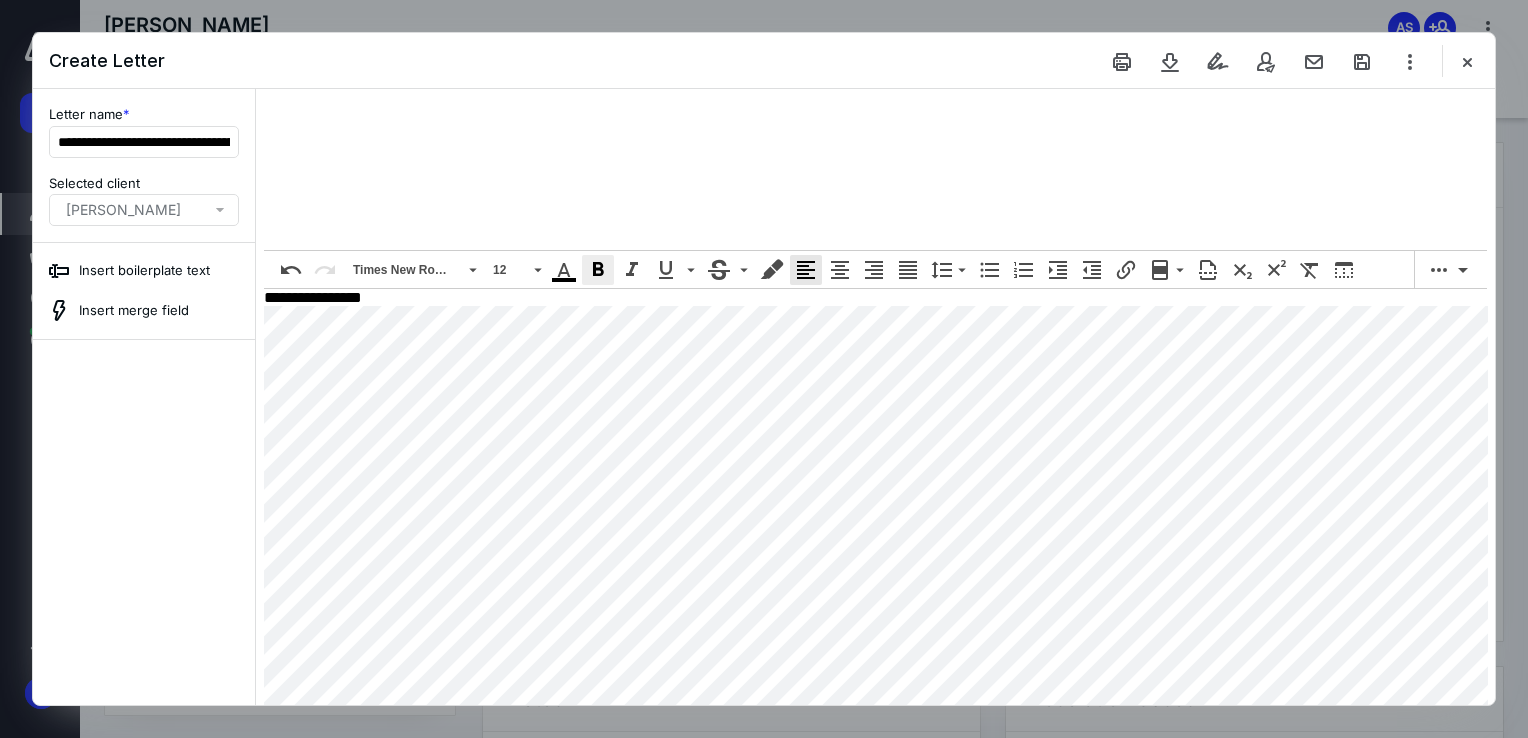 click 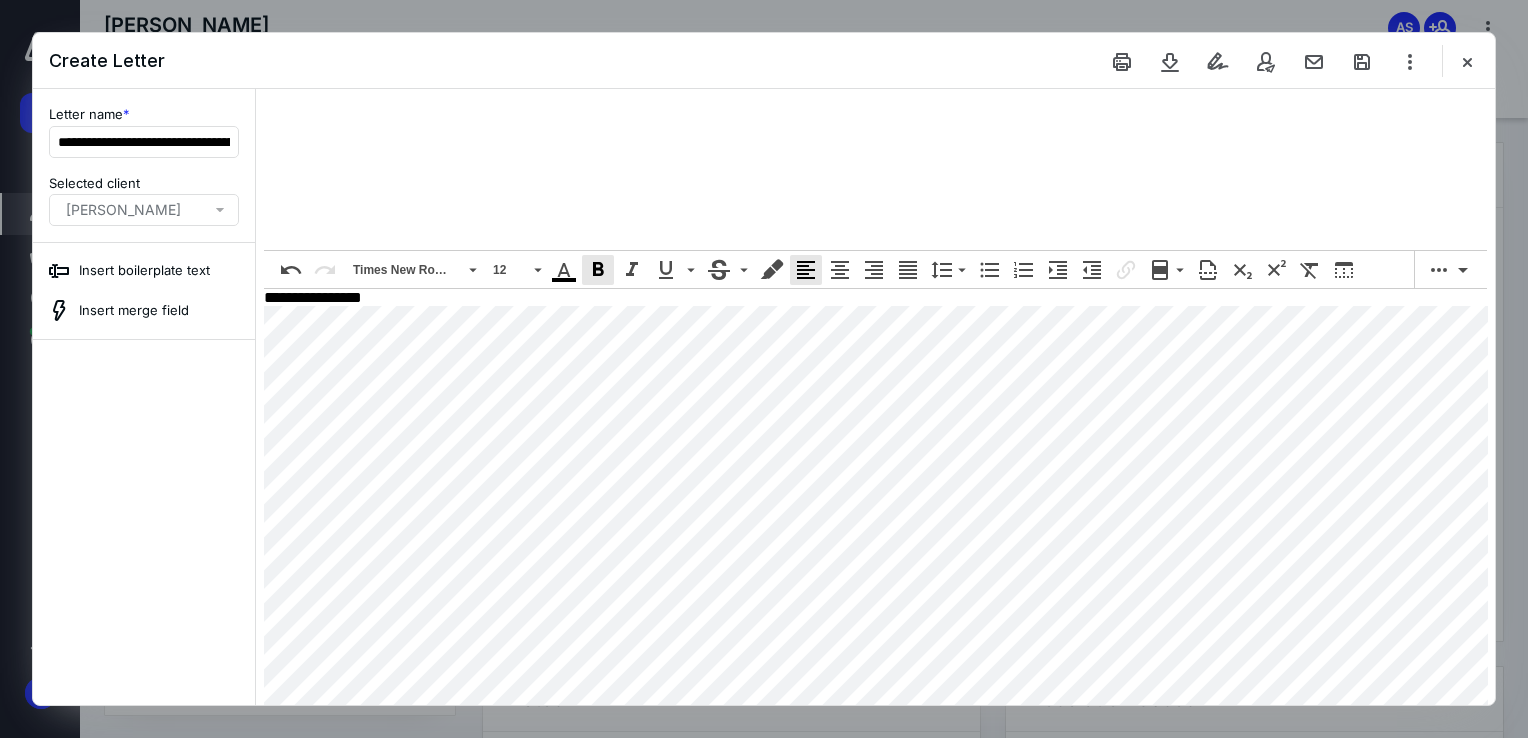 scroll, scrollTop: 612, scrollLeft: 0, axis: vertical 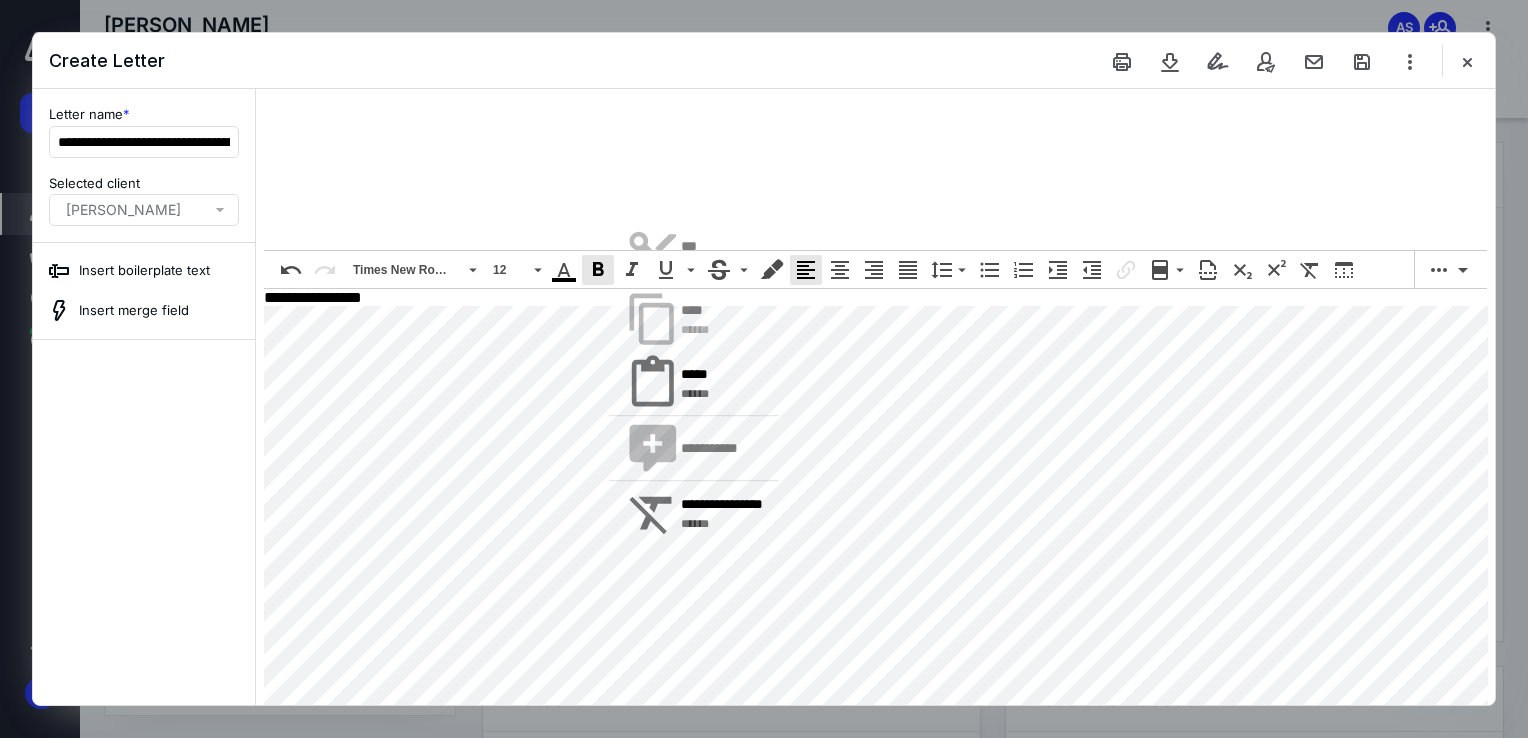 click on "***** ******" at bounding box center [694, 383] 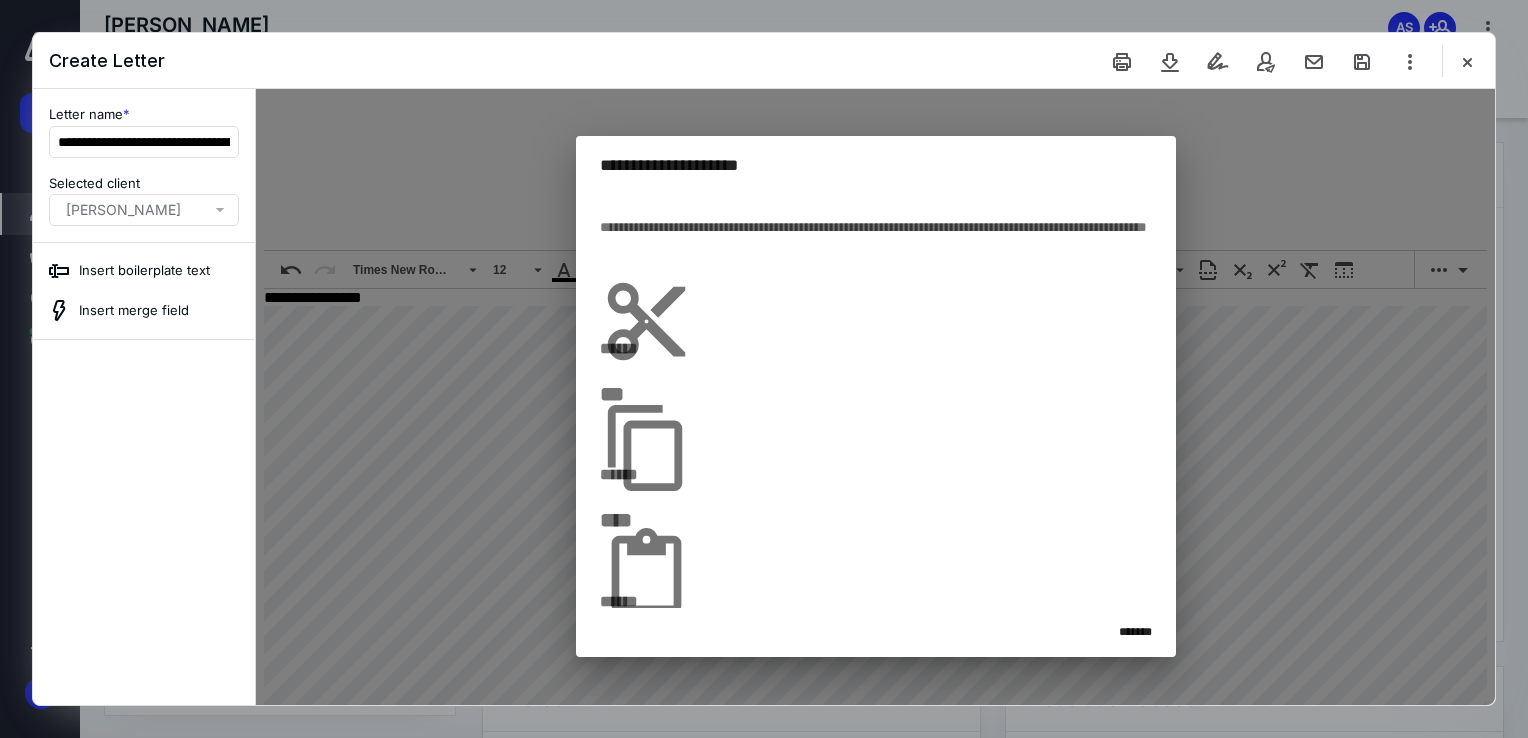 click on "*******" at bounding box center [1136, 632] 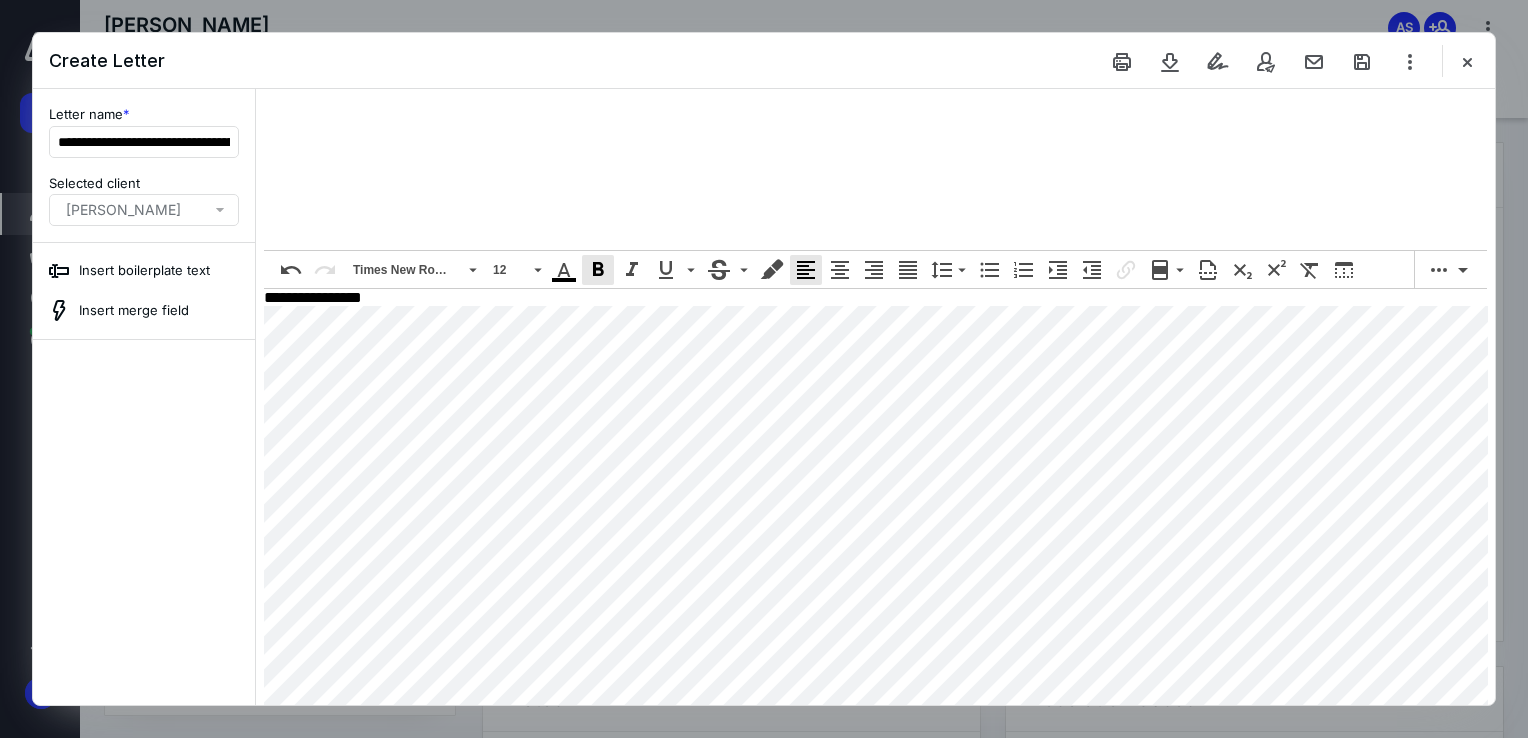 scroll, scrollTop: 628, scrollLeft: 0, axis: vertical 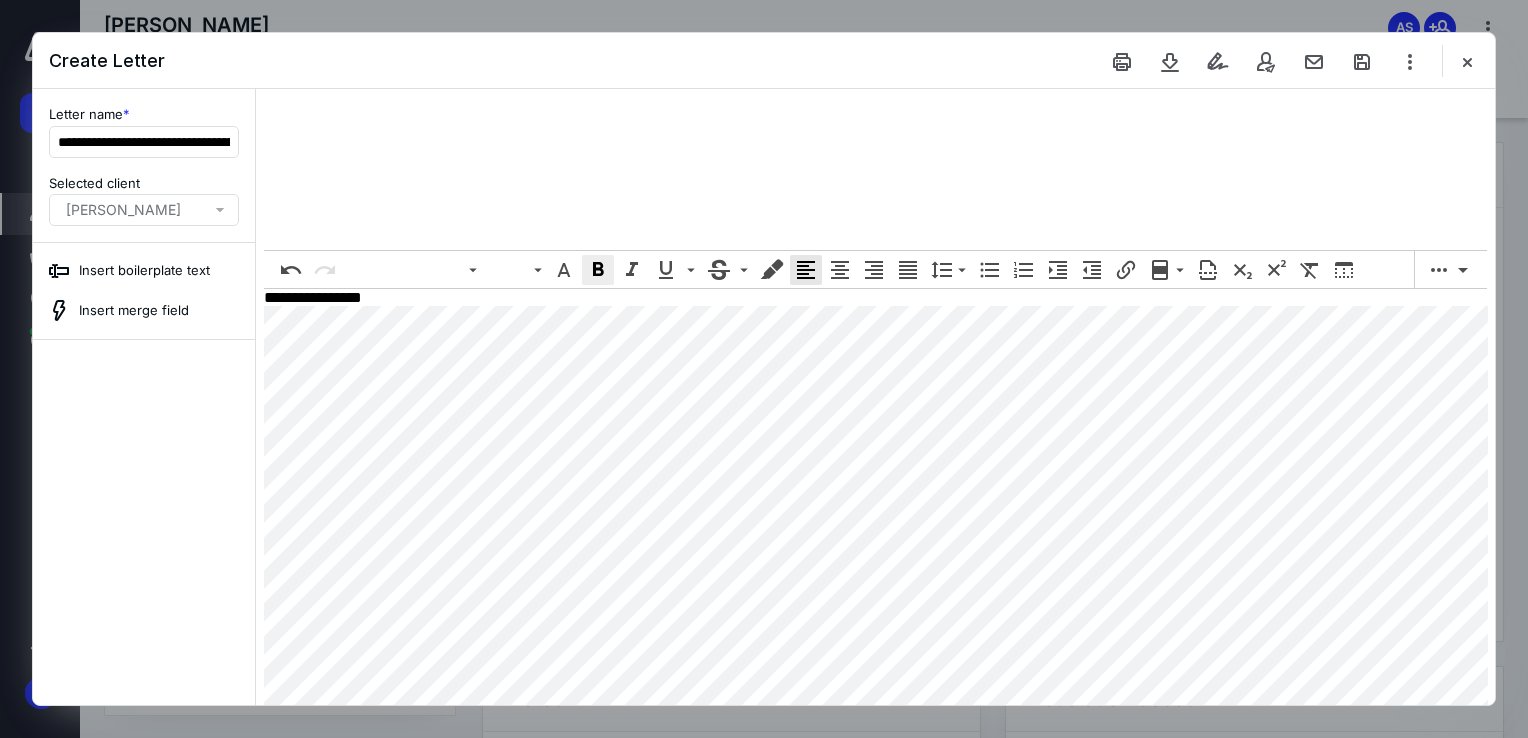 click 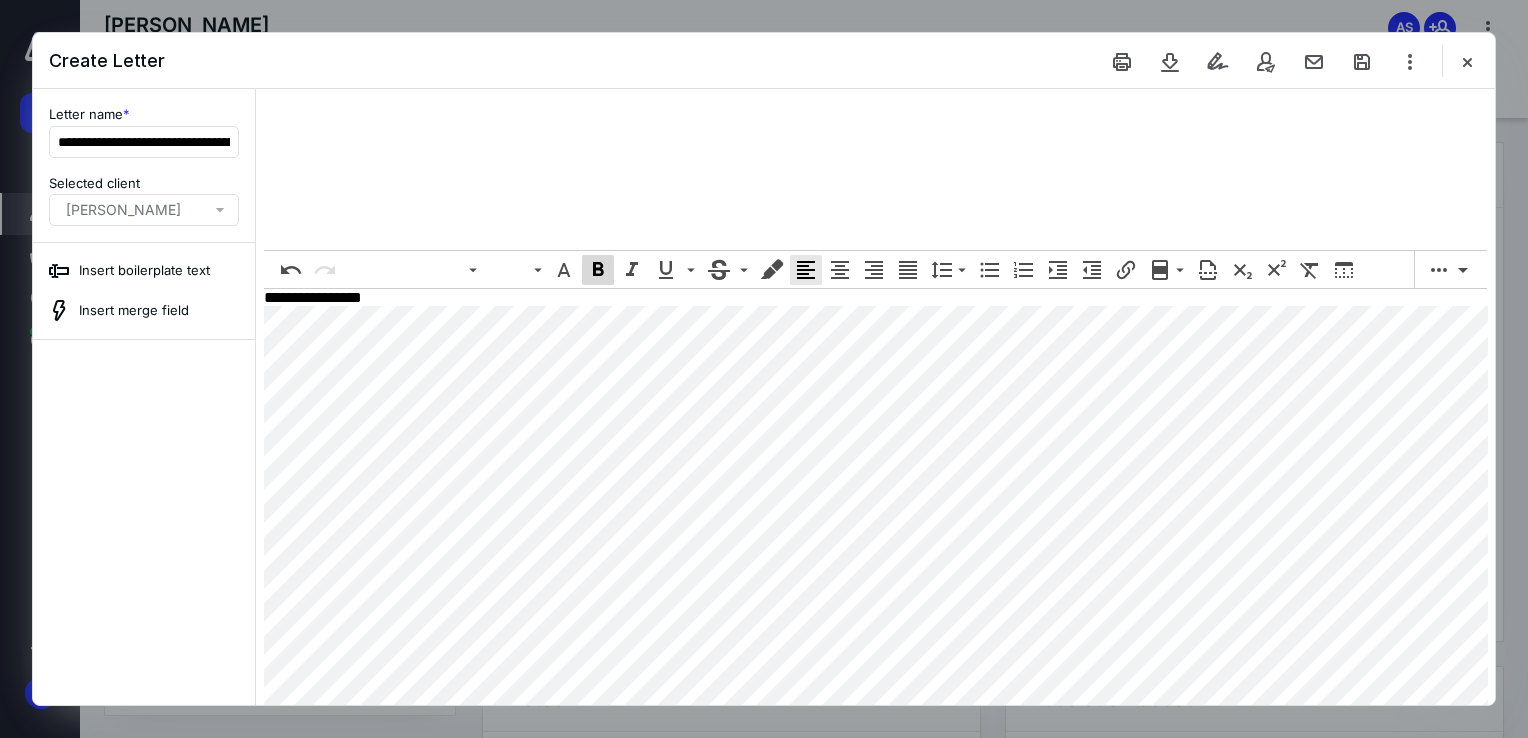 click 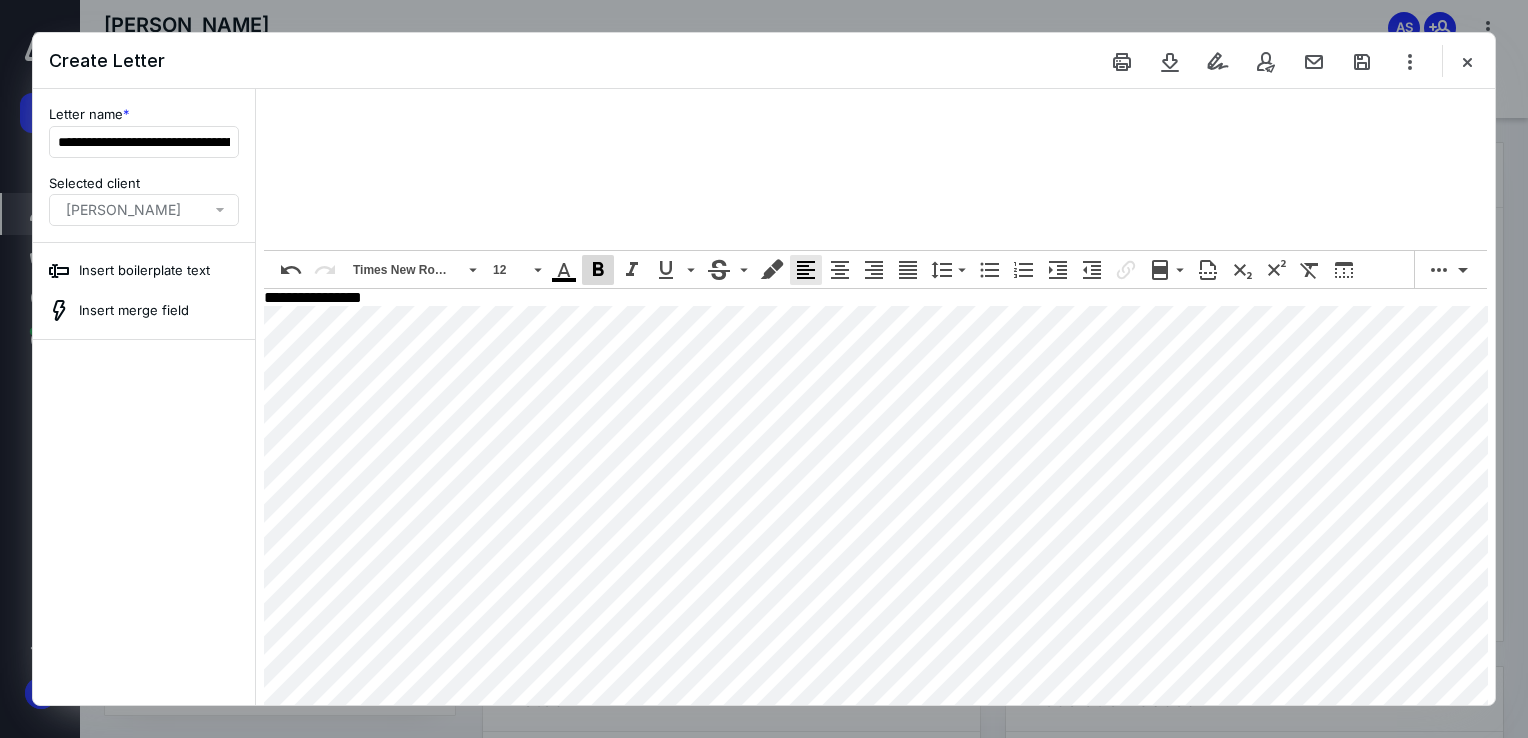 click 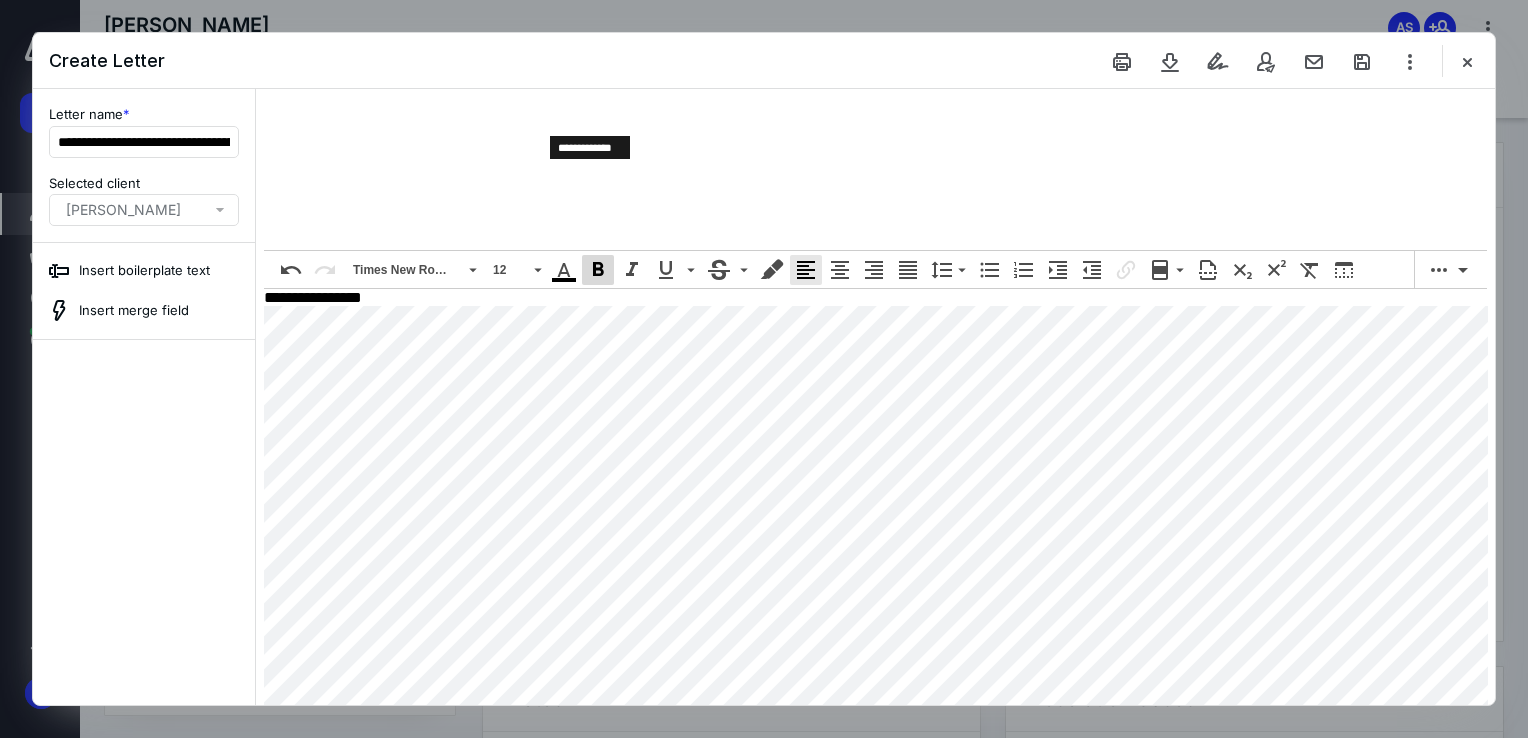 click 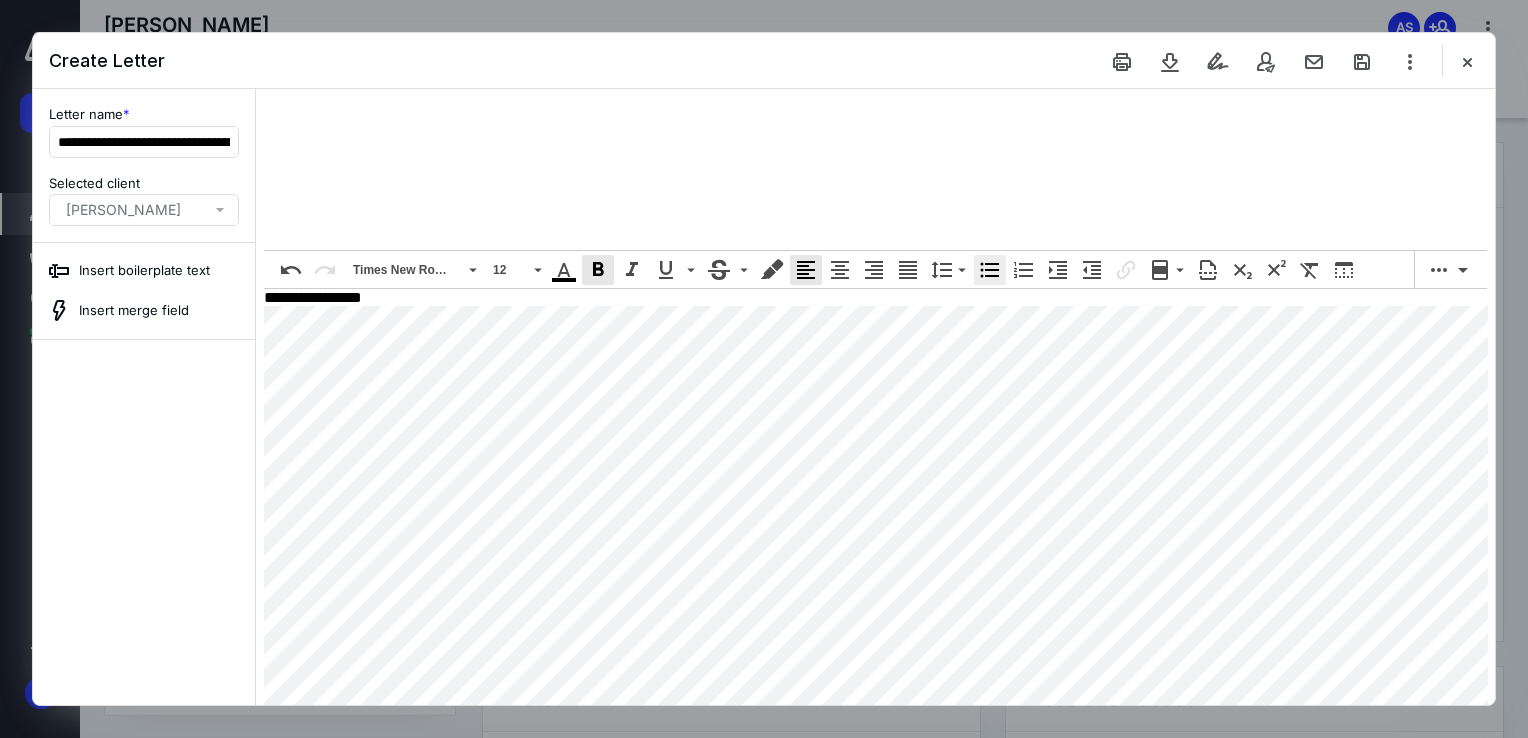click 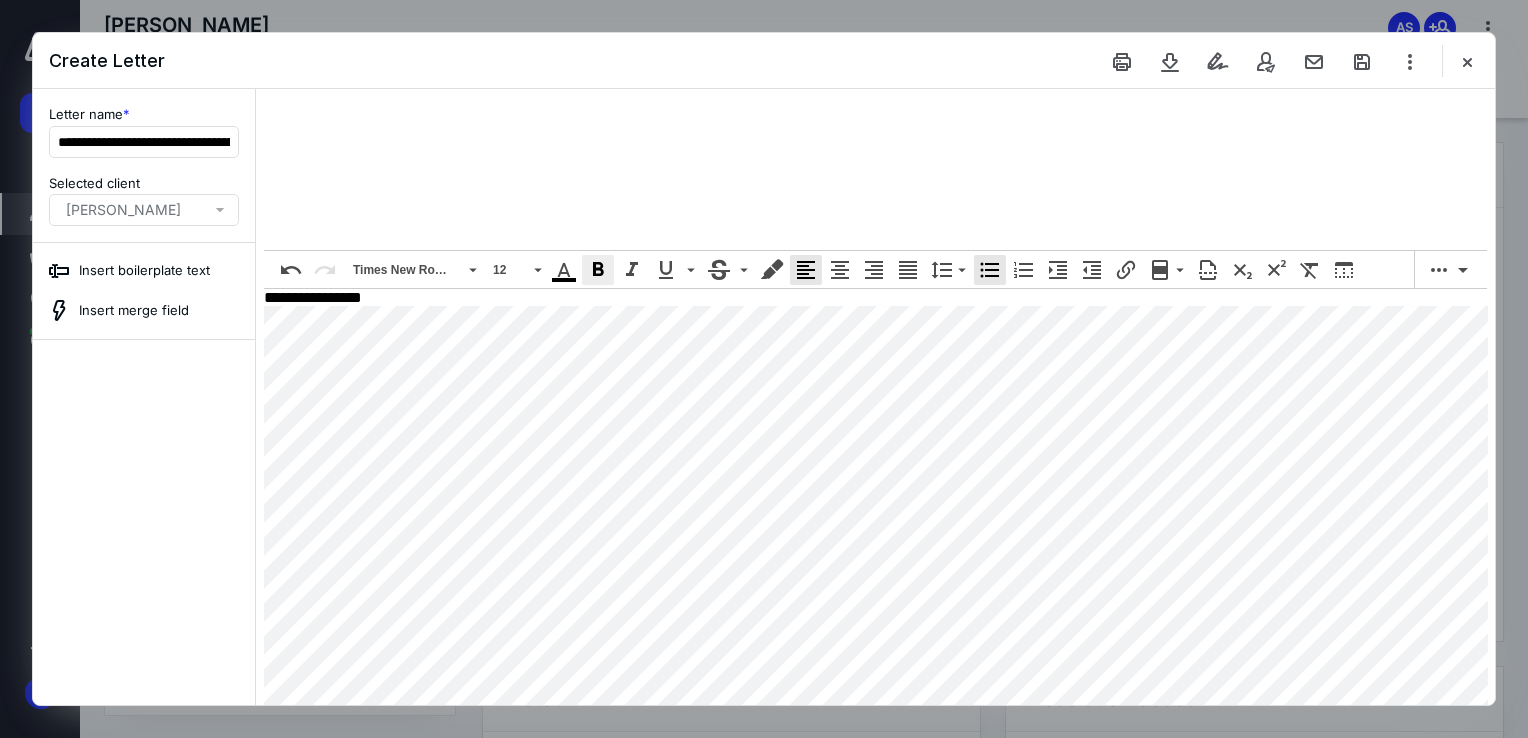 click 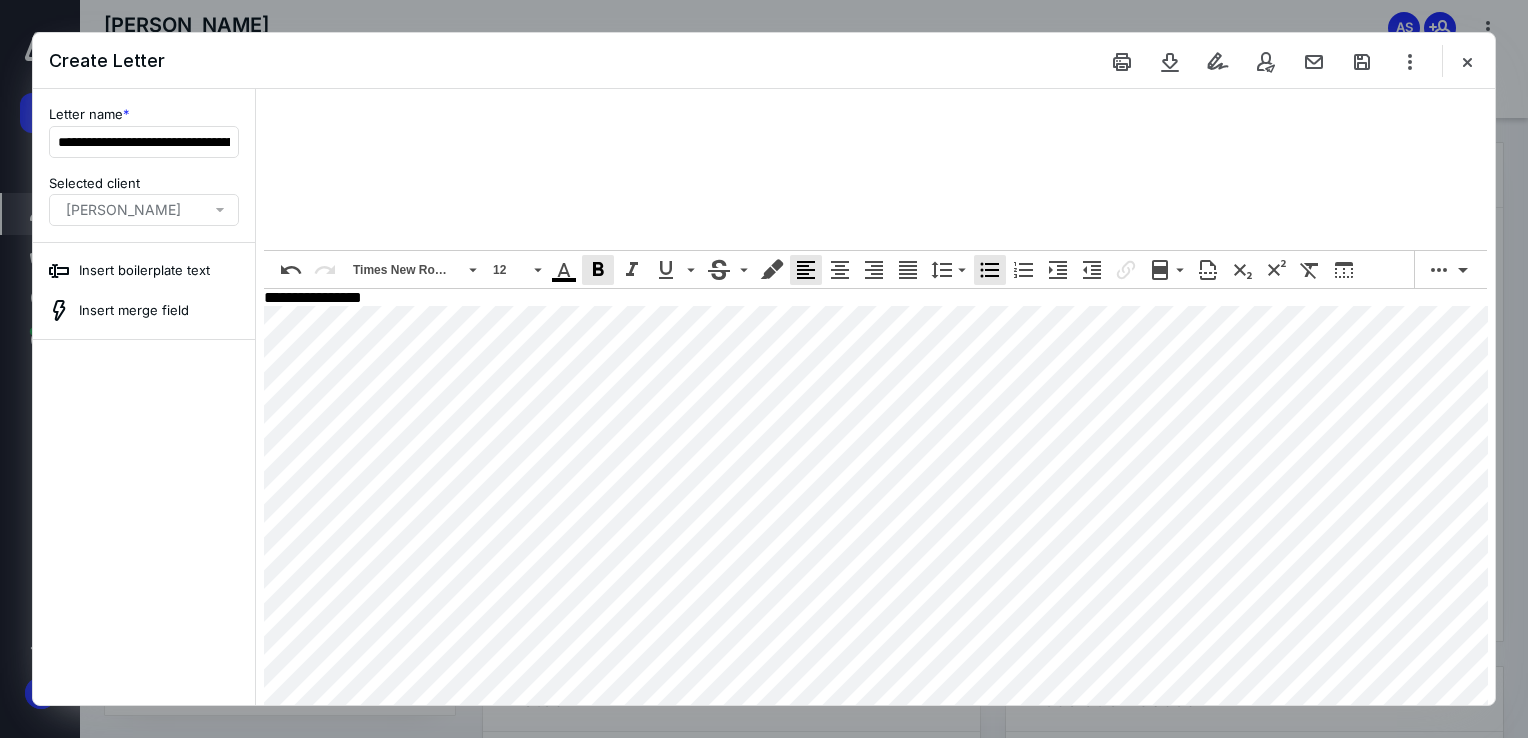 scroll, scrollTop: 747, scrollLeft: 0, axis: vertical 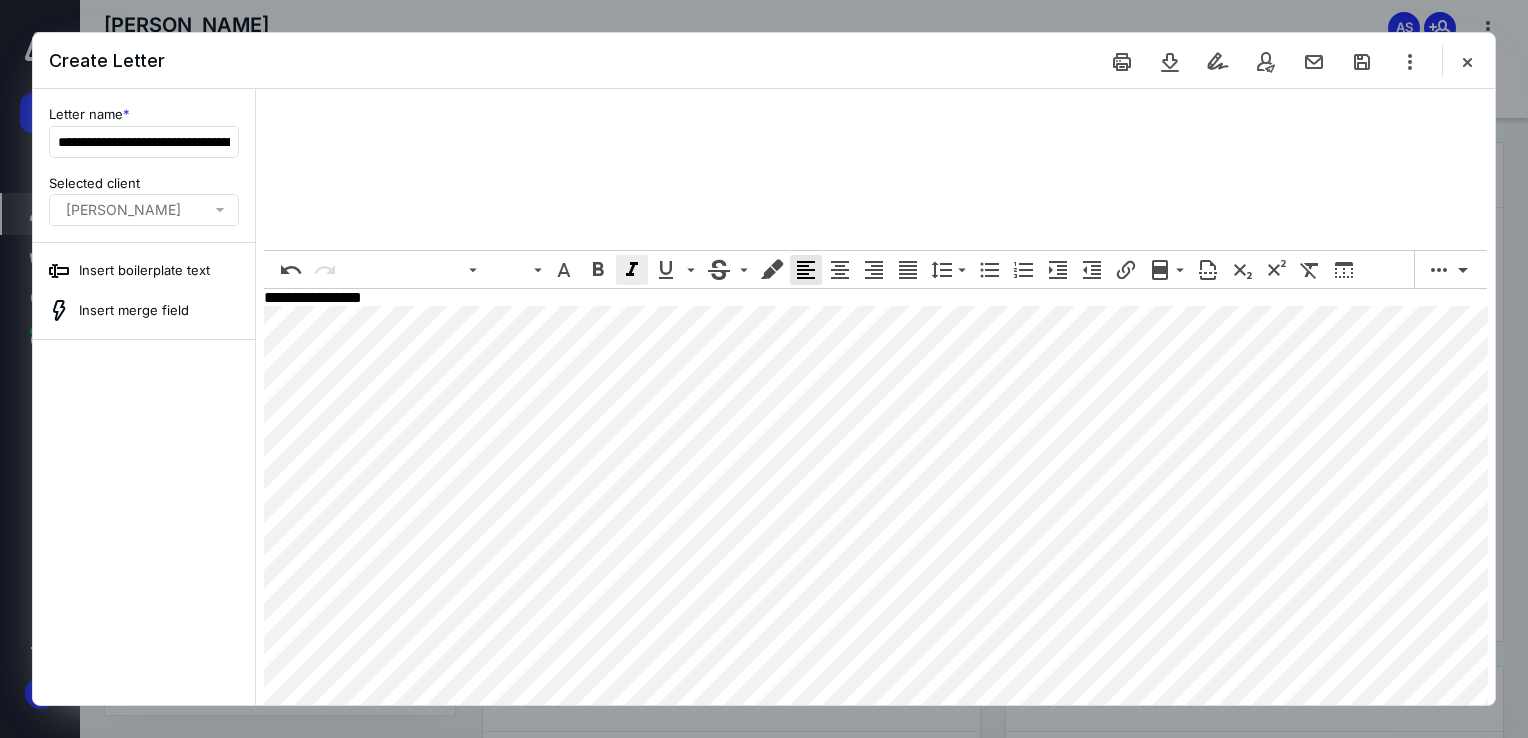 click at bounding box center [632, 270] 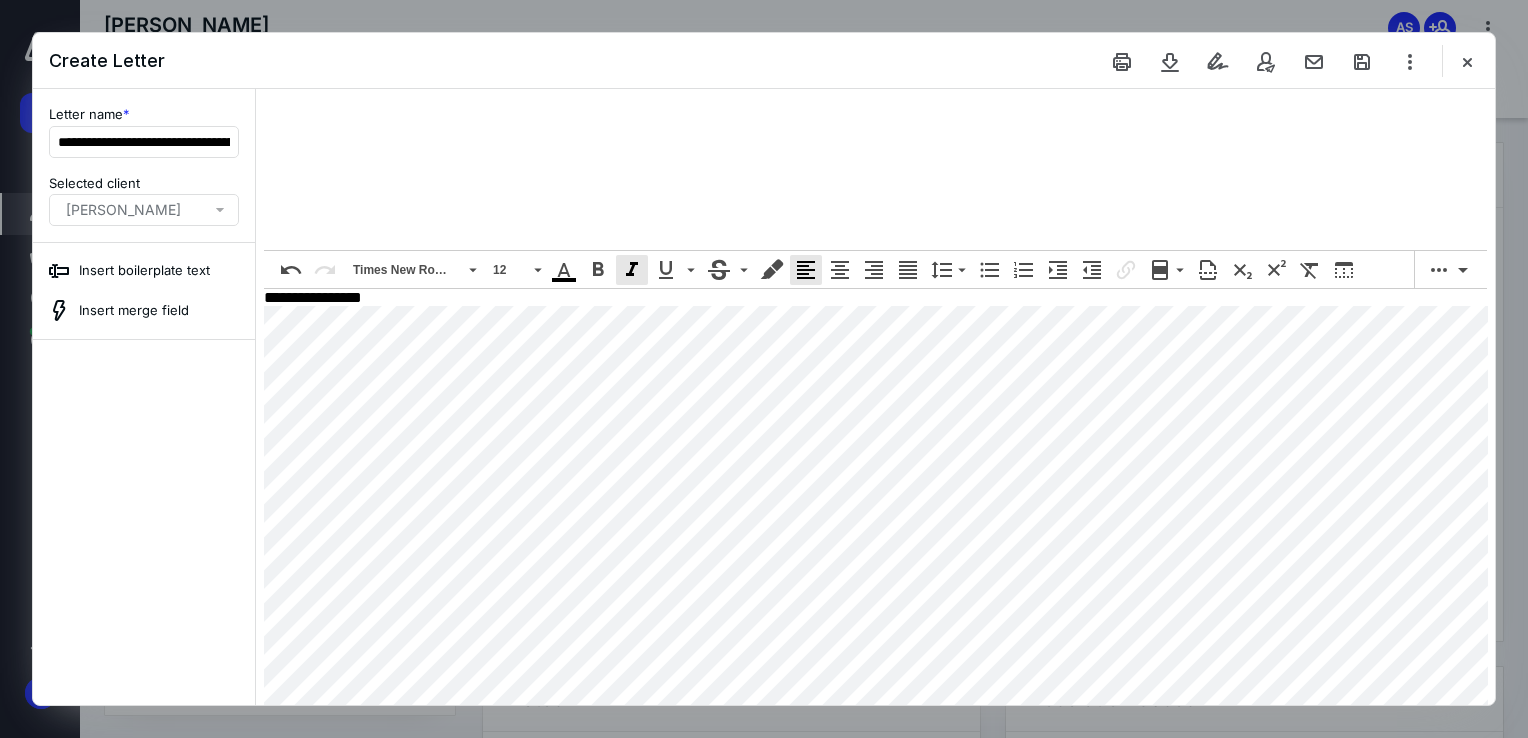 scroll, scrollTop: 507, scrollLeft: 0, axis: vertical 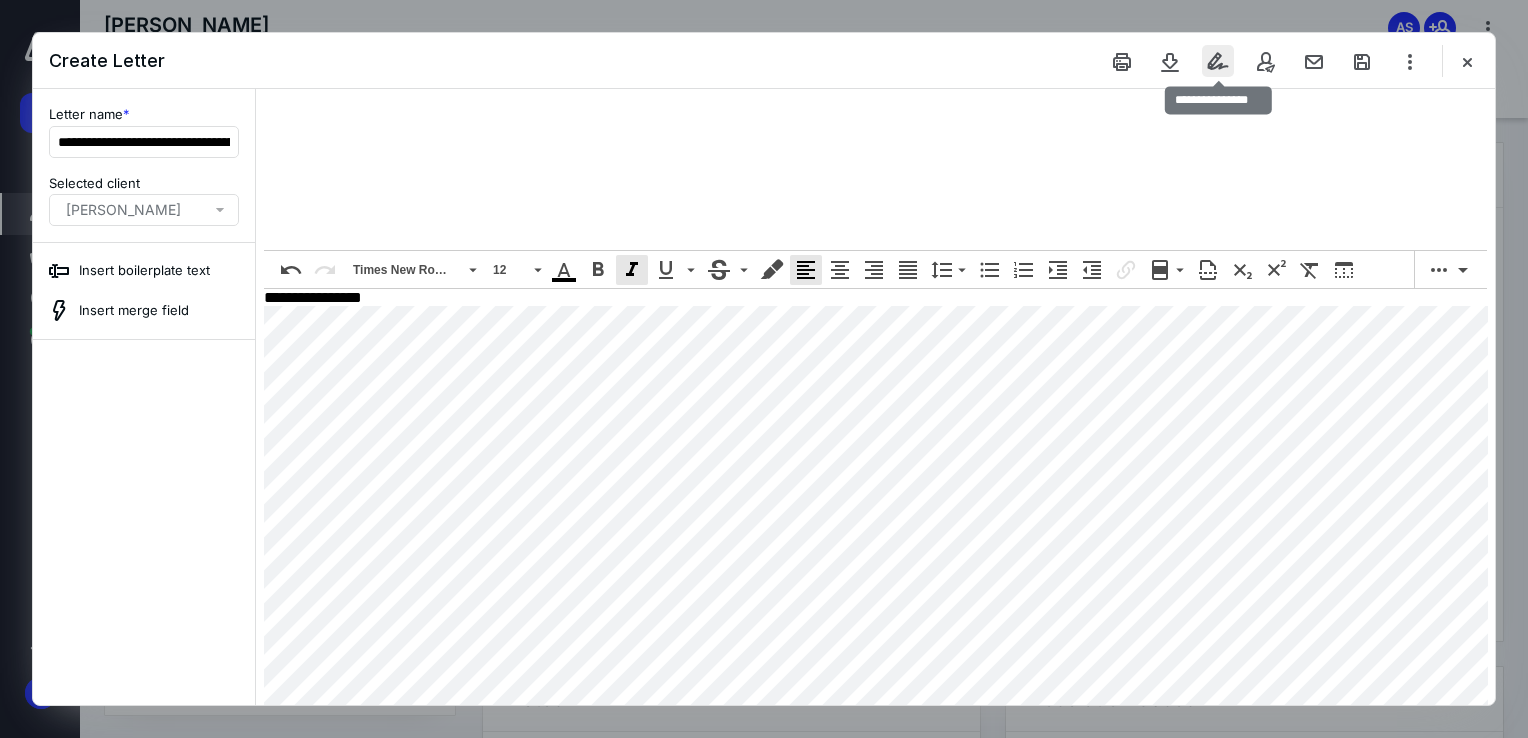 click at bounding box center [1218, 61] 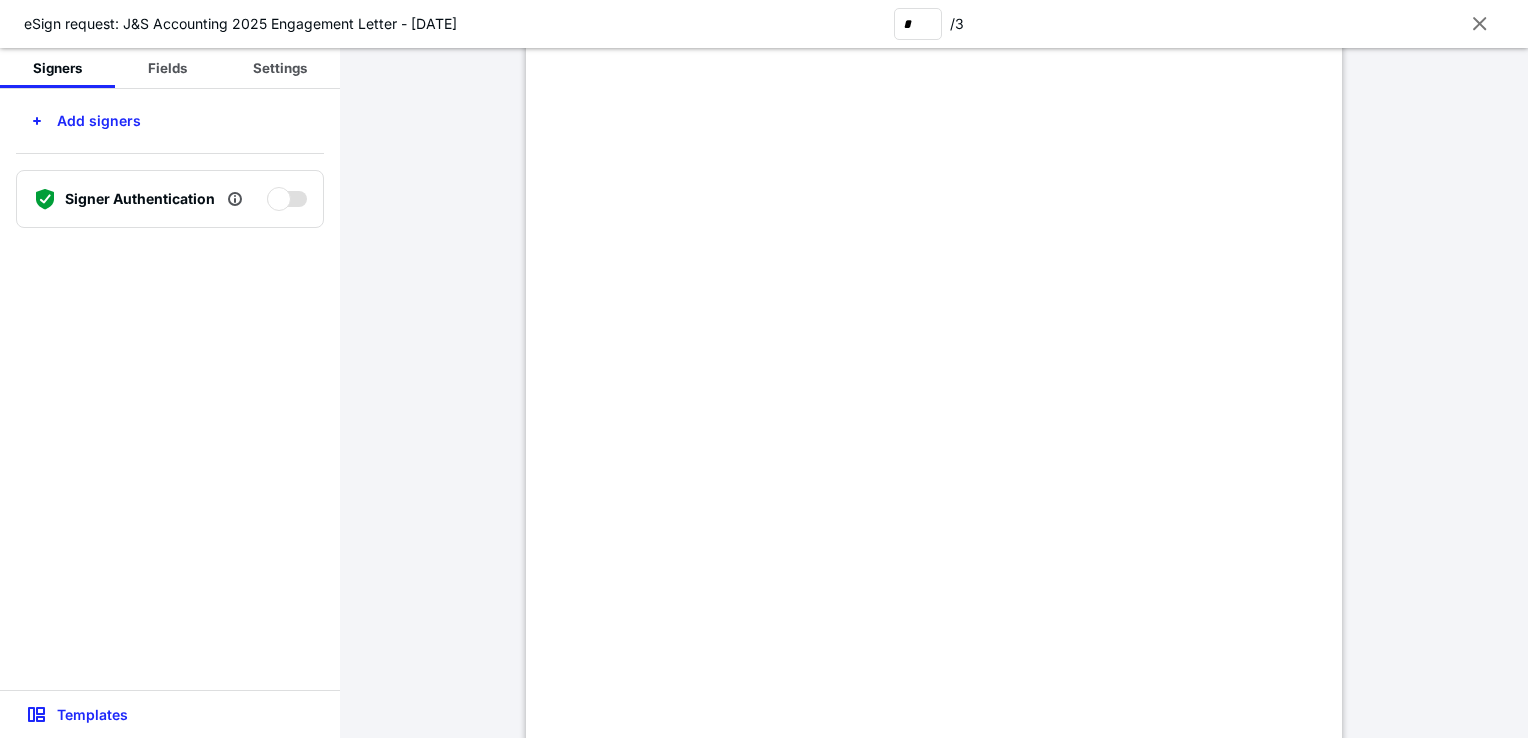 scroll, scrollTop: 180, scrollLeft: 0, axis: vertical 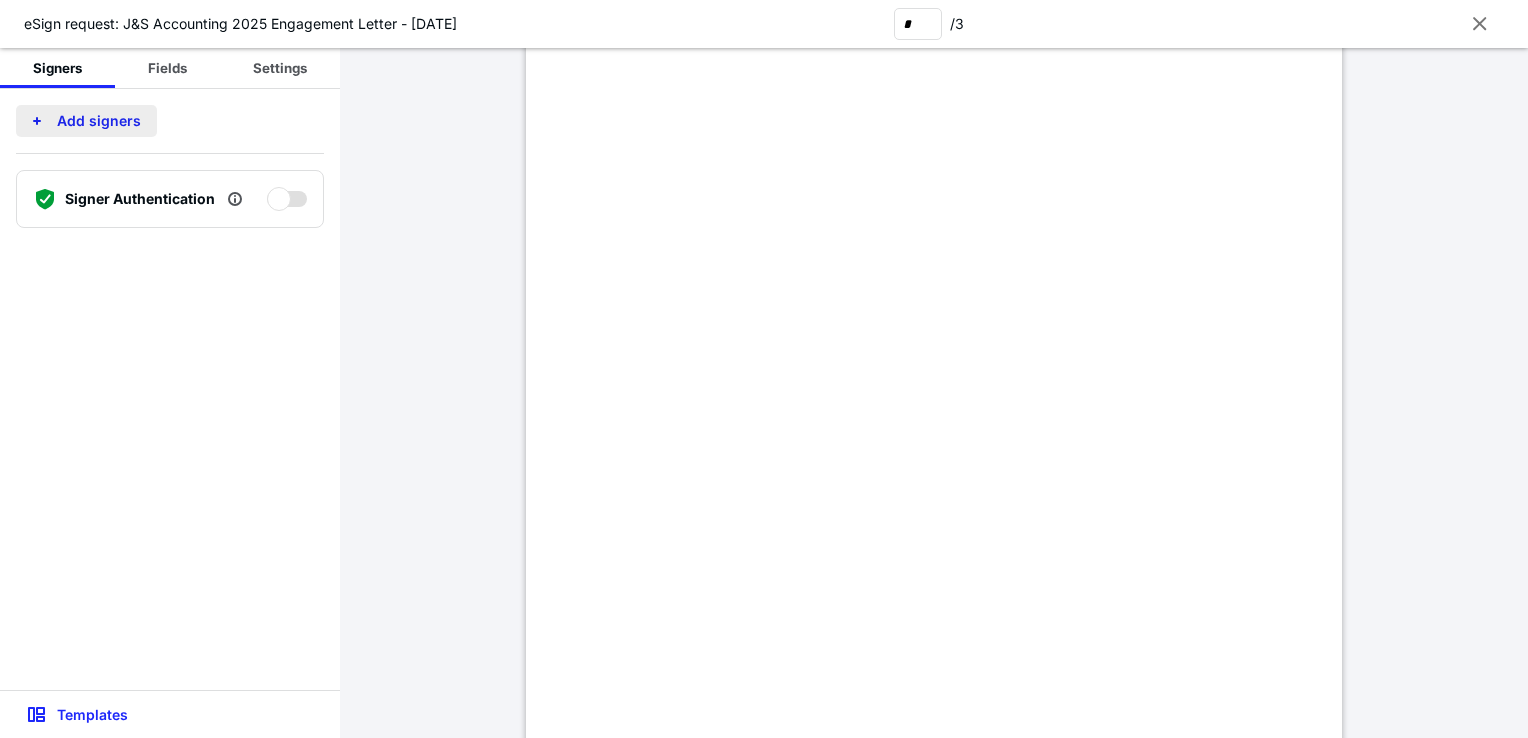 click on "Add signers" at bounding box center [86, 121] 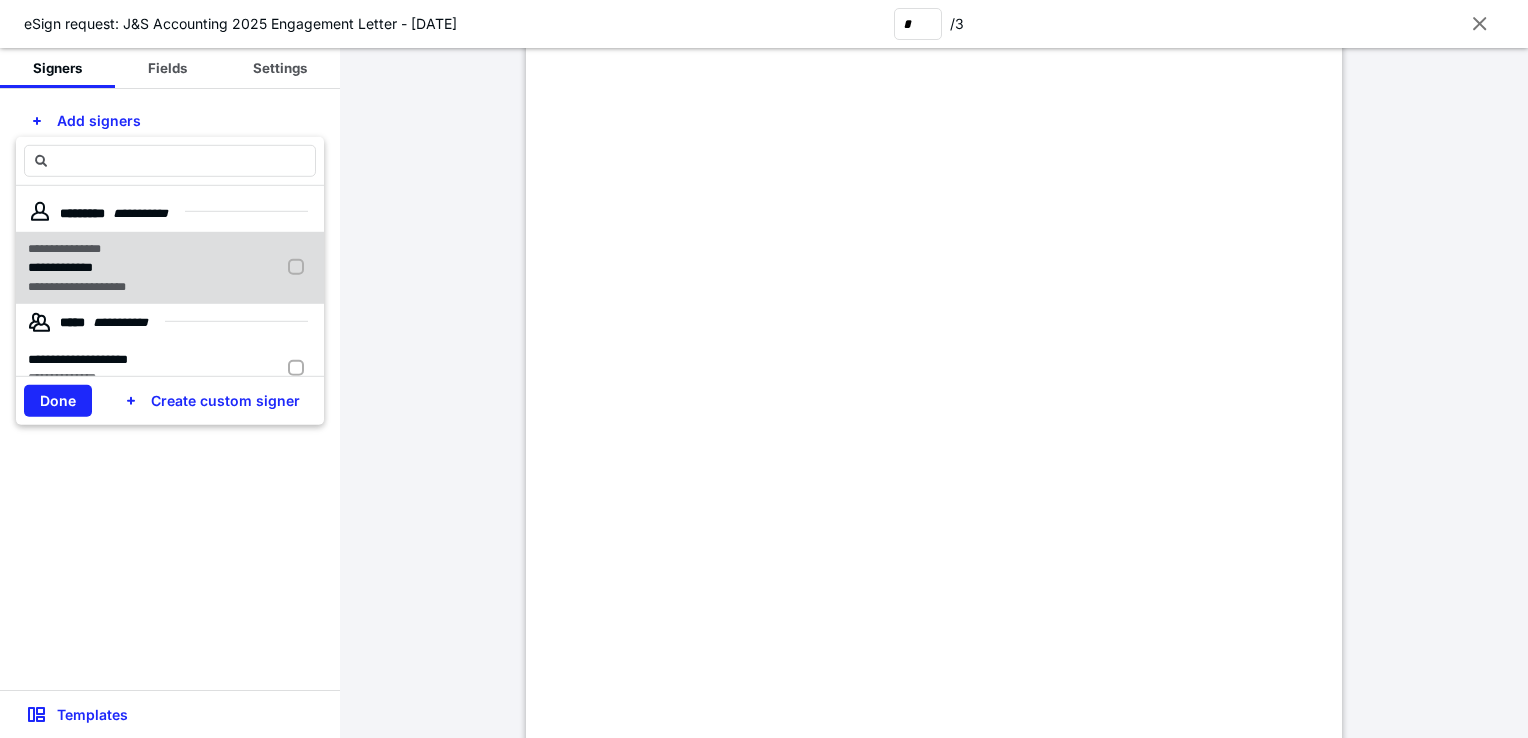 click on "**********" at bounding box center (170, 267) 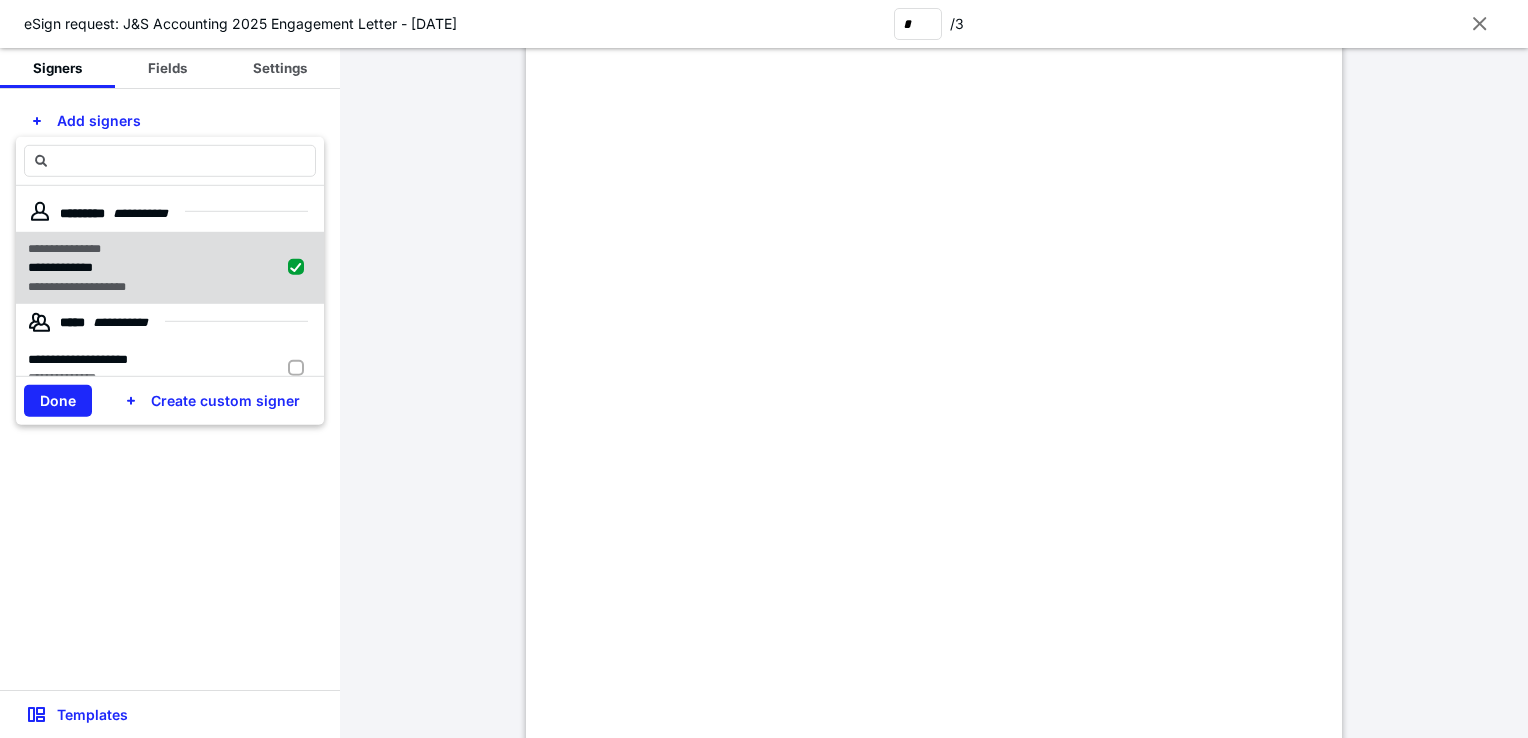 checkbox on "true" 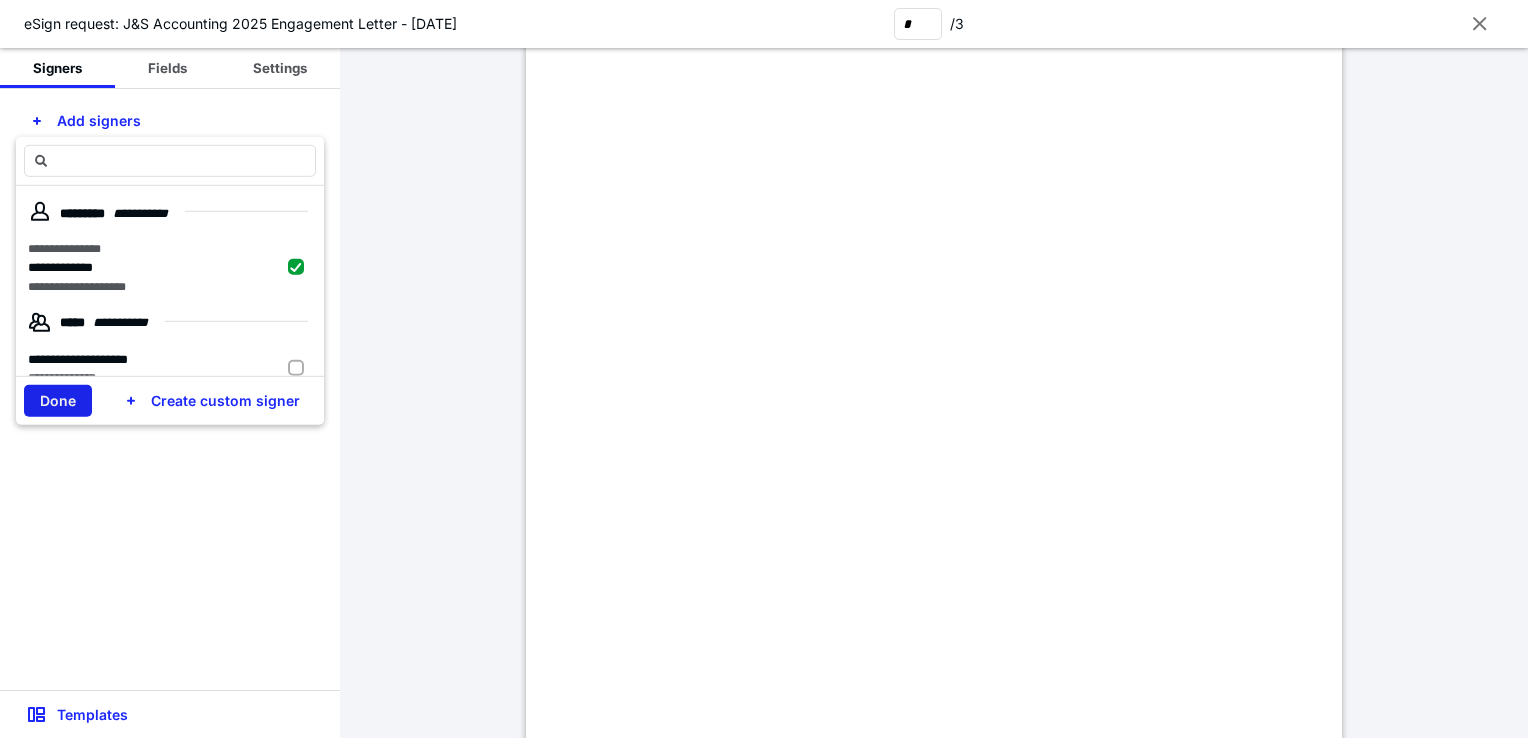 click on "Done" at bounding box center [58, 401] 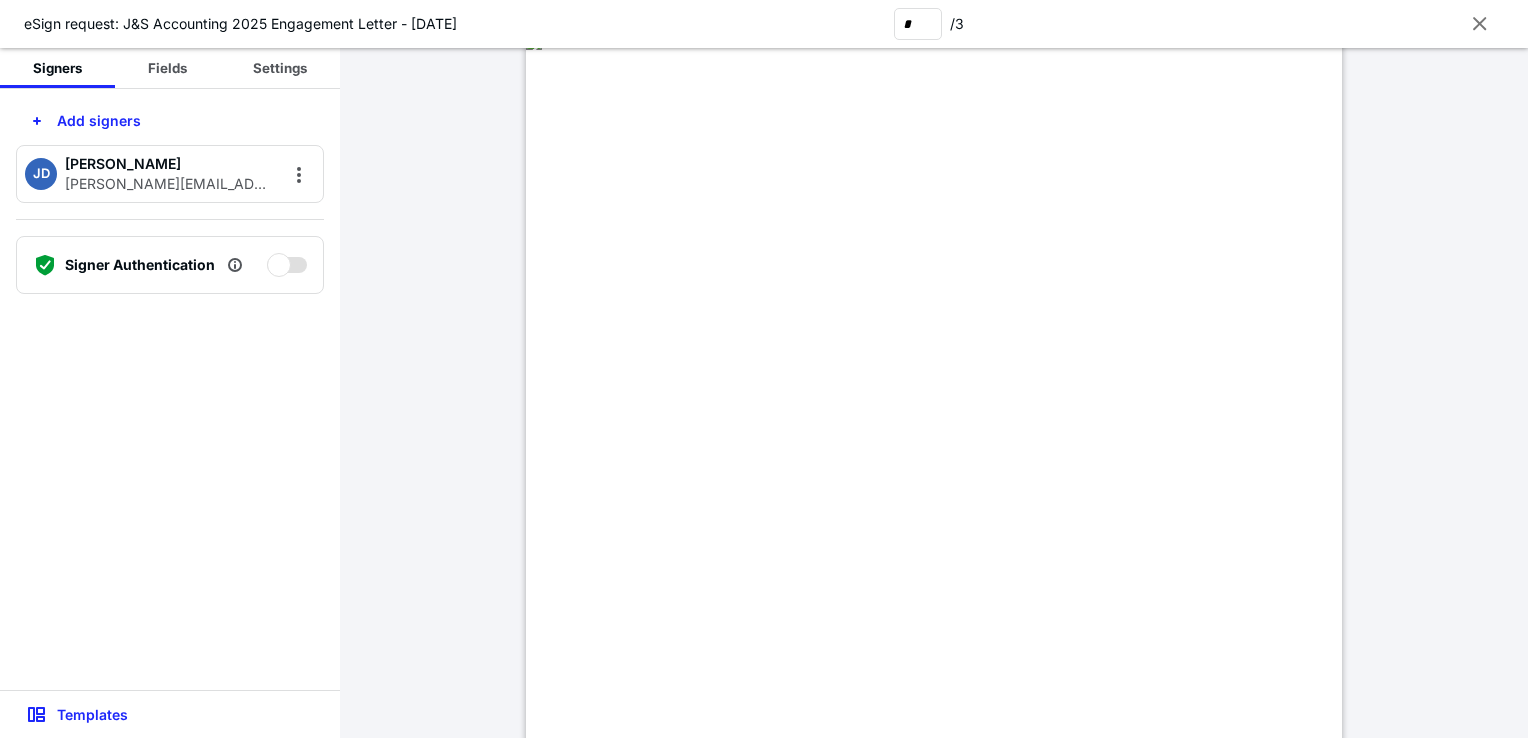scroll, scrollTop: 2292, scrollLeft: 0, axis: vertical 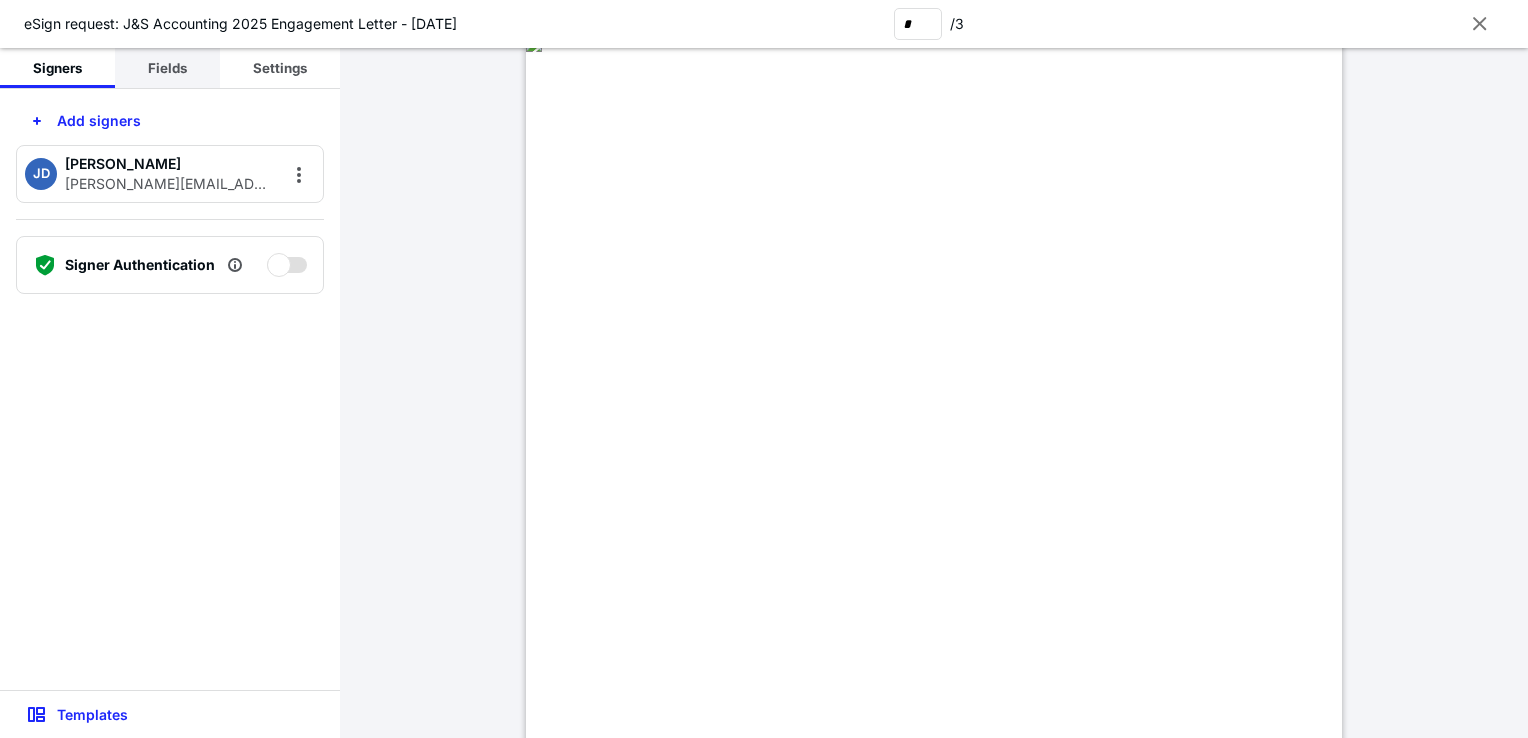 click on "Fields" at bounding box center (167, 68) 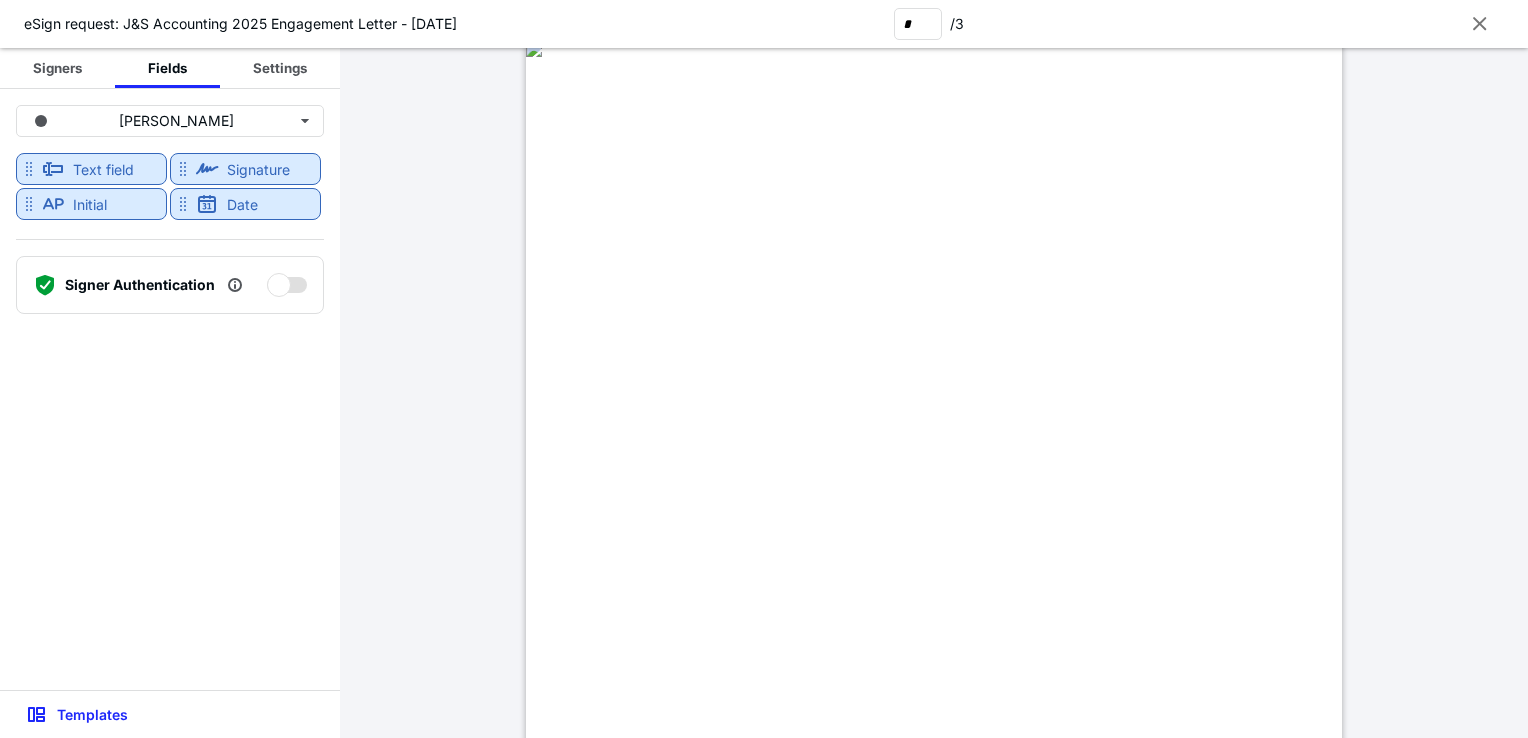 scroll, scrollTop: 48, scrollLeft: 0, axis: vertical 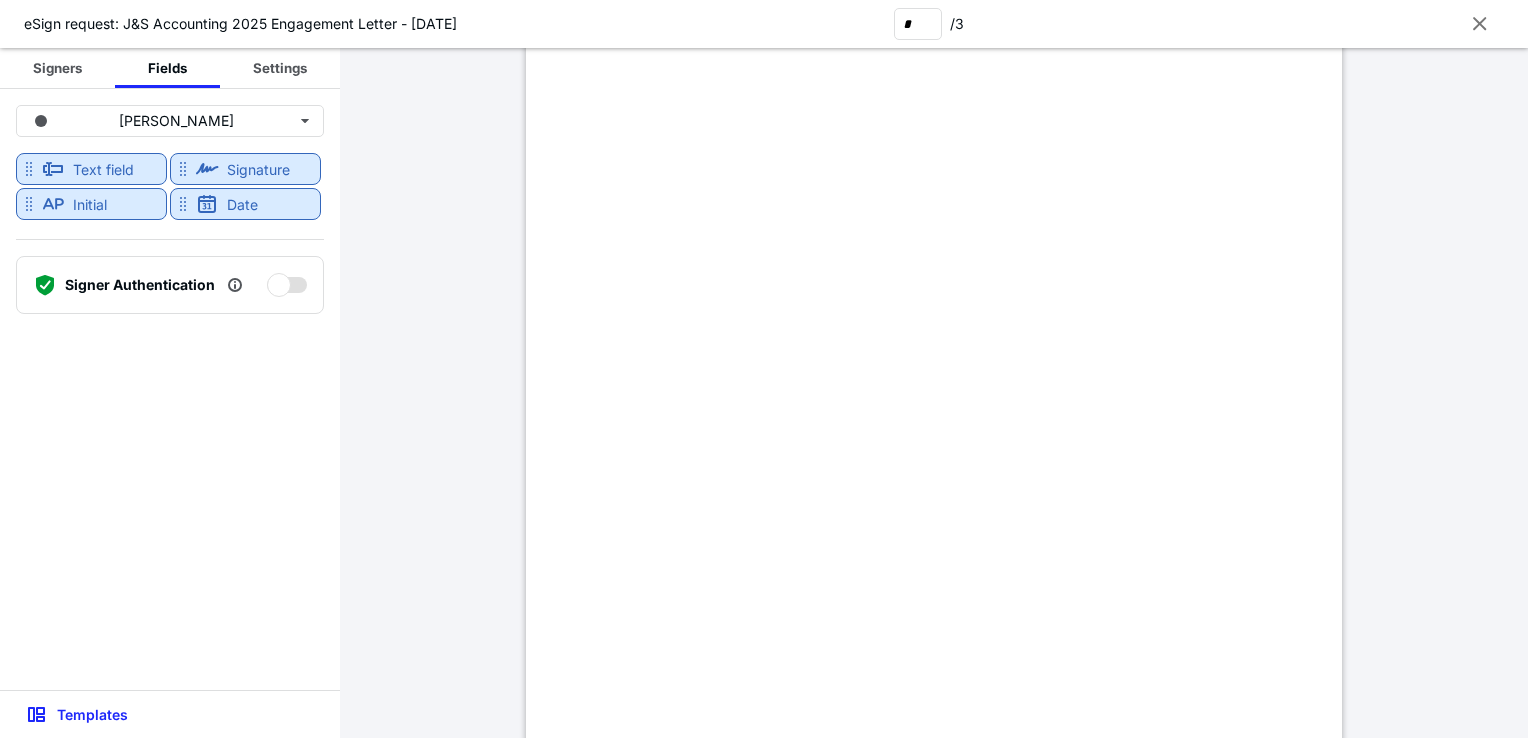 type on "*" 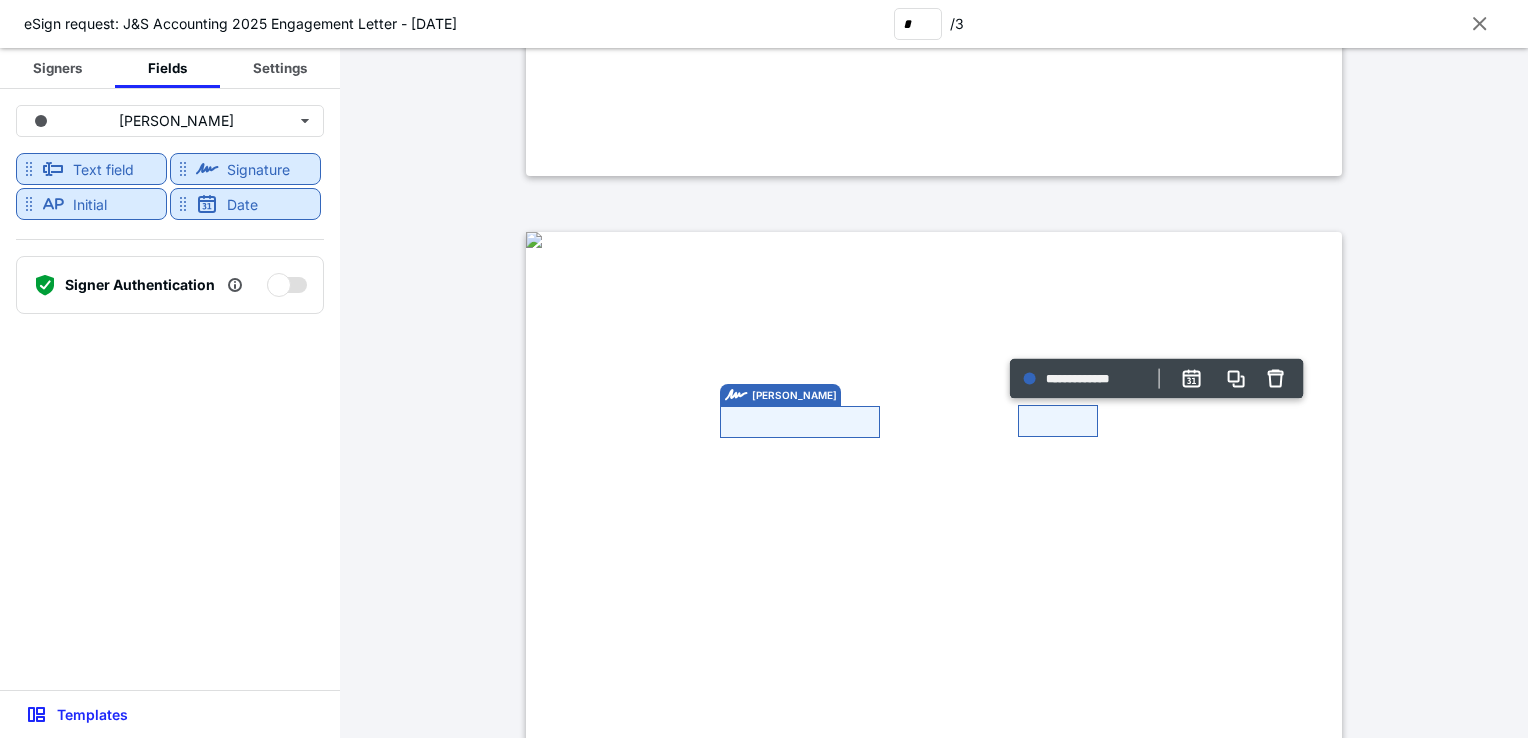 scroll, scrollTop: 2098, scrollLeft: 0, axis: vertical 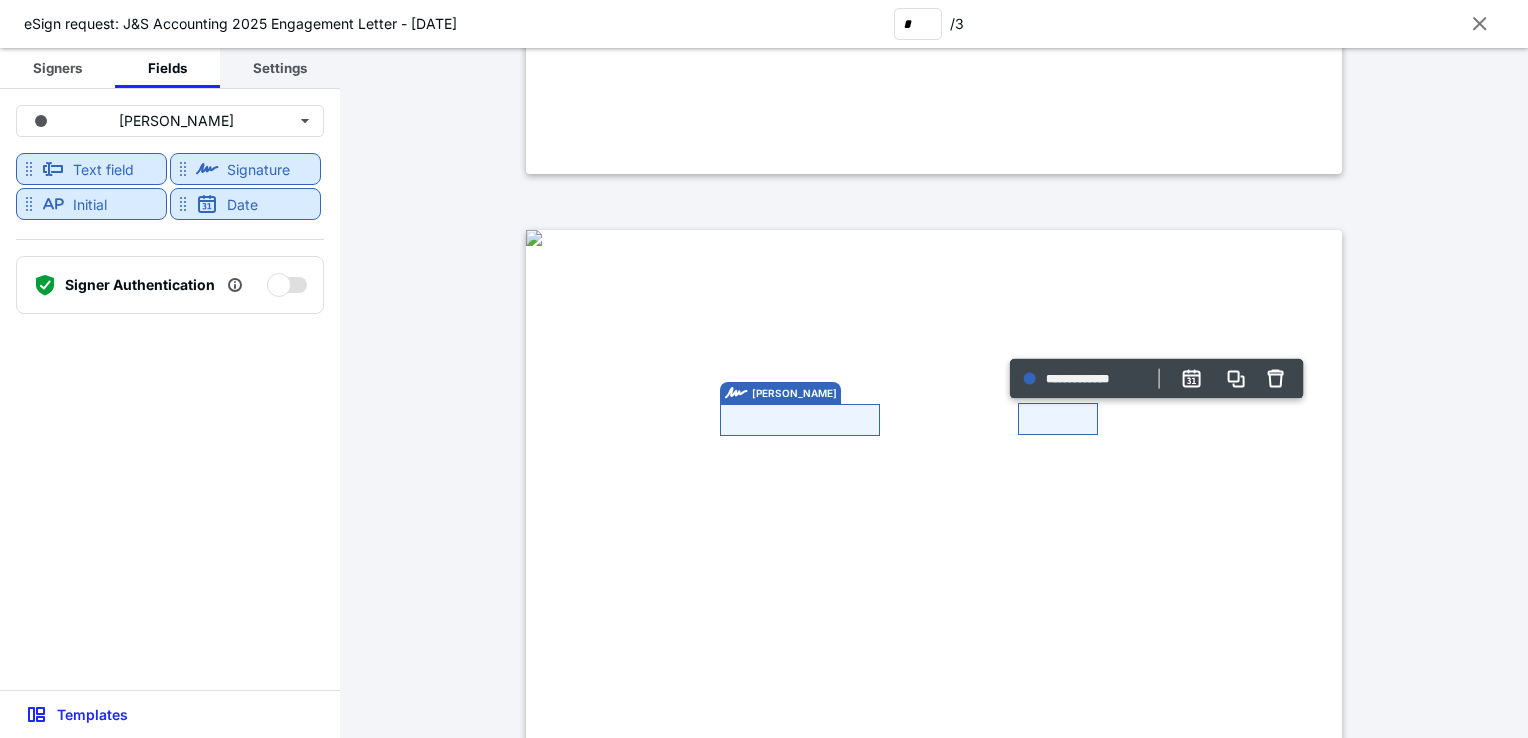 click on "Settings" at bounding box center [280, 68] 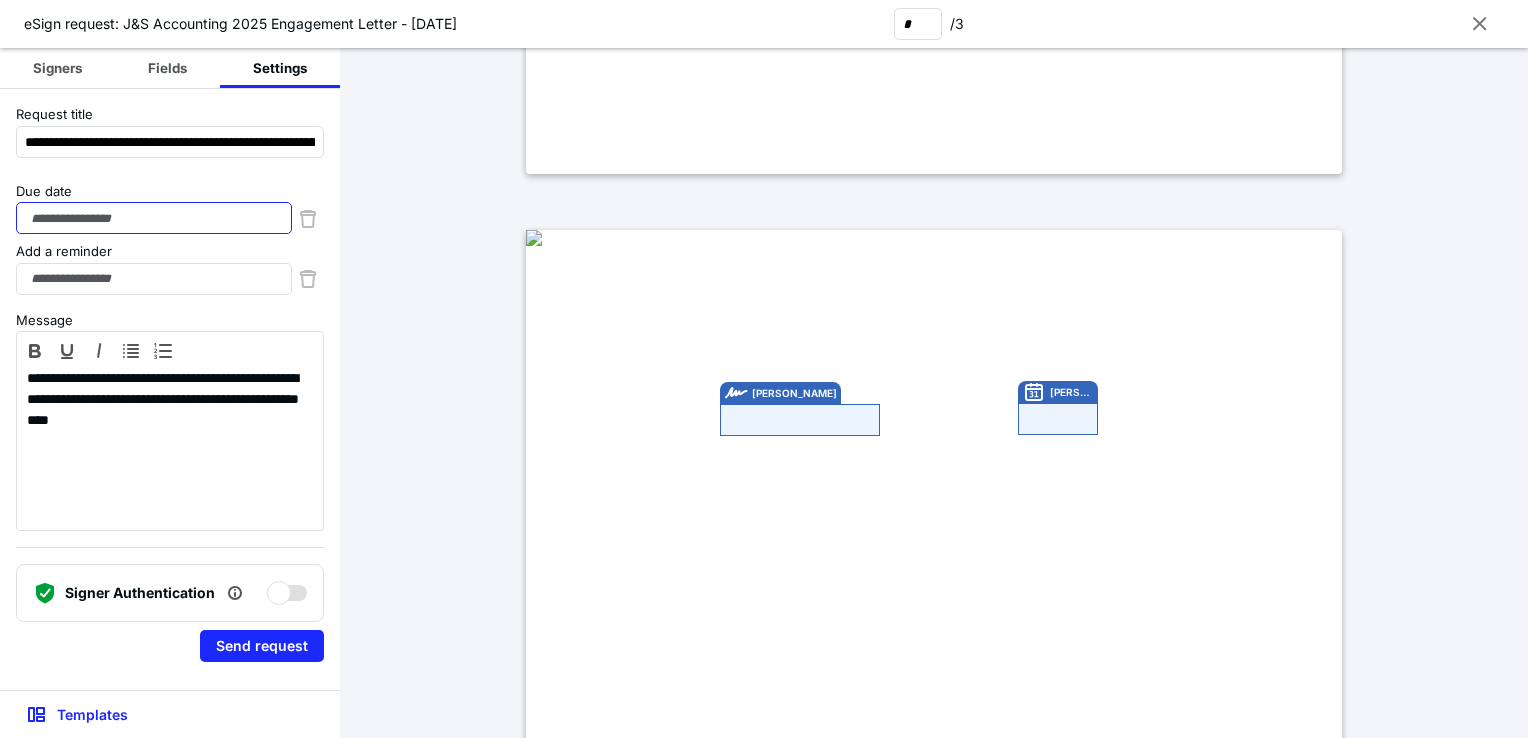 click on "Due date" at bounding box center [154, 218] 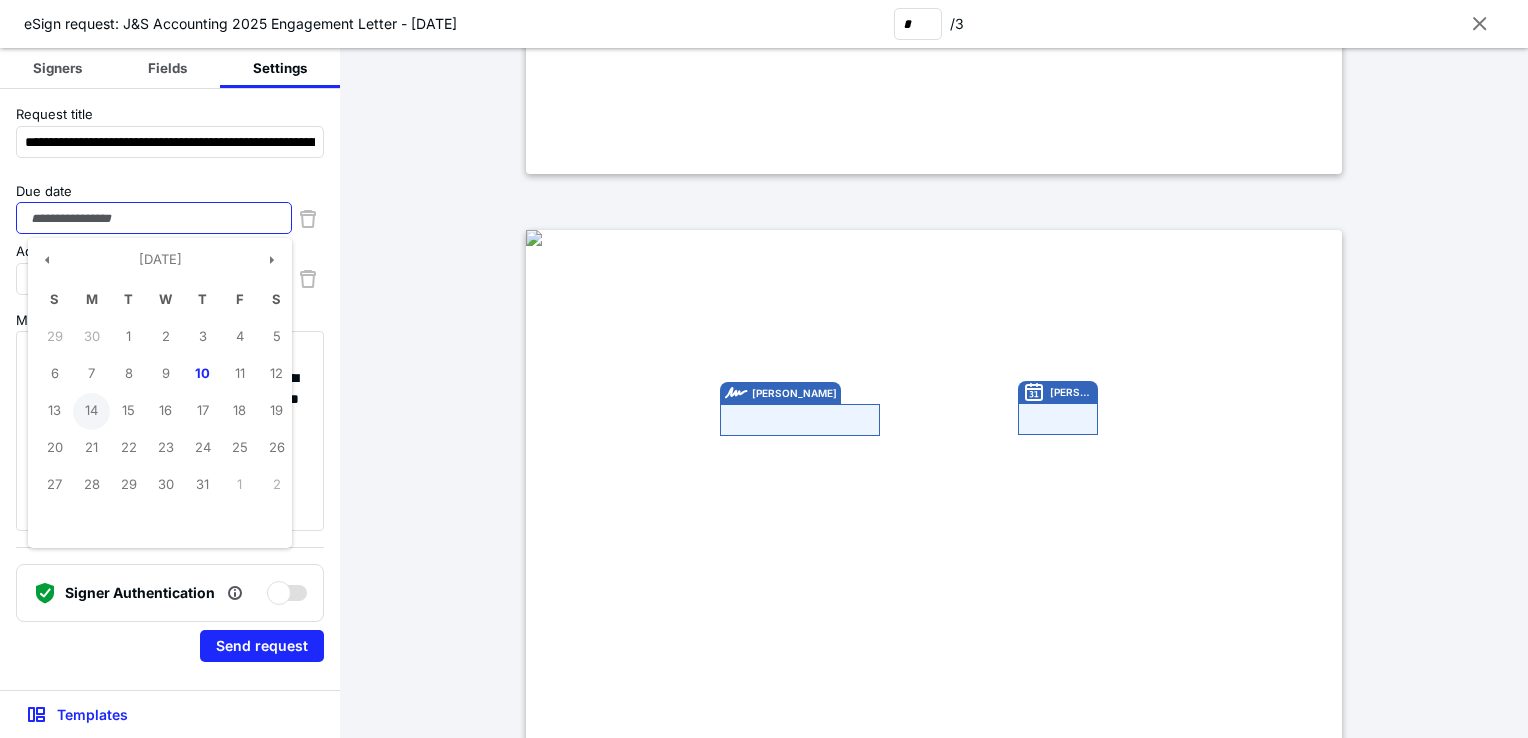 click on "14" at bounding box center [91, 411] 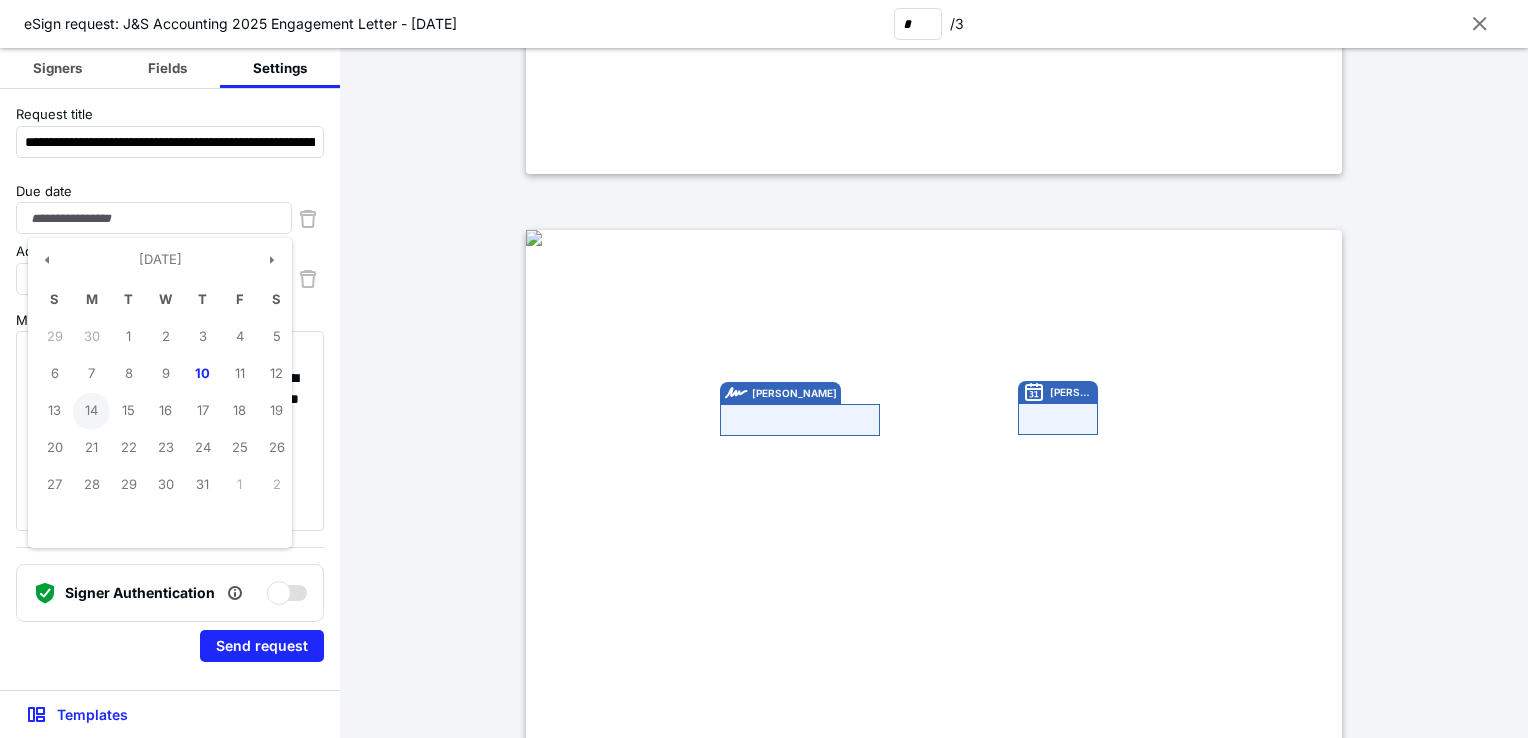 type on "**********" 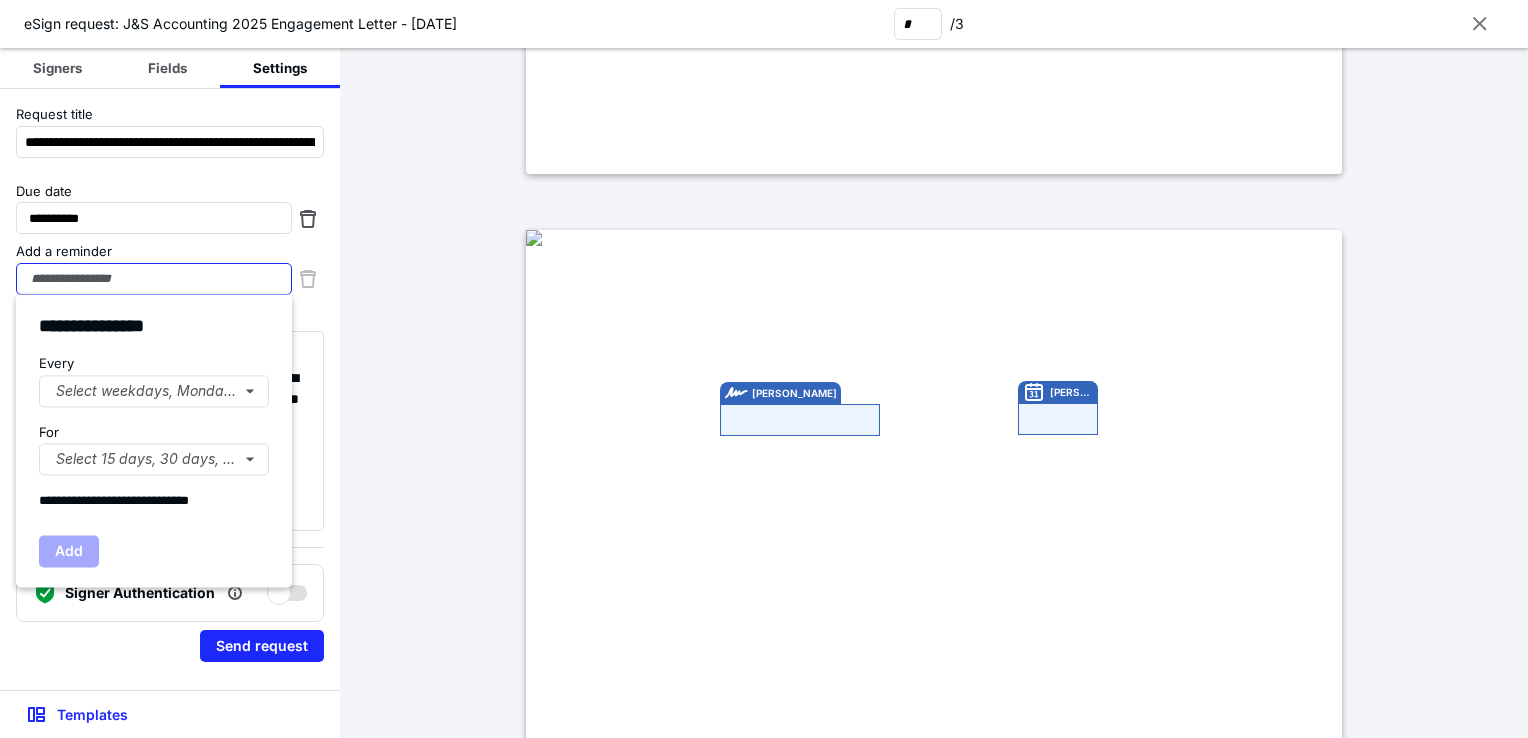 click on "Add a reminder" at bounding box center [154, 279] 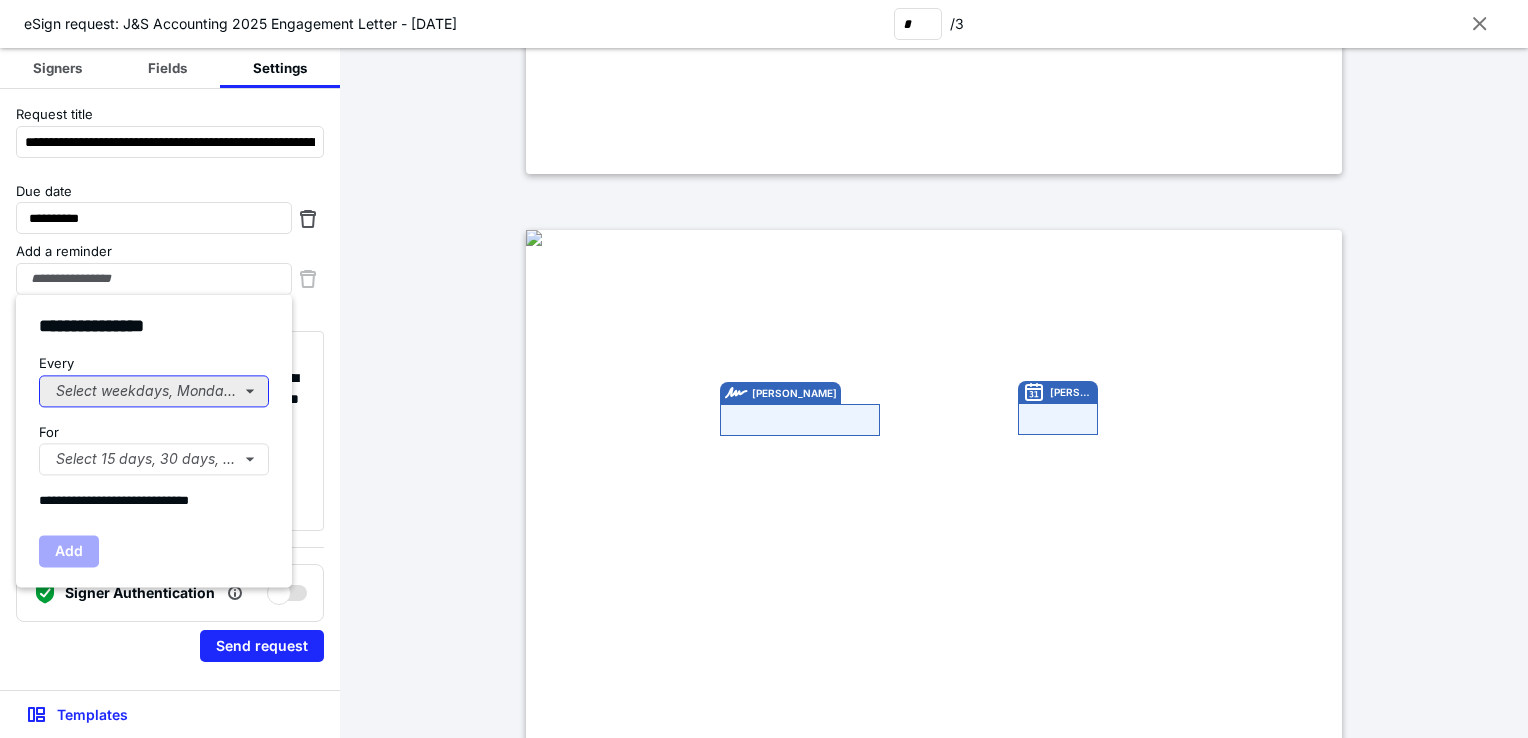 click on "Select weekdays, Mondays, or Tues..." at bounding box center [154, 391] 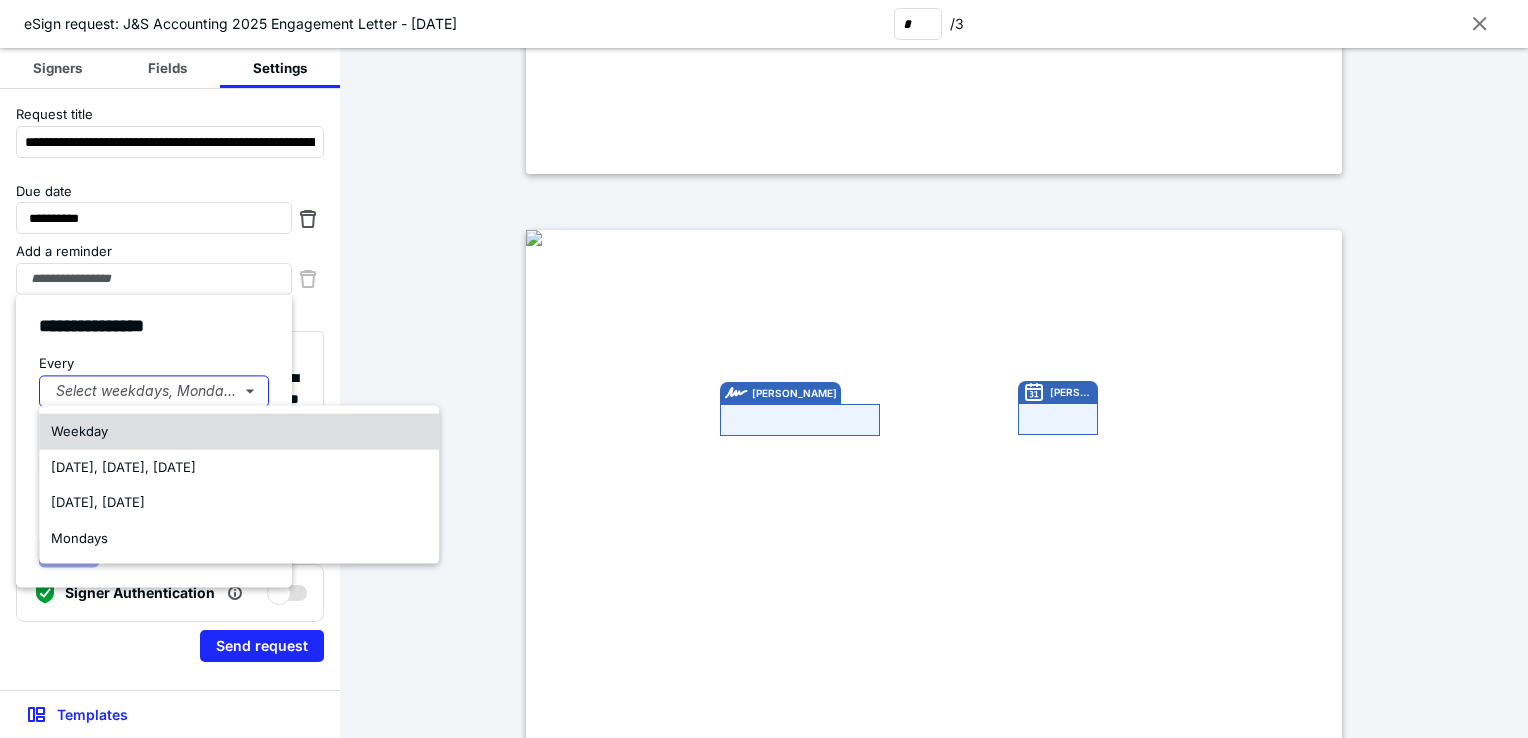 click on "Weekday" at bounding box center (239, 432) 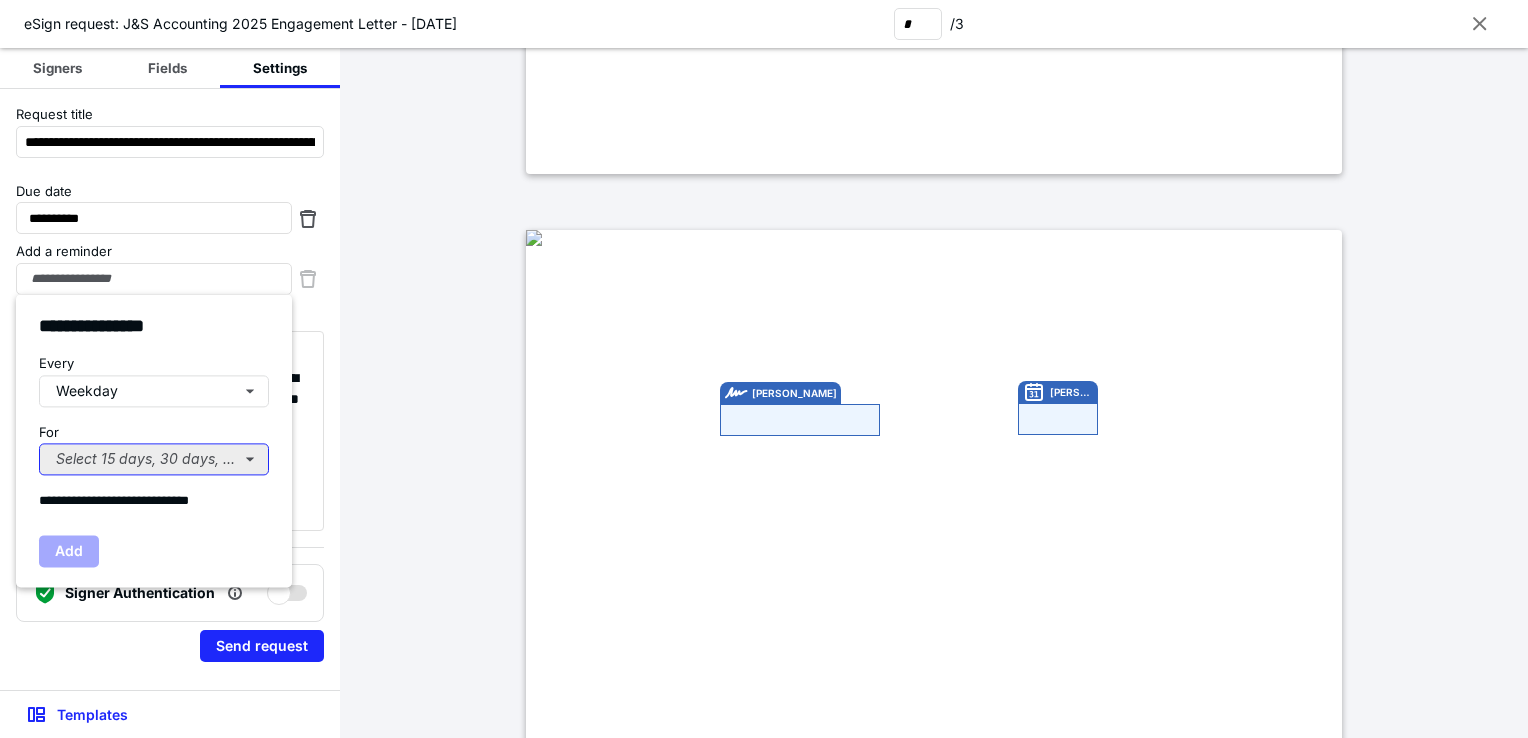 click on "Select 15 days, 30 days, or 45 days..." at bounding box center [154, 459] 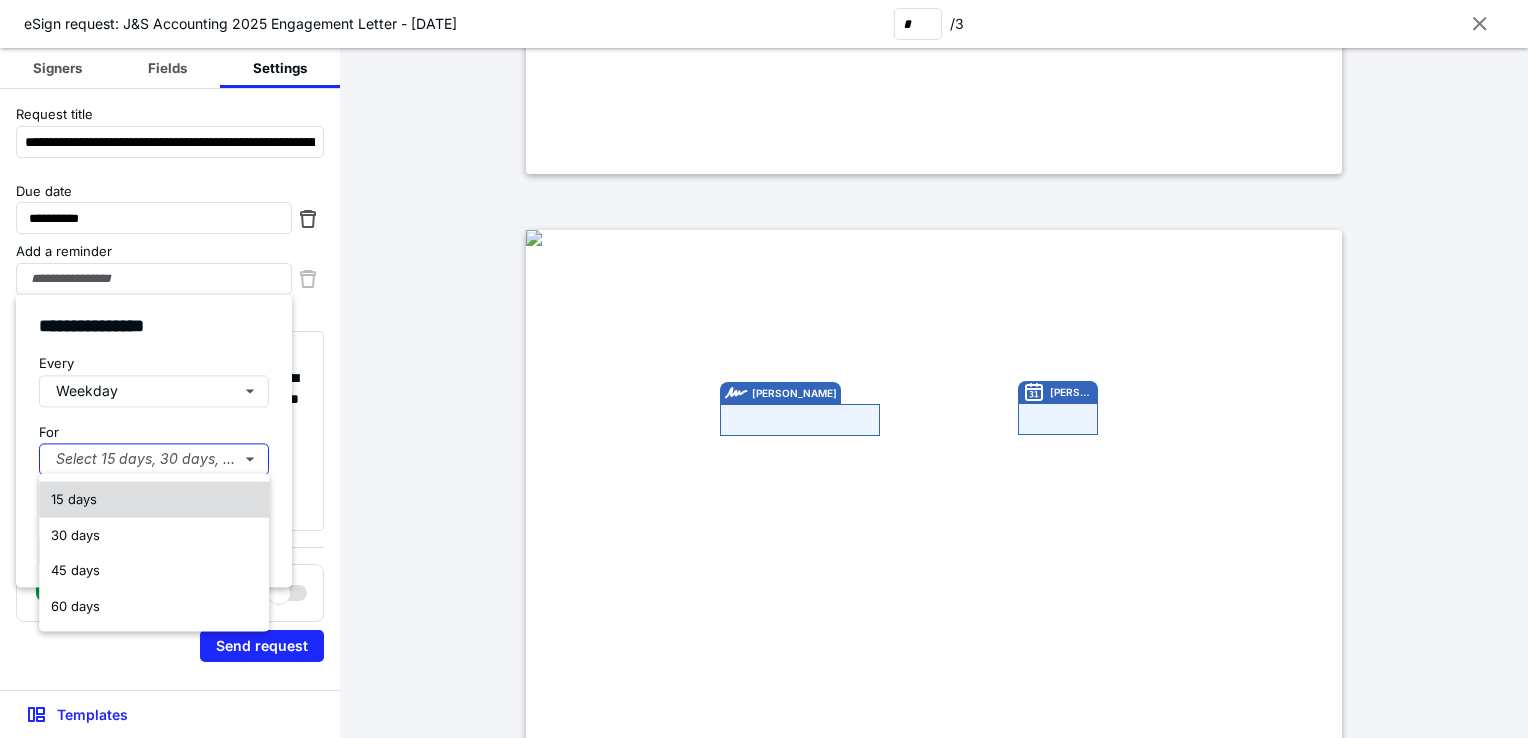 click on "15 days" at bounding box center (154, 500) 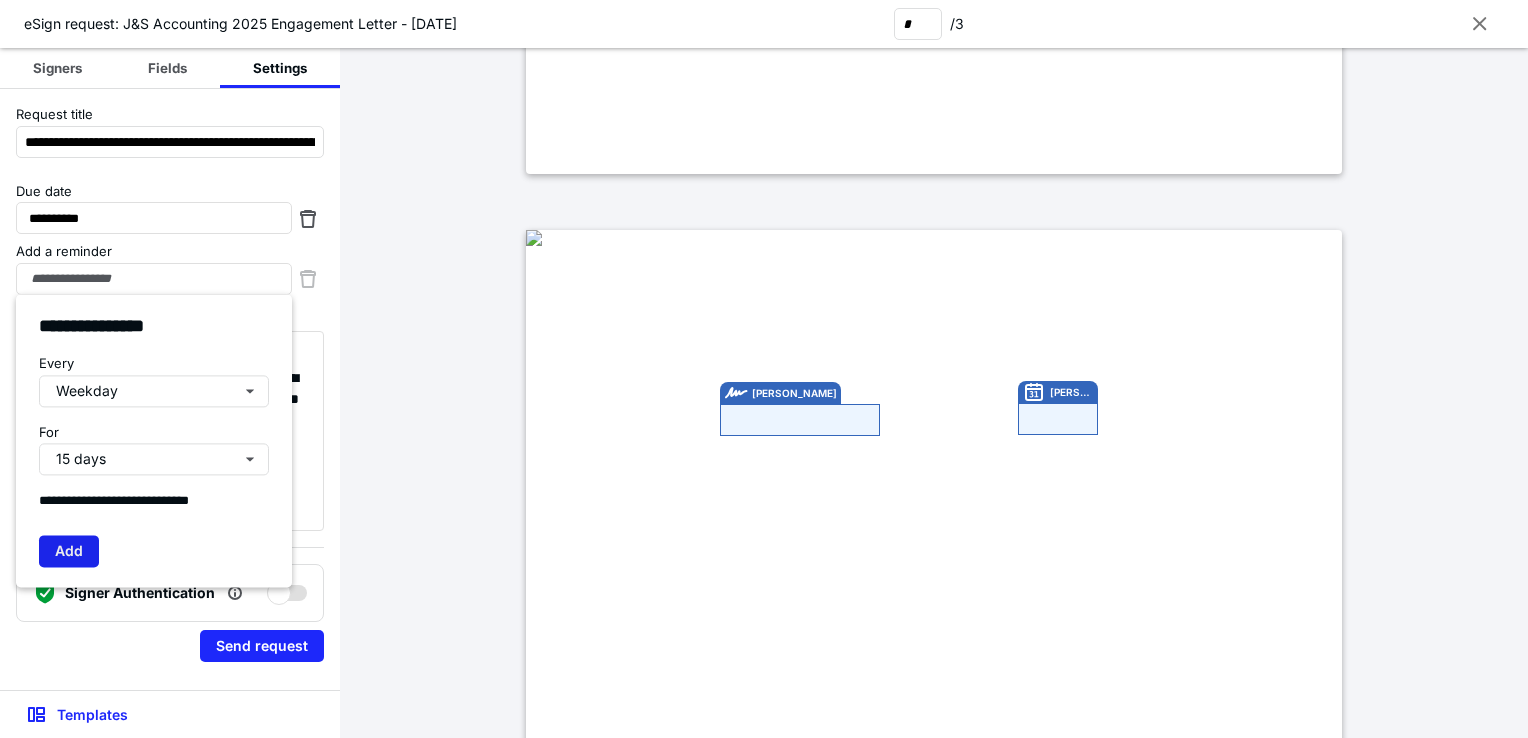 click on "Add" at bounding box center [69, 551] 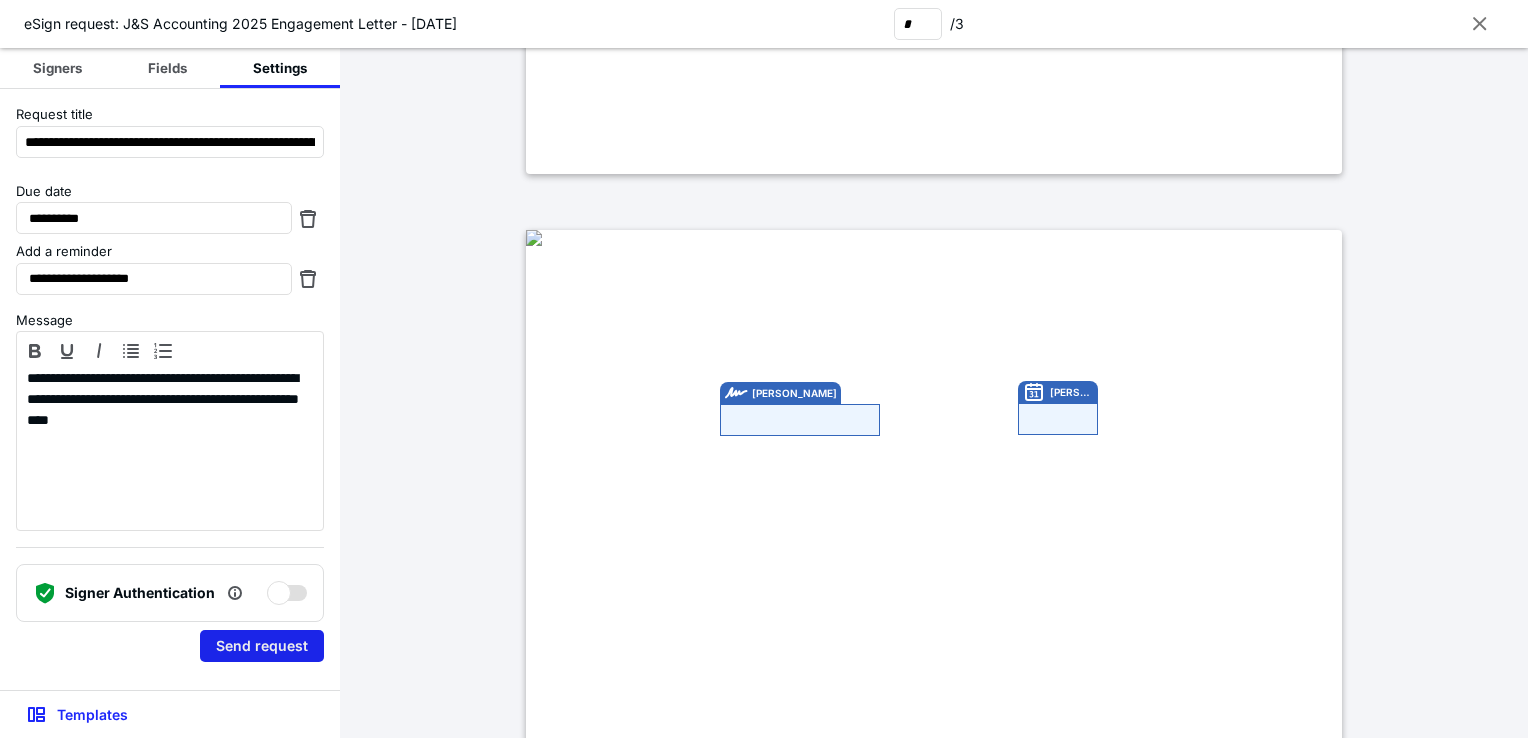 click on "Send request" at bounding box center (262, 646) 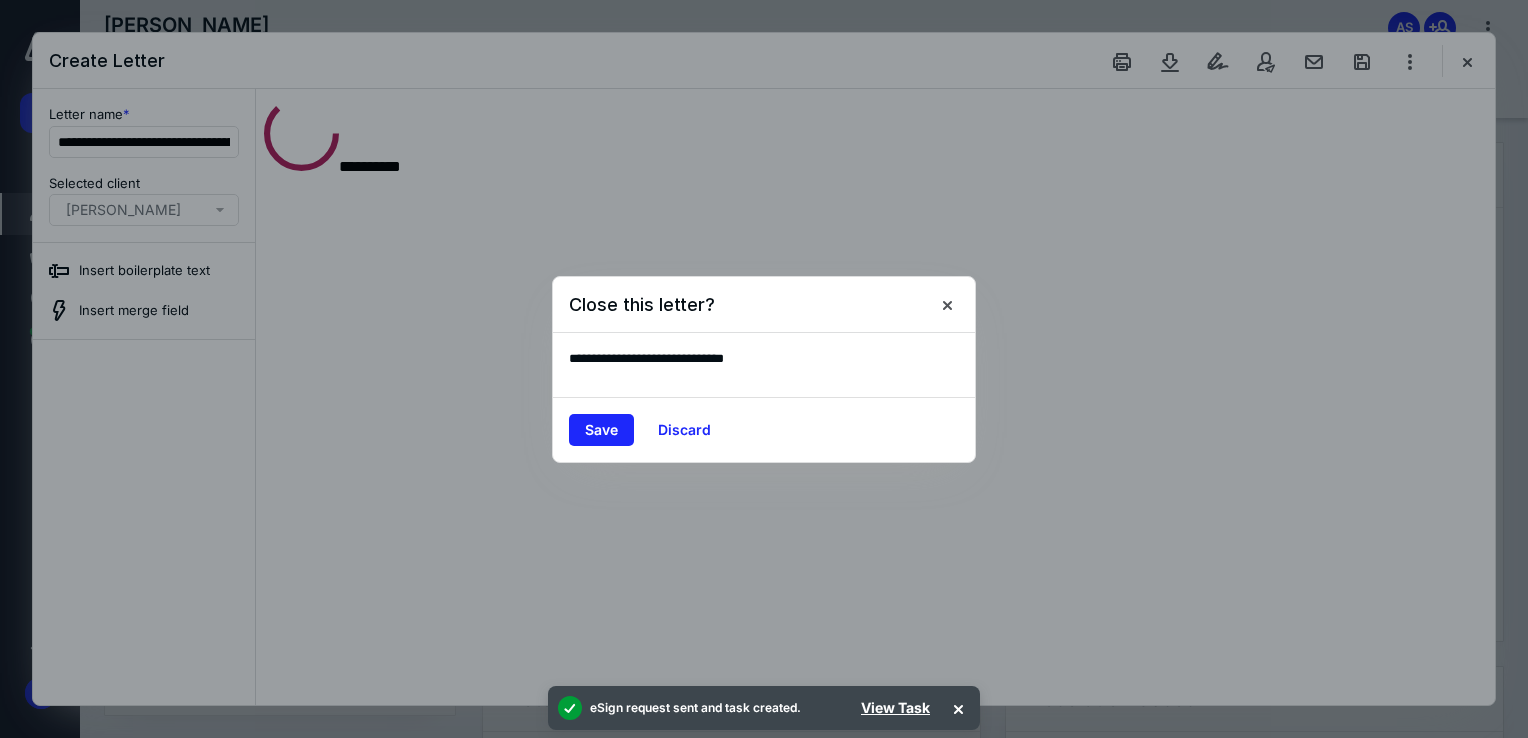 scroll, scrollTop: 0, scrollLeft: 0, axis: both 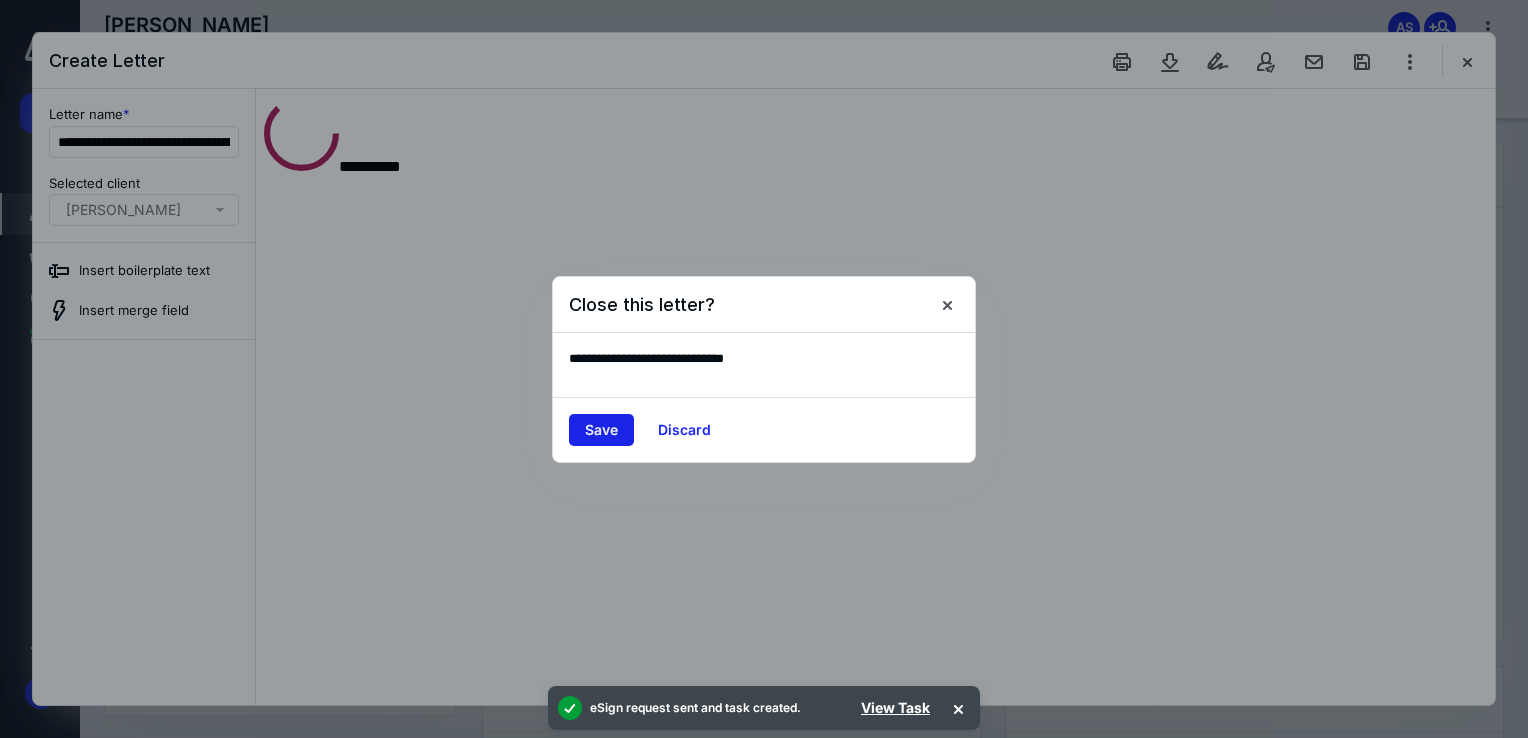 click on "Save" at bounding box center [601, 430] 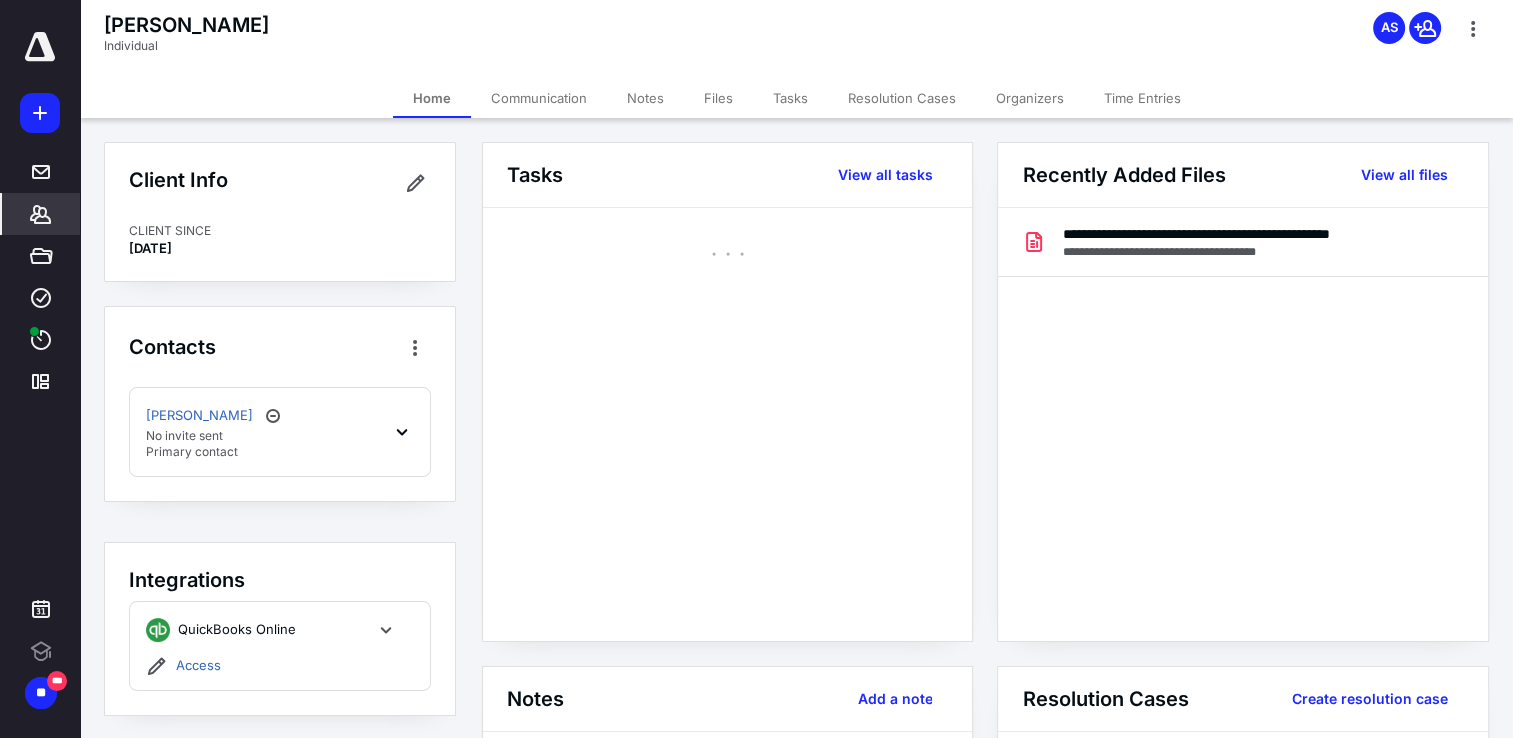 scroll, scrollTop: 0, scrollLeft: 0, axis: both 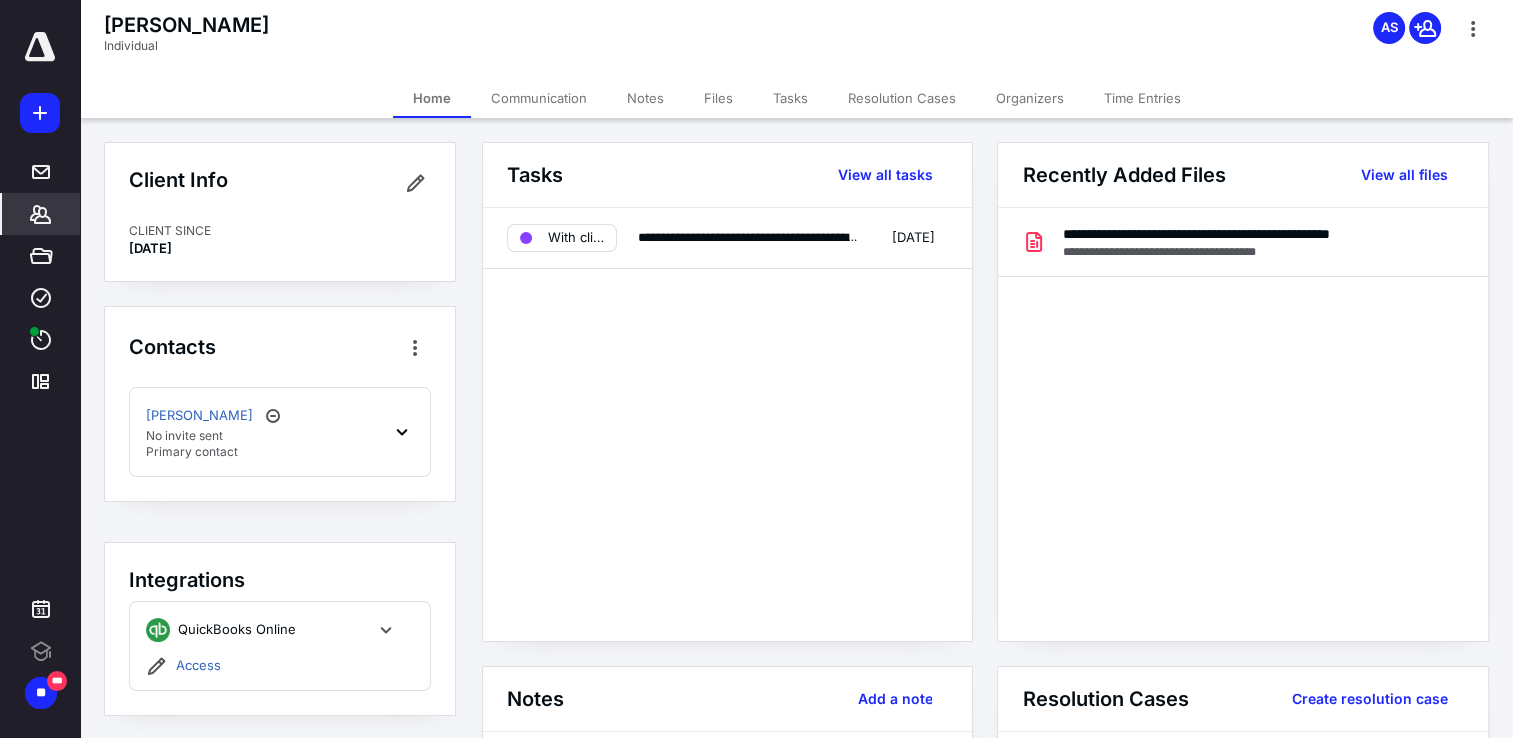 click on "Jimmy Decicco No invite sent Primary contact" at bounding box center (280, 432) 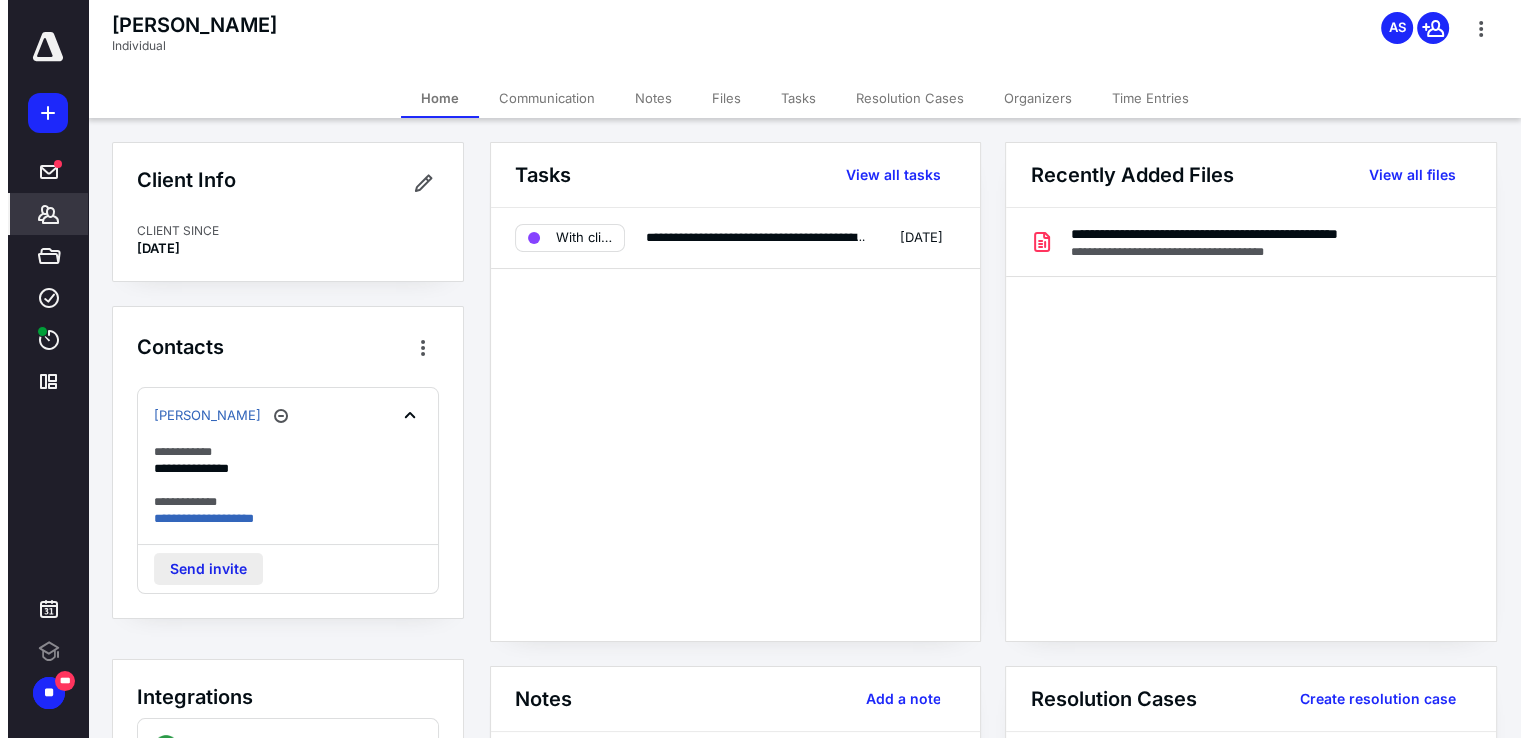 scroll, scrollTop: 0, scrollLeft: 0, axis: both 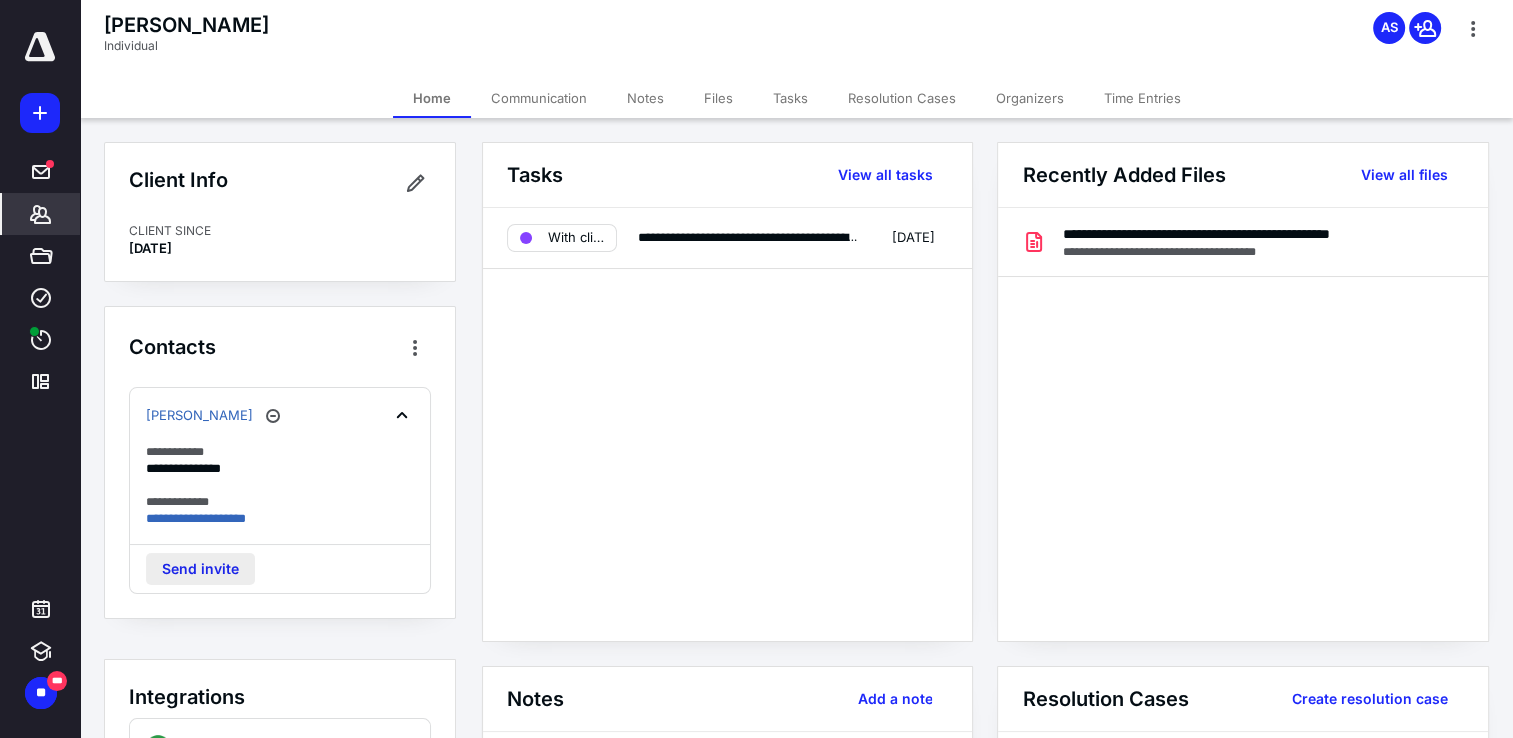 click on "Send invite" at bounding box center (200, 569) 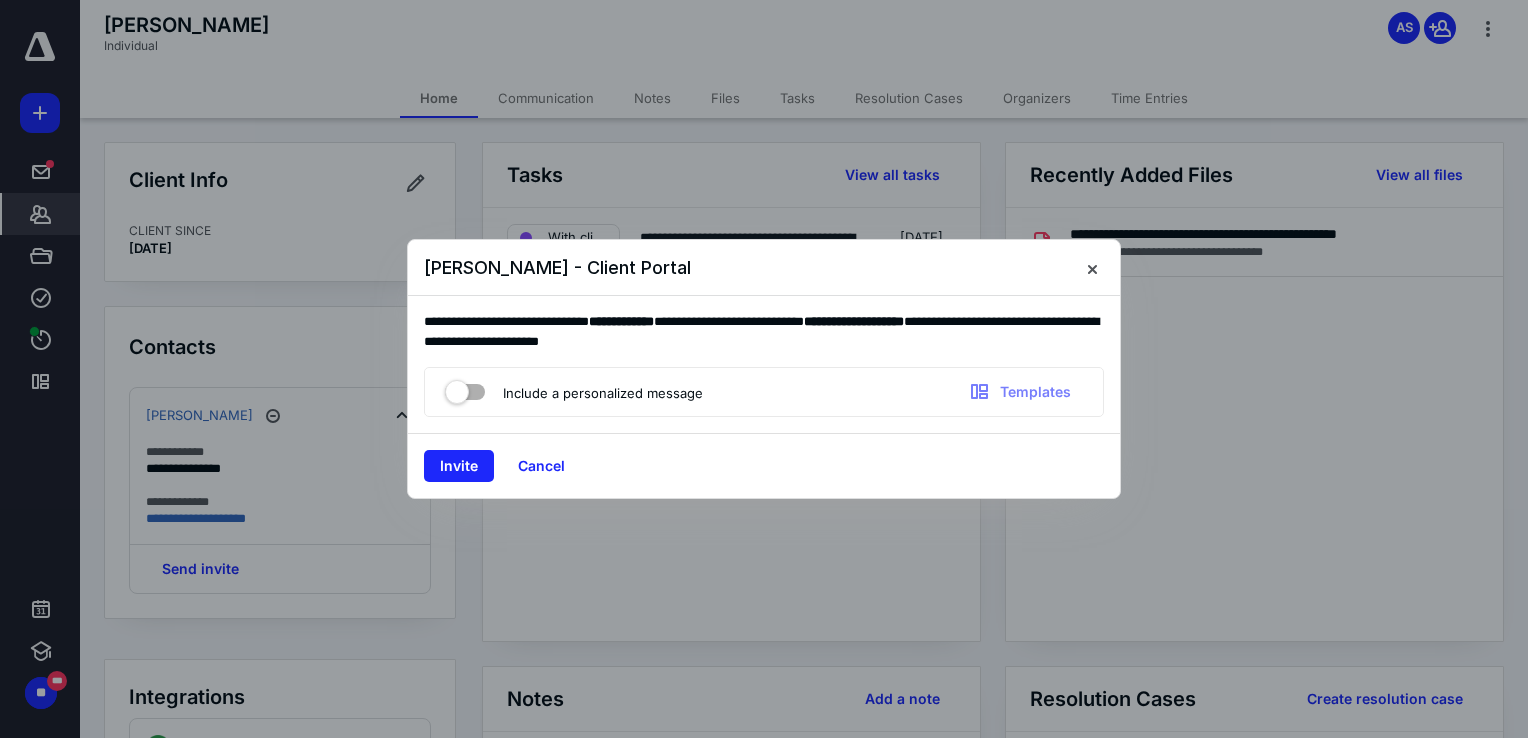click at bounding box center [465, 388] 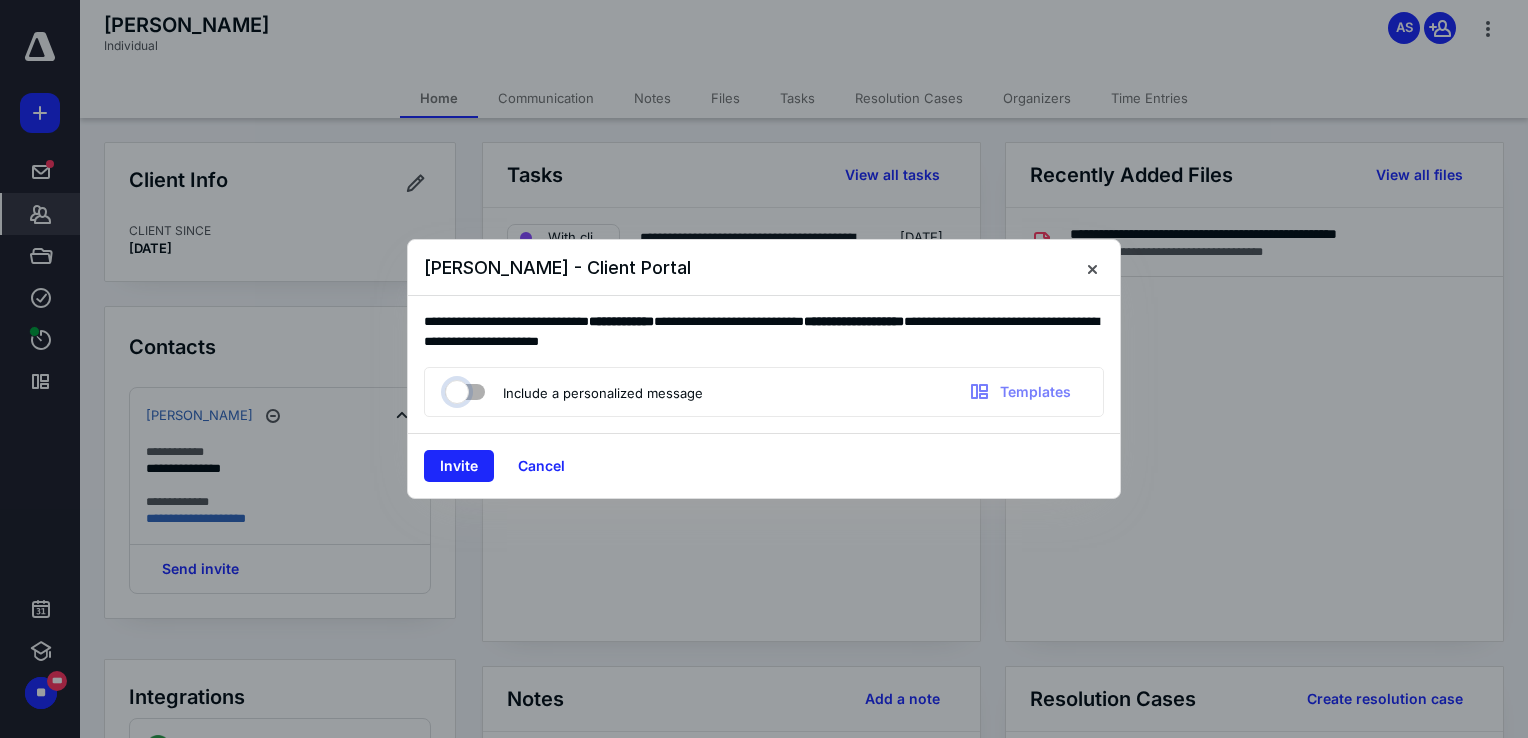 click at bounding box center [455, 389] 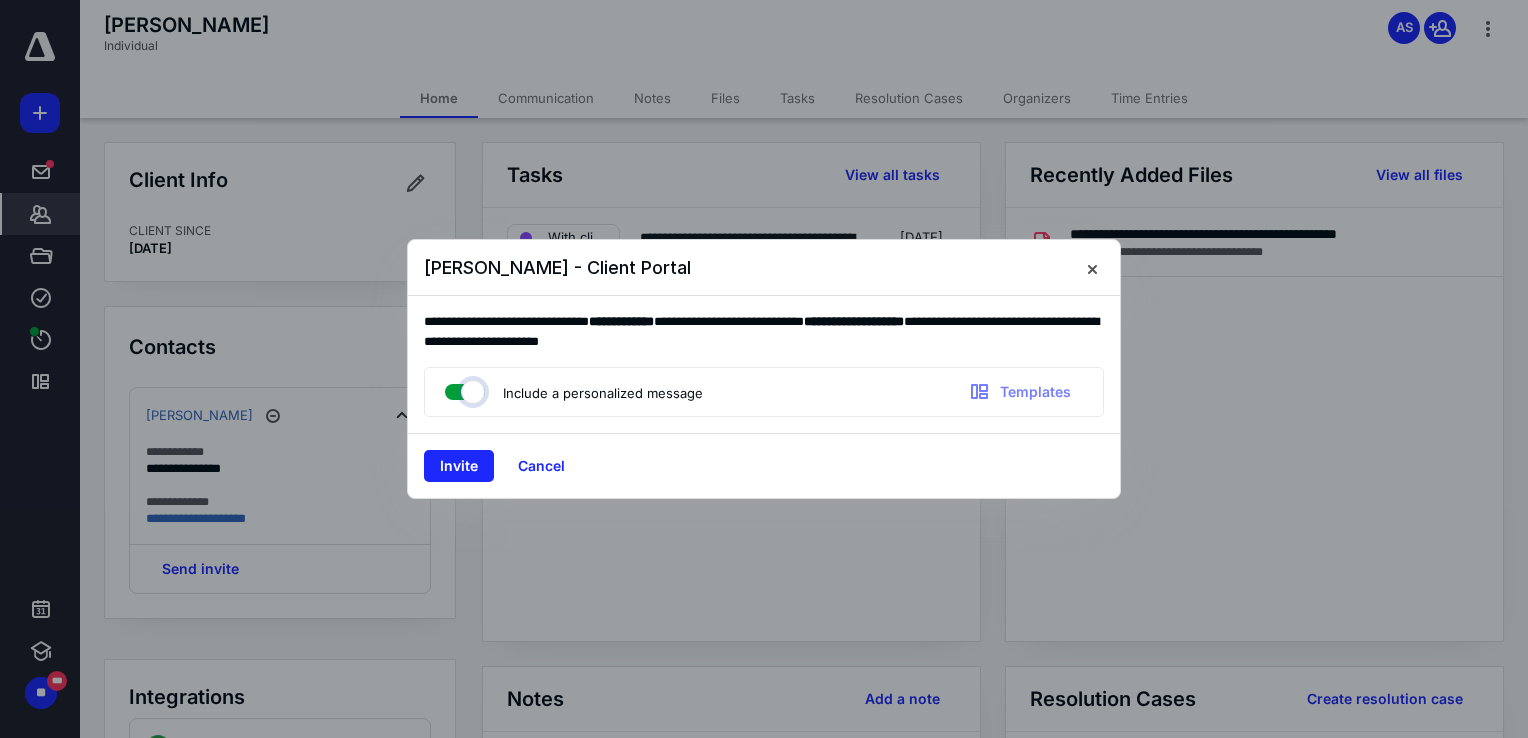 checkbox on "true" 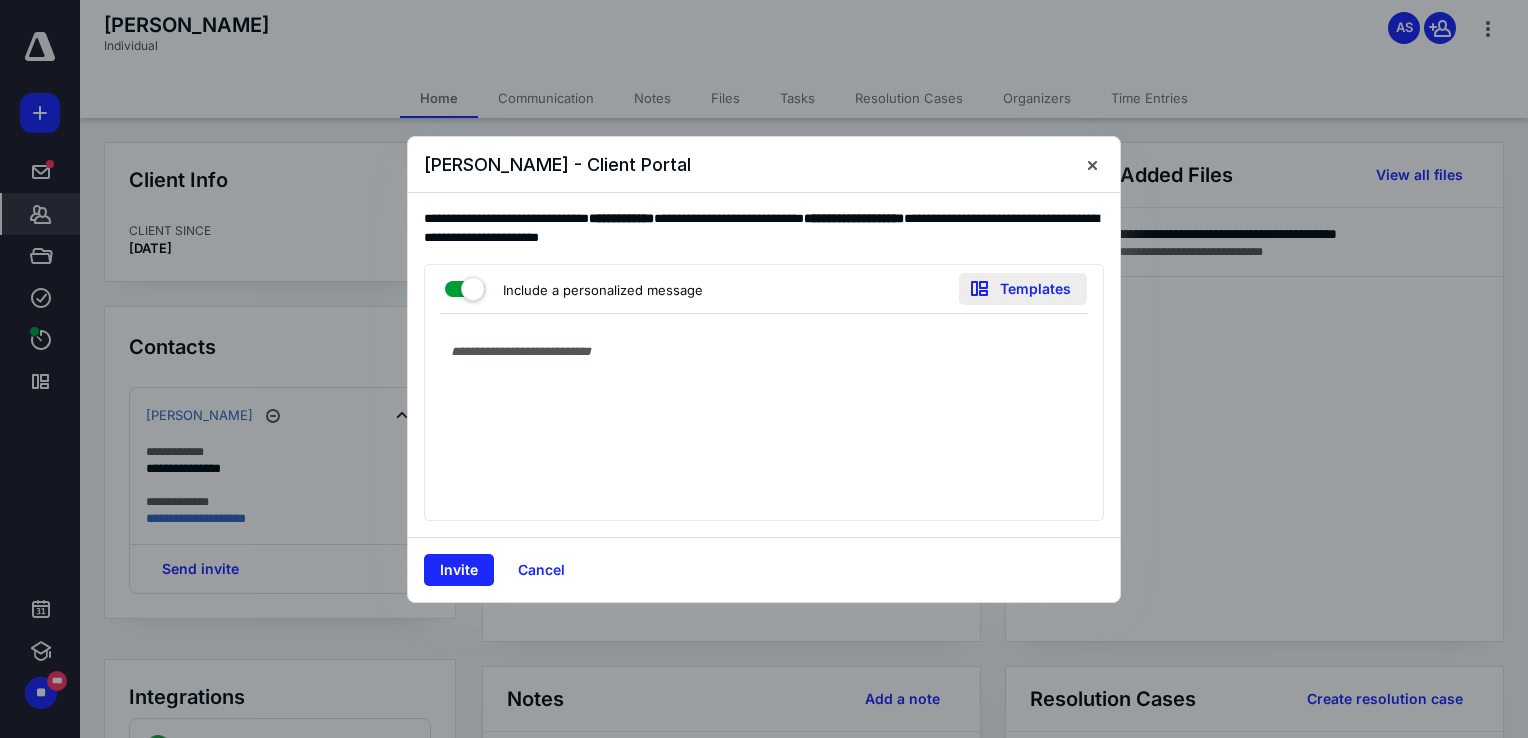 click on "Templates" at bounding box center [1023, 289] 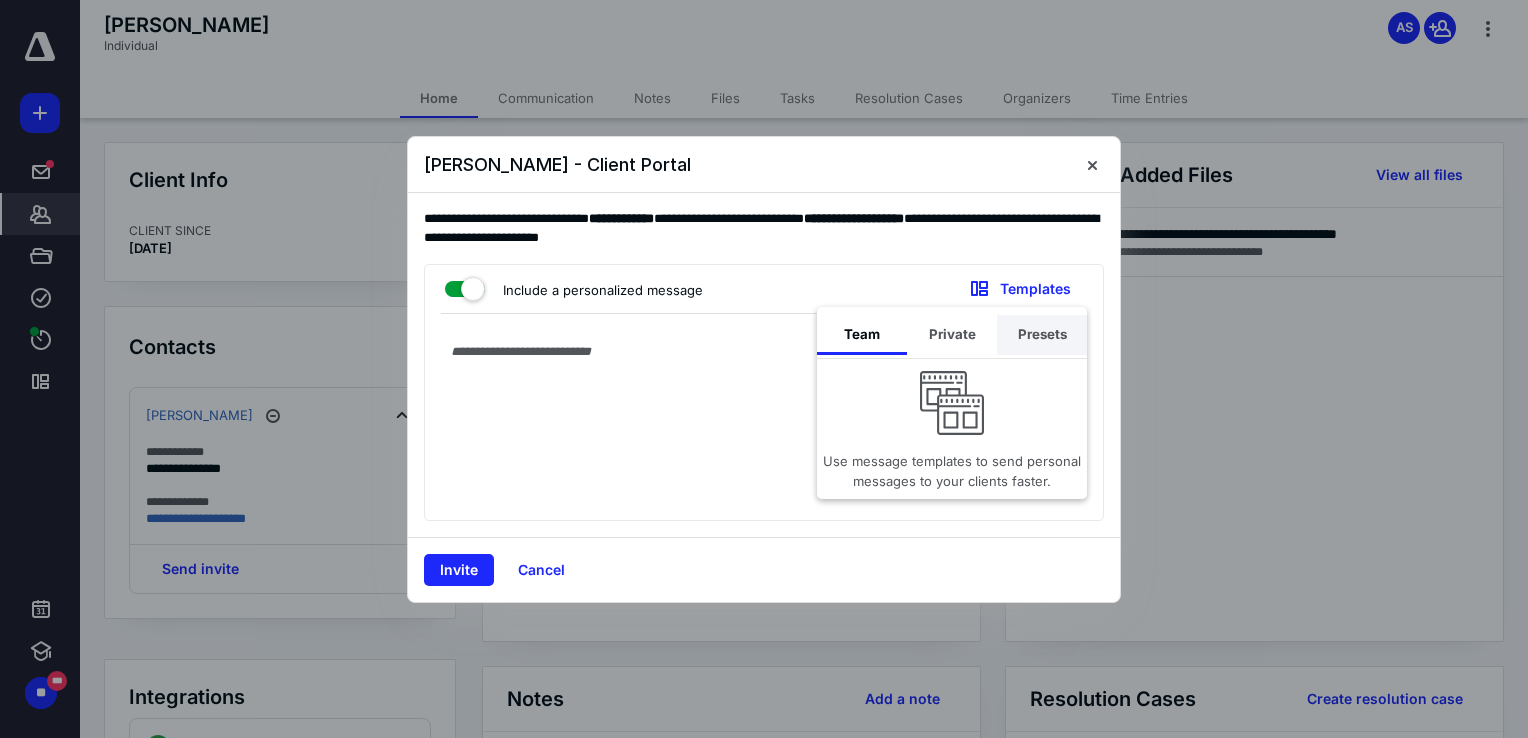 click on "Presets" at bounding box center (1042, 335) 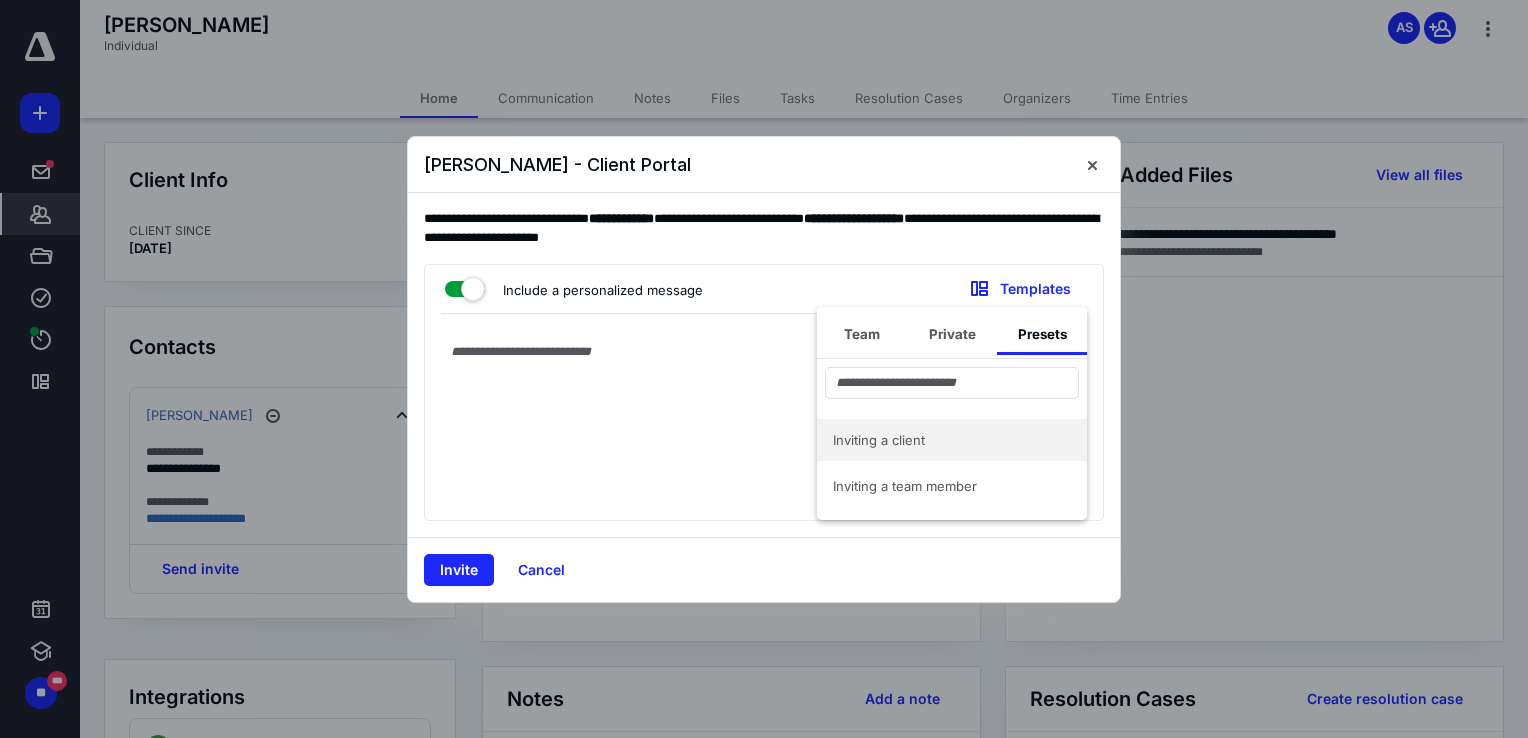 click on "Inviting a client" at bounding box center (940, 440) 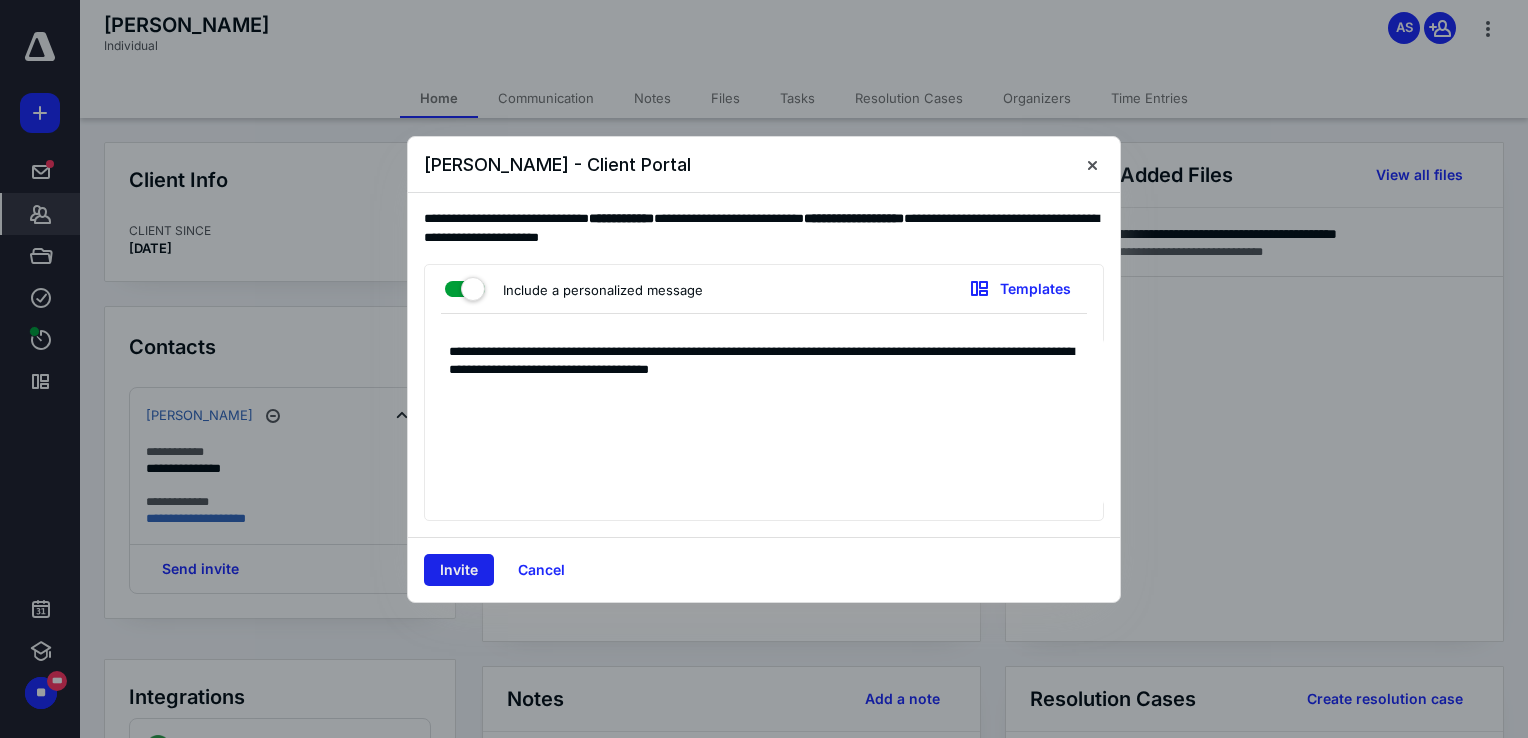 click on "Invite" at bounding box center (459, 570) 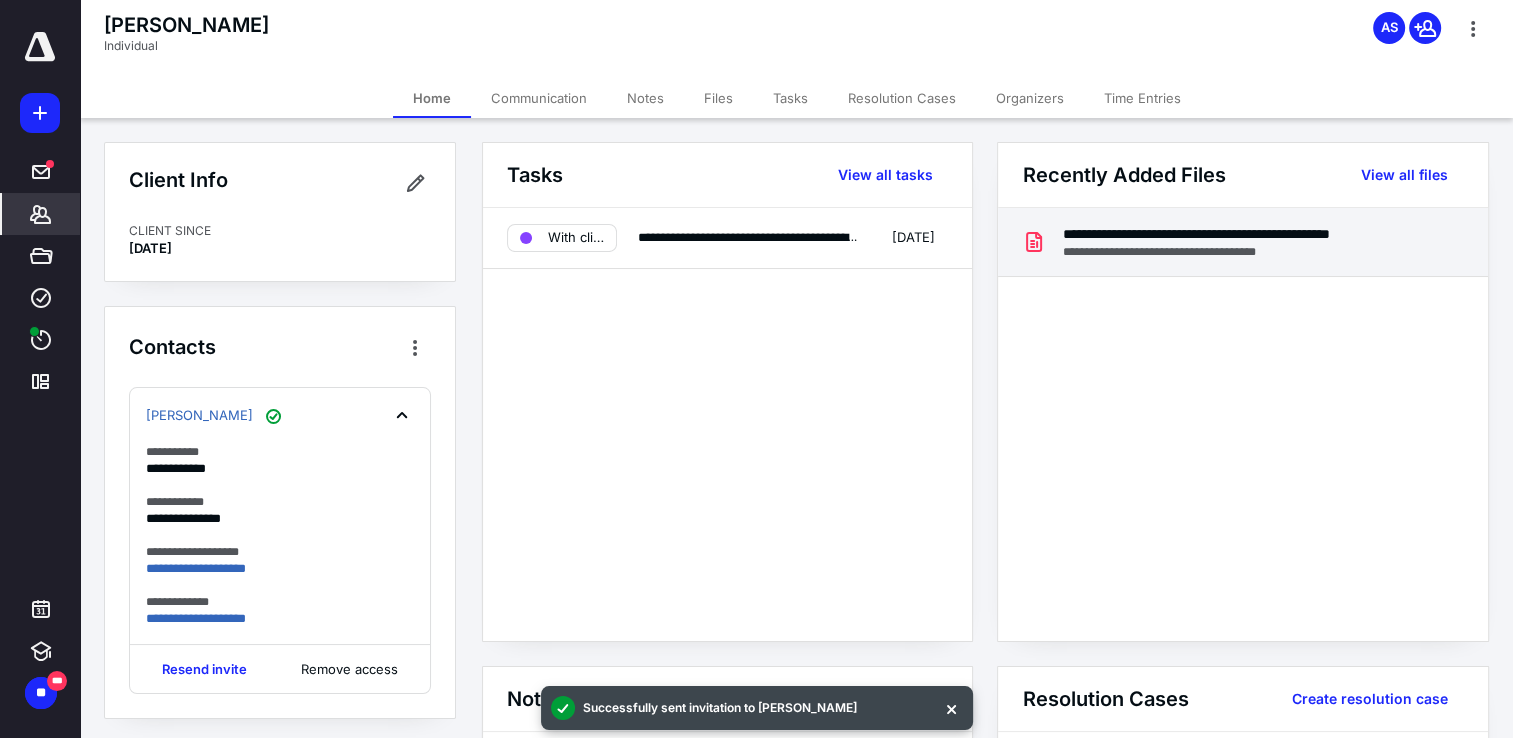 click on "**********" at bounding box center [1238, 252] 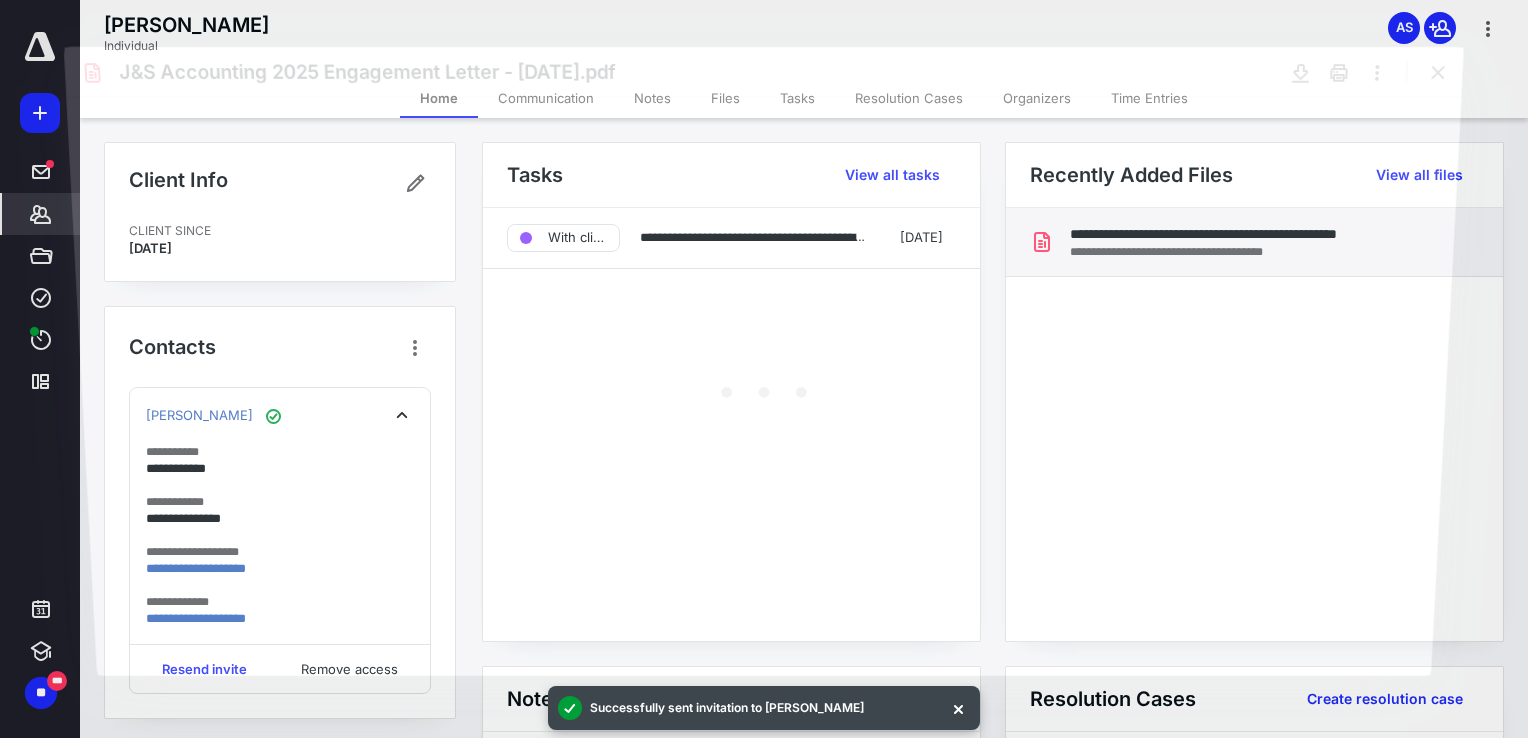 click at bounding box center (764, 385) 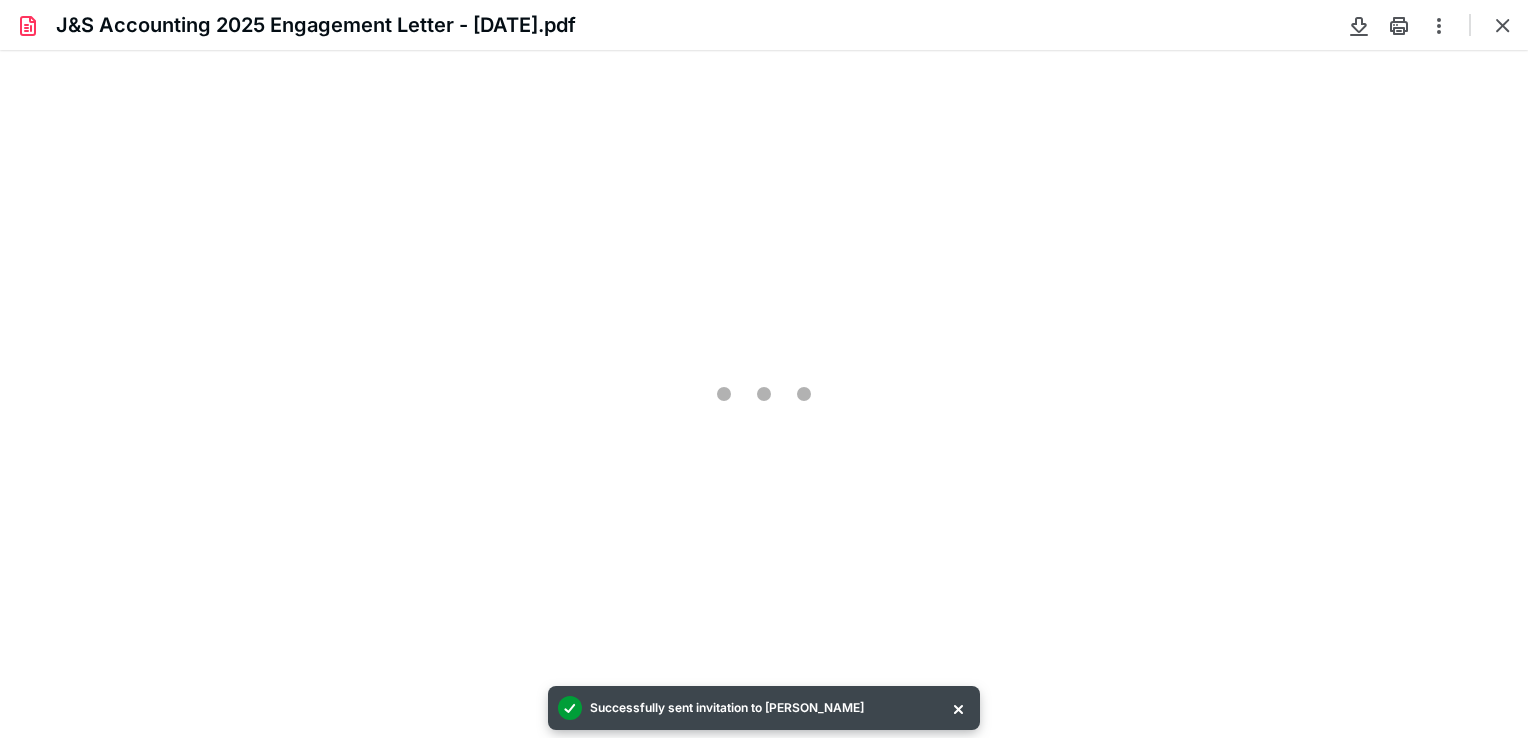 scroll, scrollTop: 0, scrollLeft: 0, axis: both 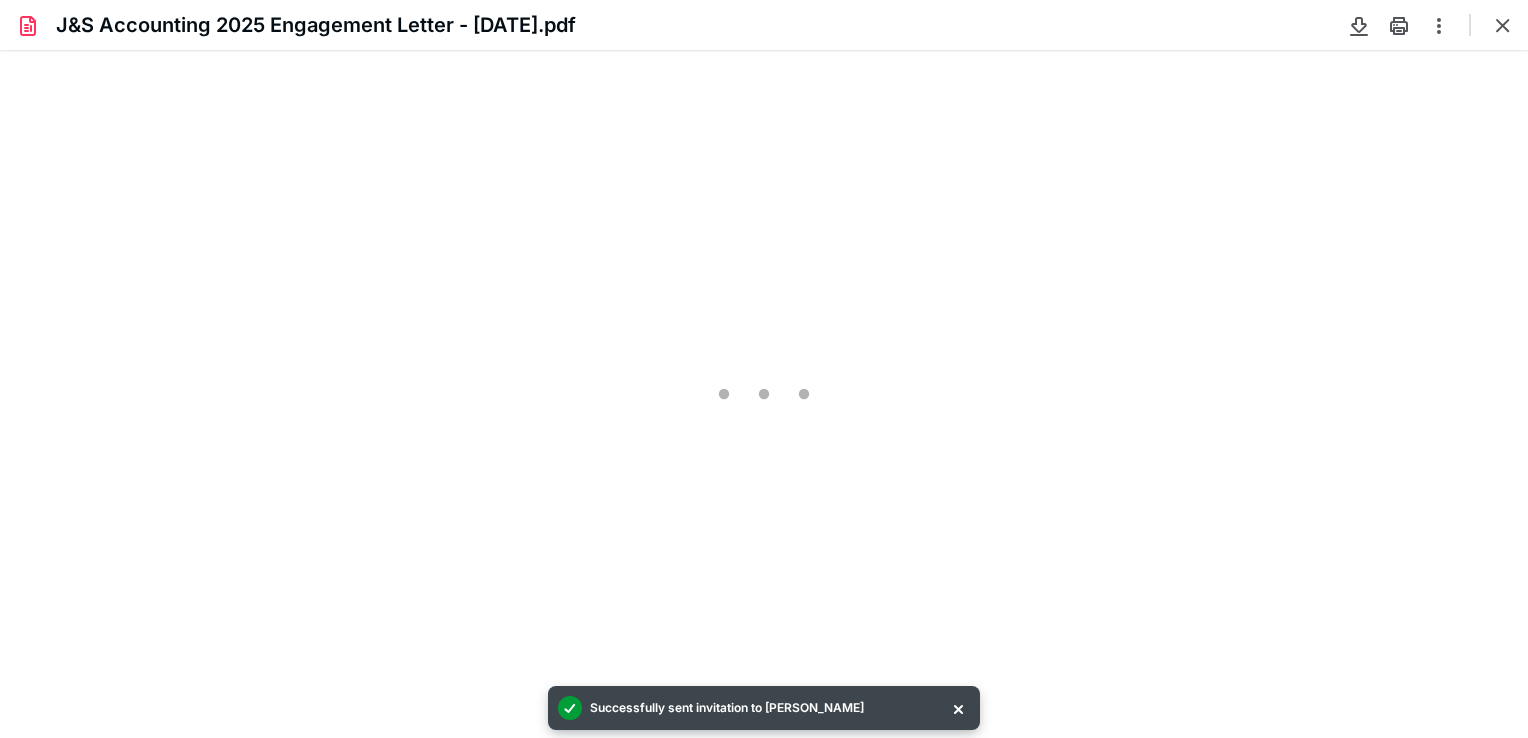 type on "82" 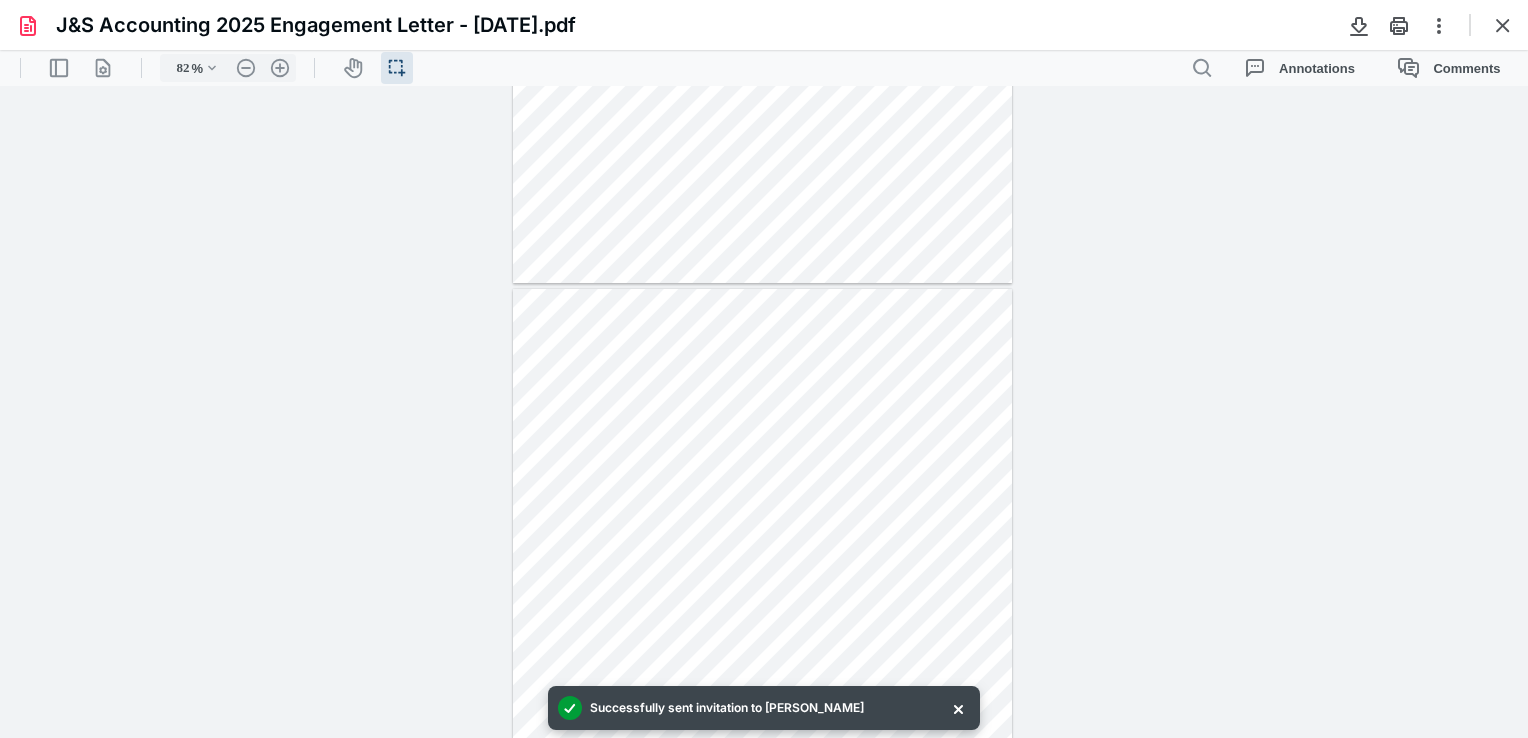 type on "*" 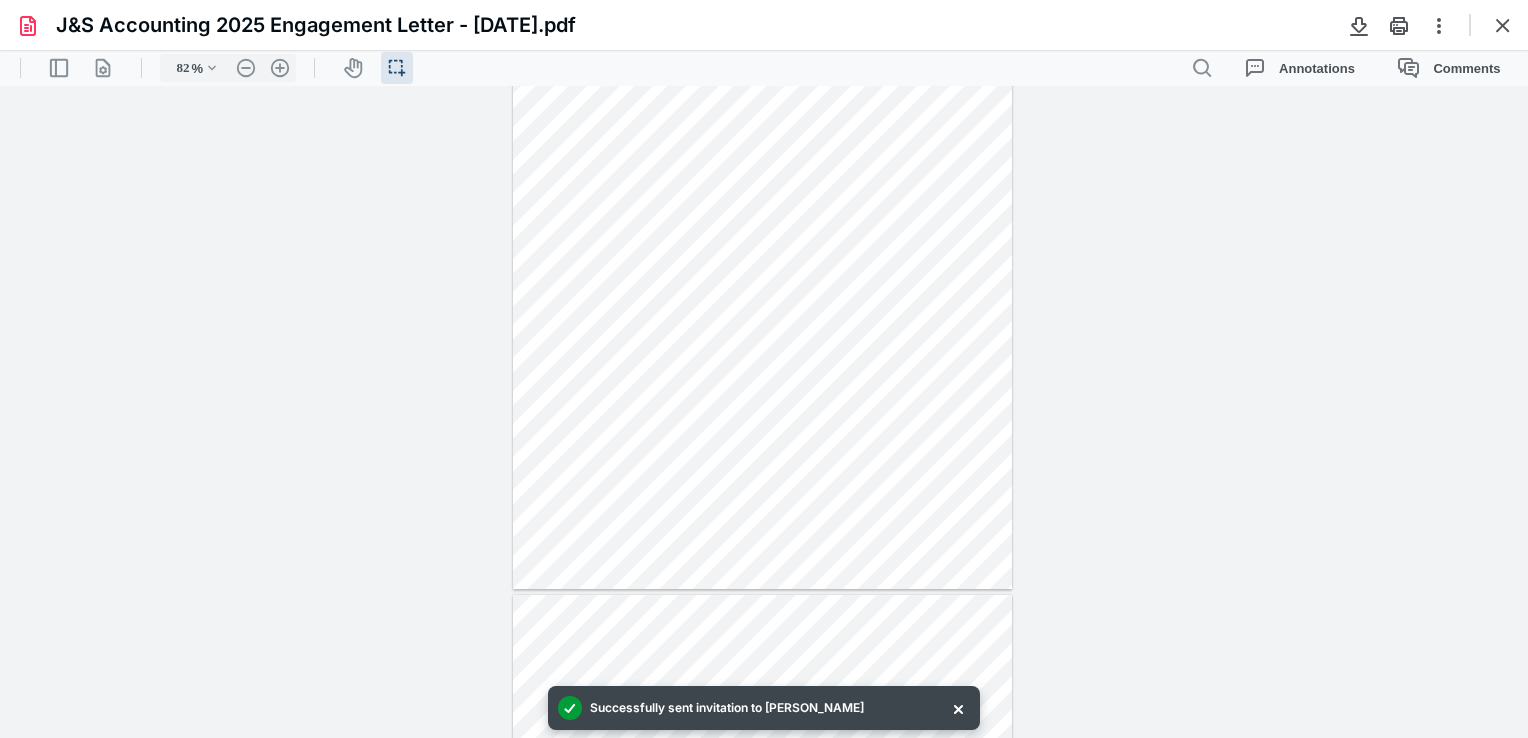scroll, scrollTop: 0, scrollLeft: 0, axis: both 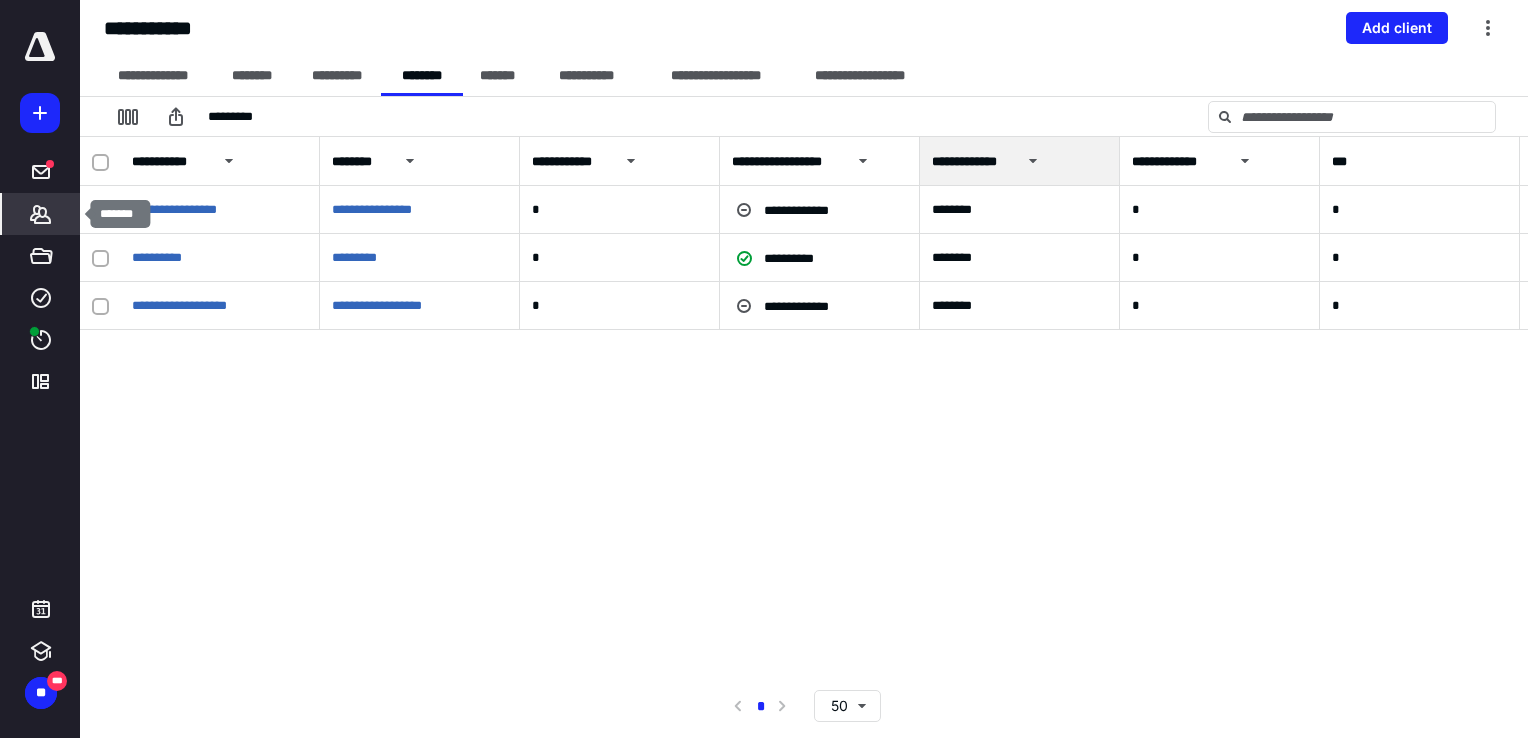 click 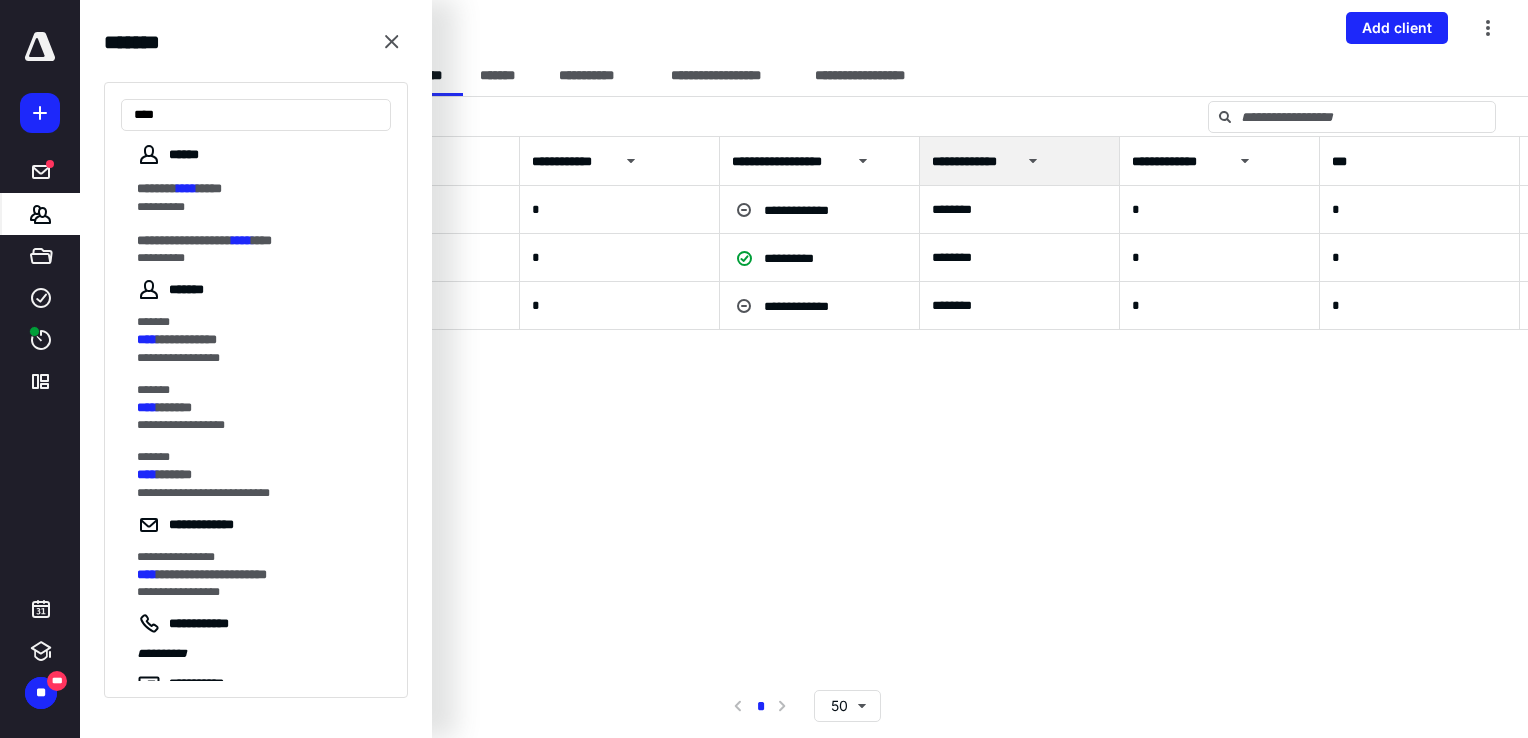 scroll, scrollTop: 0, scrollLeft: 0, axis: both 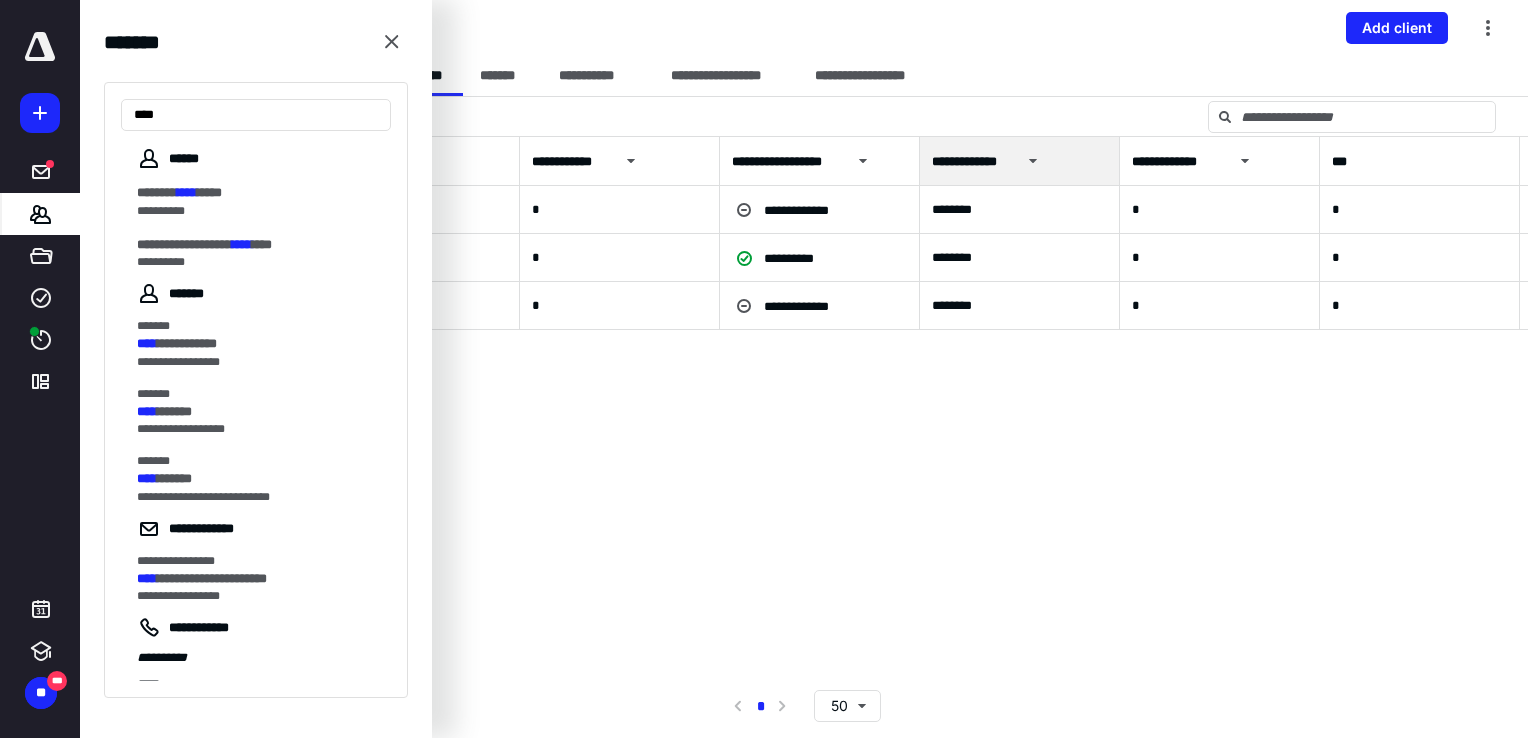 type on "****" 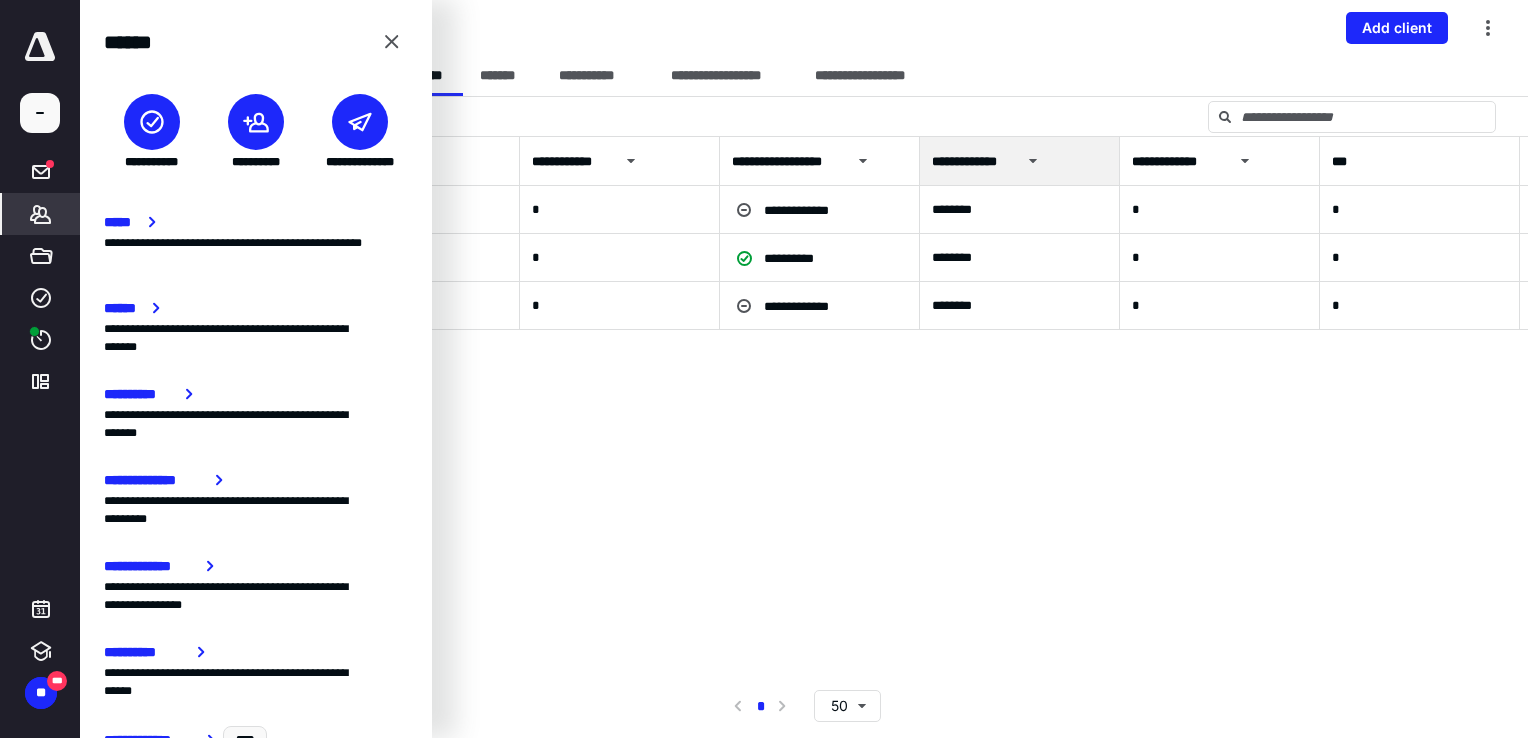 click at bounding box center (256, 122) 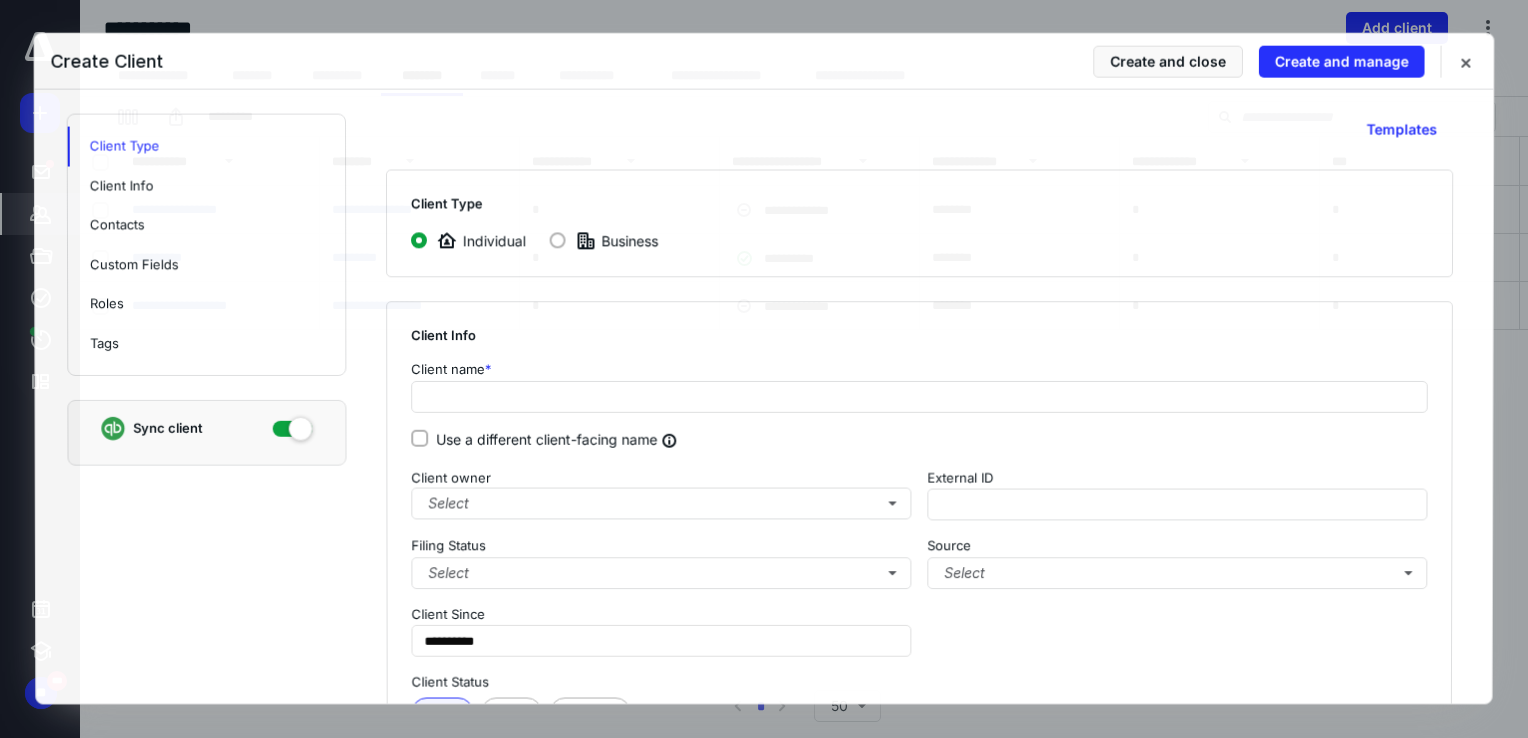 checkbox on "true" 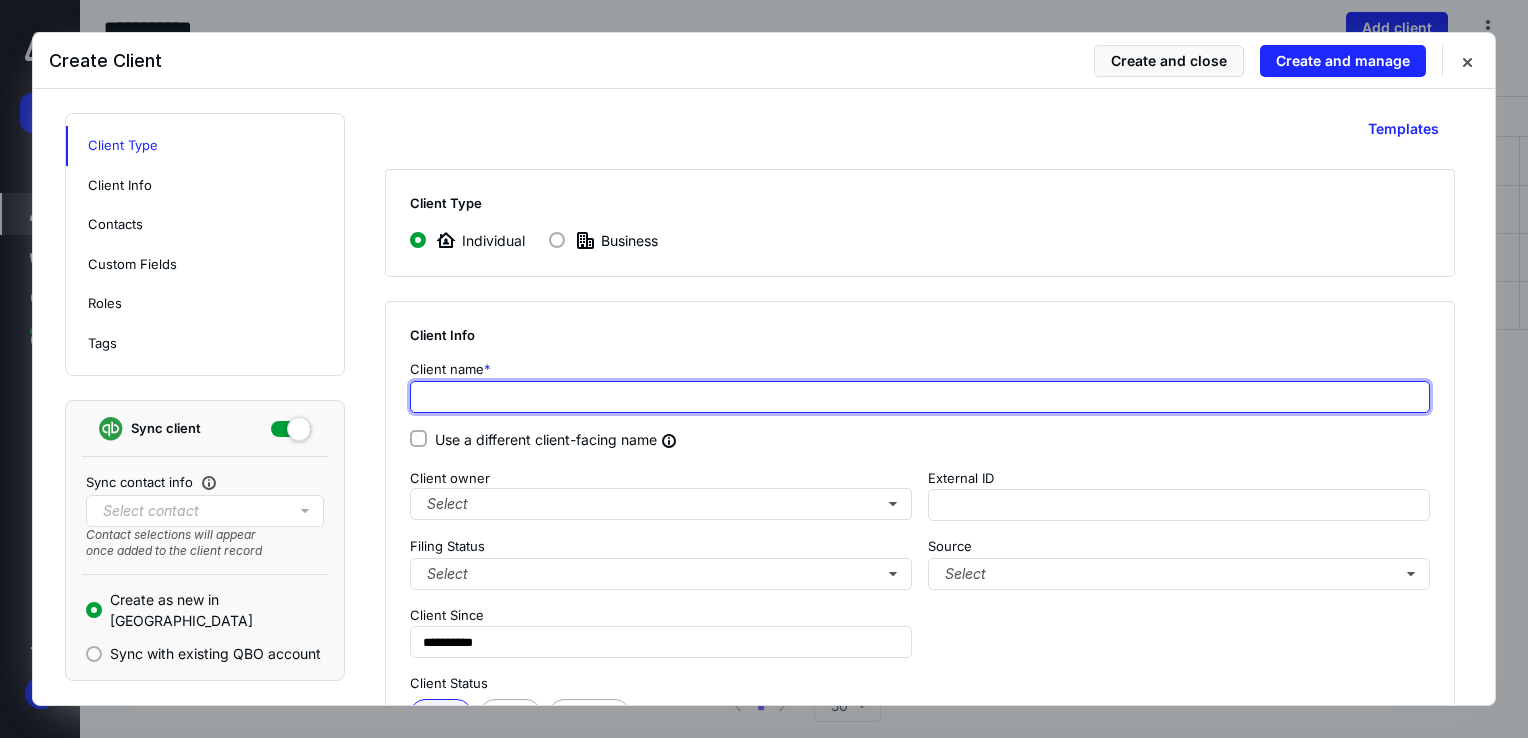 click at bounding box center [920, 397] 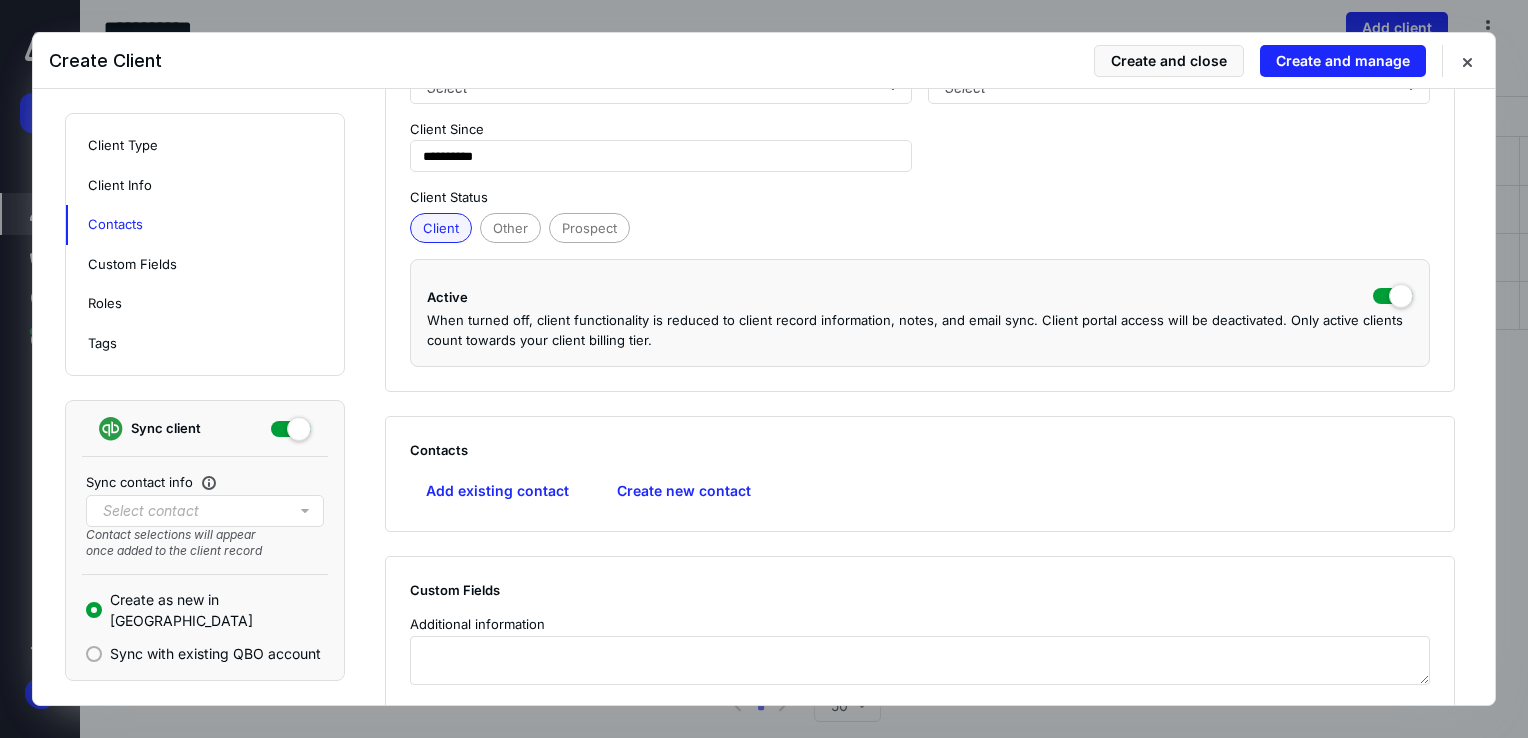 scroll, scrollTop: 508, scrollLeft: 0, axis: vertical 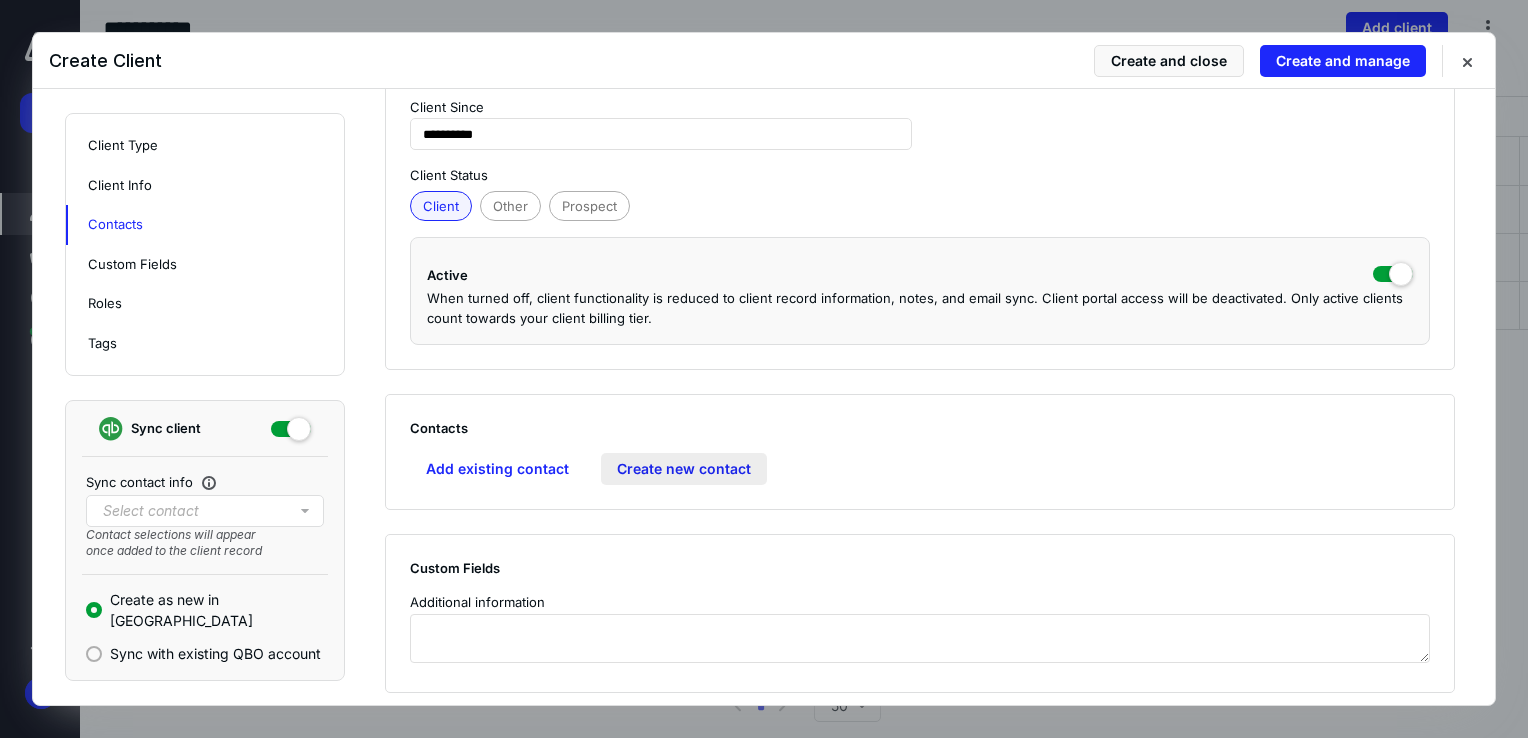 type on "**********" 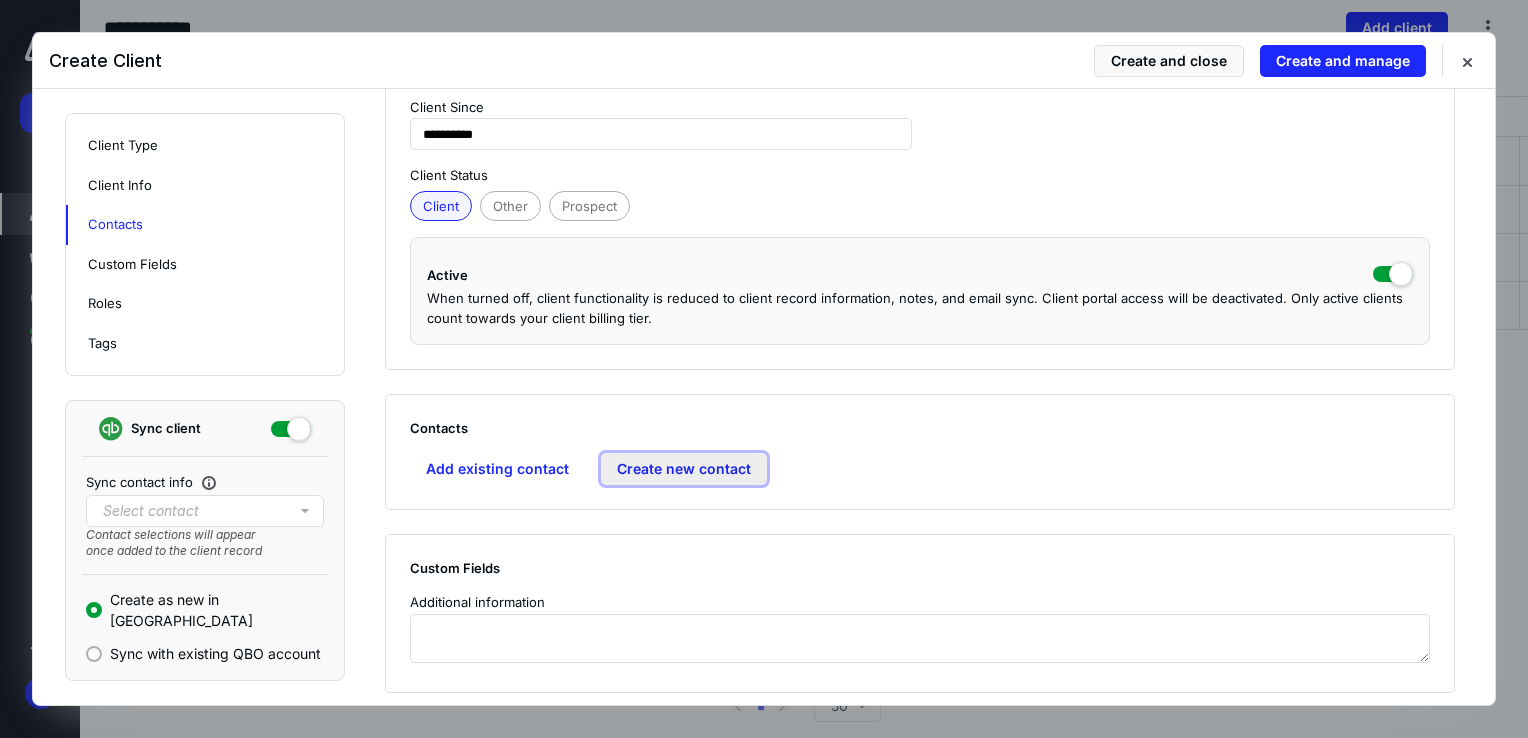 click on "Create new contact" at bounding box center [684, 469] 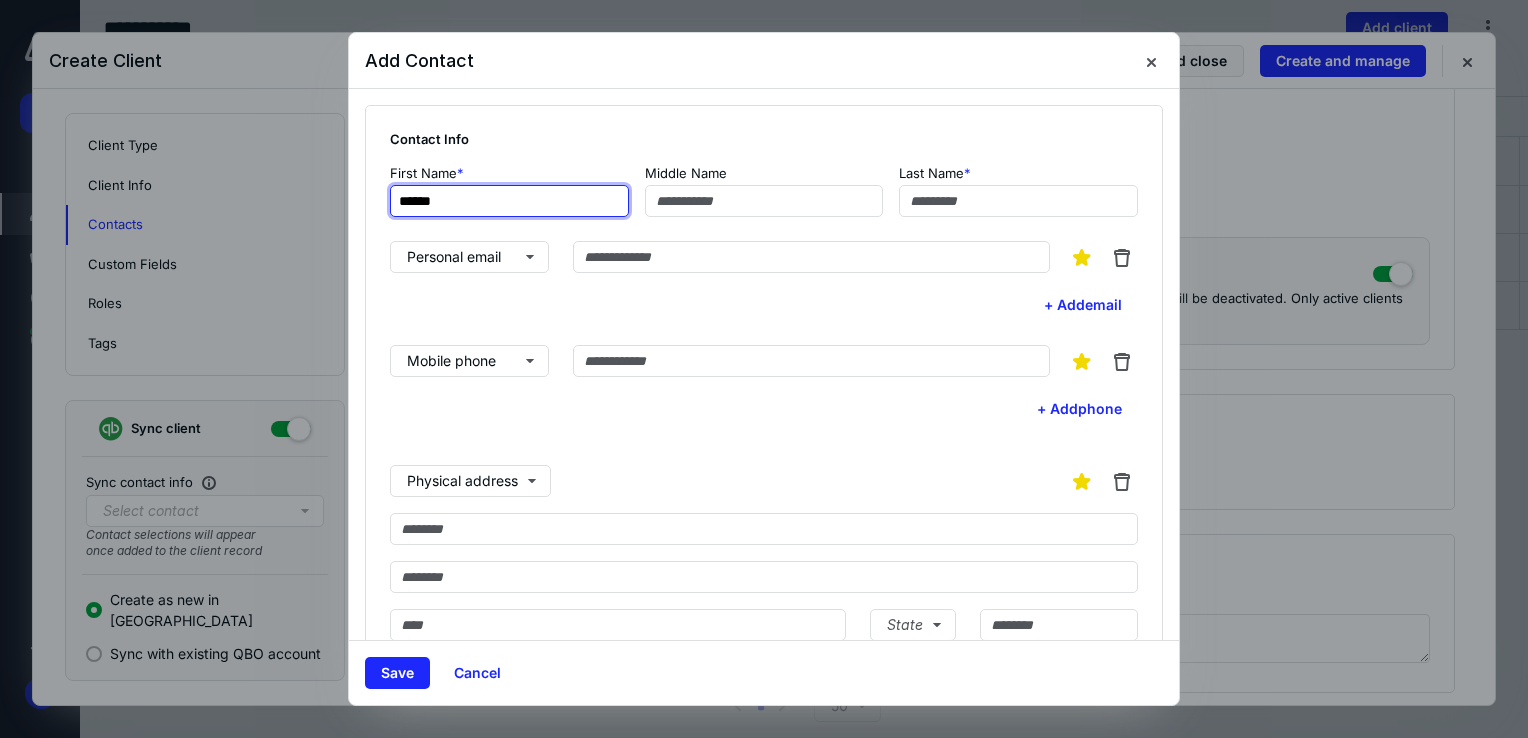 click on "******" at bounding box center [509, 201] 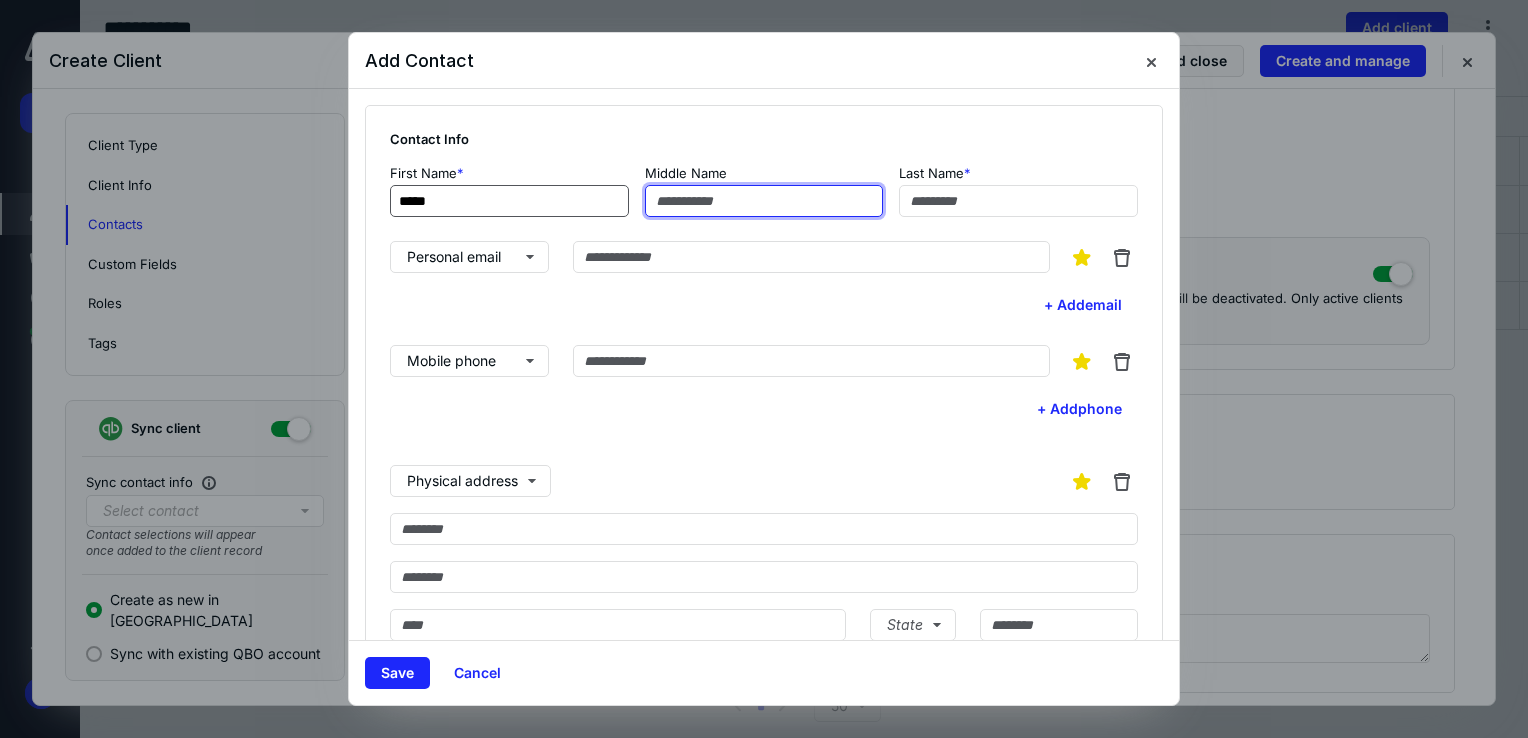 type on "****" 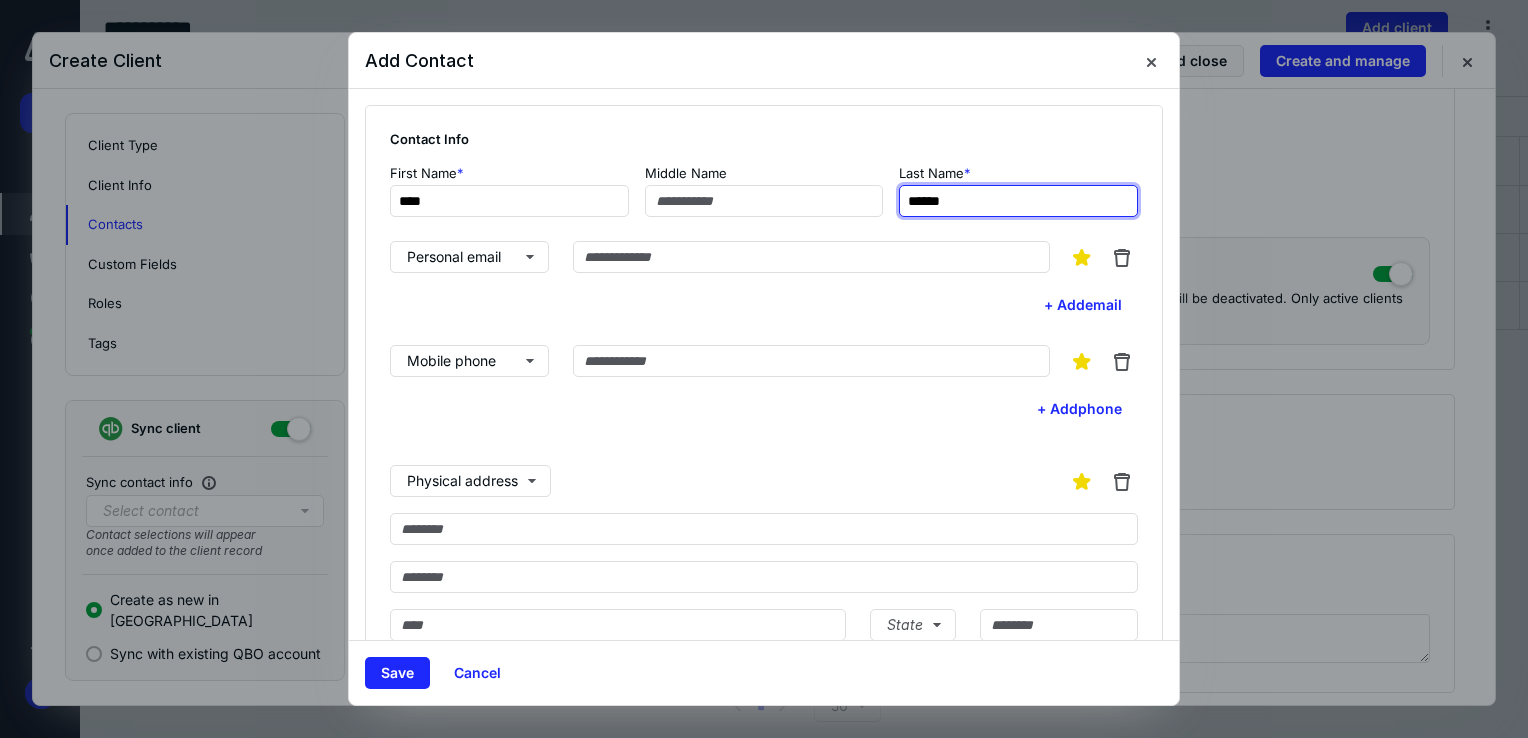 type on "******" 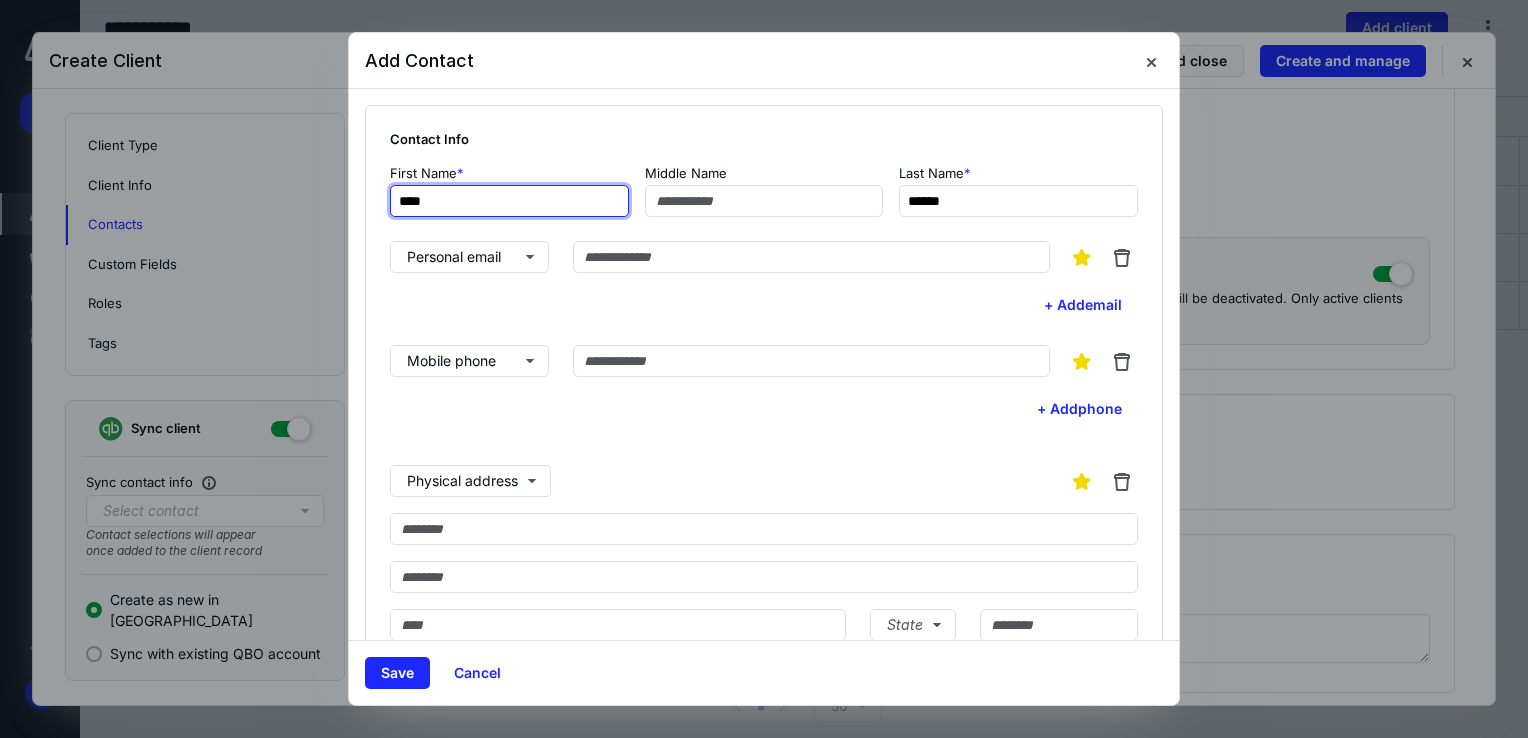 click on "****" at bounding box center [509, 201] 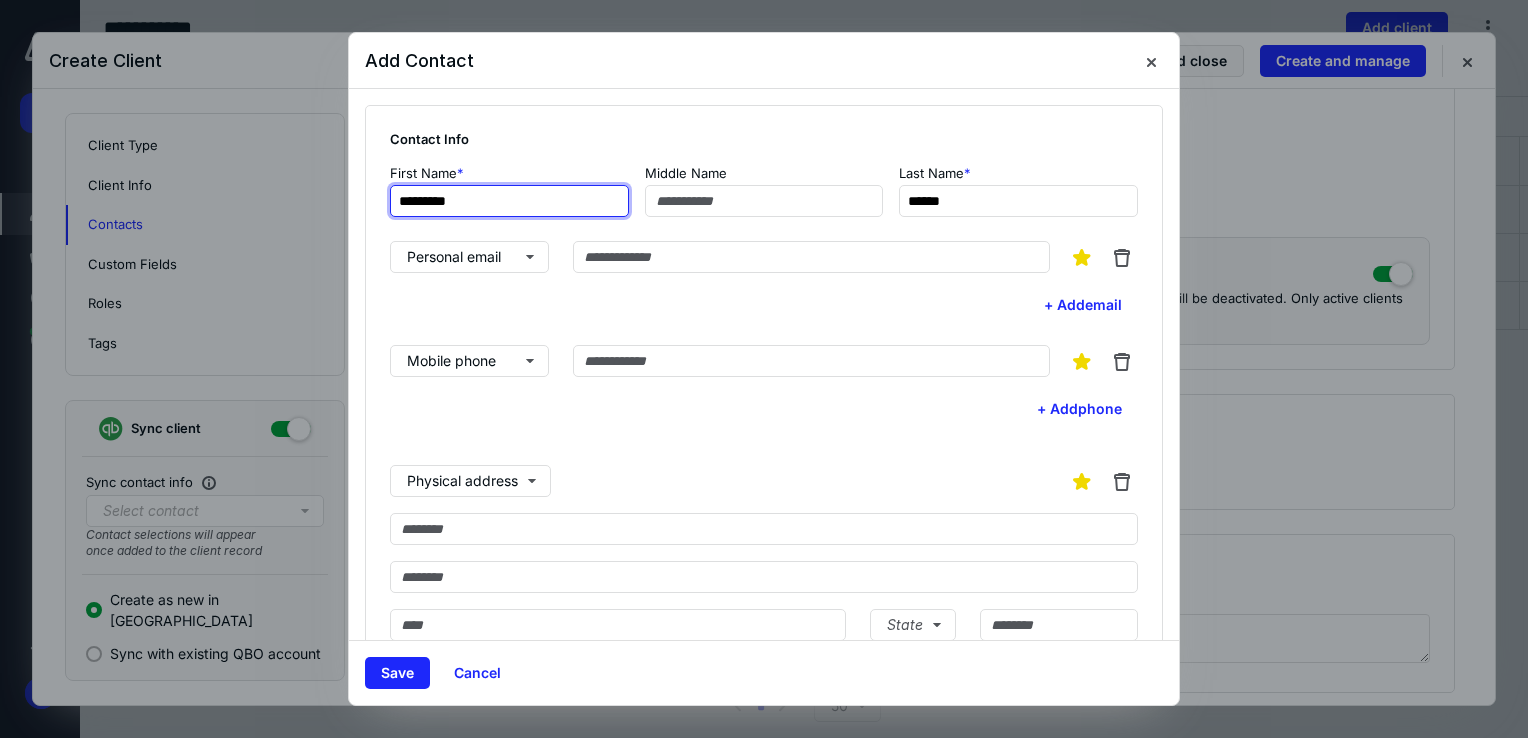 type on "*********" 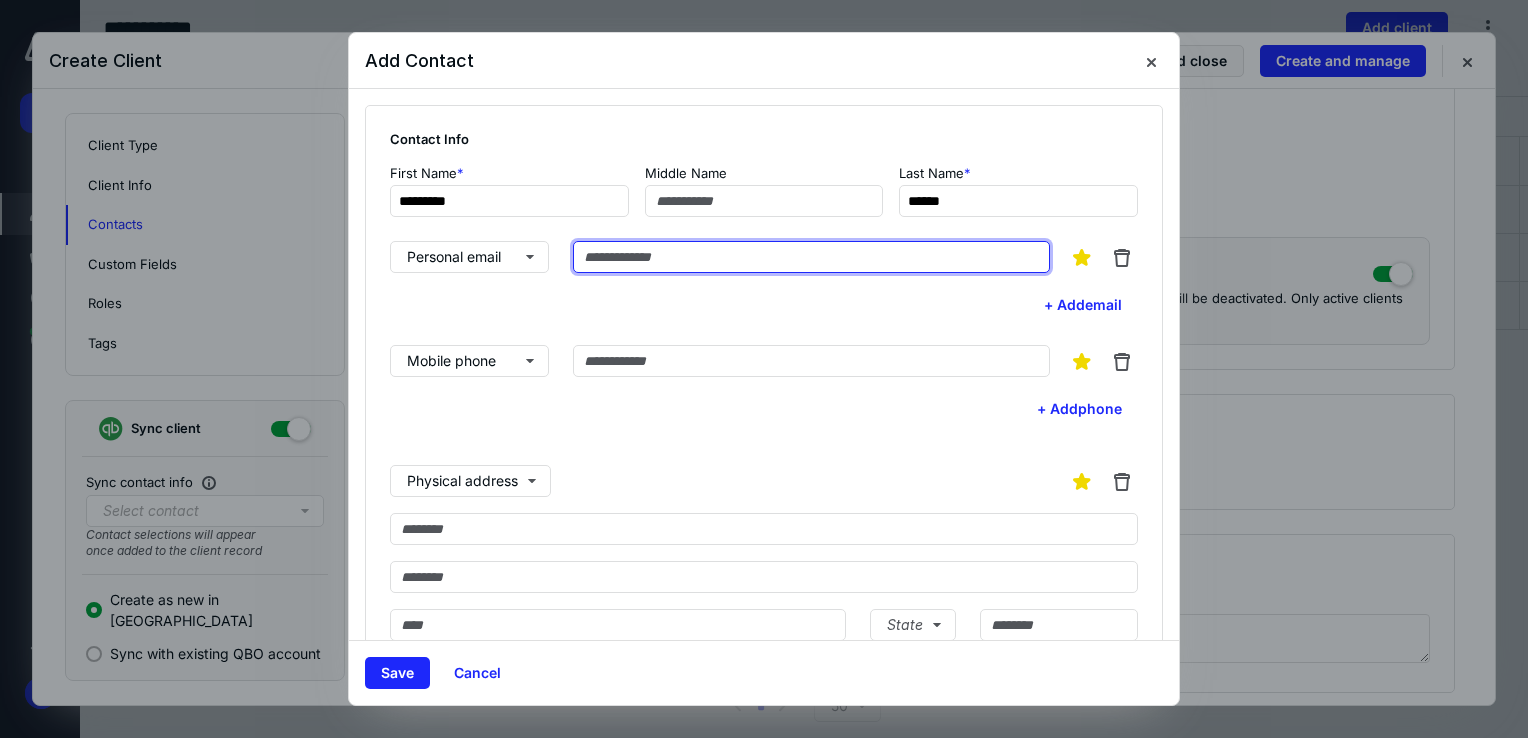 click at bounding box center (811, 257) 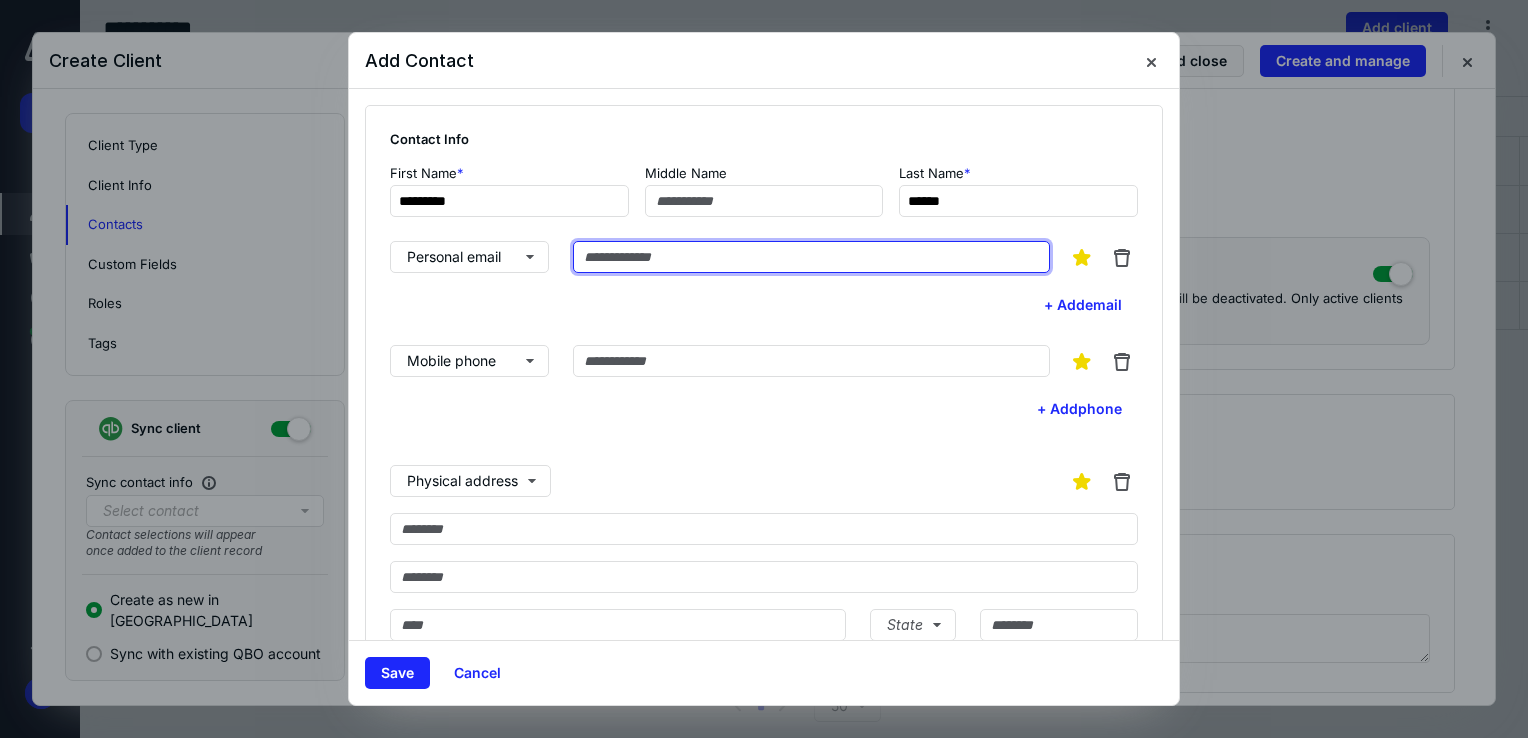 paste on "**********" 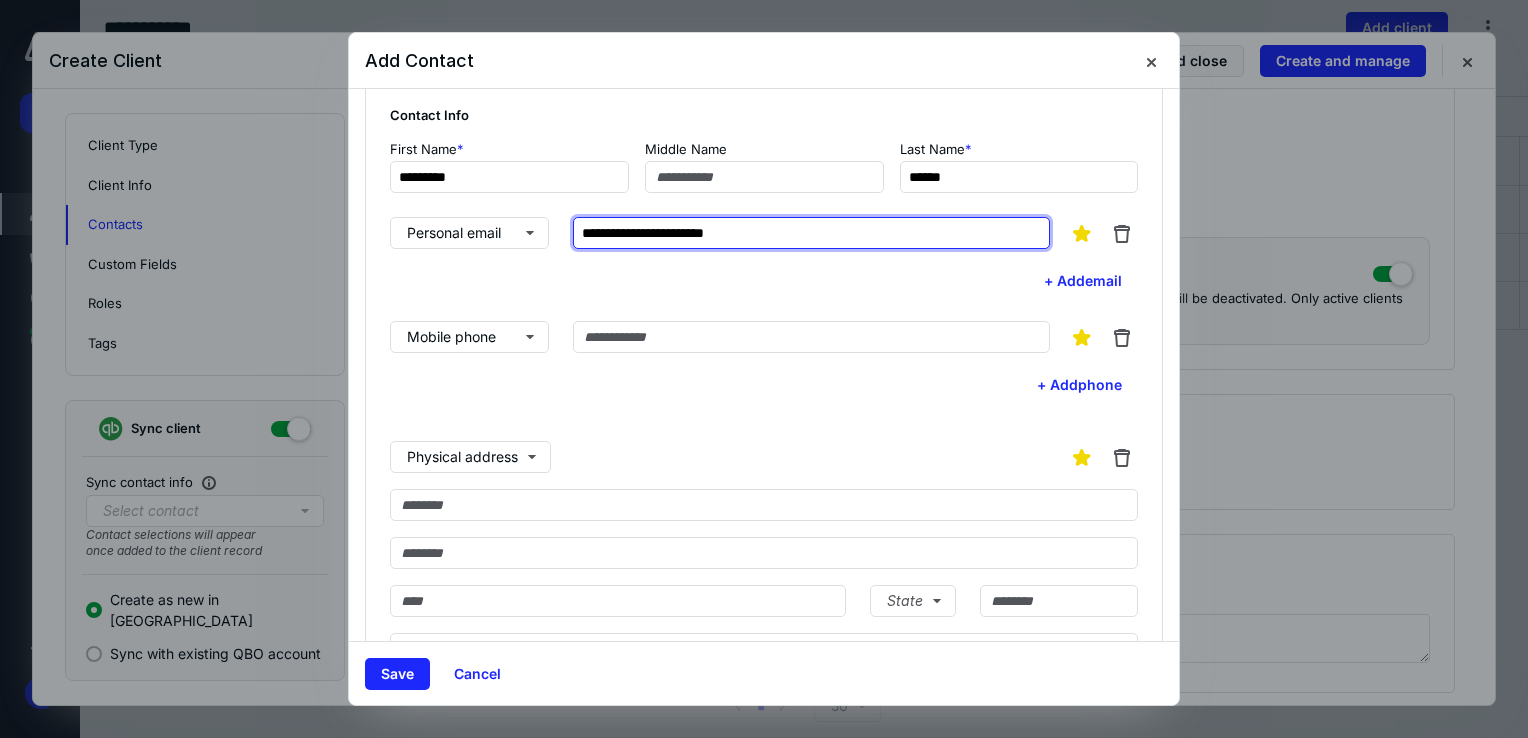 scroll, scrollTop: 26, scrollLeft: 0, axis: vertical 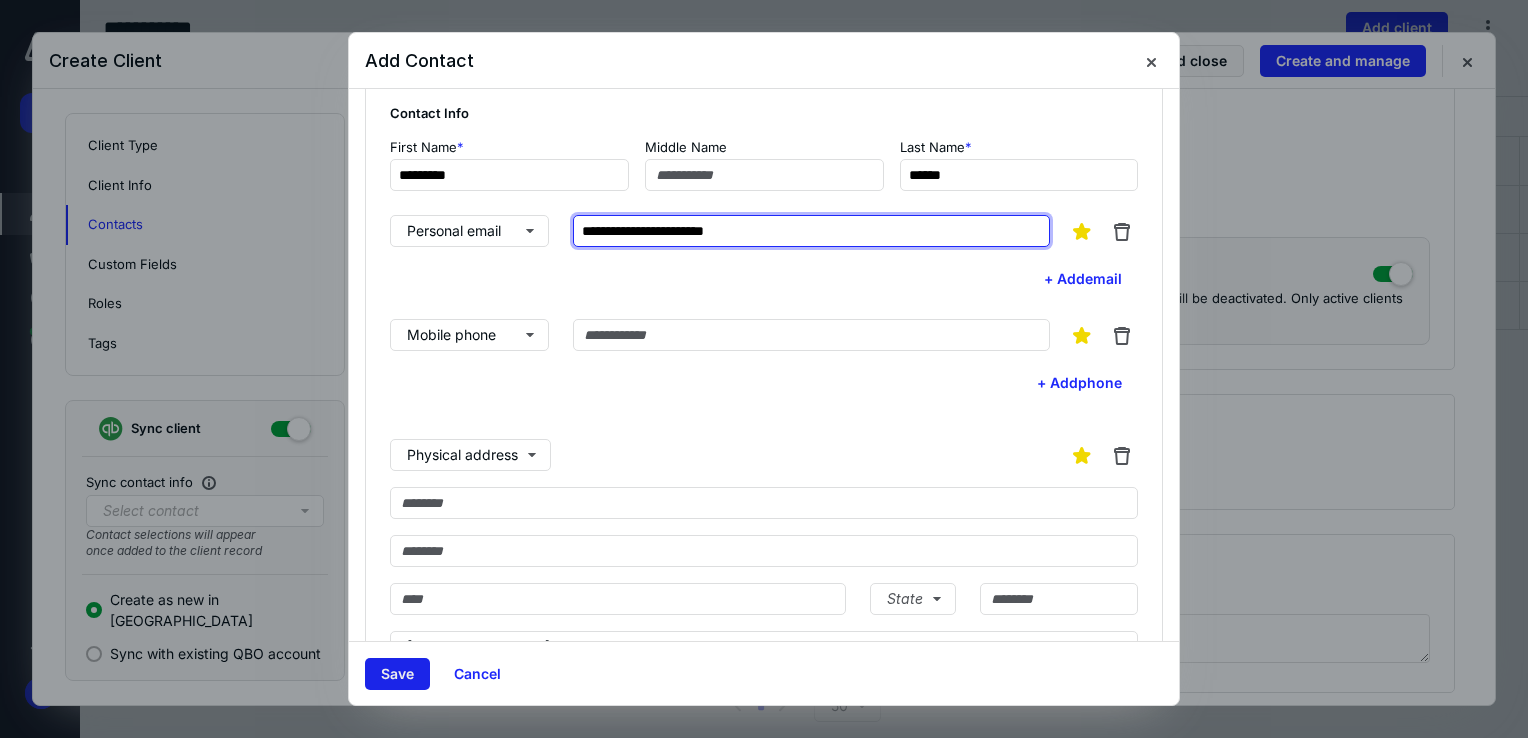type on "**********" 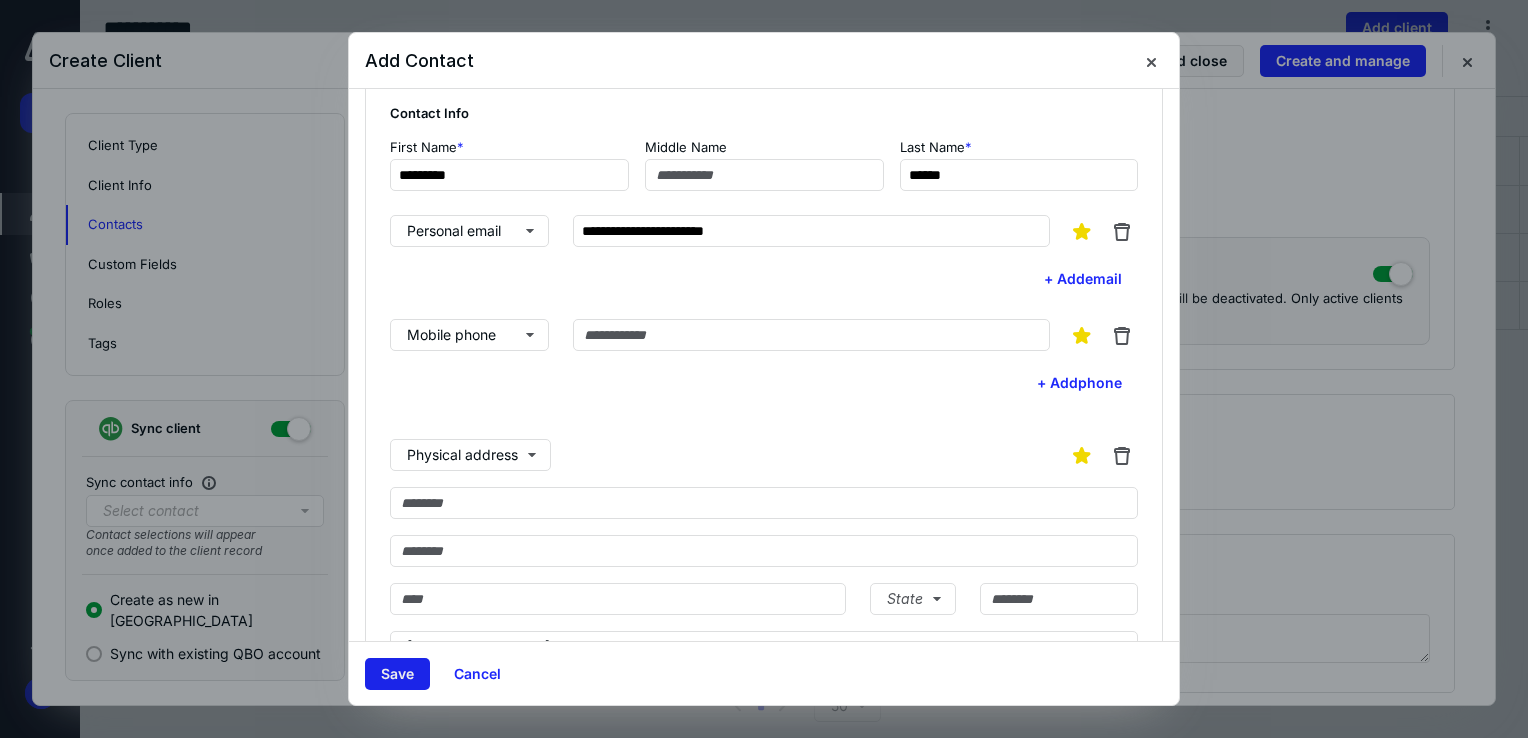 click on "Save" at bounding box center (397, 674) 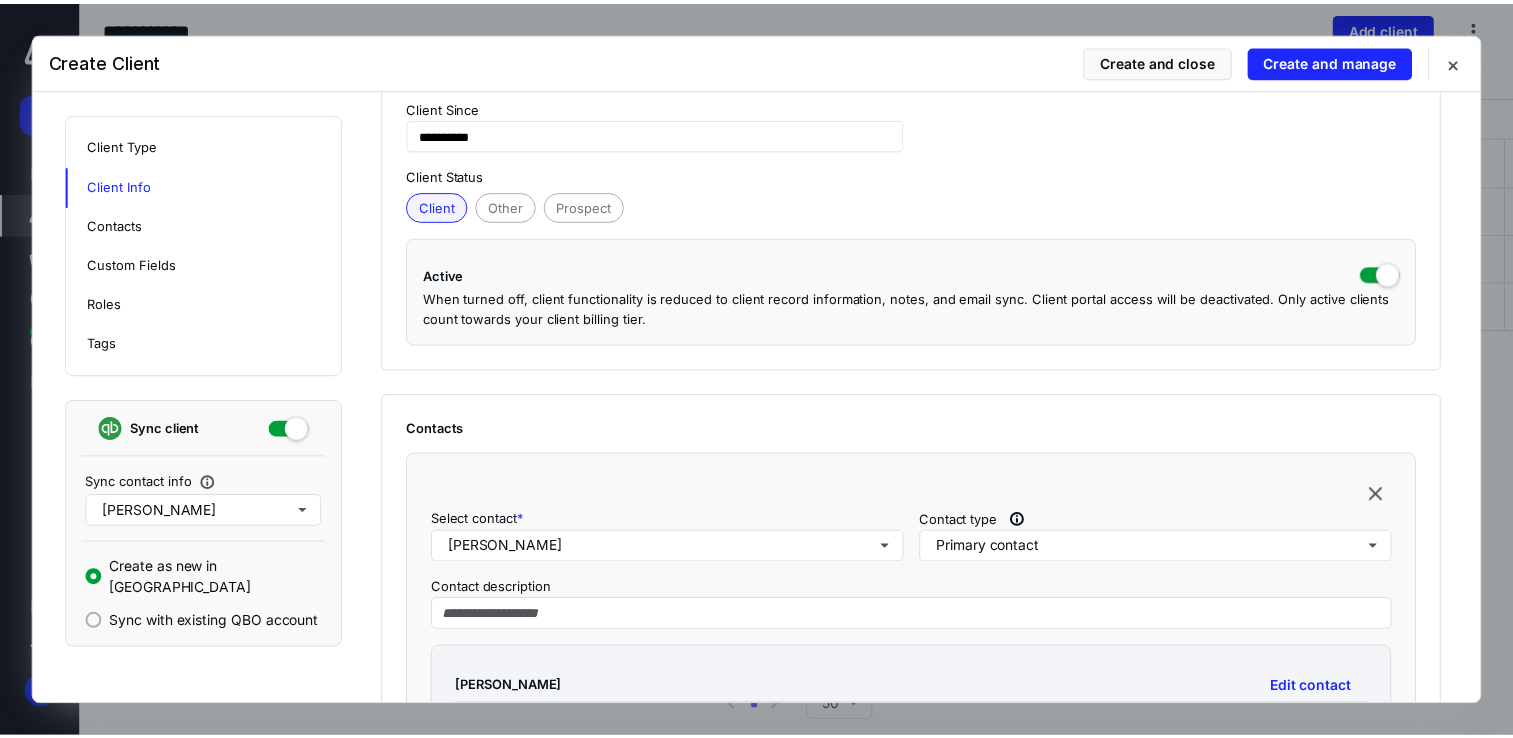 scroll, scrollTop: 0, scrollLeft: 0, axis: both 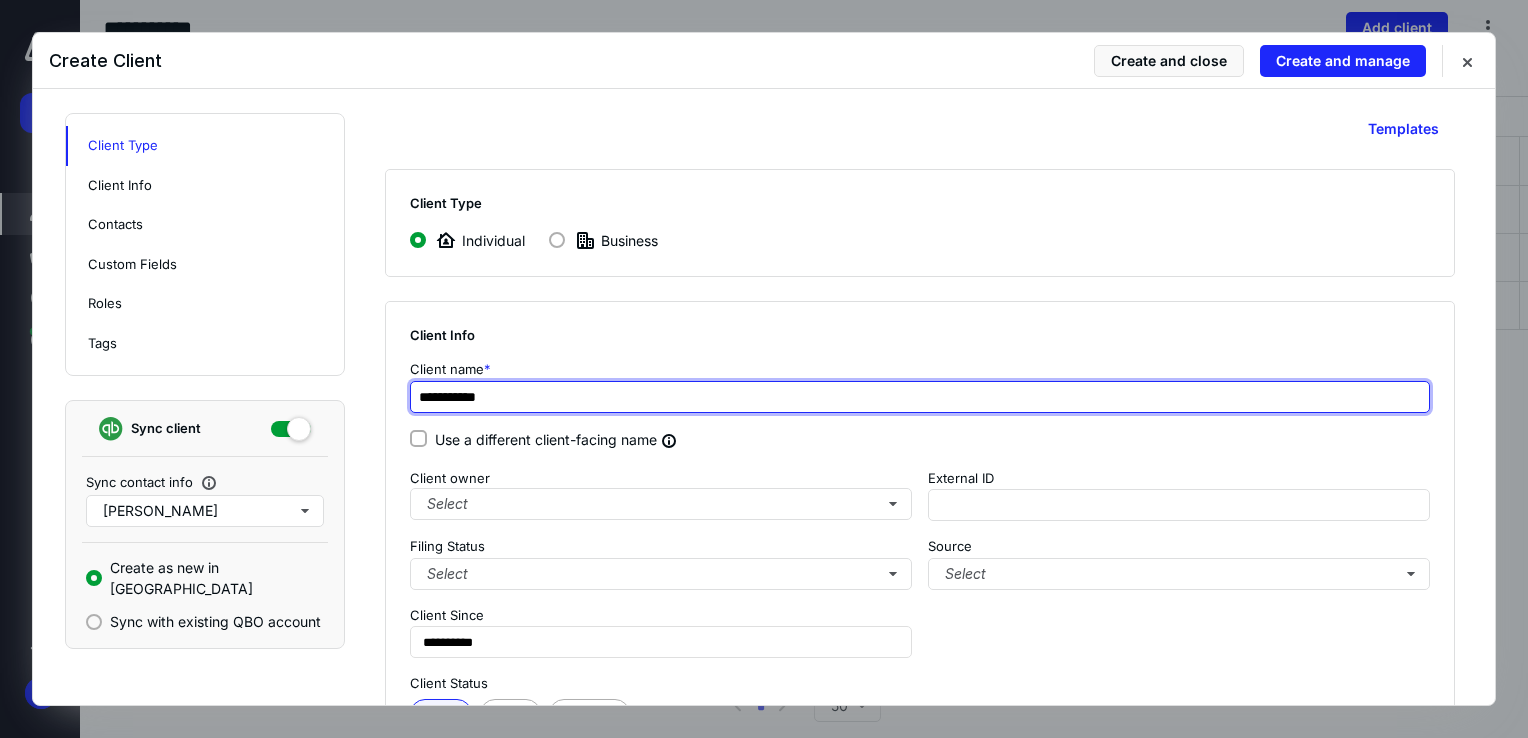 click on "**********" at bounding box center (920, 397) 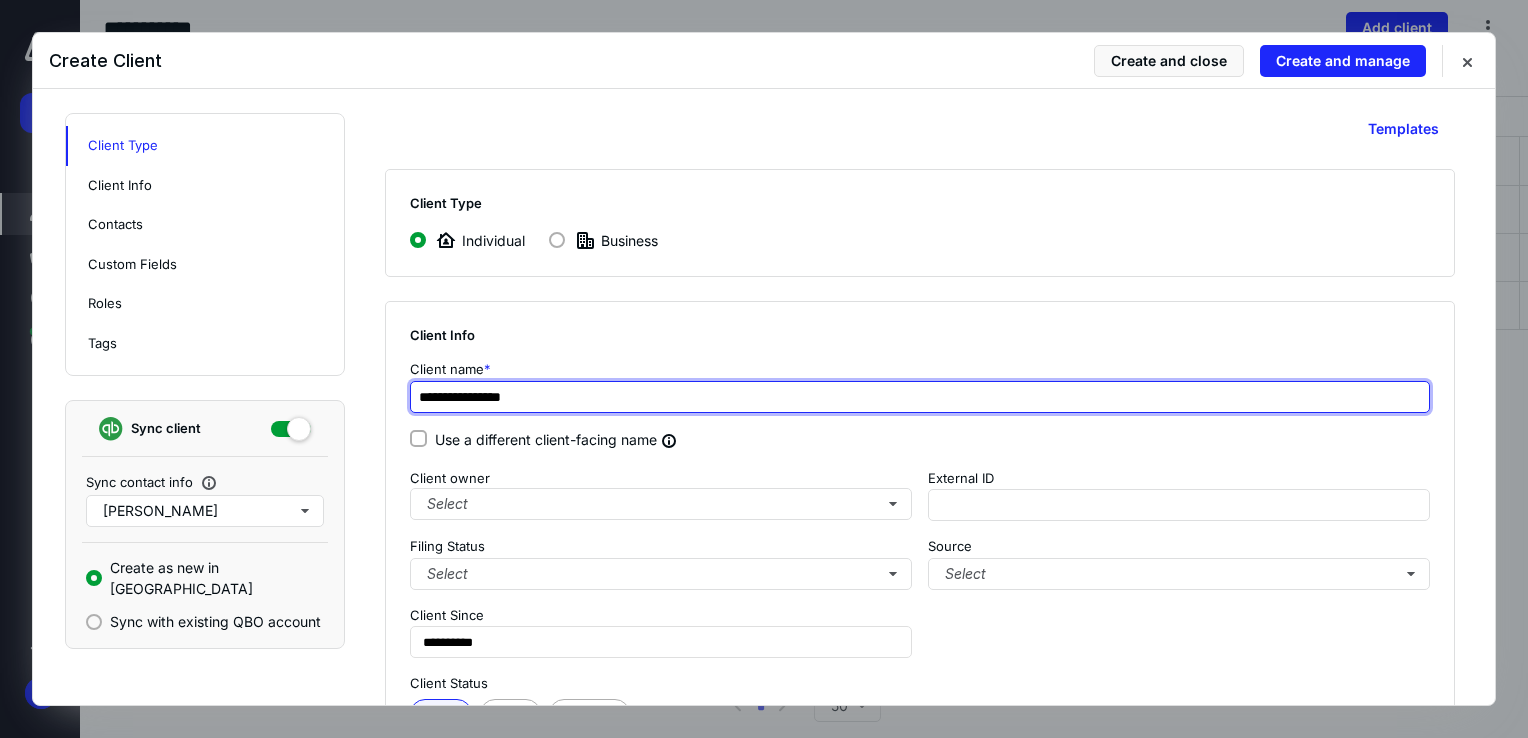 type on "**********" 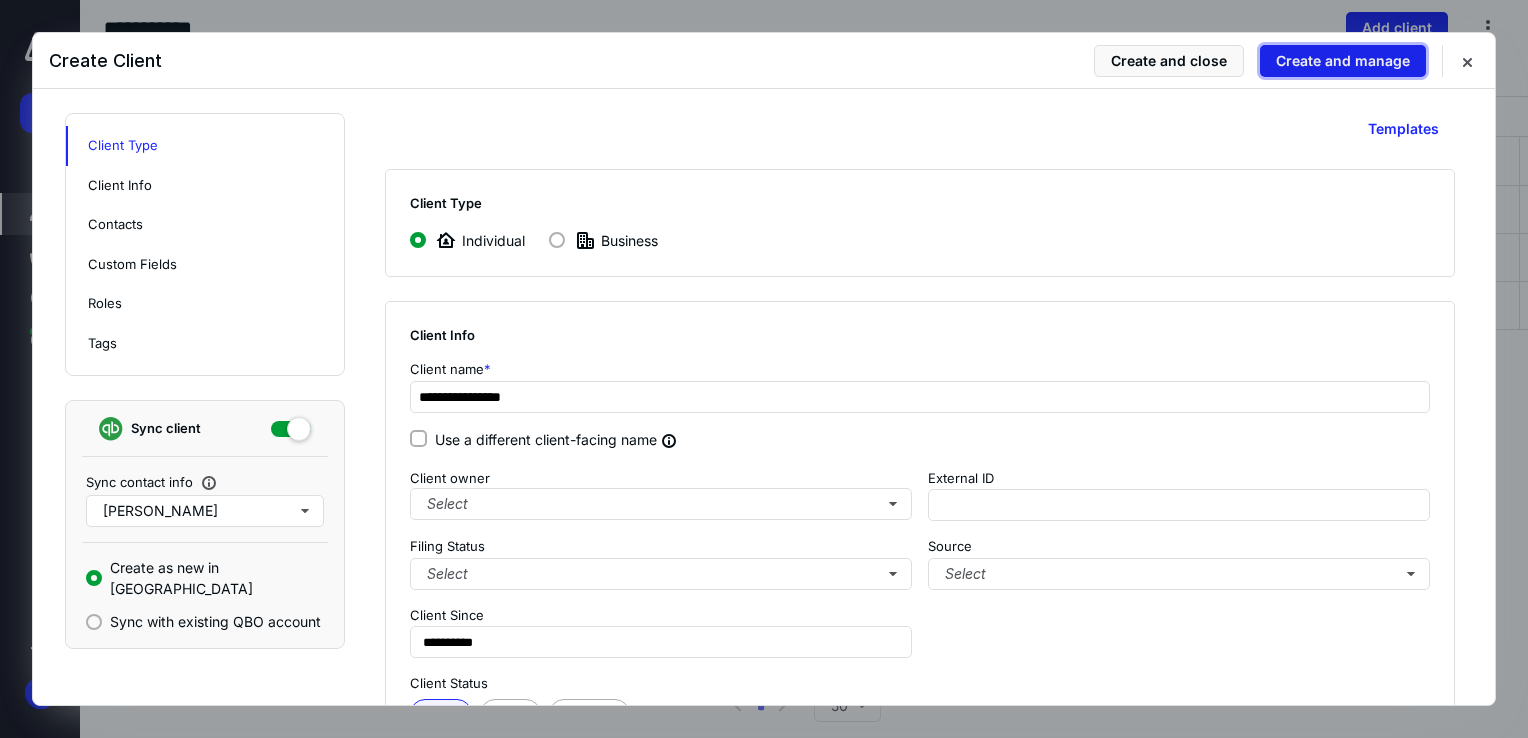 click on "Create and manage" at bounding box center [1343, 61] 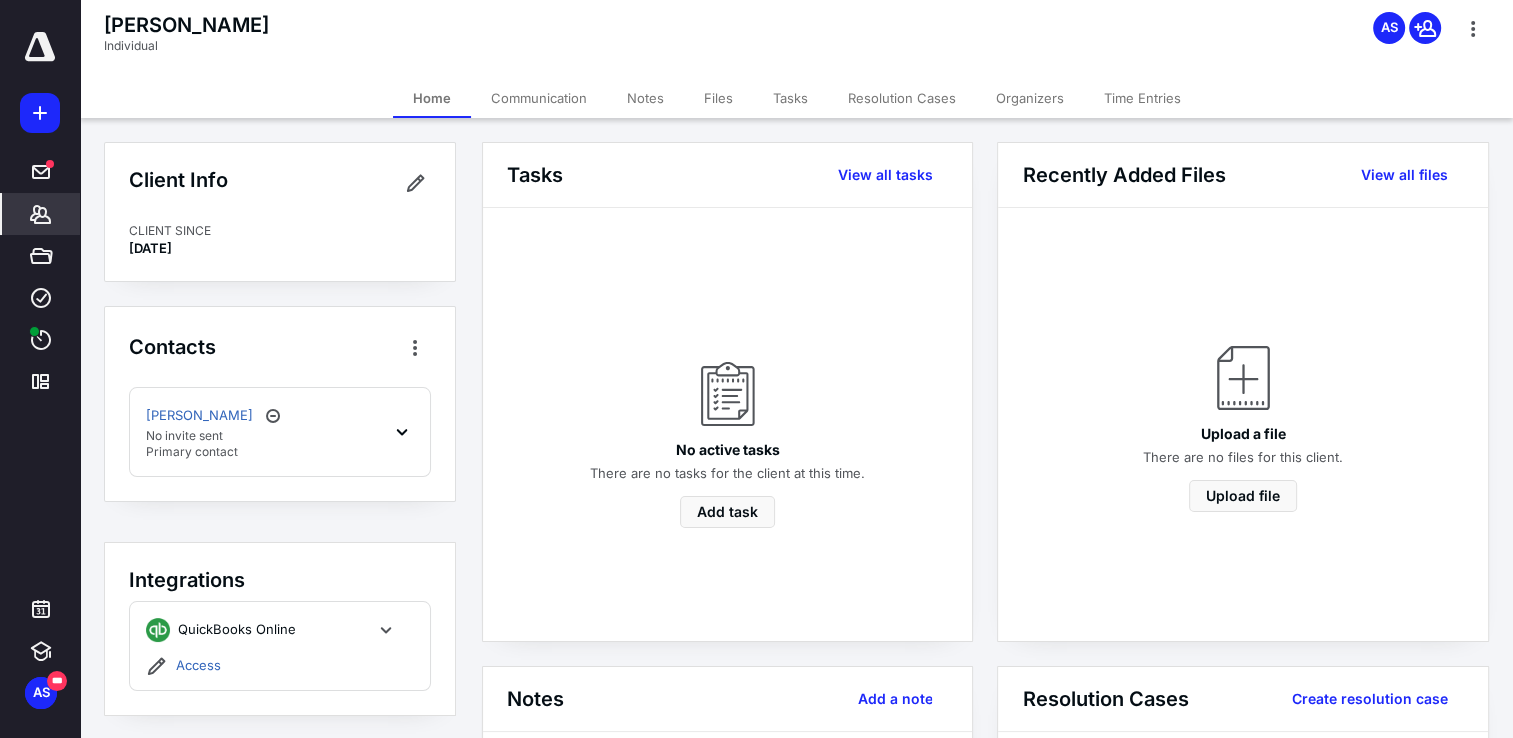 click on "Alexander Lotier No invite sent Primary contact" at bounding box center (280, 432) 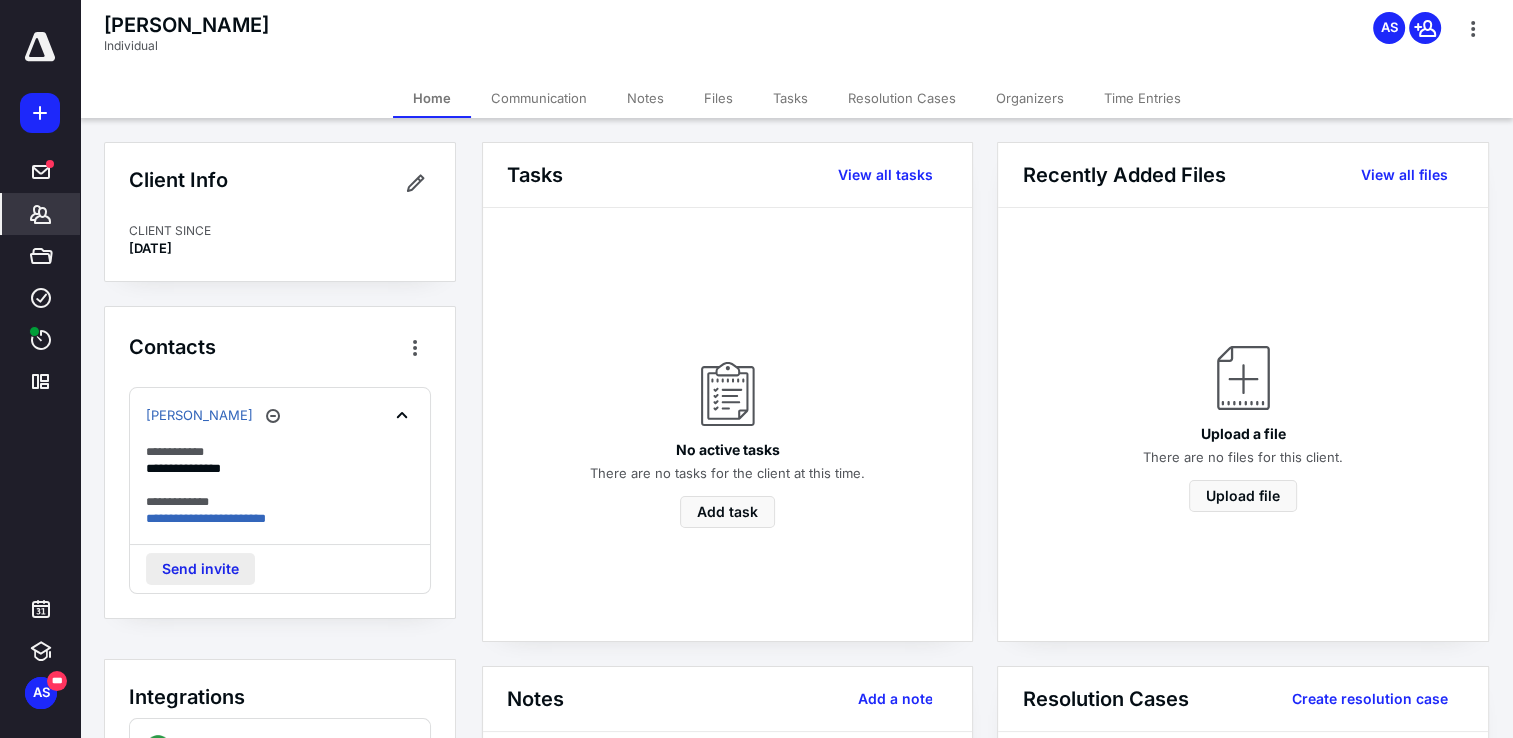 click on "Send invite" at bounding box center (200, 569) 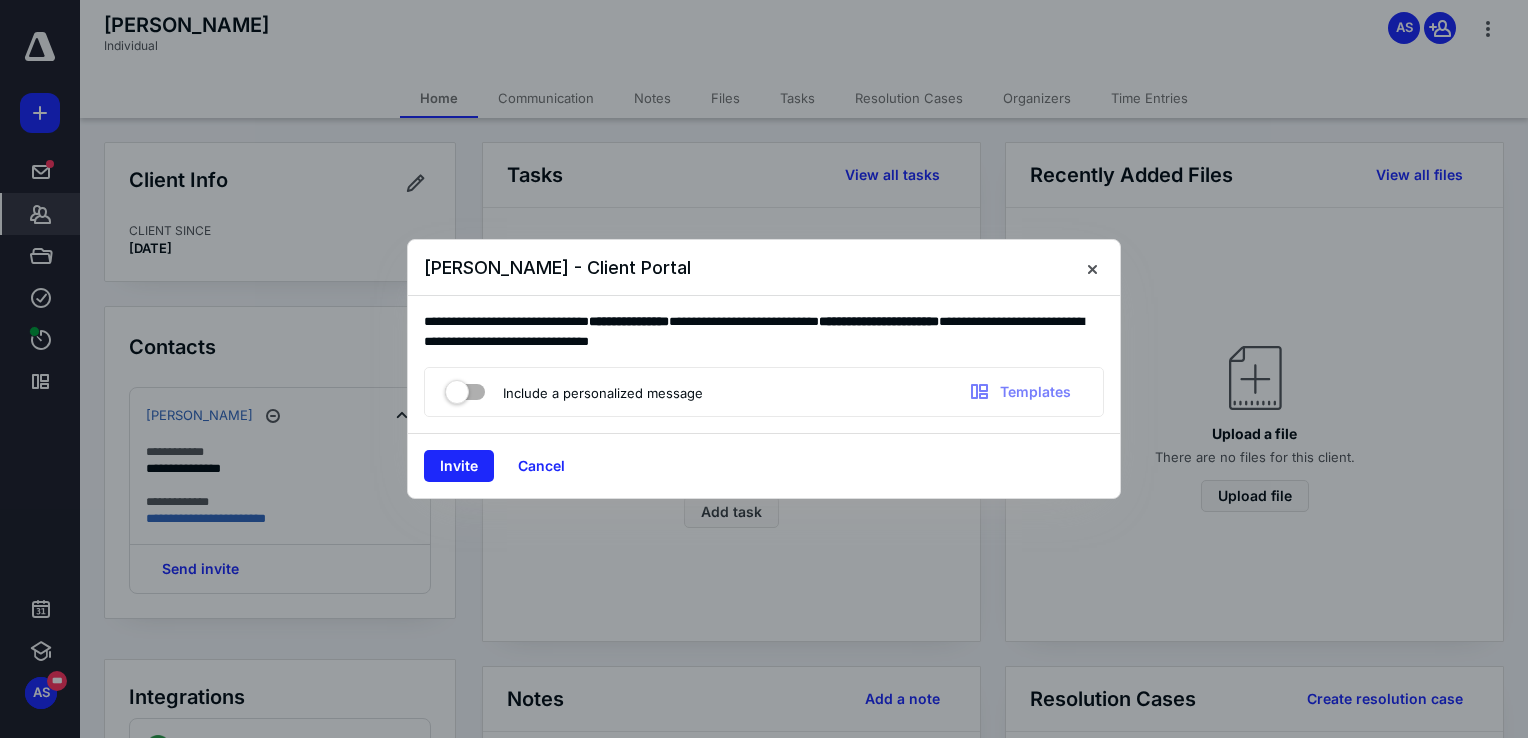 click at bounding box center (465, 388) 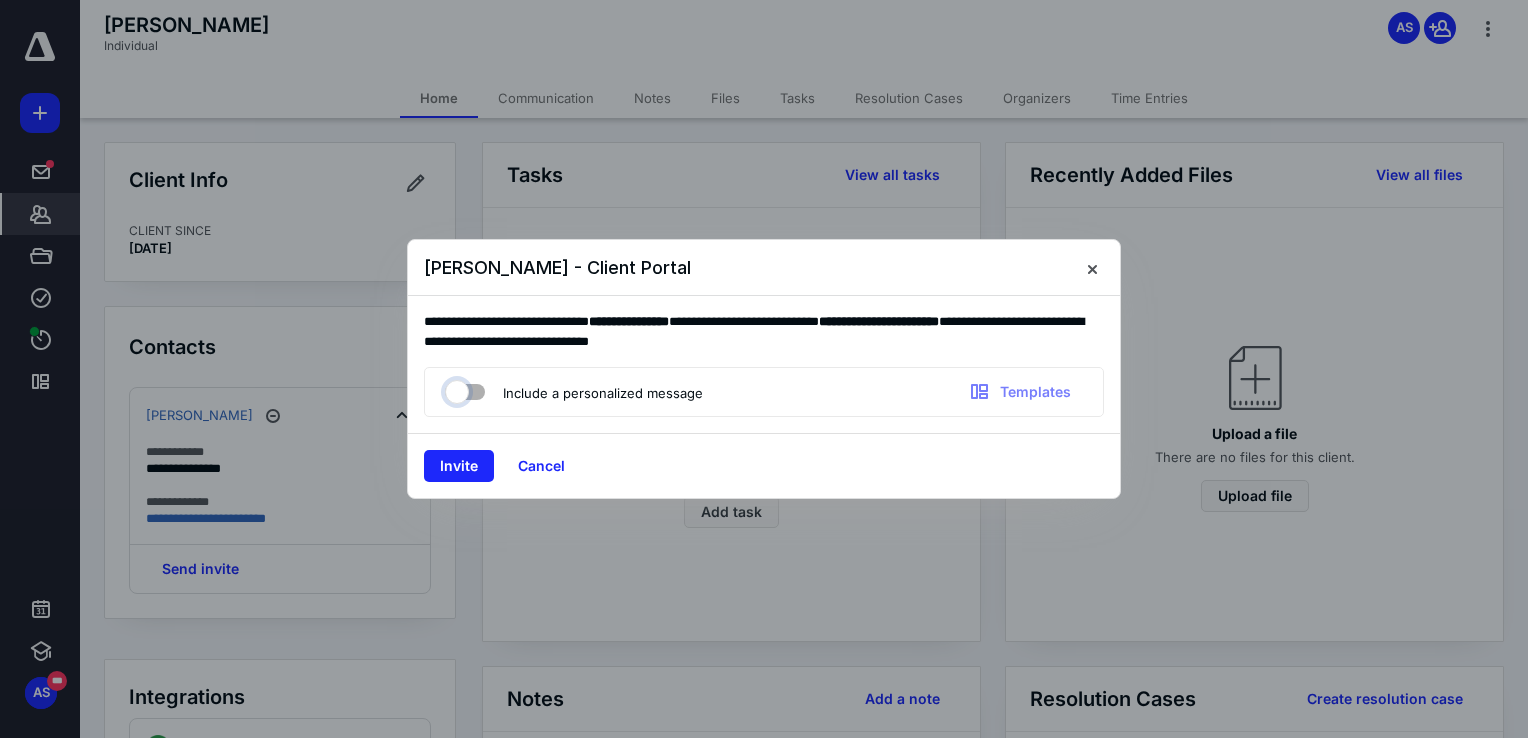 click at bounding box center [455, 389] 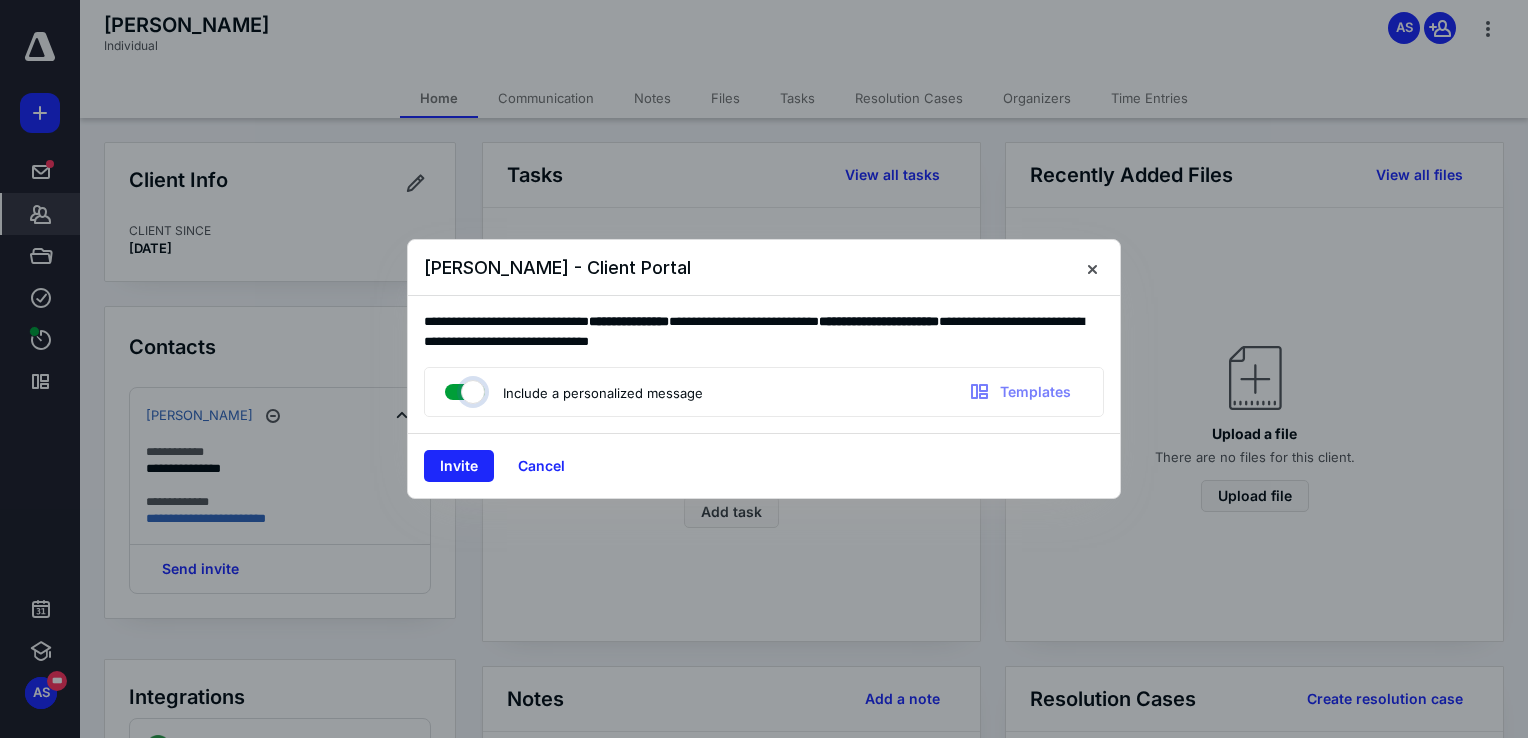 checkbox on "true" 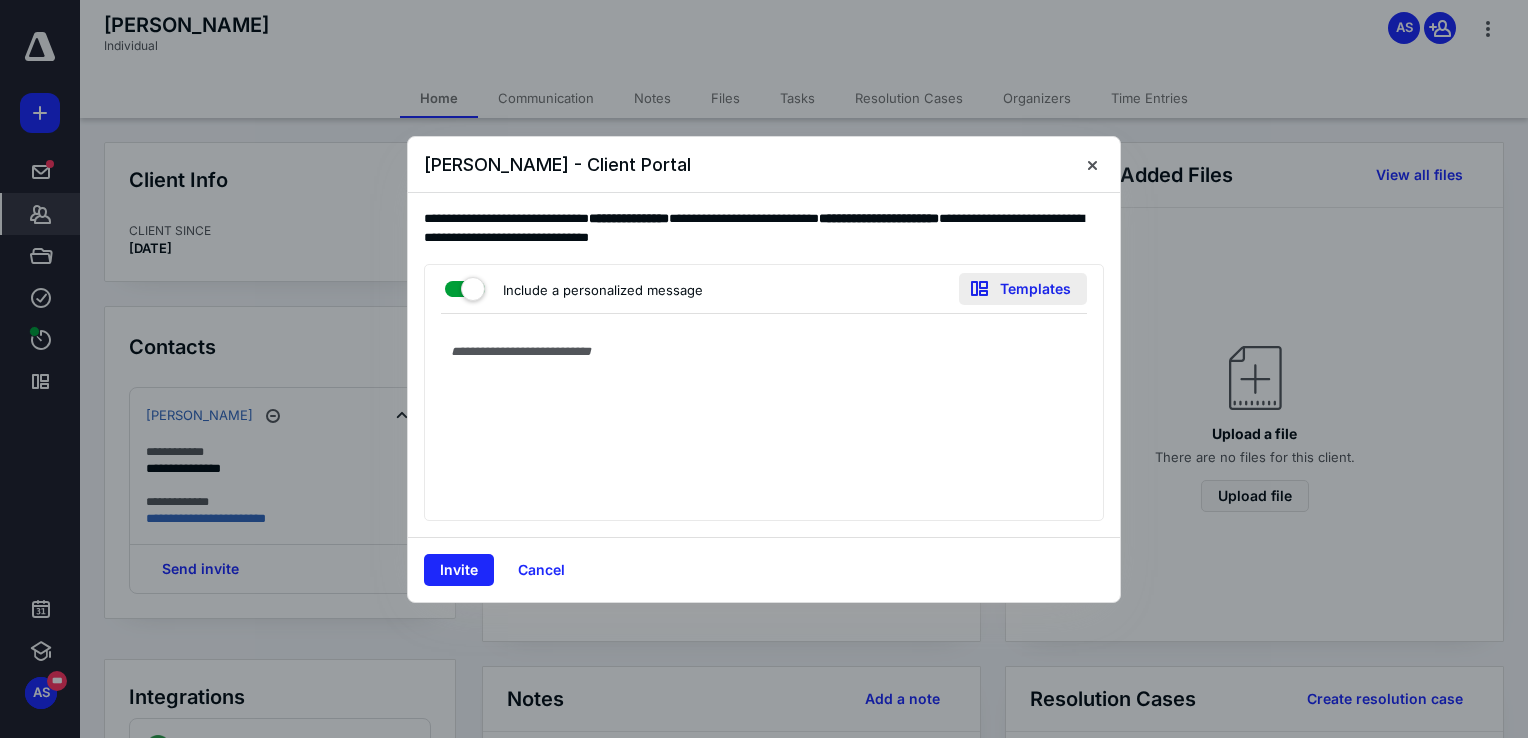 click on "Templates" at bounding box center [1023, 289] 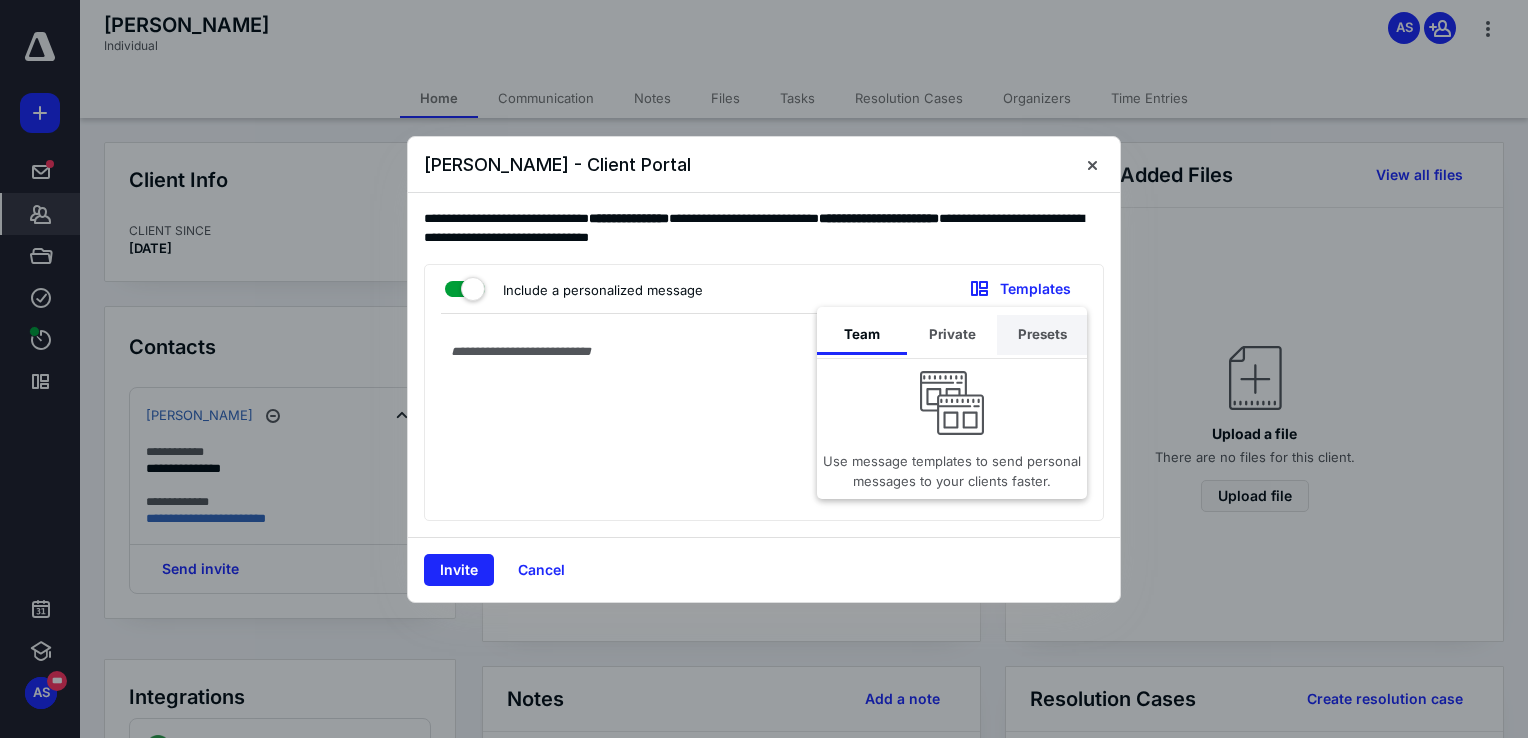 click on "Presets" at bounding box center (1042, 335) 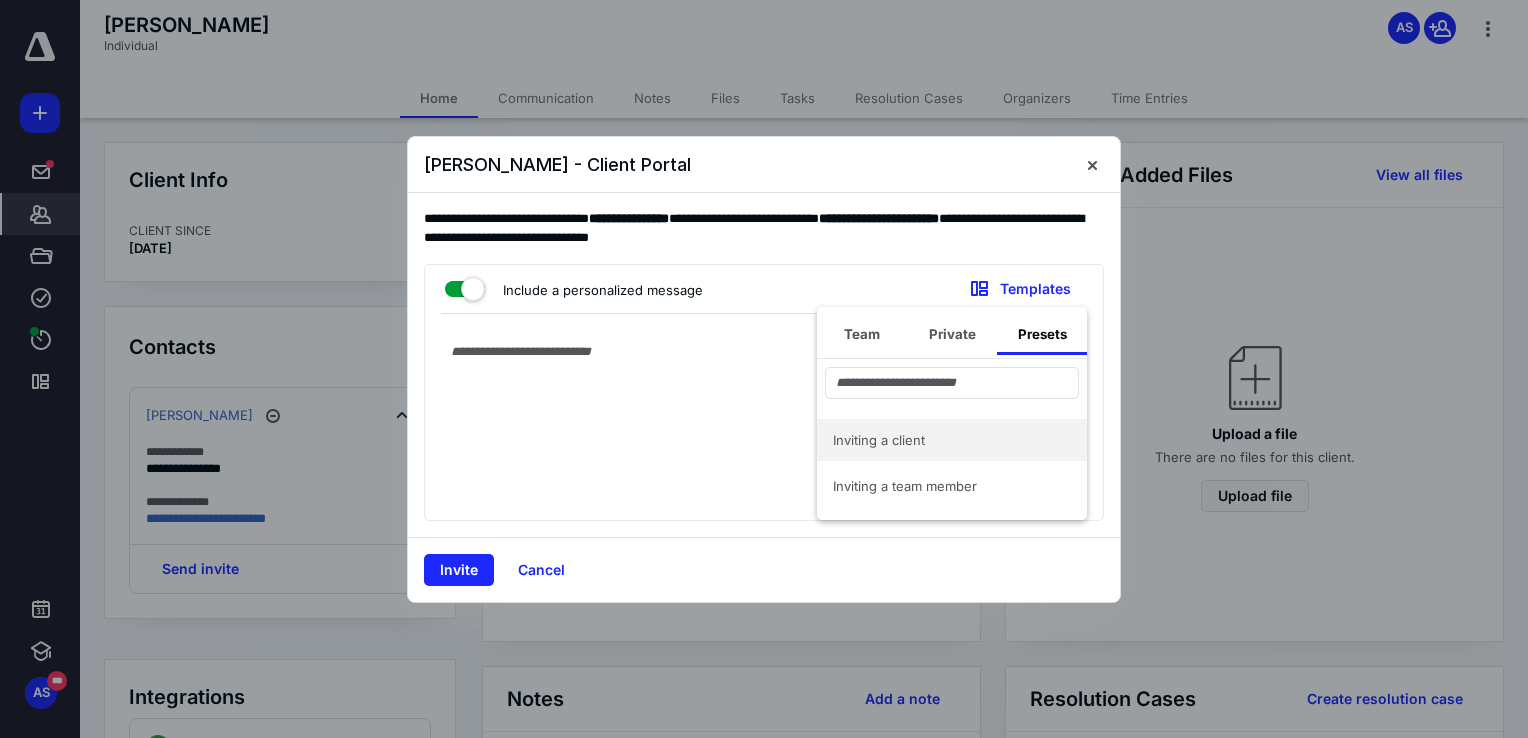 click on "Inviting a client" at bounding box center [952, 440] 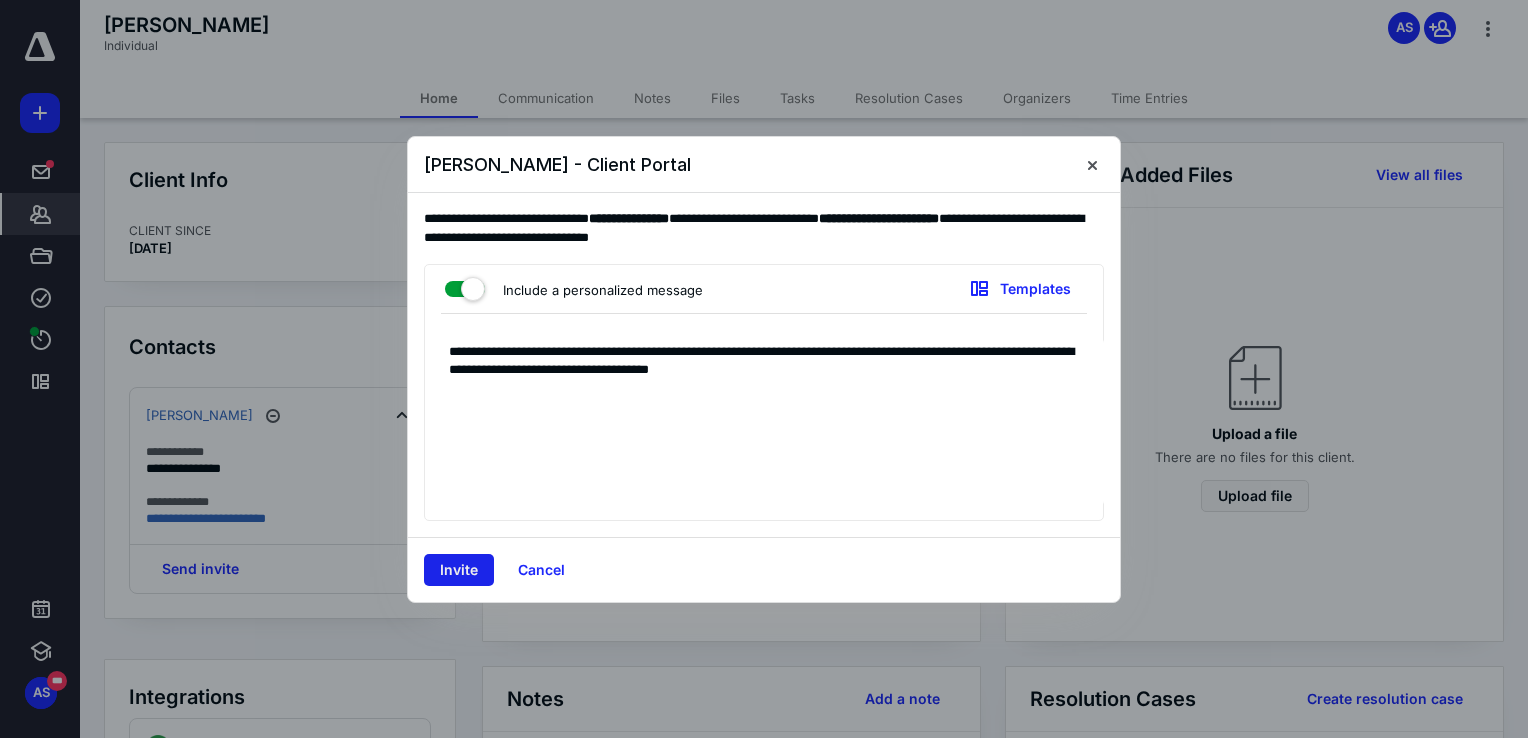 click on "Invite" at bounding box center (459, 570) 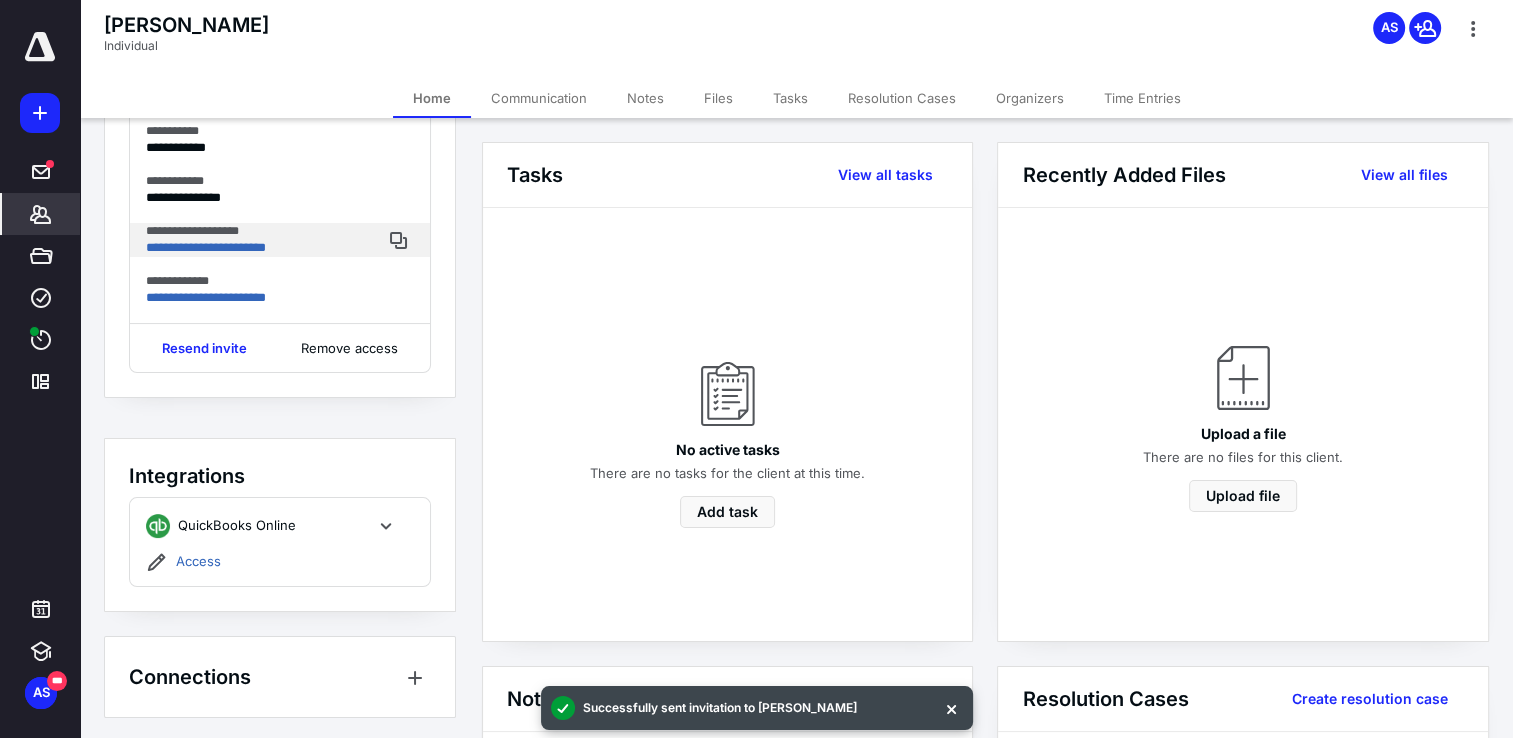 scroll, scrollTop: 316, scrollLeft: 0, axis: vertical 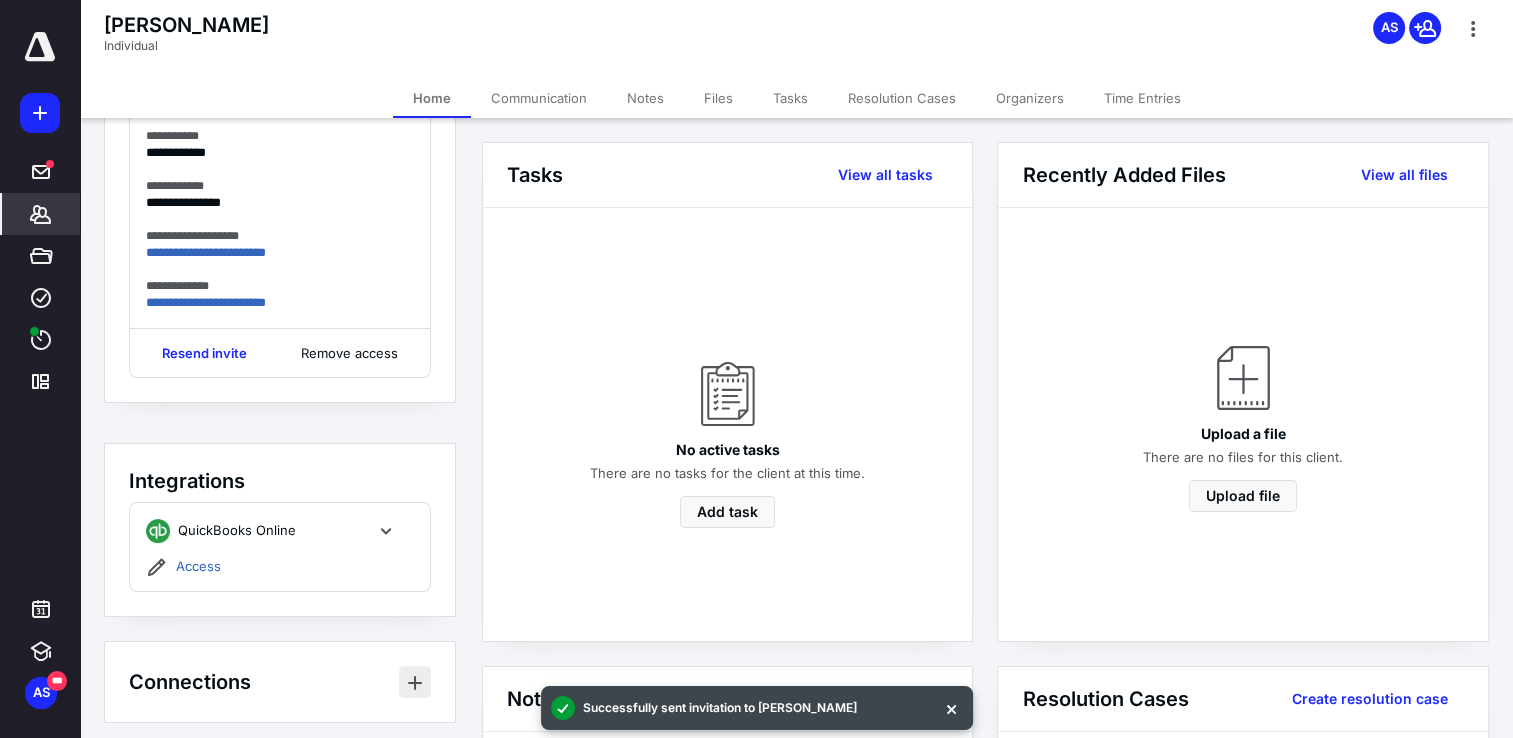 click at bounding box center (415, 682) 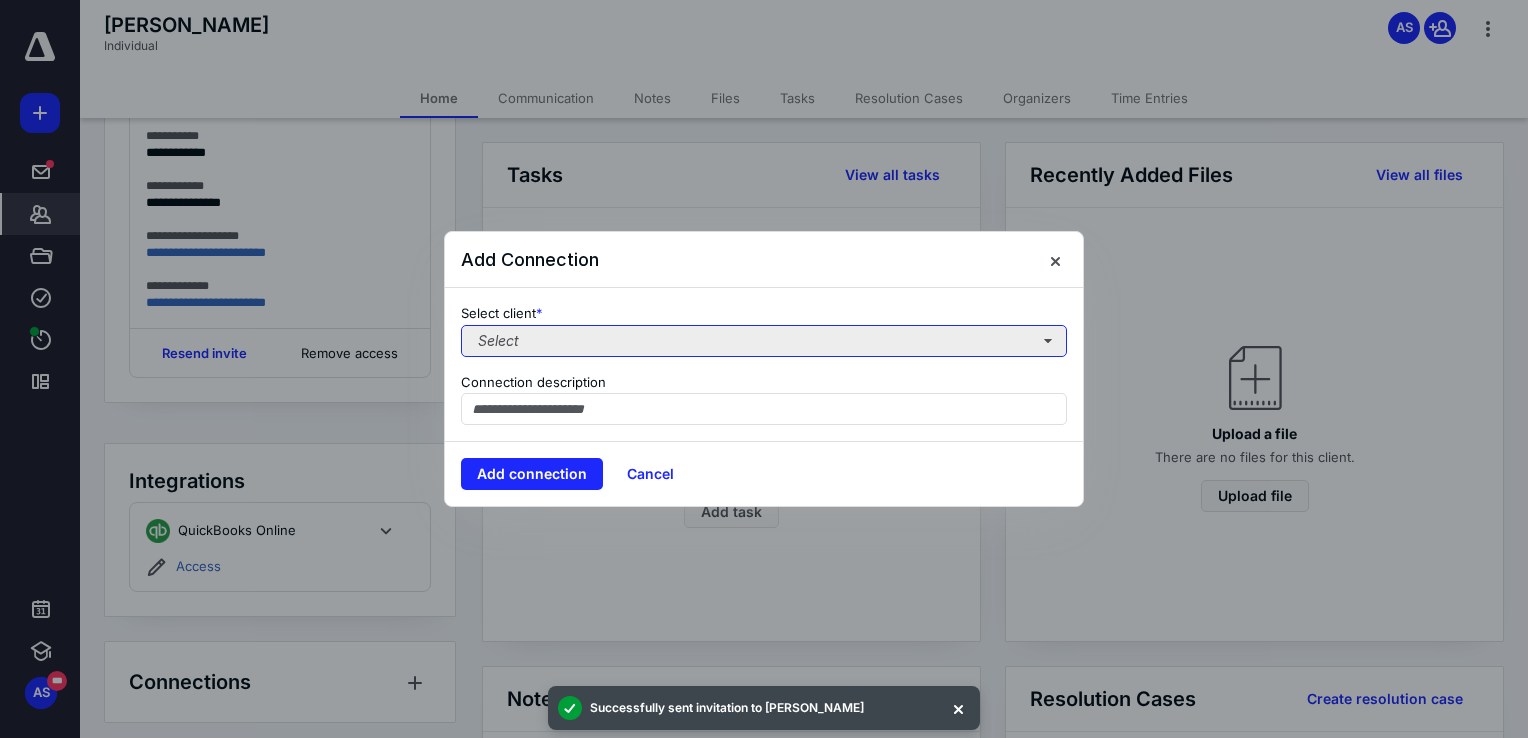 click on "Select" at bounding box center [764, 341] 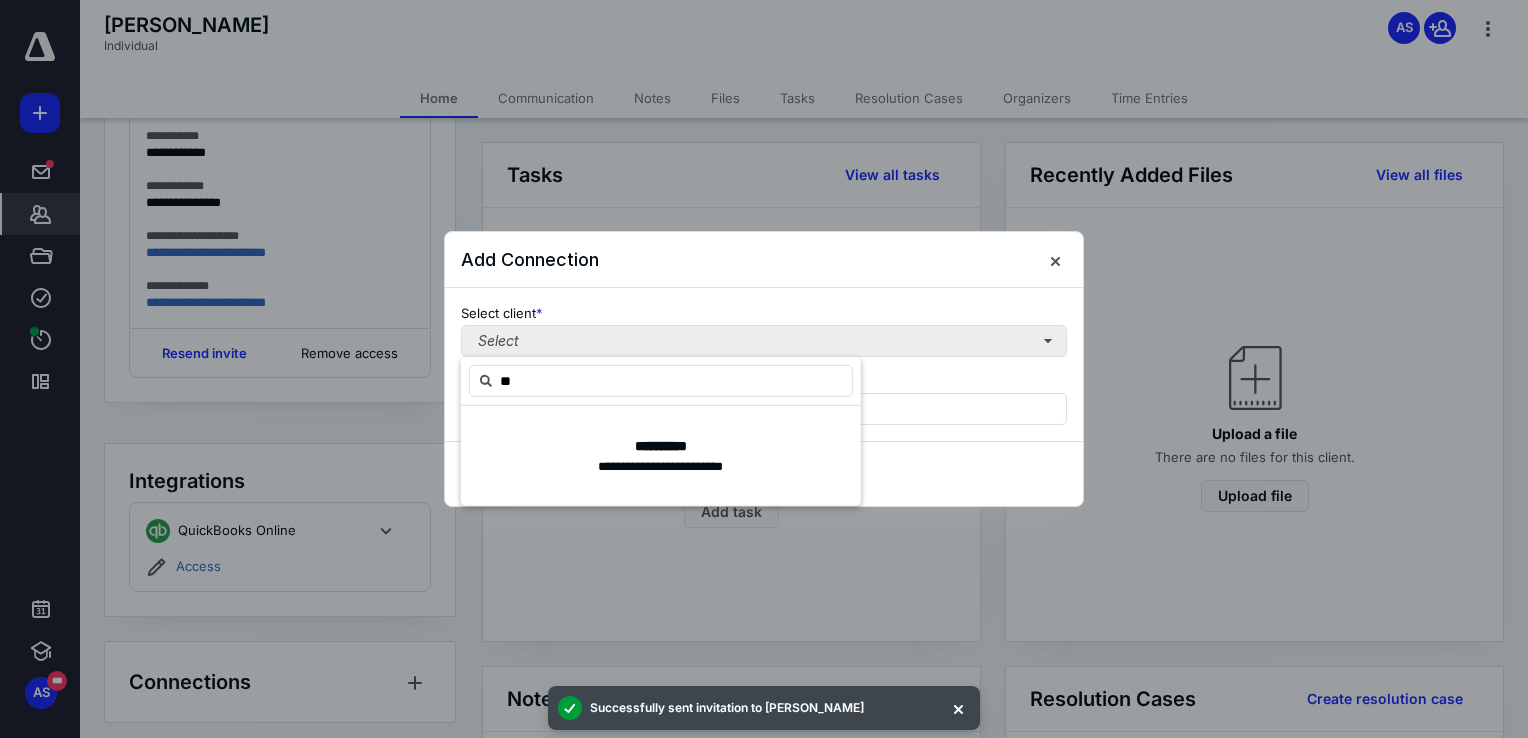 type on "***" 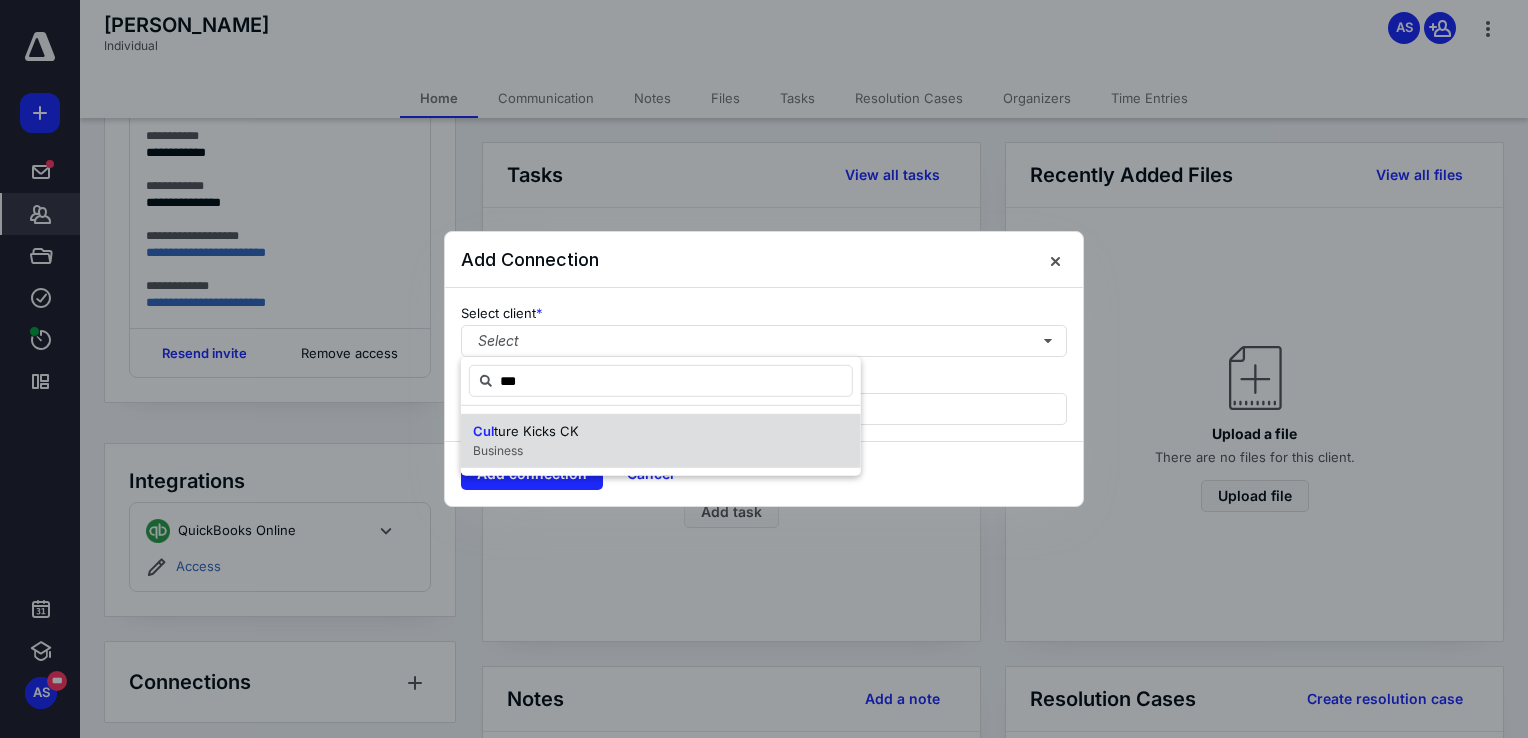 click on "Cul ture Kicks CK Business" at bounding box center (661, 441) 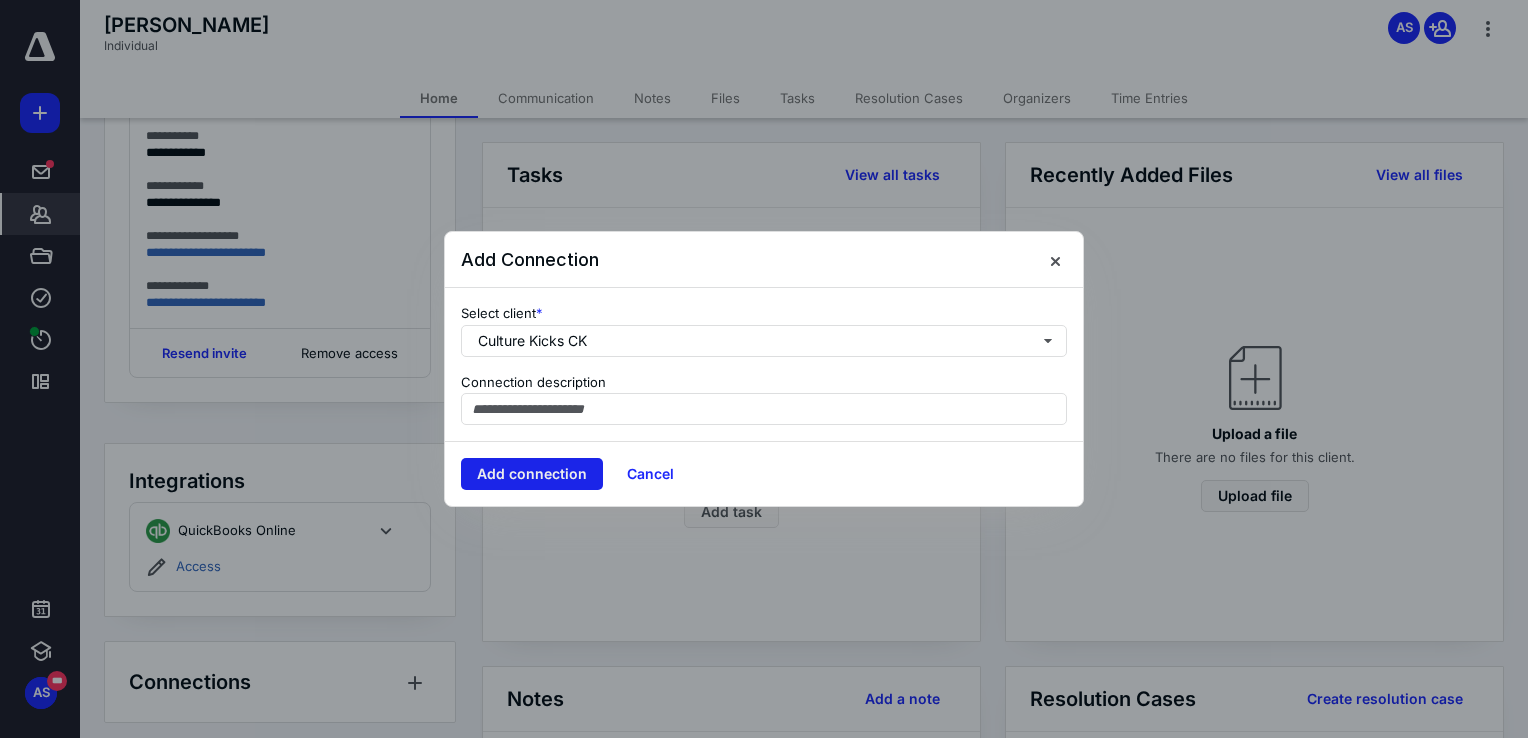 click on "Add connection" at bounding box center (532, 474) 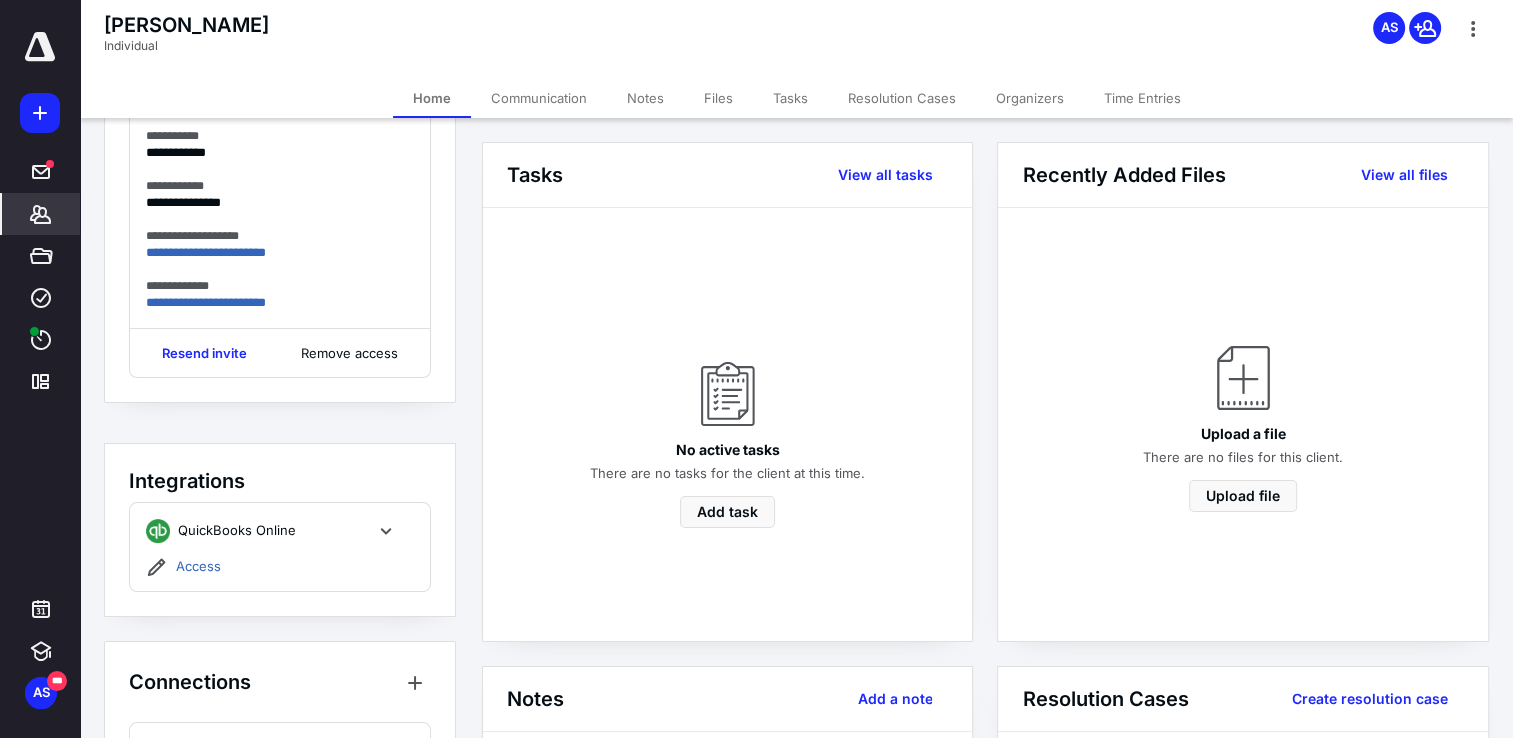 scroll, scrollTop: 411, scrollLeft: 0, axis: vertical 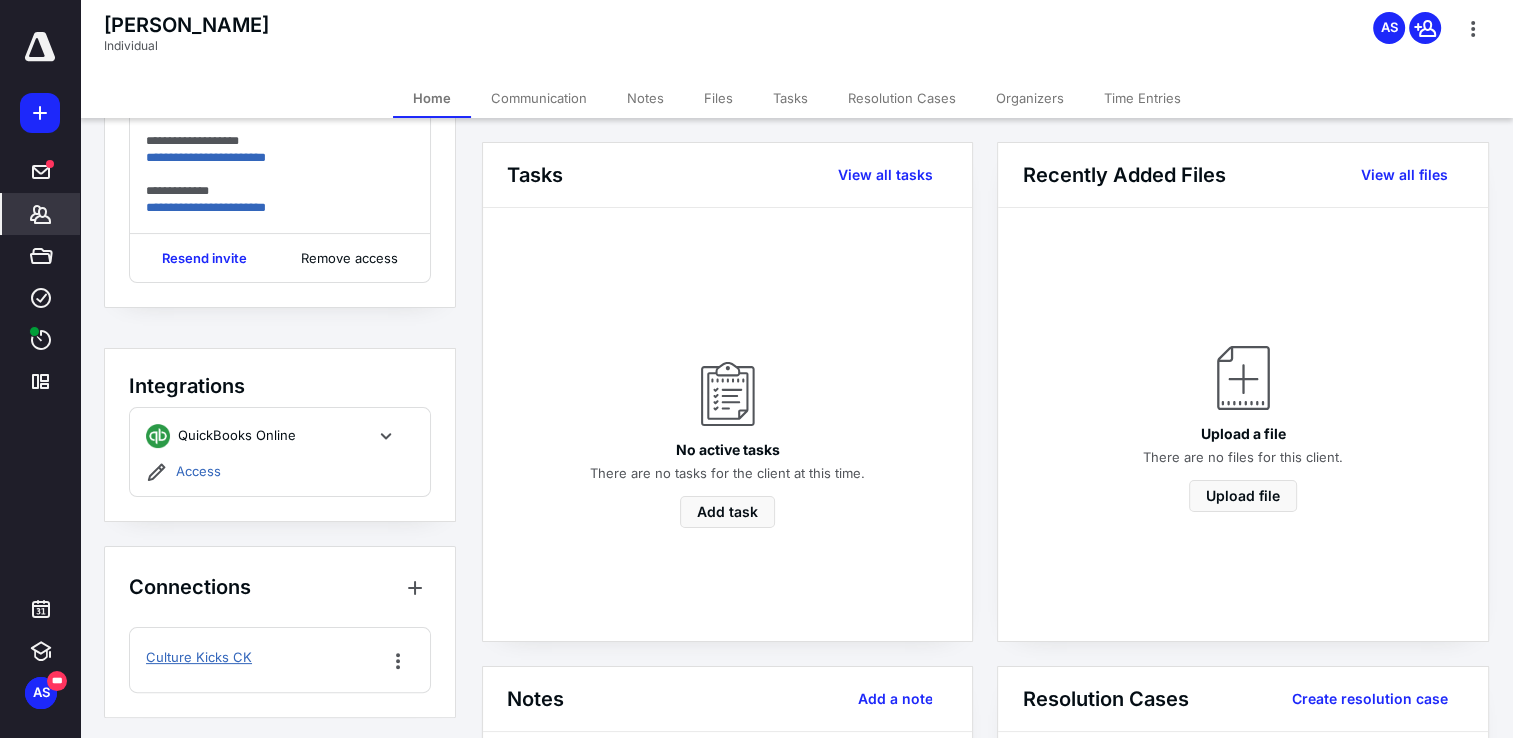 click on "Culture Kicks CK" at bounding box center (199, 658) 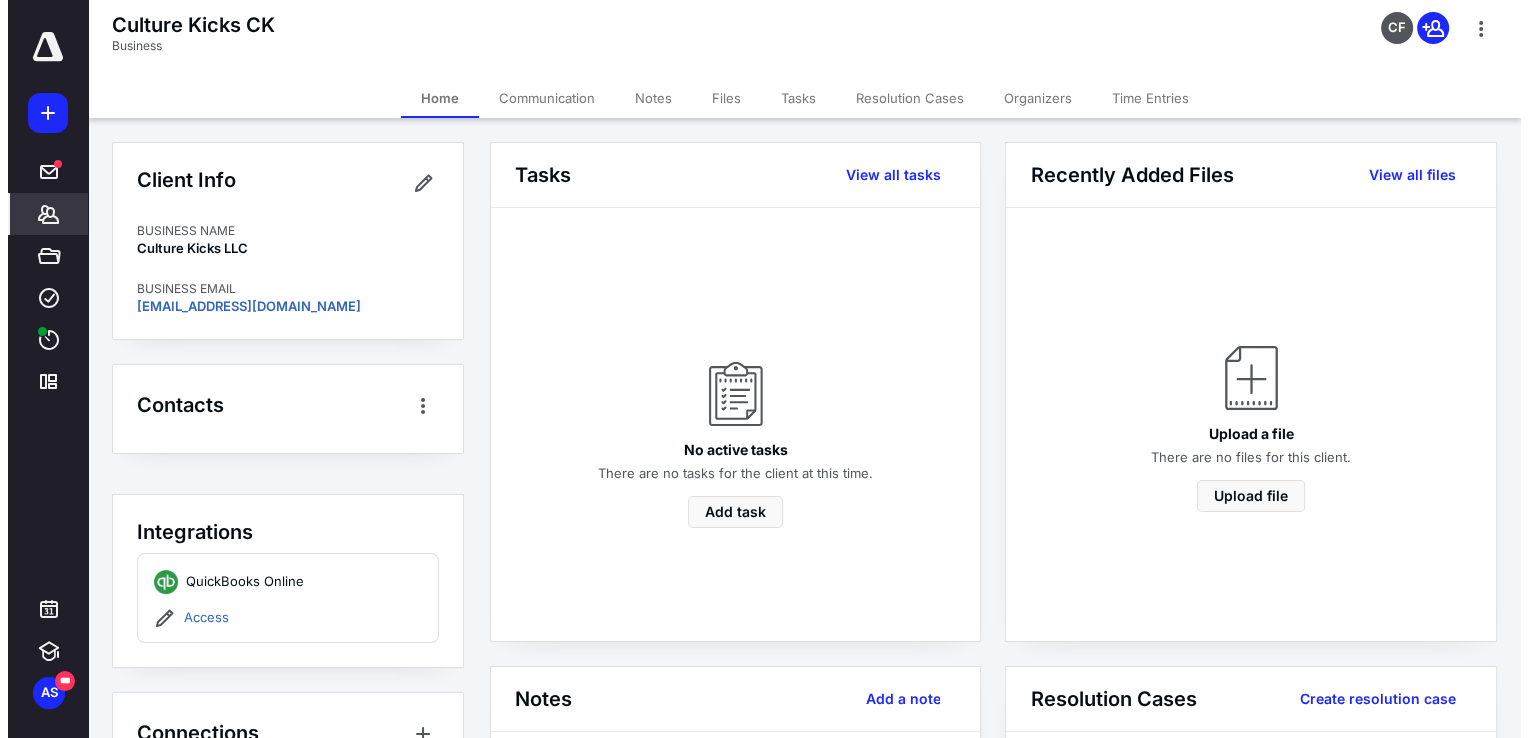 scroll, scrollTop: 147, scrollLeft: 0, axis: vertical 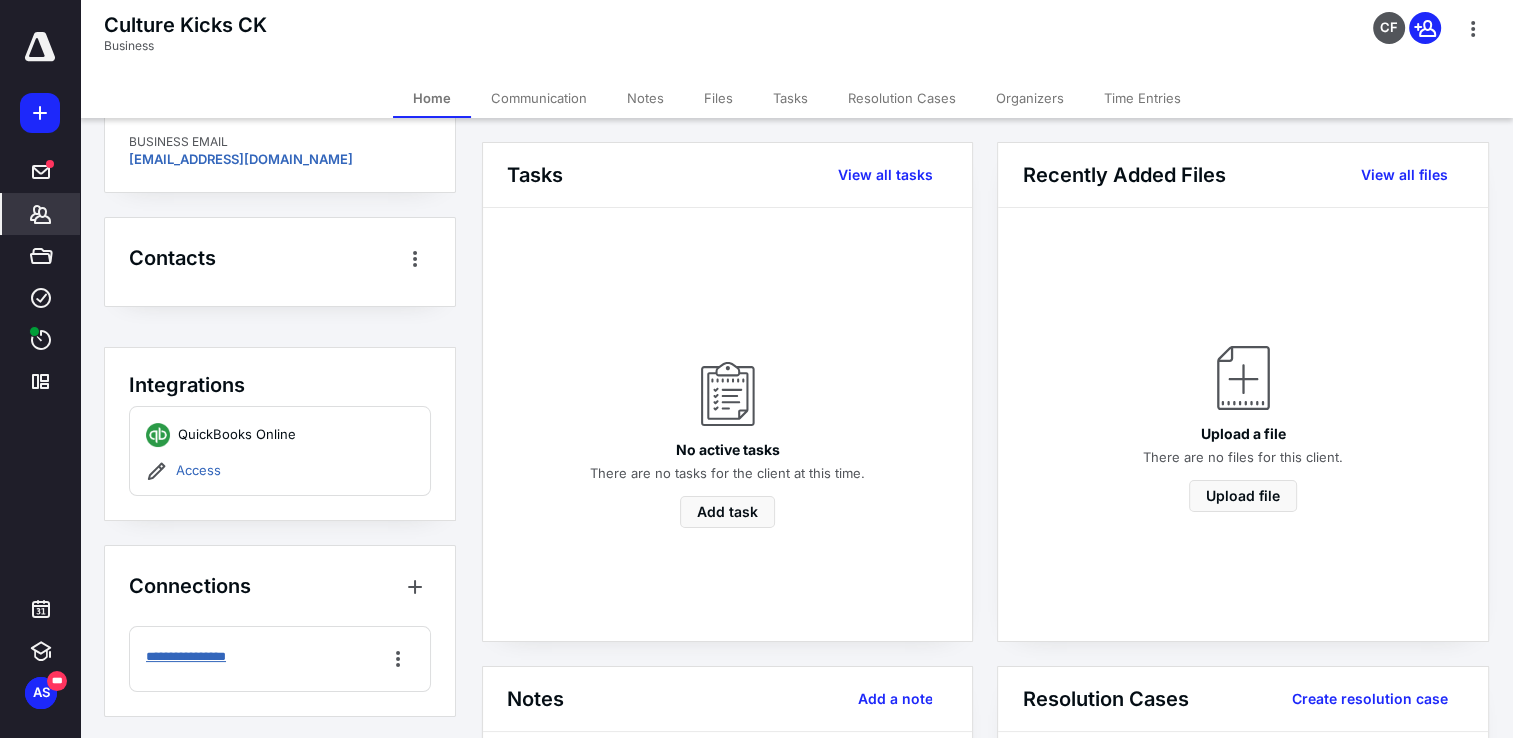 click on "**********" at bounding box center [196, 657] 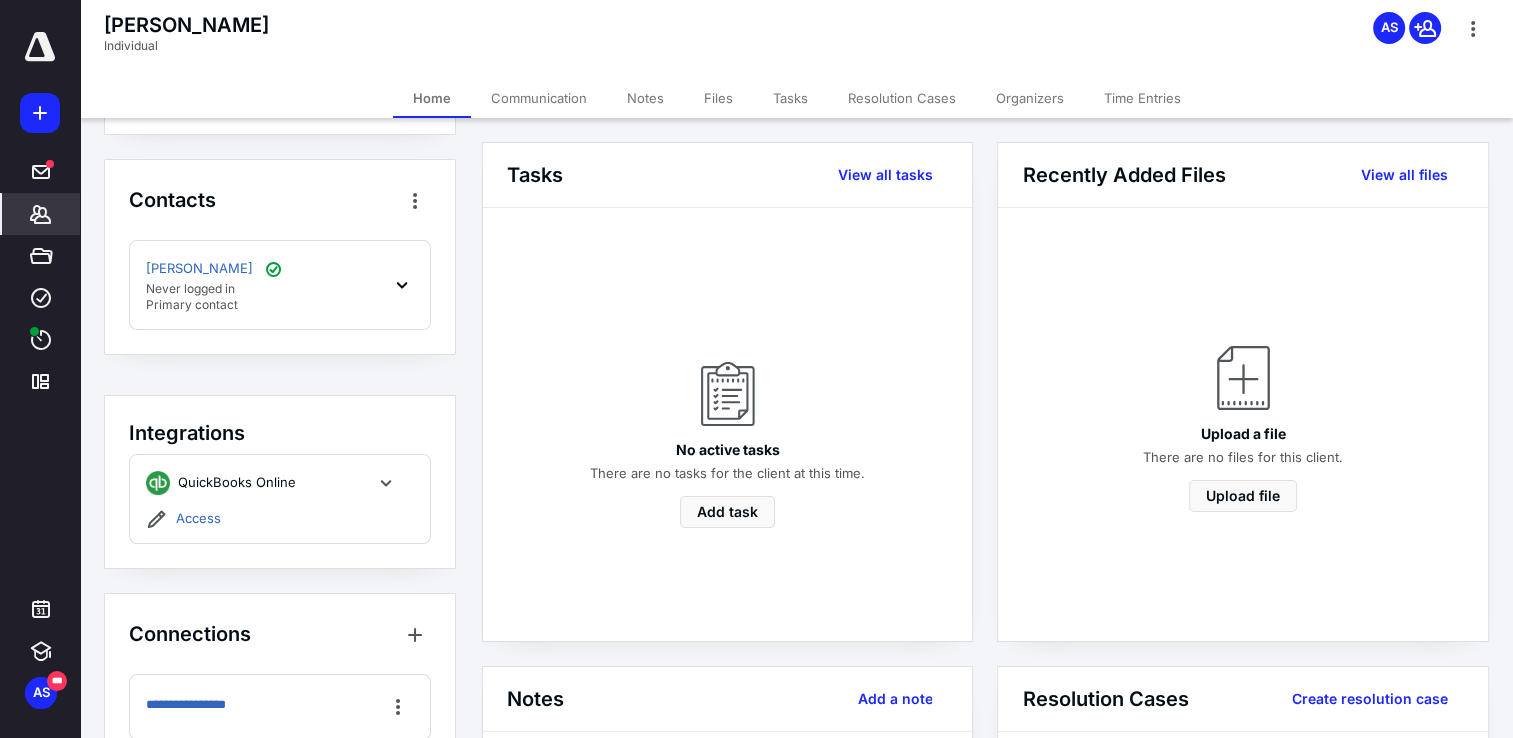 click at bounding box center [40, 113] 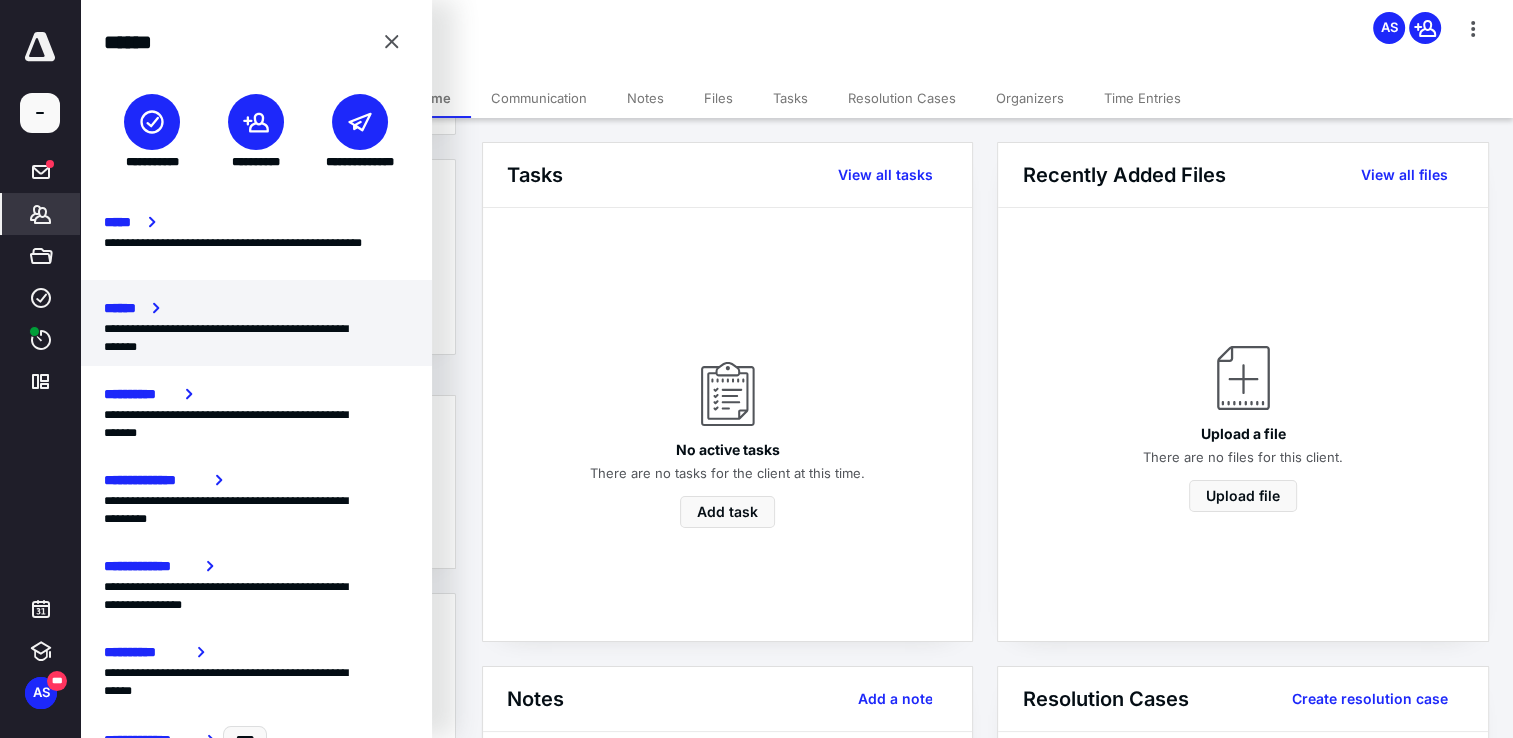 click on "**********" at bounding box center [248, 338] 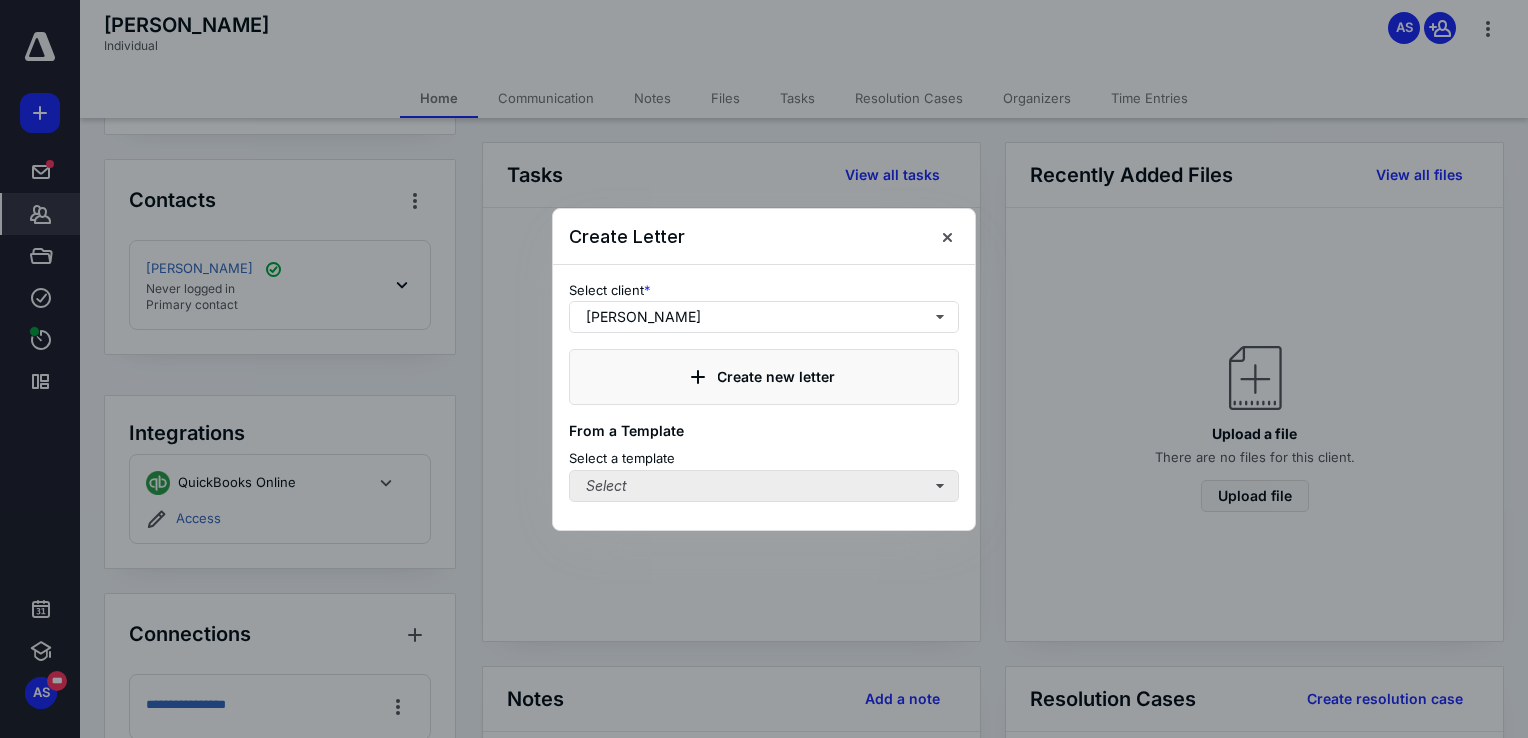 drag, startPoint x: 721, startPoint y: 468, endPoint x: 721, endPoint y: 480, distance: 12 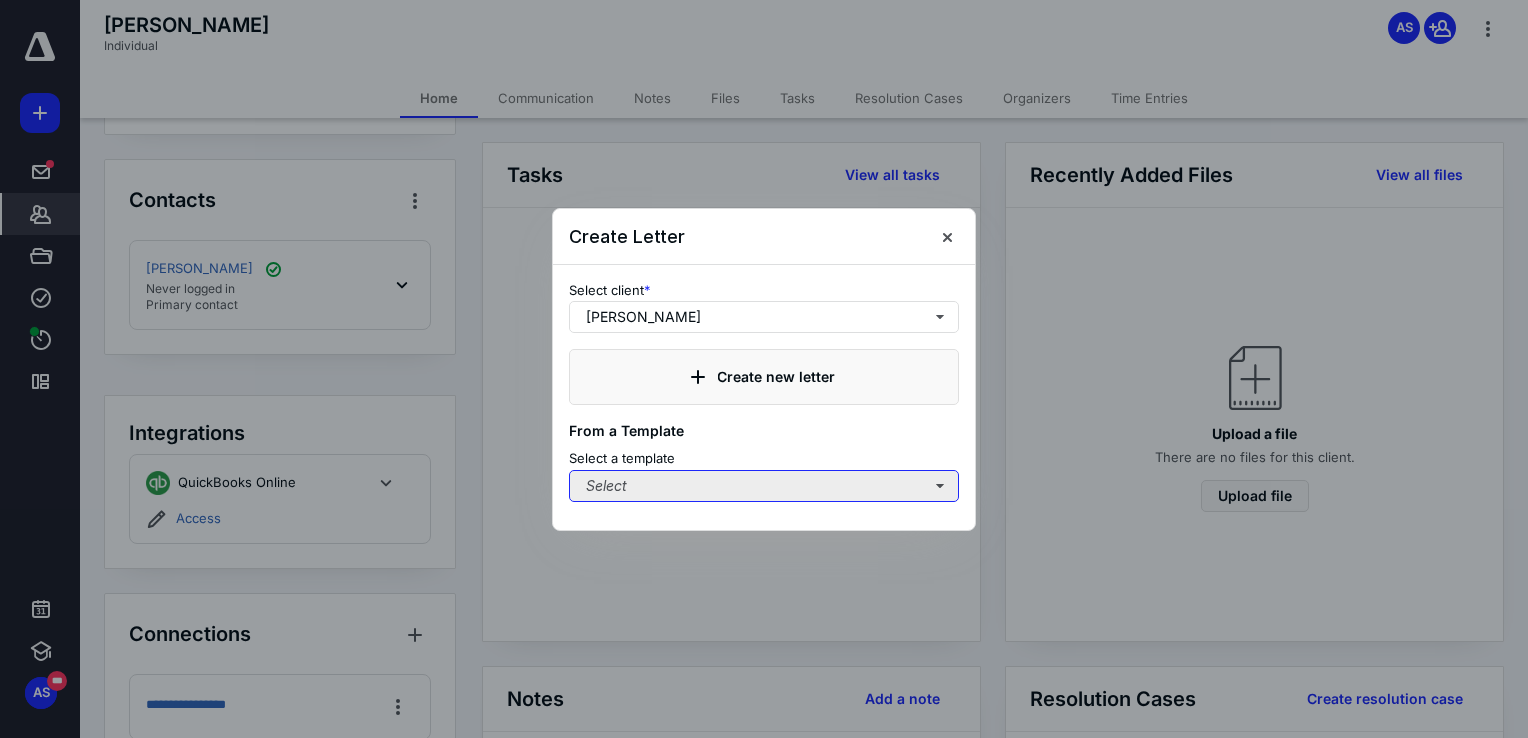click on "Select" at bounding box center (764, 486) 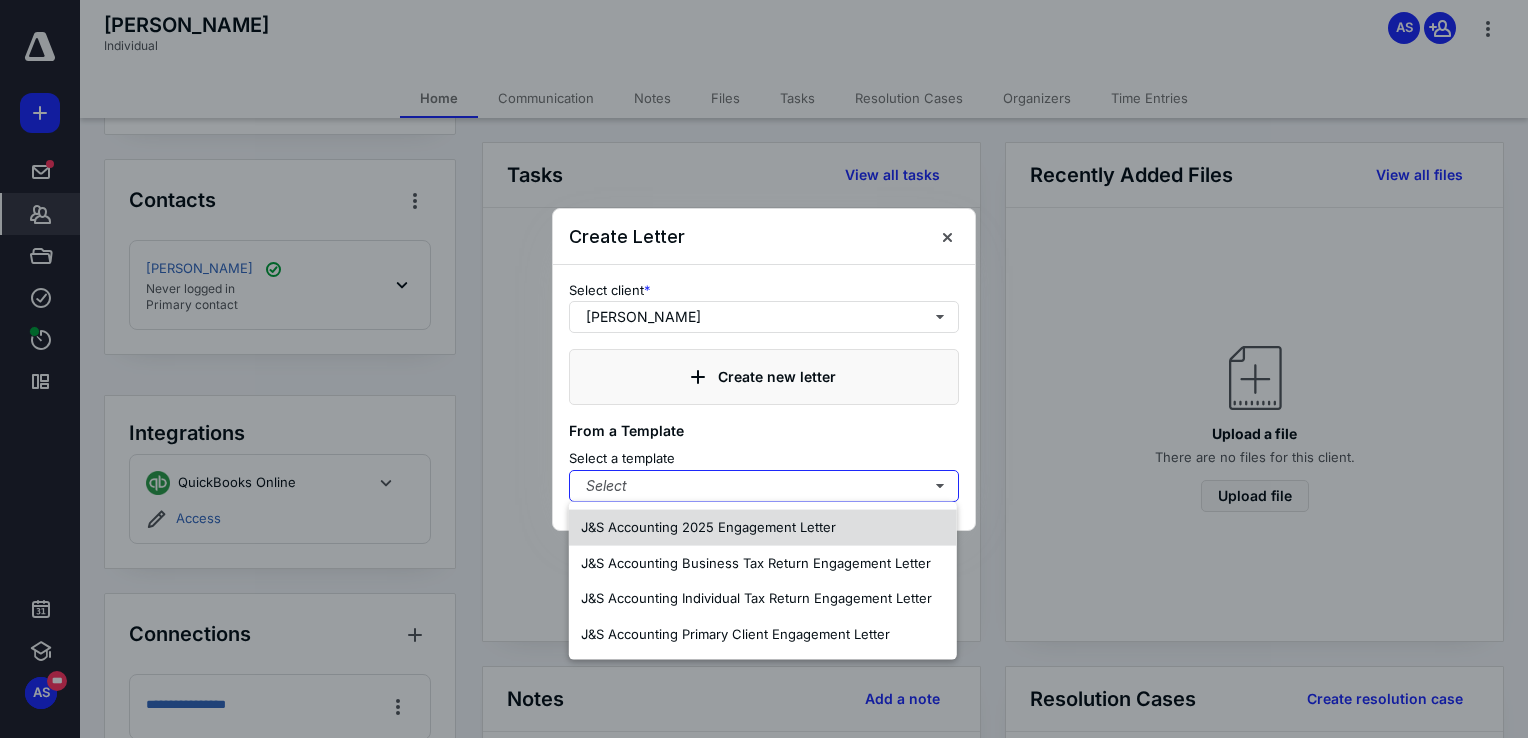 click on "J&S Accounting 2025 Engagement Letter" at bounding box center [708, 527] 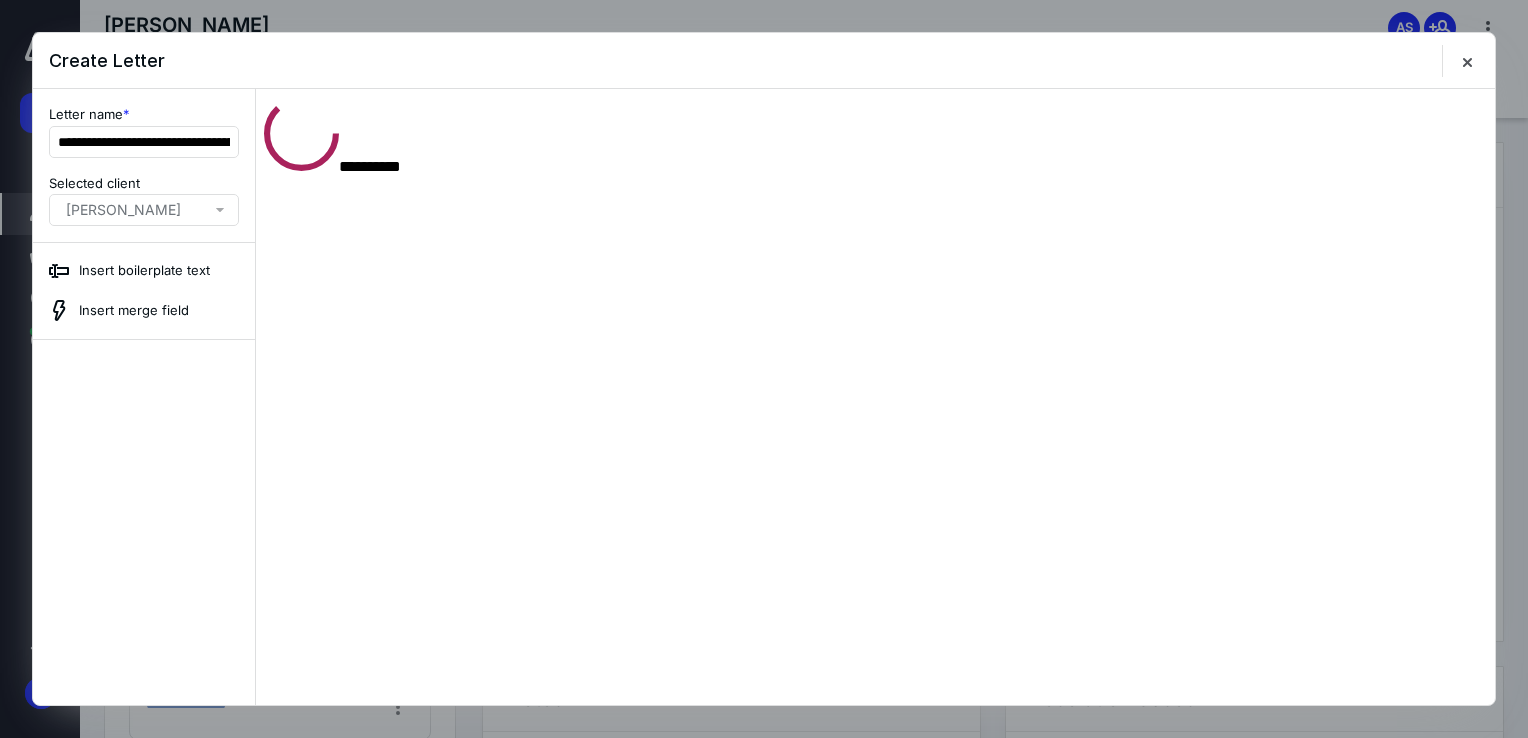 scroll, scrollTop: 0, scrollLeft: 0, axis: both 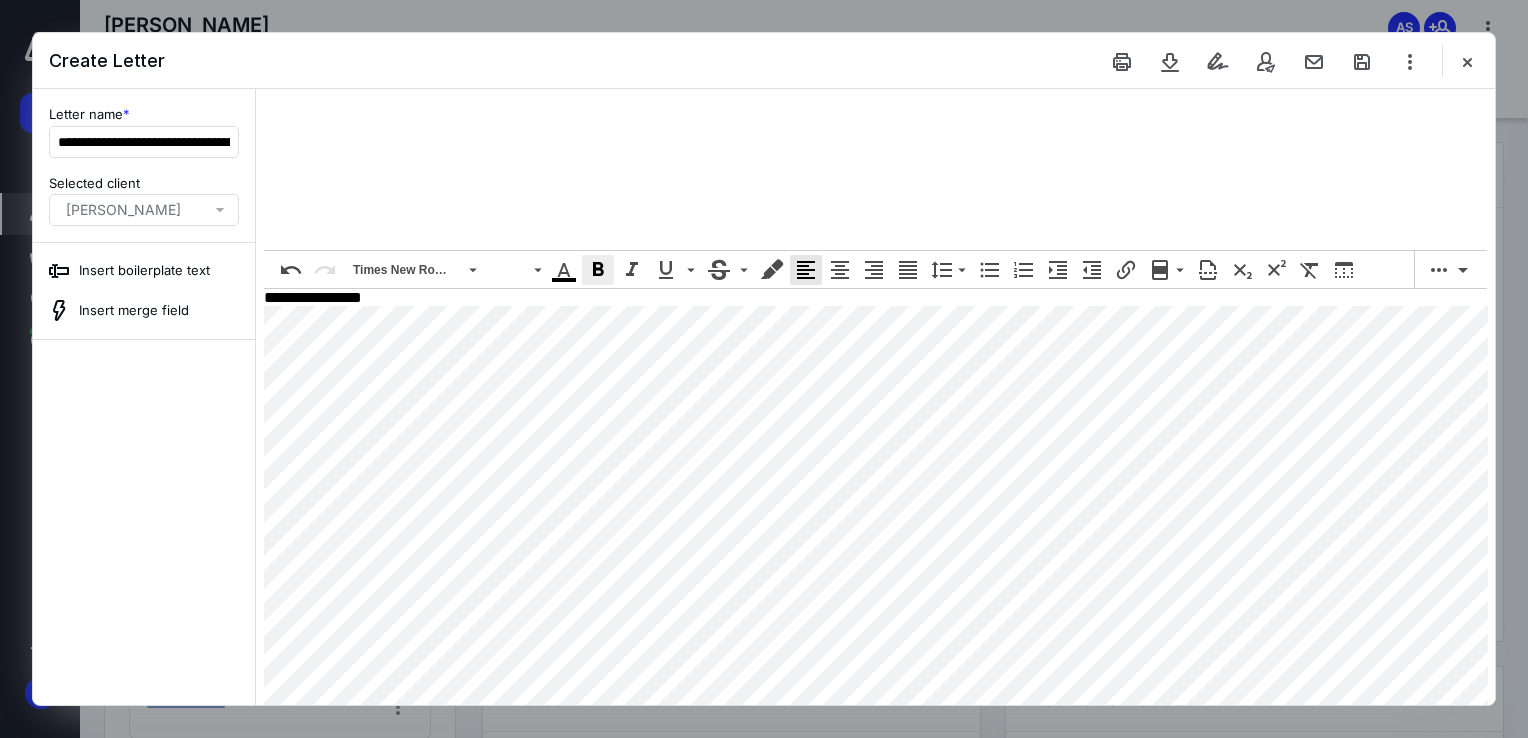 click 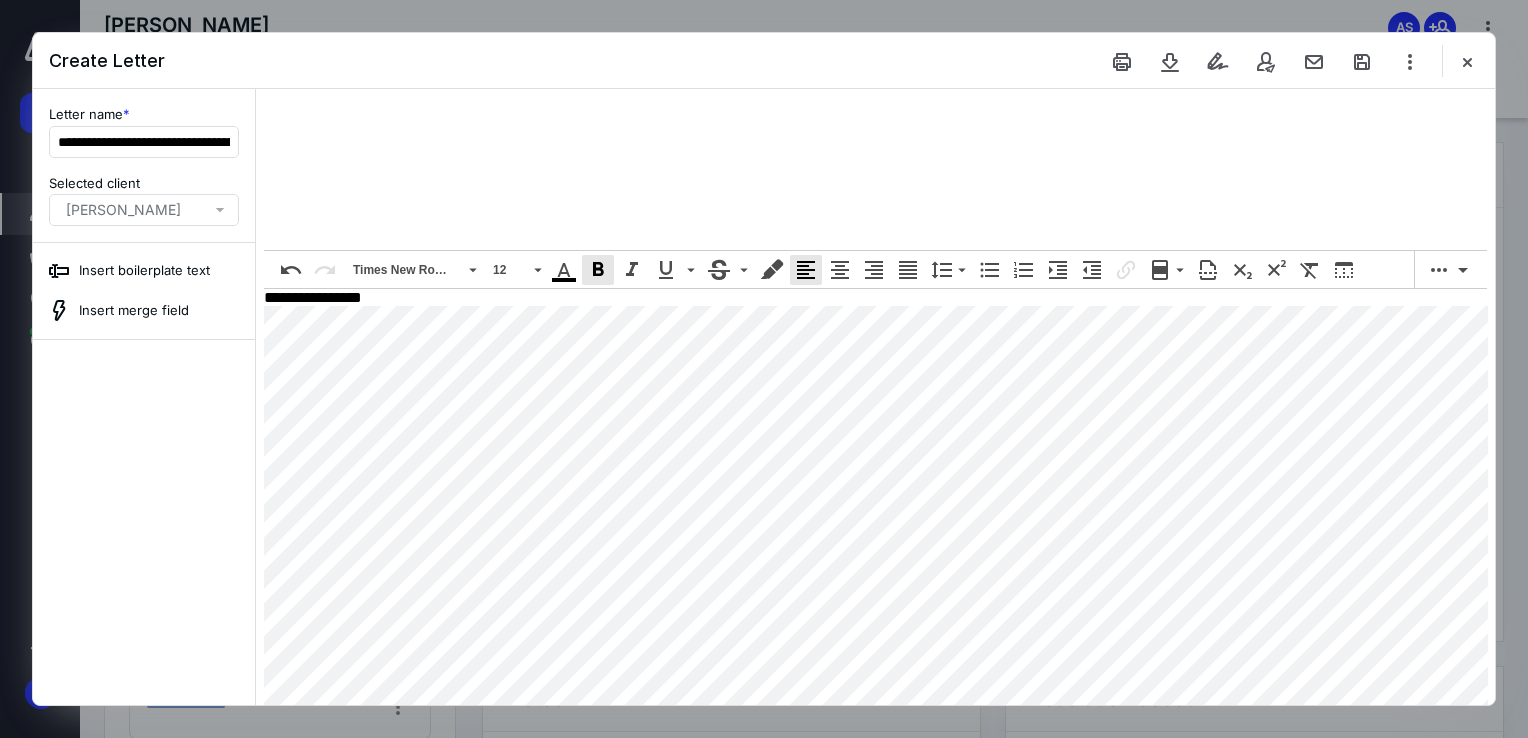 scroll, scrollTop: 540, scrollLeft: 0, axis: vertical 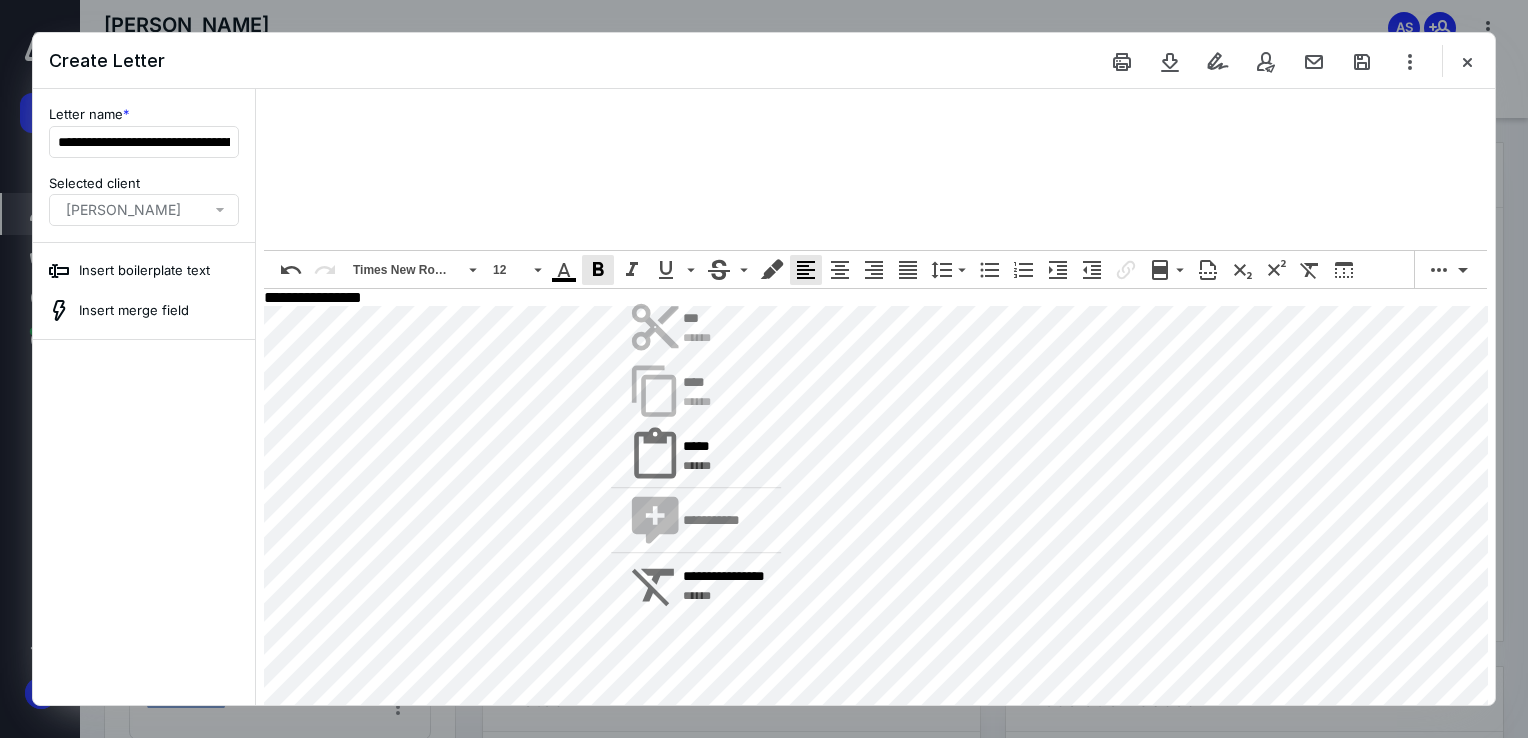 click on "*****" at bounding box center (696, 447) 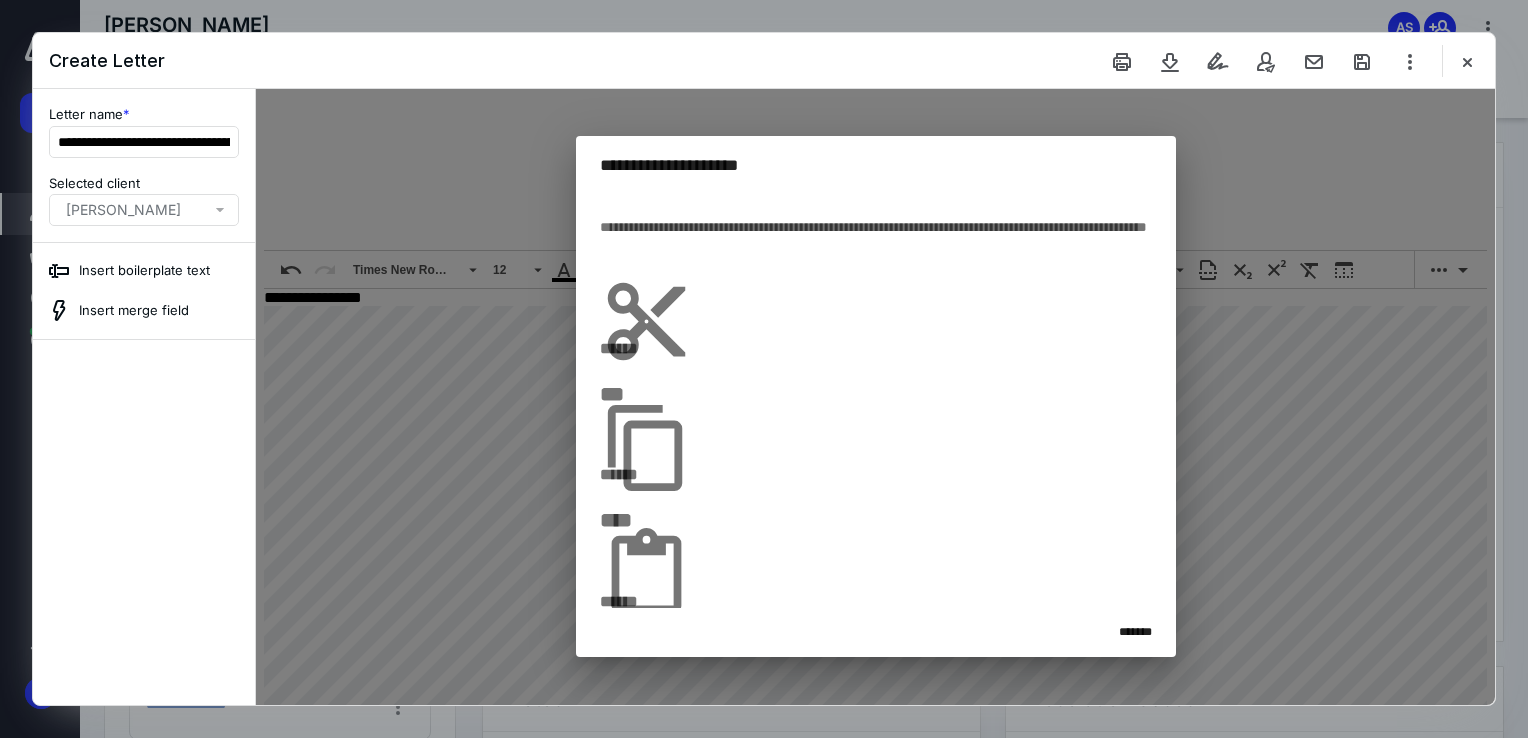 click on "*******" at bounding box center [1136, 632] 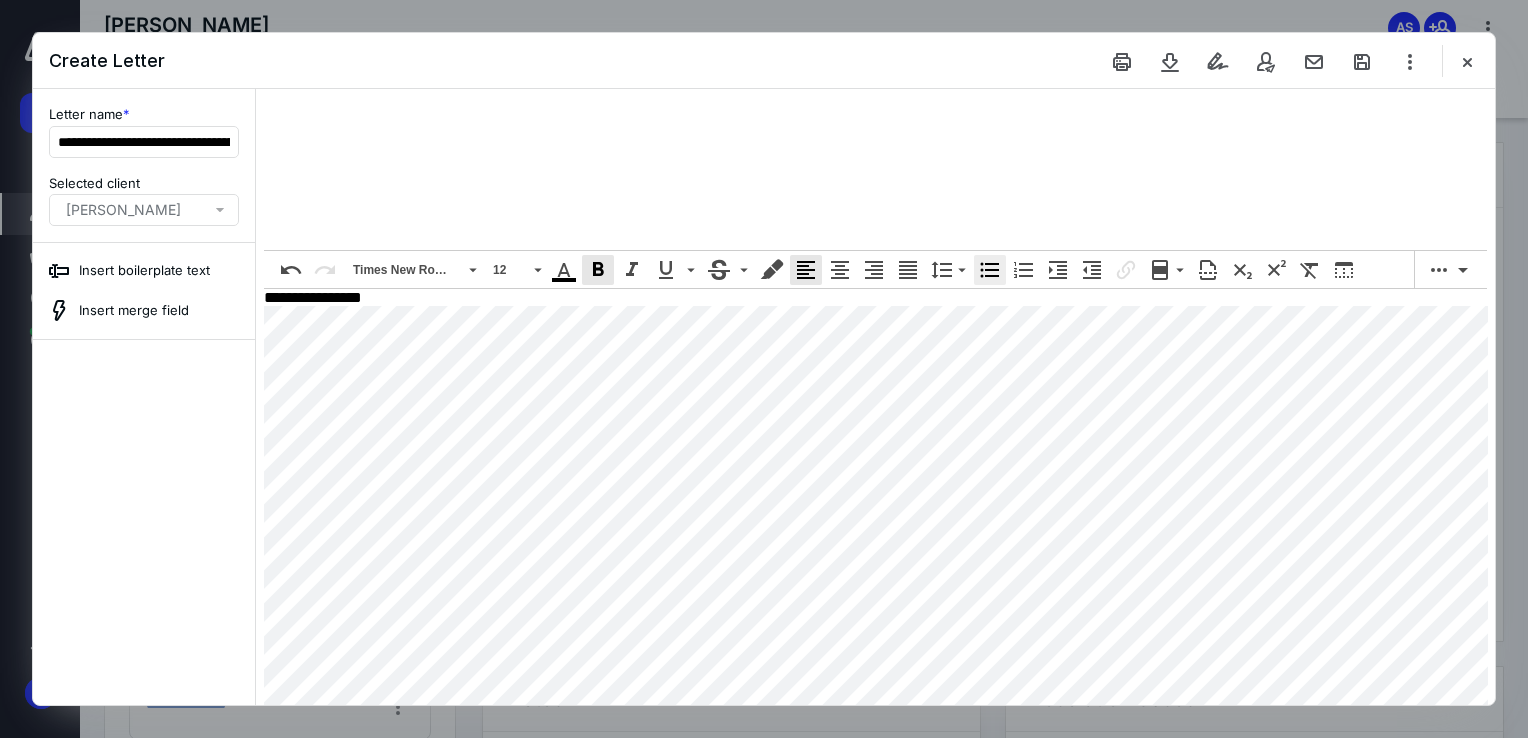 click 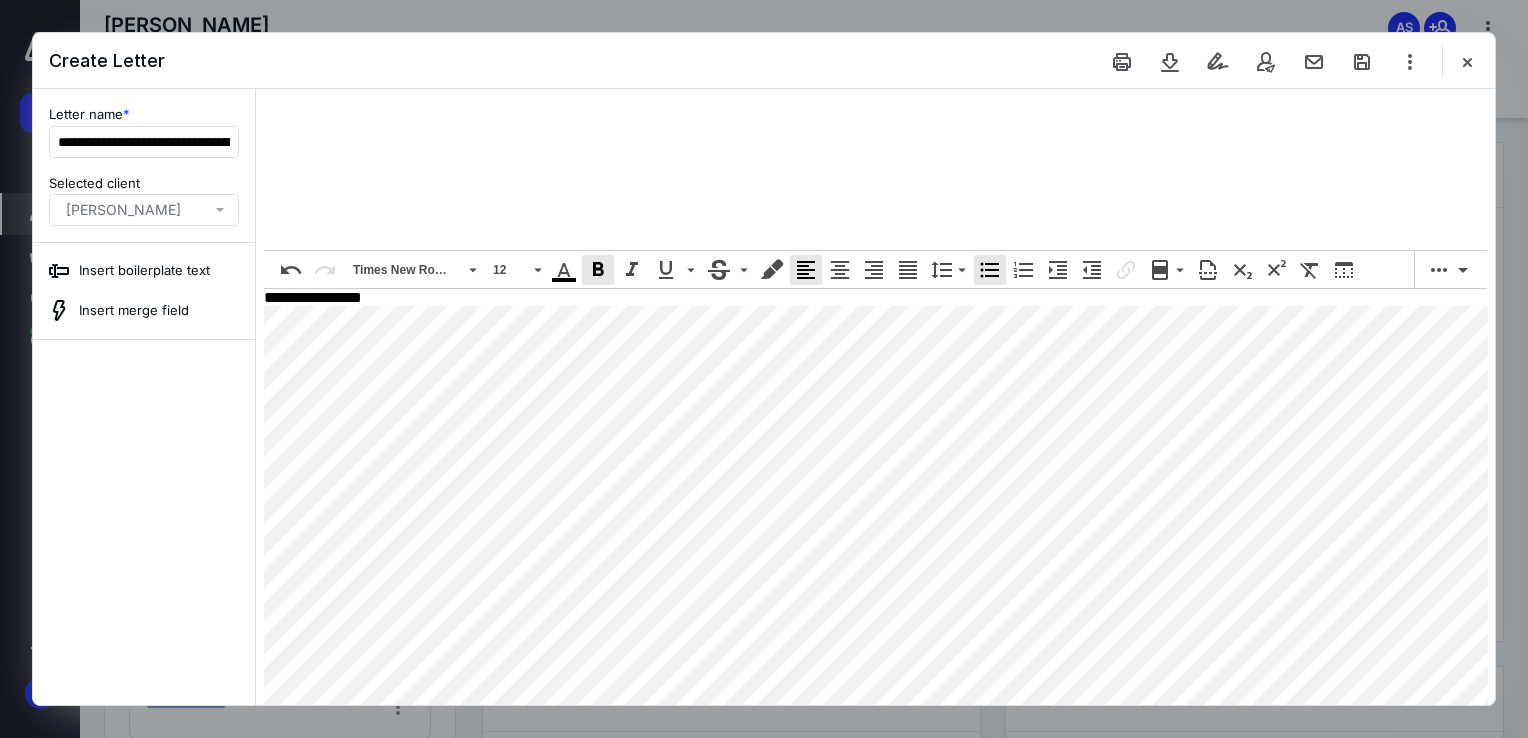 scroll, scrollTop: 791, scrollLeft: 0, axis: vertical 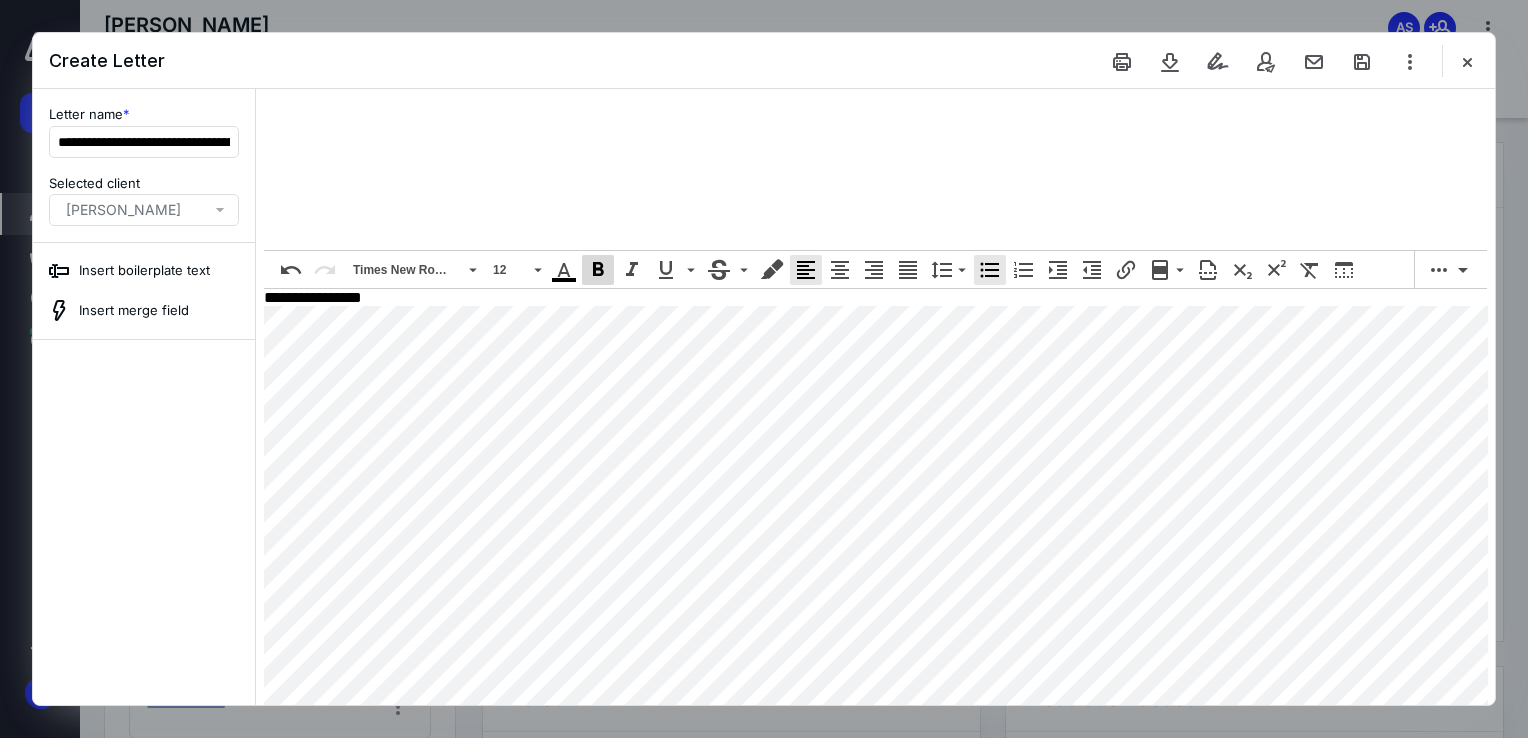 click 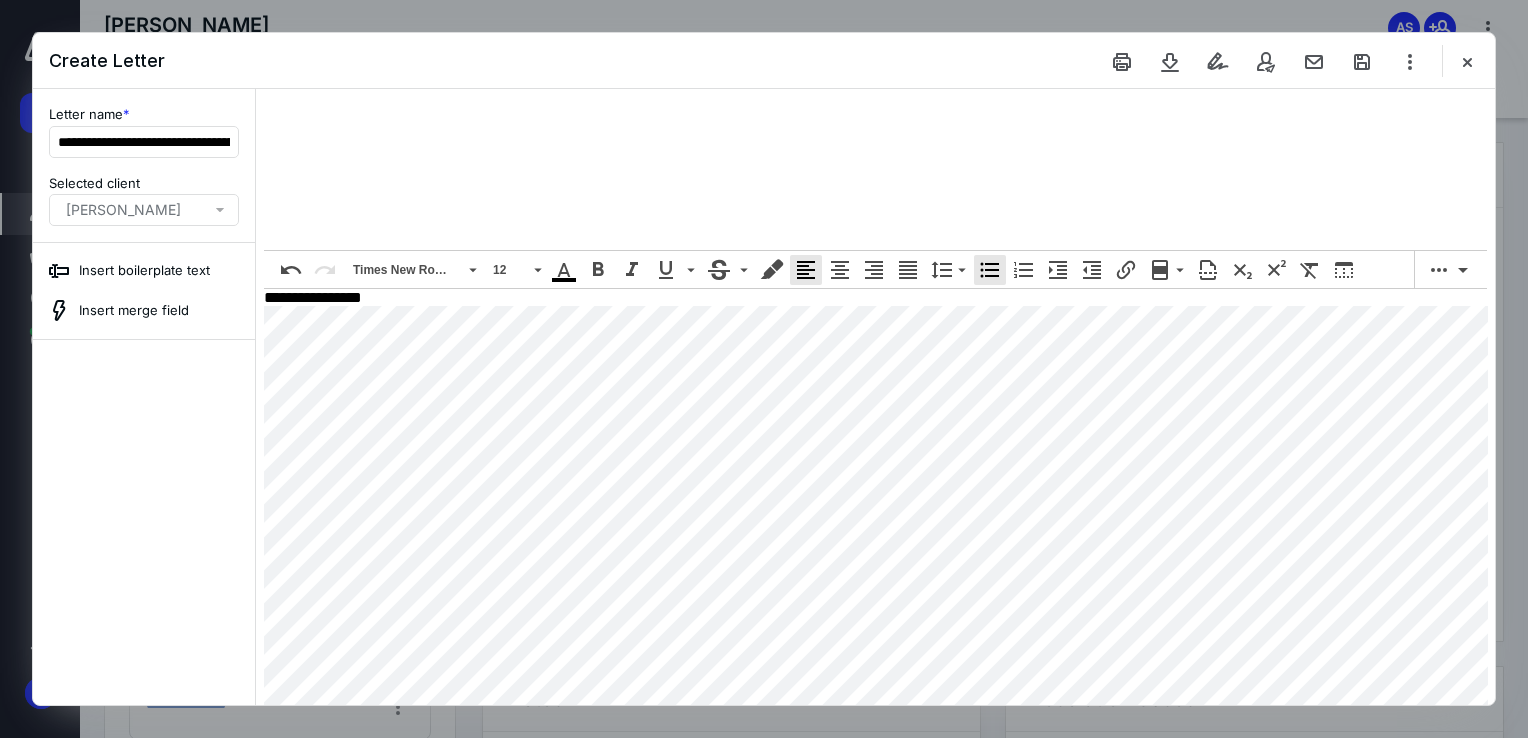 scroll, scrollTop: 872, scrollLeft: 0, axis: vertical 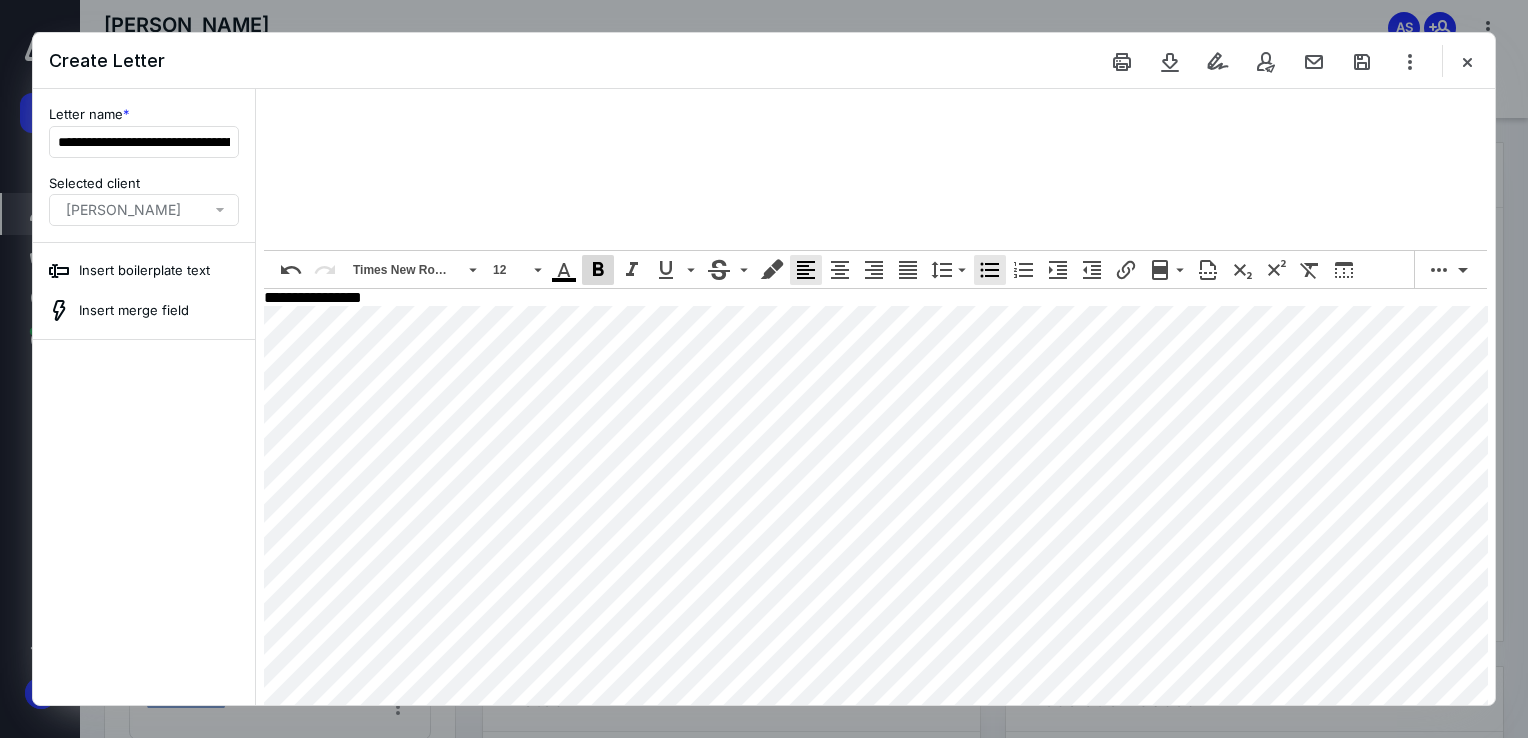click 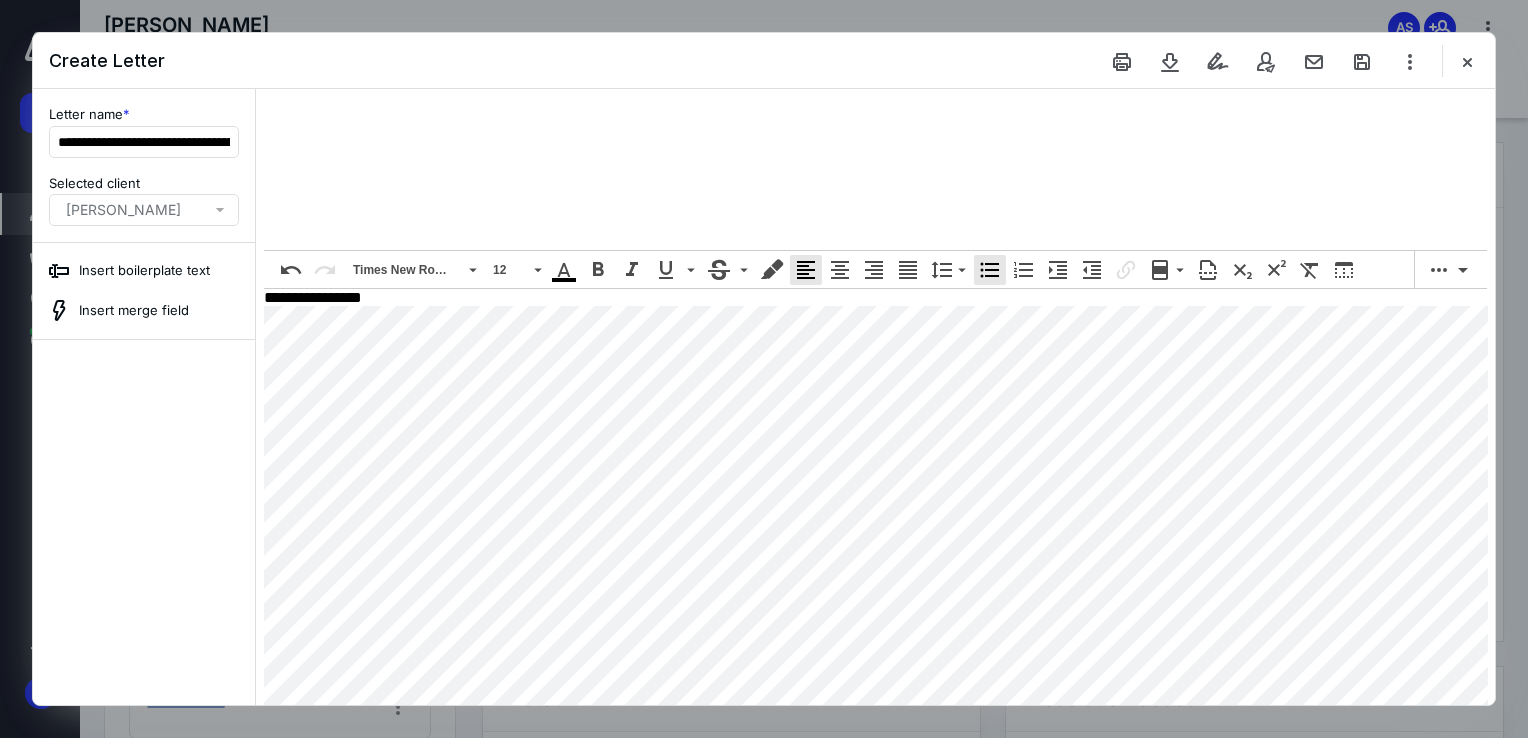 scroll, scrollTop: 440, scrollLeft: 0, axis: vertical 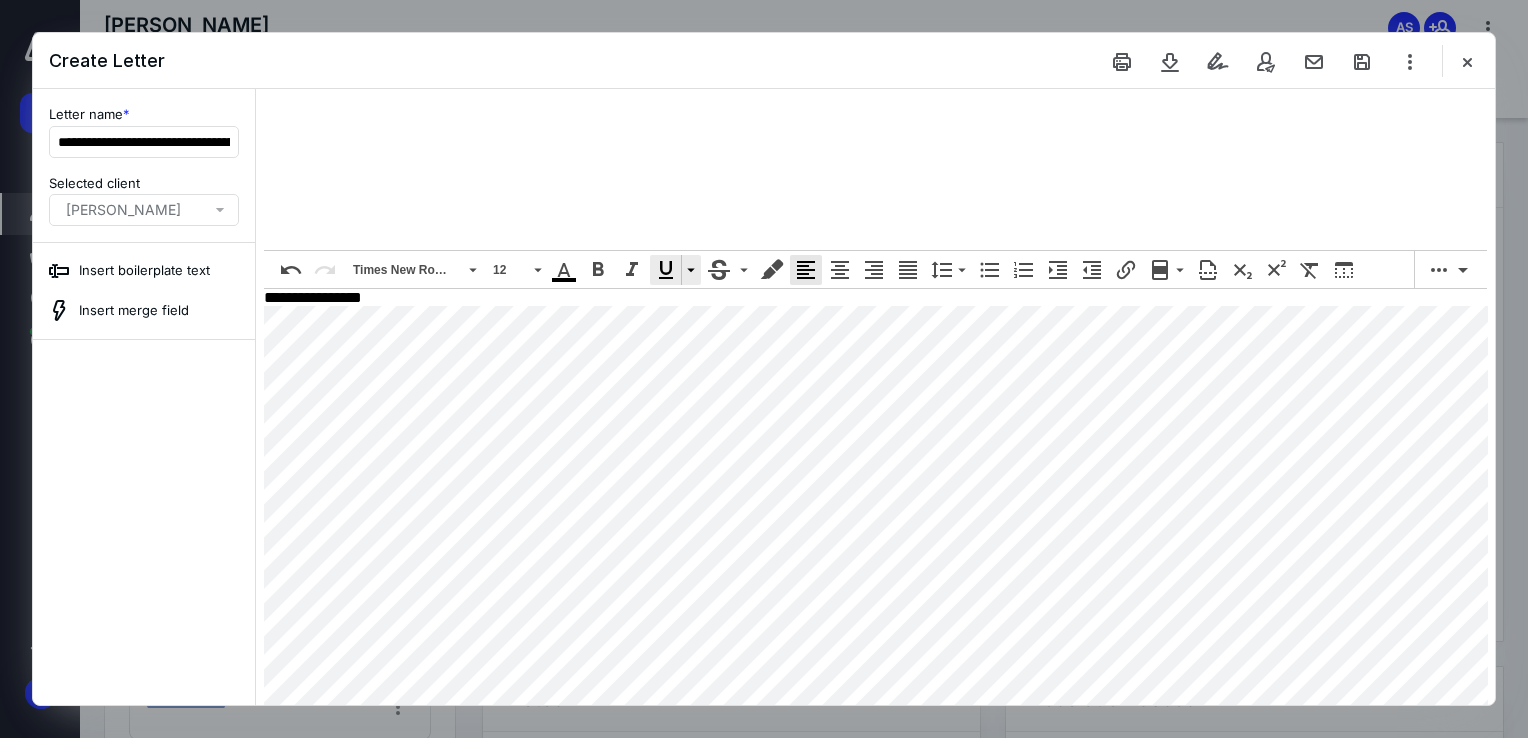 click 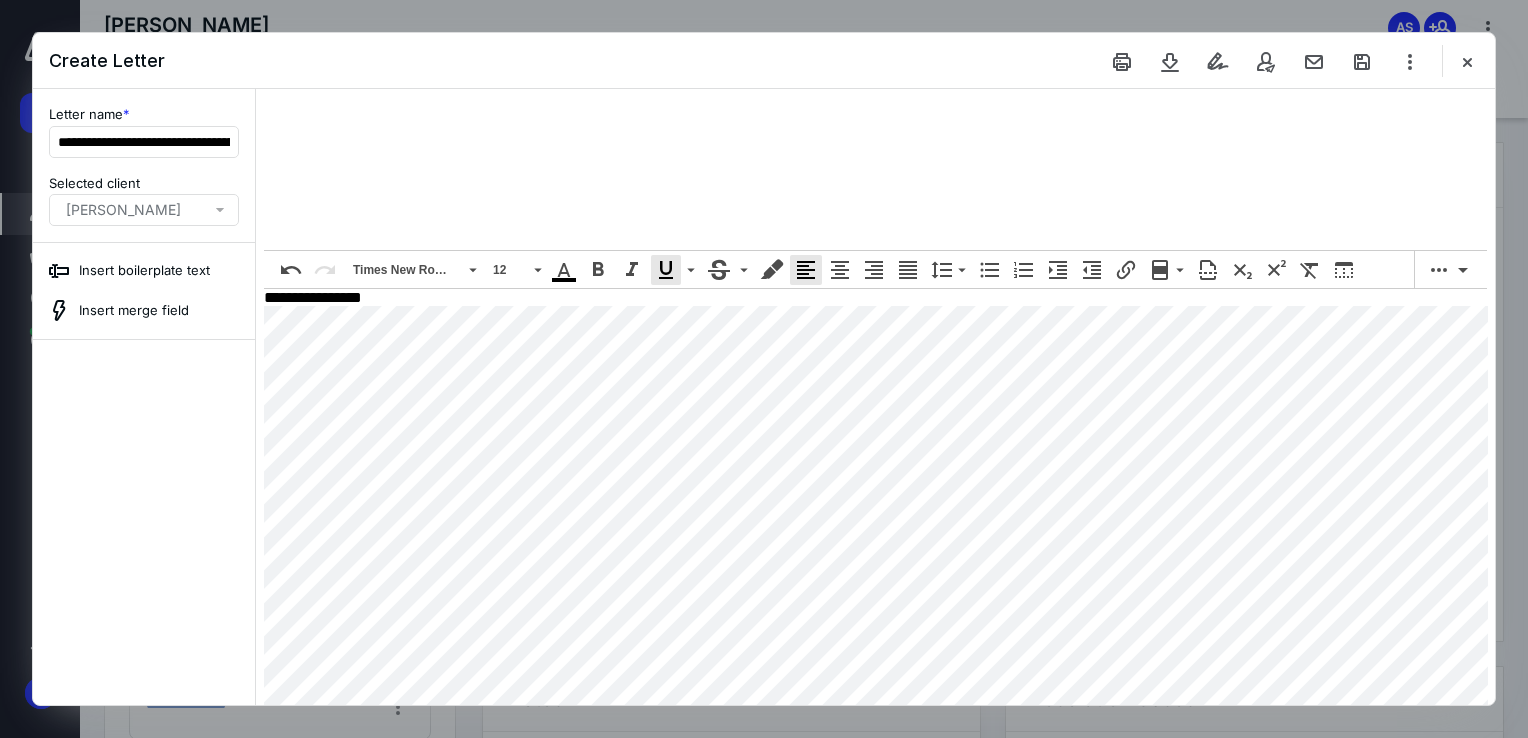 scroll, scrollTop: 2550, scrollLeft: 0, axis: vertical 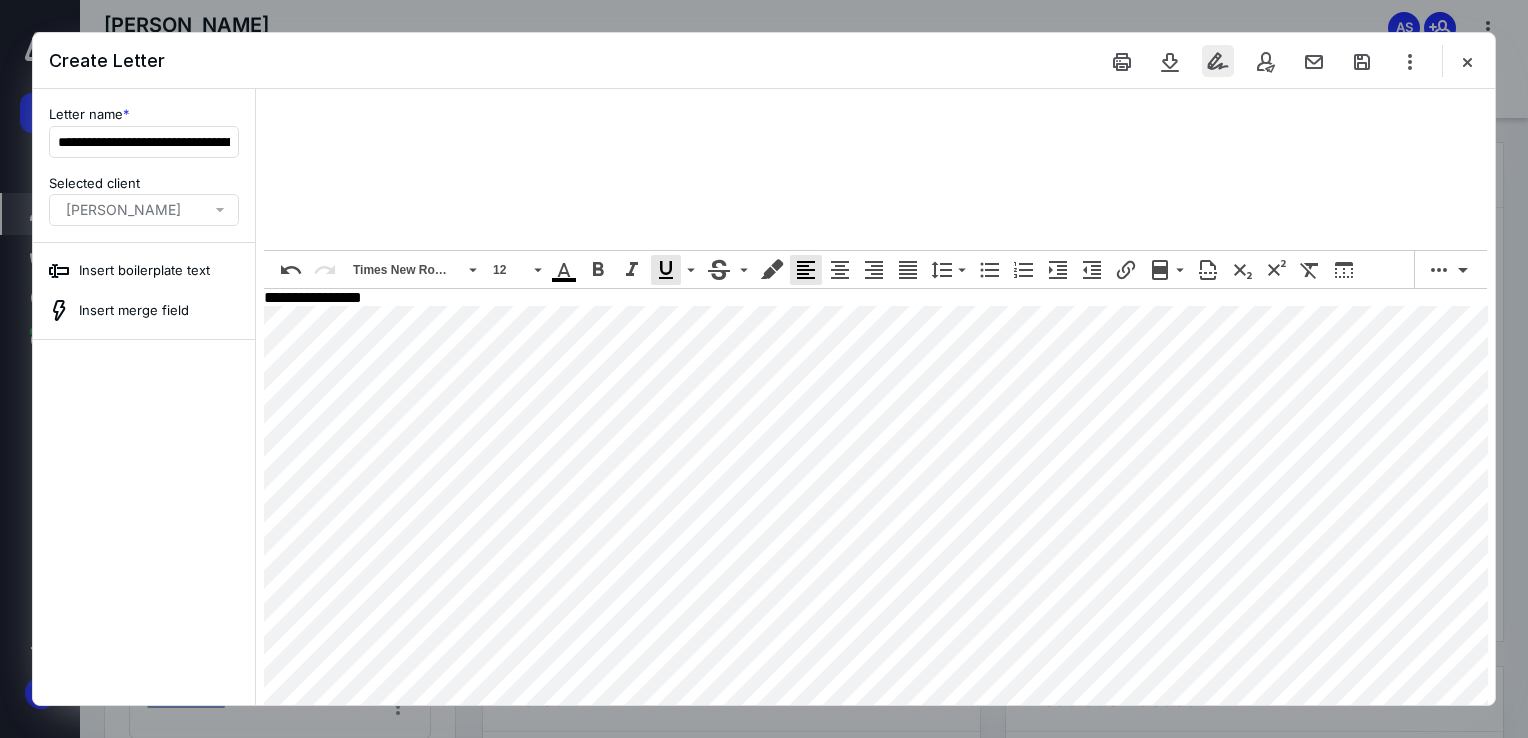 click at bounding box center [1218, 61] 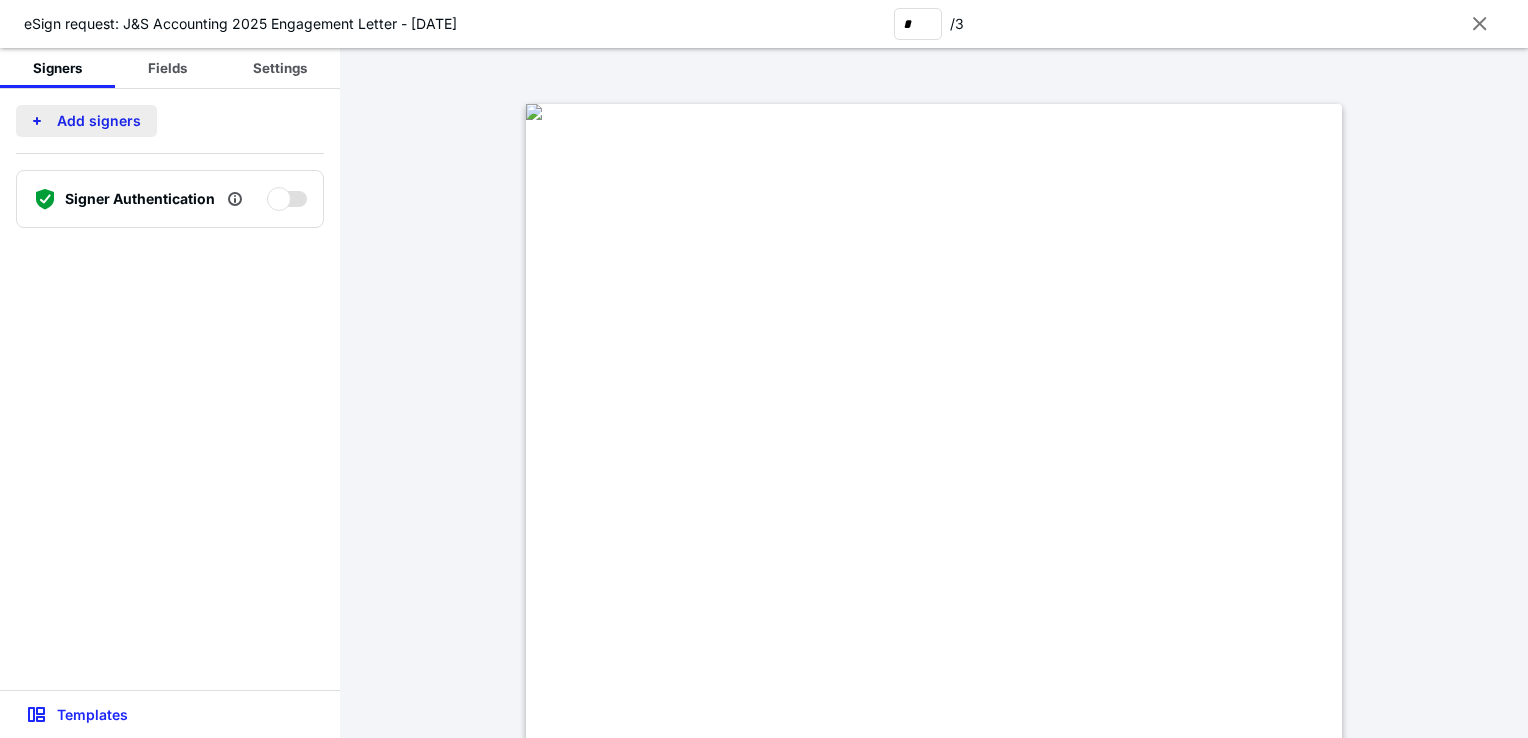 click on "Add signers" at bounding box center (86, 121) 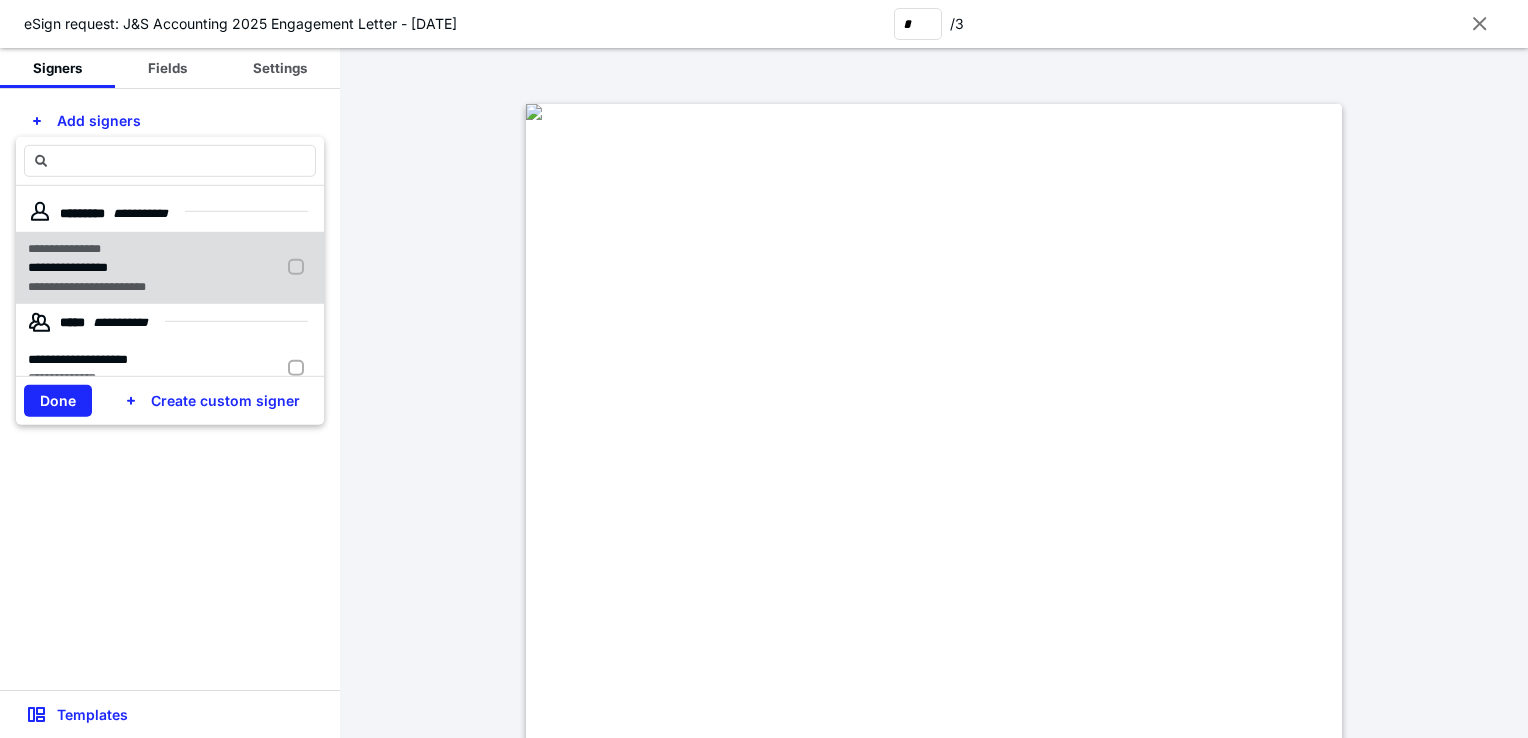 click on "**********" at bounding box center [100, 268] 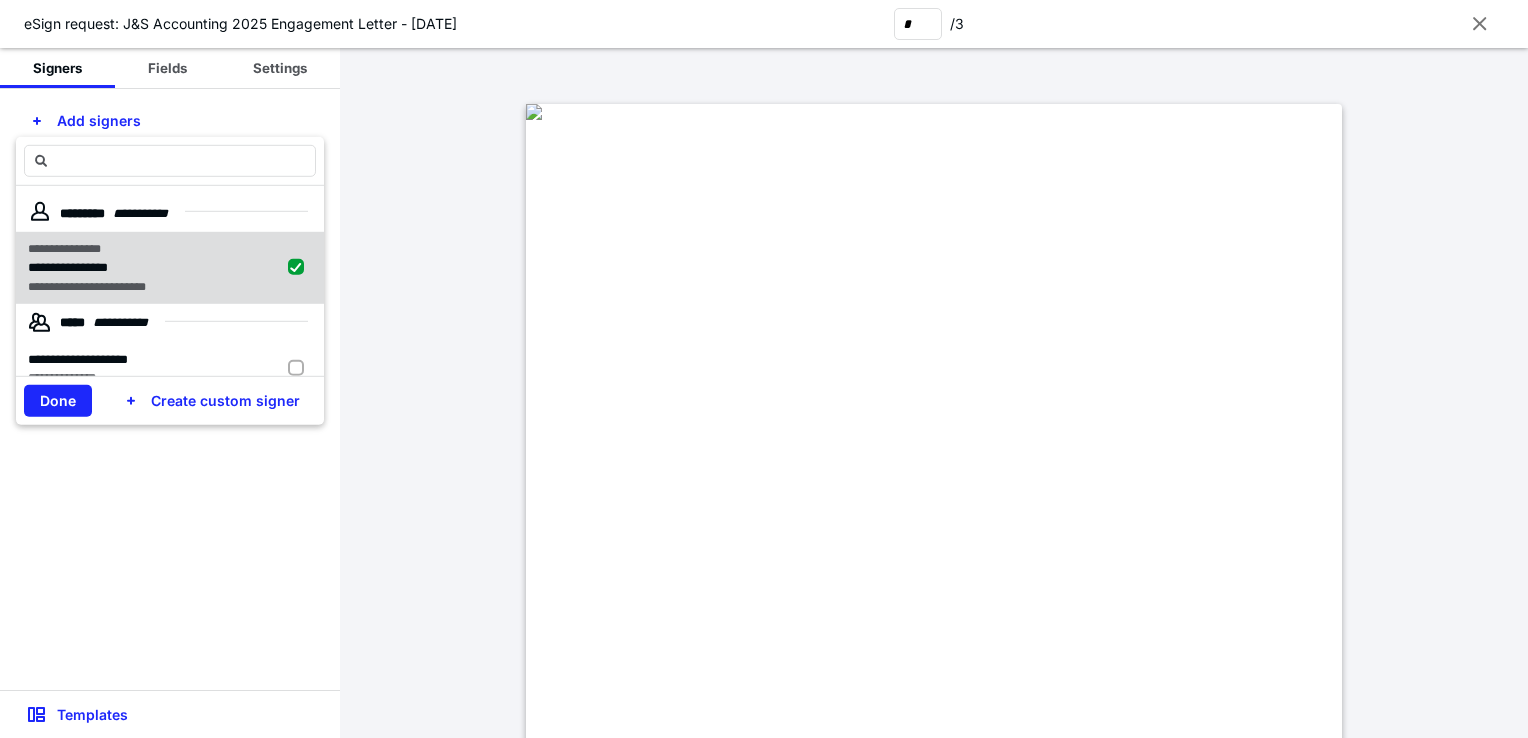 checkbox on "true" 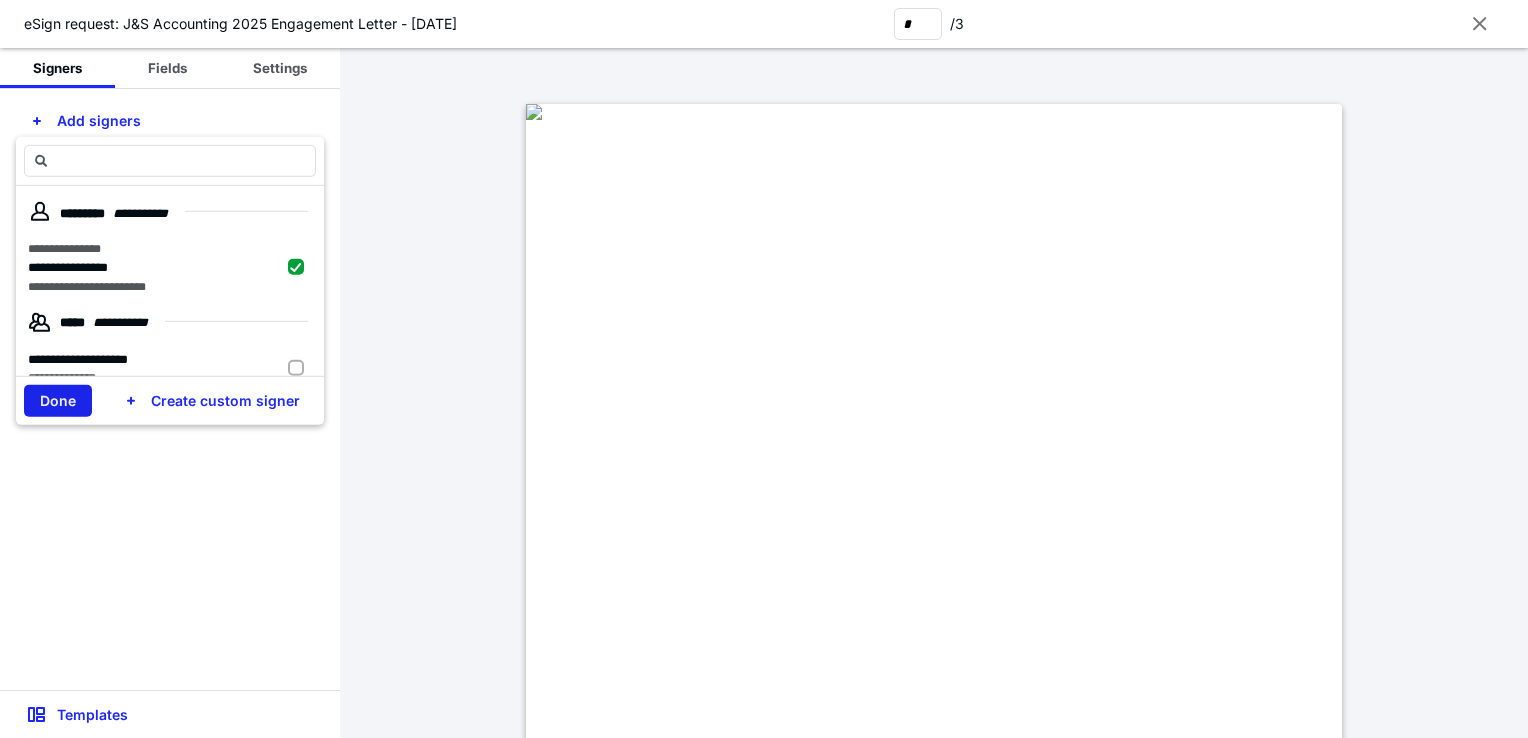 click on "Done" at bounding box center (58, 401) 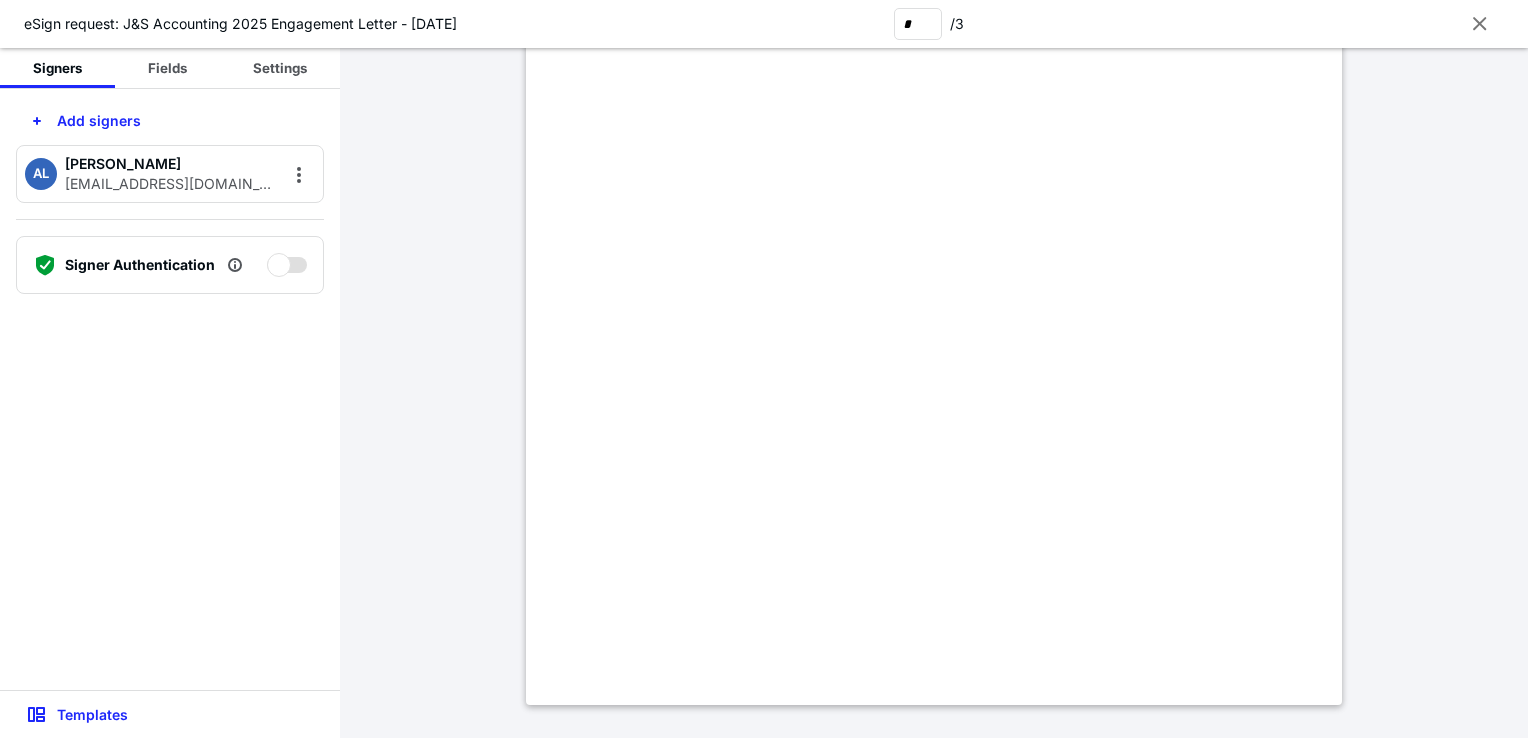 scroll, scrollTop: 452, scrollLeft: 0, axis: vertical 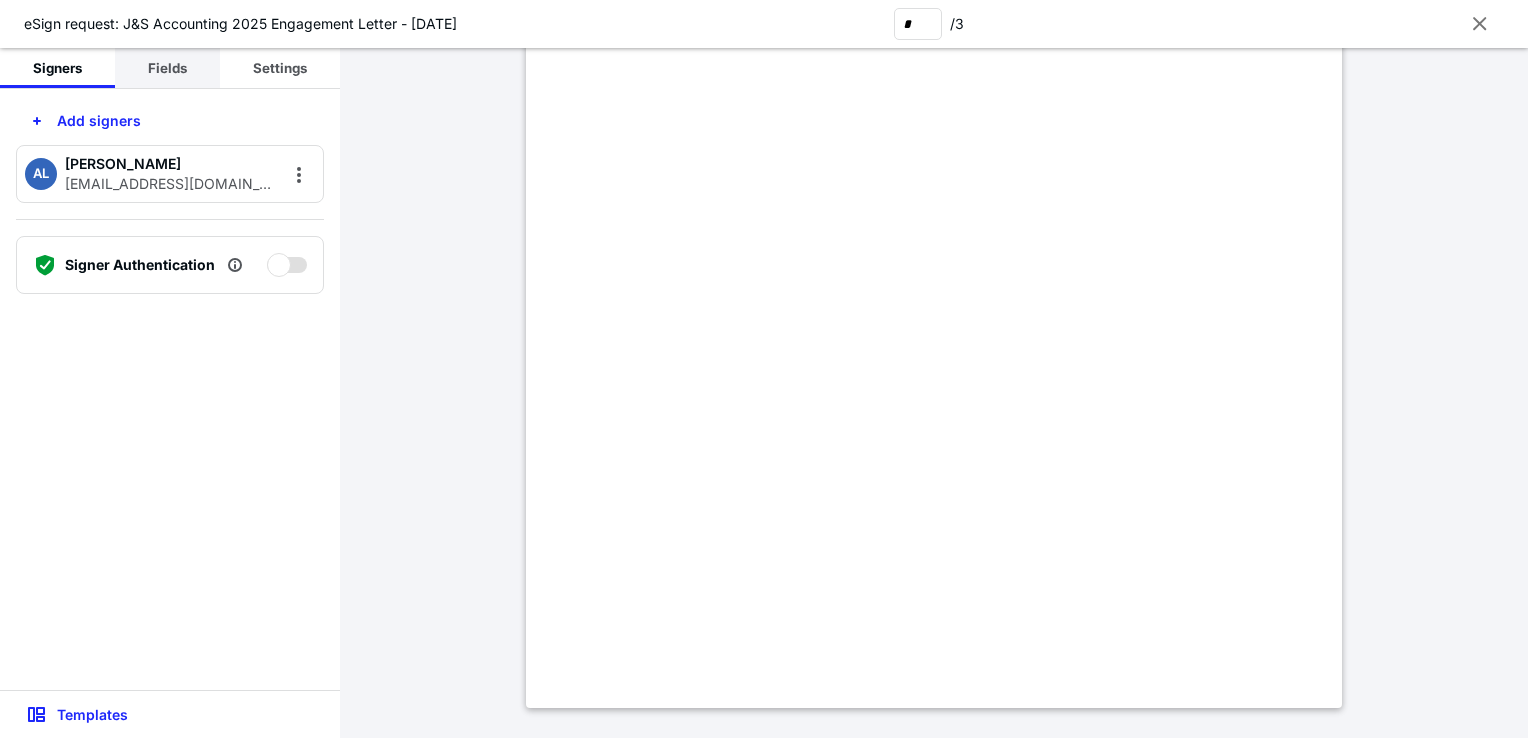 click on "Fields" at bounding box center [167, 68] 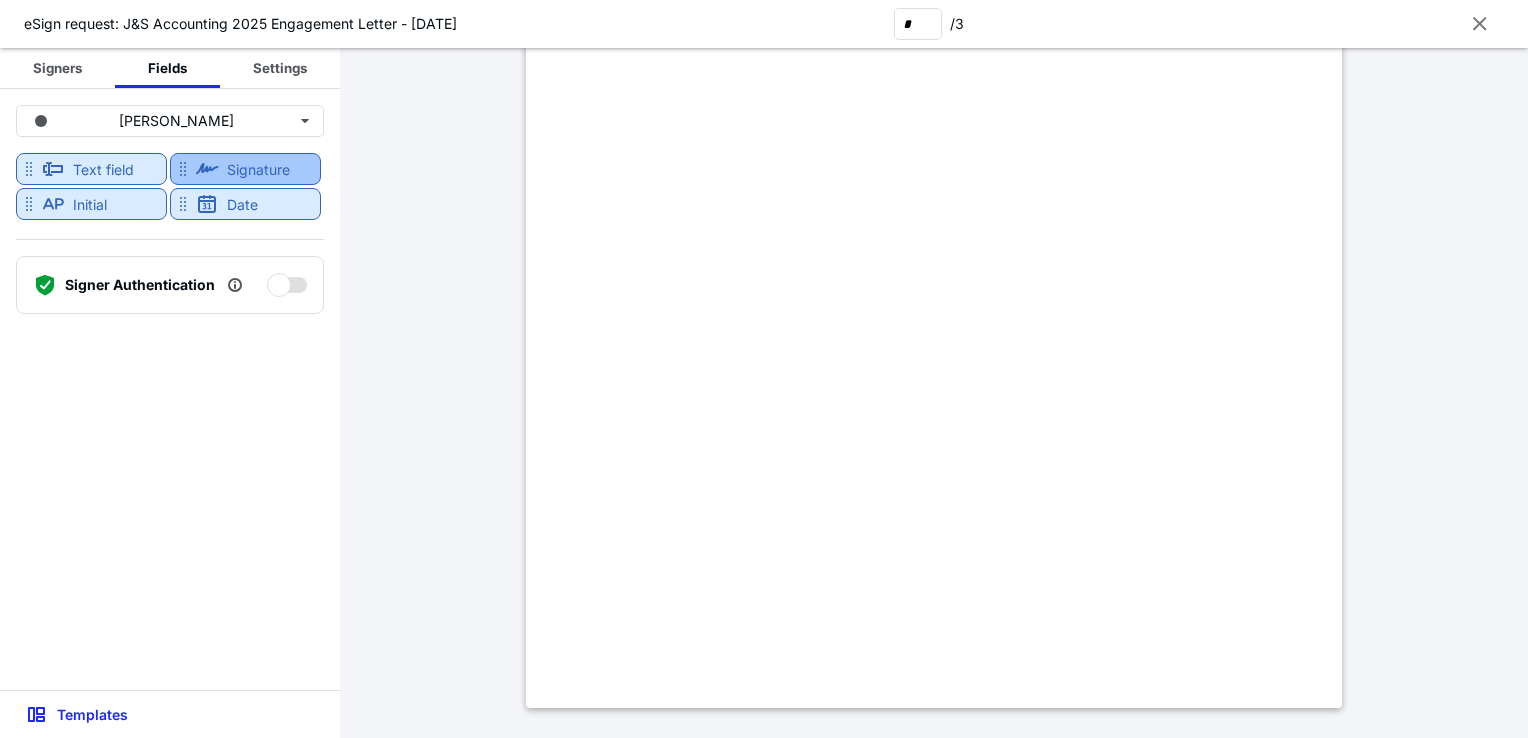 click on "Signature" at bounding box center [262, 169] 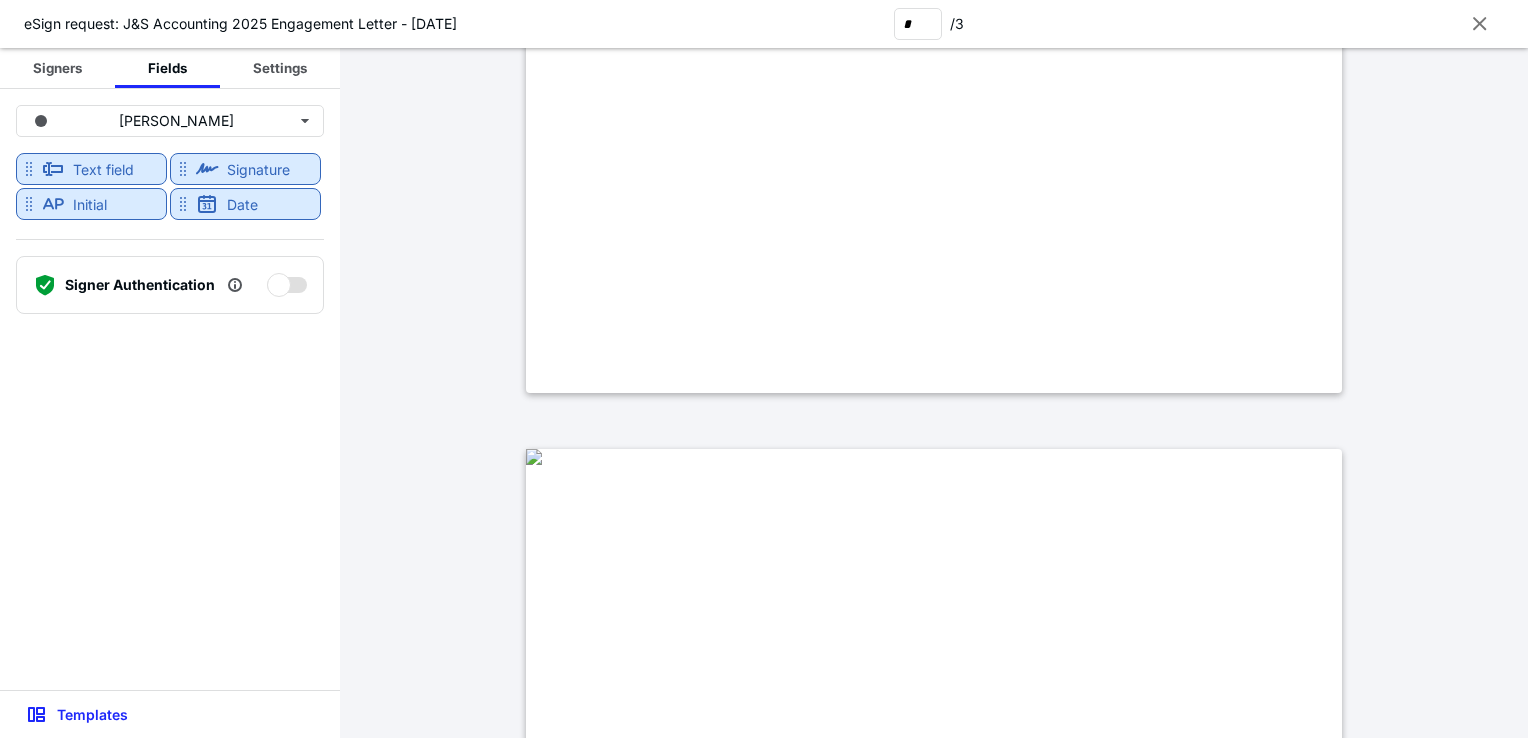 type on "*" 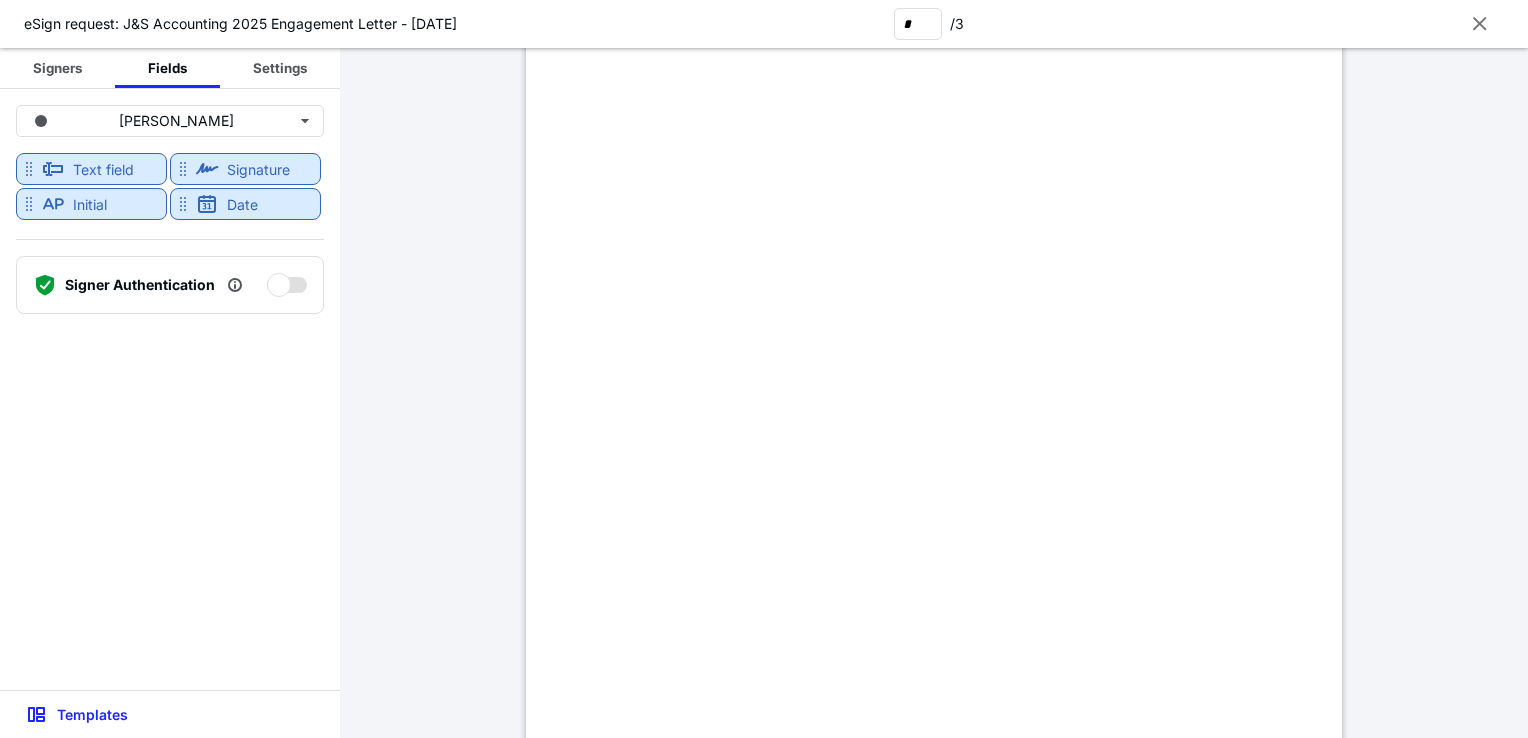 scroll, scrollTop: 2415, scrollLeft: 0, axis: vertical 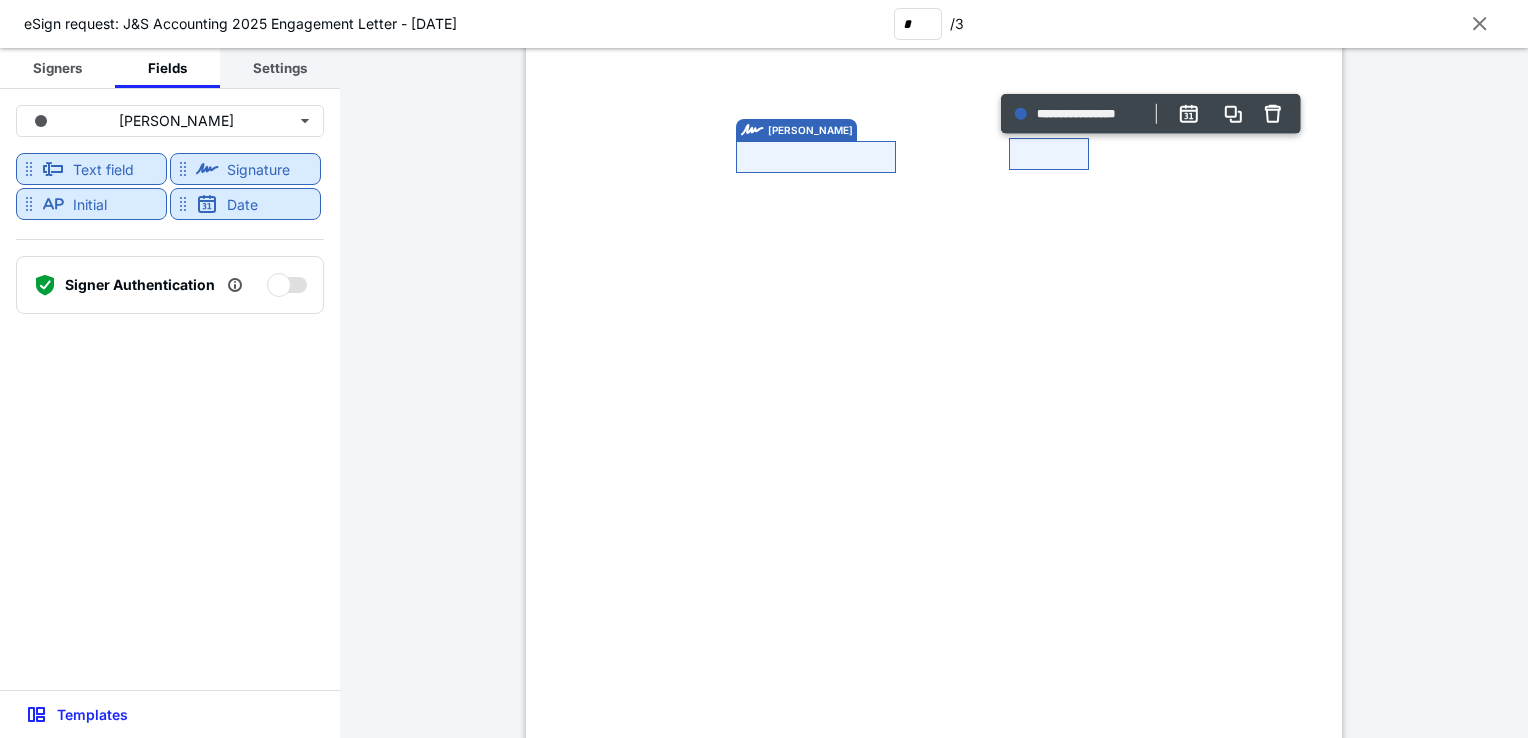 click on "Settings" at bounding box center [280, 68] 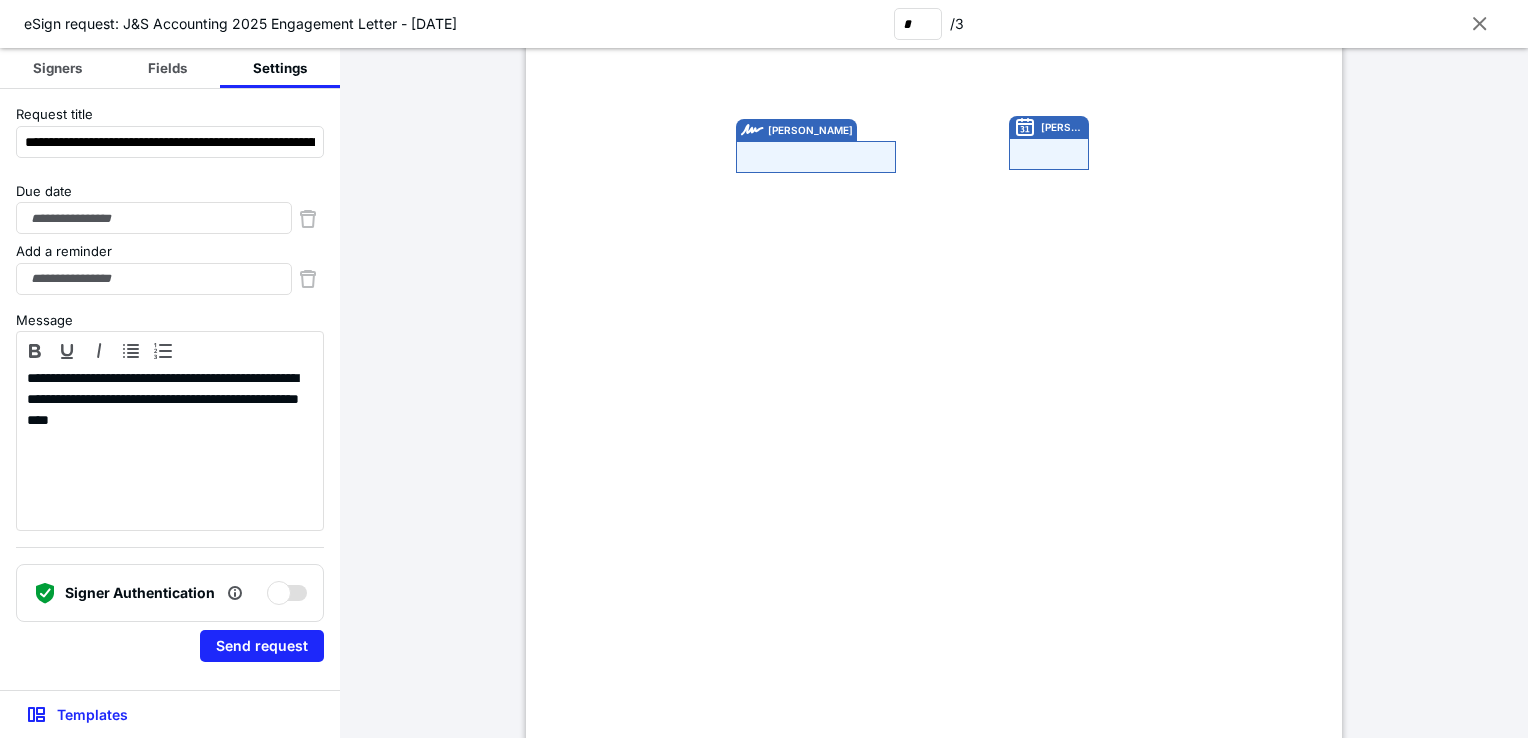 click 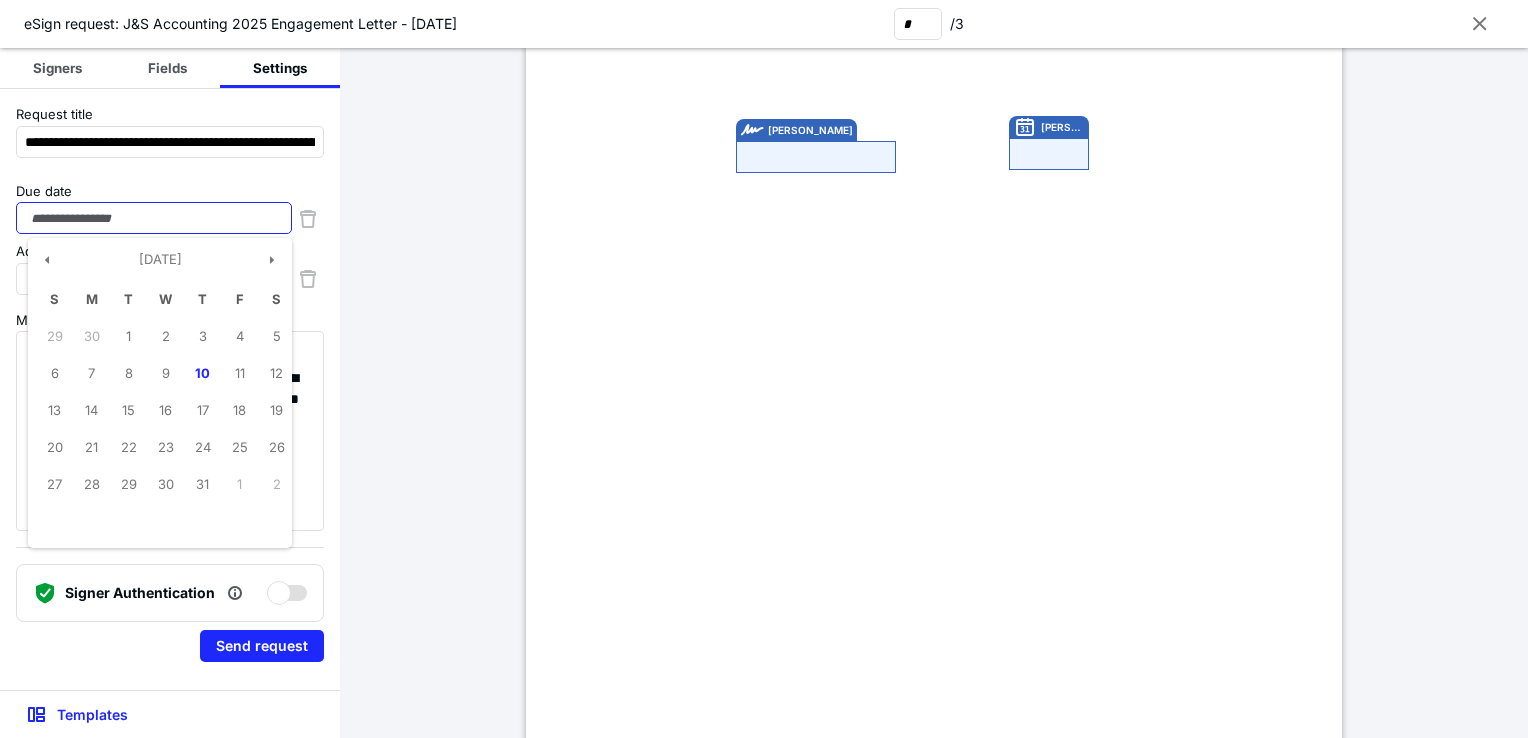 click on "Due date" at bounding box center (154, 218) 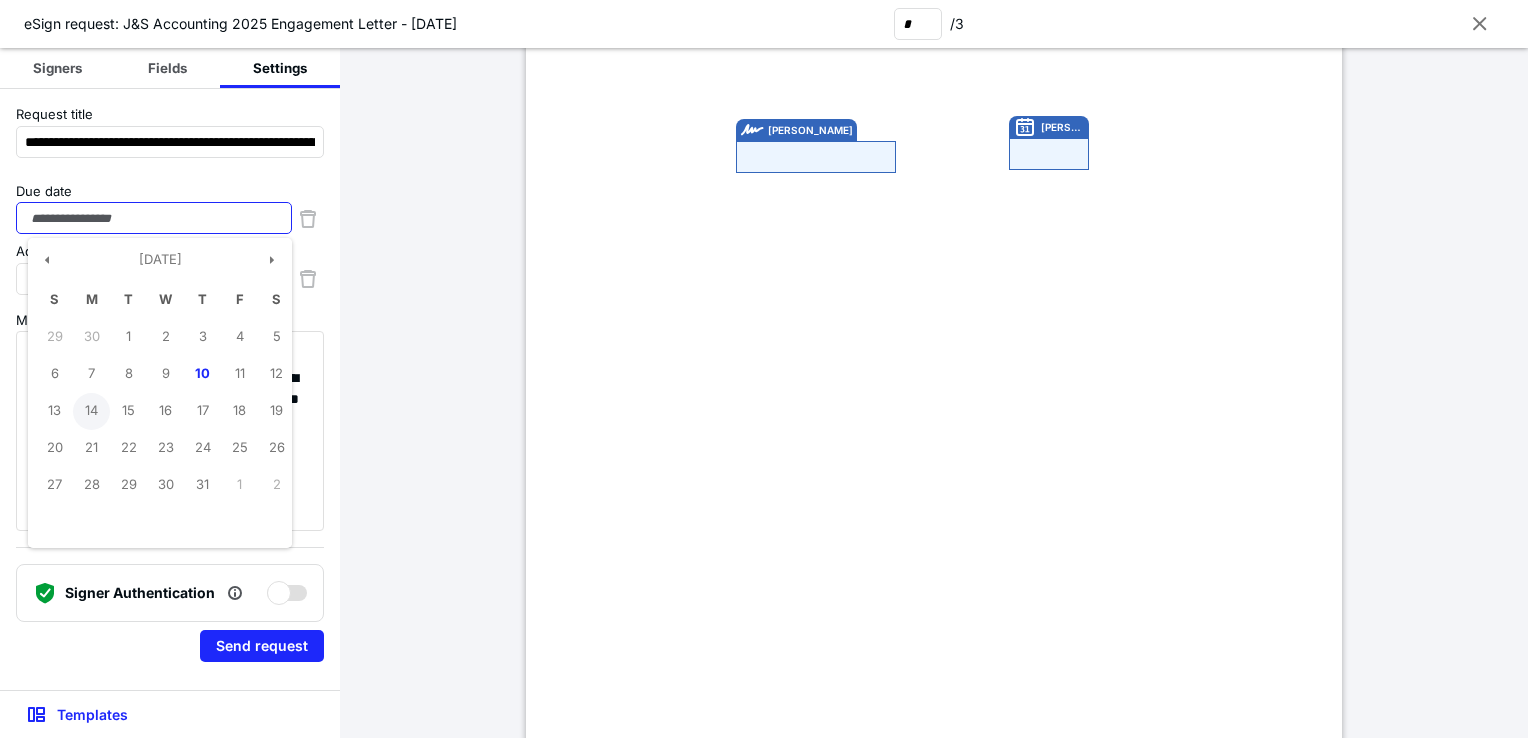 click on "14" at bounding box center [91, 411] 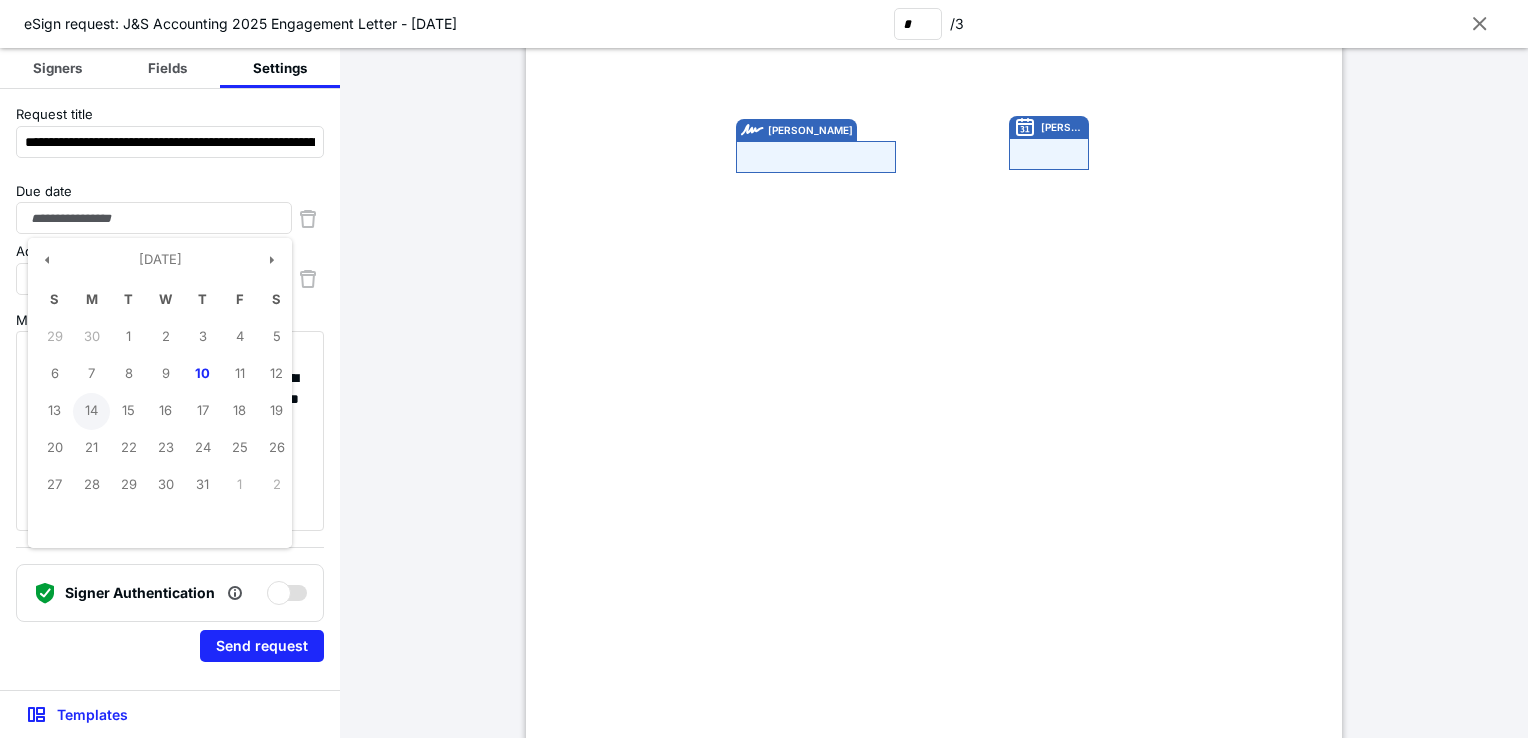 type on "**********" 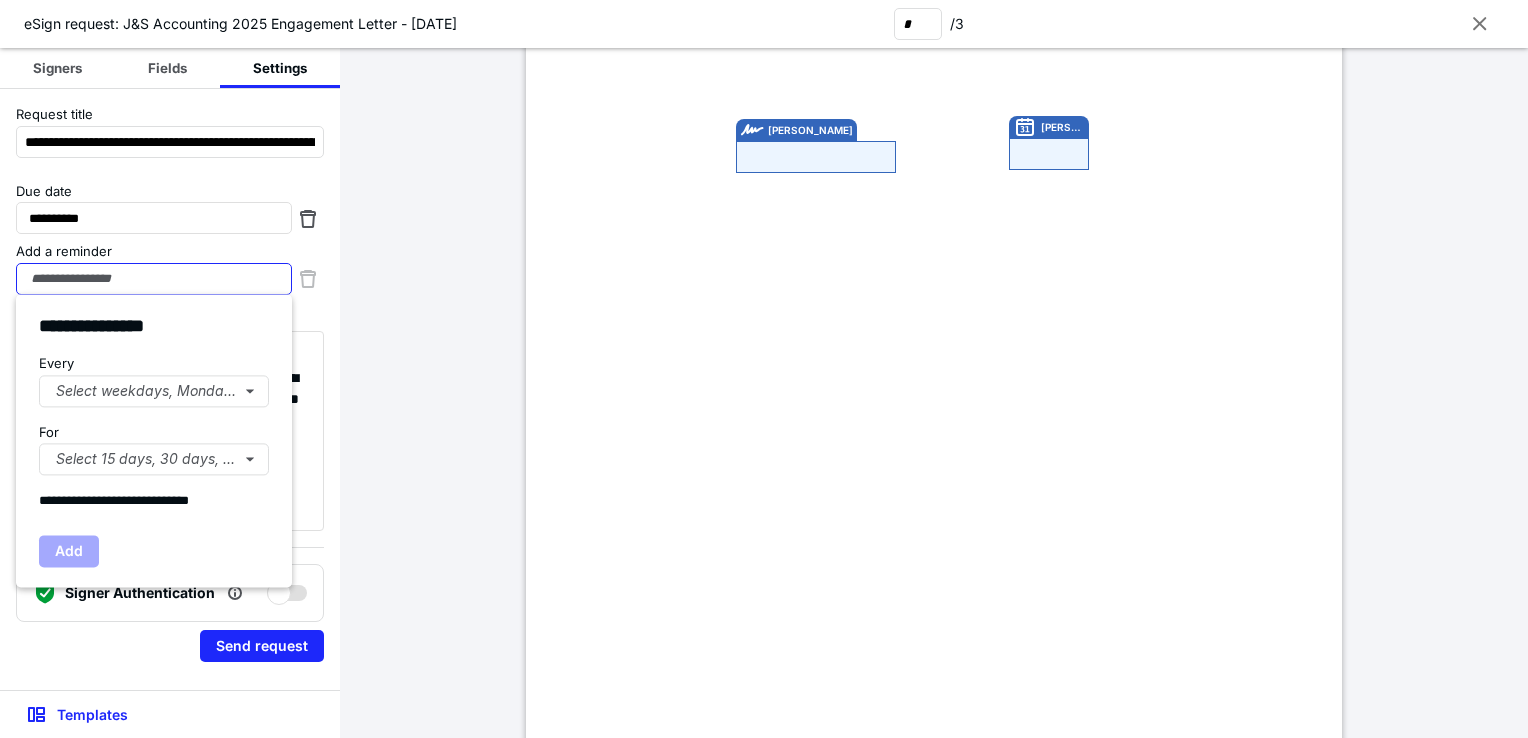 click on "Add a reminder" at bounding box center [154, 279] 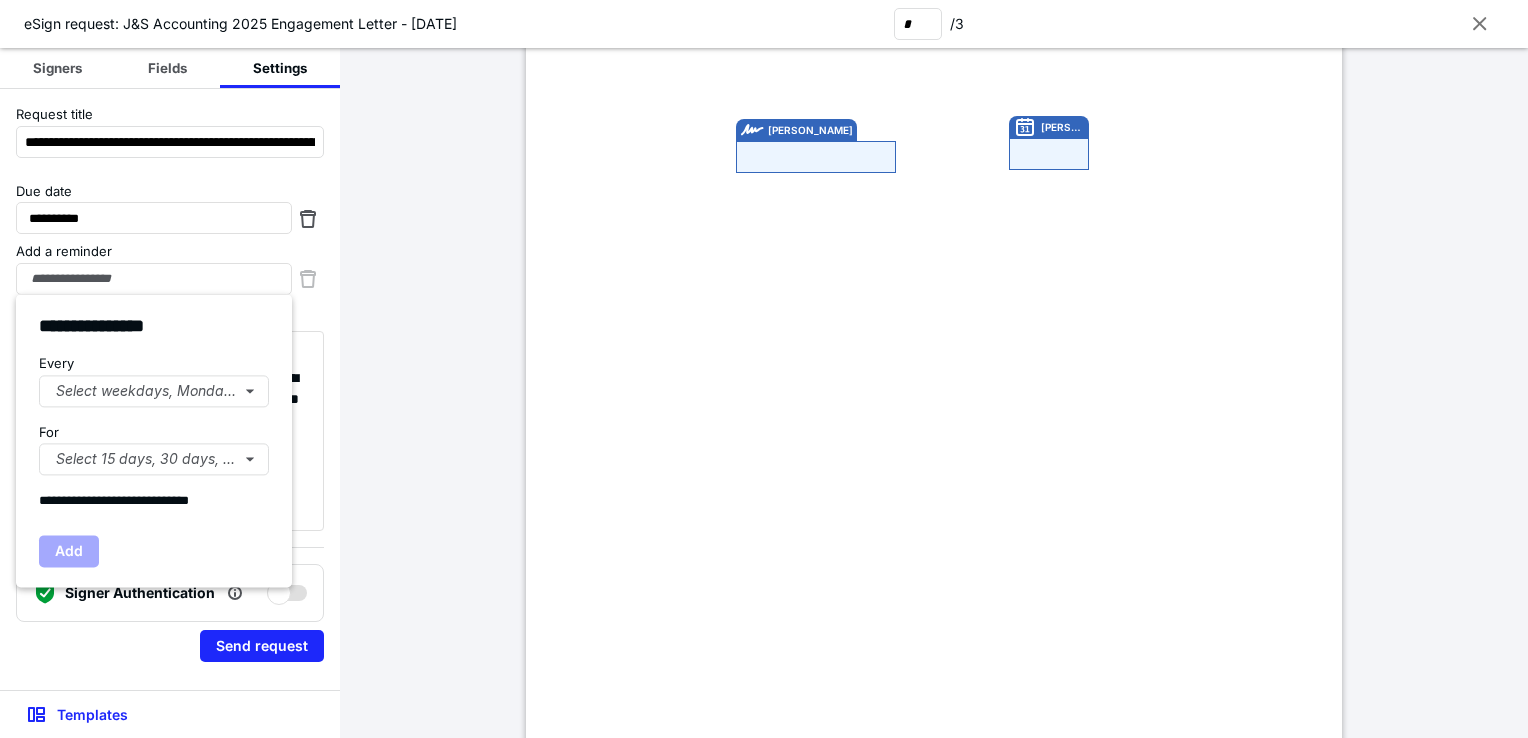 click on "Every Select weekdays, Mondays, or Tues..." at bounding box center [154, 380] 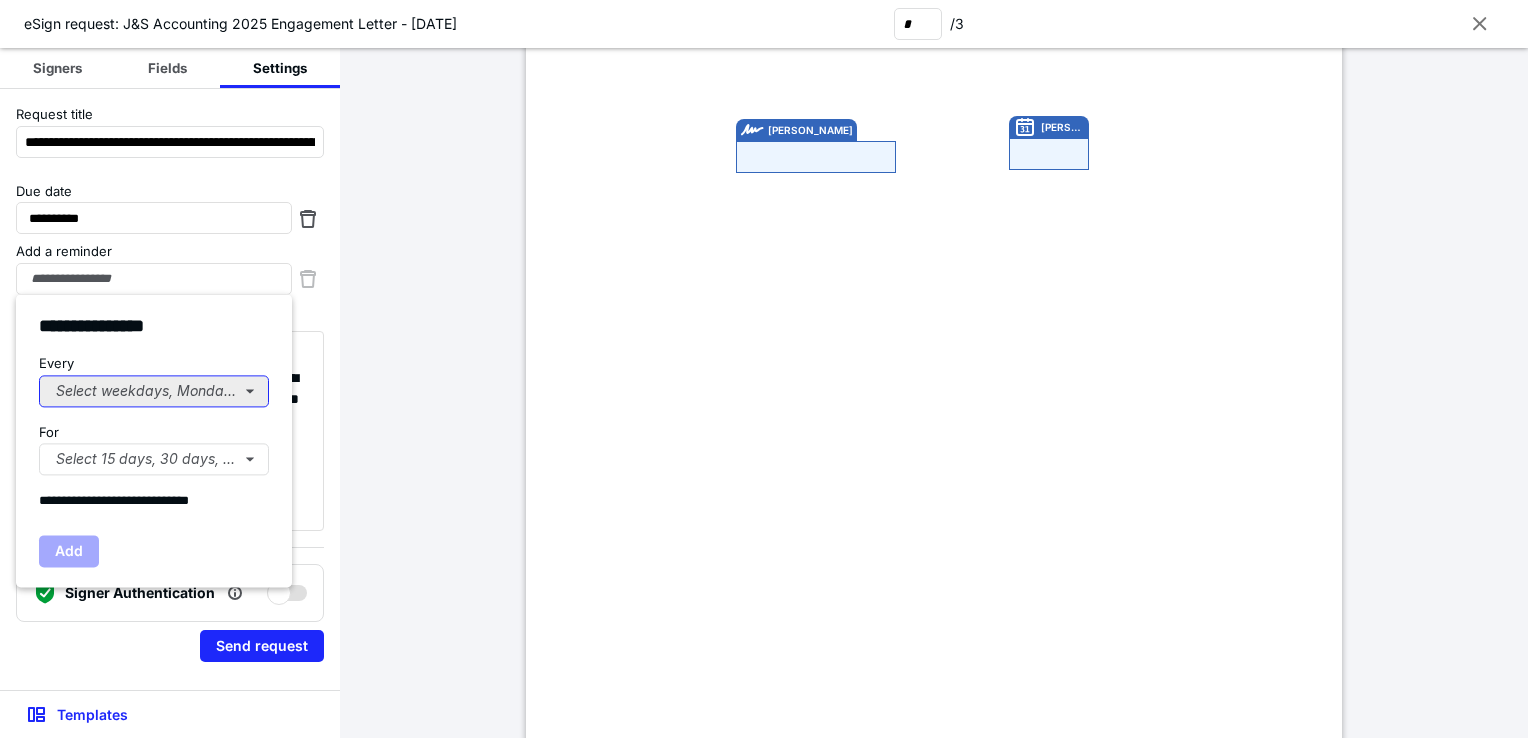 click on "Select weekdays, Mondays, or Tues..." at bounding box center (154, 391) 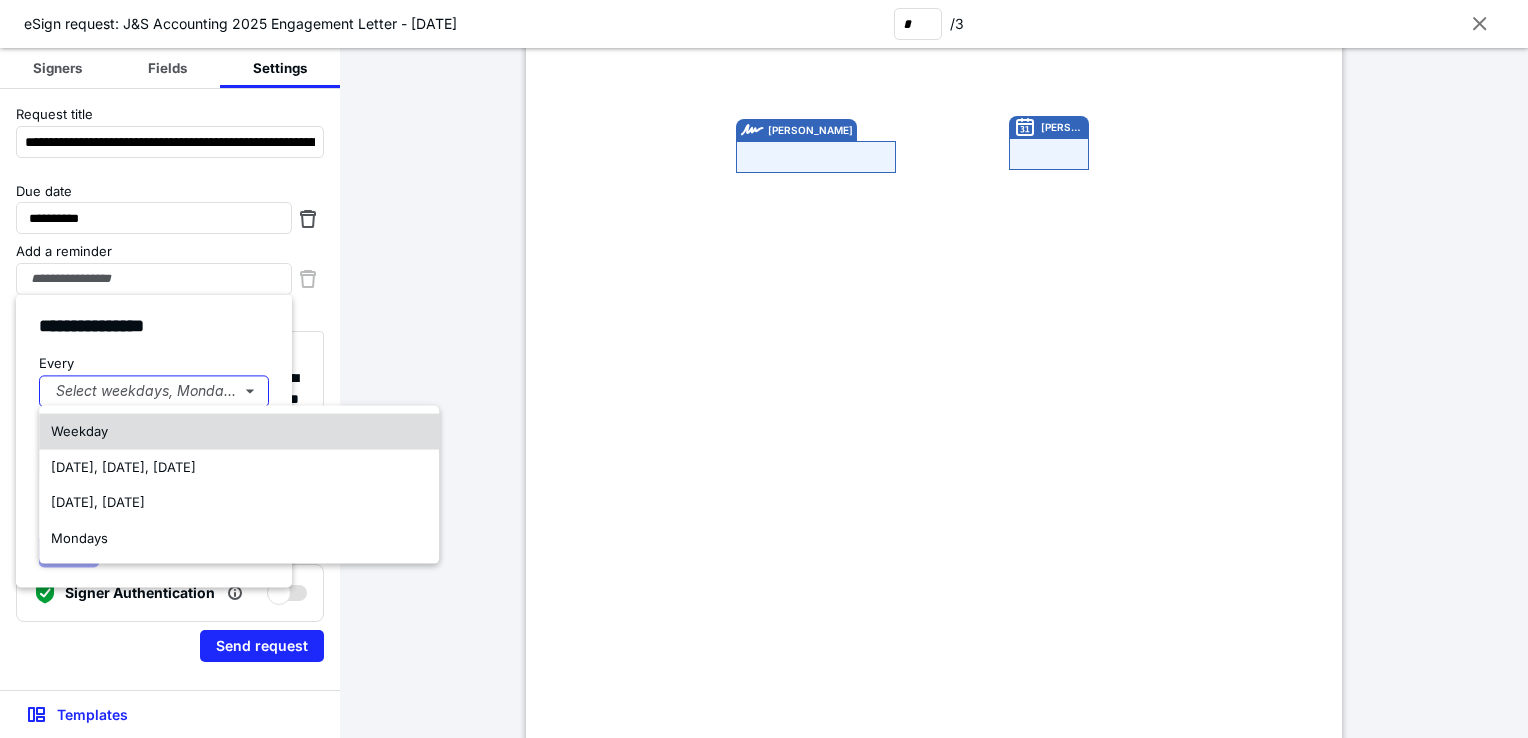 click on "Weekday" at bounding box center [239, 432] 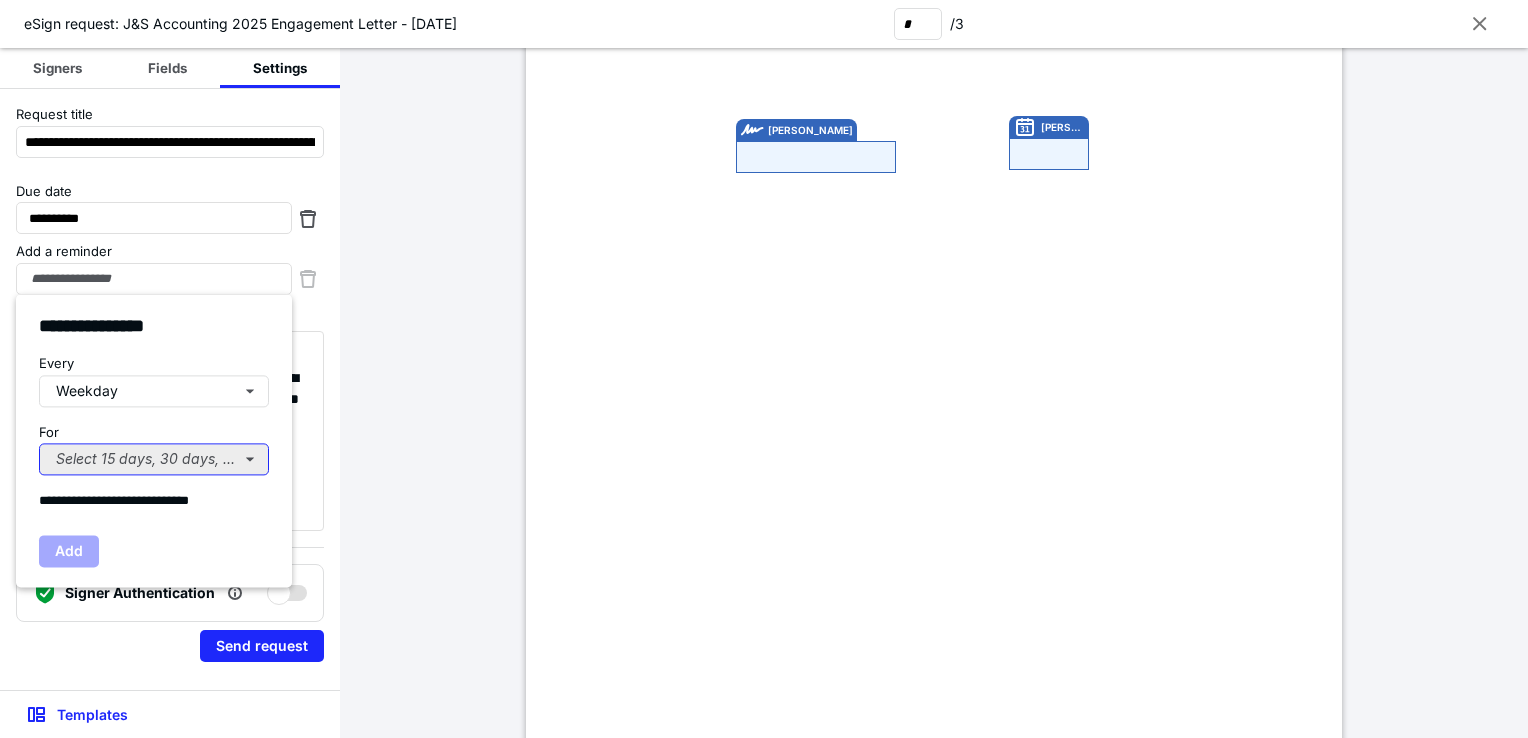 click on "Select 15 days, 30 days, or 45 days..." at bounding box center [154, 459] 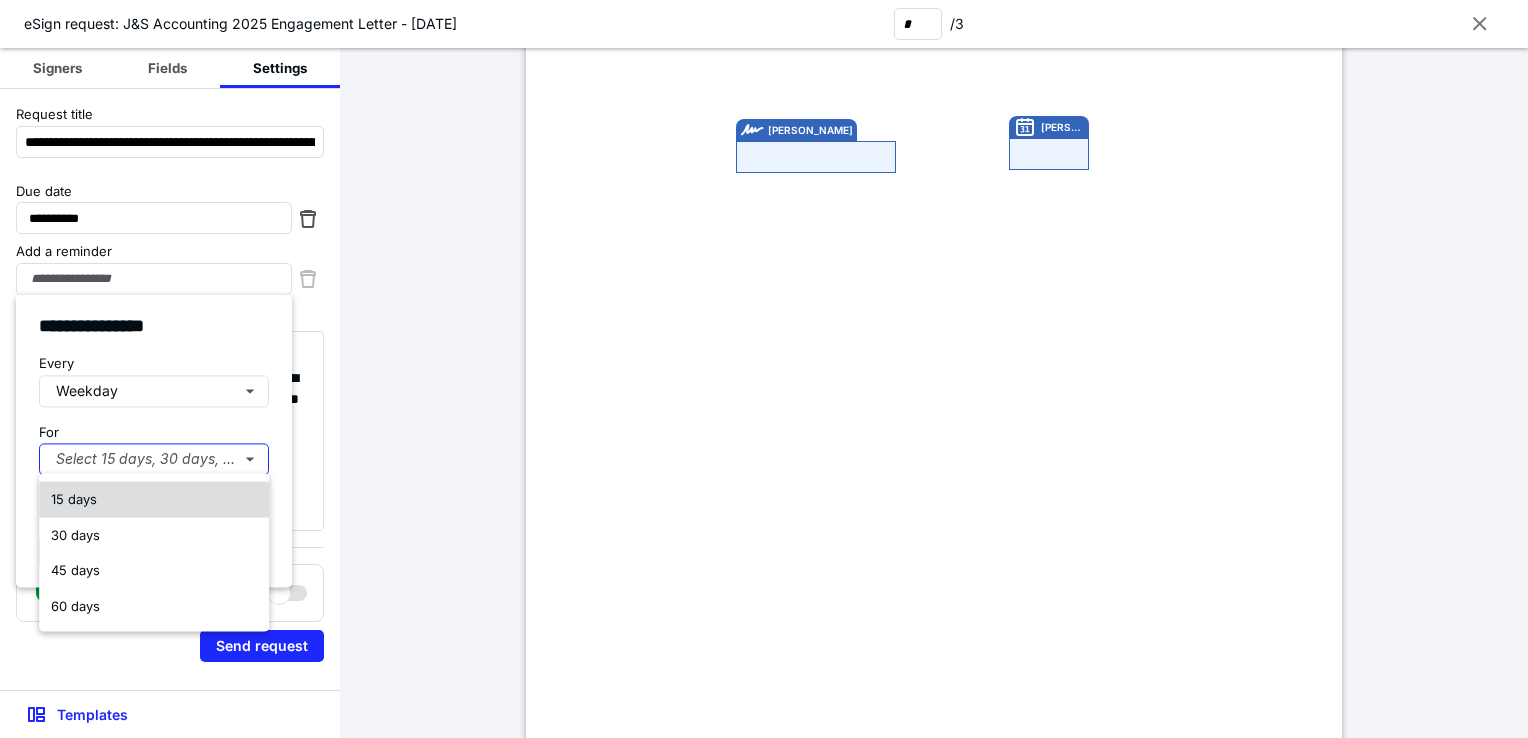 click on "15 days" at bounding box center [154, 500] 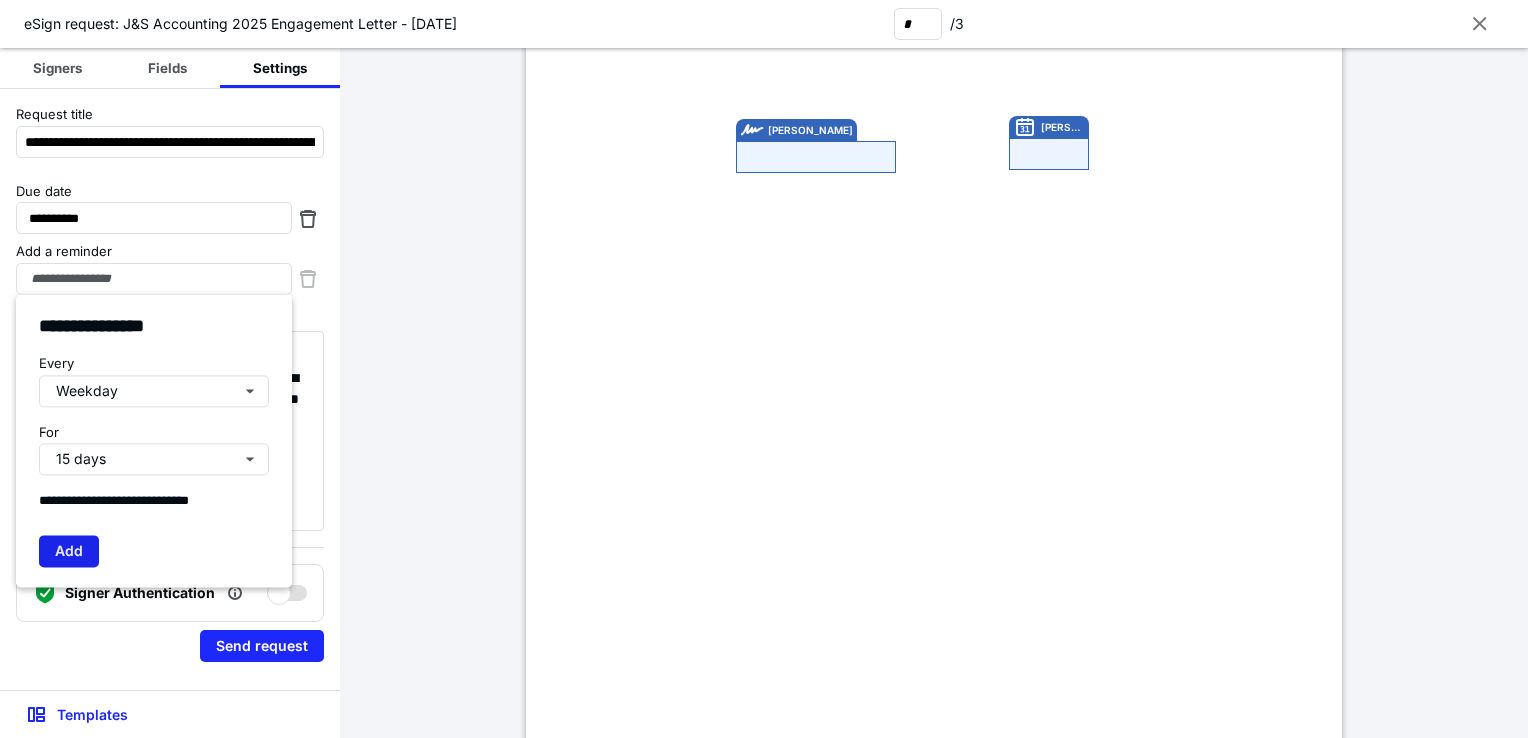 click on "Add" at bounding box center [69, 551] 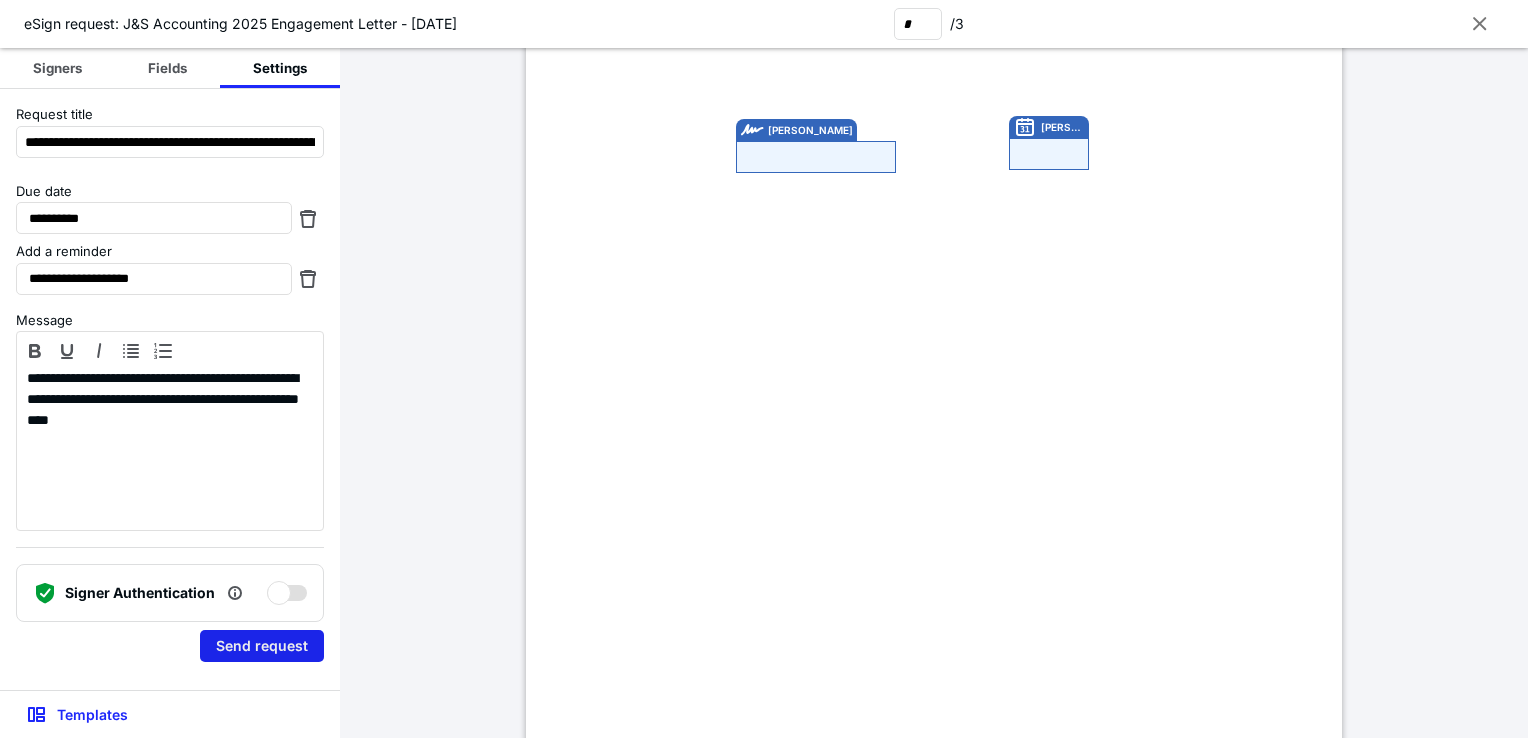 click on "Send request" at bounding box center (262, 646) 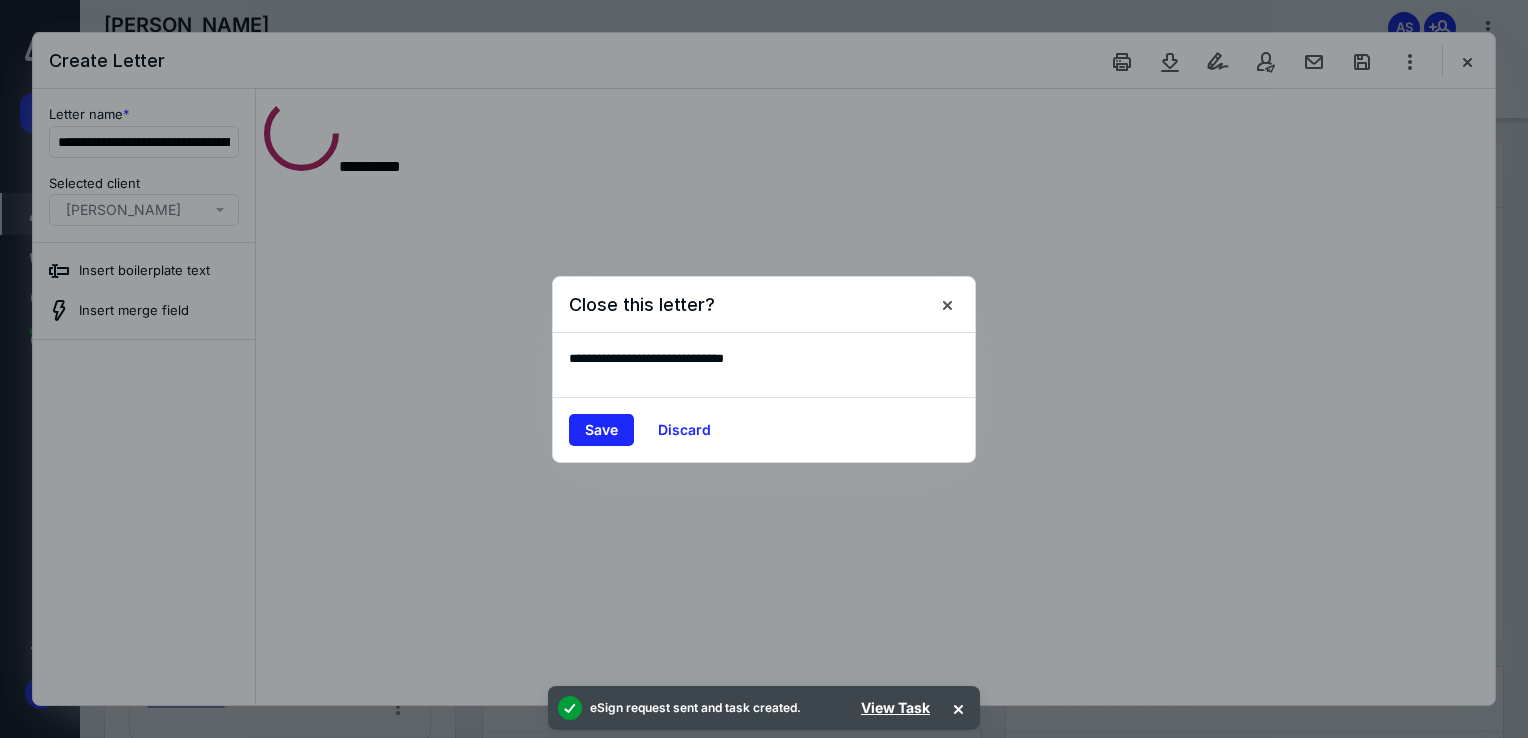scroll, scrollTop: 0, scrollLeft: 0, axis: both 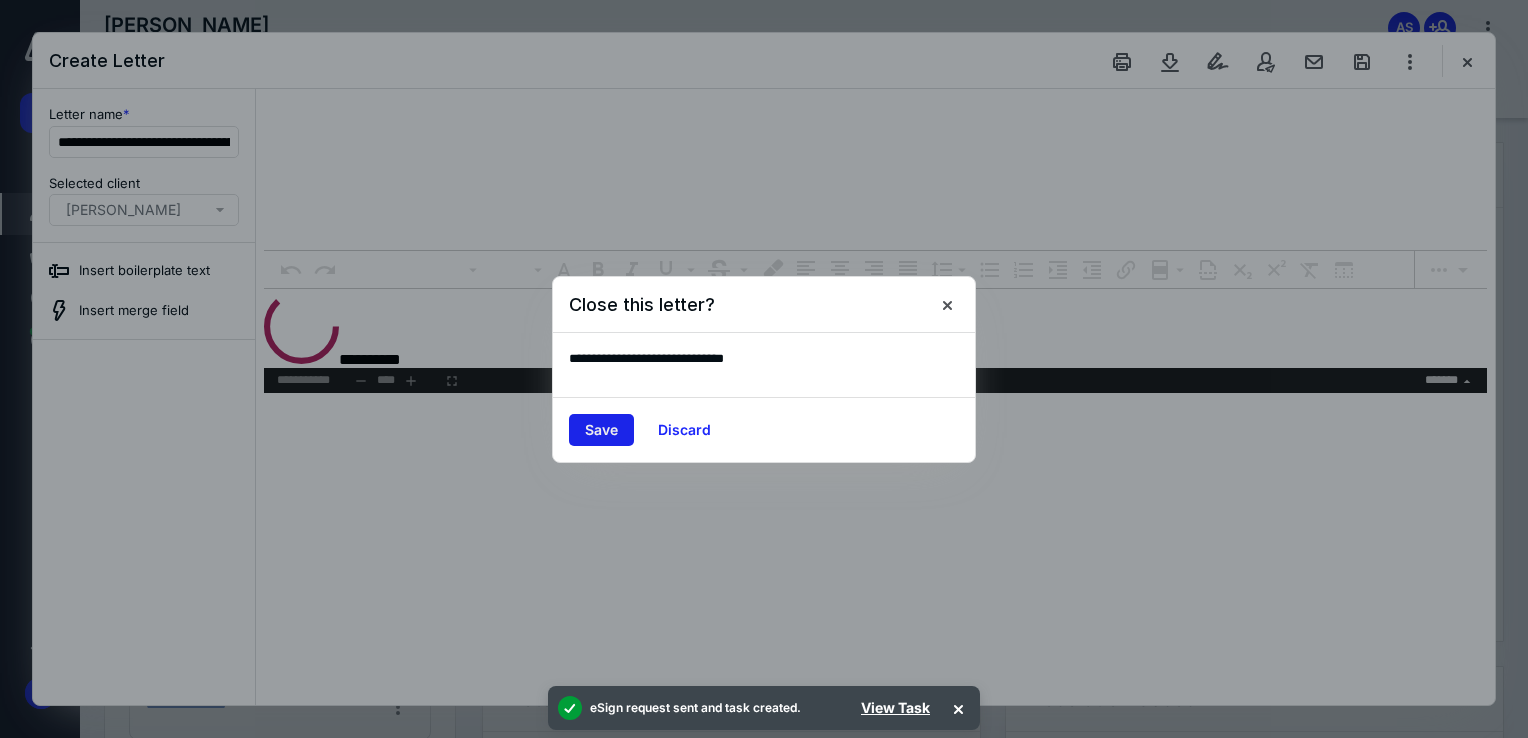 click on "Save" at bounding box center [601, 430] 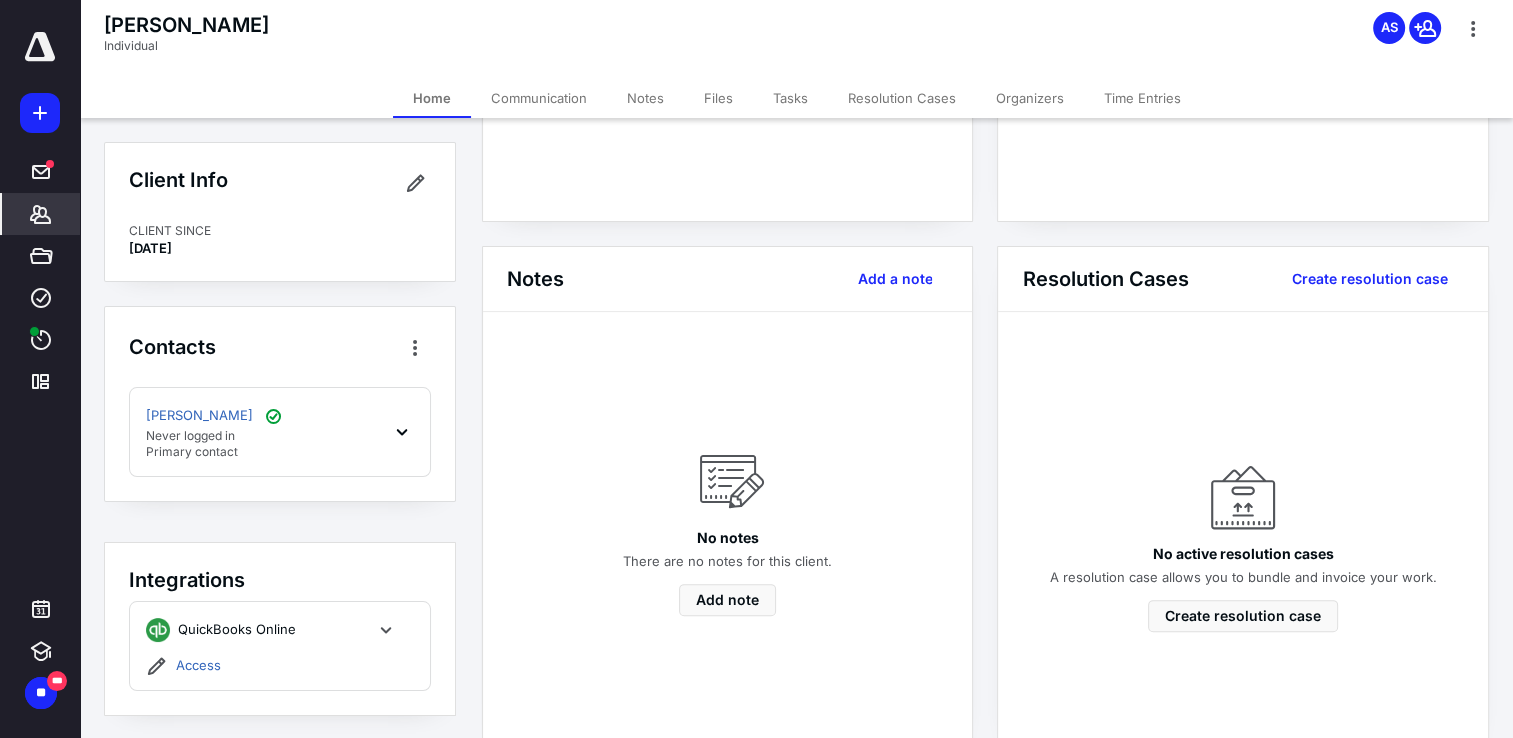 scroll, scrollTop: 0, scrollLeft: 0, axis: both 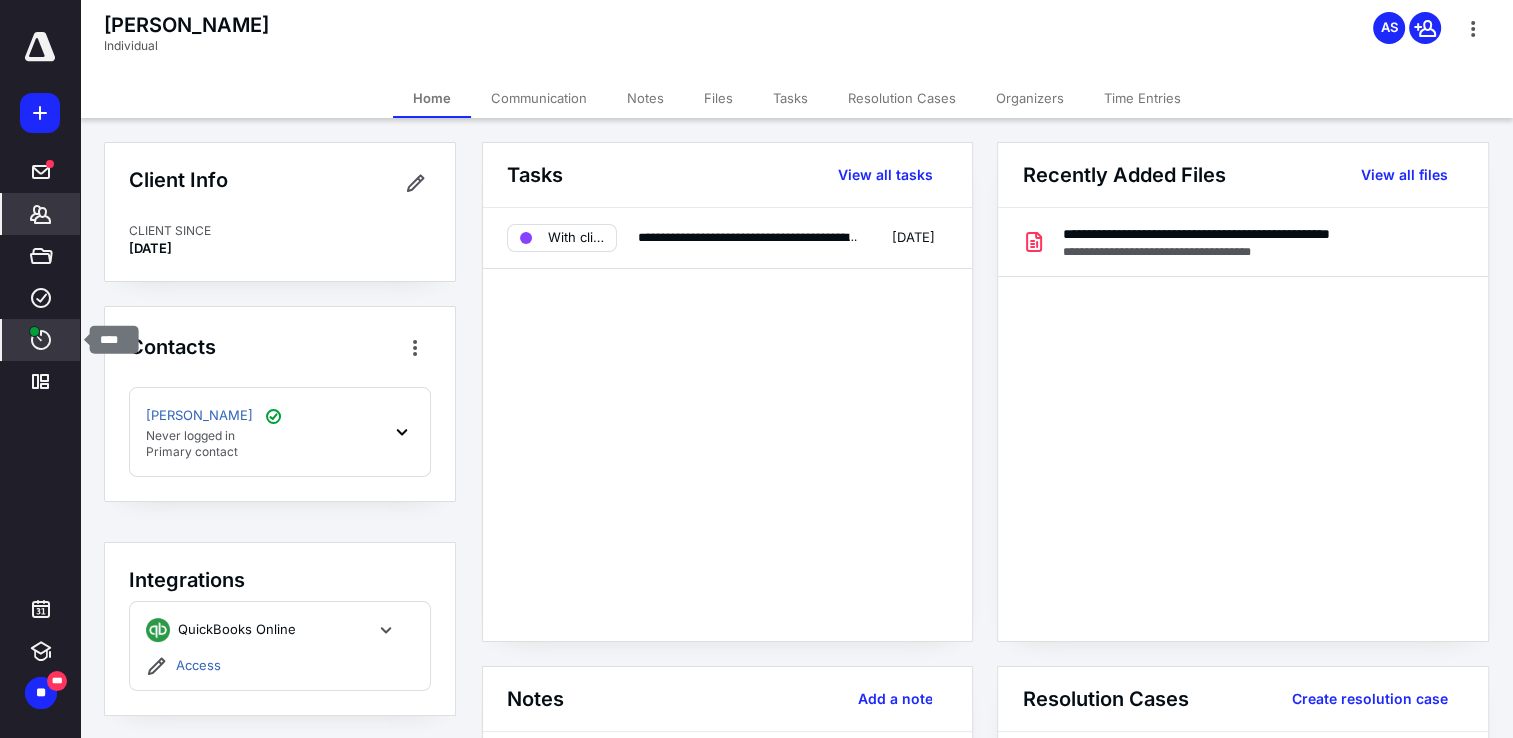 click on "****" at bounding box center [41, 340] 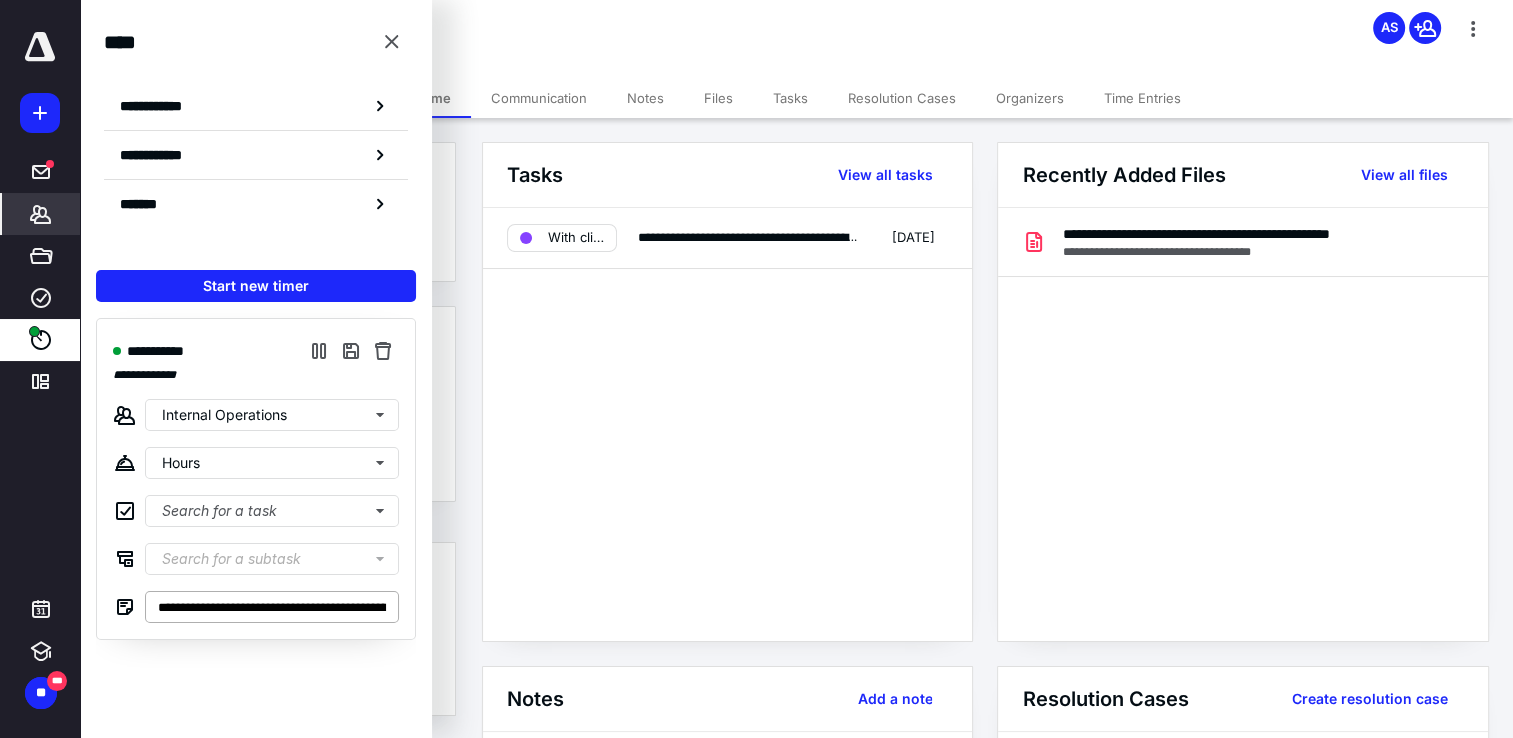 scroll, scrollTop: 0, scrollLeft: 88, axis: horizontal 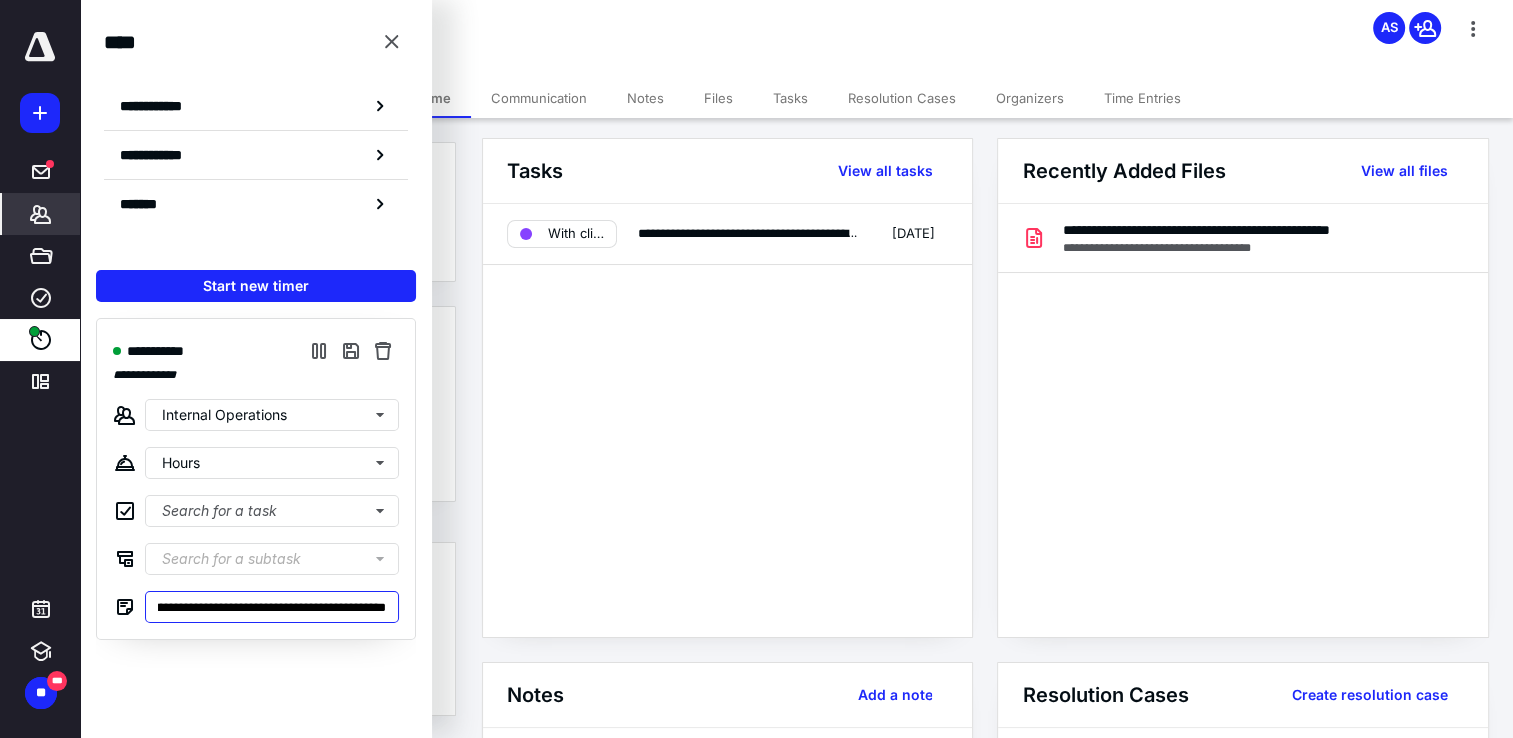 click on "**********" at bounding box center (272, 607) 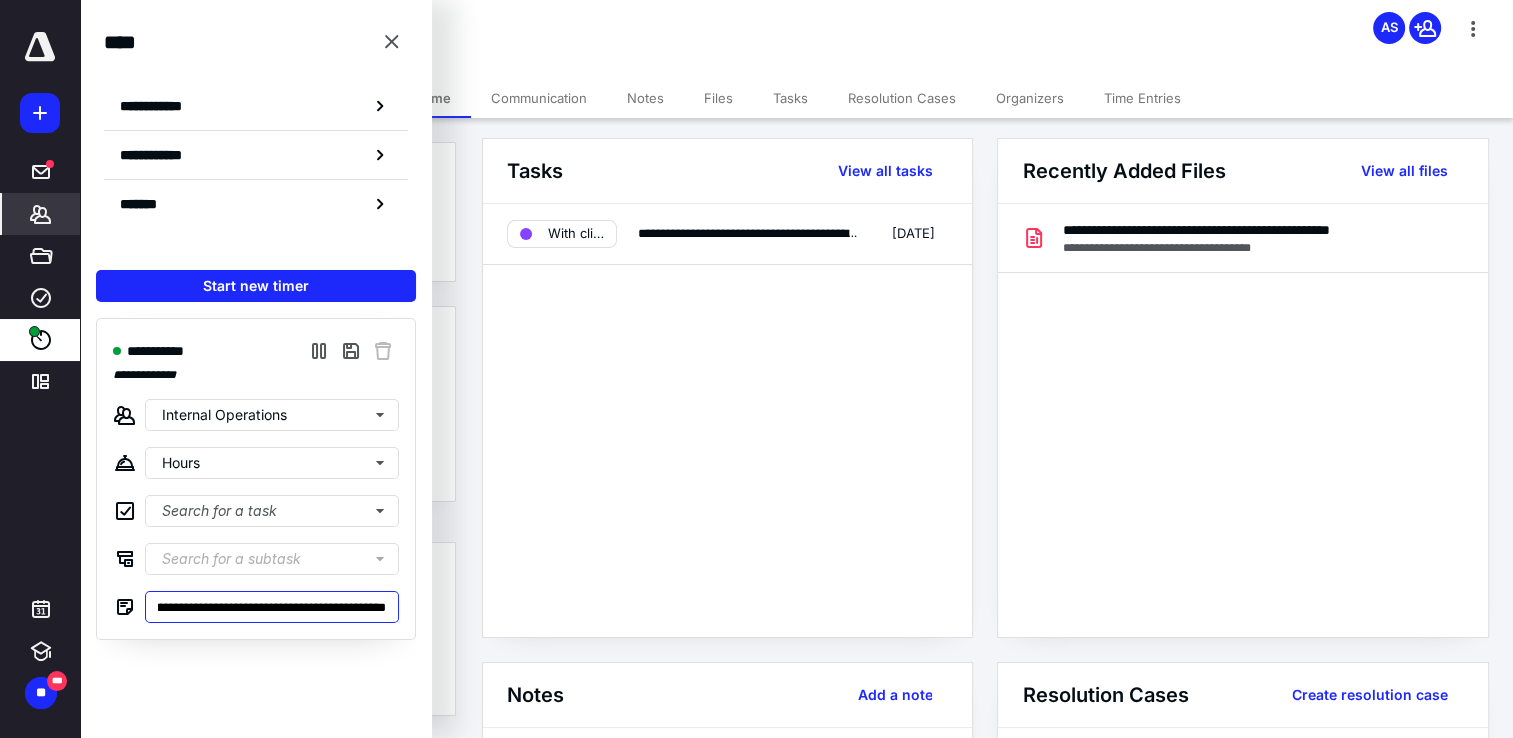 scroll, scrollTop: 0, scrollLeft: 278, axis: horizontal 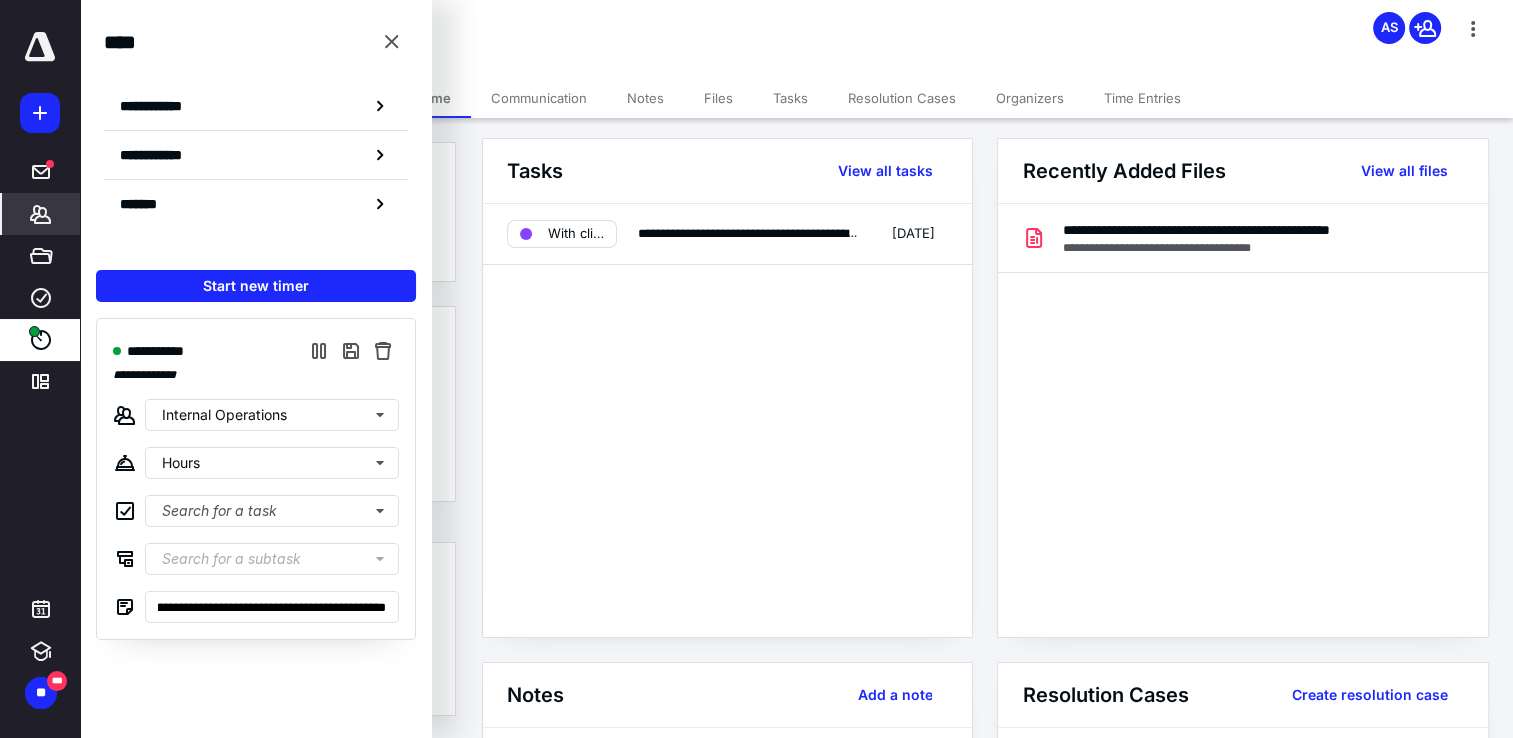 type on "**********" 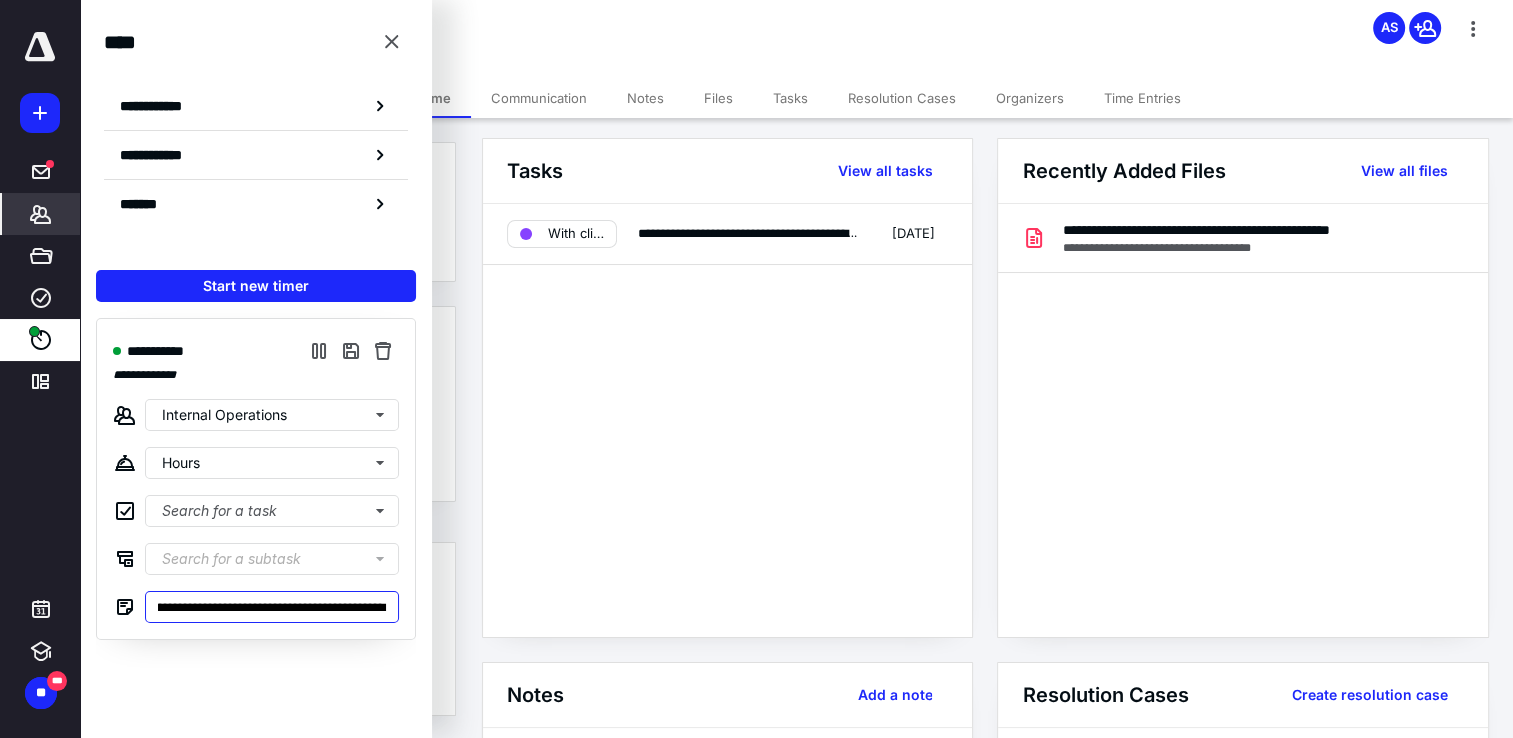 scroll, scrollTop: 0, scrollLeft: 0, axis: both 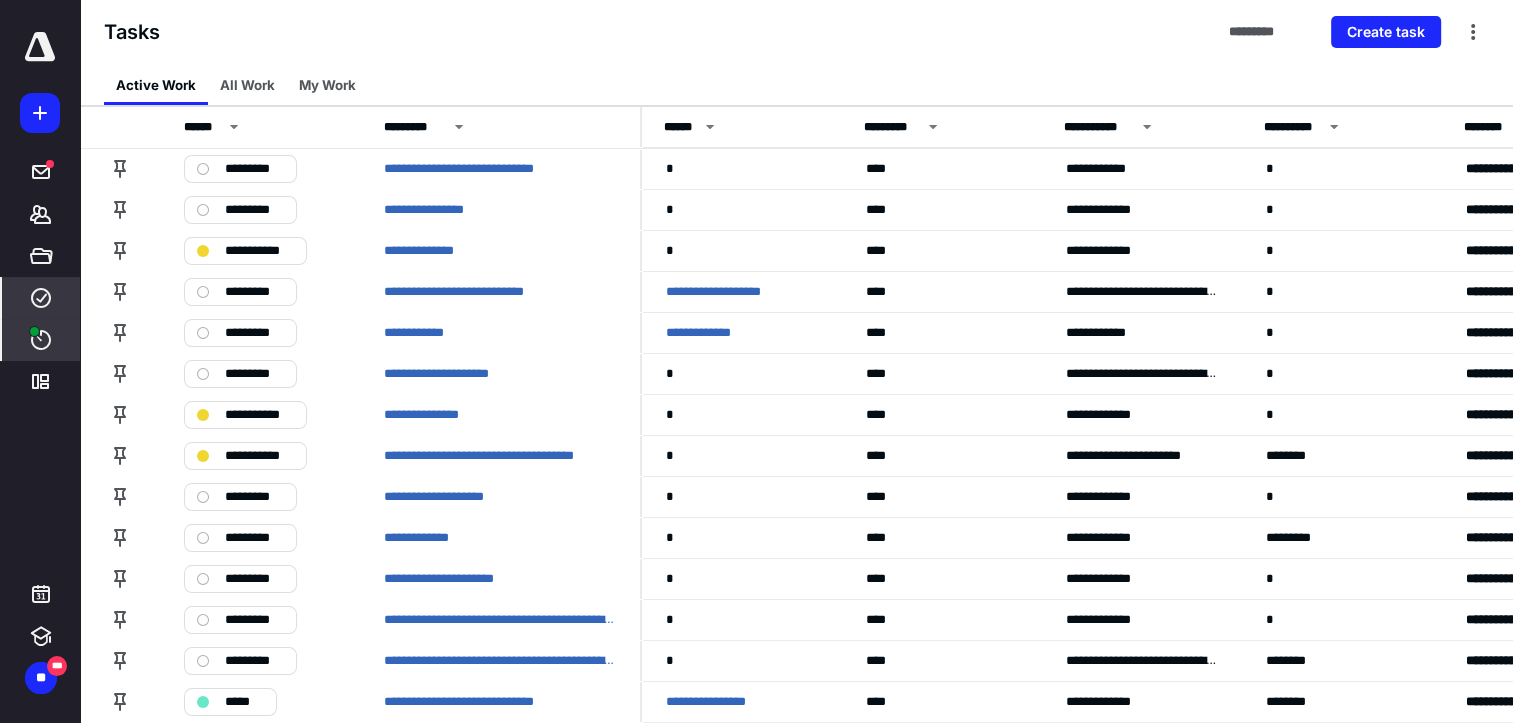 click on "****" at bounding box center (41, 340) 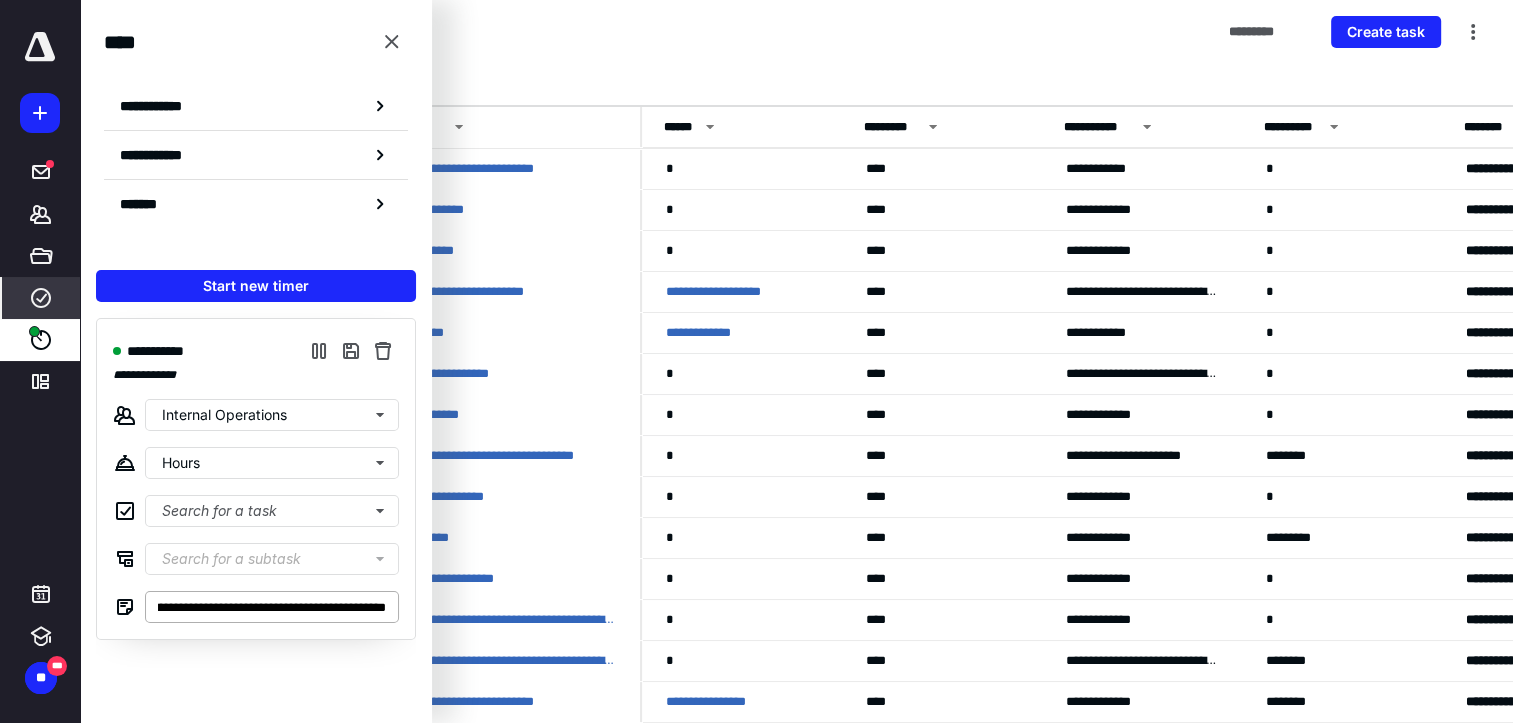 scroll, scrollTop: 0, scrollLeft: 278, axis: horizontal 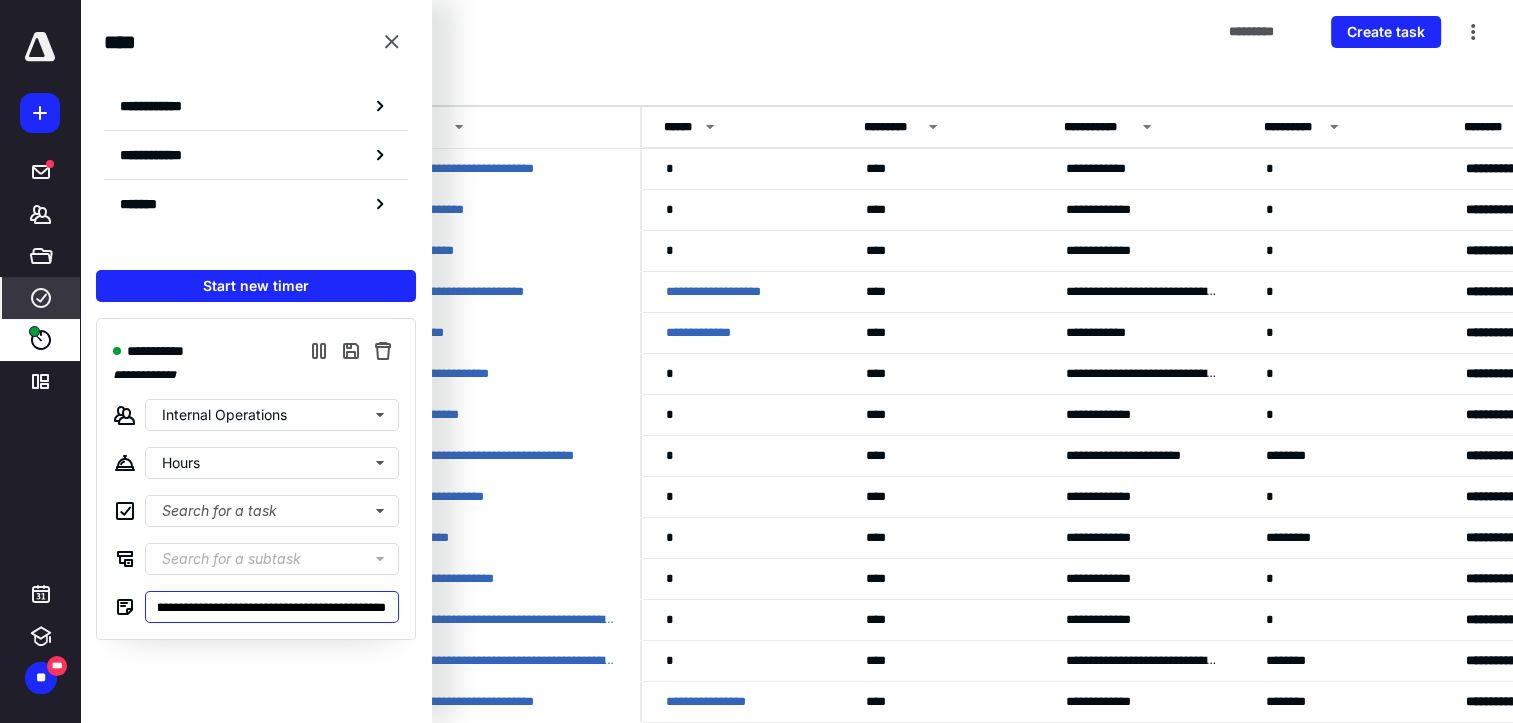 type on "**********" 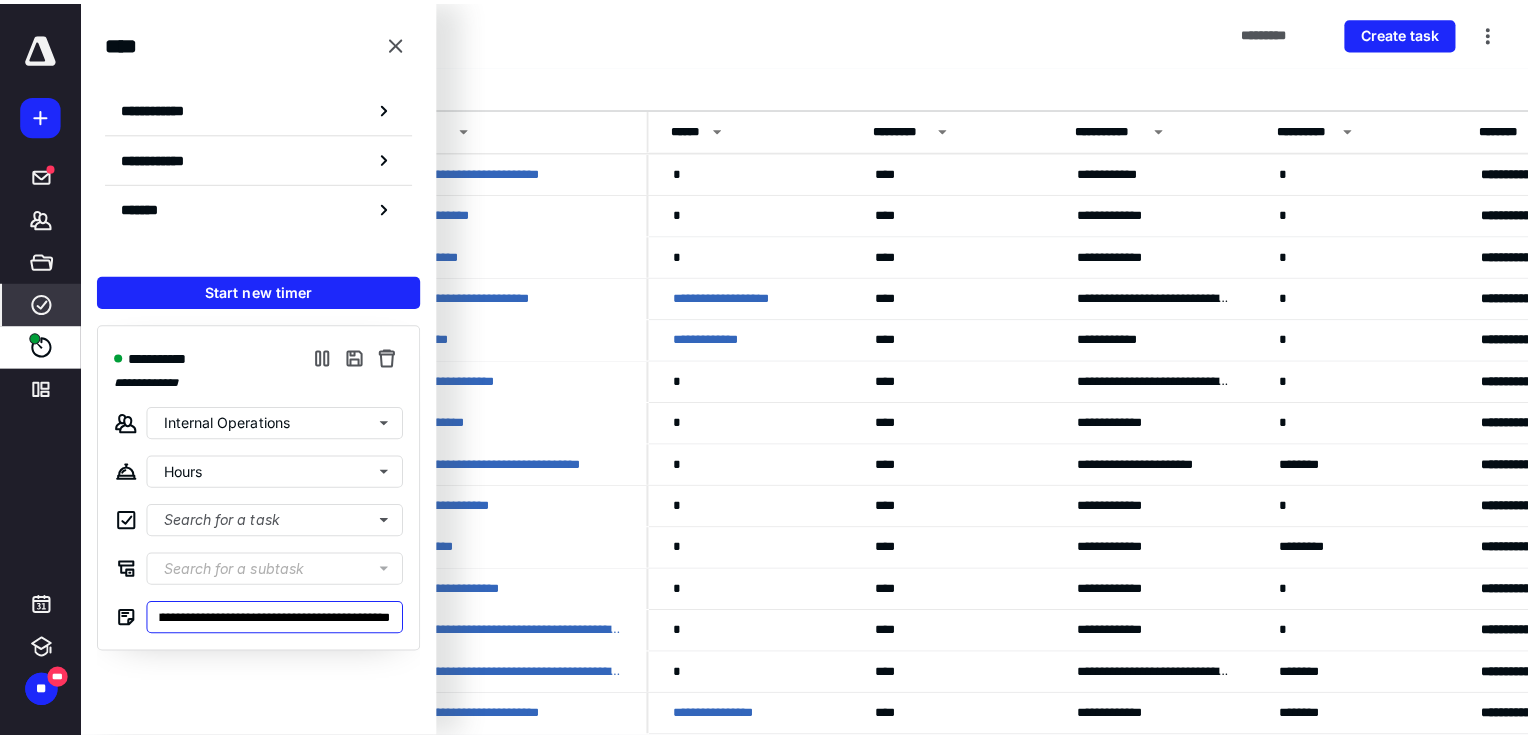 scroll, scrollTop: 0, scrollLeft: 0, axis: both 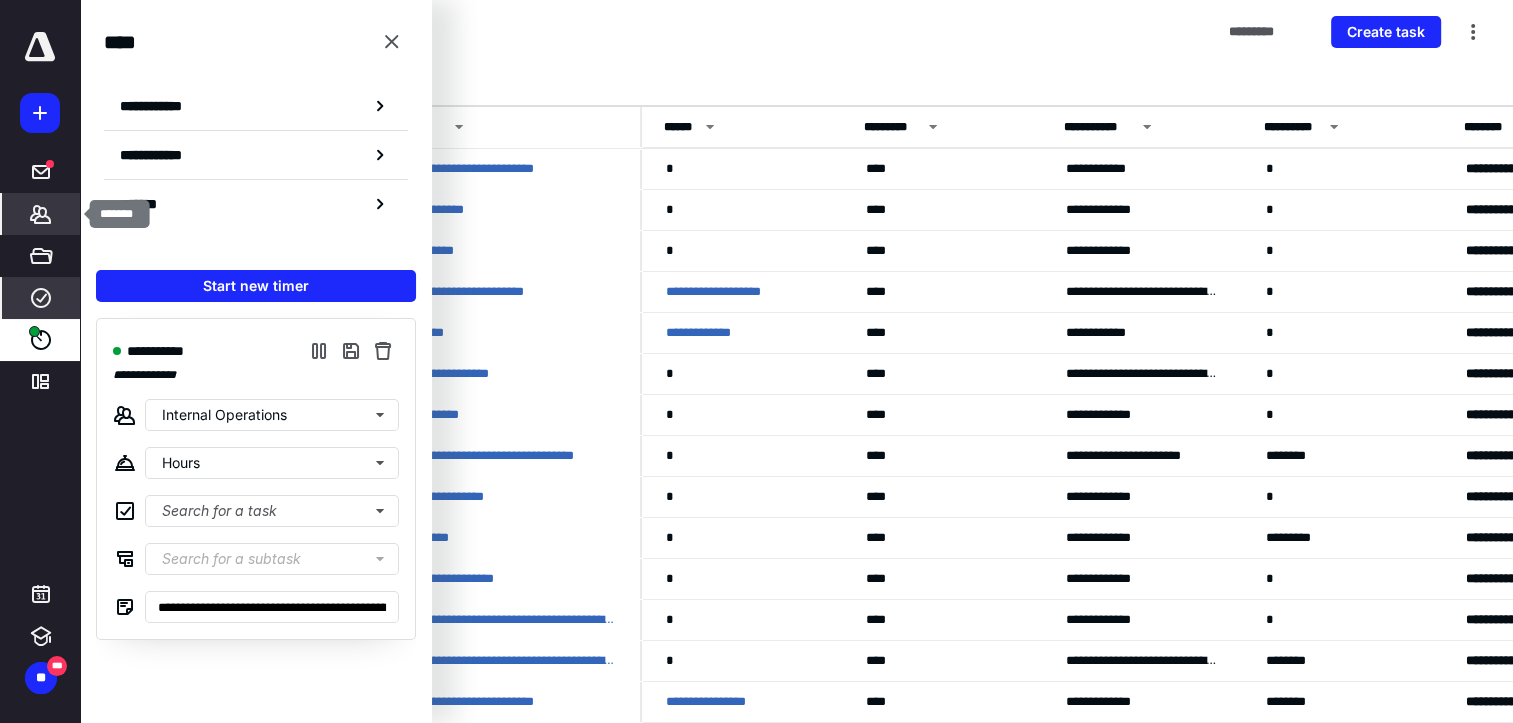 click 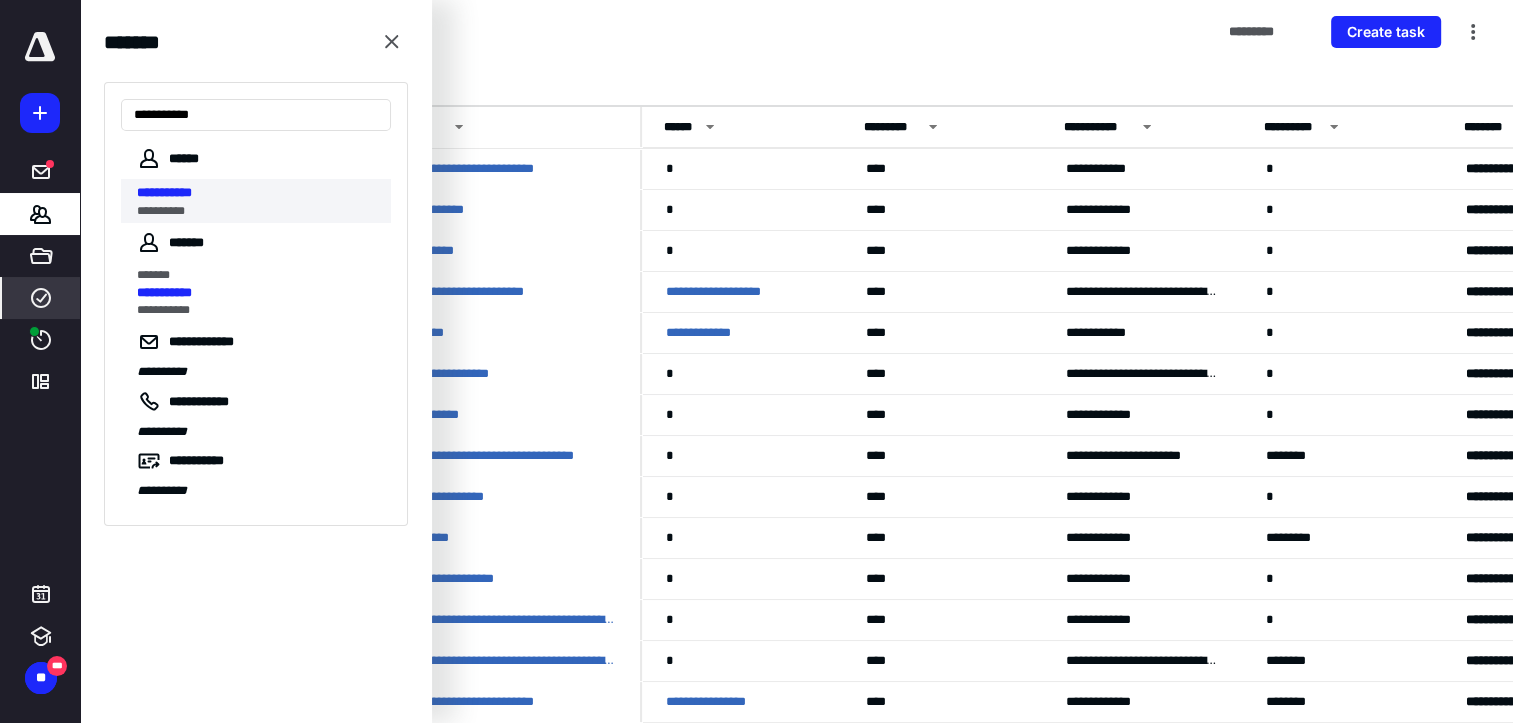 type on "**********" 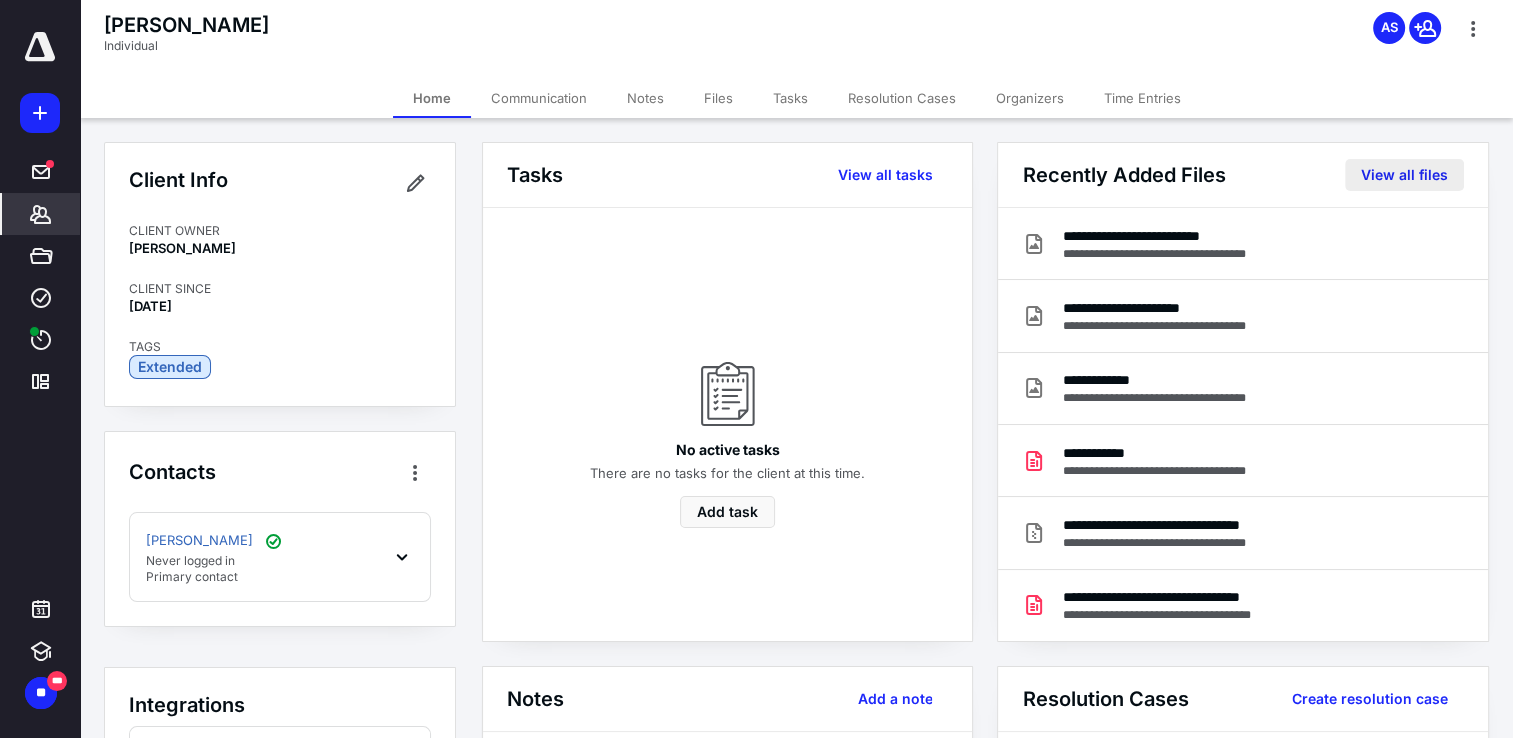 click on "View all files" at bounding box center [1404, 175] 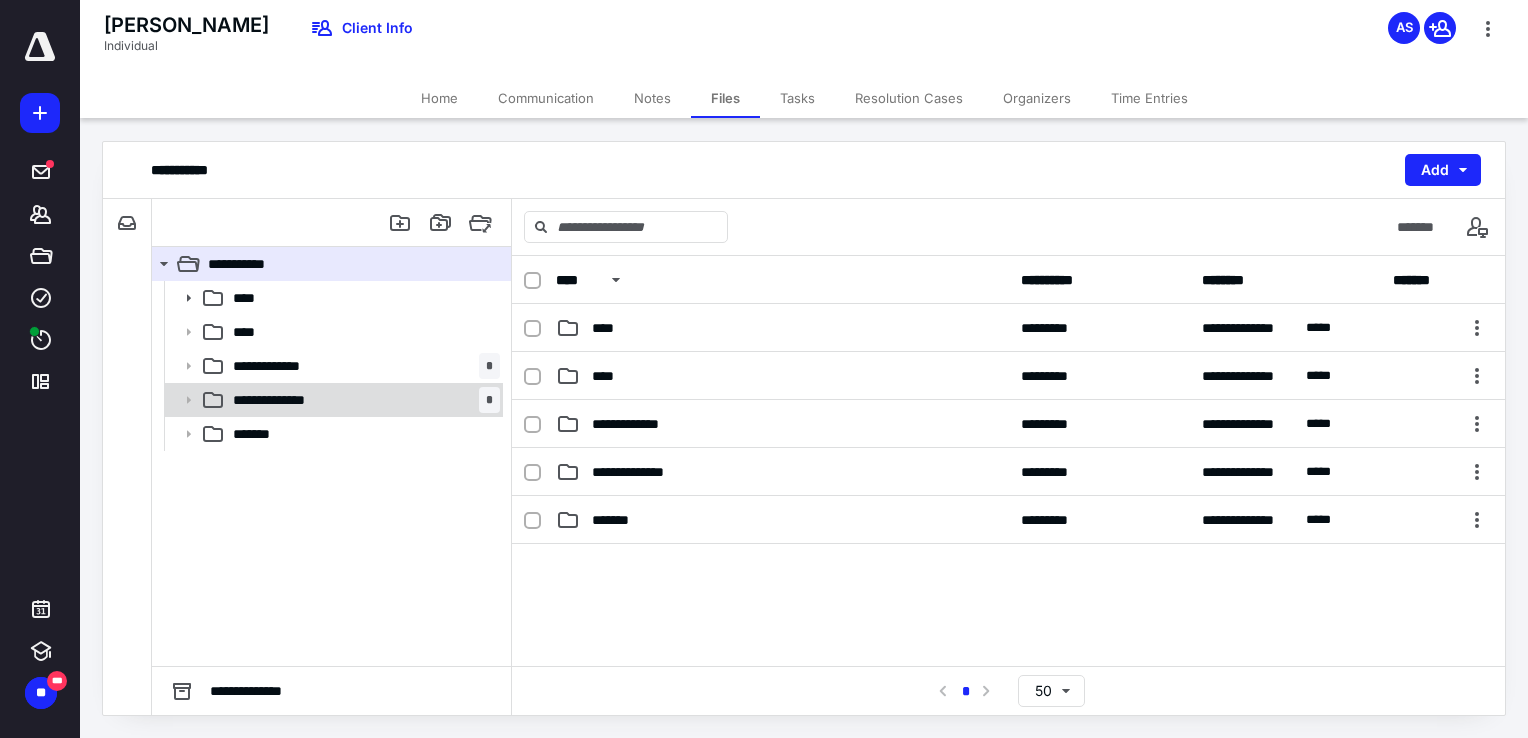 click on "**********" at bounding box center (332, 400) 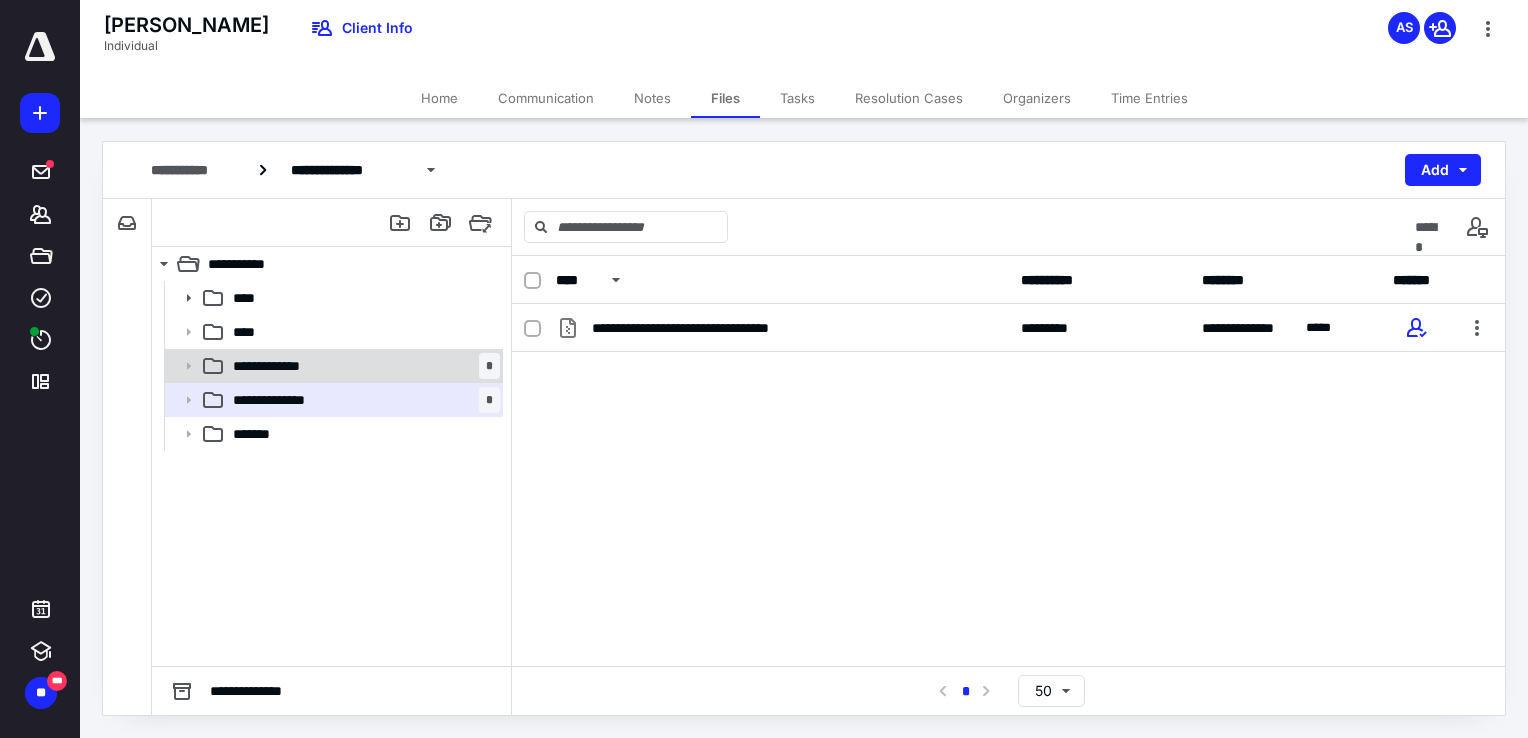 click on "**********" at bounding box center (362, 366) 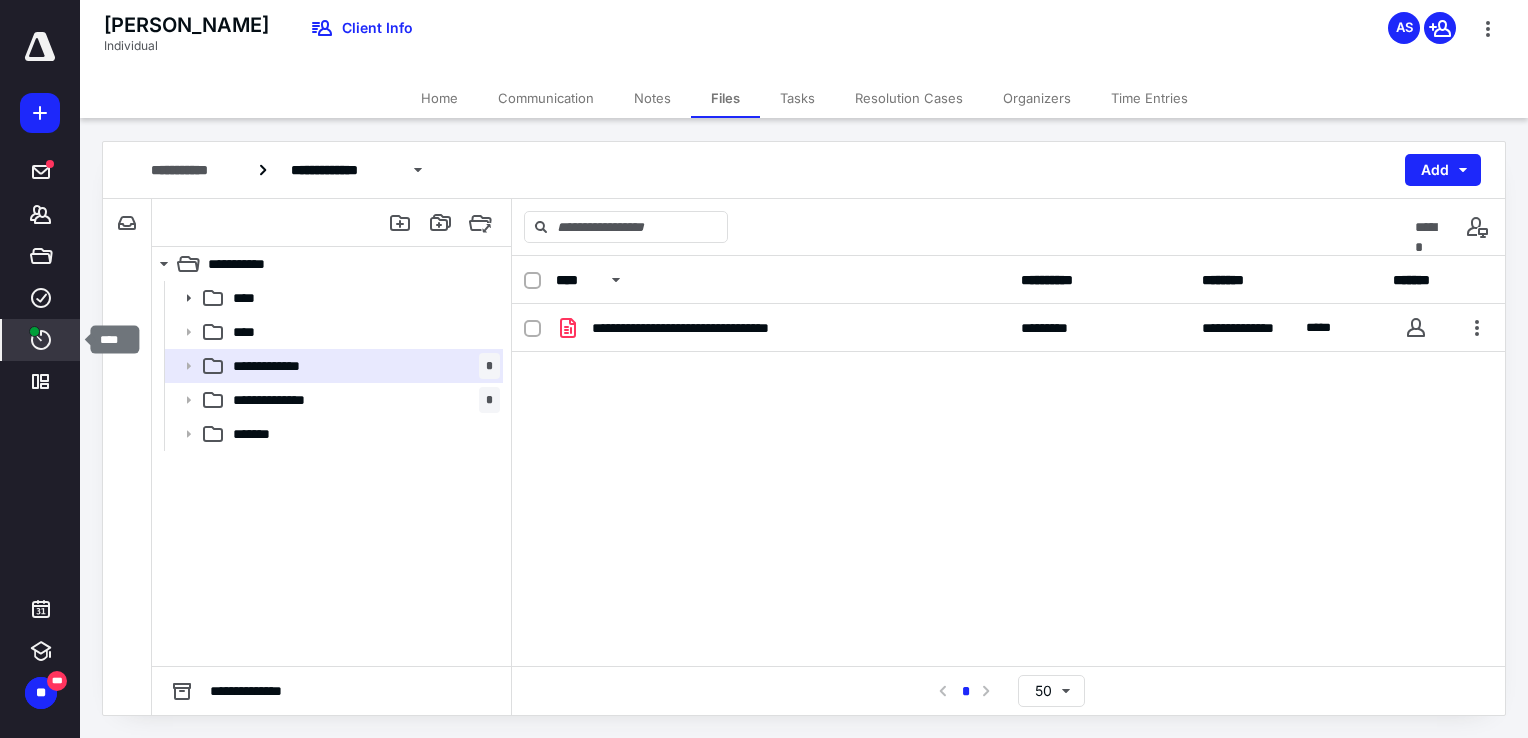 click 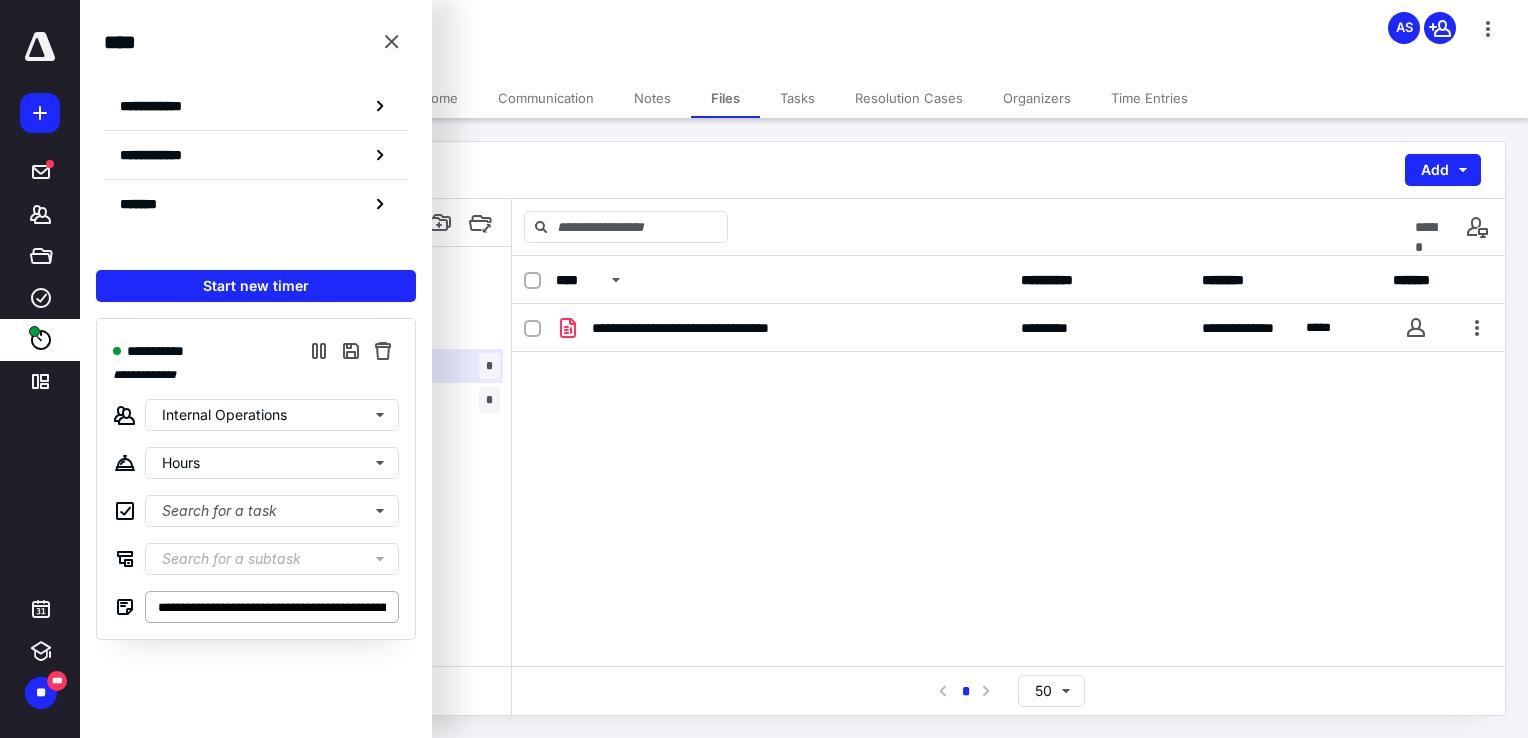 scroll, scrollTop: 0, scrollLeft: 430, axis: horizontal 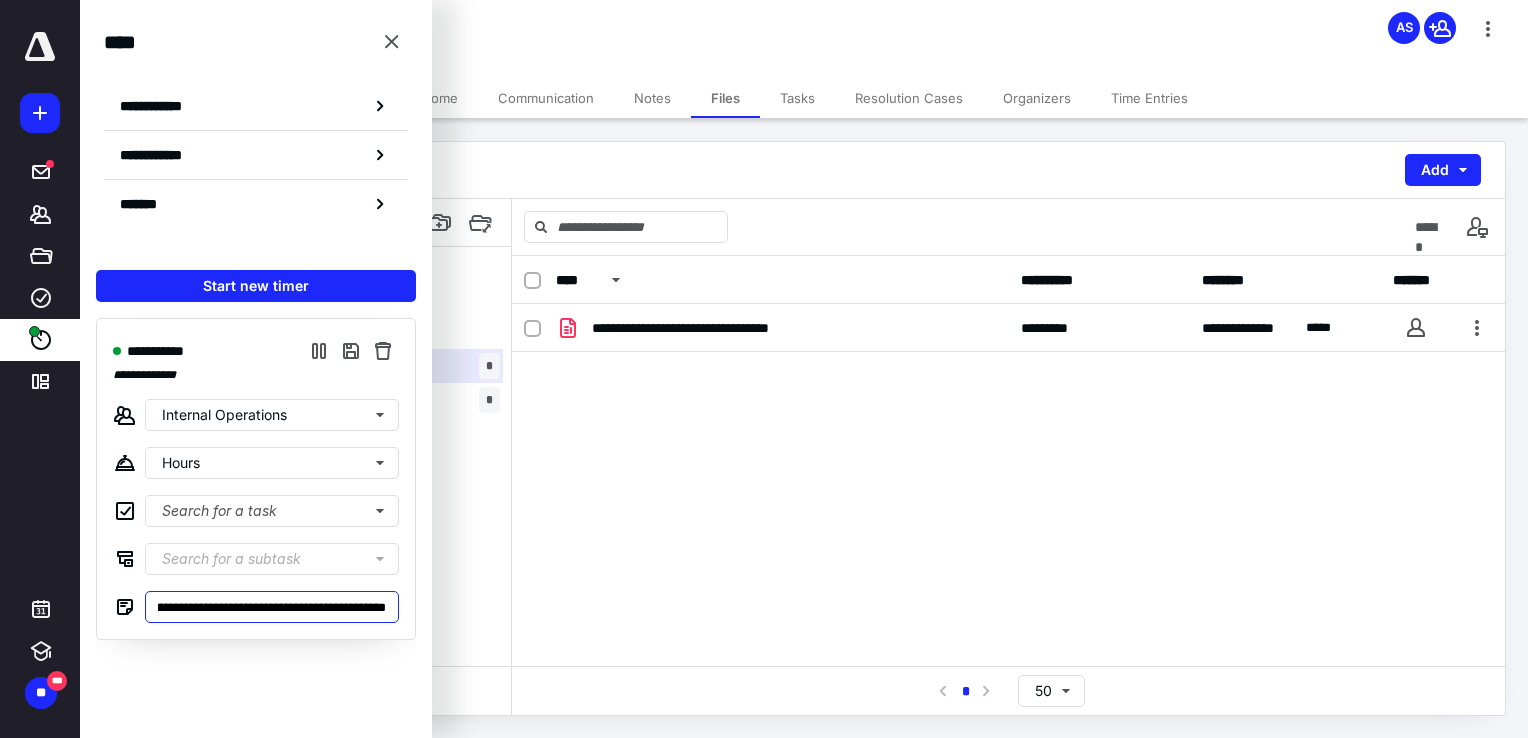 click on "**********" at bounding box center [272, 607] 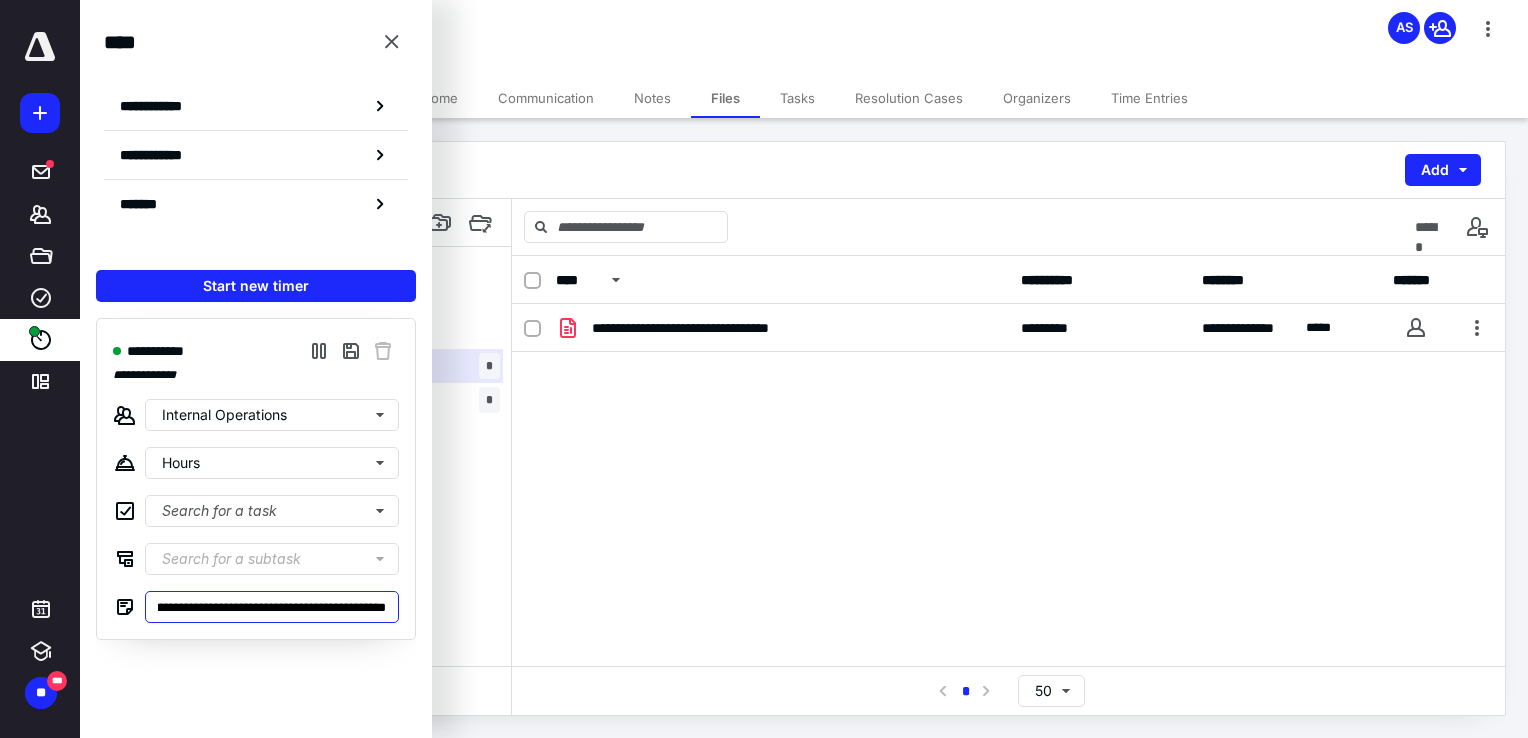 scroll, scrollTop: 0, scrollLeft: 820, axis: horizontal 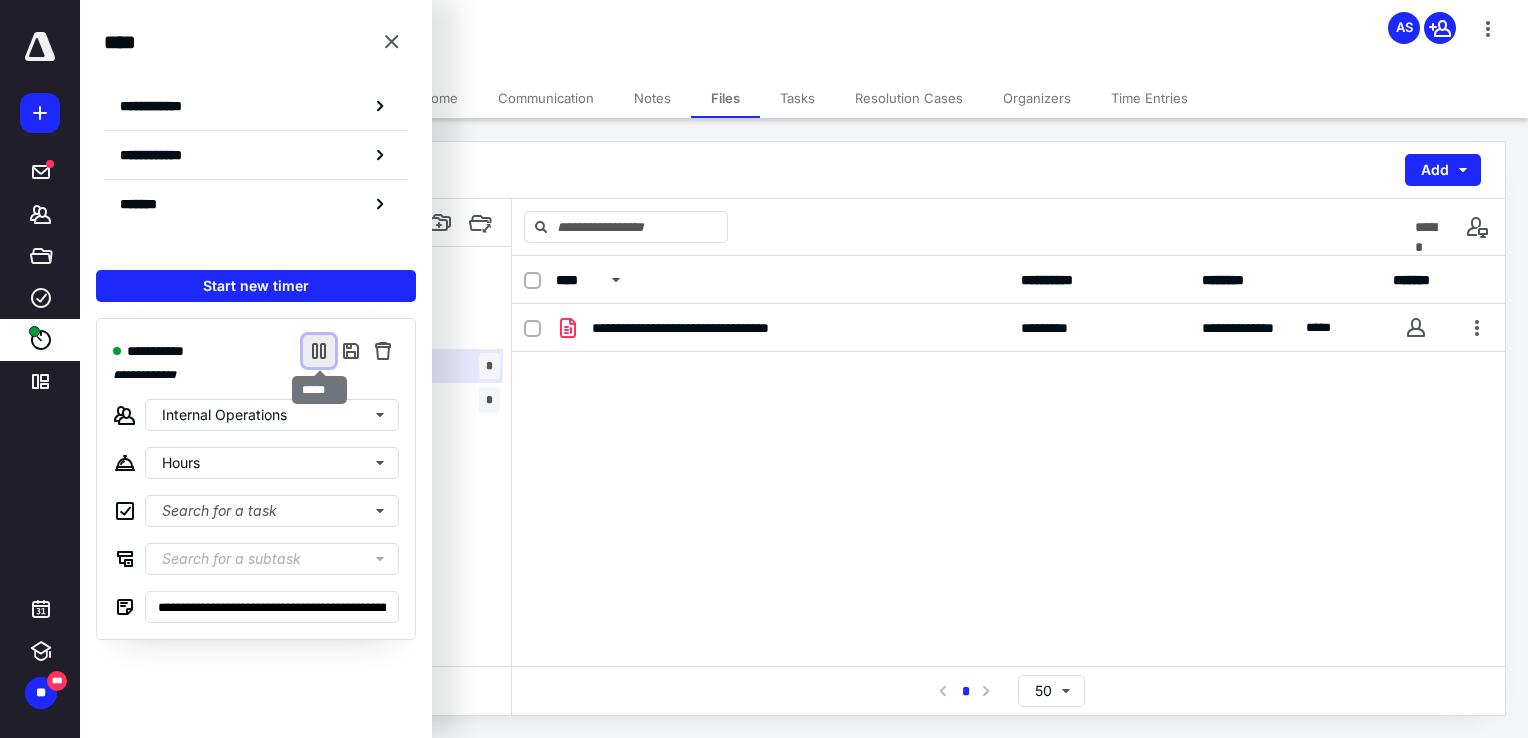 click at bounding box center [319, 351] 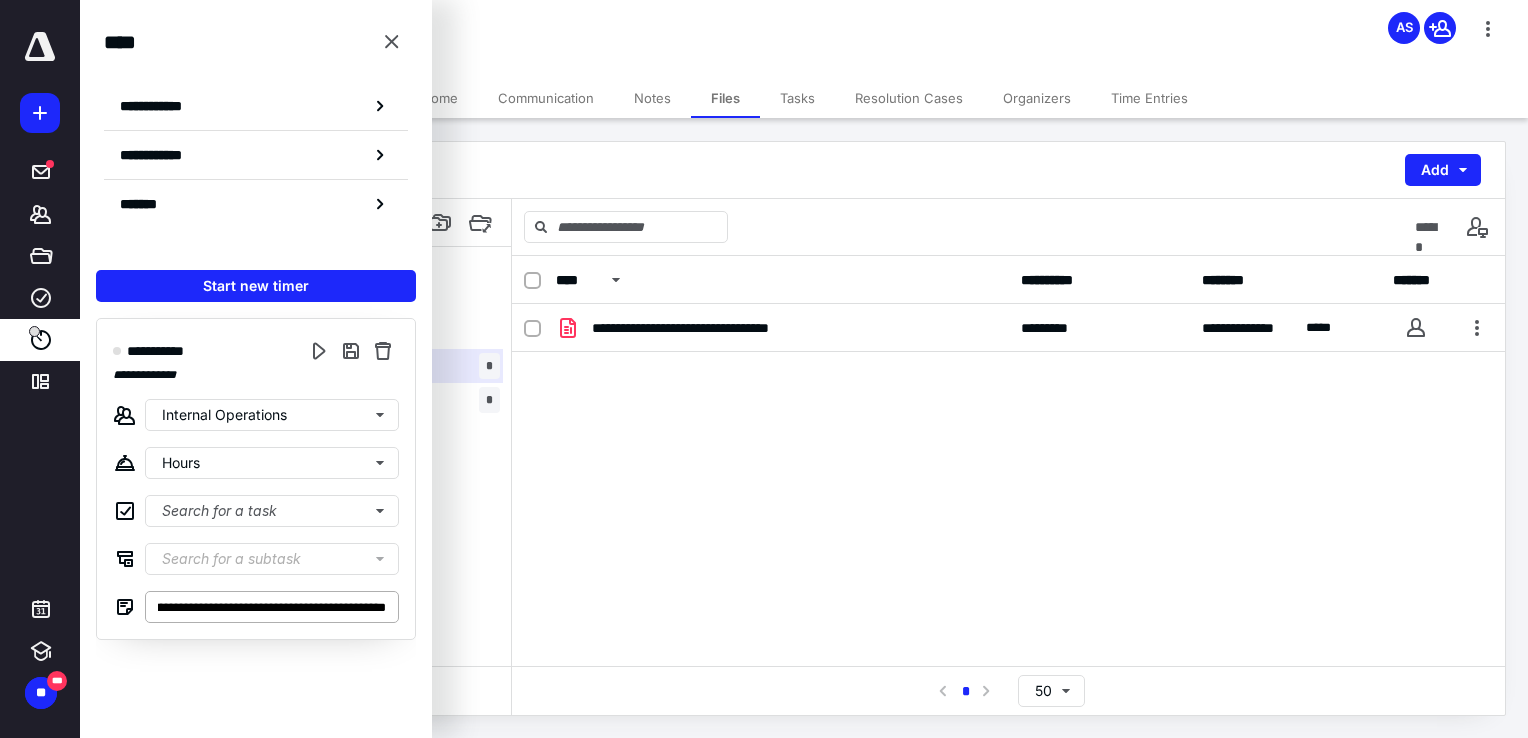scroll, scrollTop: 0, scrollLeft: 820, axis: horizontal 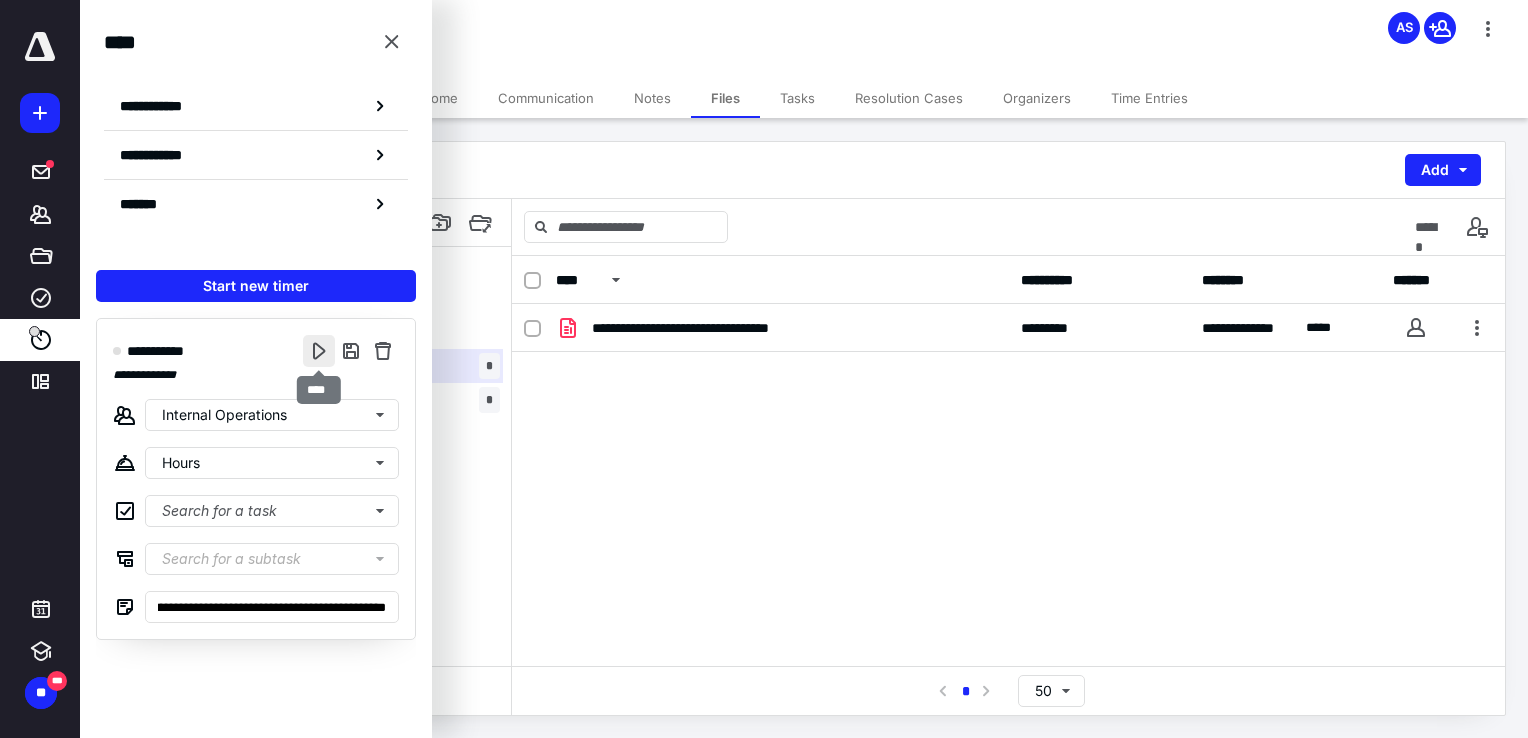 click at bounding box center [319, 351] 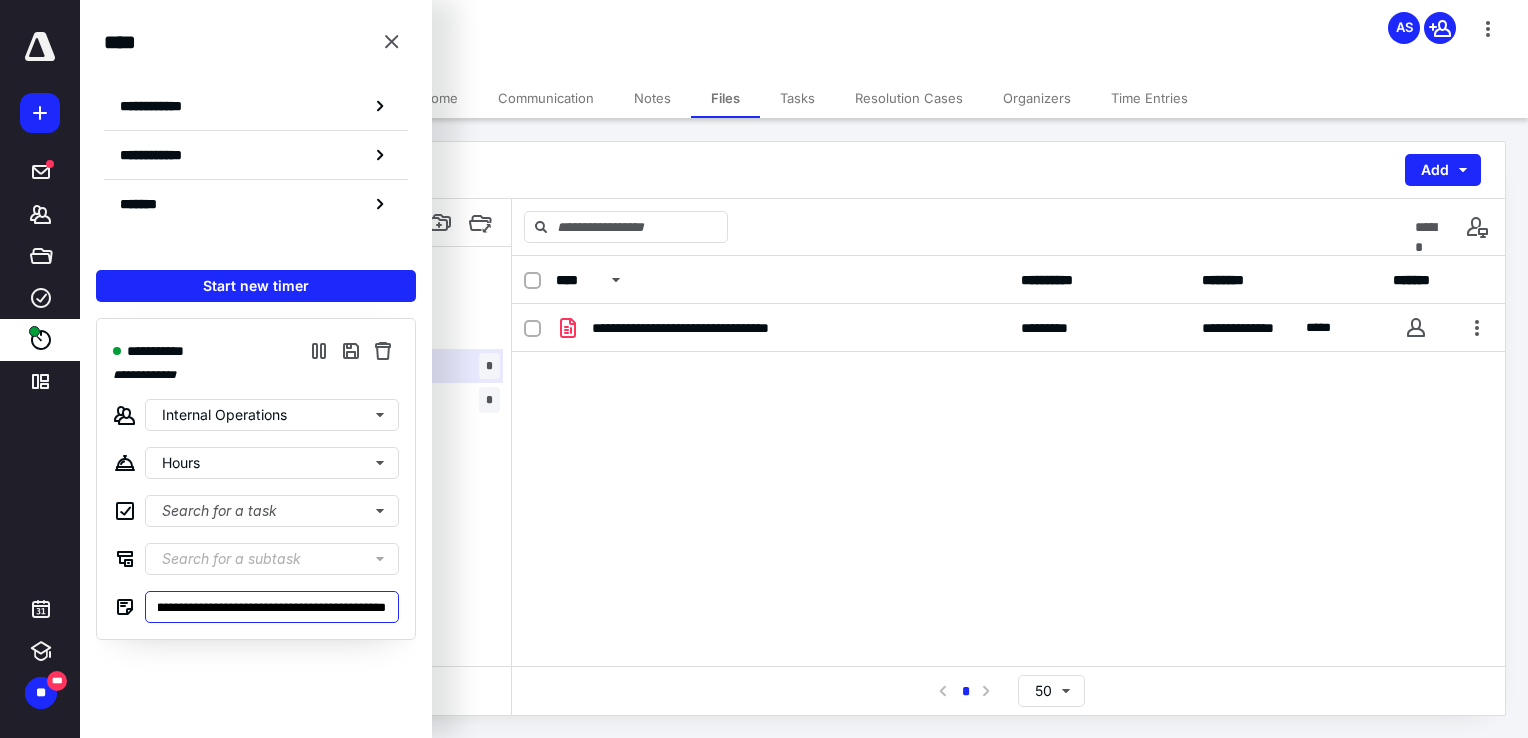 click on "**********" at bounding box center (272, 607) 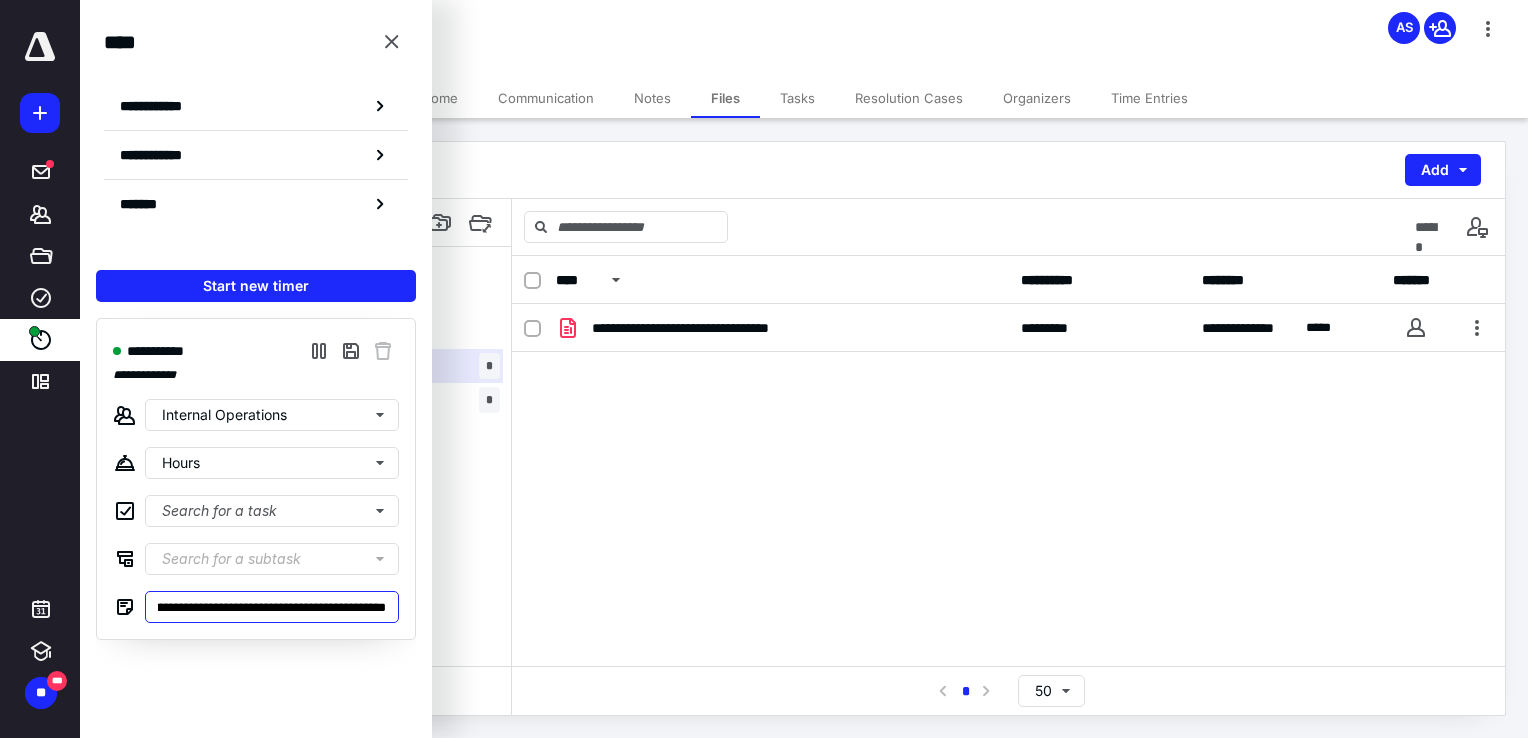 scroll, scrollTop: 0, scrollLeft: 1240, axis: horizontal 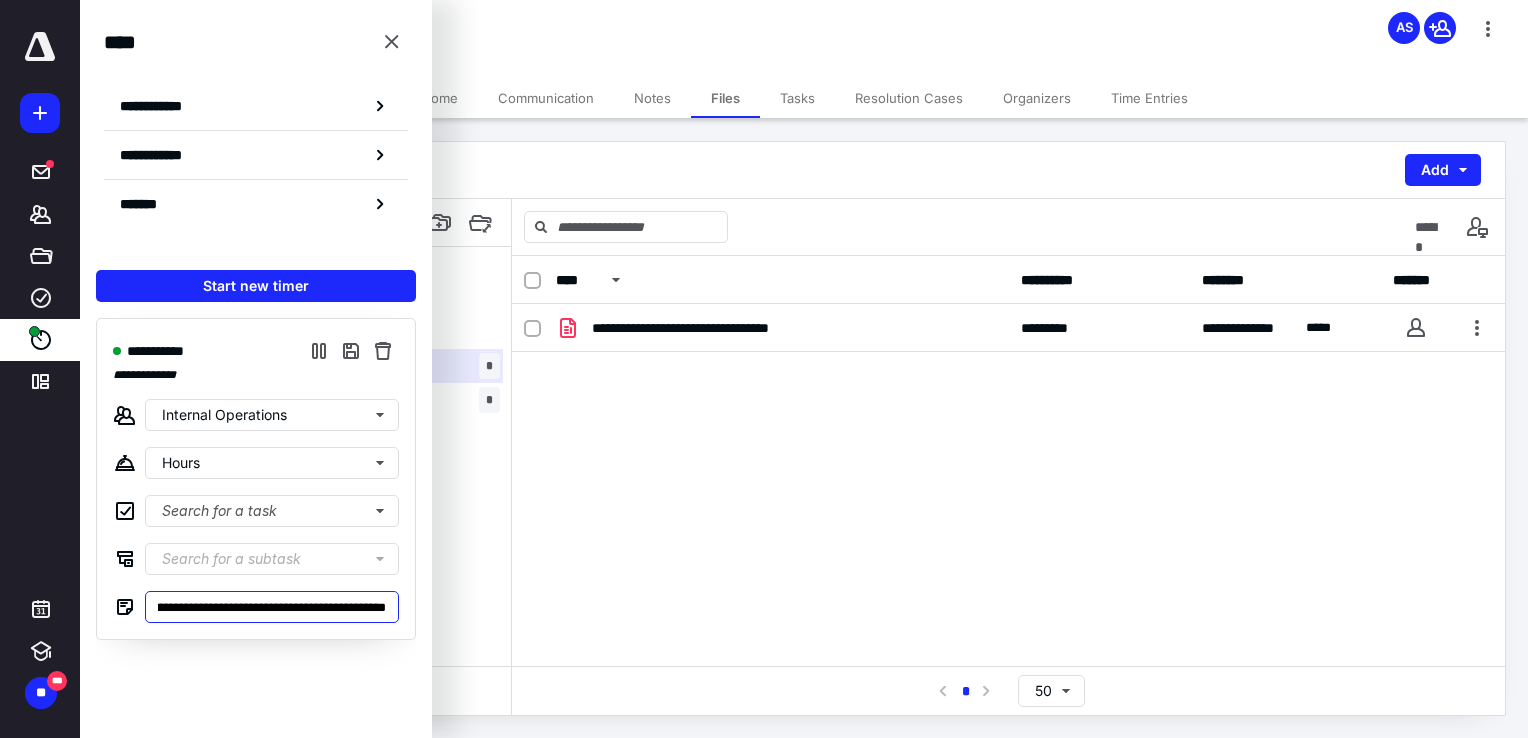 type on "**********" 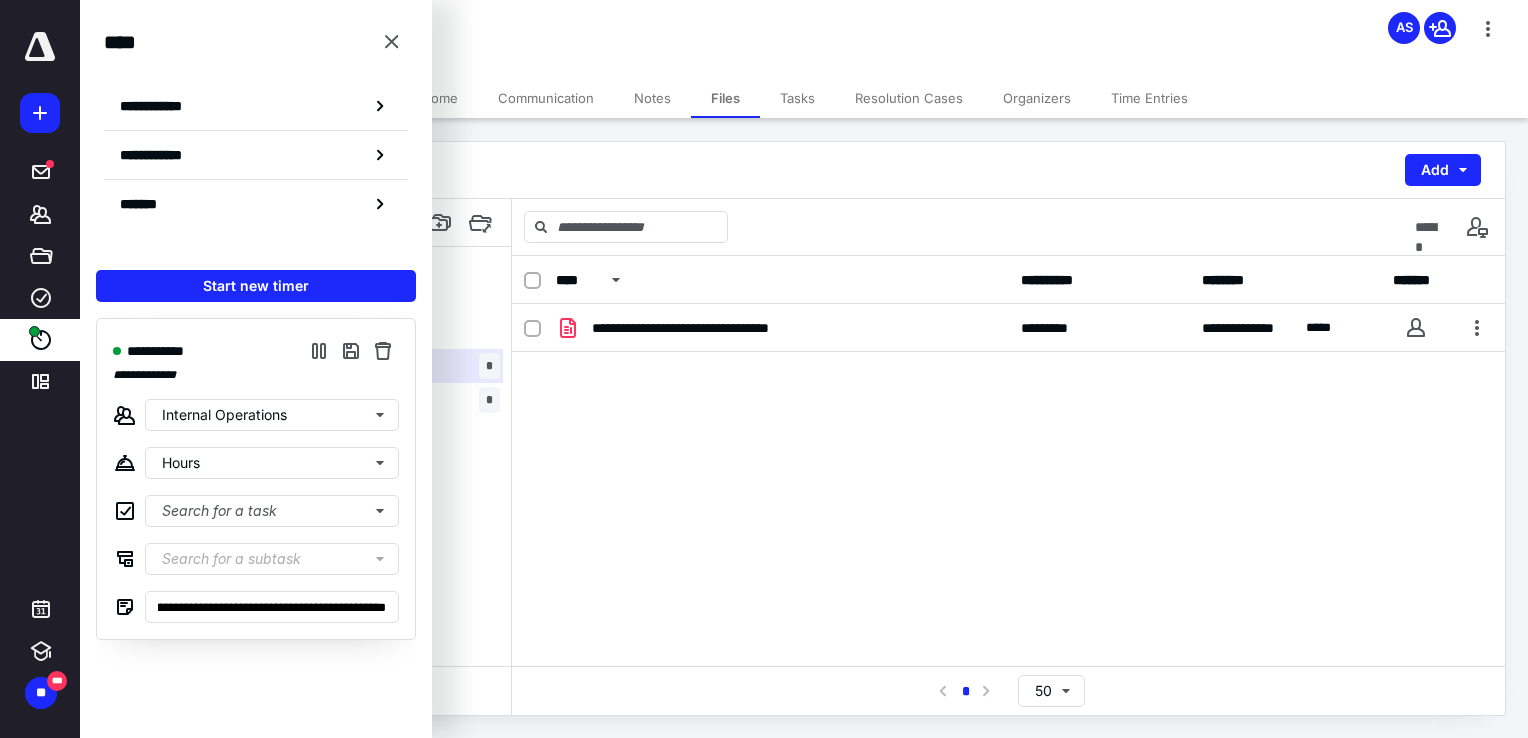 scroll, scrollTop: 0, scrollLeft: 0, axis: both 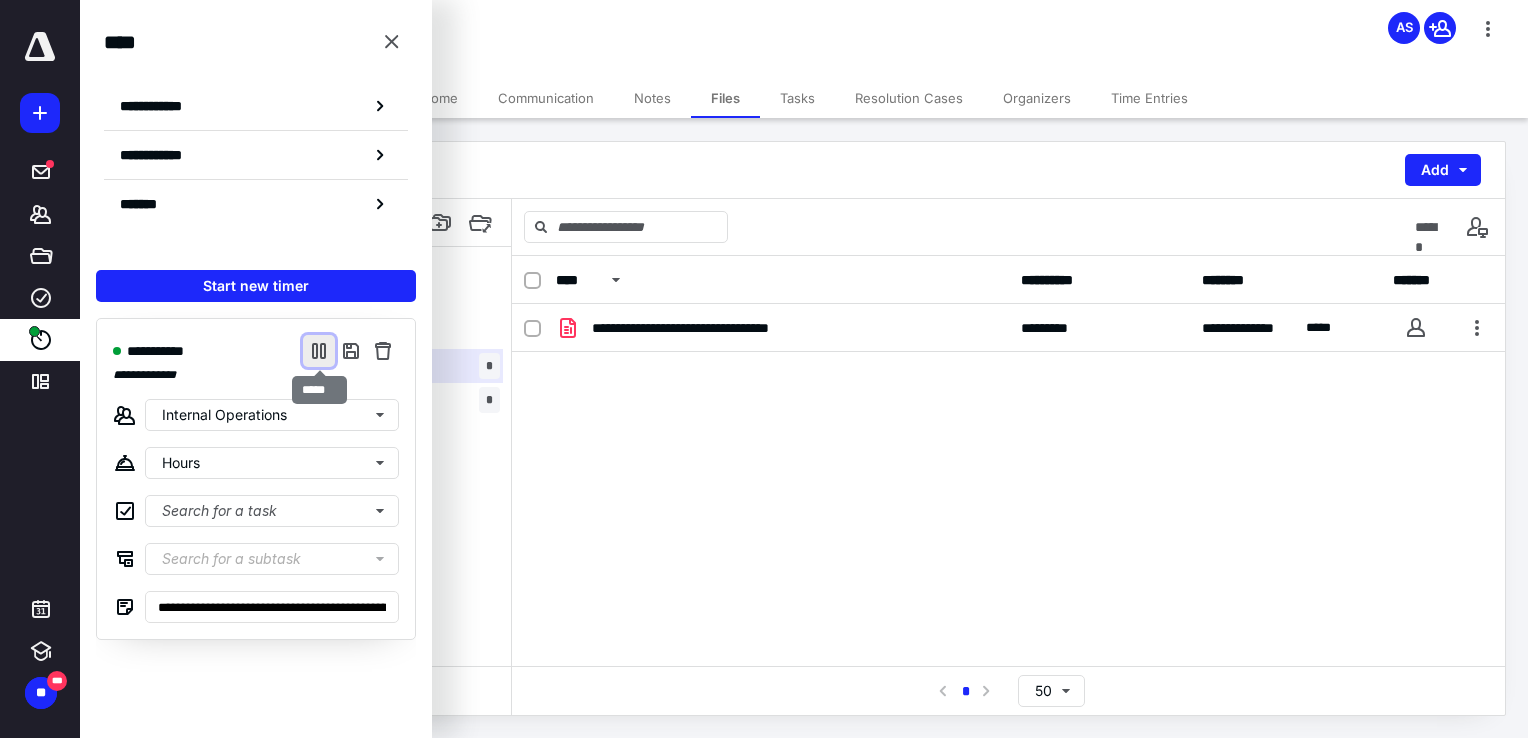 click at bounding box center [319, 351] 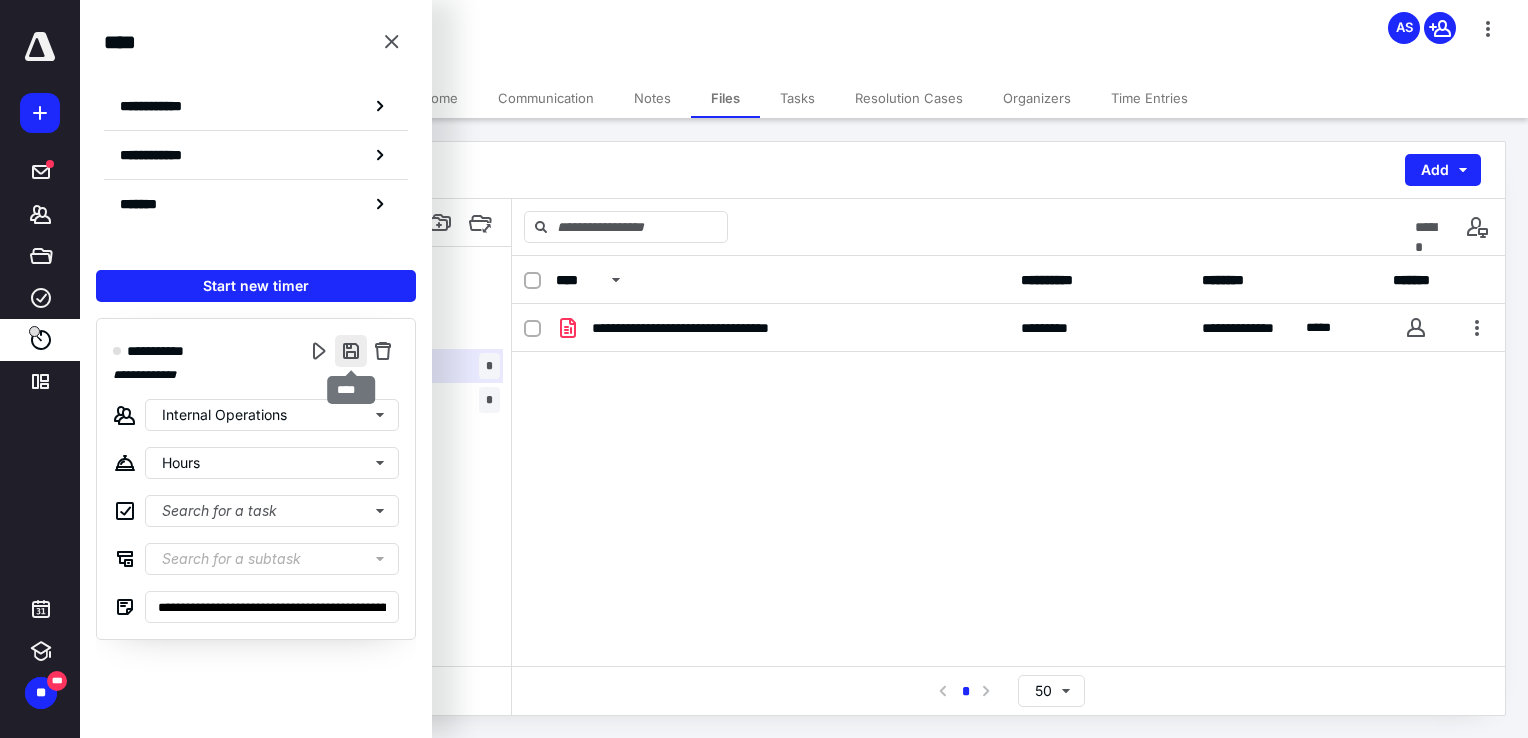 click at bounding box center (351, 351) 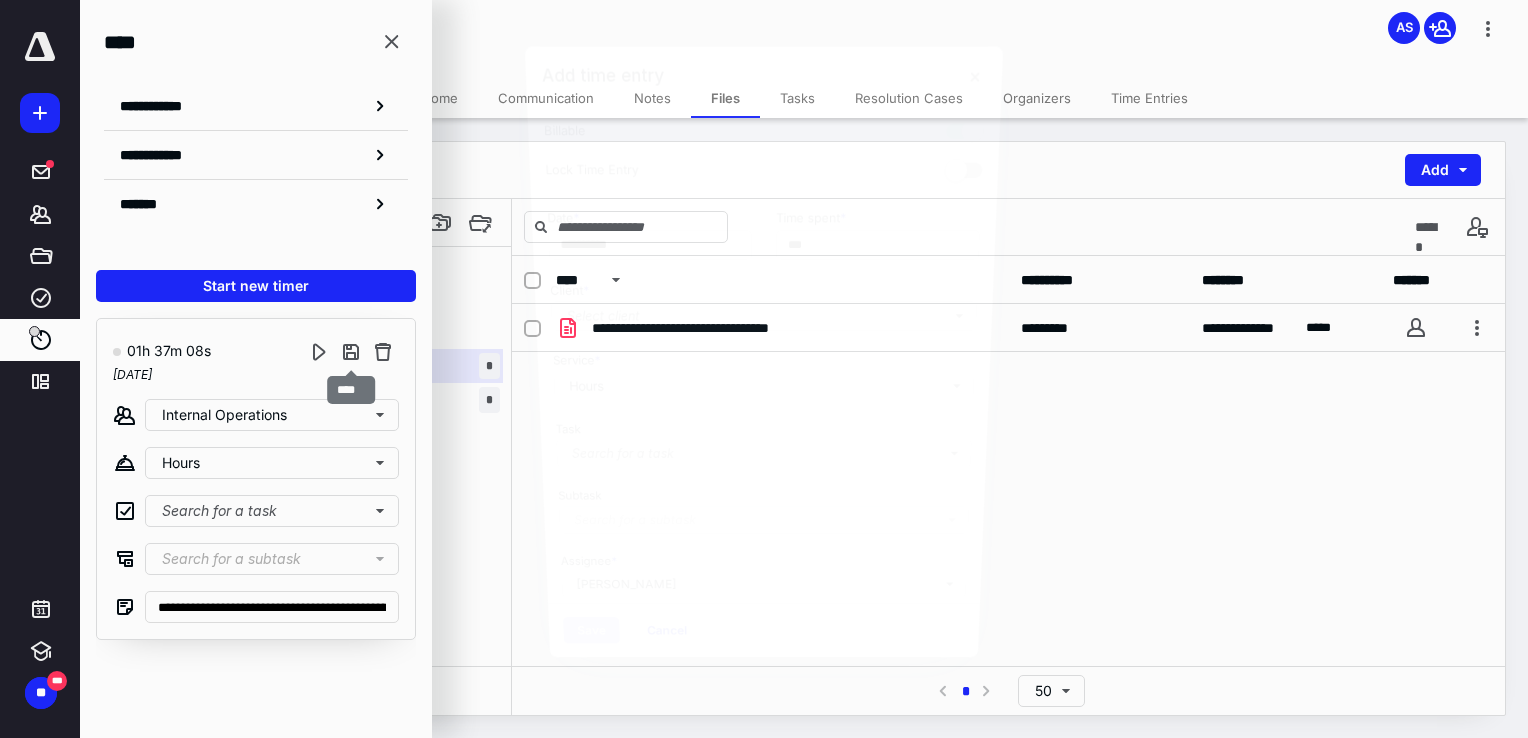 type on "******" 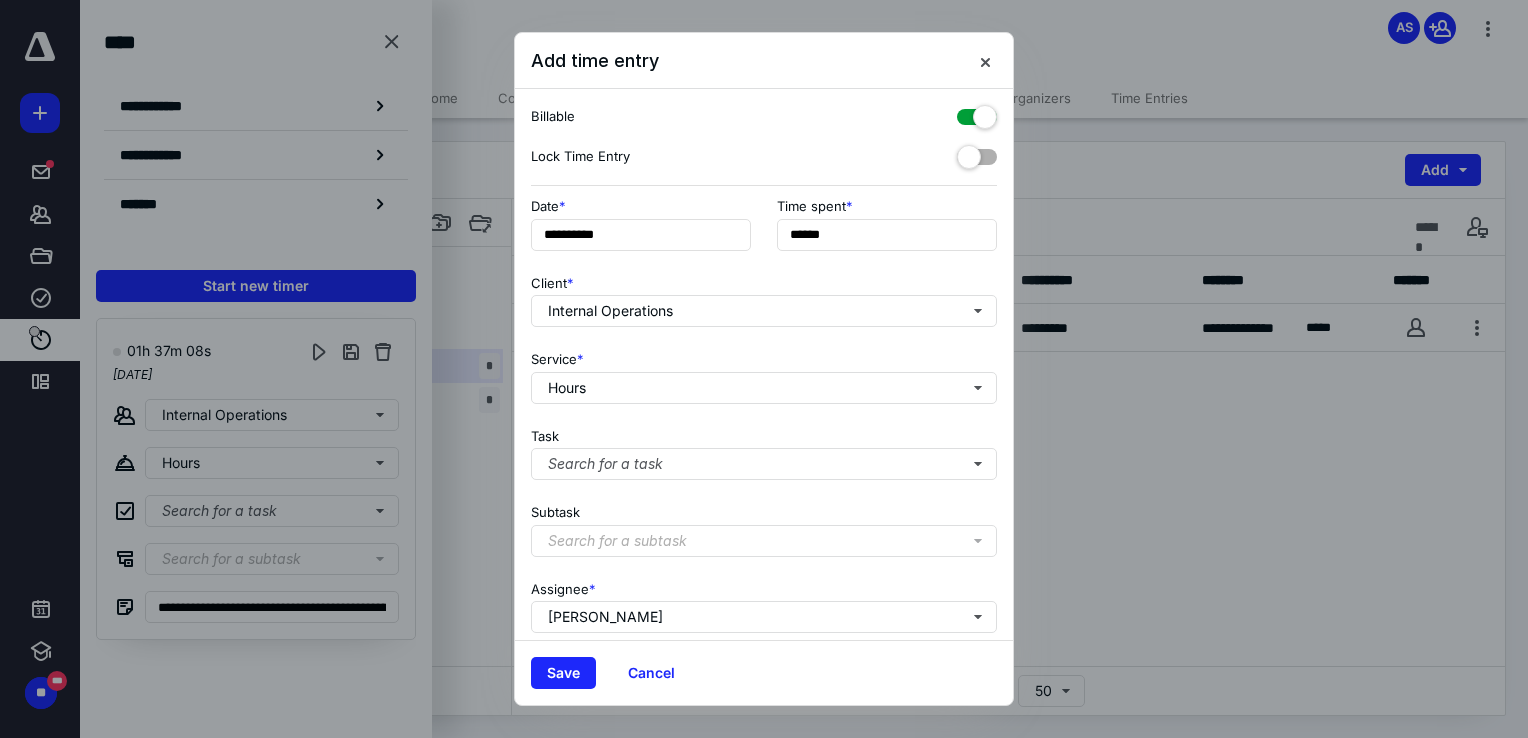 scroll, scrollTop: 162, scrollLeft: 0, axis: vertical 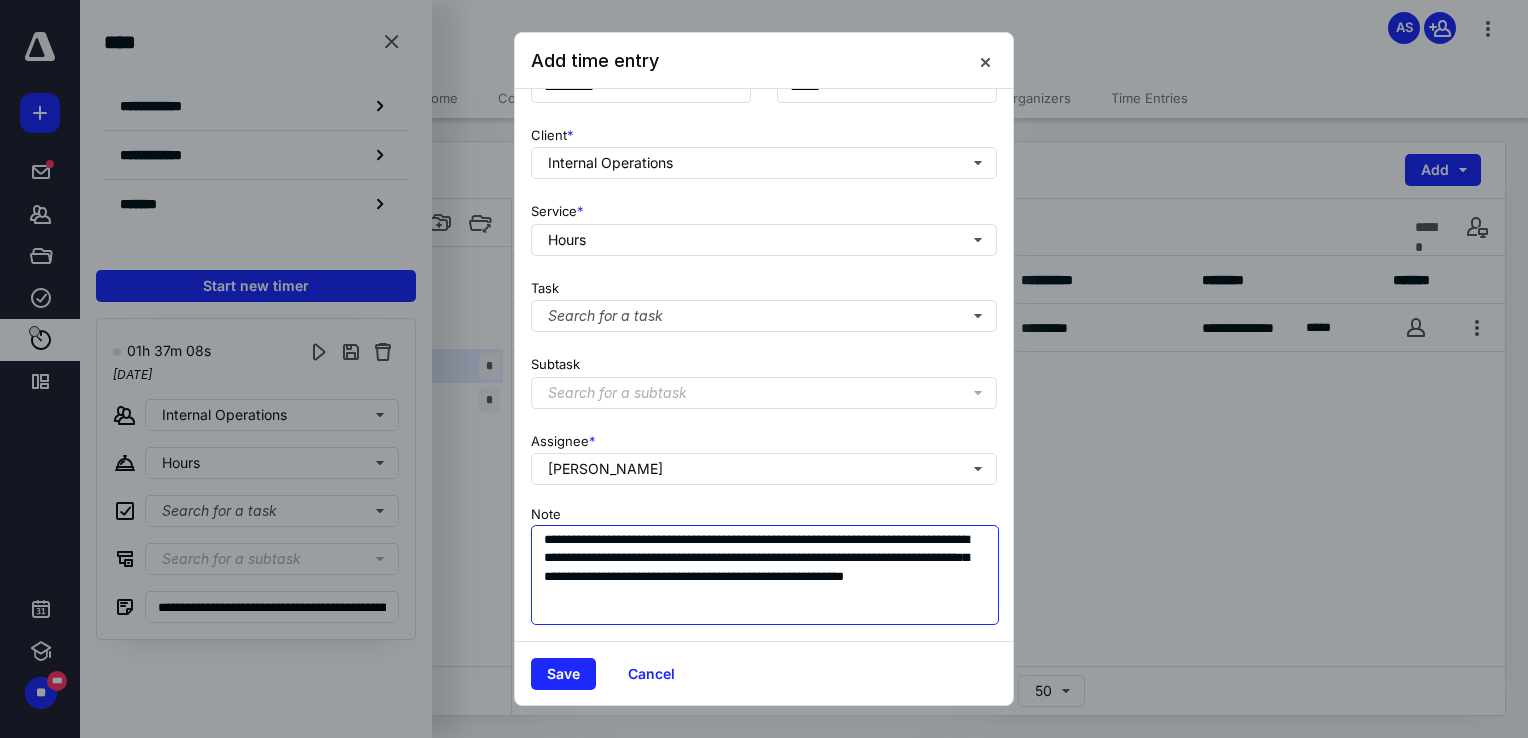 click on "**********" at bounding box center (765, 575) 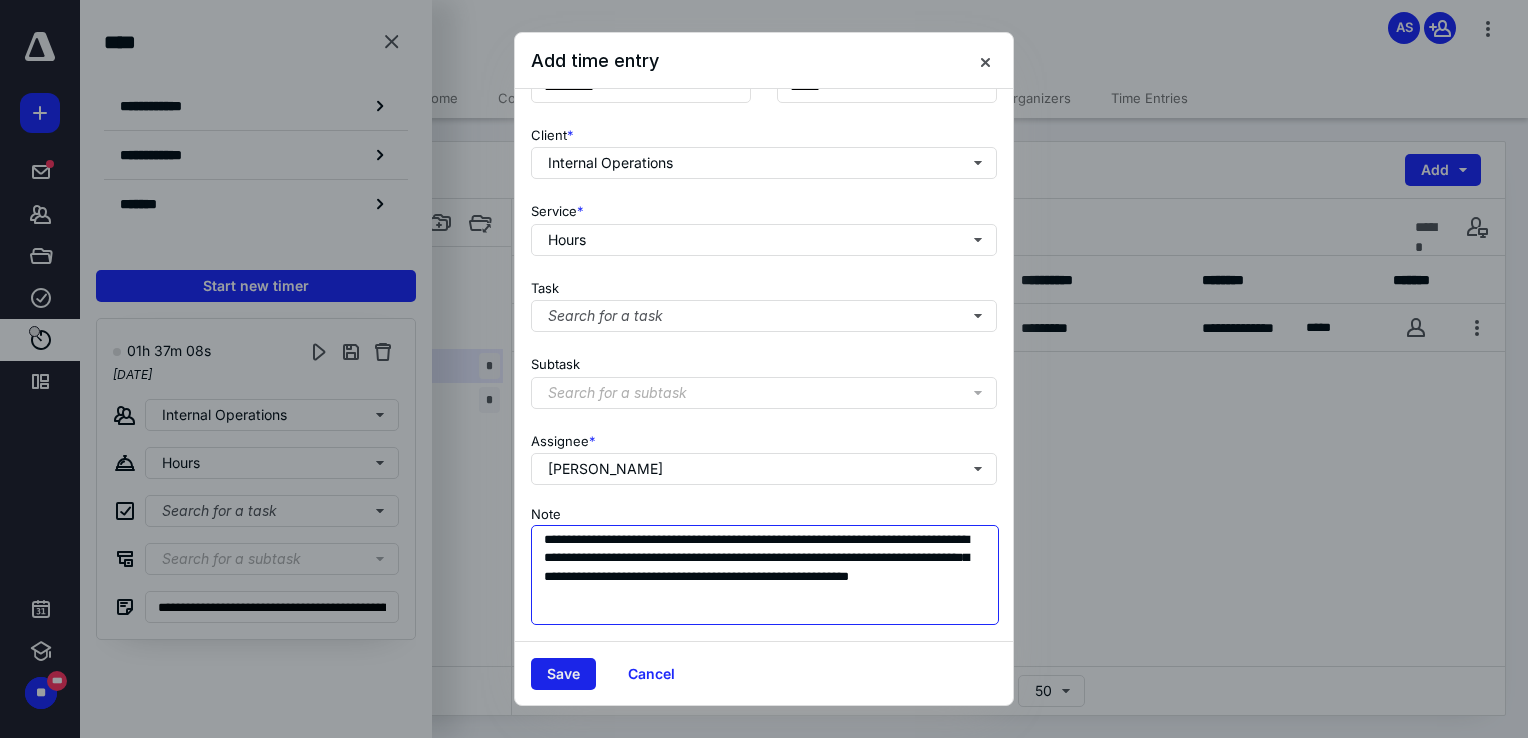 type on "**********" 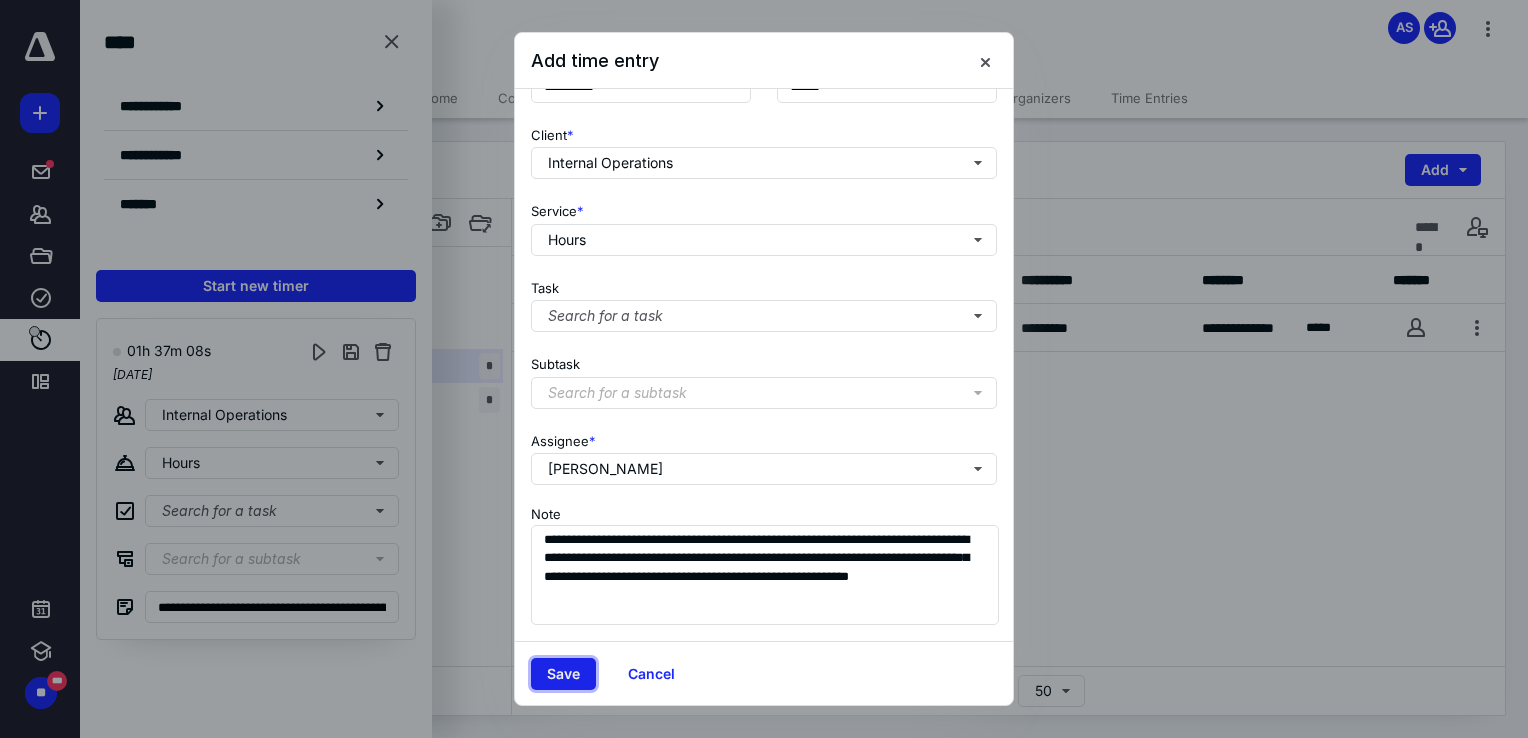 click on "Save" at bounding box center (563, 674) 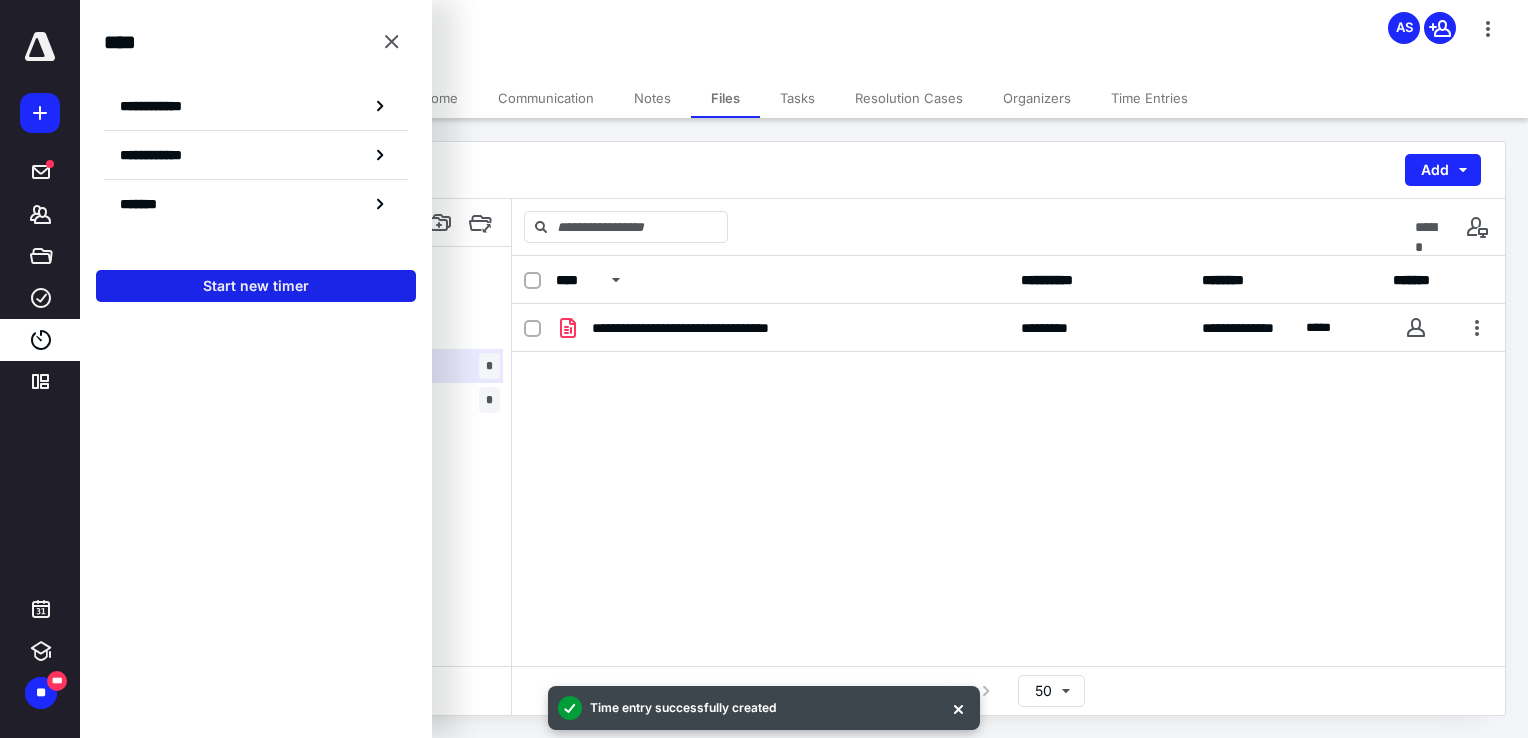 click on "Start new timer" at bounding box center [256, 286] 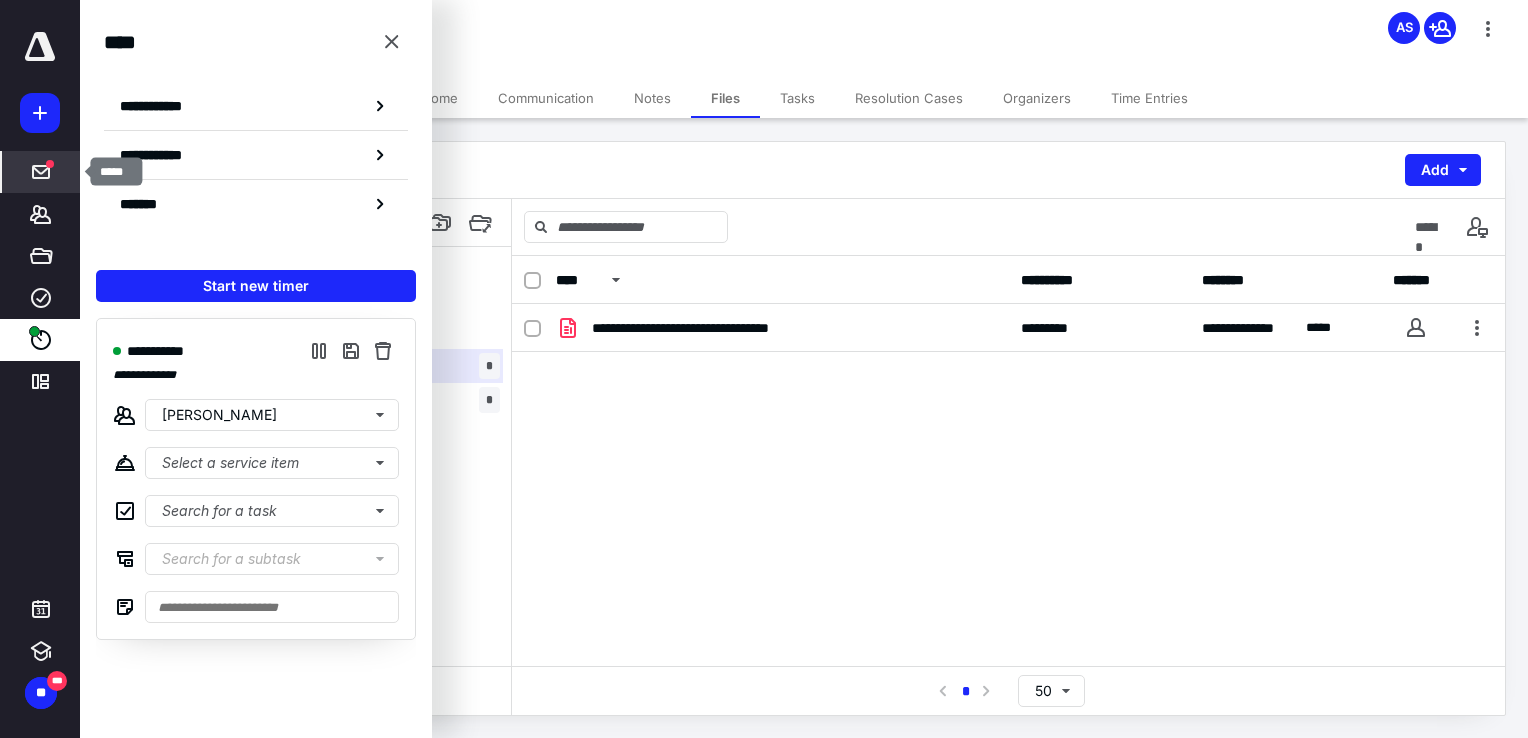 click 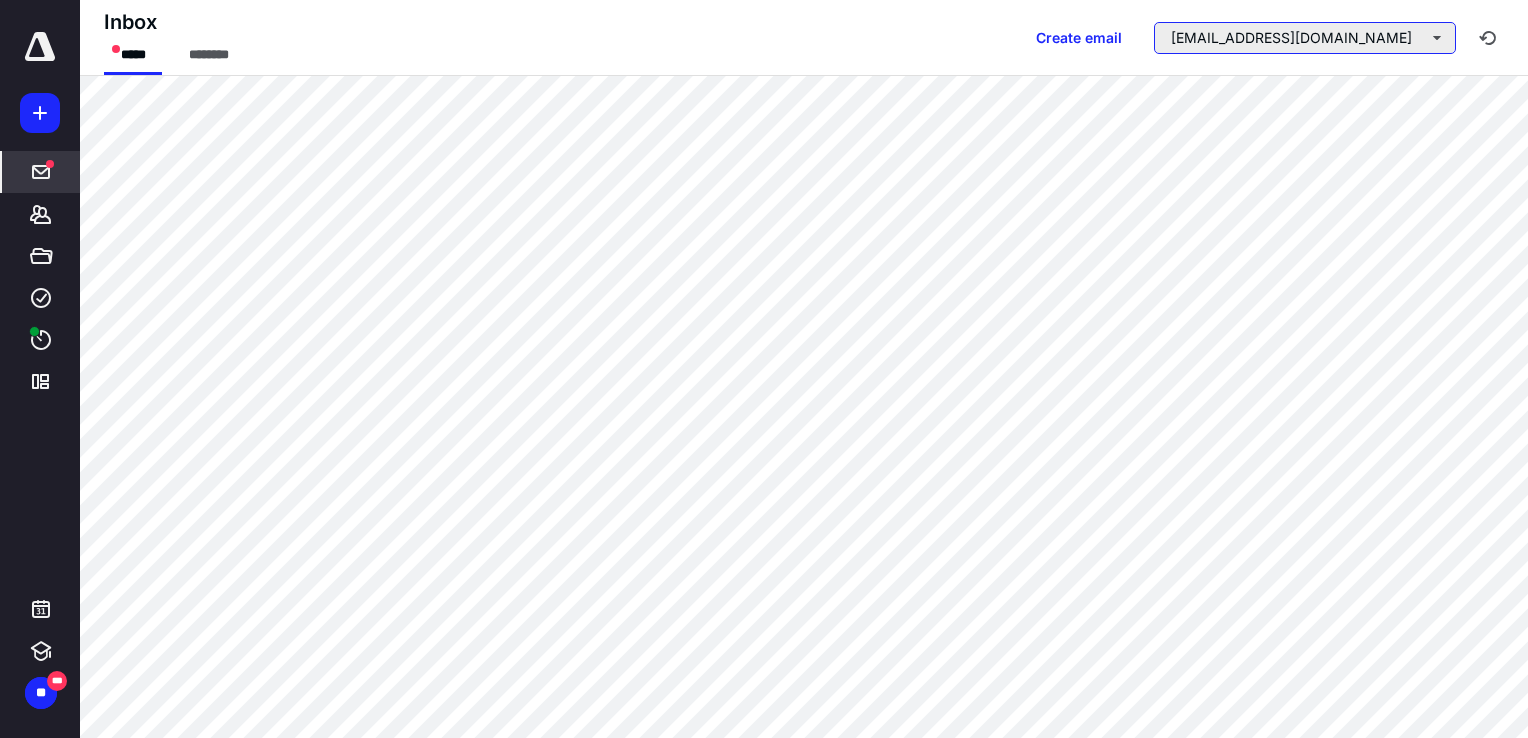 click on "alyssa@jsas.co" at bounding box center [1305, 38] 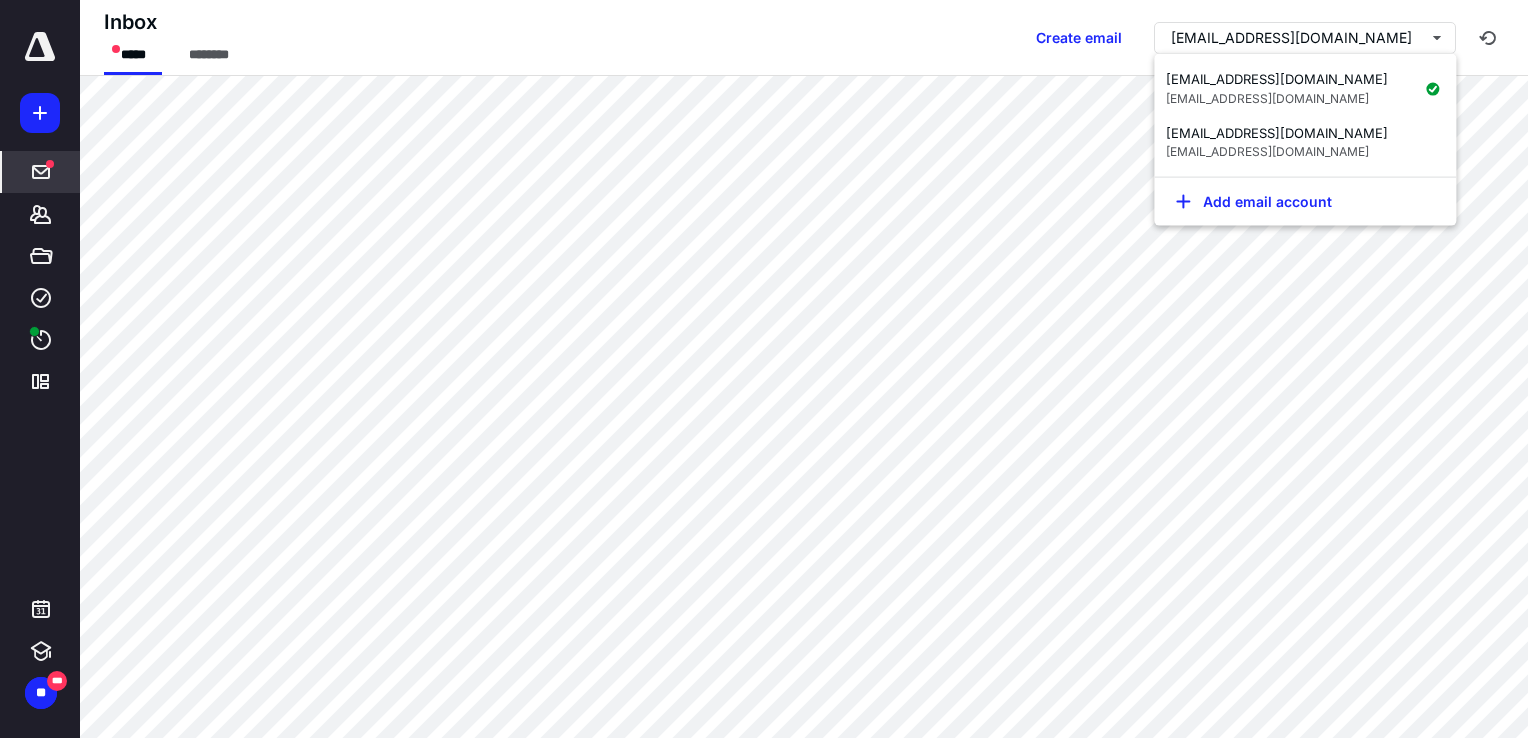 click on "Inbox ***** ******** Create email alyssa@jsas.co" at bounding box center [804, 38] 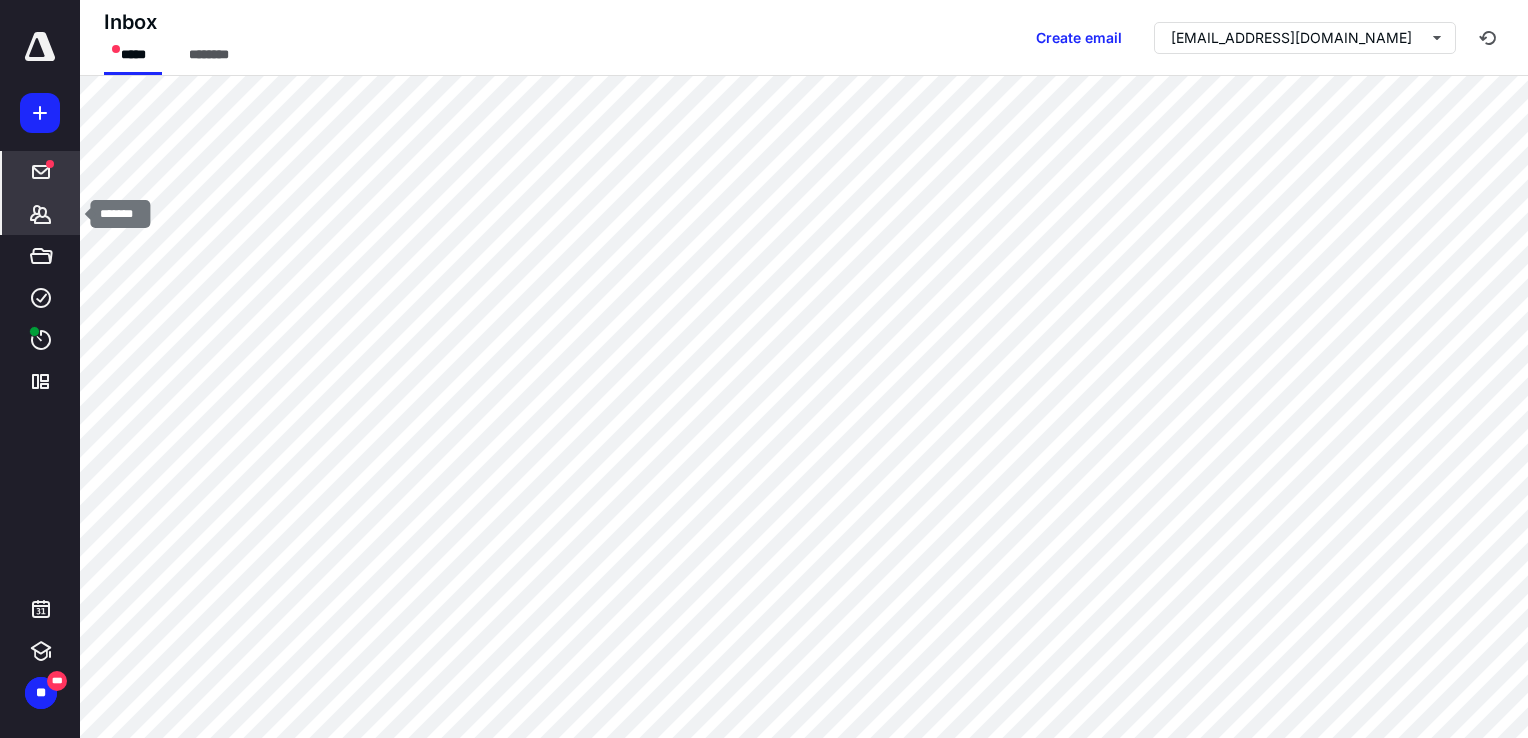 click 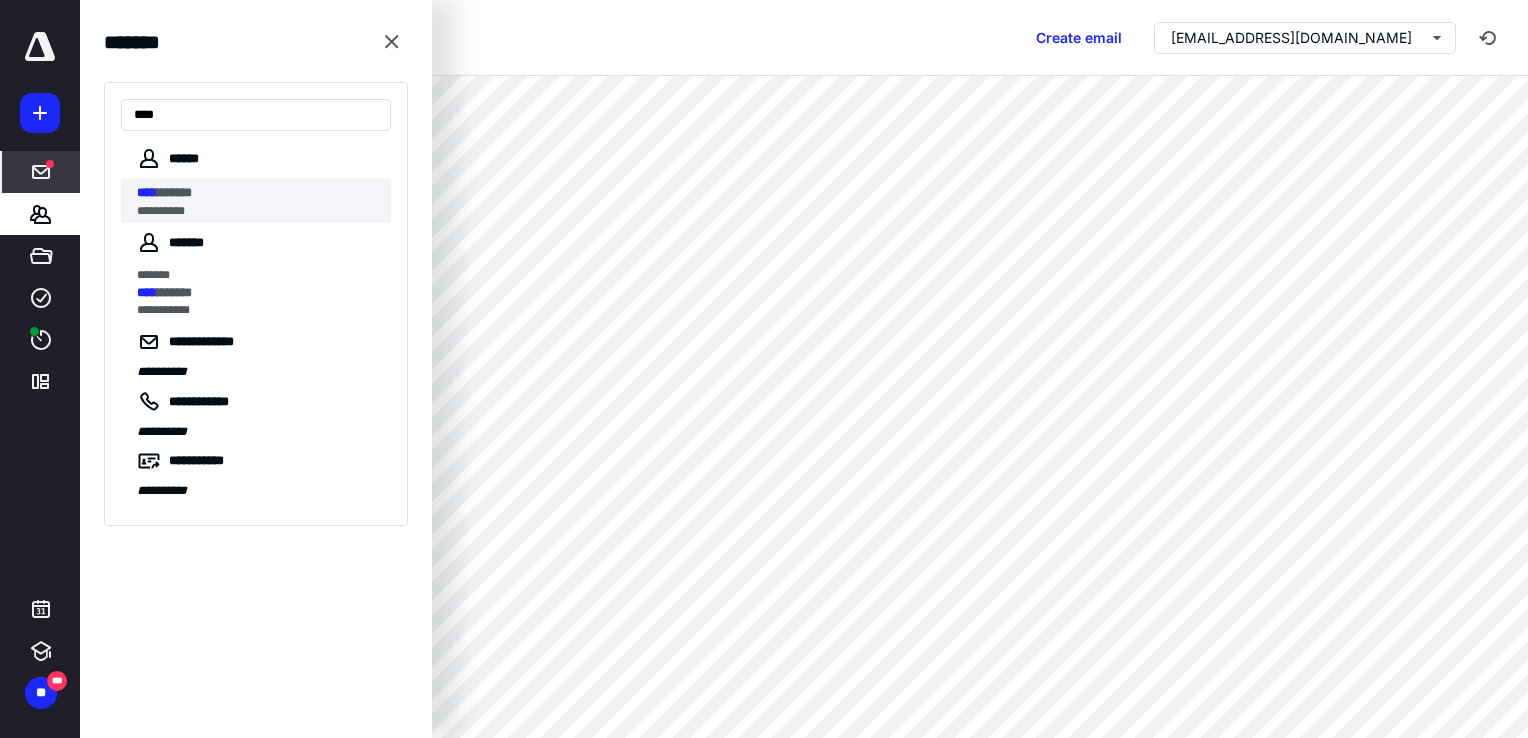type on "****" 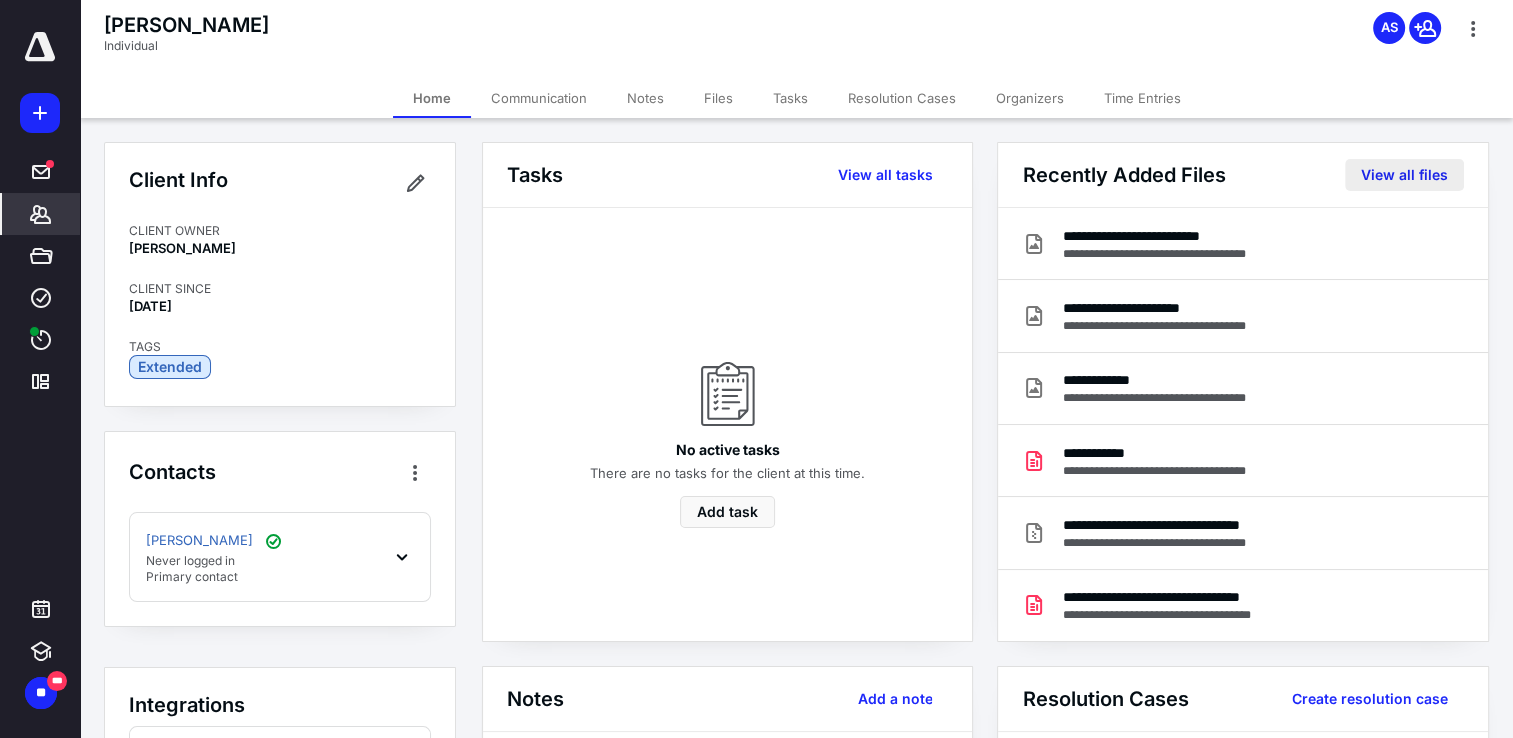 click on "View all files" at bounding box center [1404, 175] 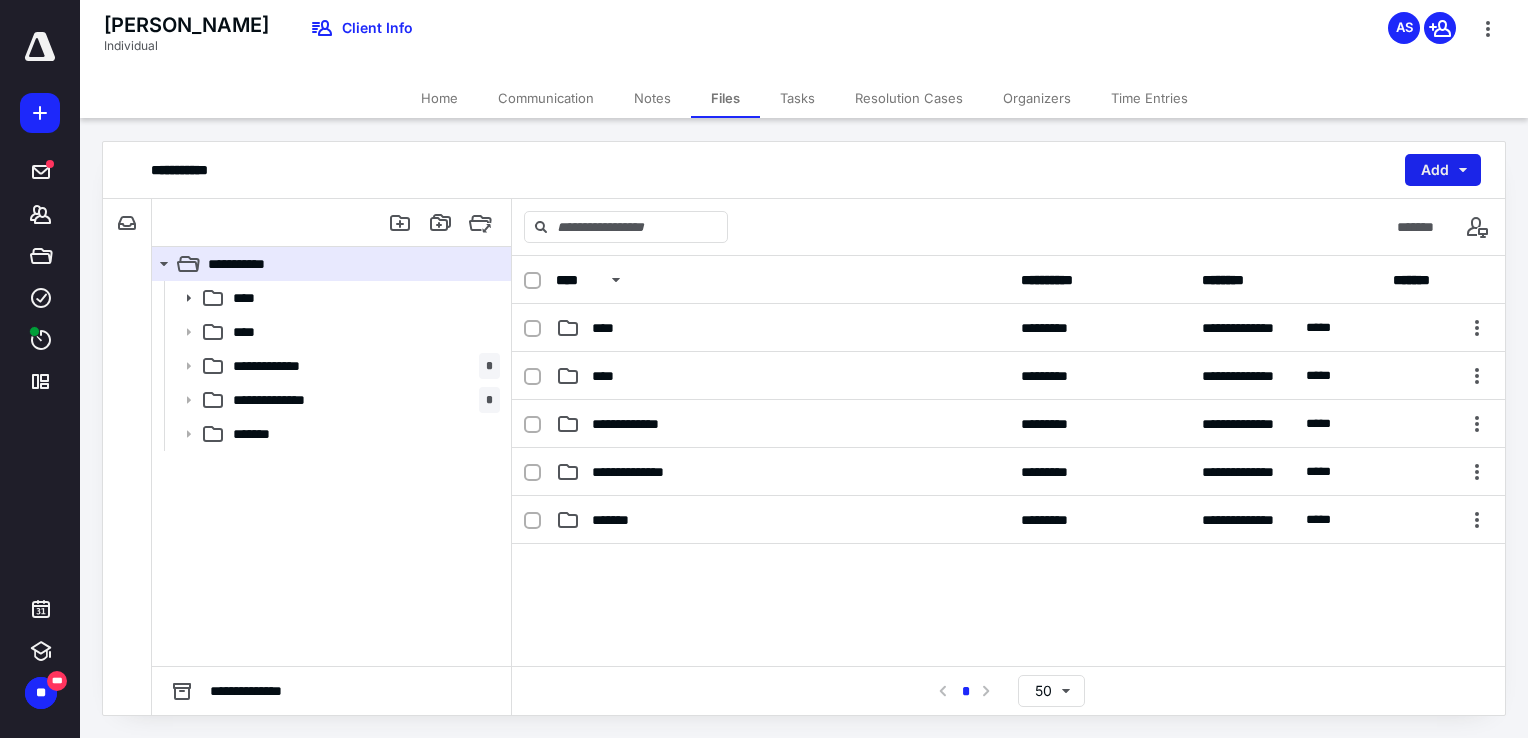 click on "Add" at bounding box center (1443, 170) 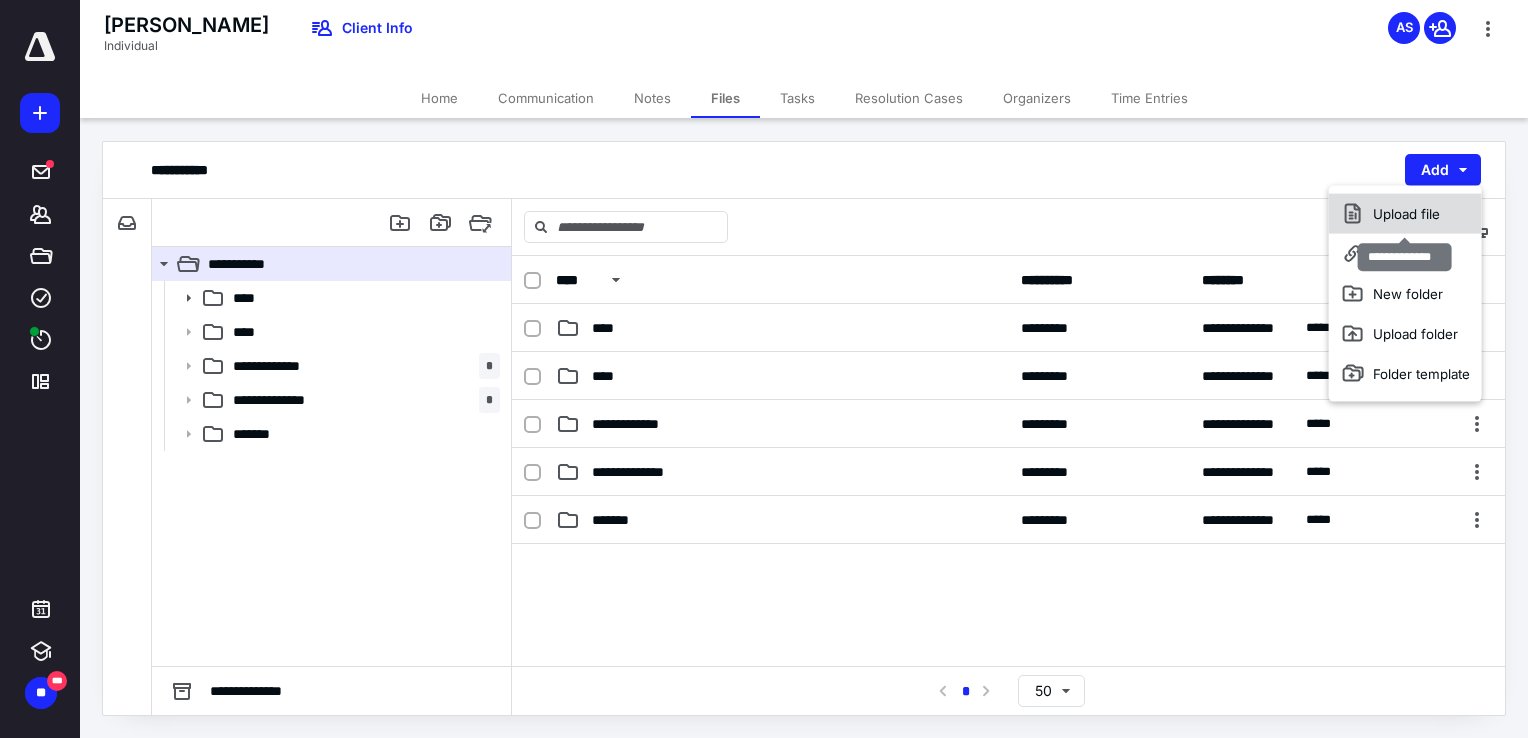 click on "Upload file" at bounding box center (1405, 214) 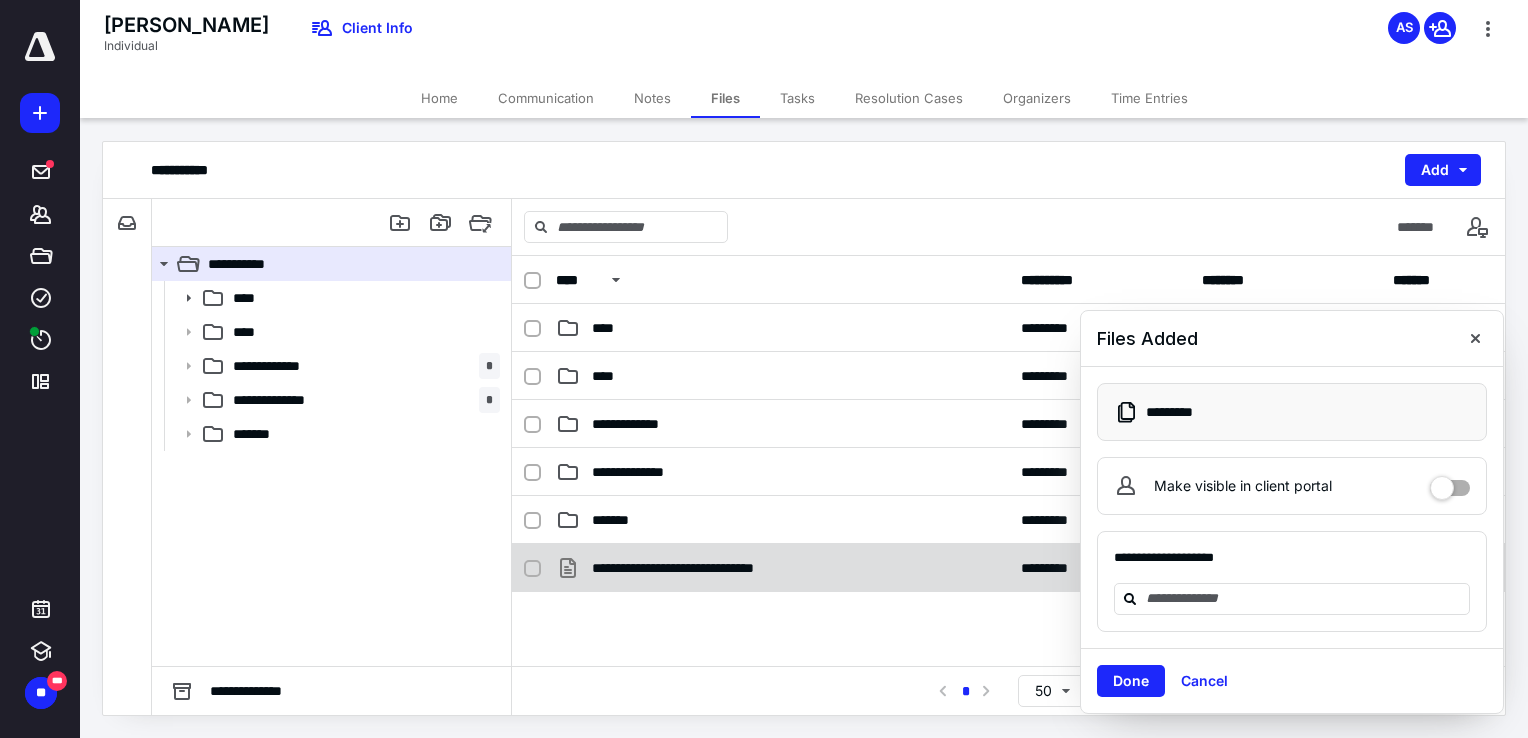 click 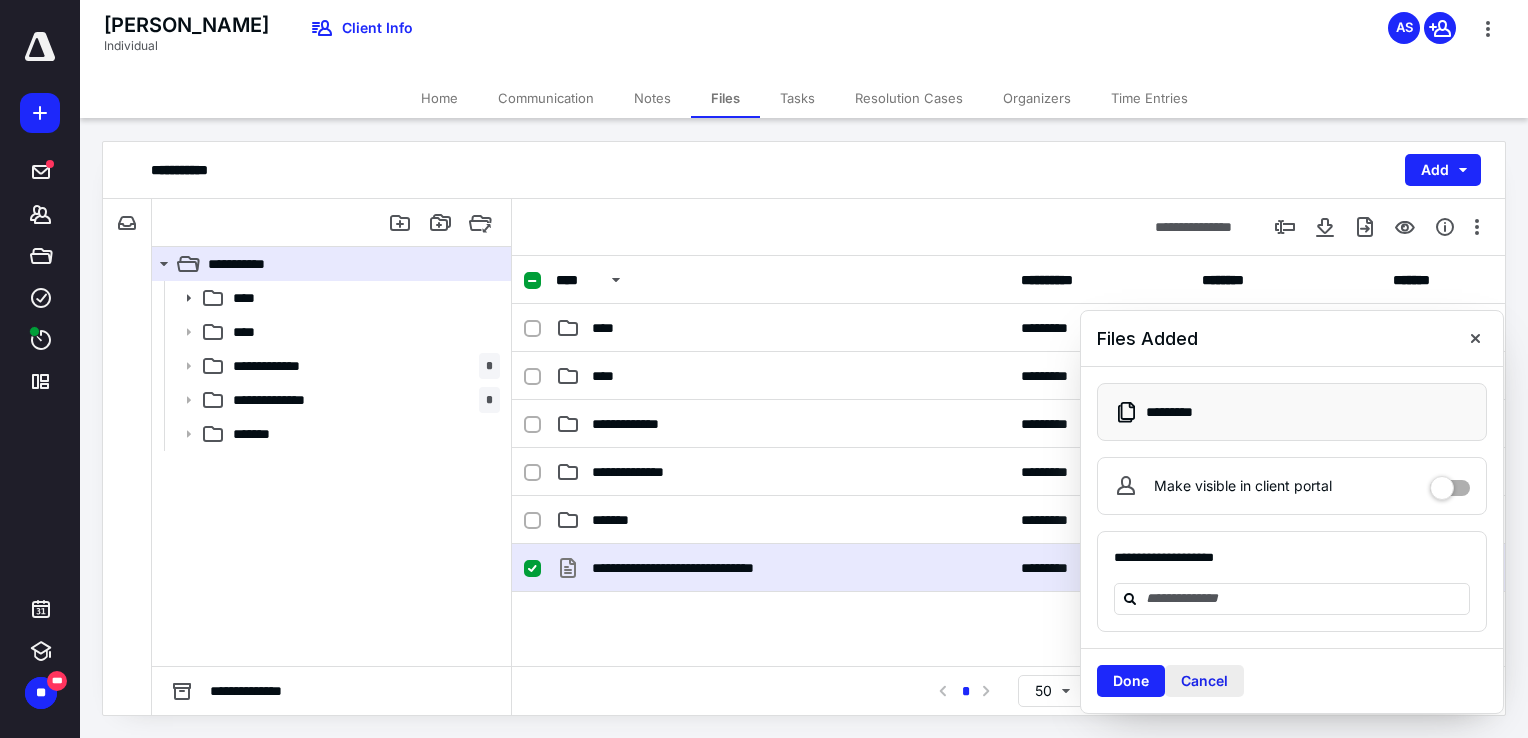 click on "Cancel" at bounding box center [1204, 681] 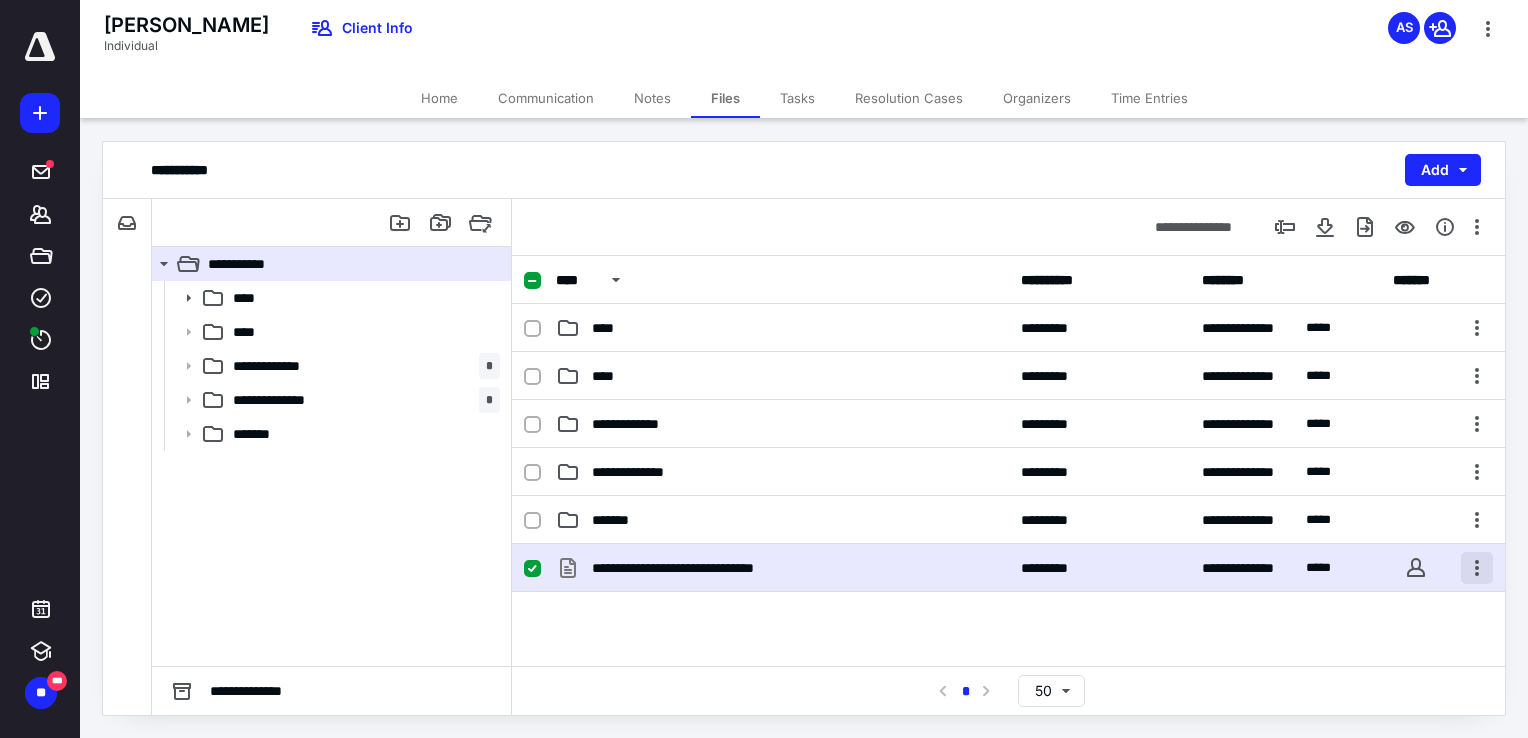 click at bounding box center (1477, 568) 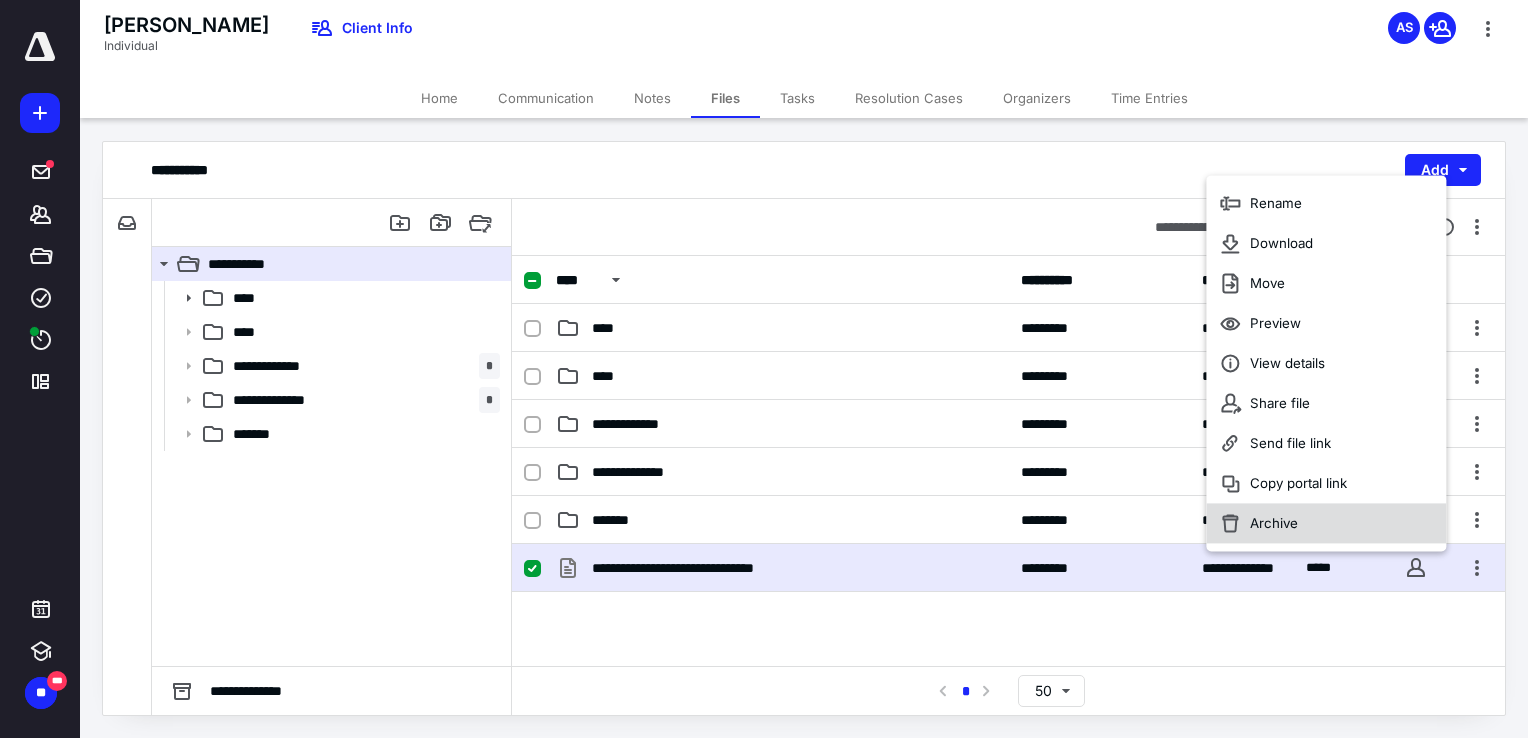 click on "Archive" at bounding box center (1326, 524) 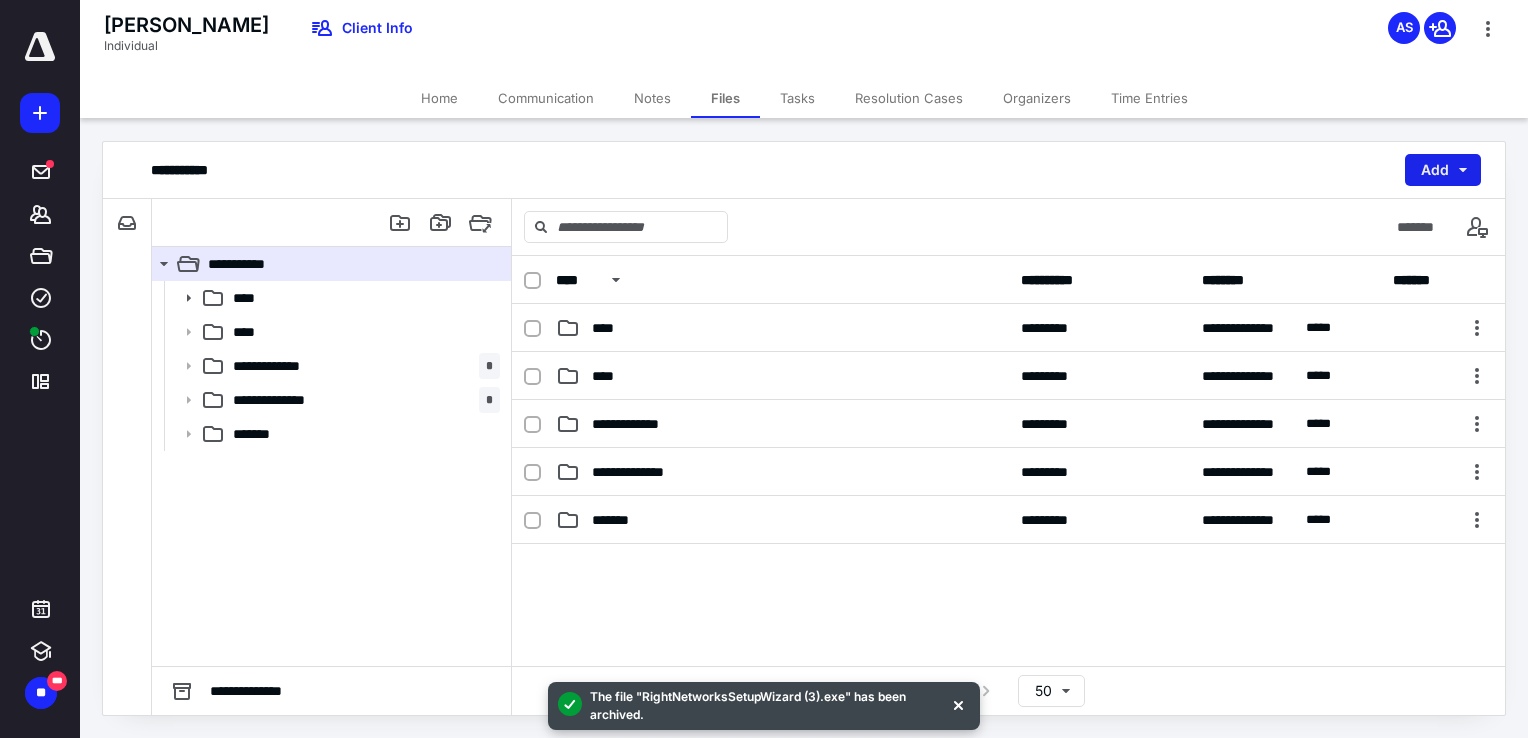 click on "Add" at bounding box center [1443, 170] 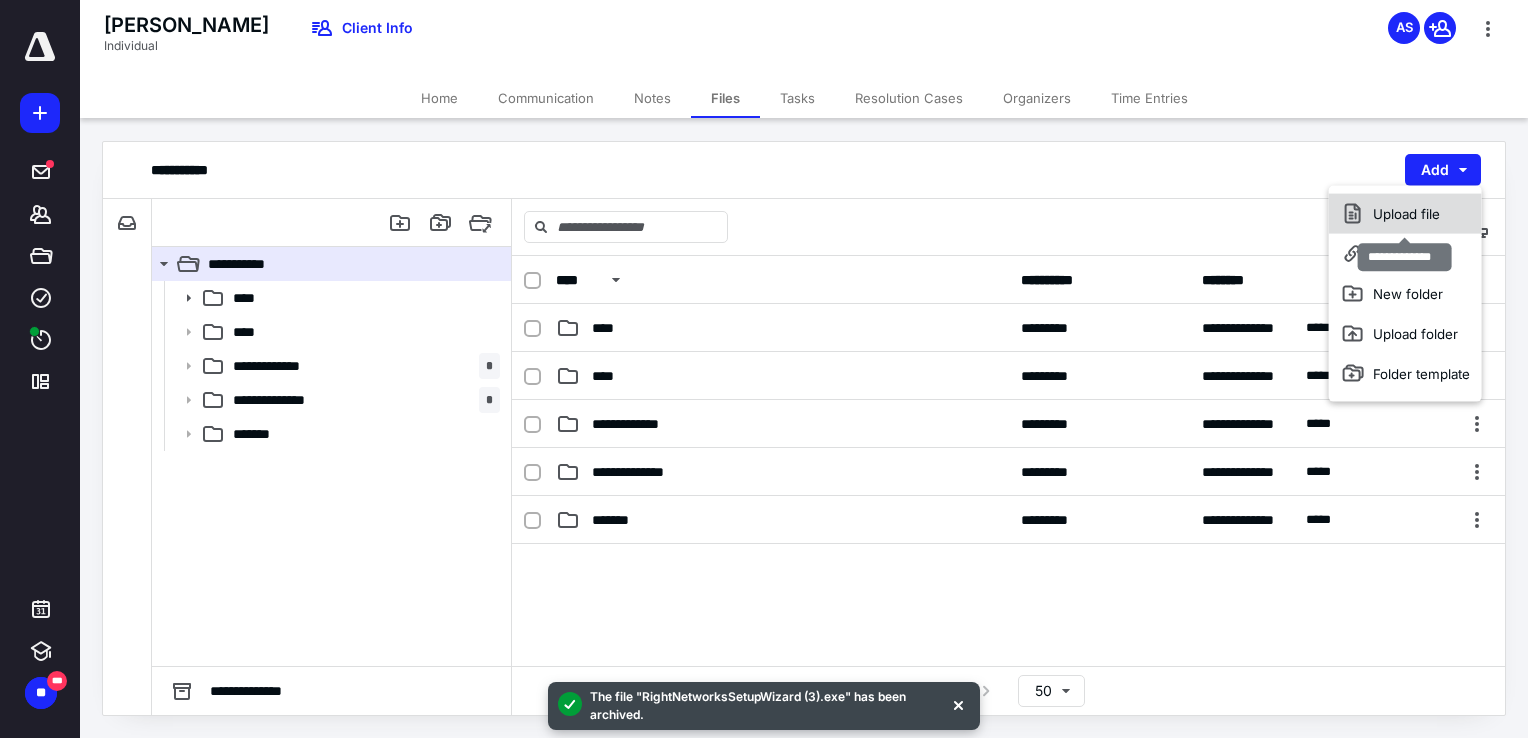 click on "Upload file" at bounding box center (1405, 214) 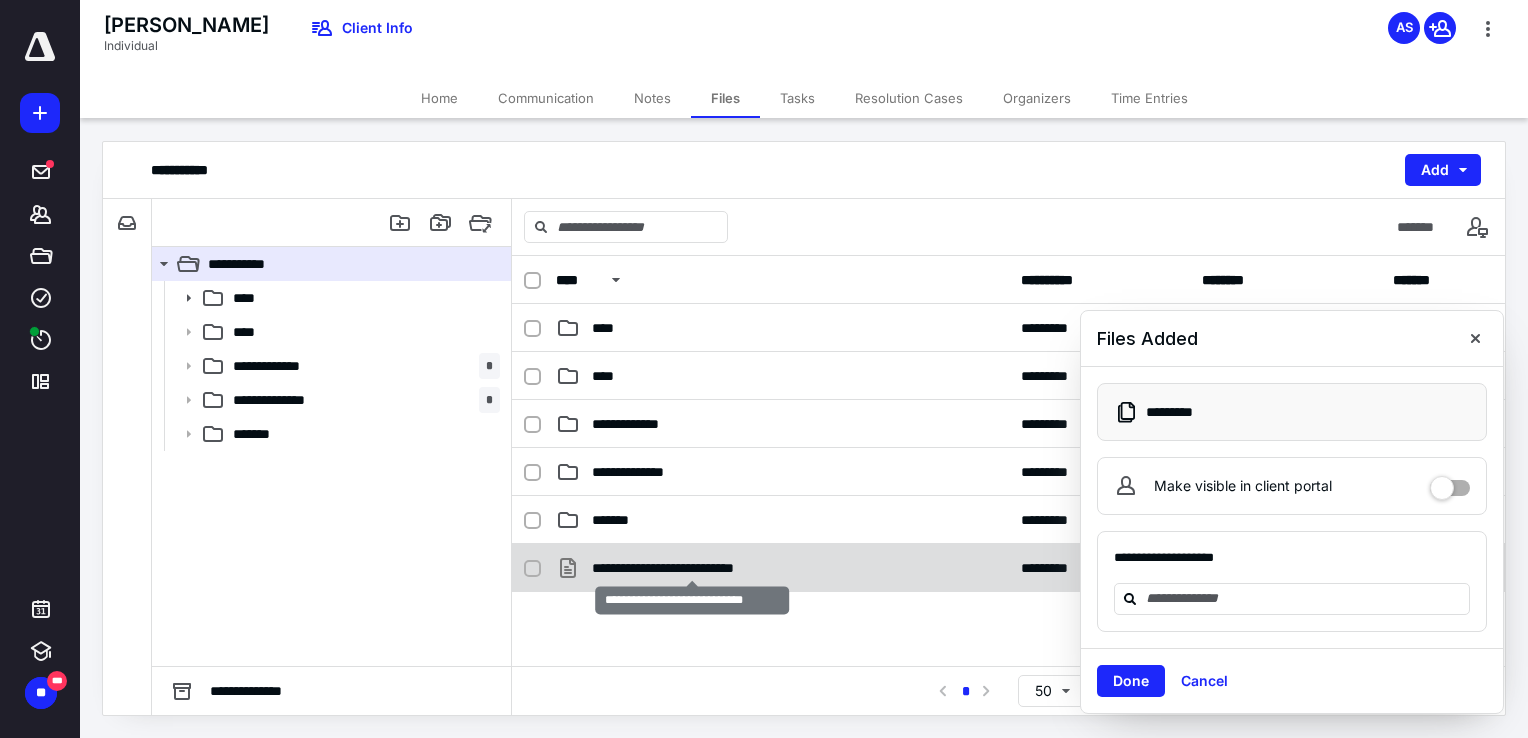click on "**********" at bounding box center (692, 568) 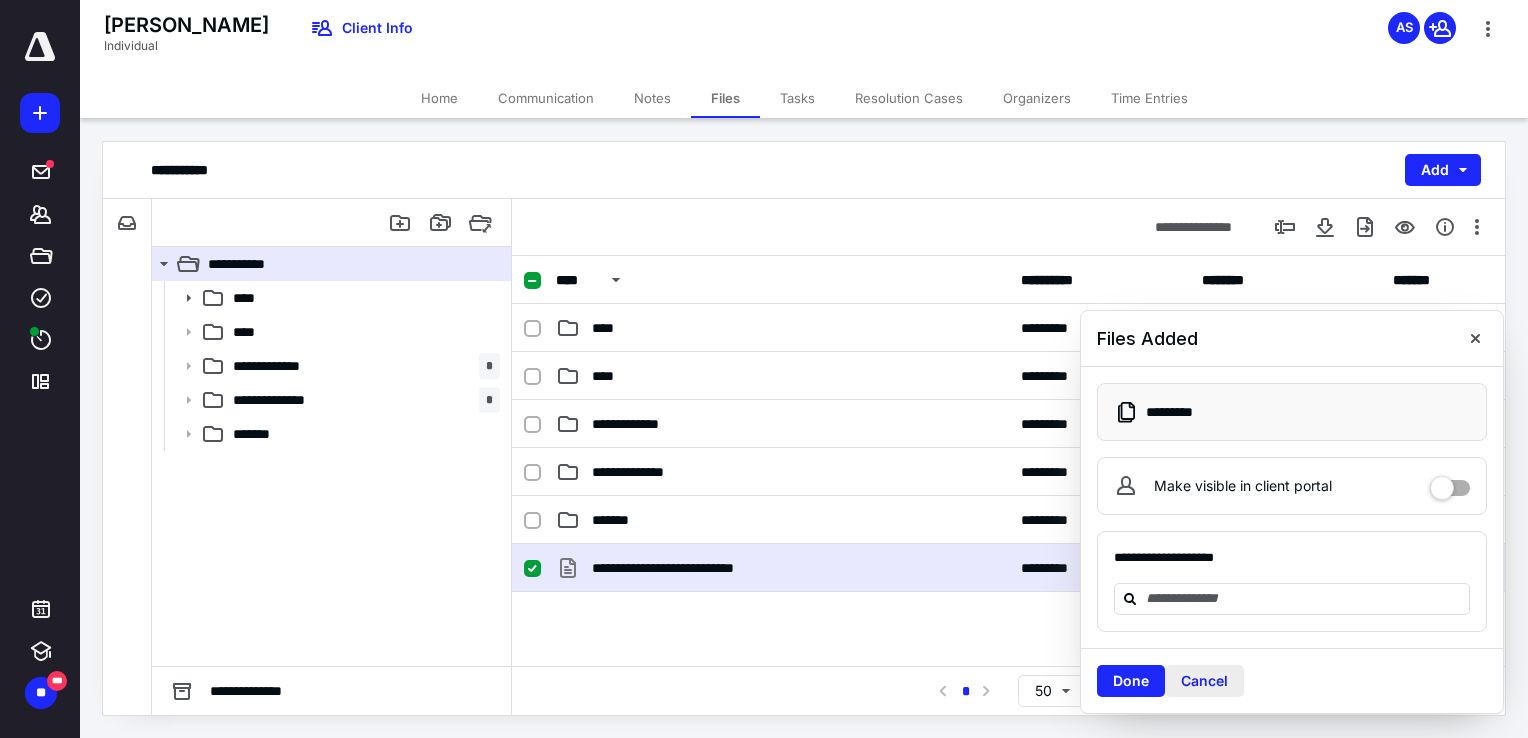 click on "Cancel" at bounding box center [1204, 681] 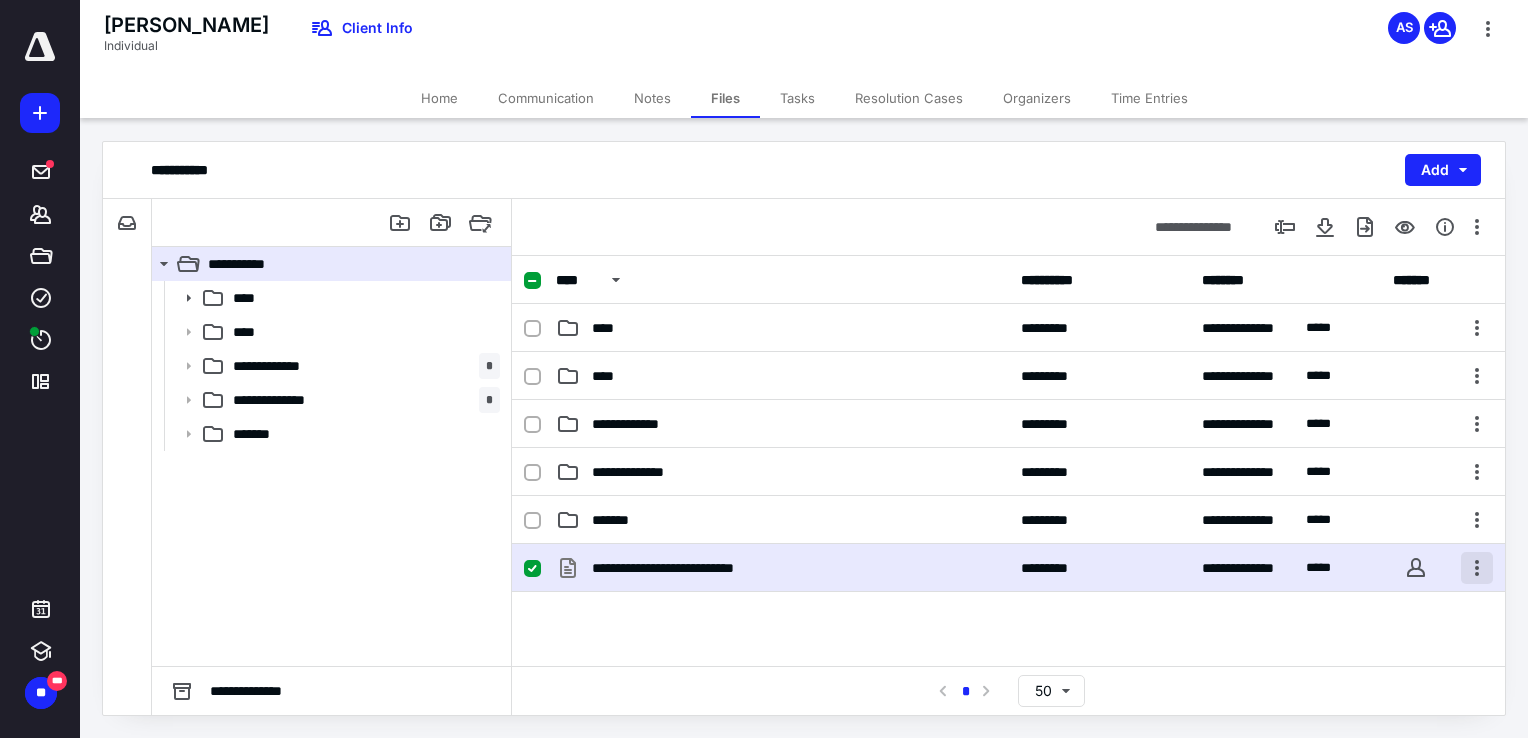 click at bounding box center [1477, 568] 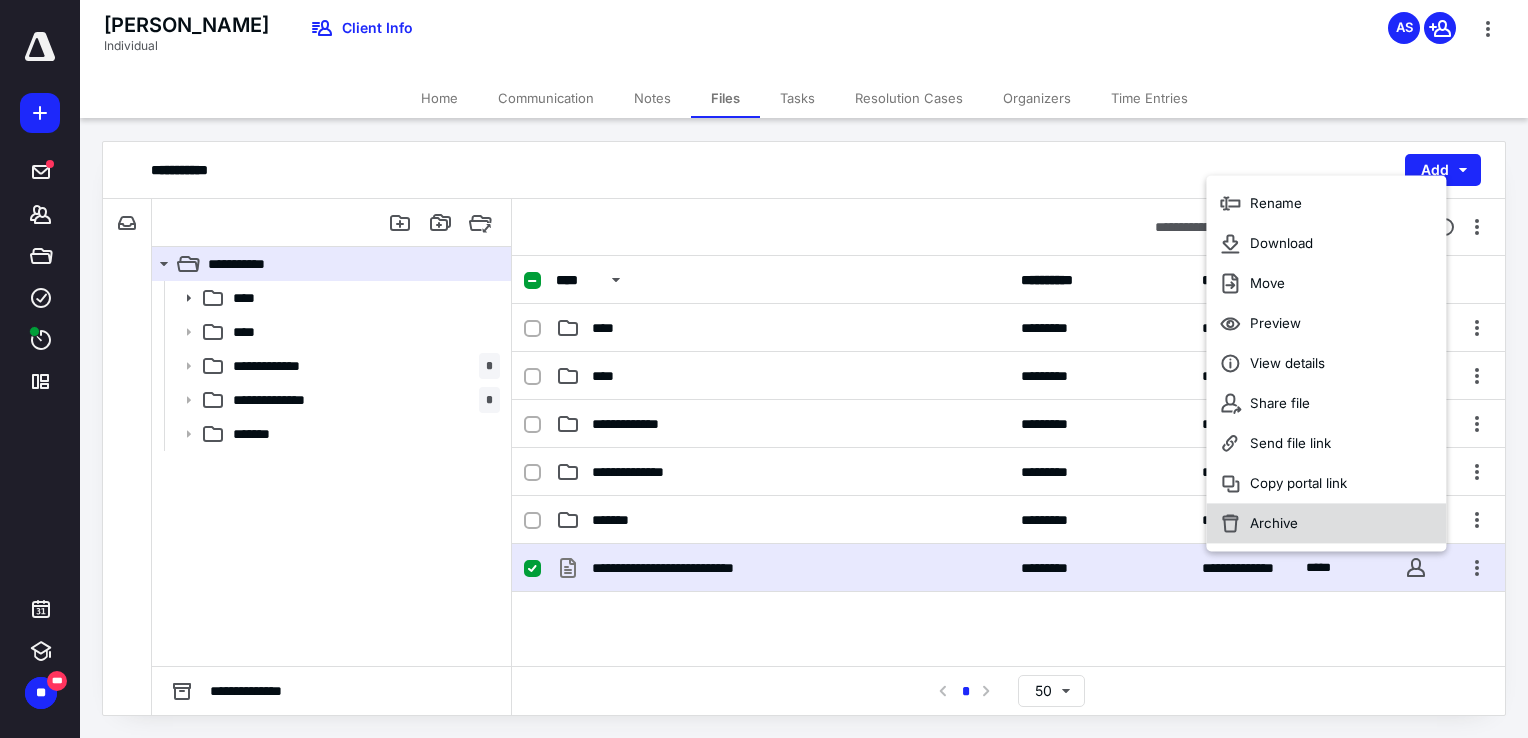 click on "Archive" at bounding box center [1326, 524] 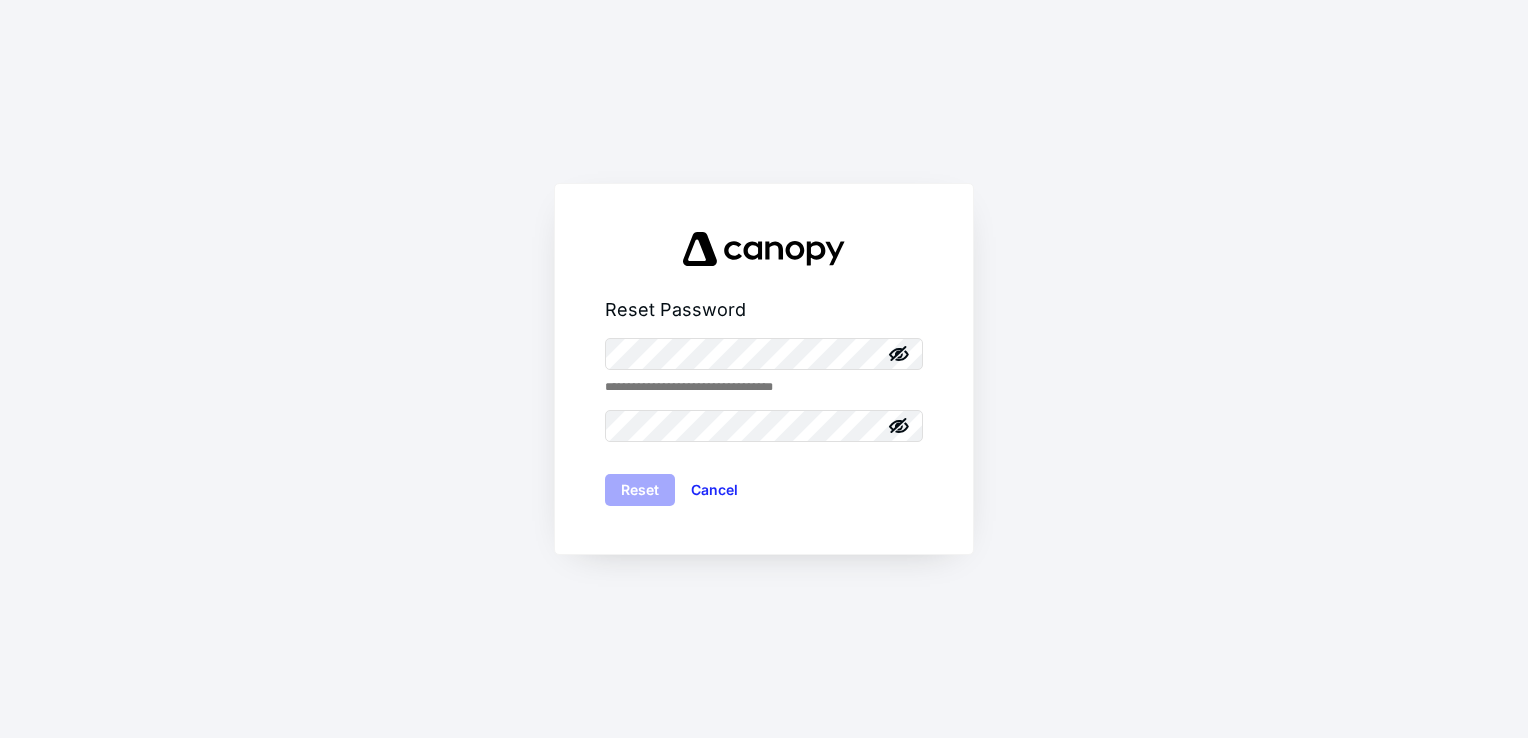 scroll, scrollTop: 0, scrollLeft: 0, axis: both 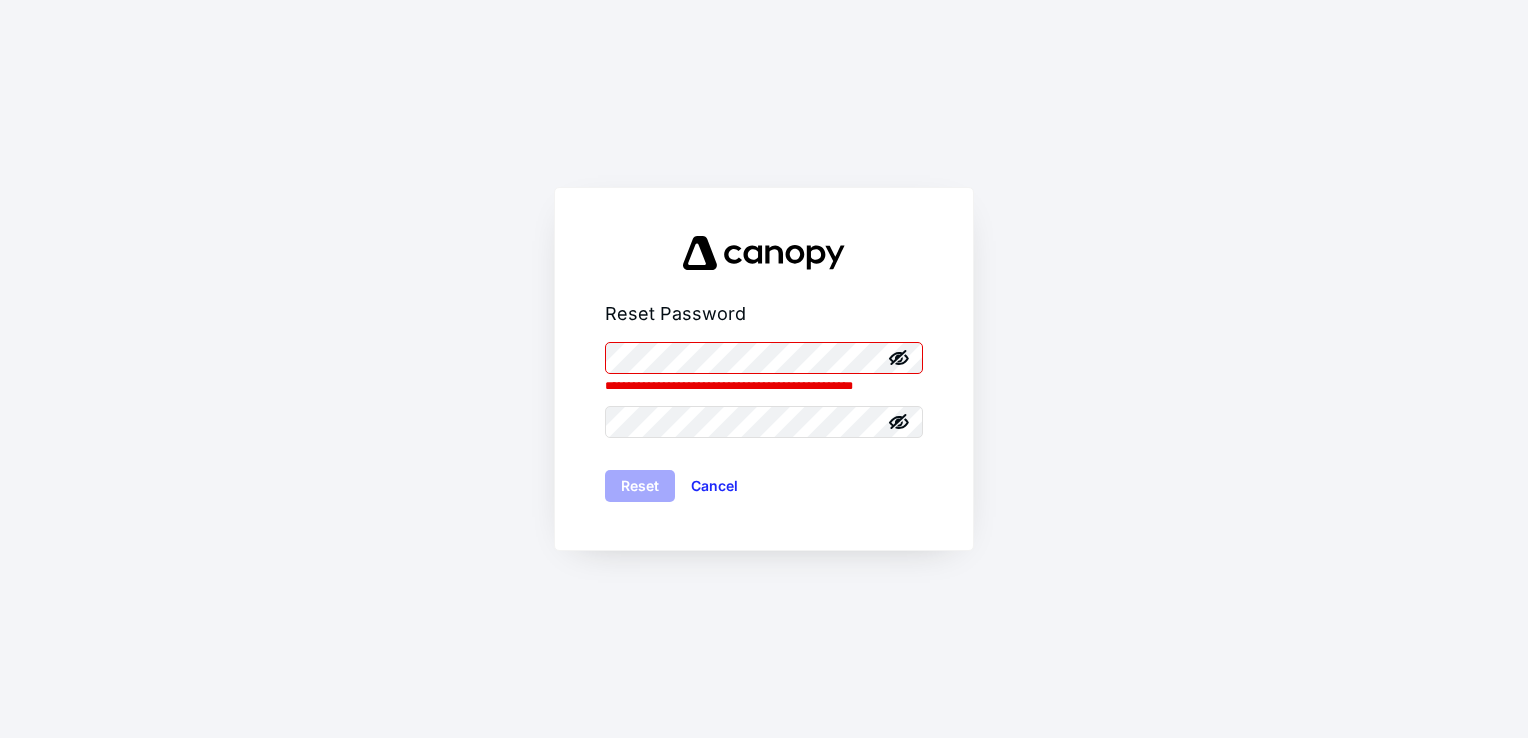 click 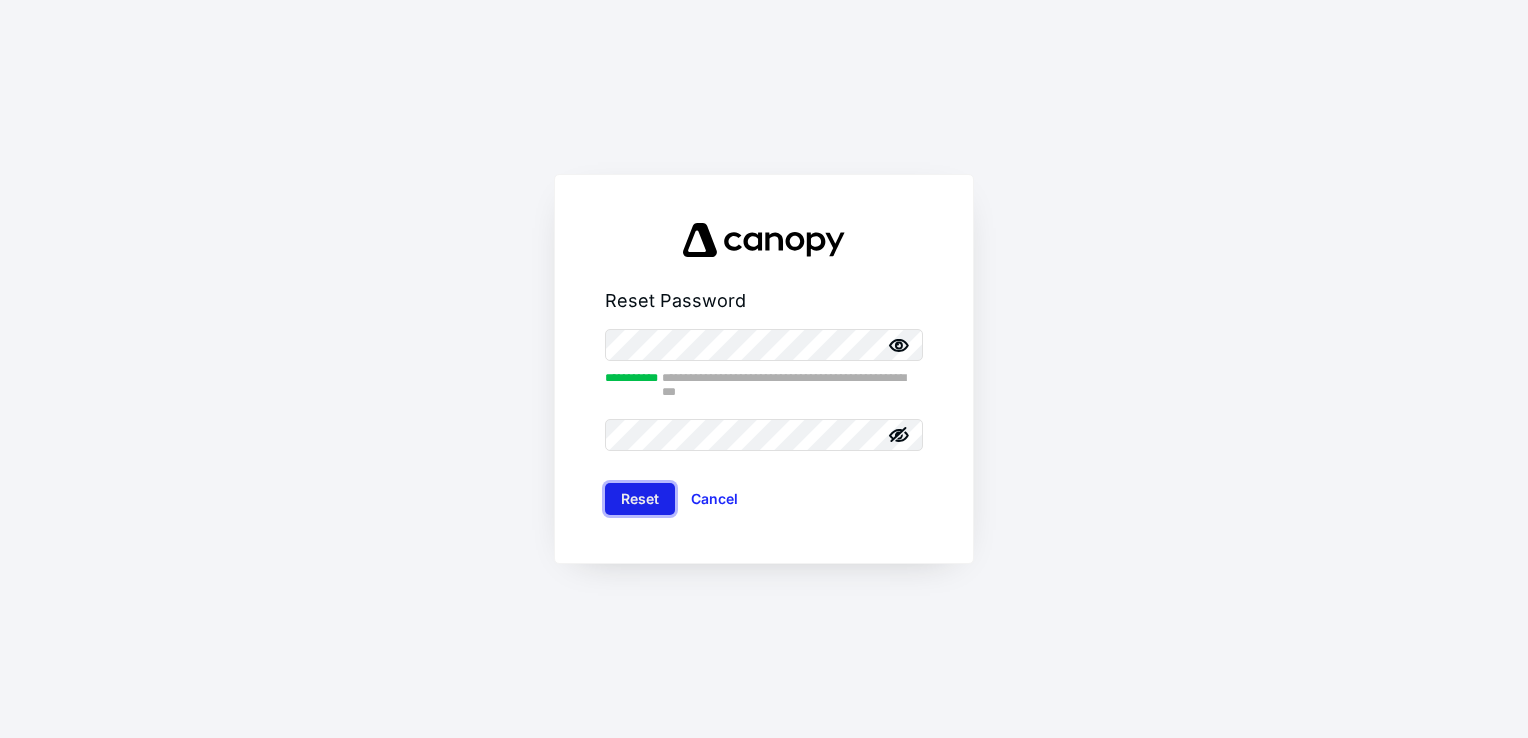 click on "Reset" at bounding box center [640, 499] 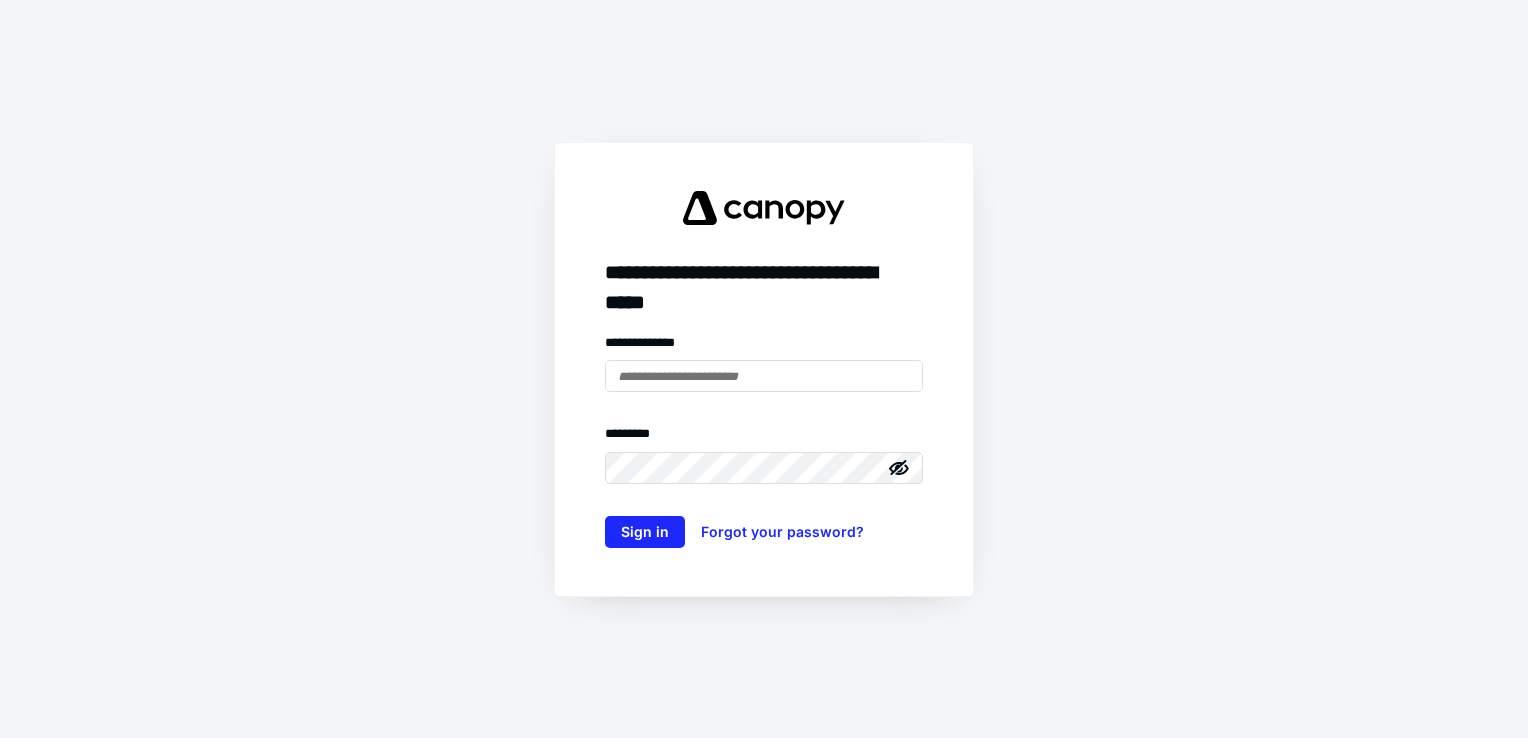 type on "**********" 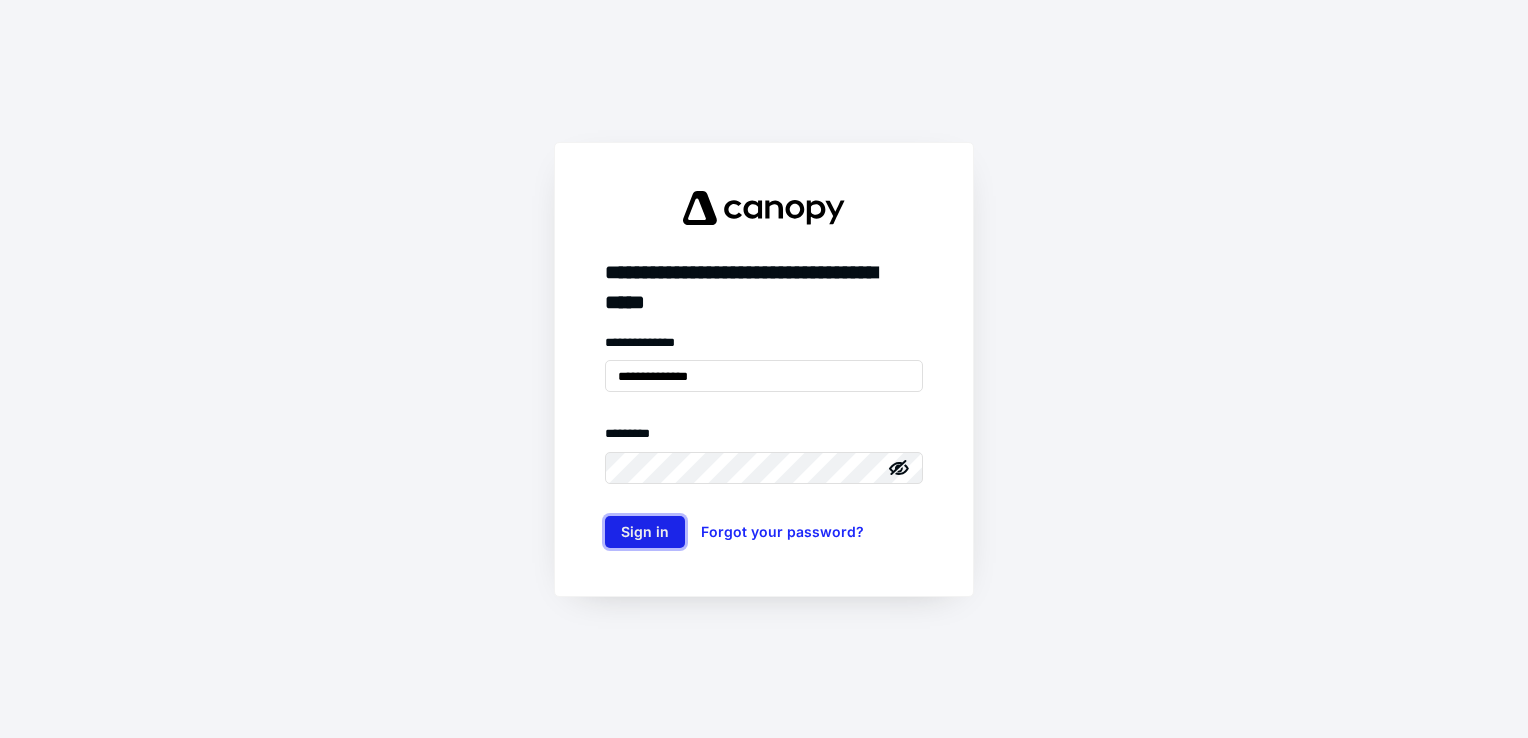 click on "Sign in" at bounding box center (645, 532) 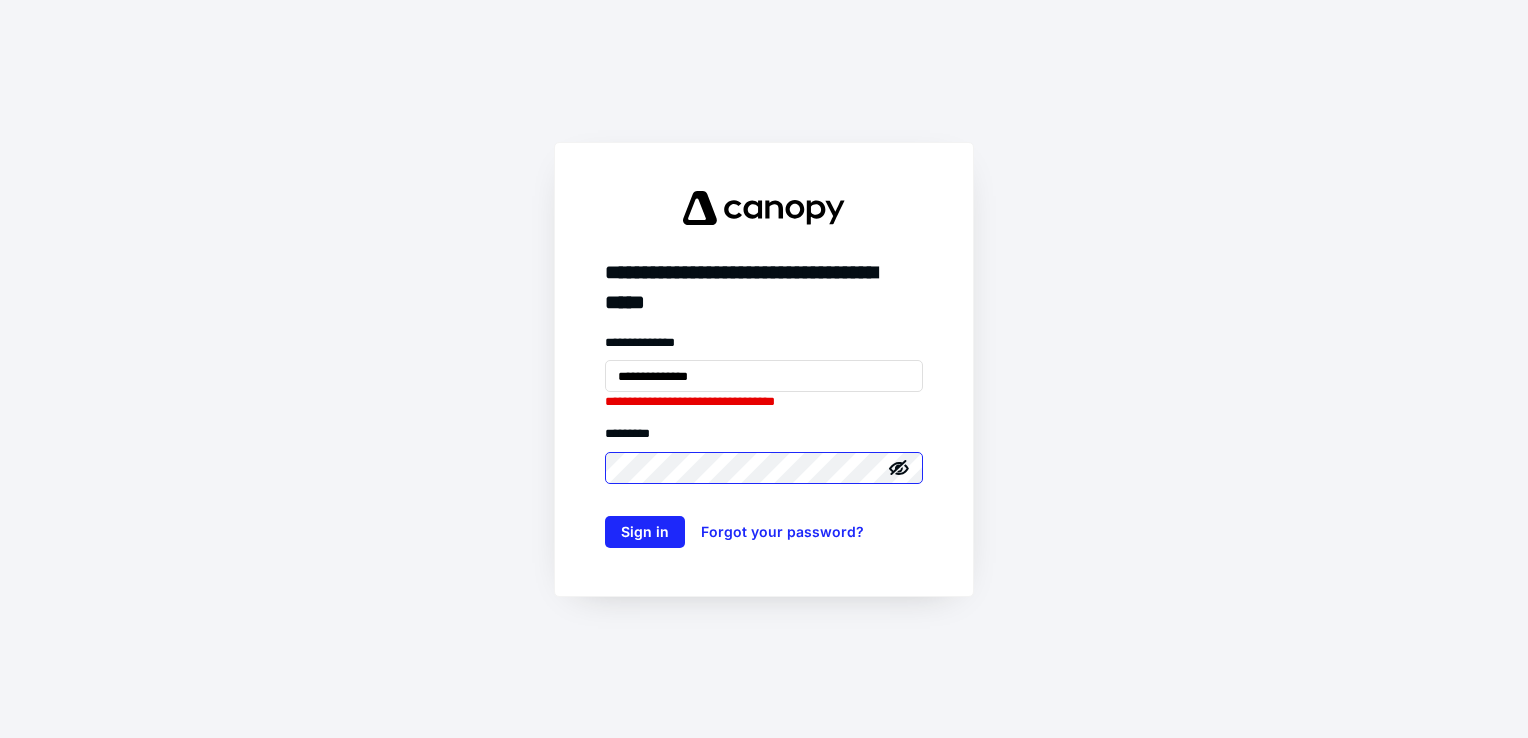 type 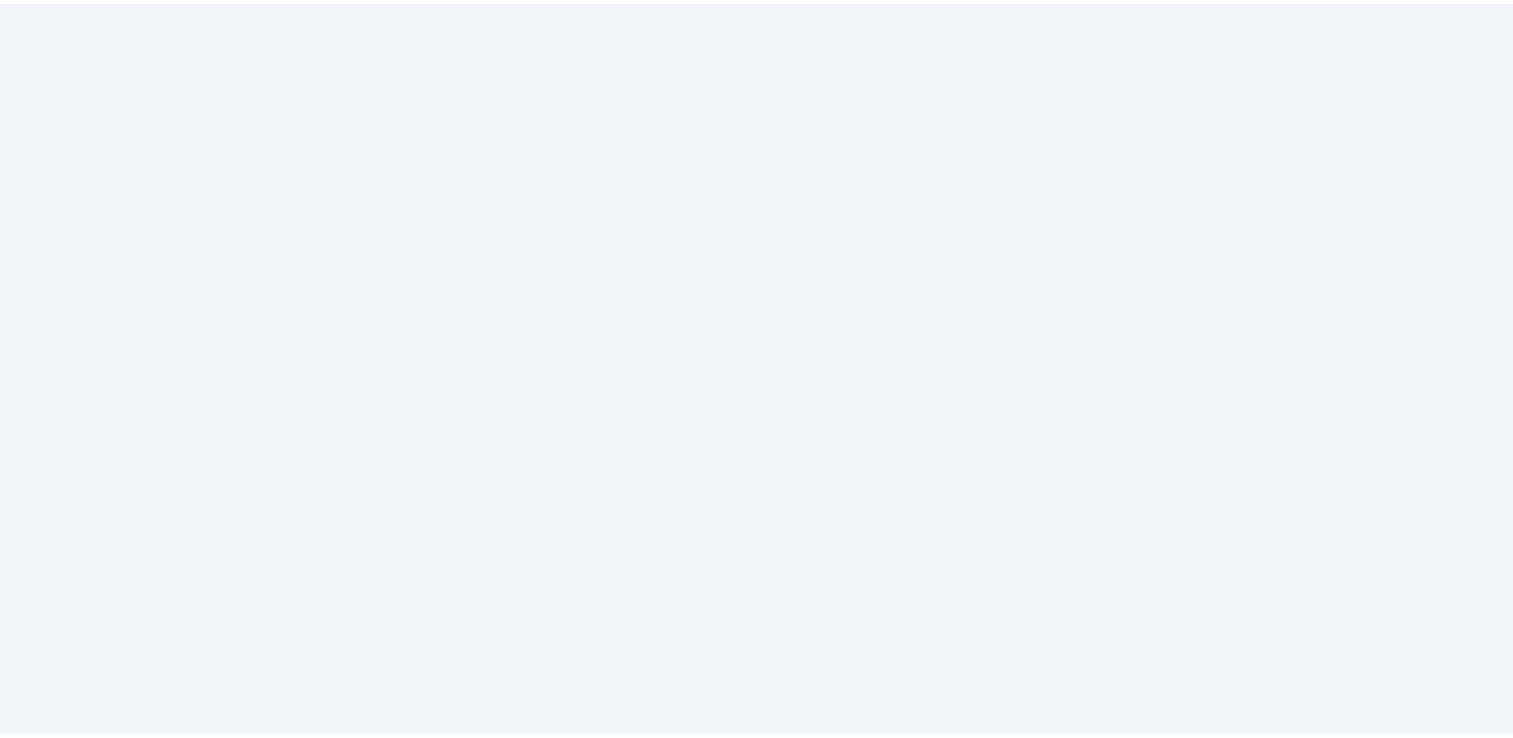 scroll, scrollTop: 0, scrollLeft: 0, axis: both 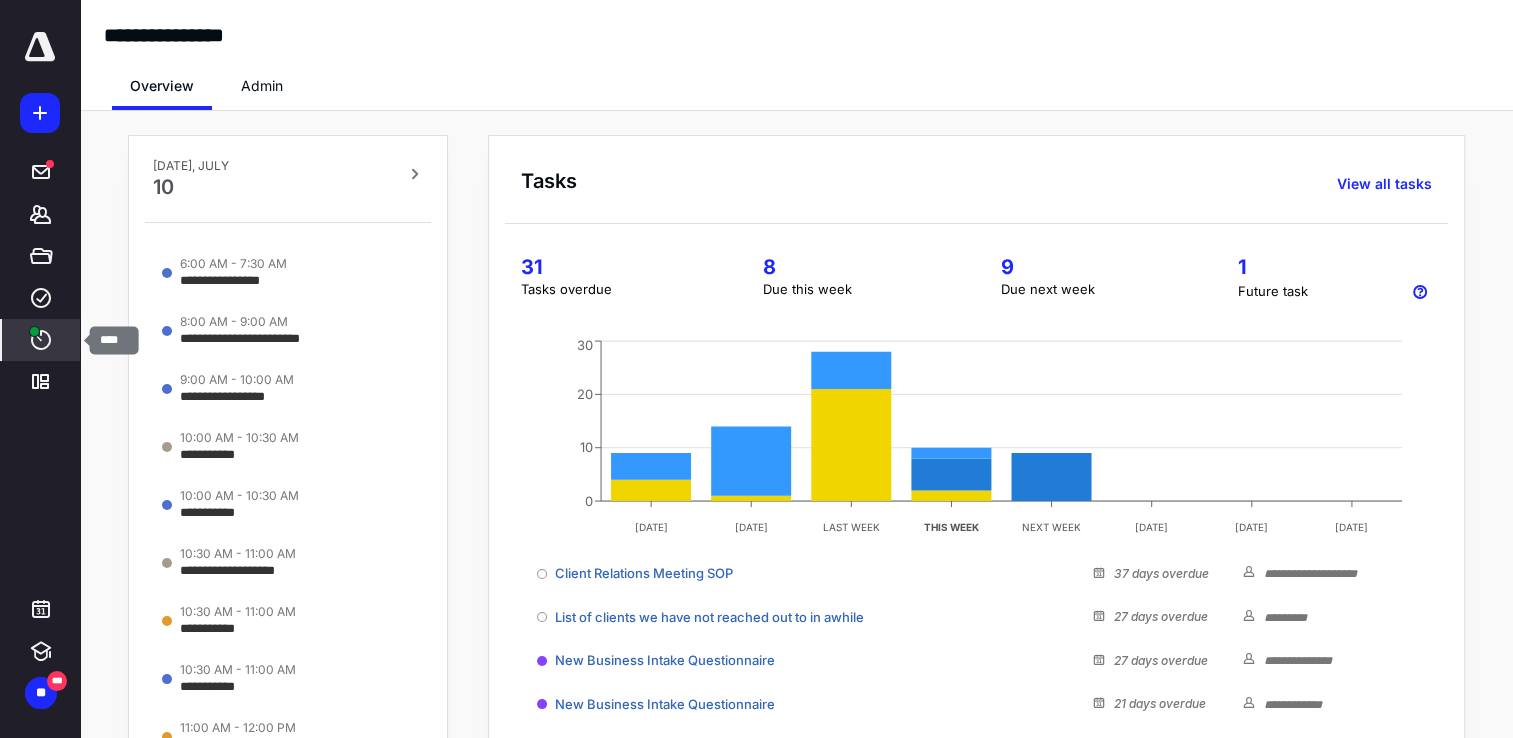 click on "****" at bounding box center (41, 340) 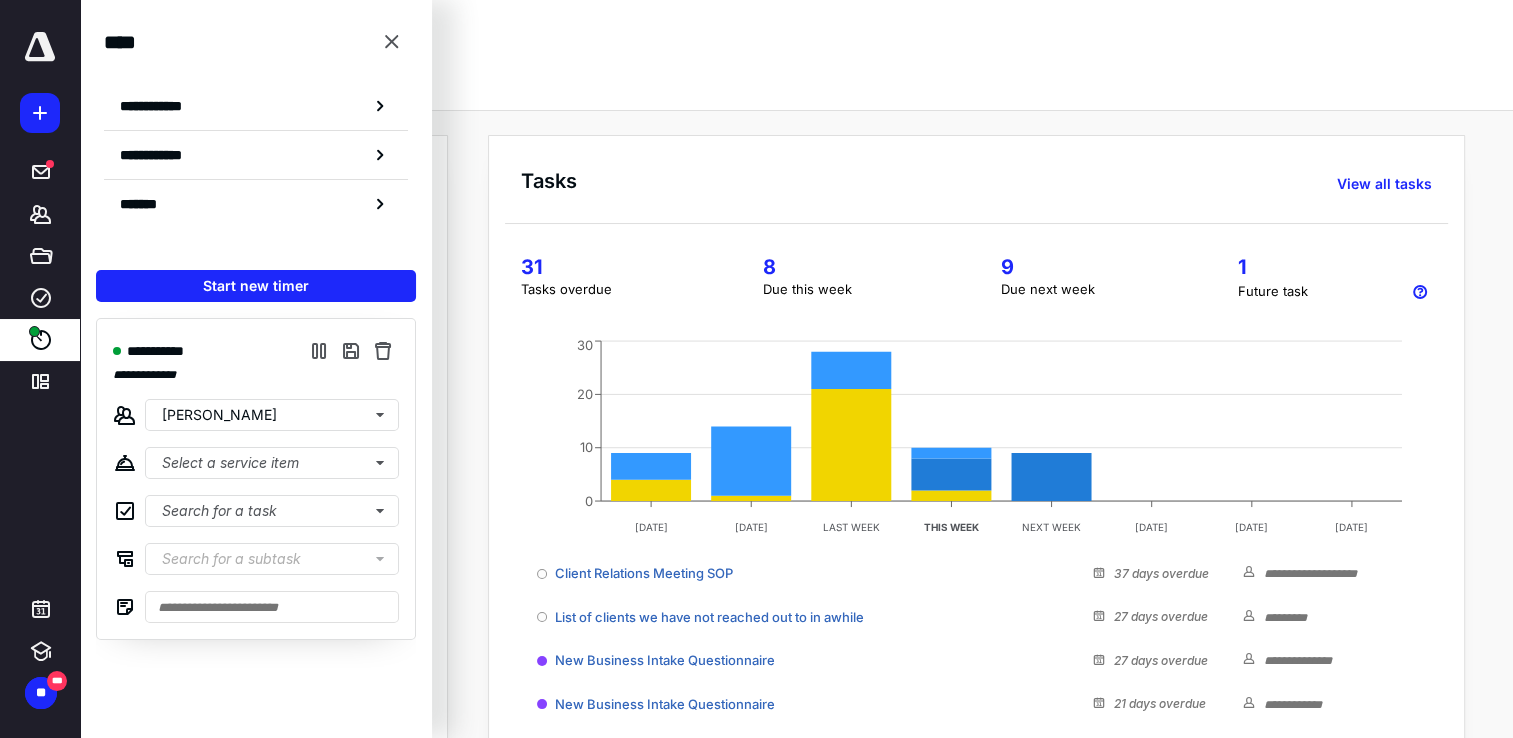 click on "**********" at bounding box center [796, 838] 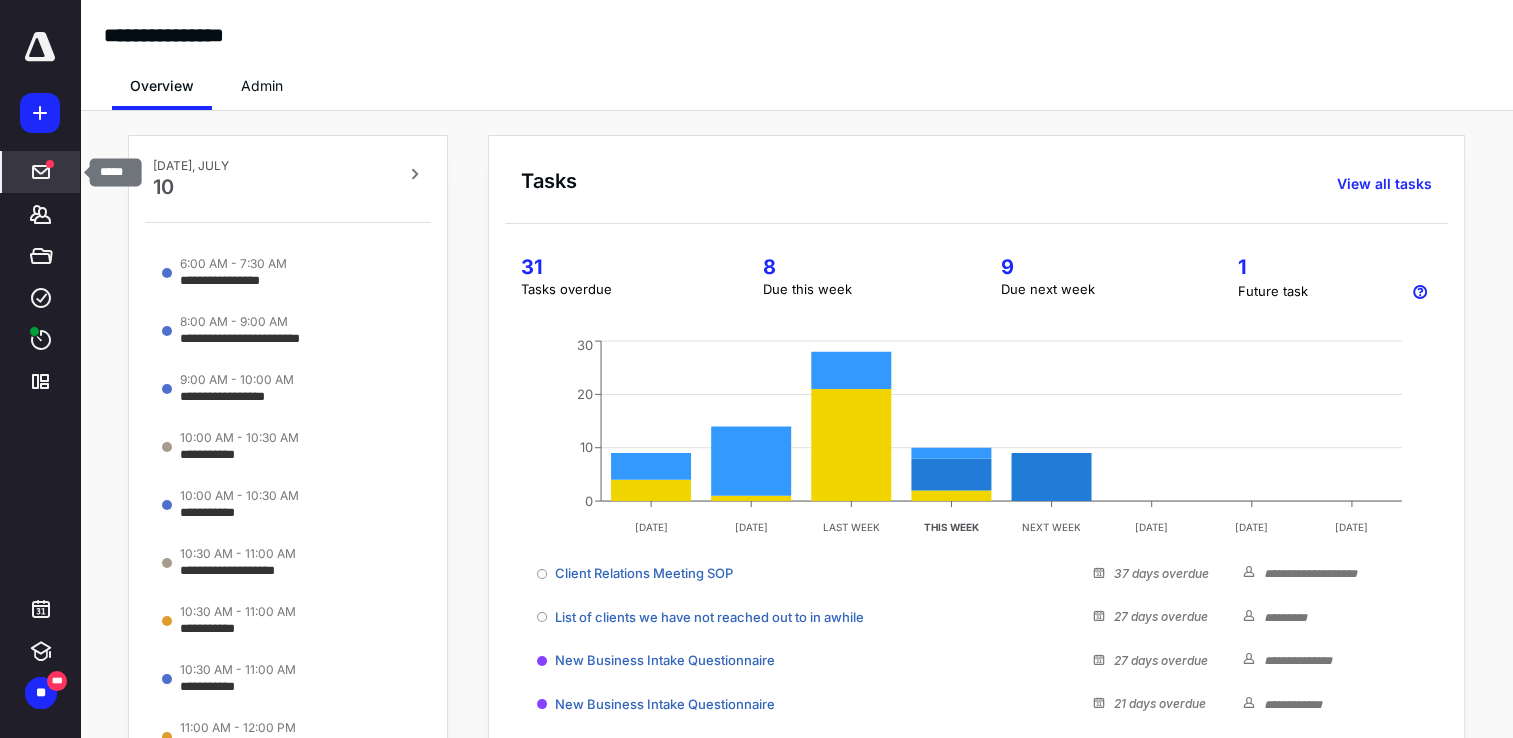 click 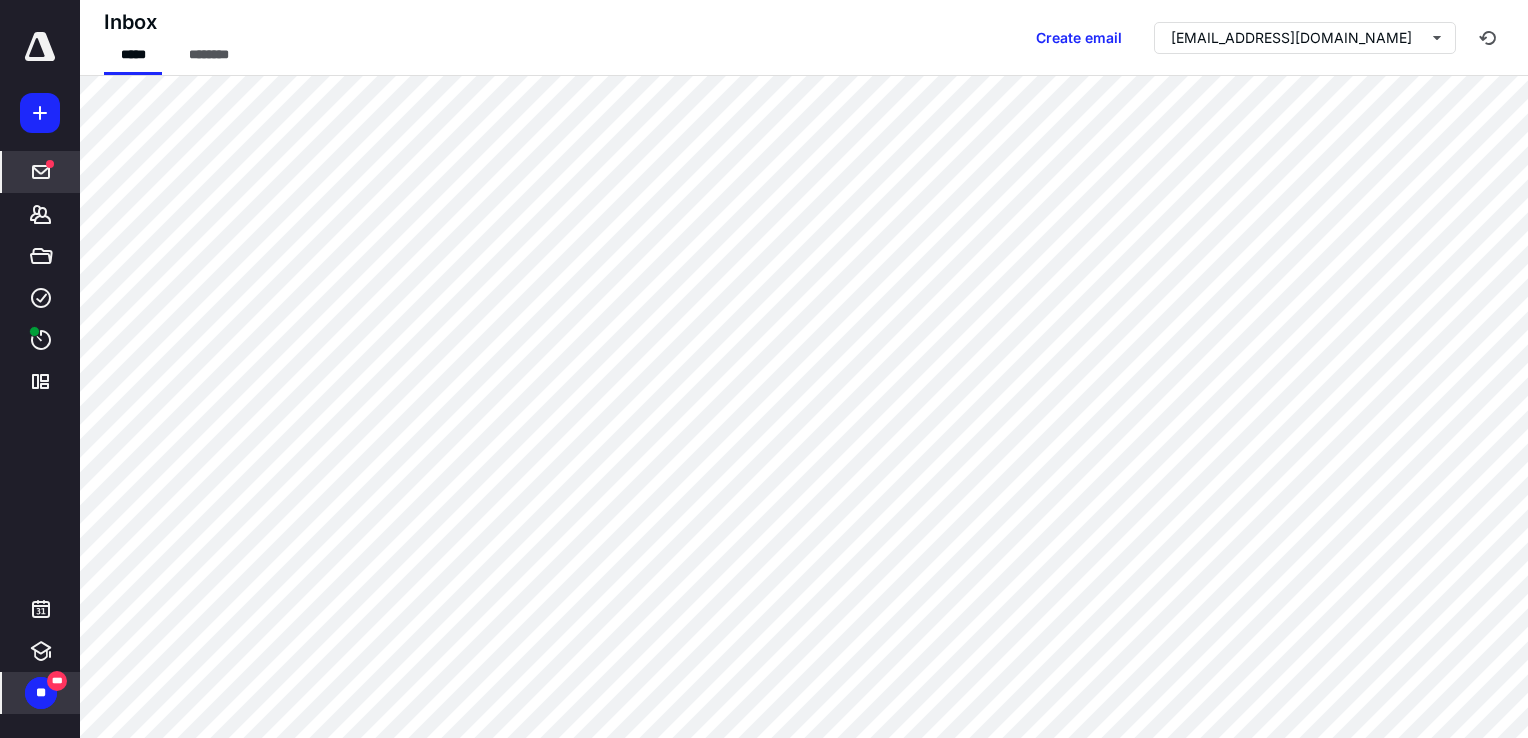 click on "**" at bounding box center [41, 693] 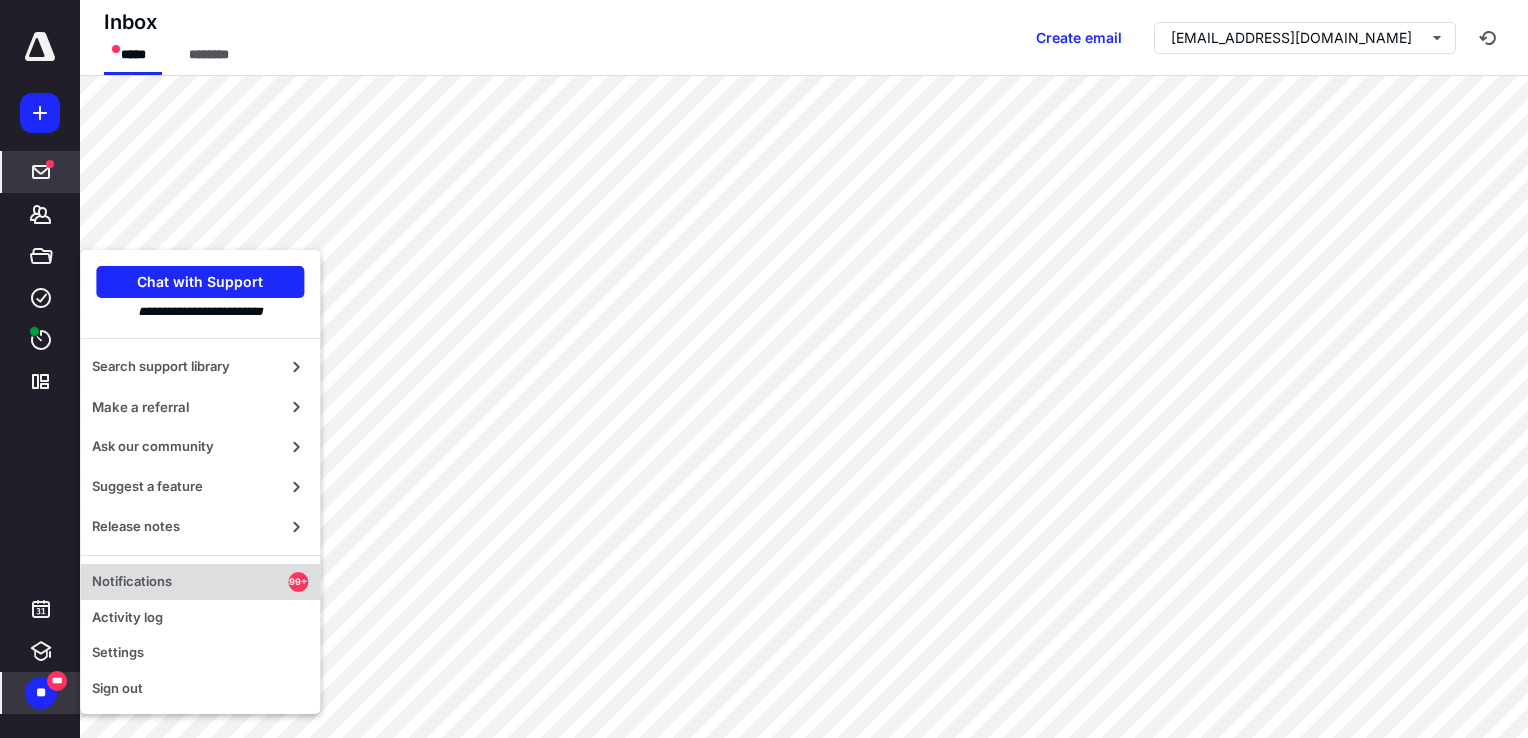 click on "Notifications" at bounding box center [190, 582] 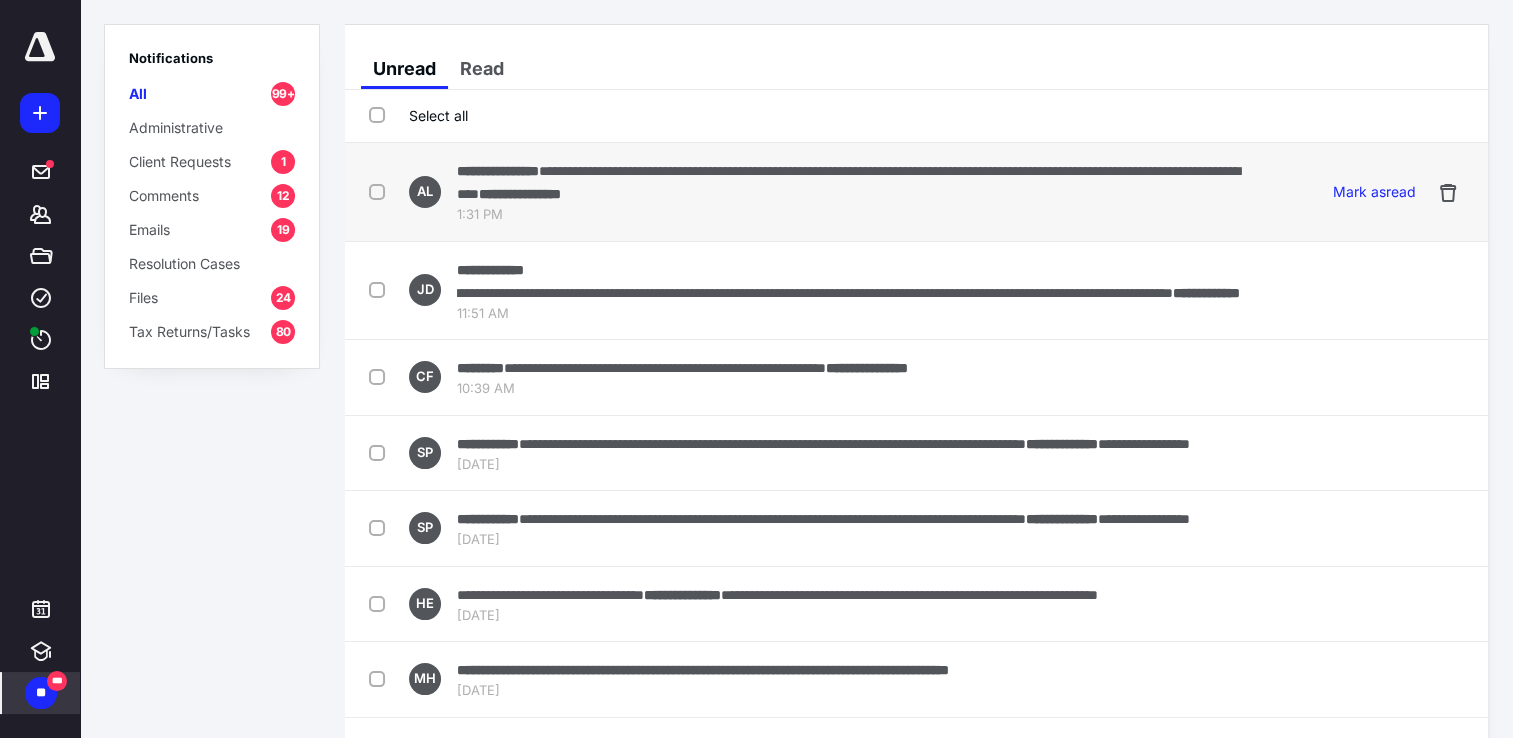 click on "**********" at bounding box center [851, 182] 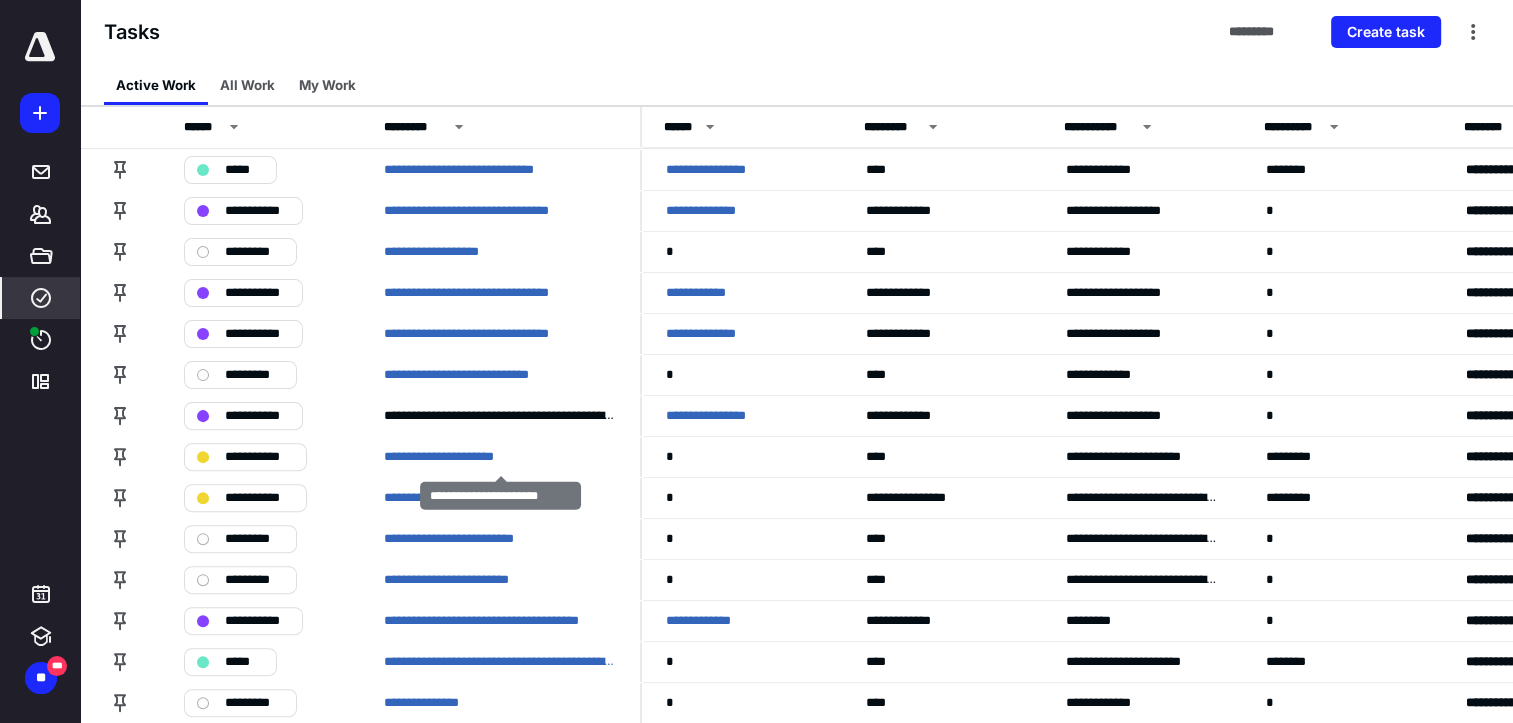 scroll, scrollTop: 531, scrollLeft: 0, axis: vertical 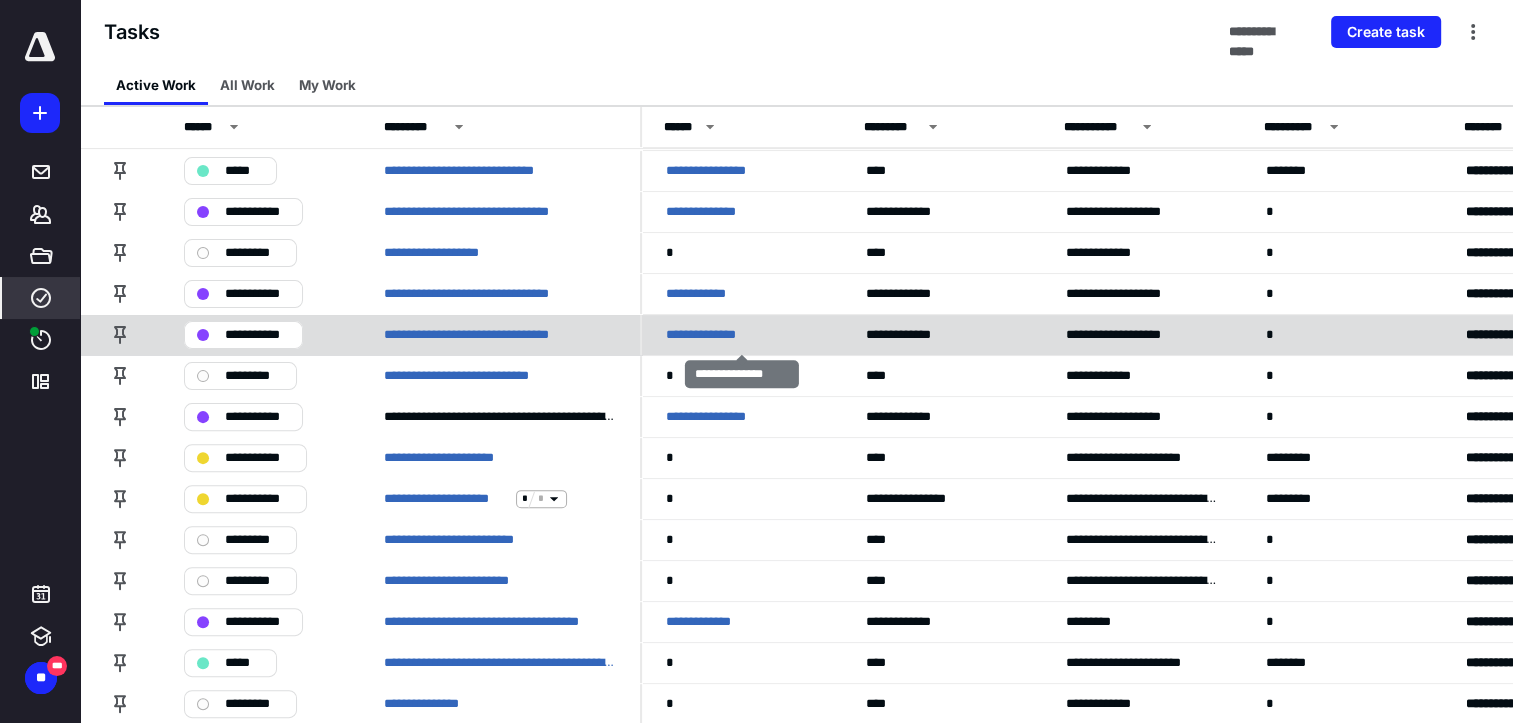 click on "**********" at bounding box center (716, 335) 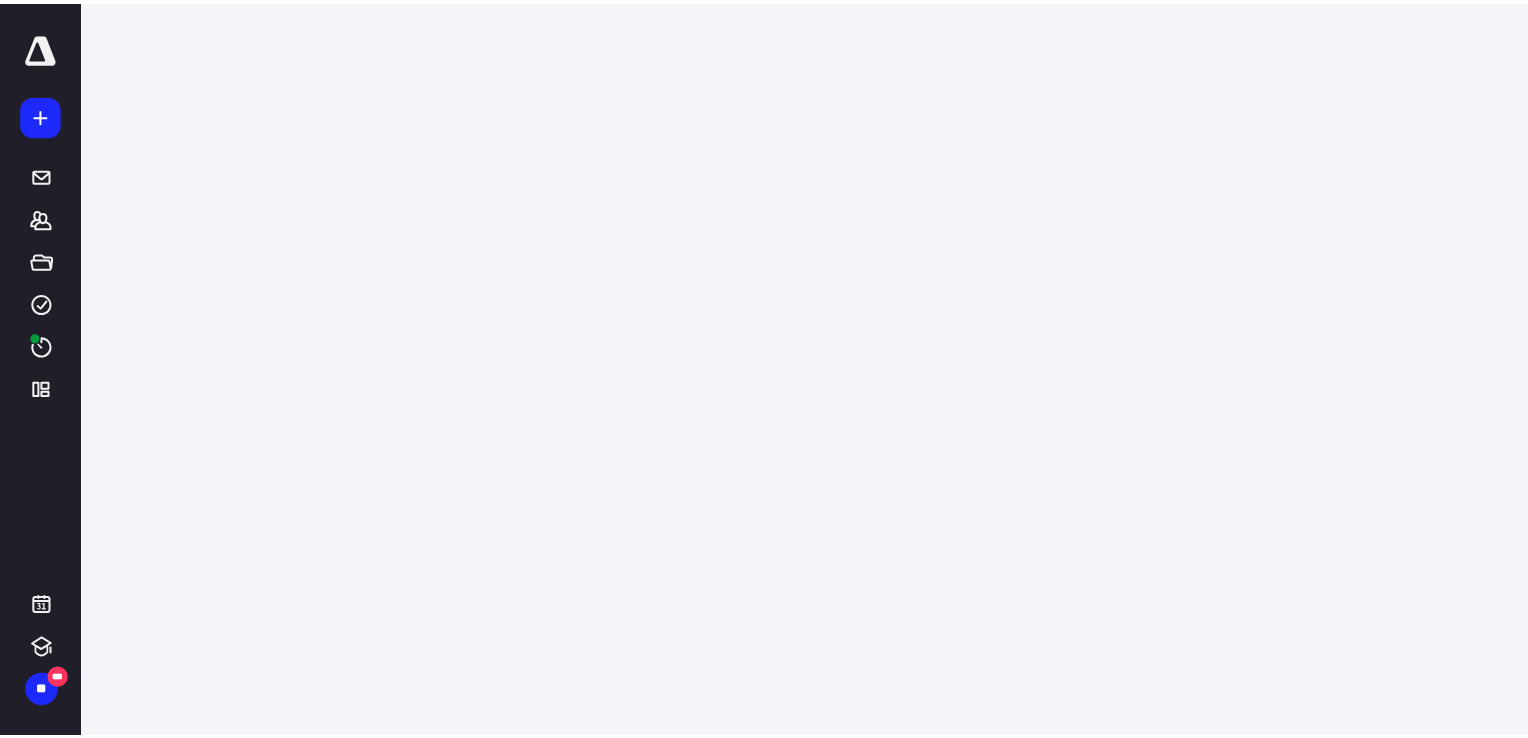 scroll, scrollTop: 0, scrollLeft: 0, axis: both 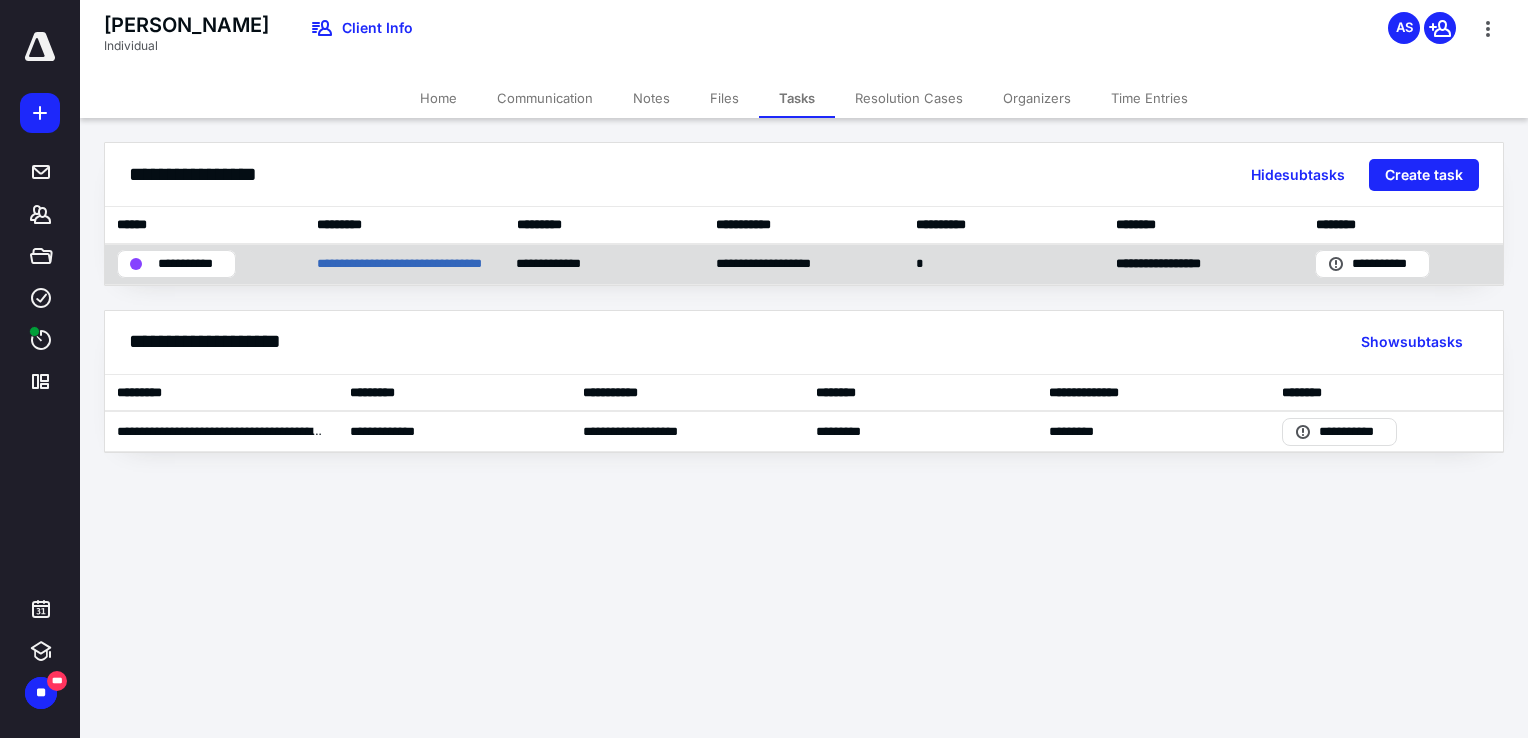 click on "******* *********" at bounding box center [1204, 264] 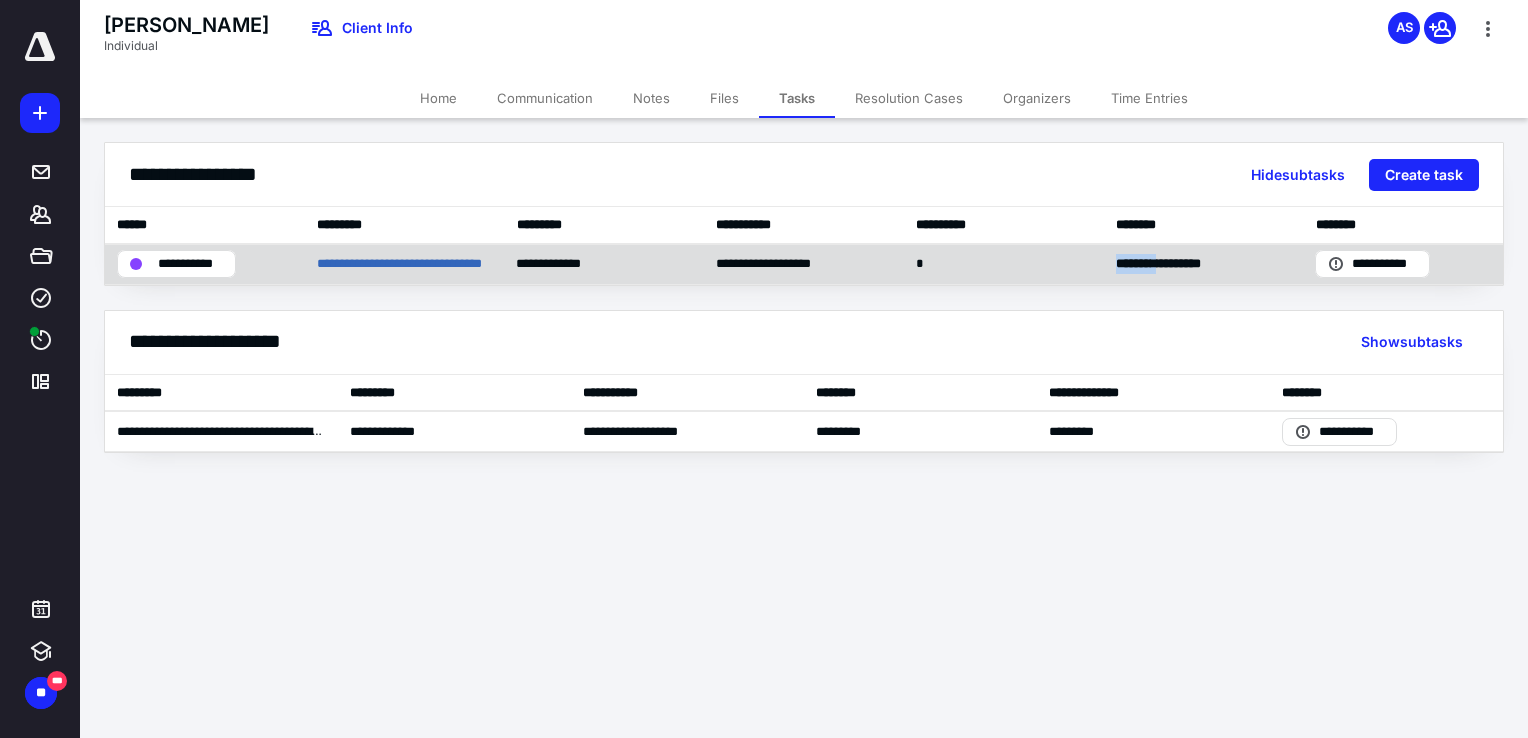 click on "******* *********" at bounding box center [1204, 264] 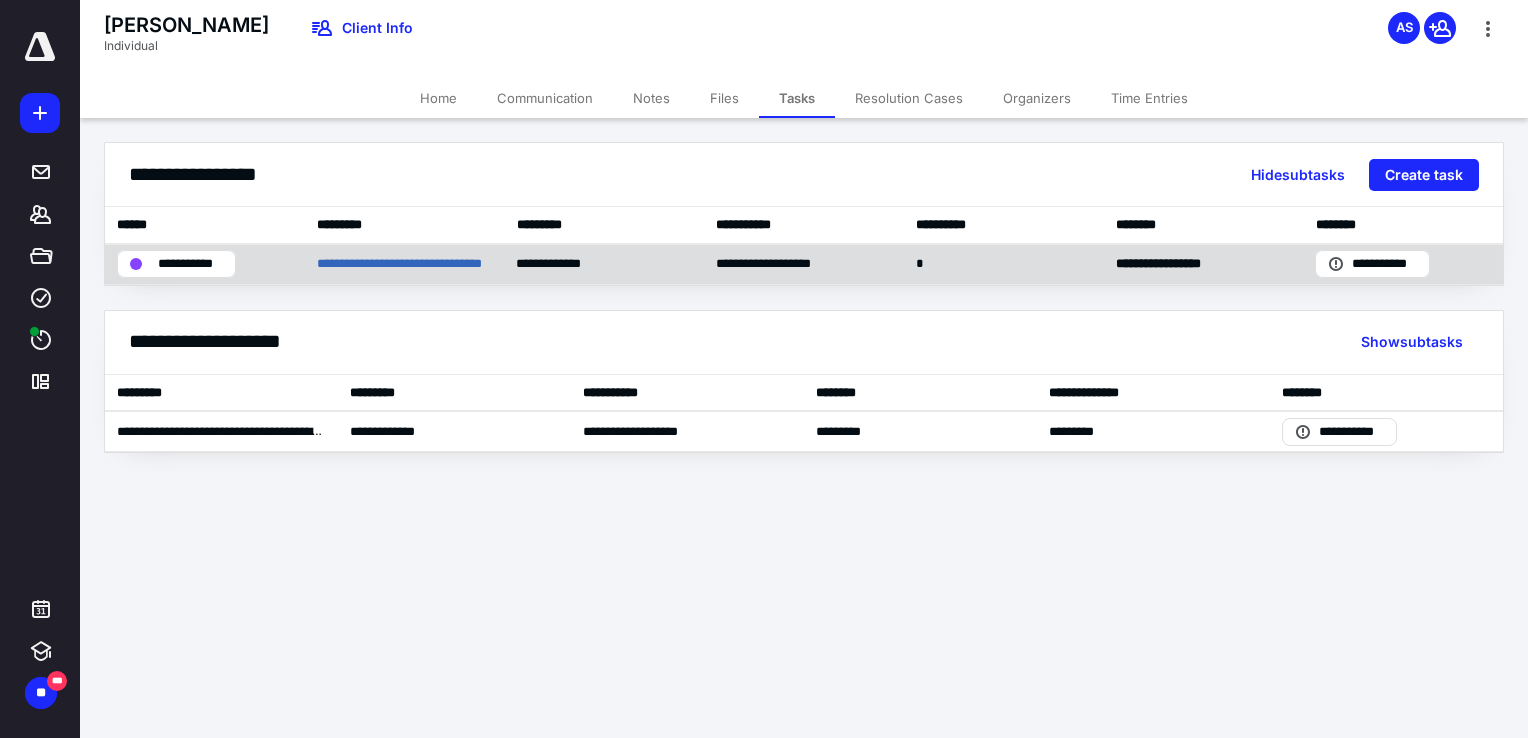 click on "**********" at bounding box center [405, 264] 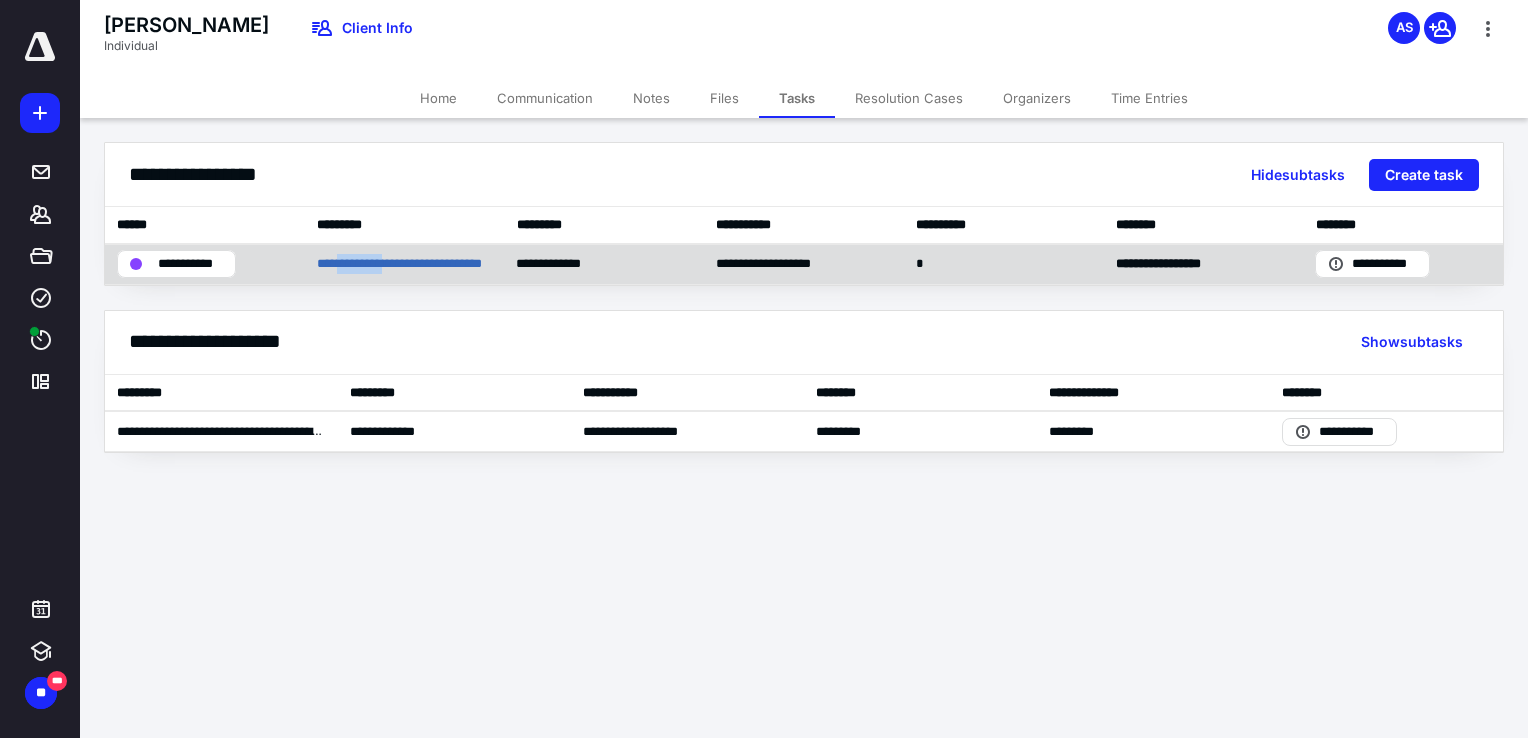 click on "**********" at bounding box center [405, 264] 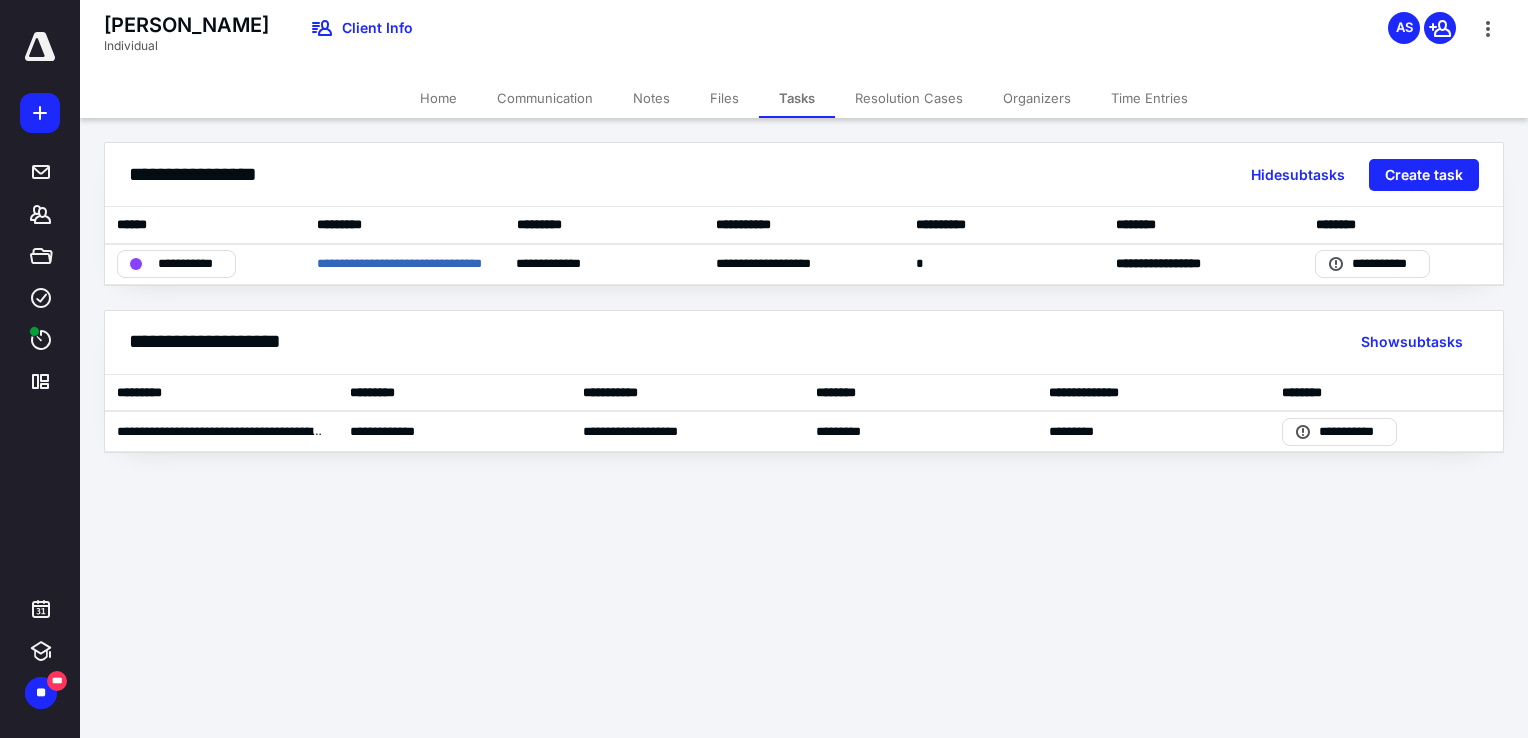 drag, startPoint x: 395, startPoint y: 273, endPoint x: 512, endPoint y: 316, distance: 124.65151 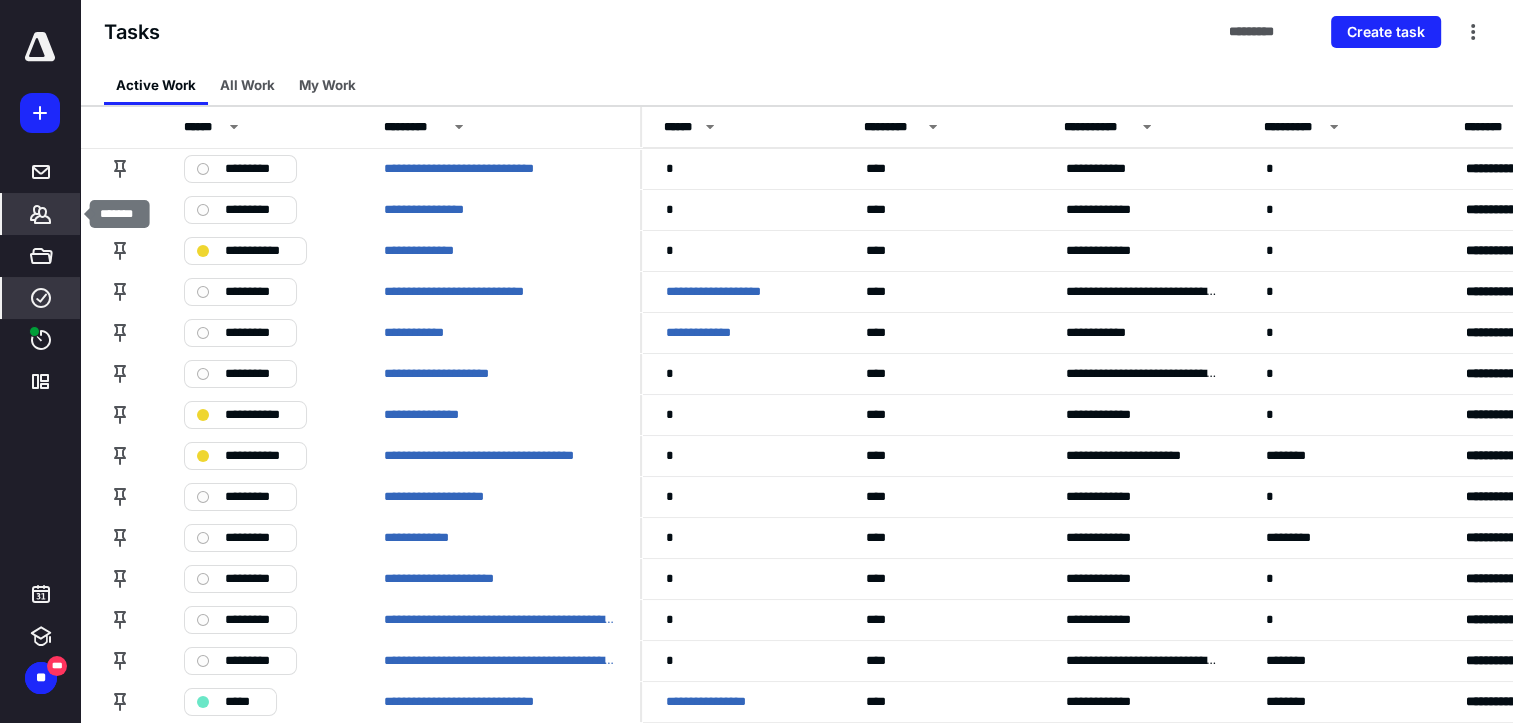 click 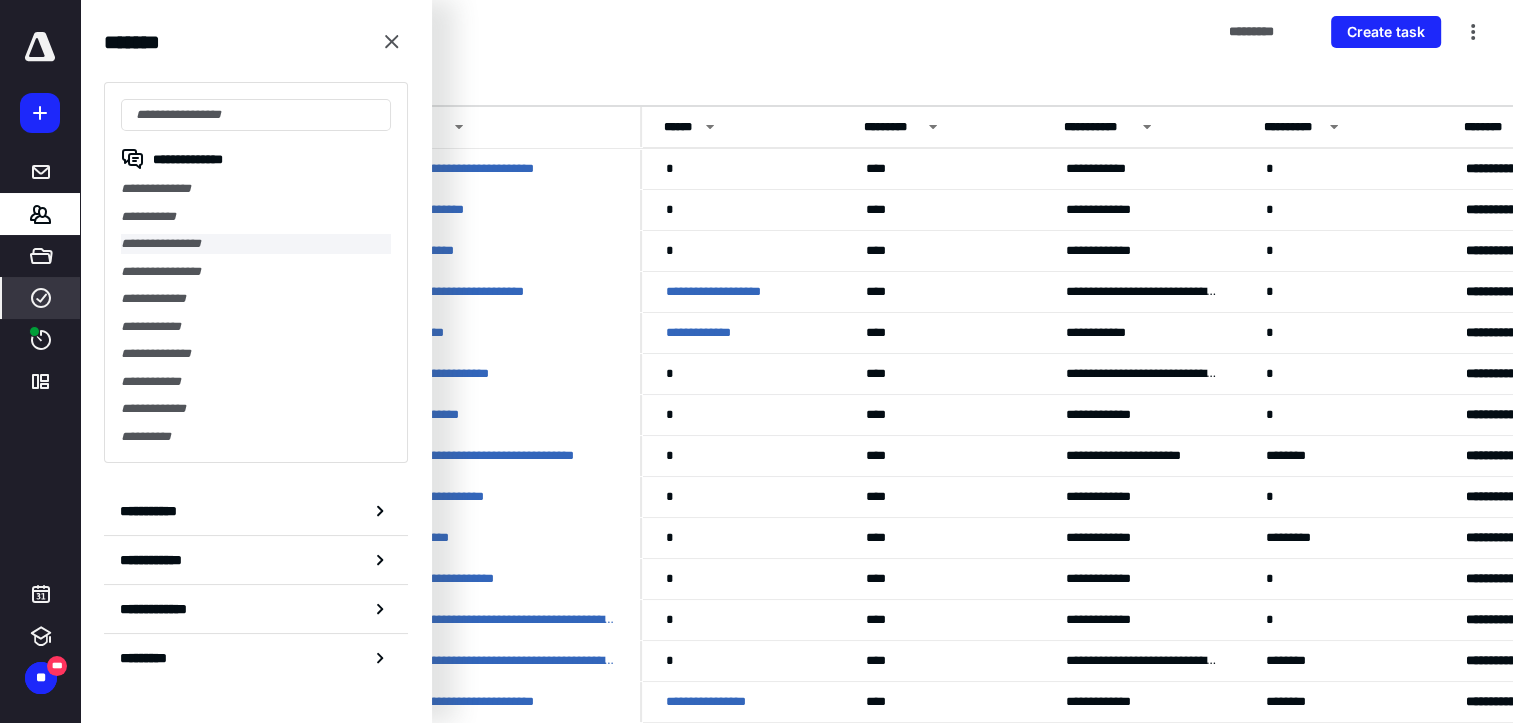 click on "**********" at bounding box center [256, 244] 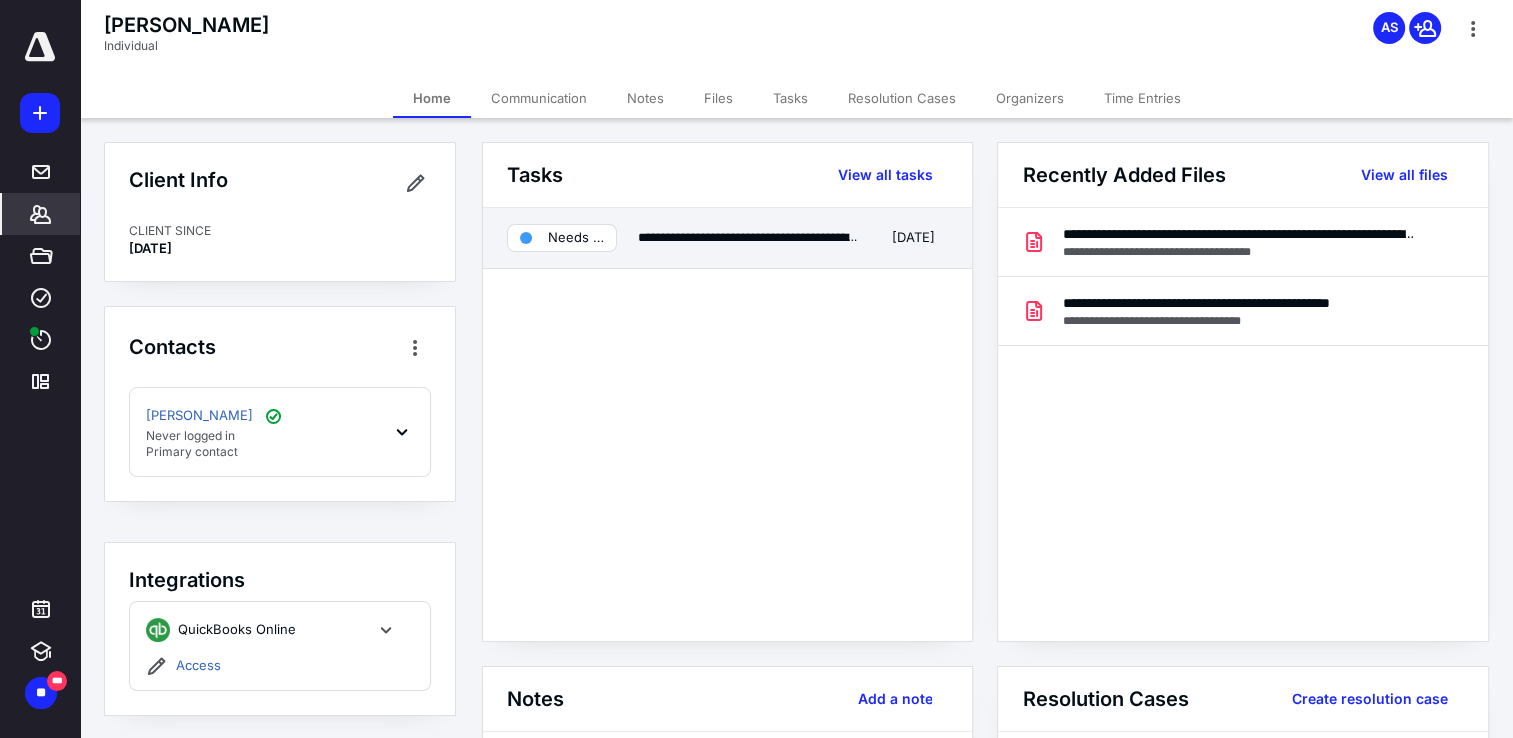 click on "Needs review" at bounding box center (576, 238) 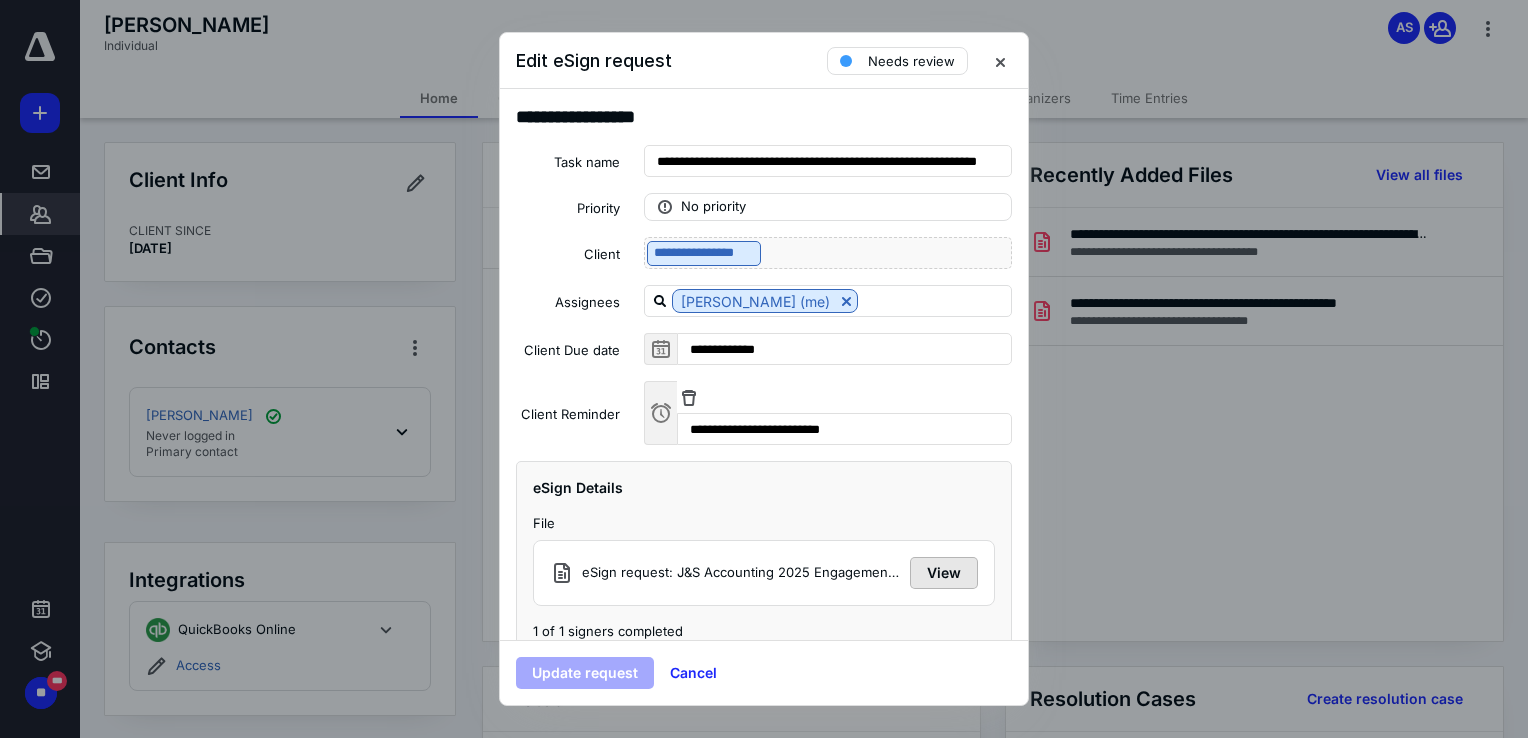 click on "View" at bounding box center [944, 573] 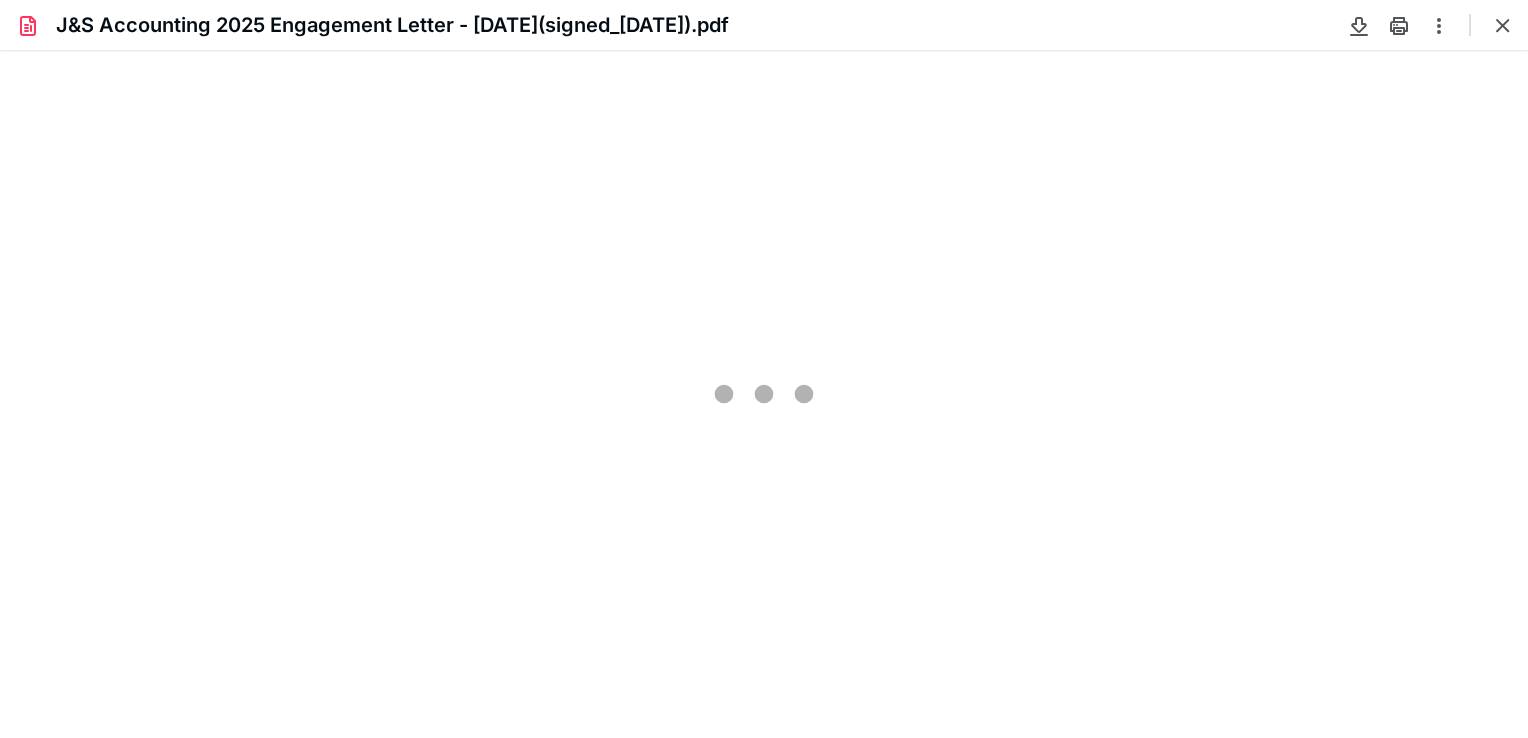 scroll, scrollTop: 0, scrollLeft: 0, axis: both 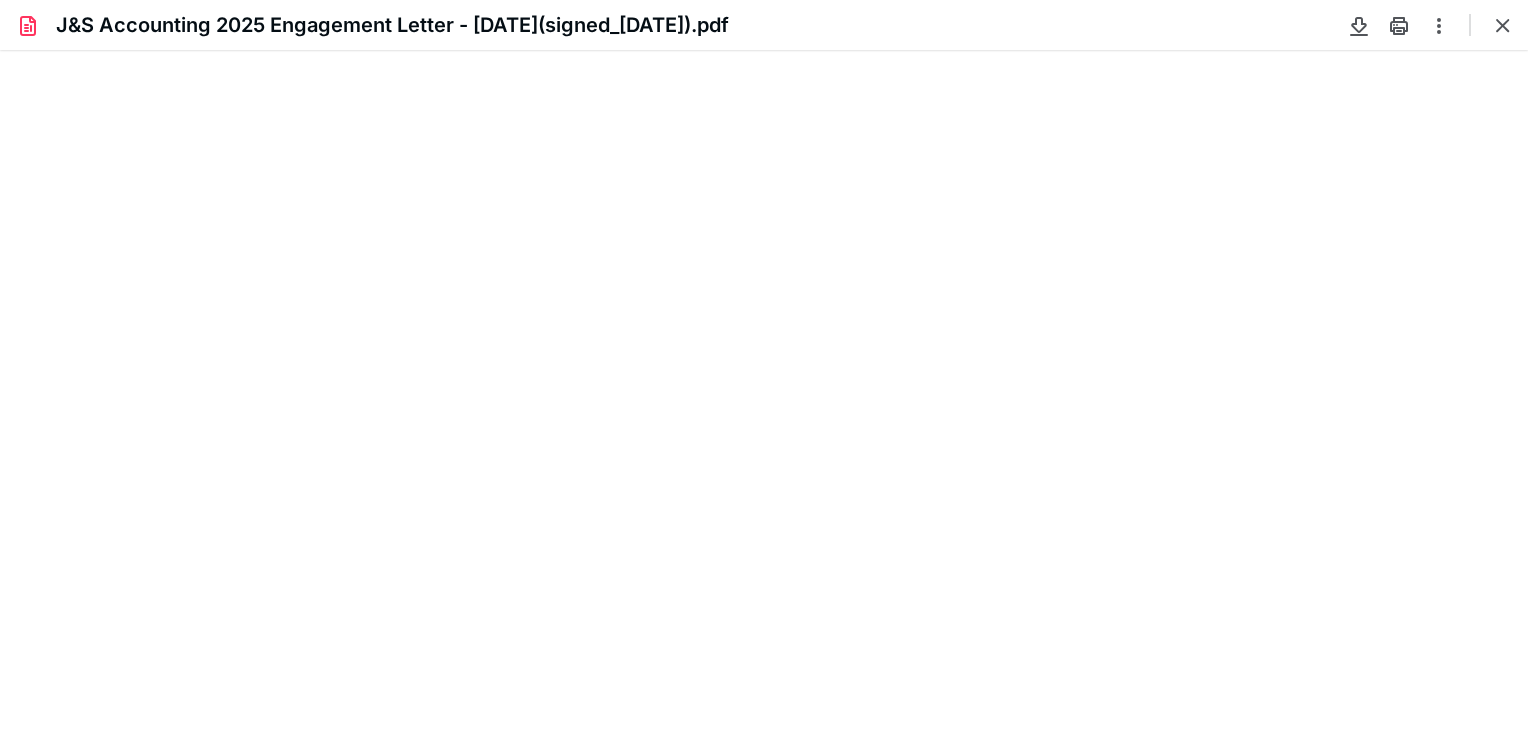 type on "82" 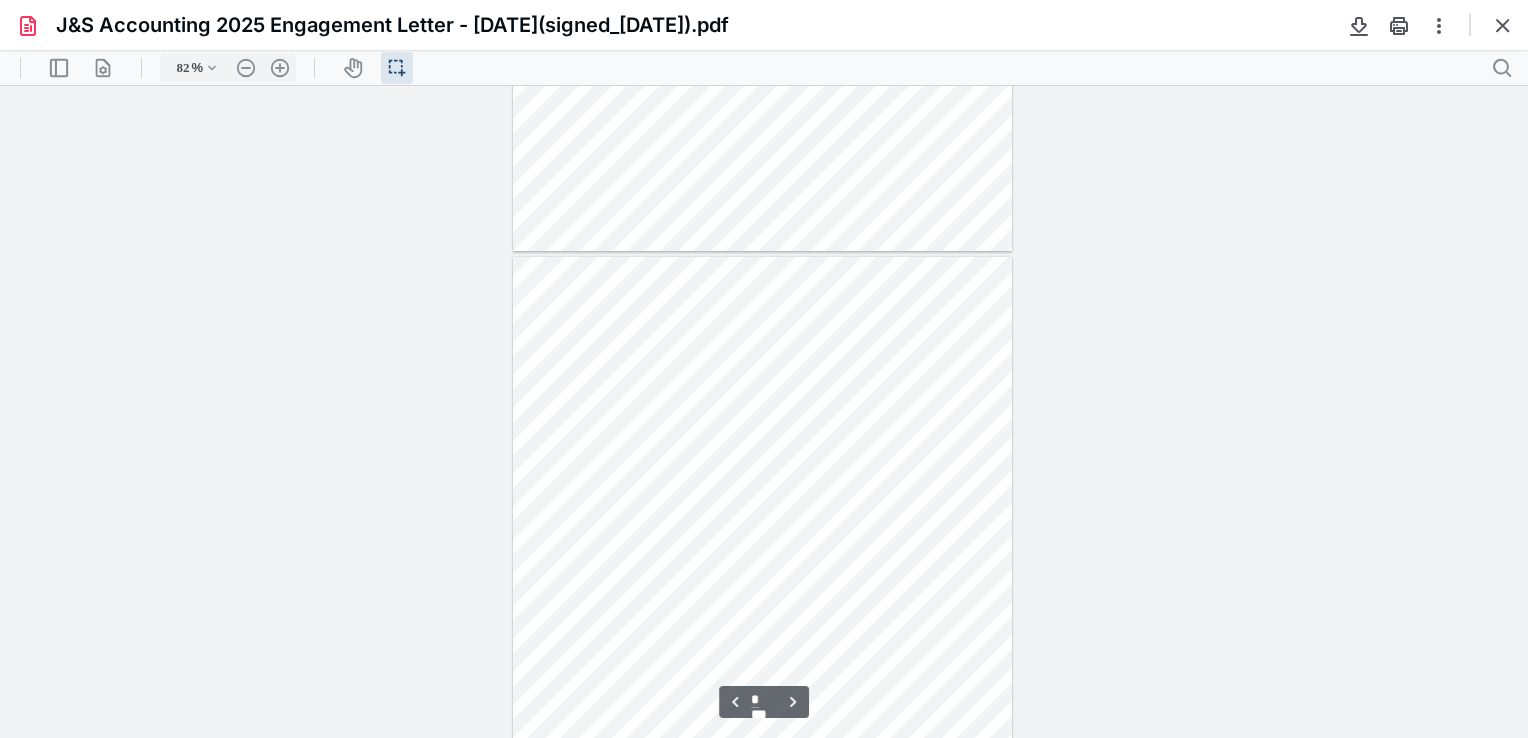 scroll, scrollTop: 223, scrollLeft: 0, axis: vertical 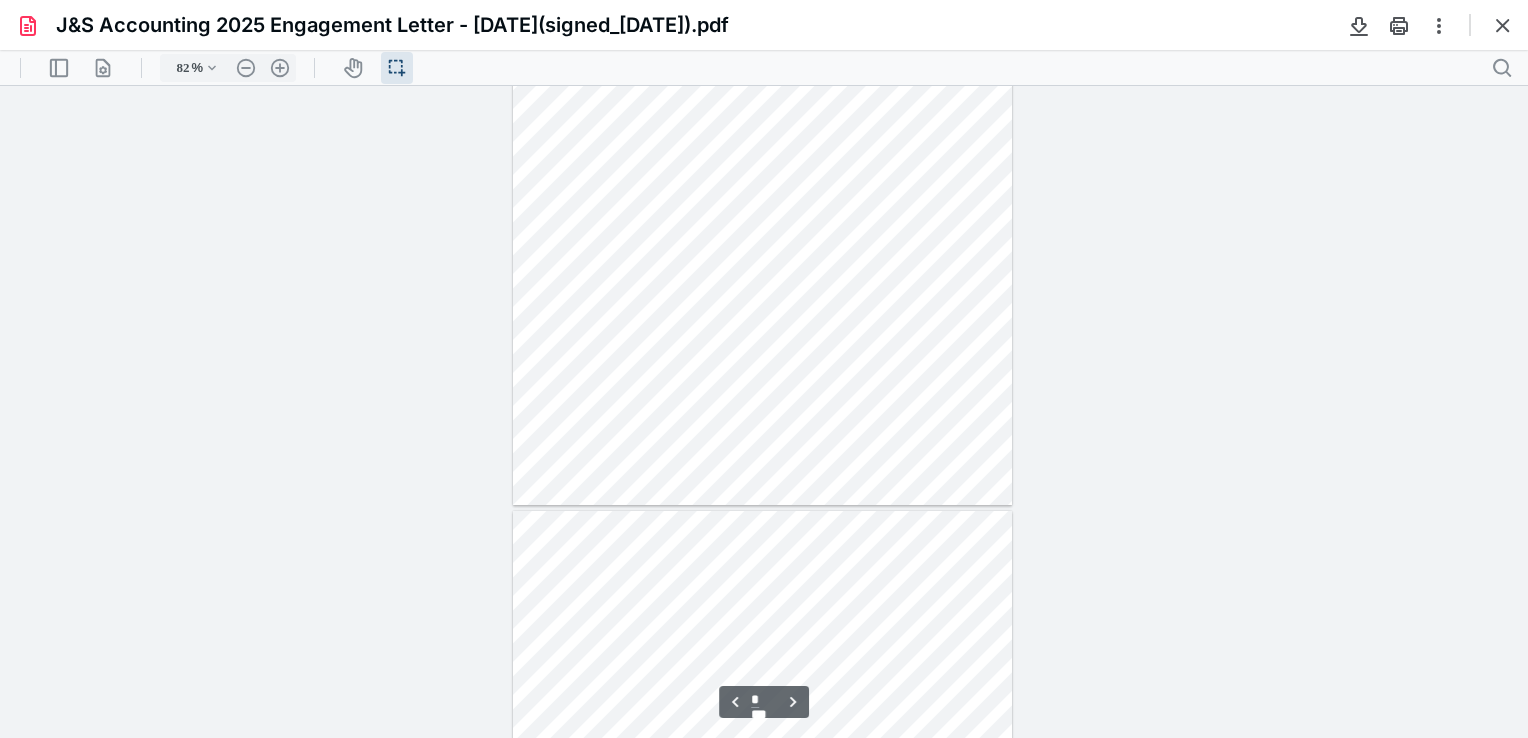 type on "*" 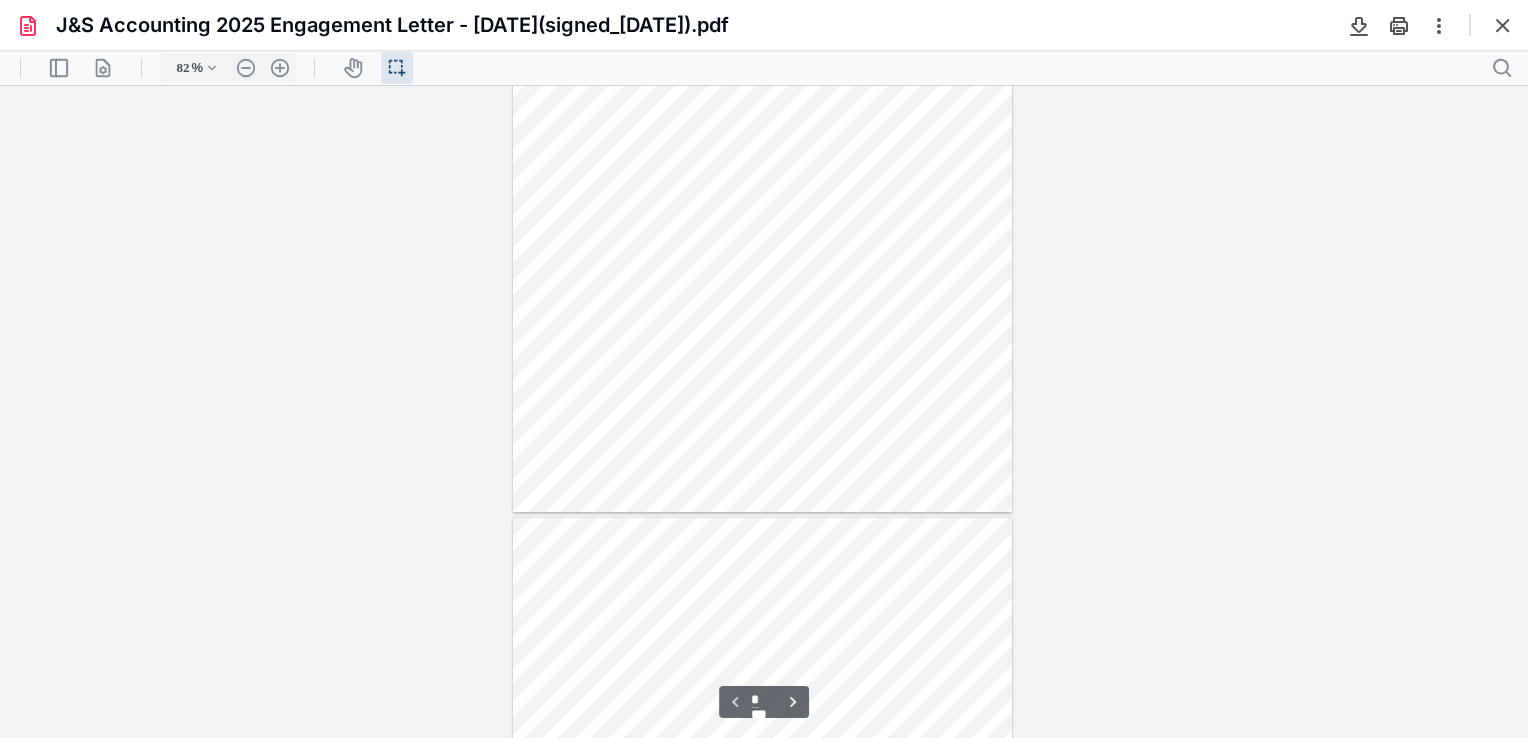 scroll, scrollTop: 0, scrollLeft: 0, axis: both 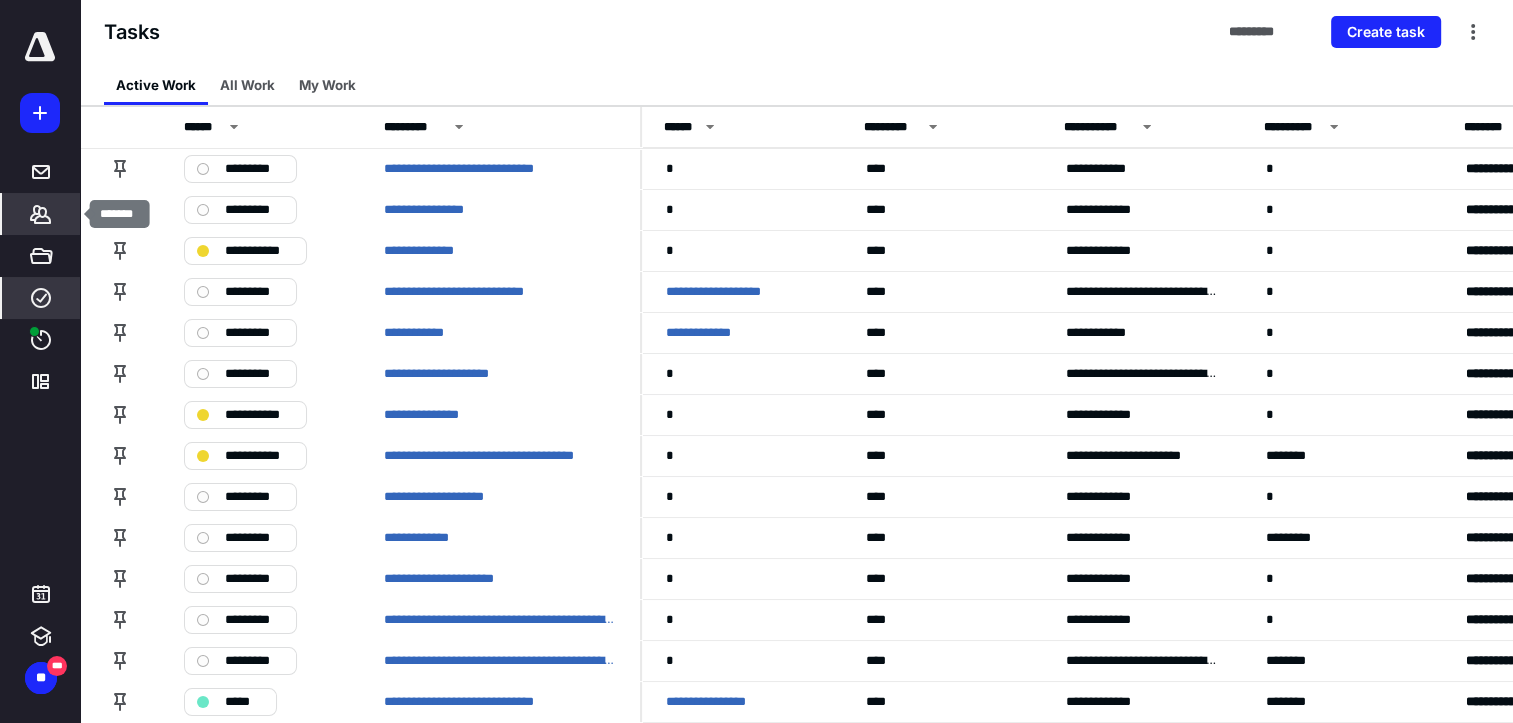 click 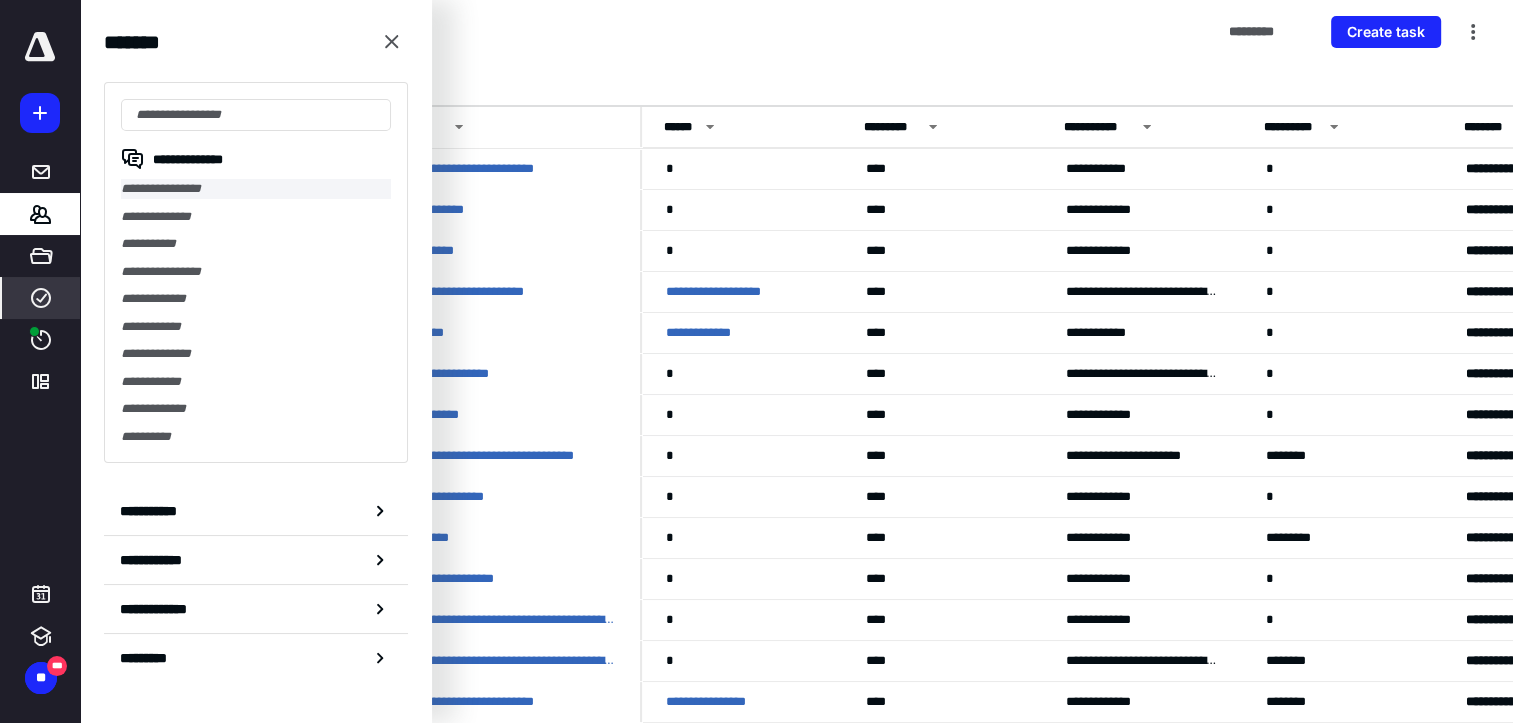 click on "**********" at bounding box center (256, 189) 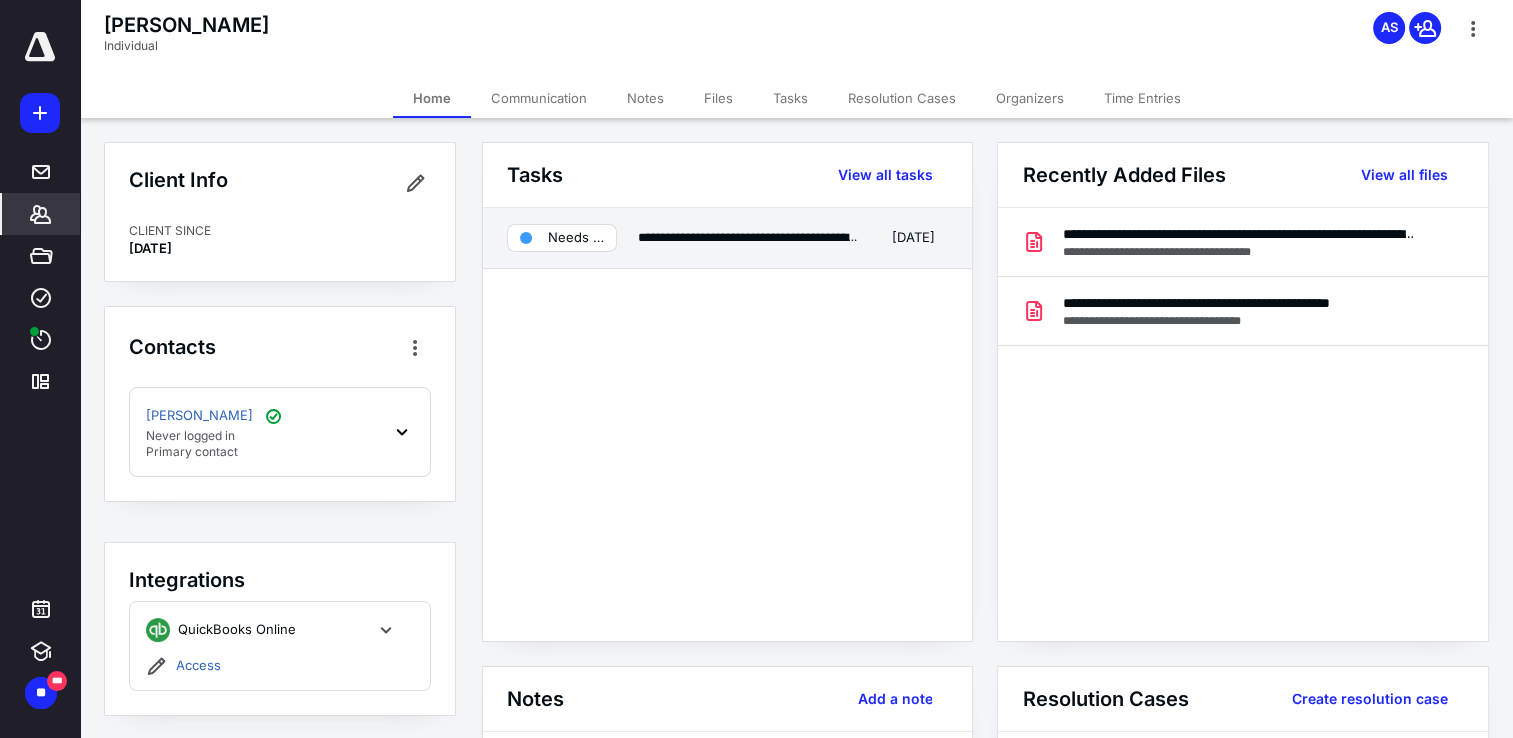 click on "Needs review" at bounding box center (576, 238) 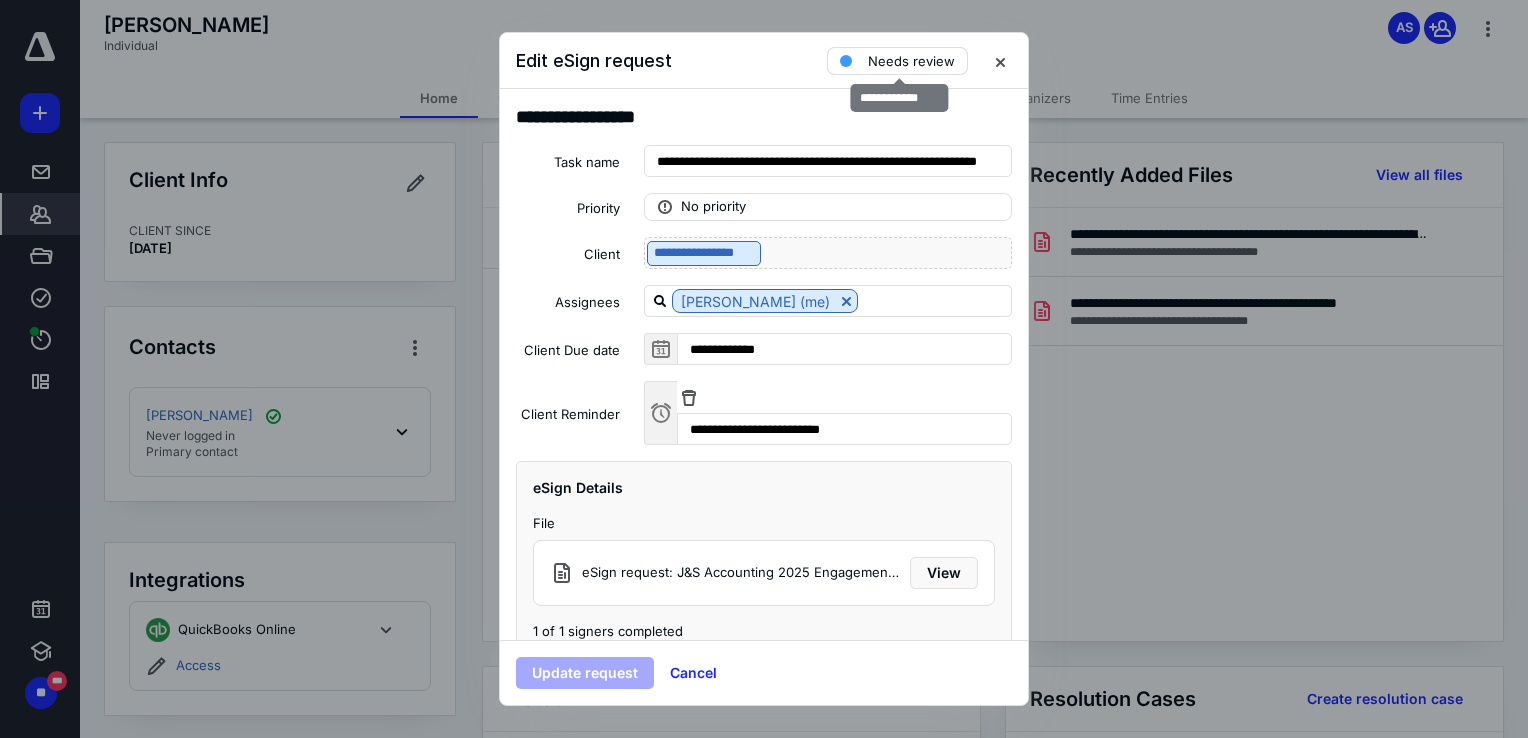 click on "Needs review" at bounding box center (897, 61) 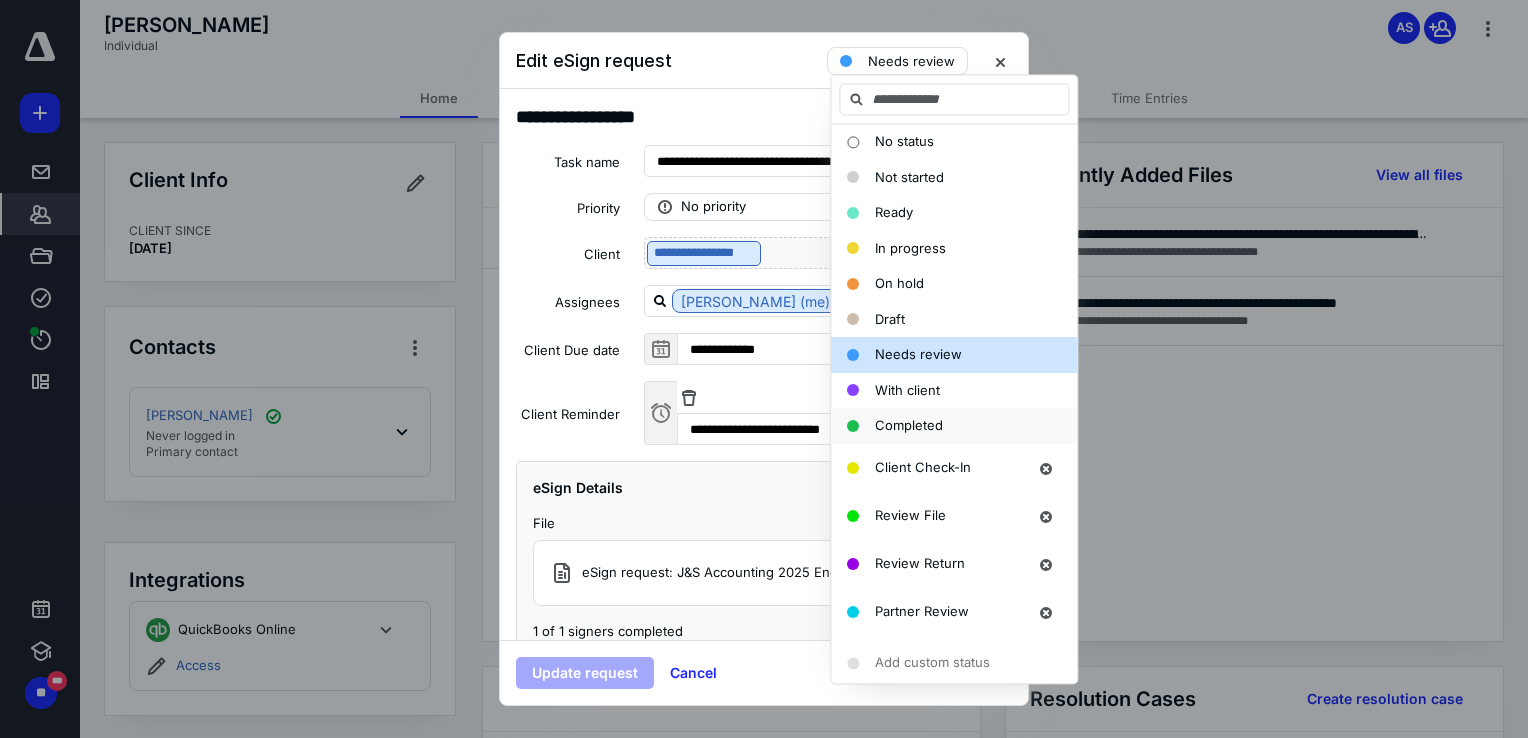 click on "Completed" at bounding box center (909, 425) 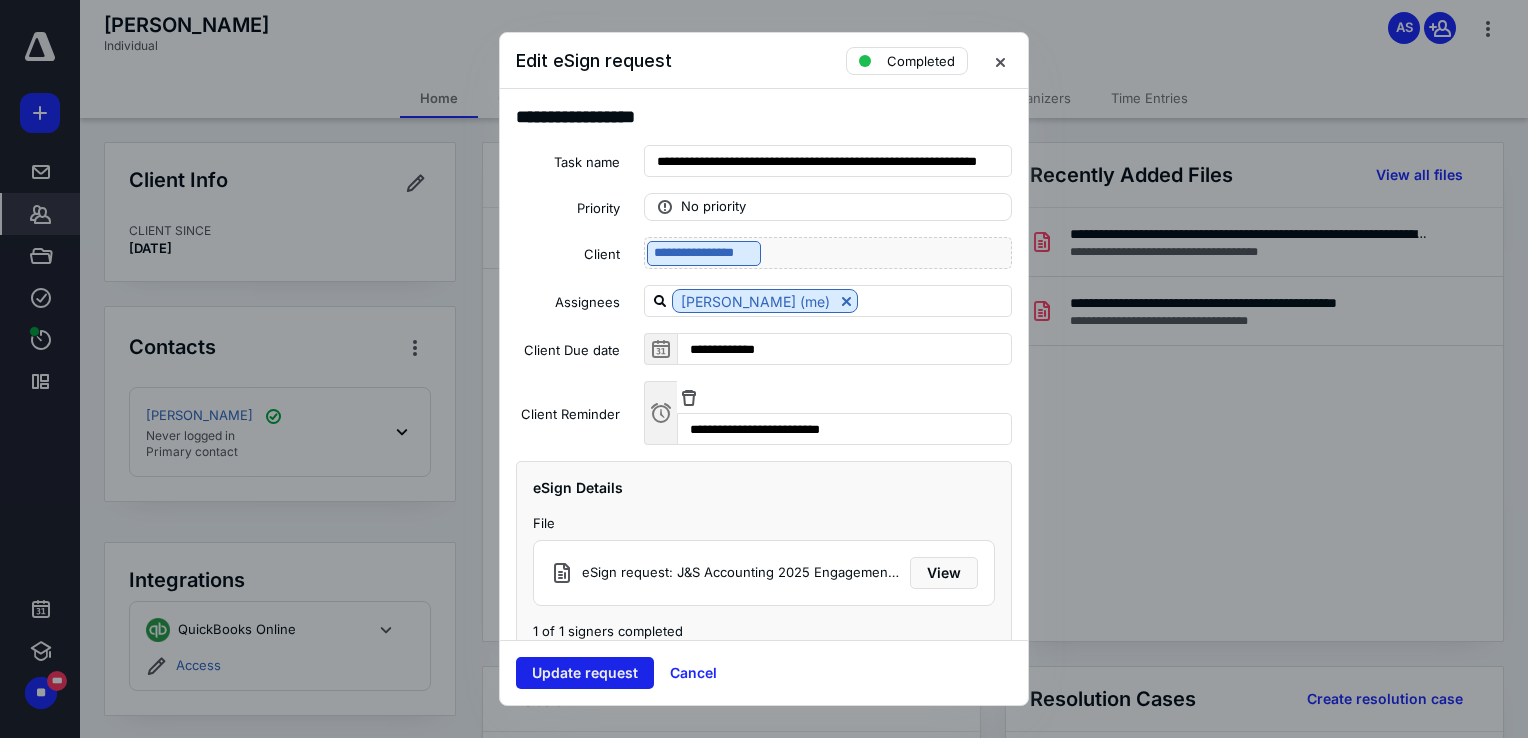 click on "Update request" at bounding box center (585, 673) 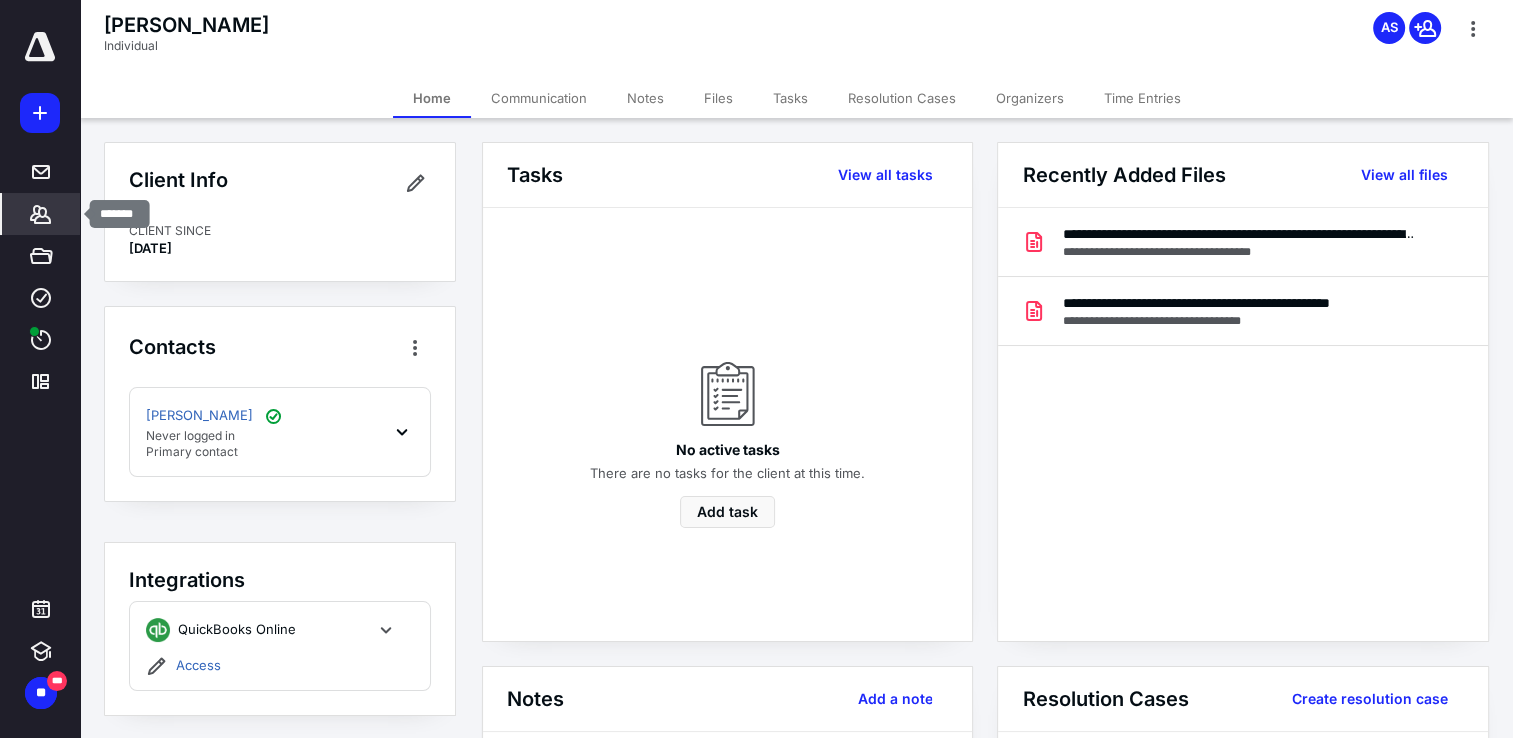 click 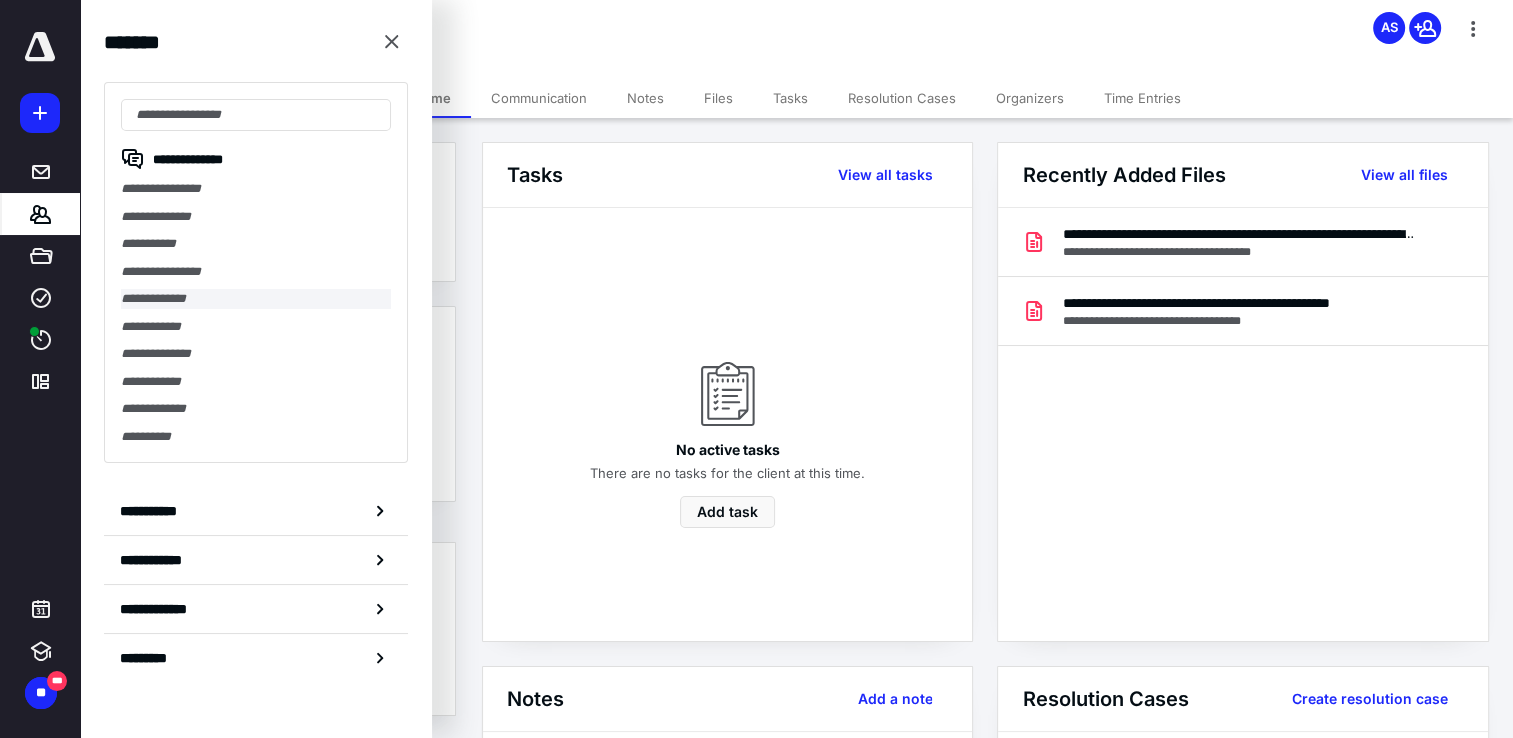 click on "**********" at bounding box center [256, 299] 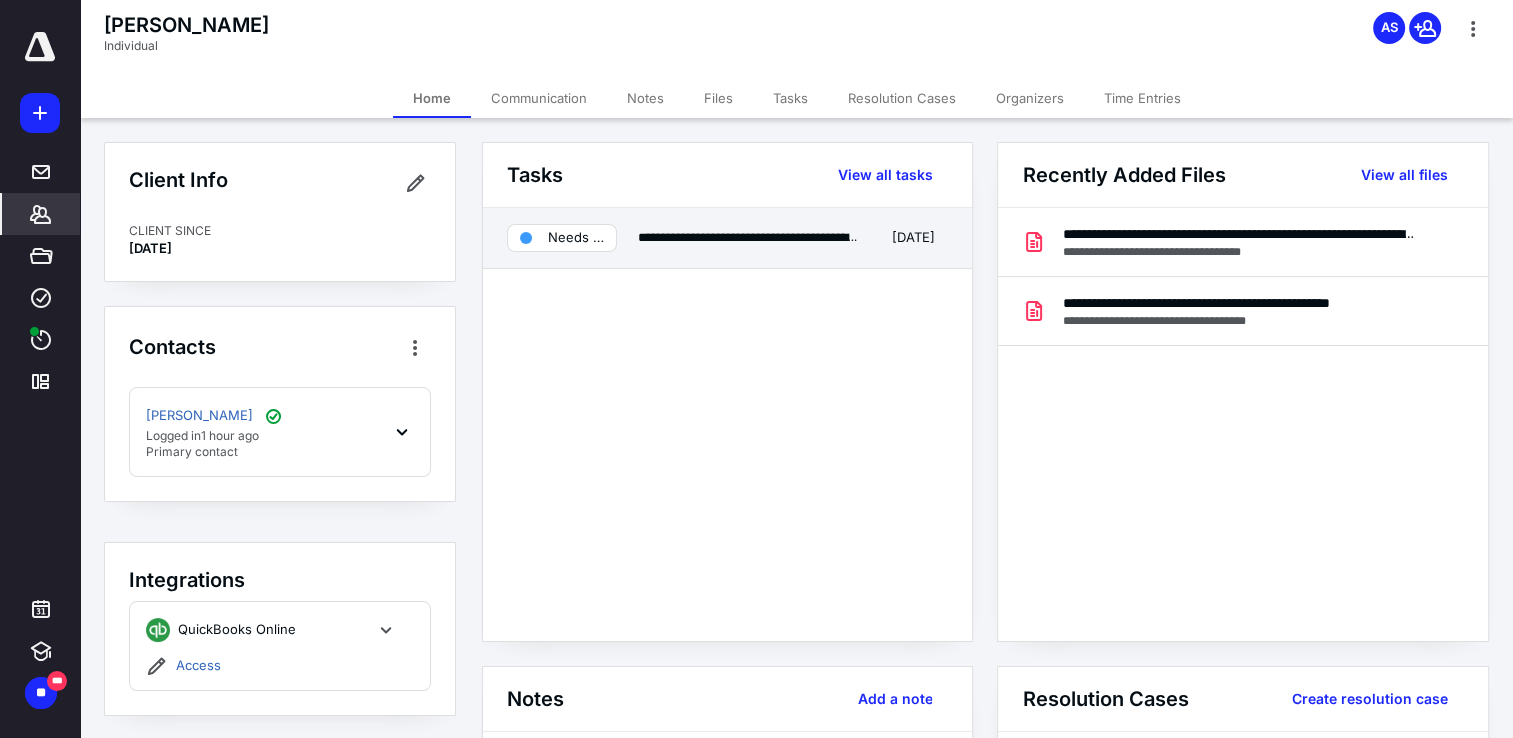 click on "Needs review" at bounding box center (576, 238) 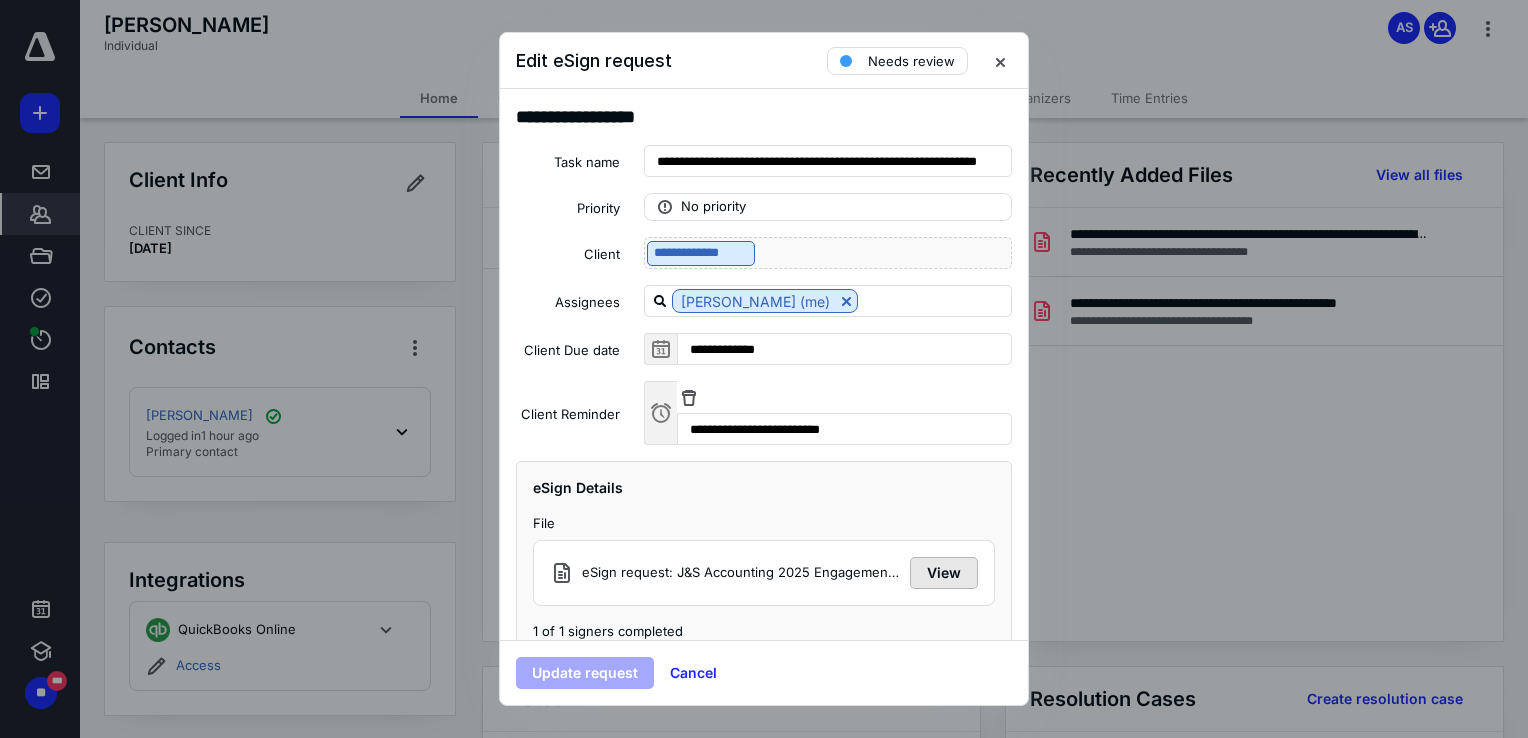 click on "View" at bounding box center (944, 573) 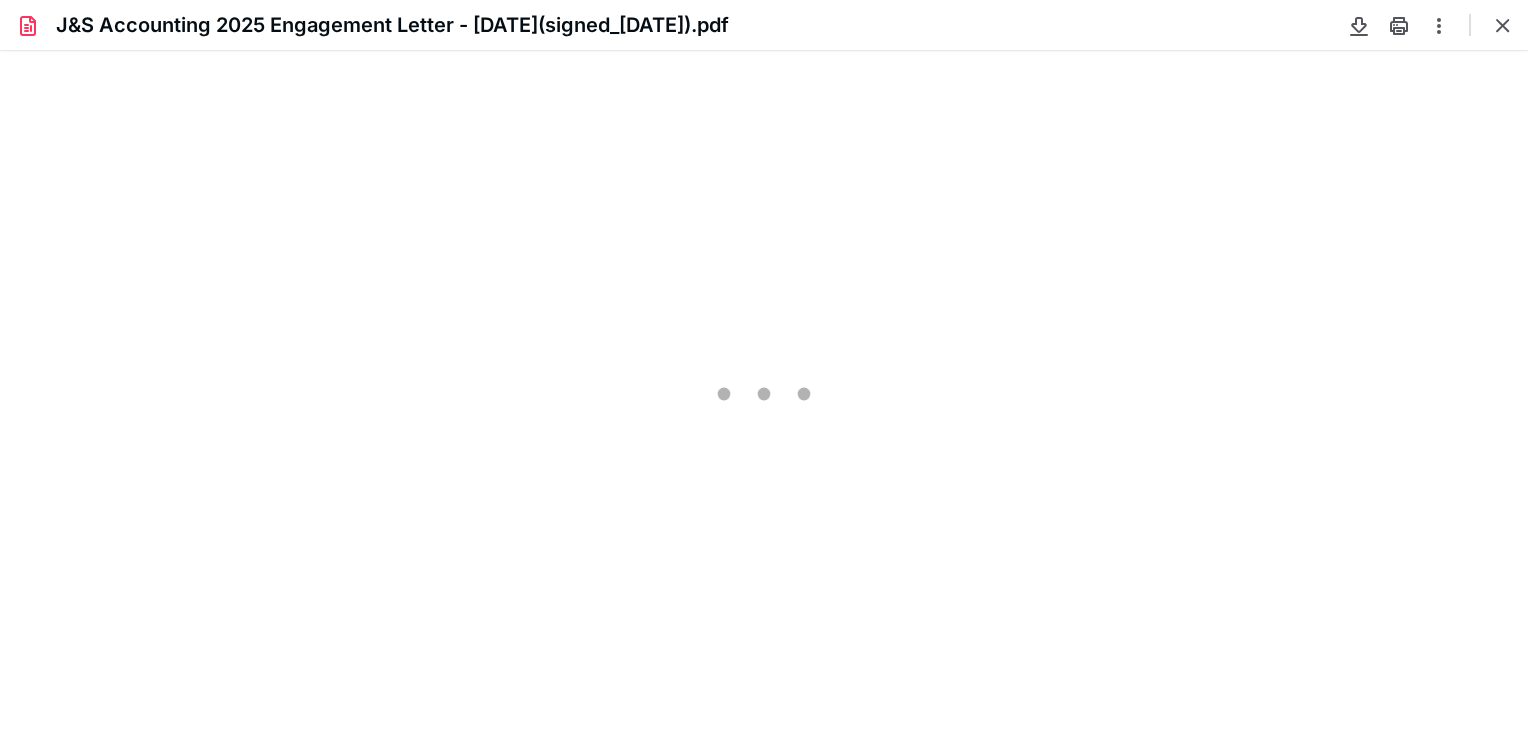 scroll, scrollTop: 0, scrollLeft: 0, axis: both 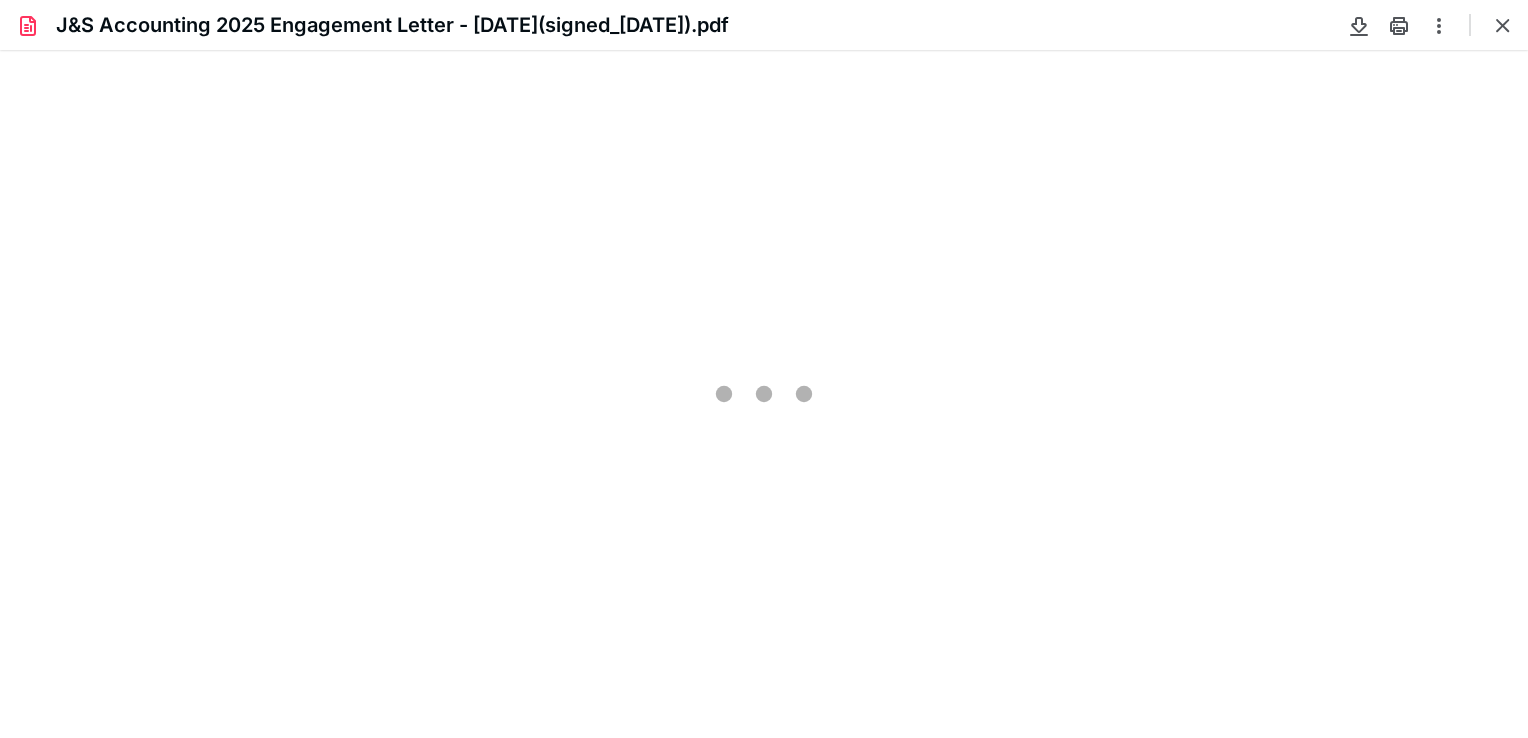 type on "82" 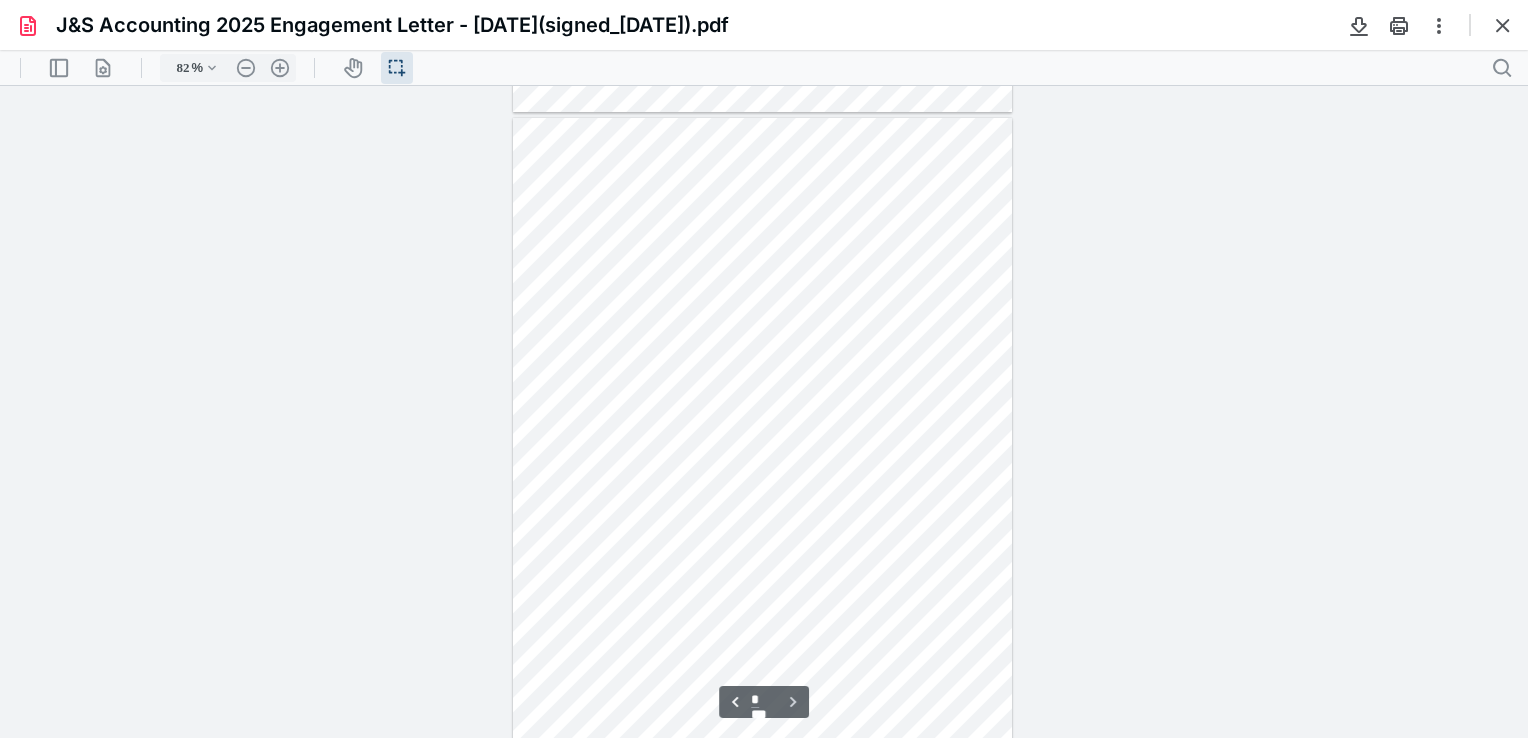 scroll, scrollTop: 1955, scrollLeft: 0, axis: vertical 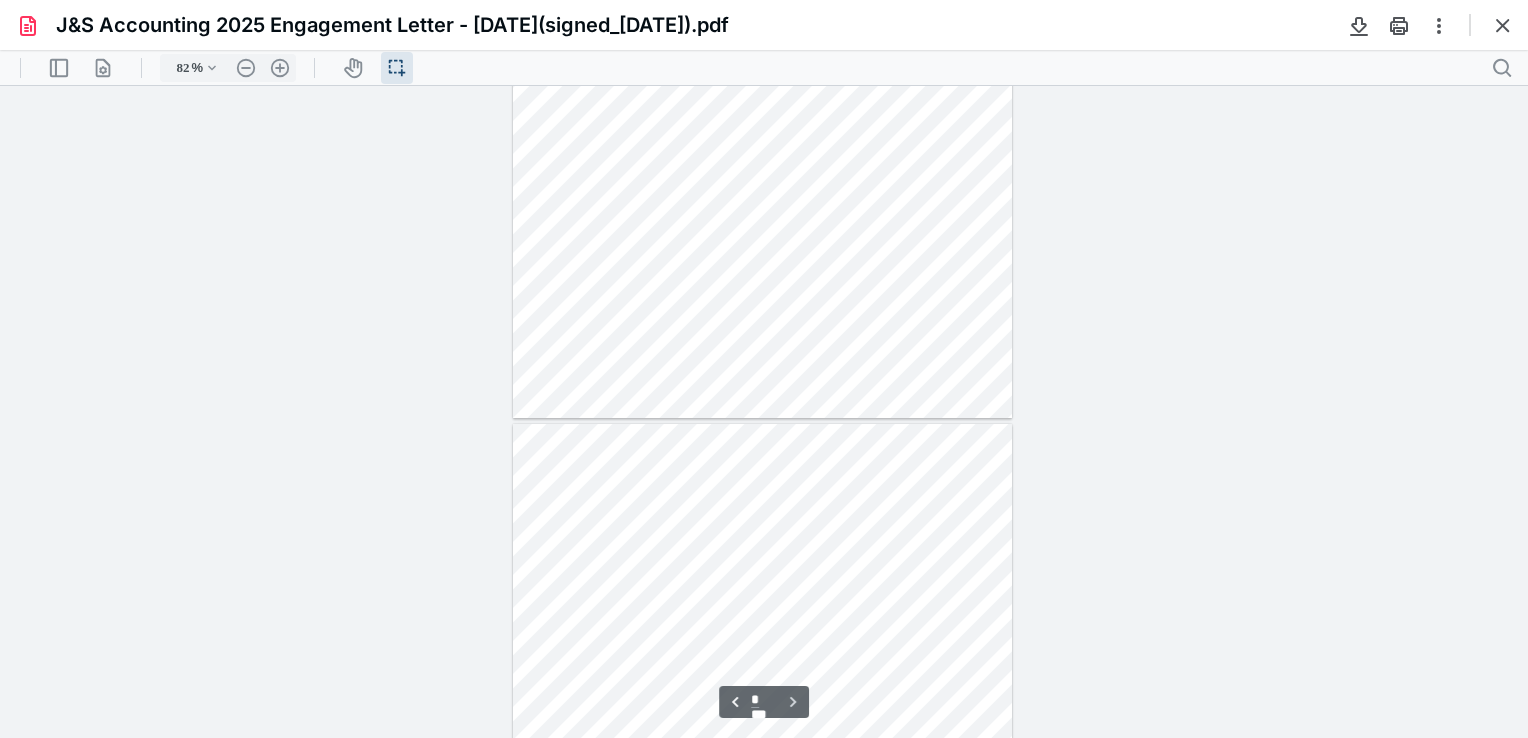 type on "*" 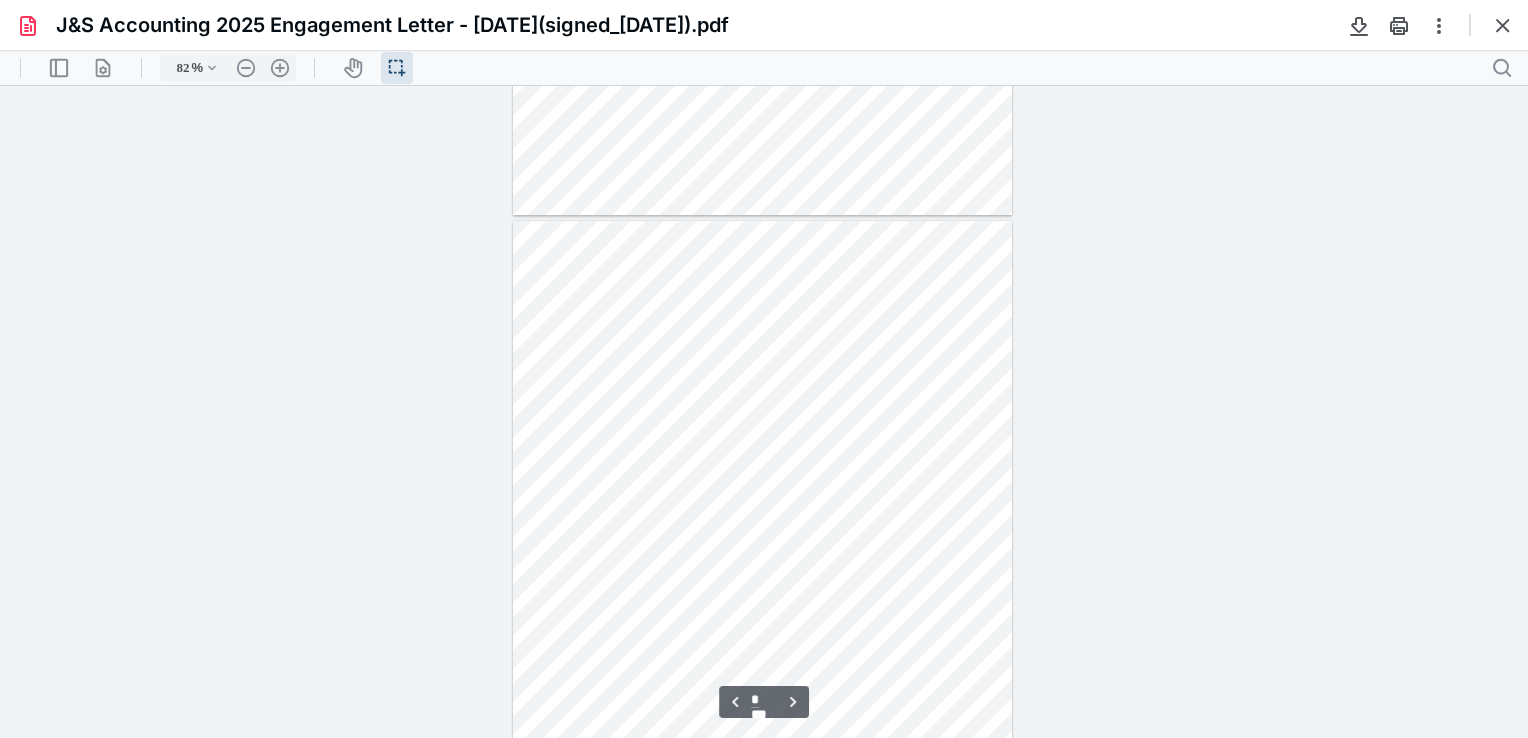 scroll, scrollTop: 1173, scrollLeft: 0, axis: vertical 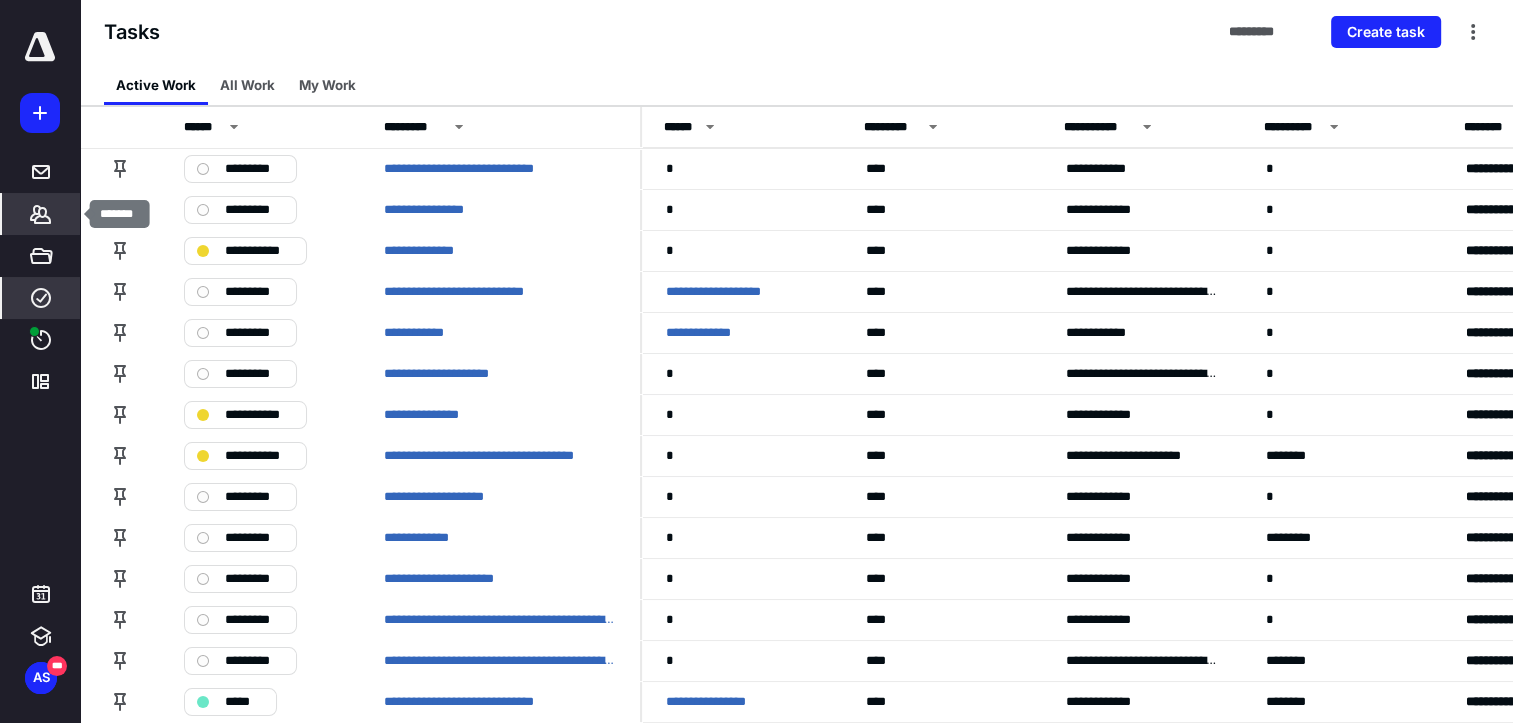 click on "*******" at bounding box center [41, 214] 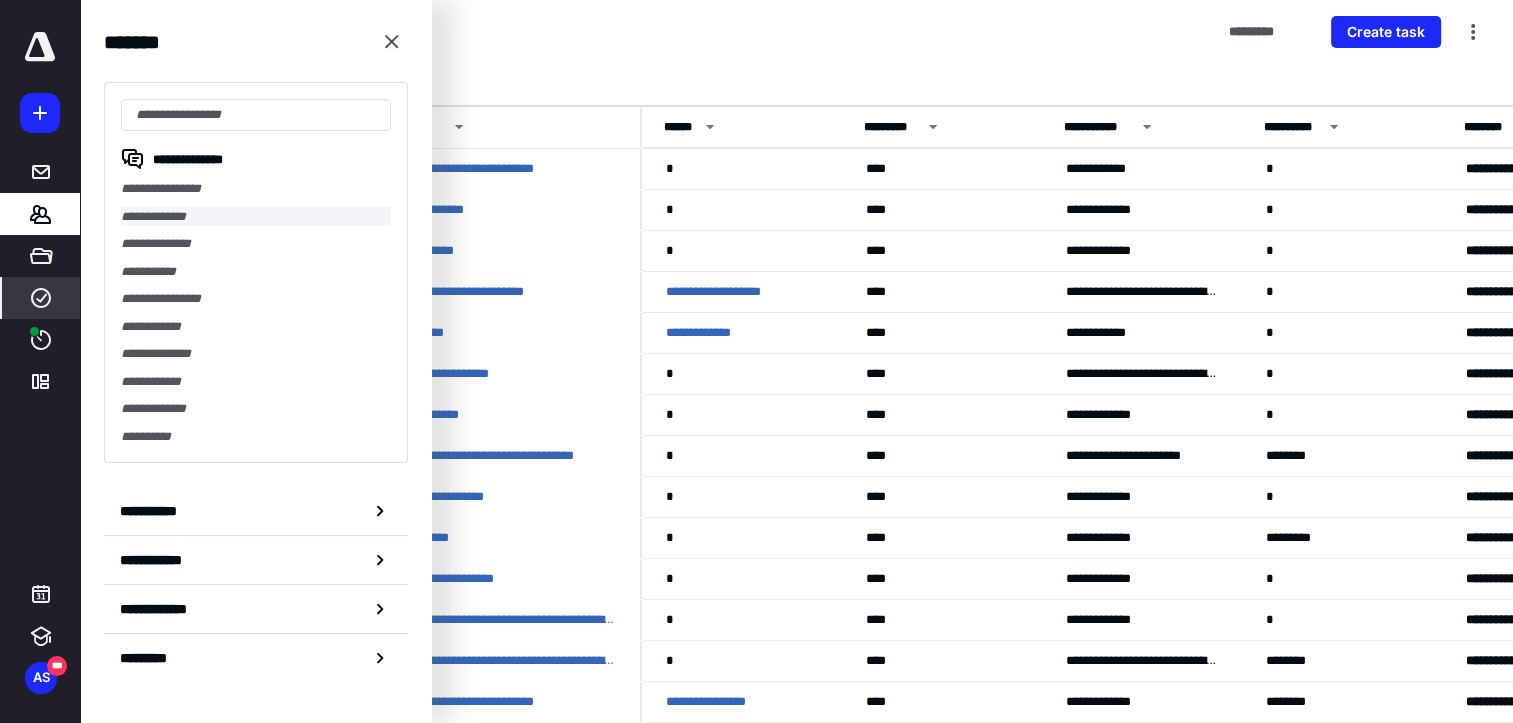 click on "**********" at bounding box center [256, 217] 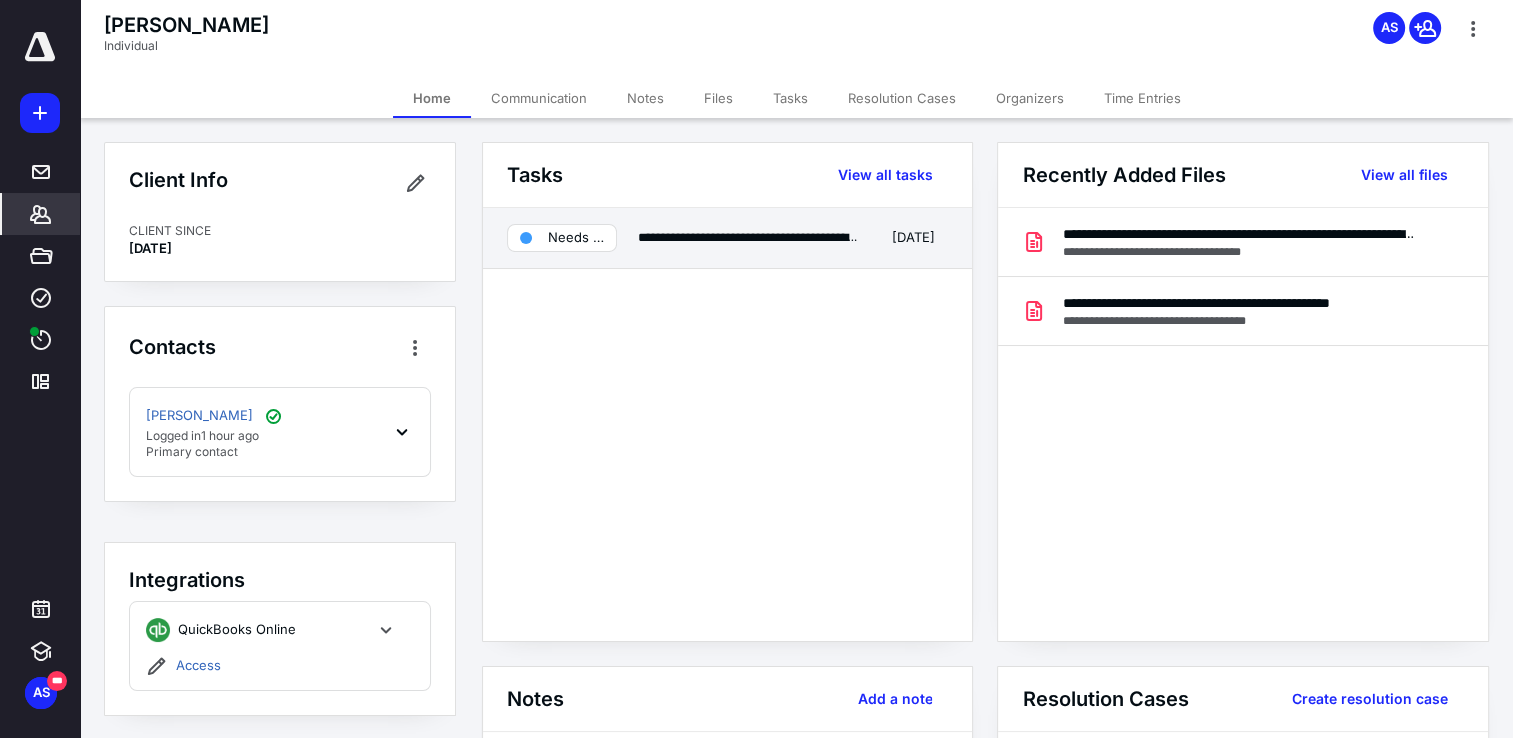 click on "Needs review" at bounding box center [576, 238] 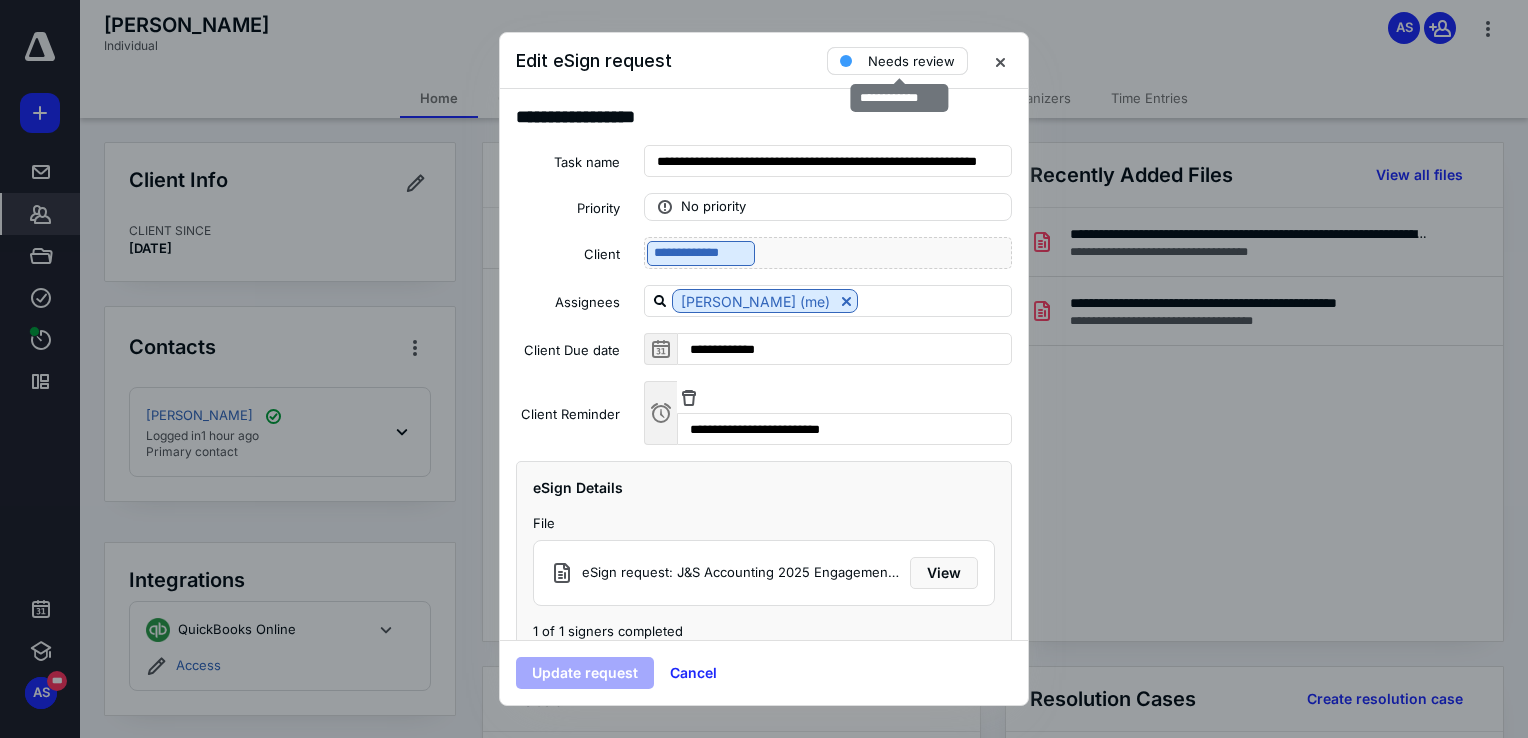 click on "Needs review" at bounding box center [911, 61] 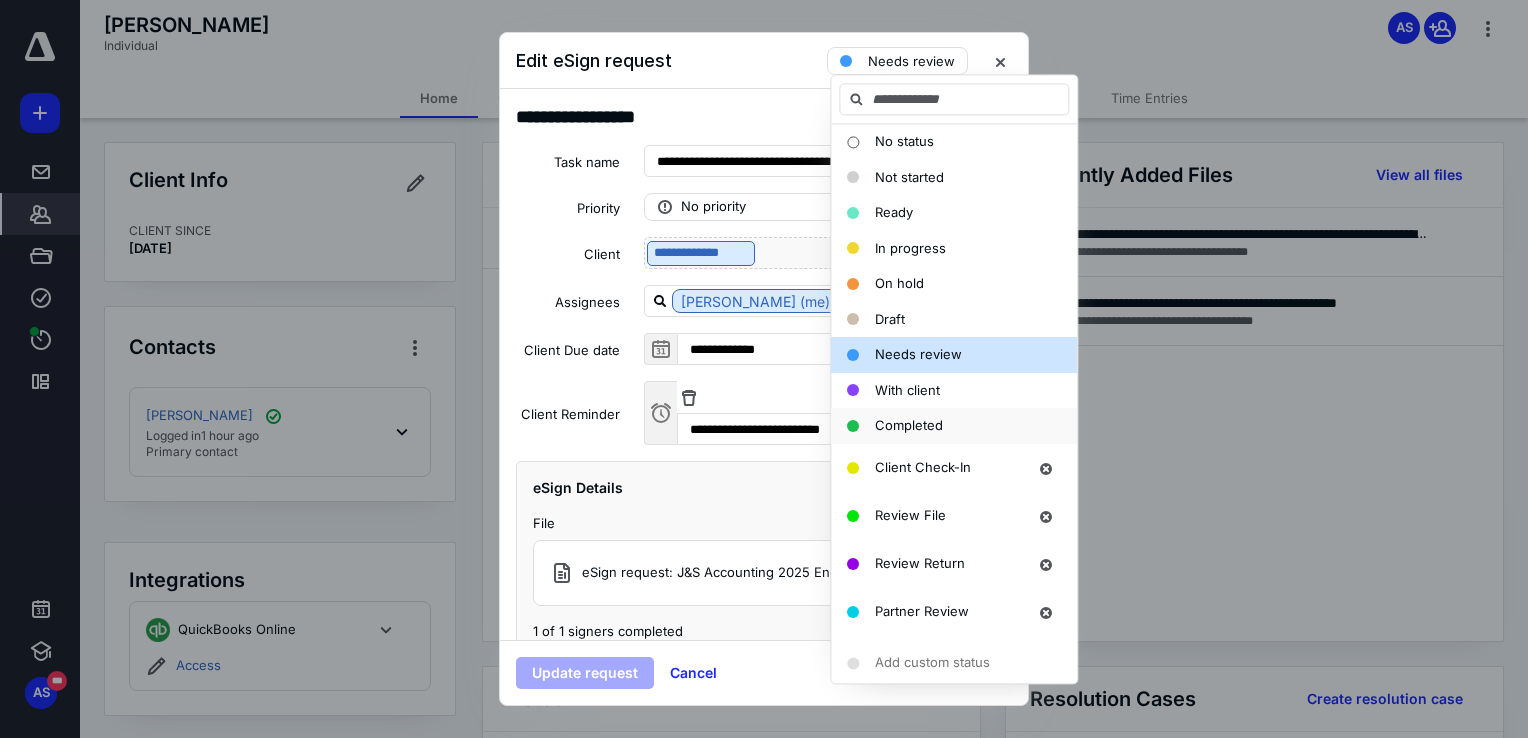 click on "Completed" at bounding box center (909, 425) 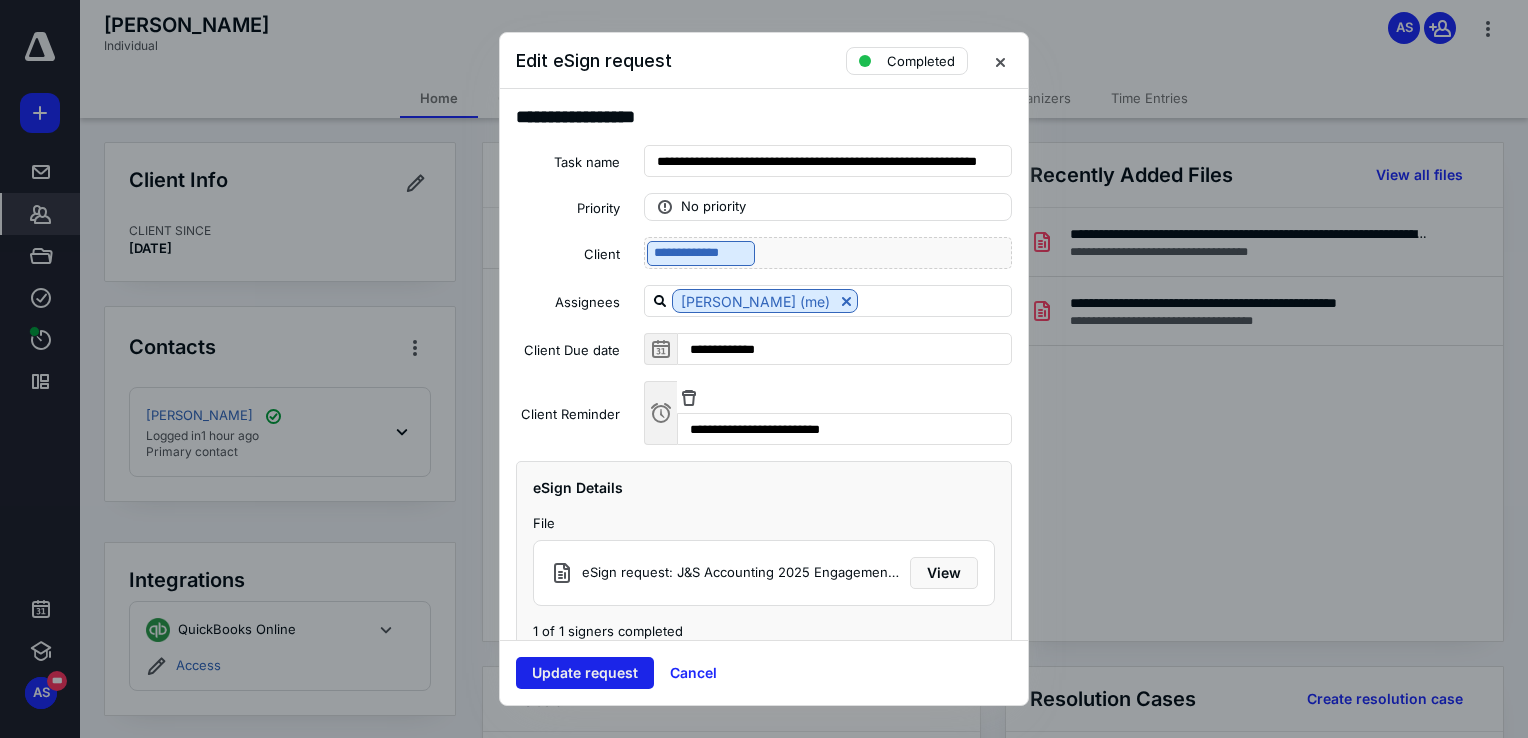 click on "Update request" at bounding box center (585, 673) 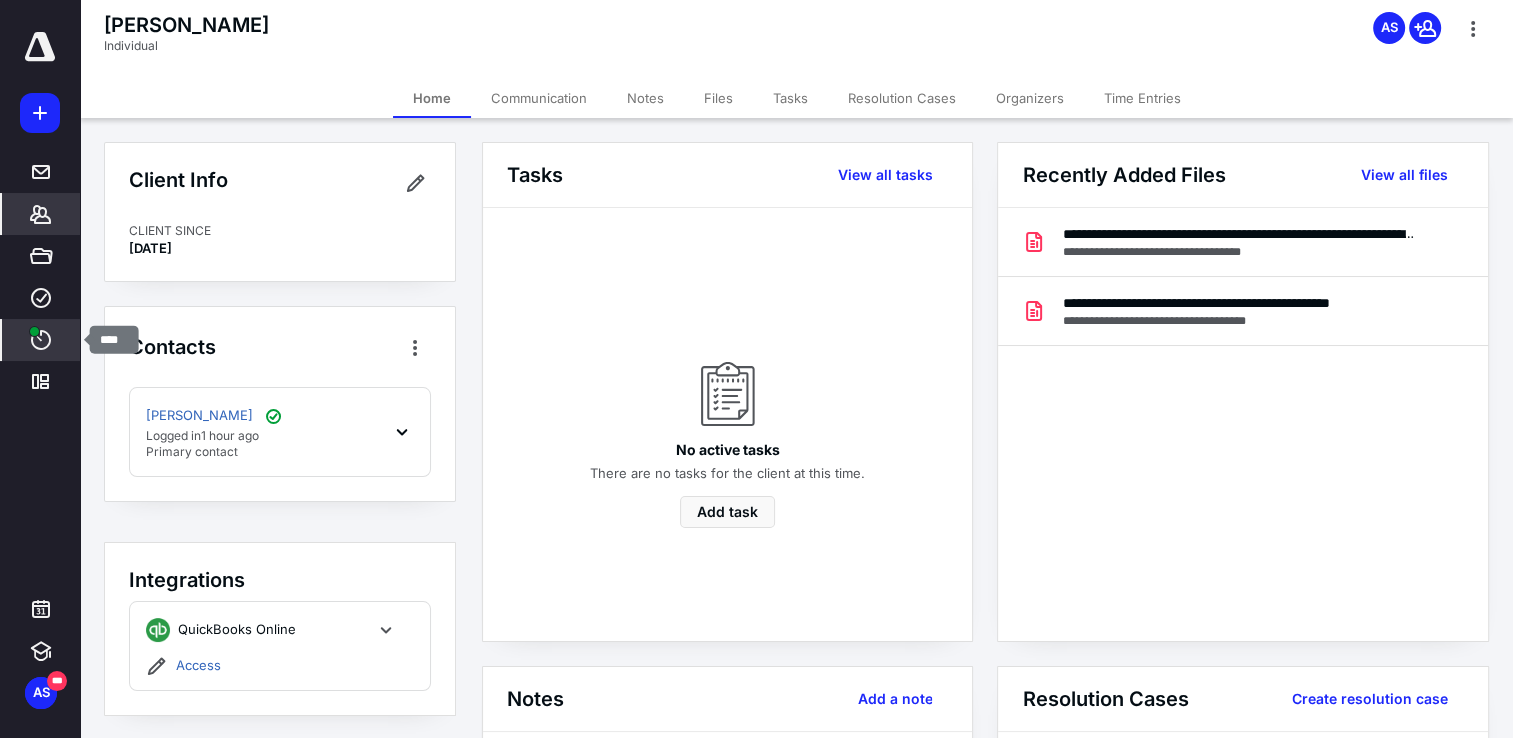 click on "****" at bounding box center (41, 340) 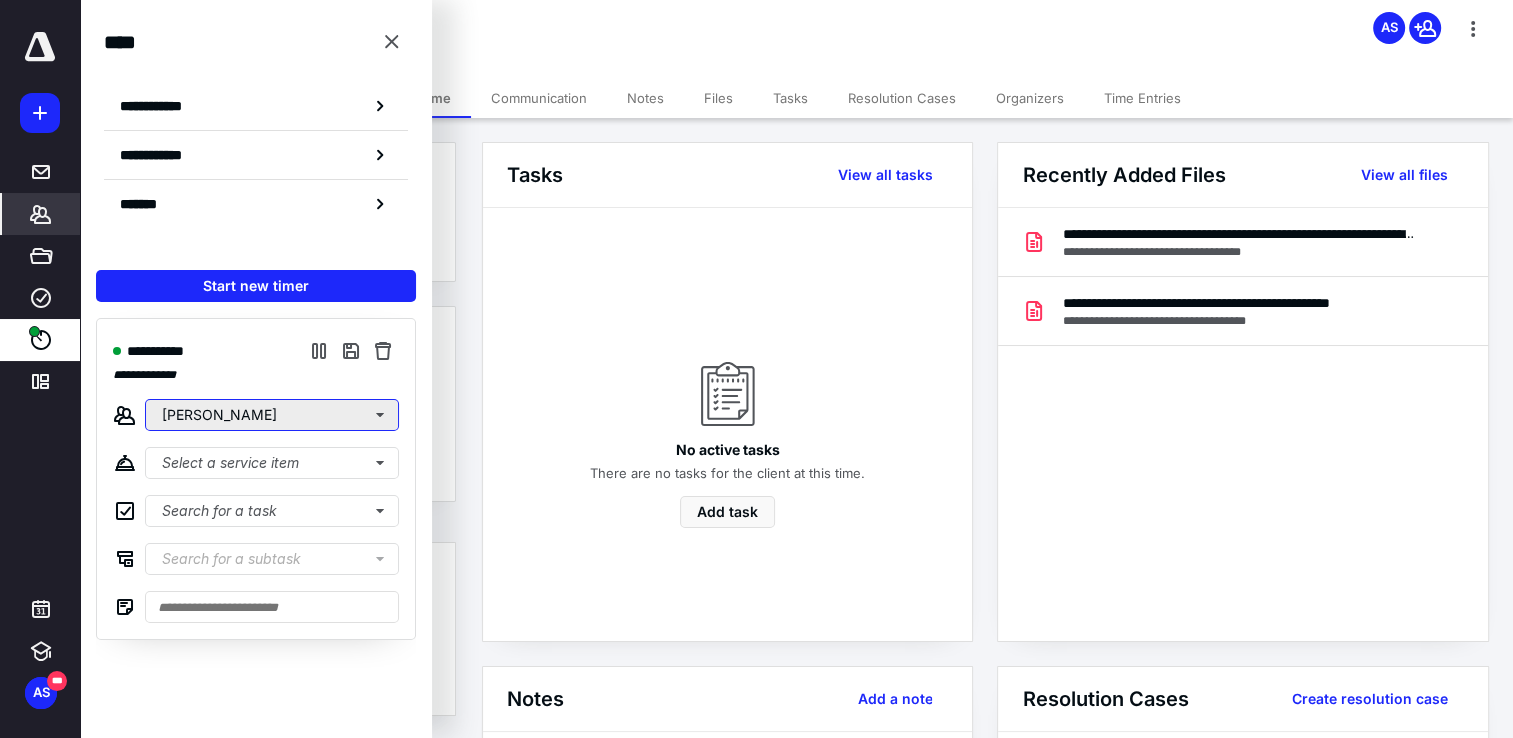 click on "[PERSON_NAME]" at bounding box center [272, 415] 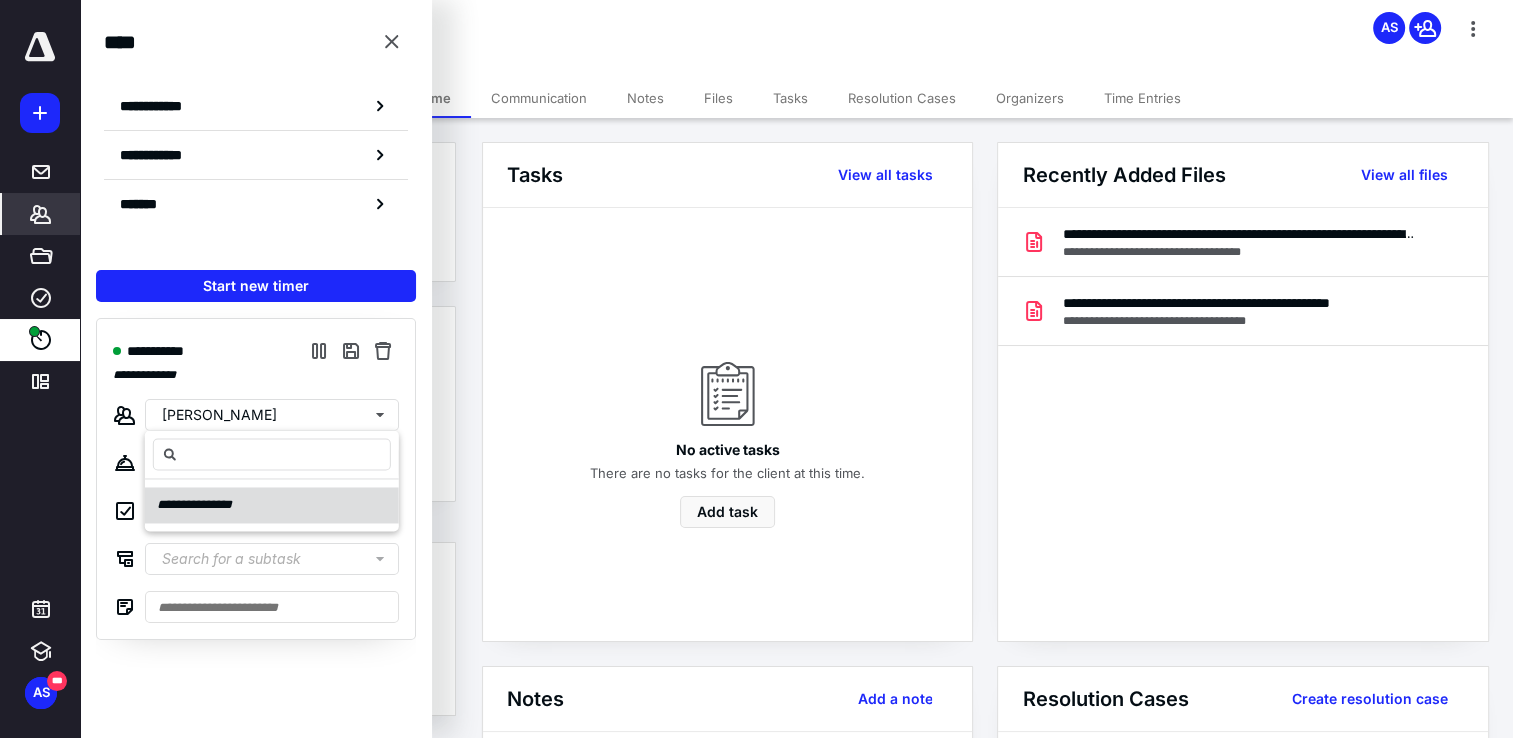 click on "**********" at bounding box center [272, 505] 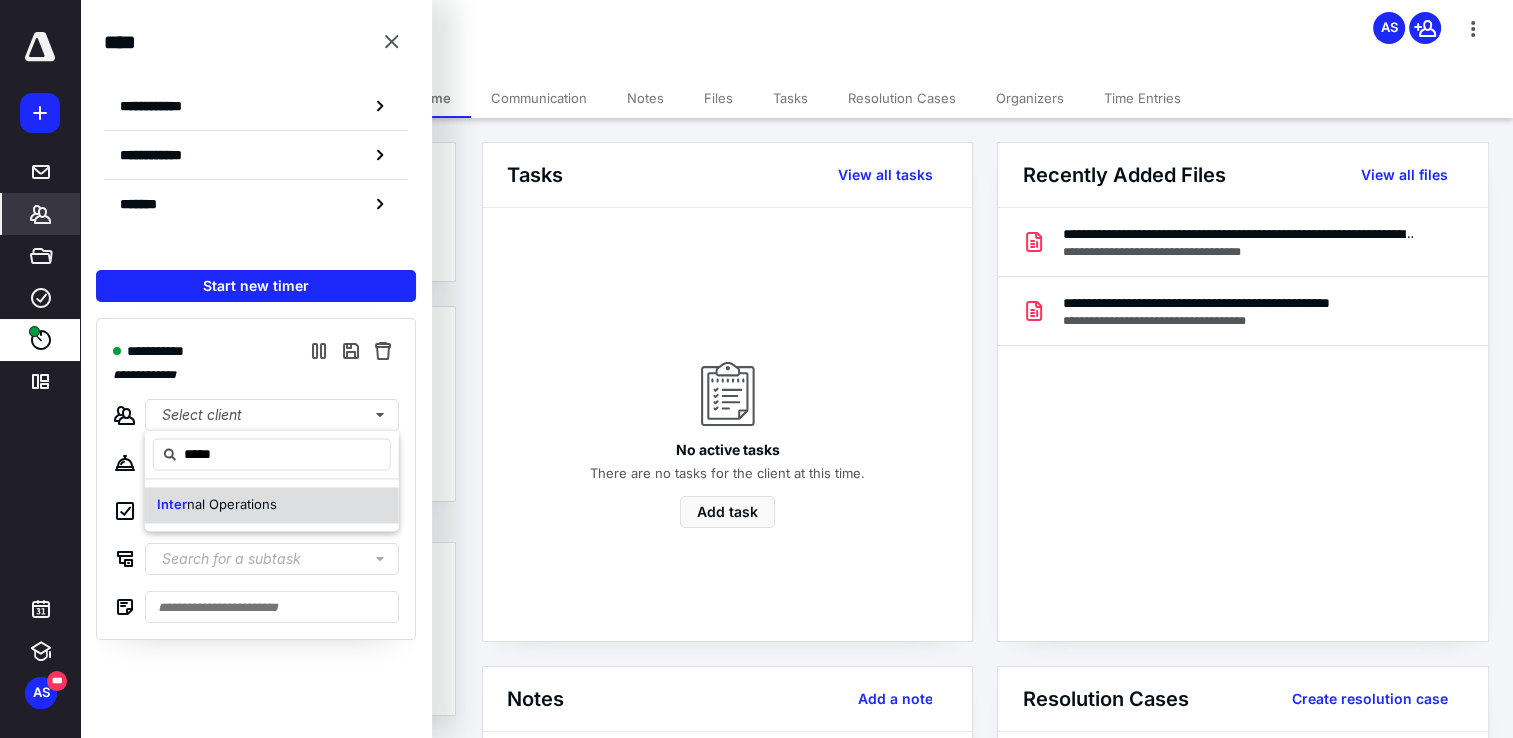 click on "Inter nal Operations" at bounding box center [272, 505] 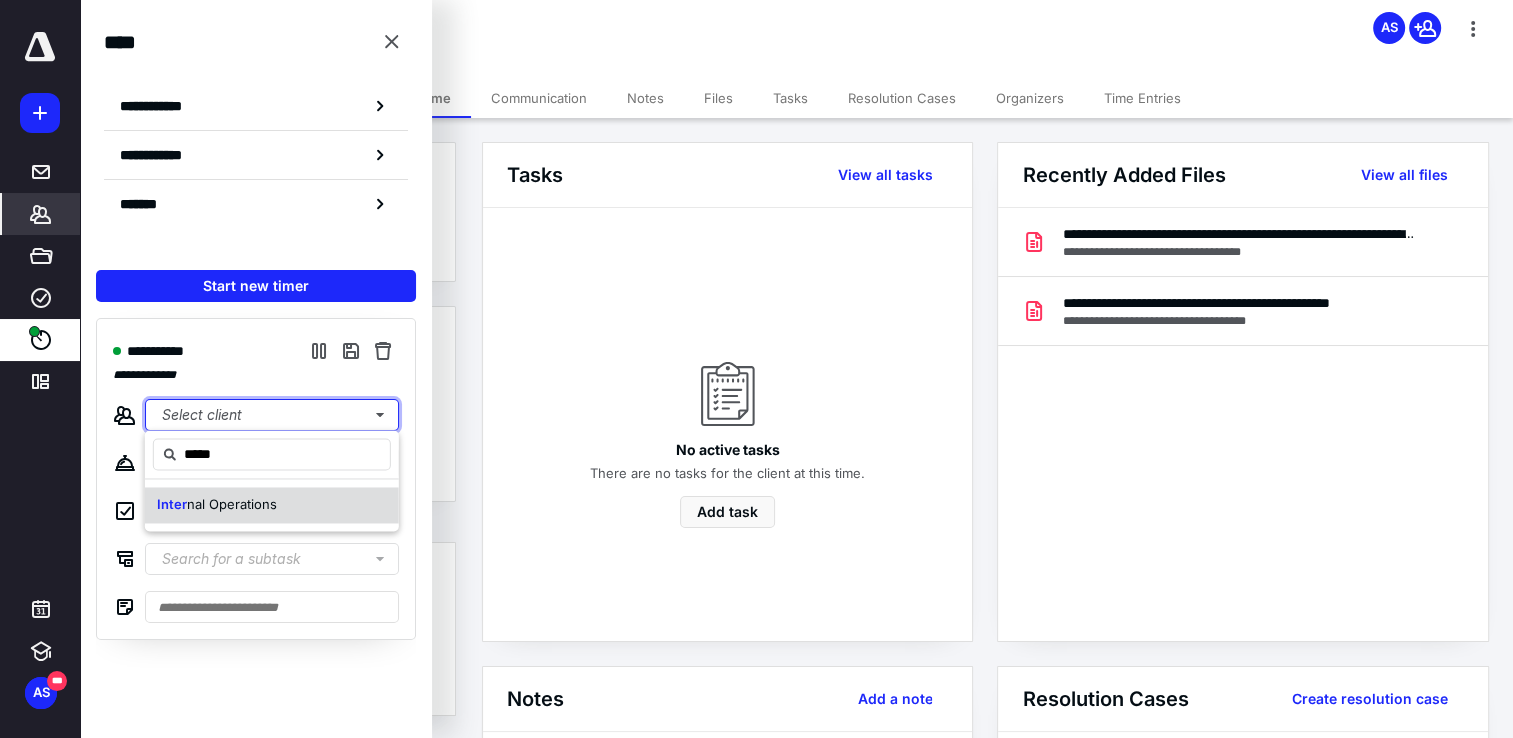 type 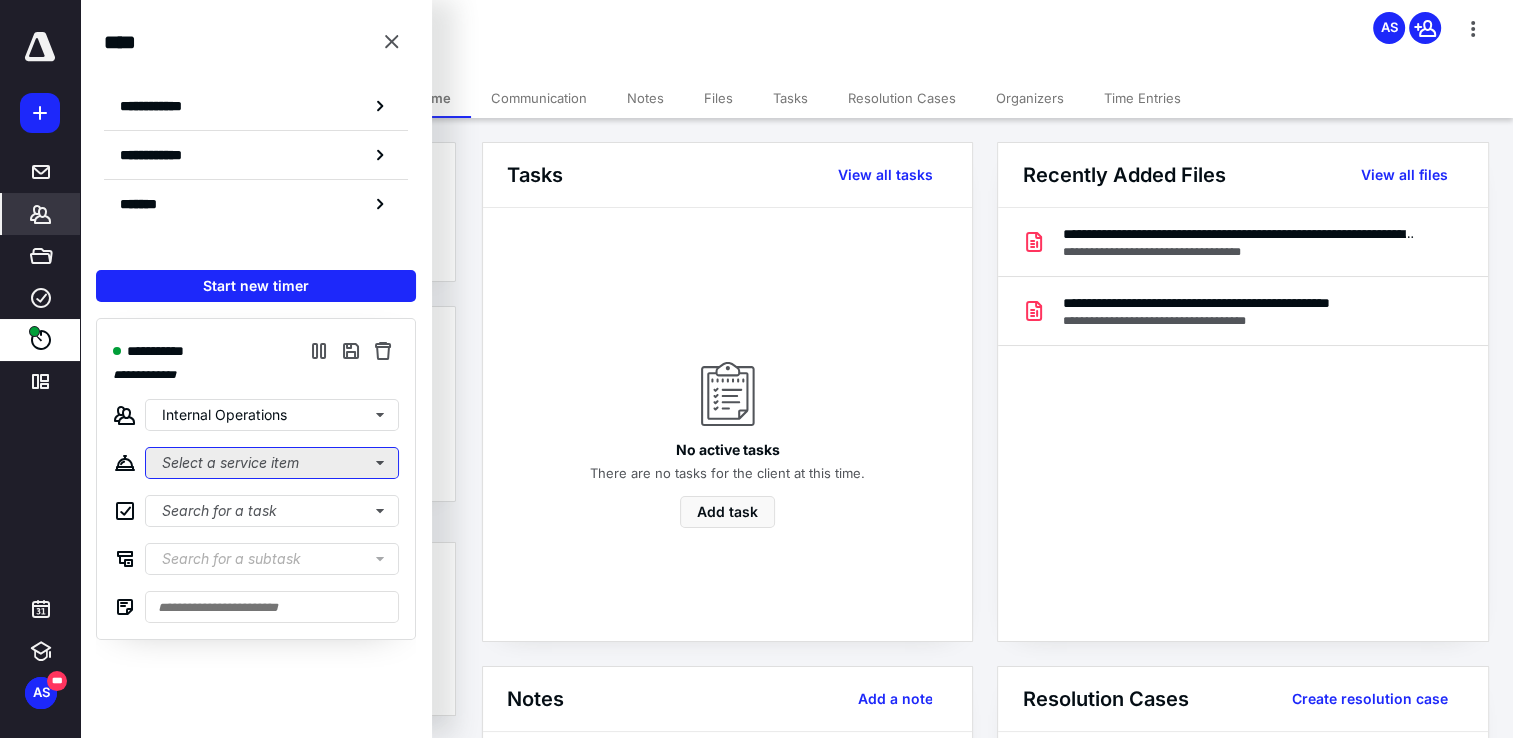 click on "Select a service item" at bounding box center [272, 463] 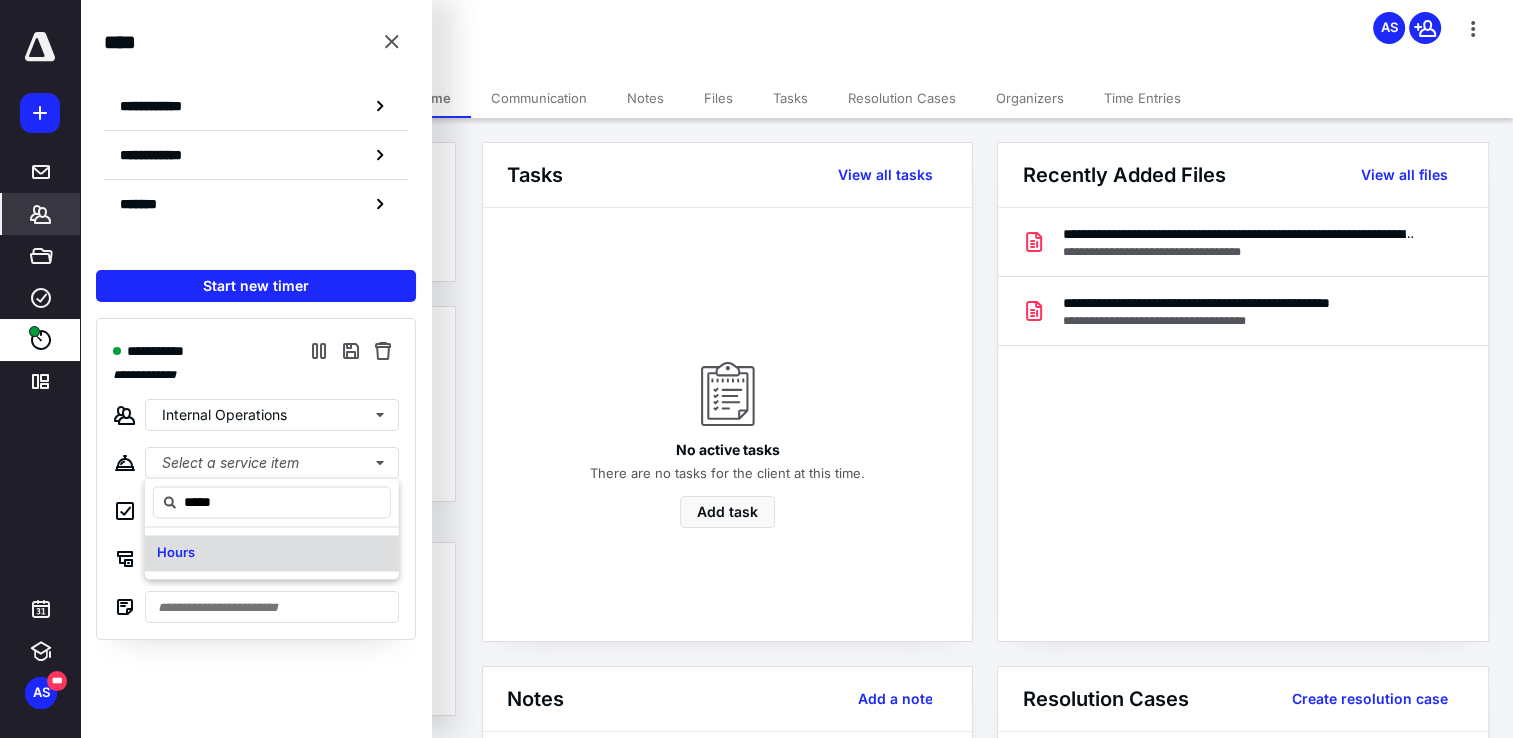 click on "Hours" at bounding box center [272, 553] 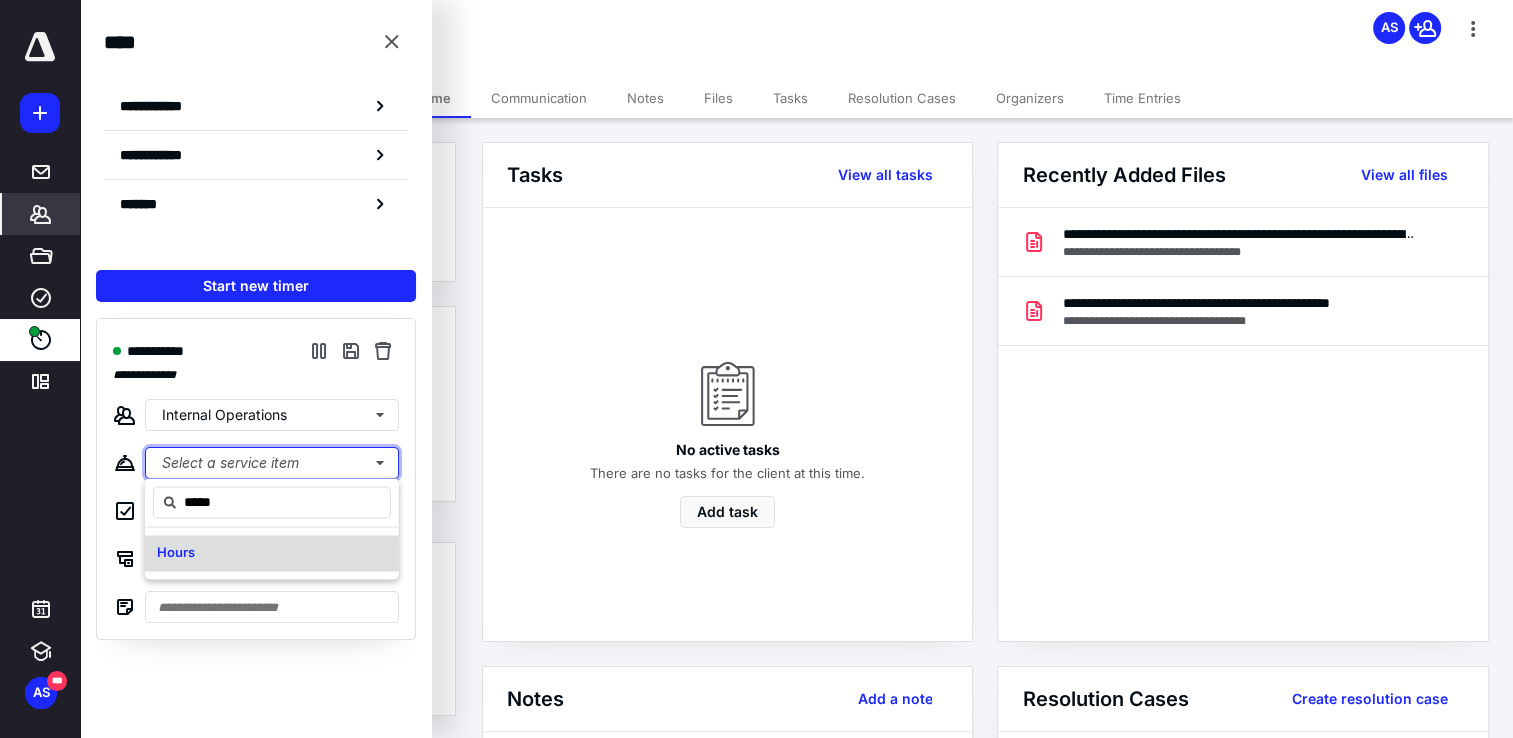 type 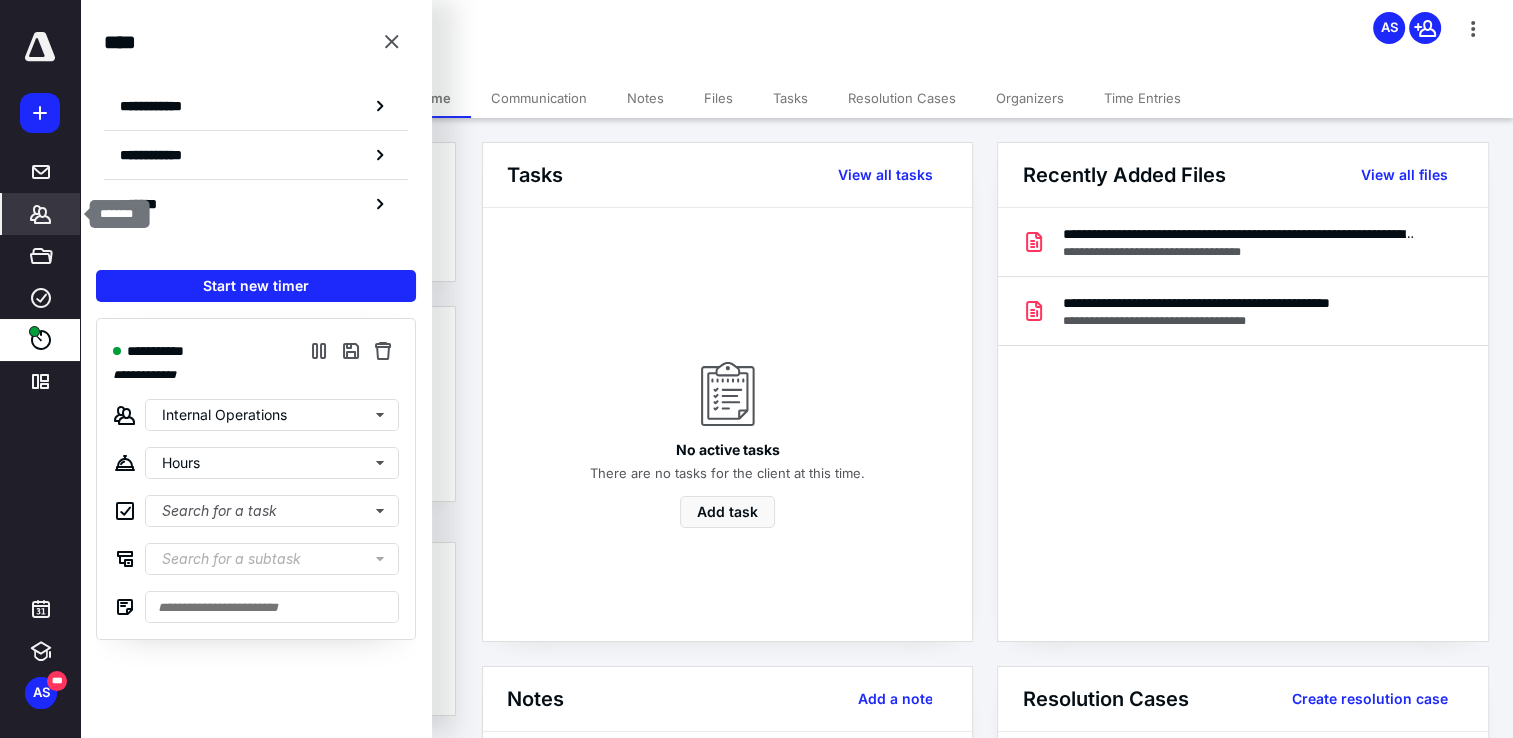 click 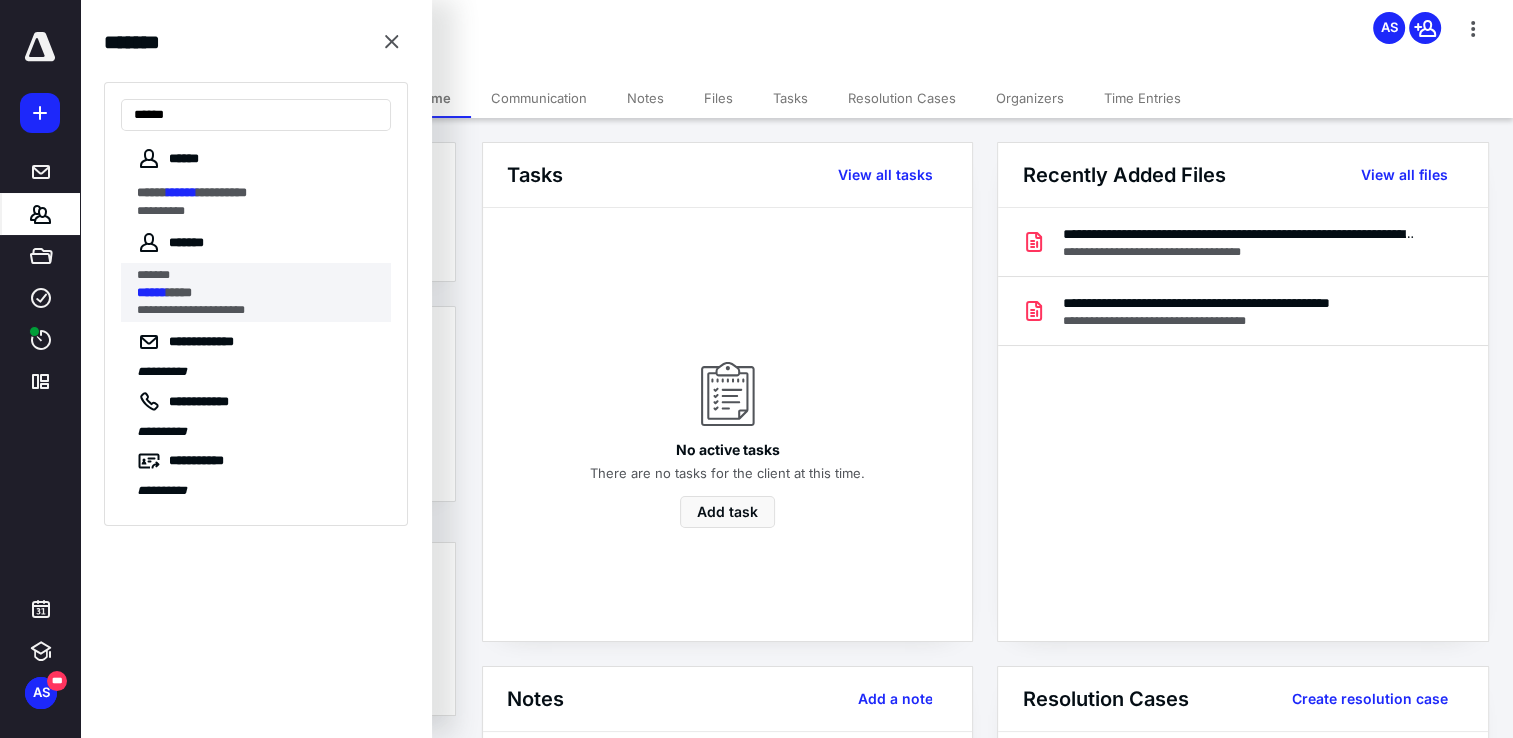 type on "******" 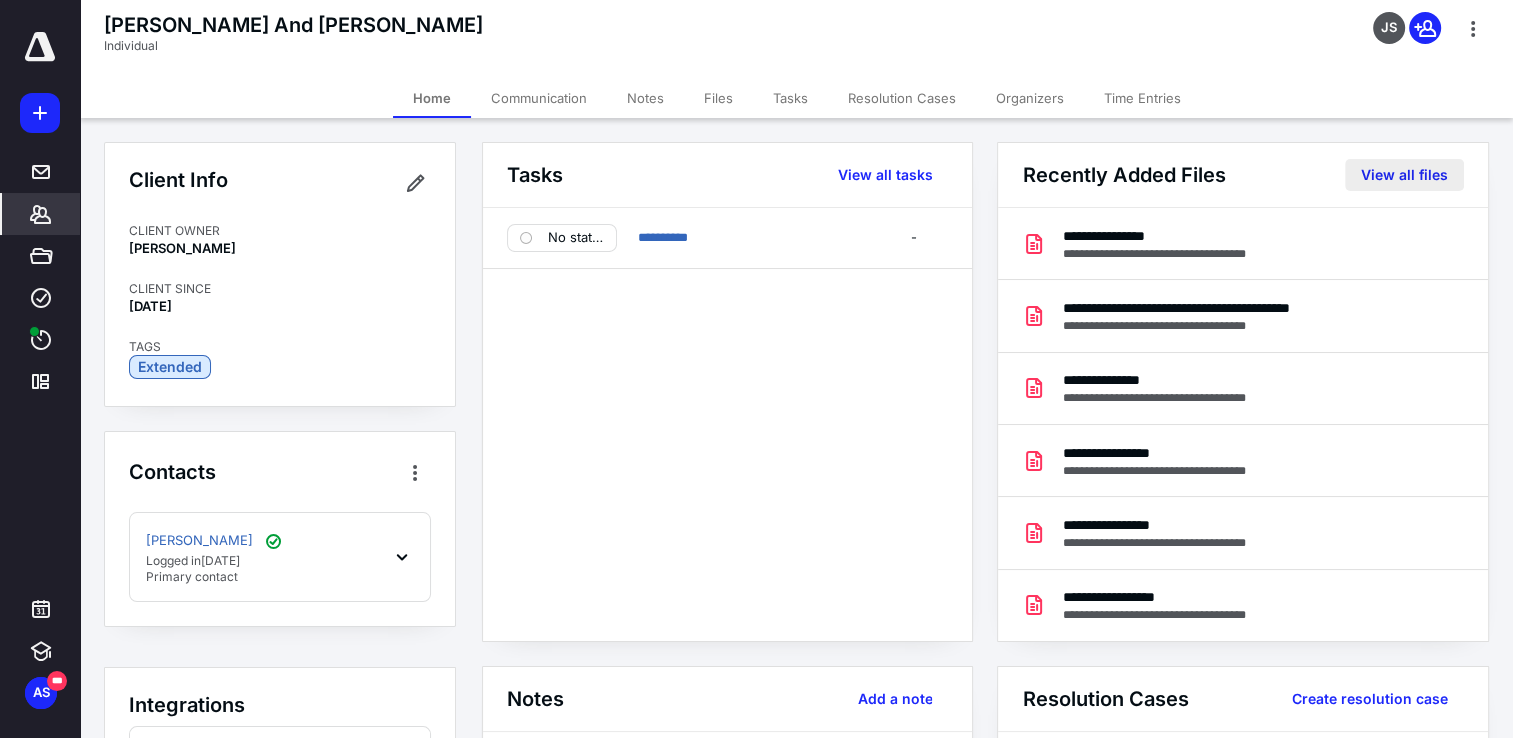 drag, startPoint x: 1428, startPoint y: 158, endPoint x: 1426, endPoint y: 172, distance: 14.142136 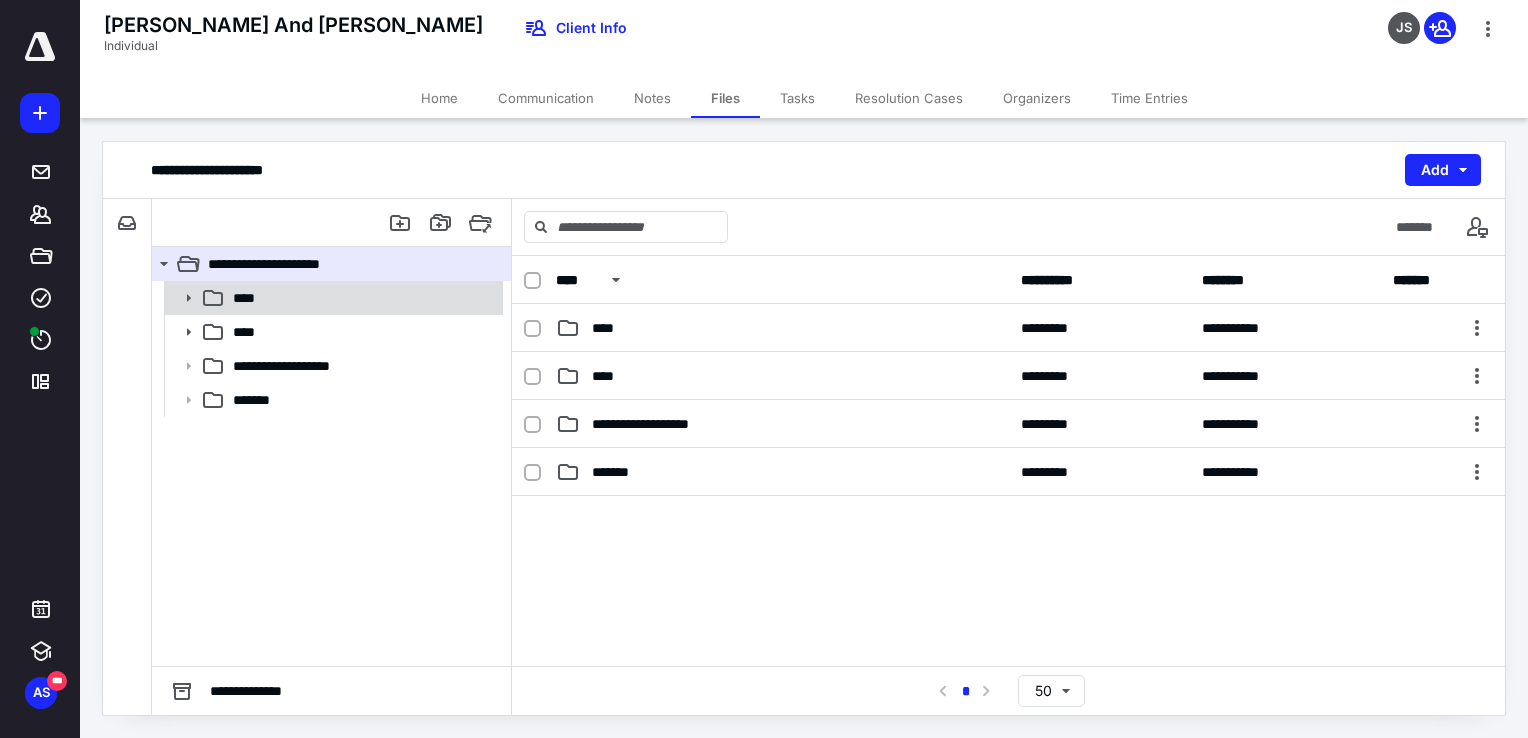 click on "****" at bounding box center [362, 298] 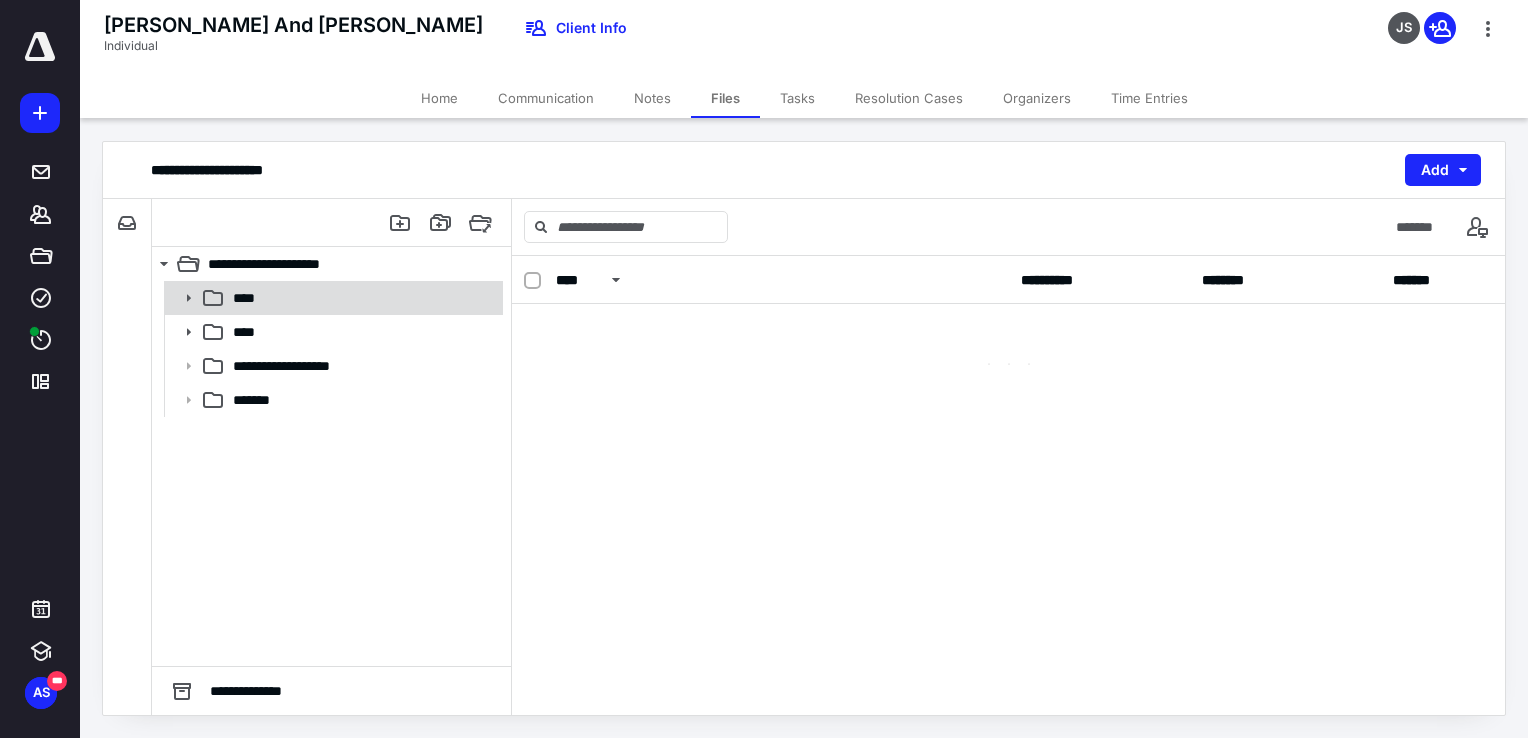 click on "****" at bounding box center [362, 298] 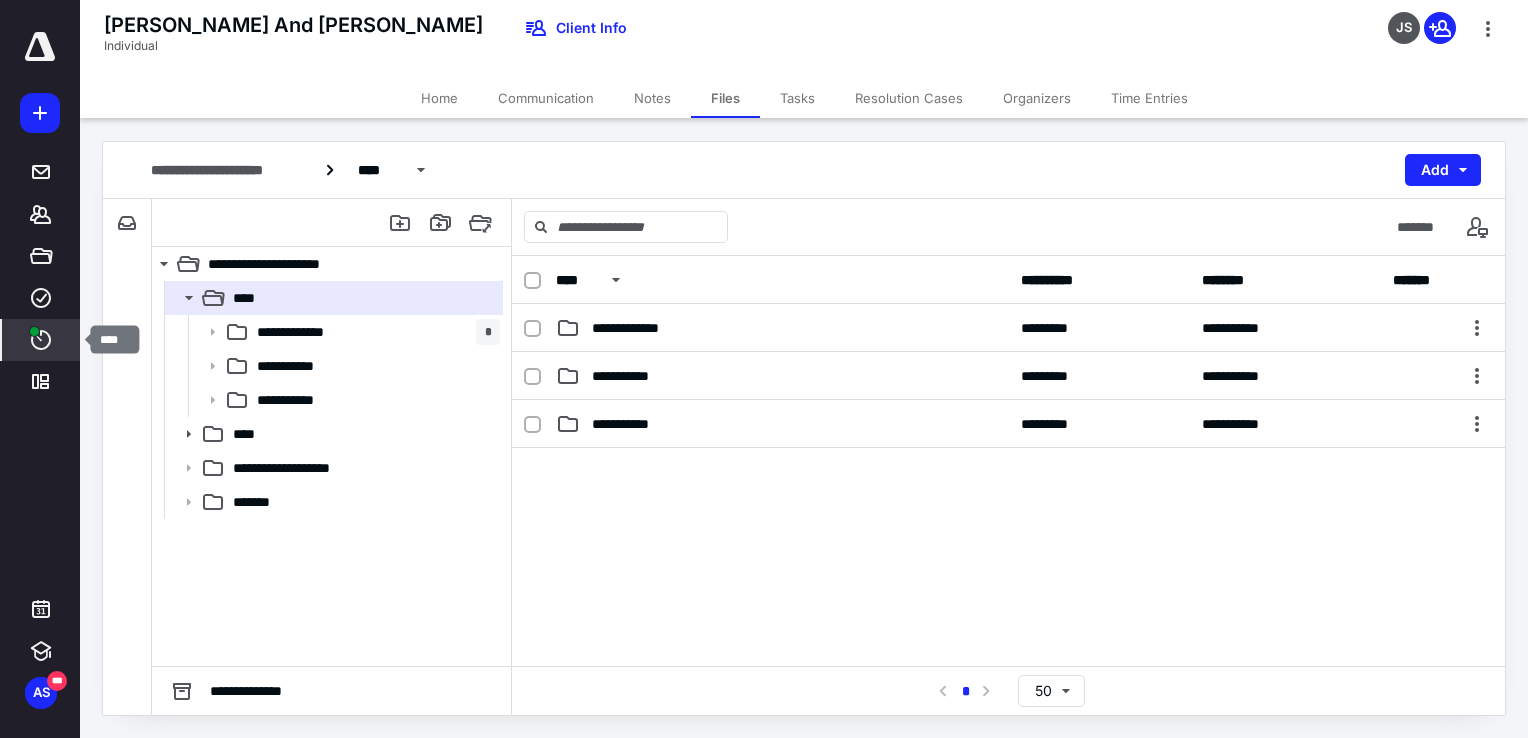 click 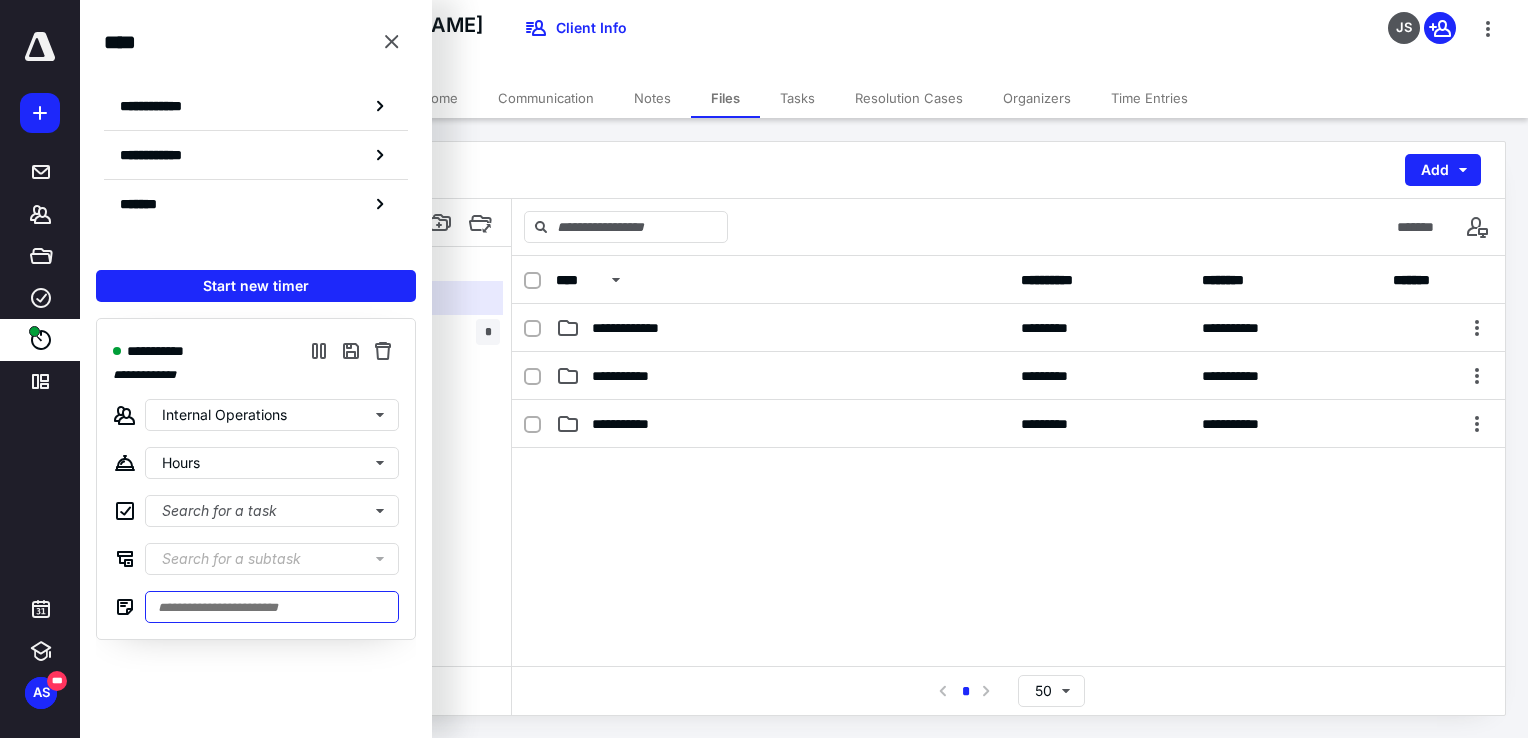 click at bounding box center [272, 607] 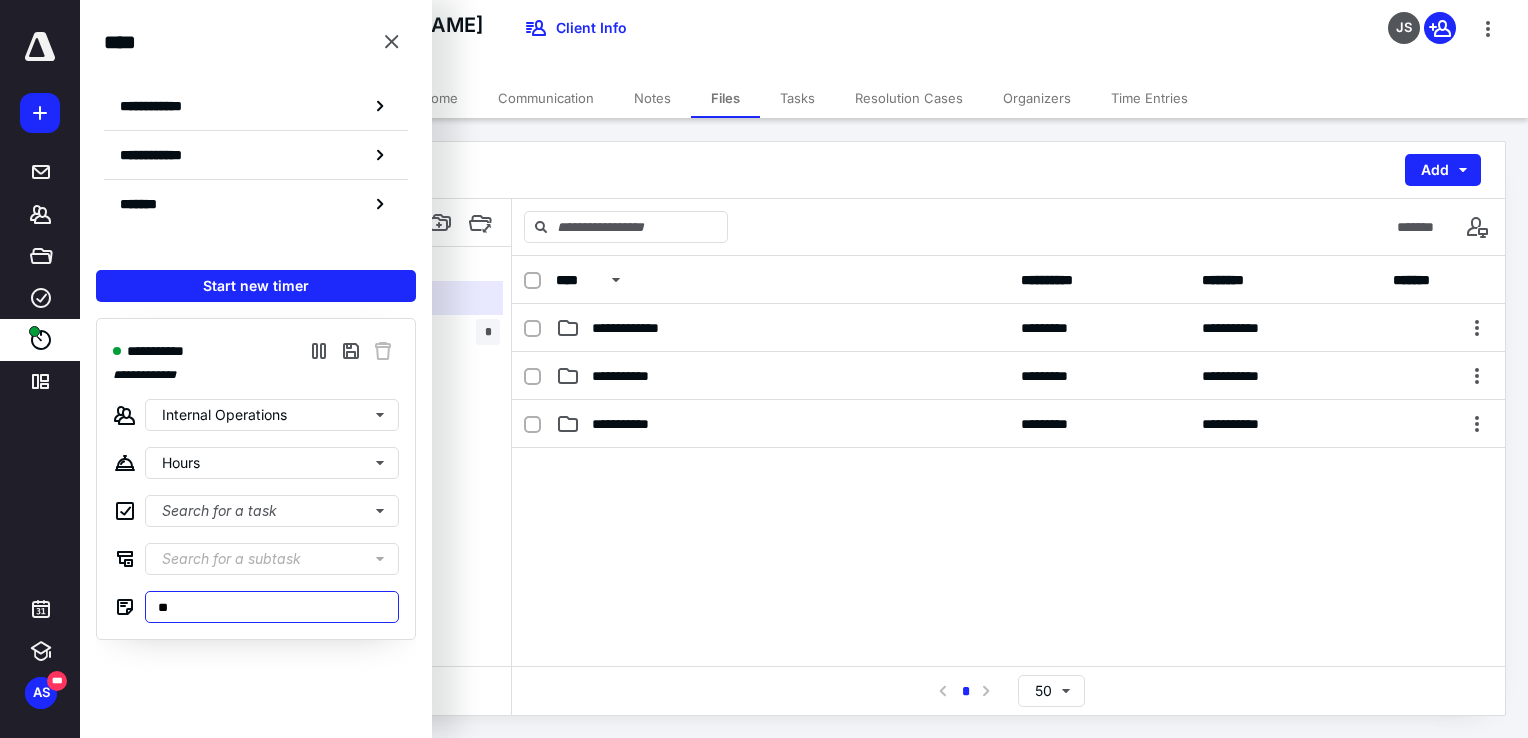 type on "*" 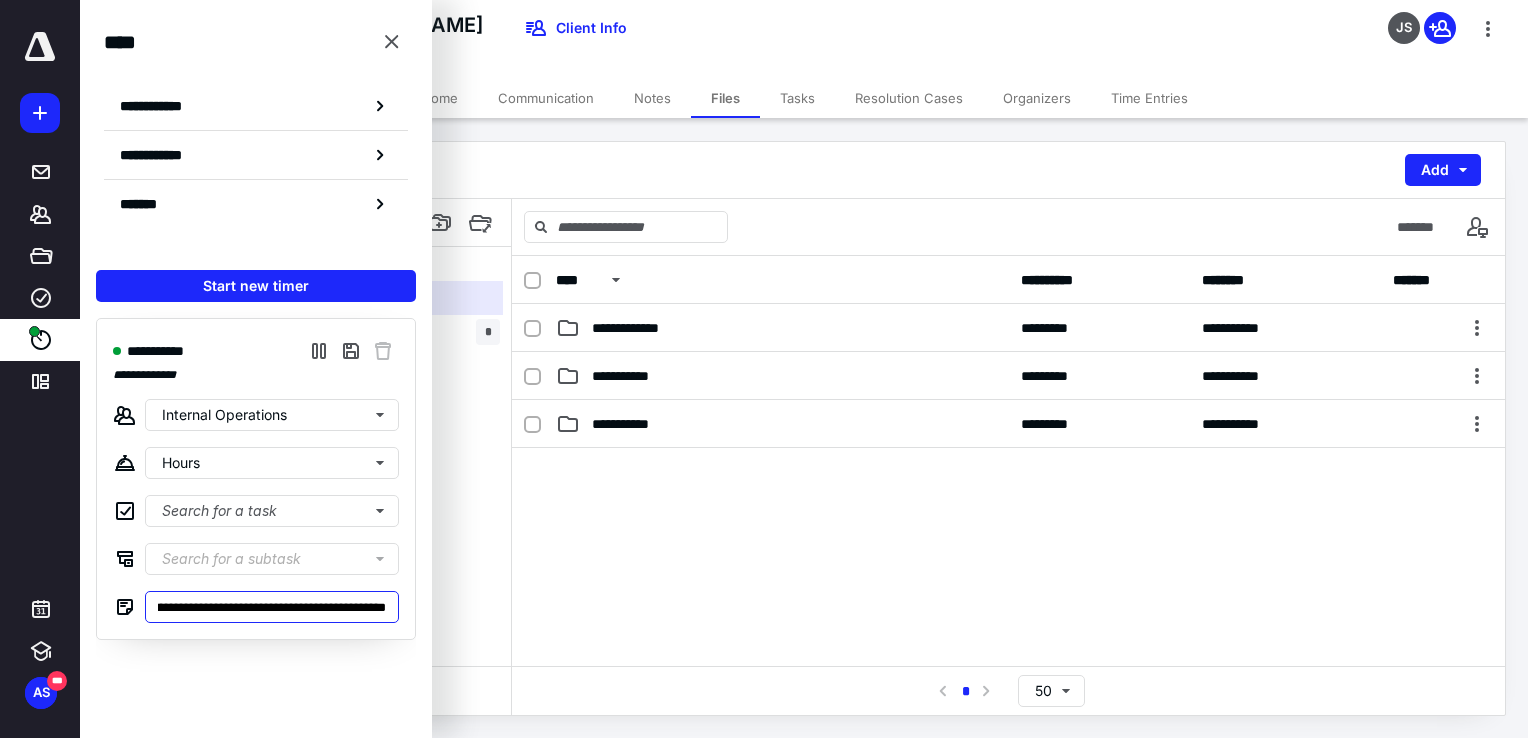 scroll, scrollTop: 0, scrollLeft: 694, axis: horizontal 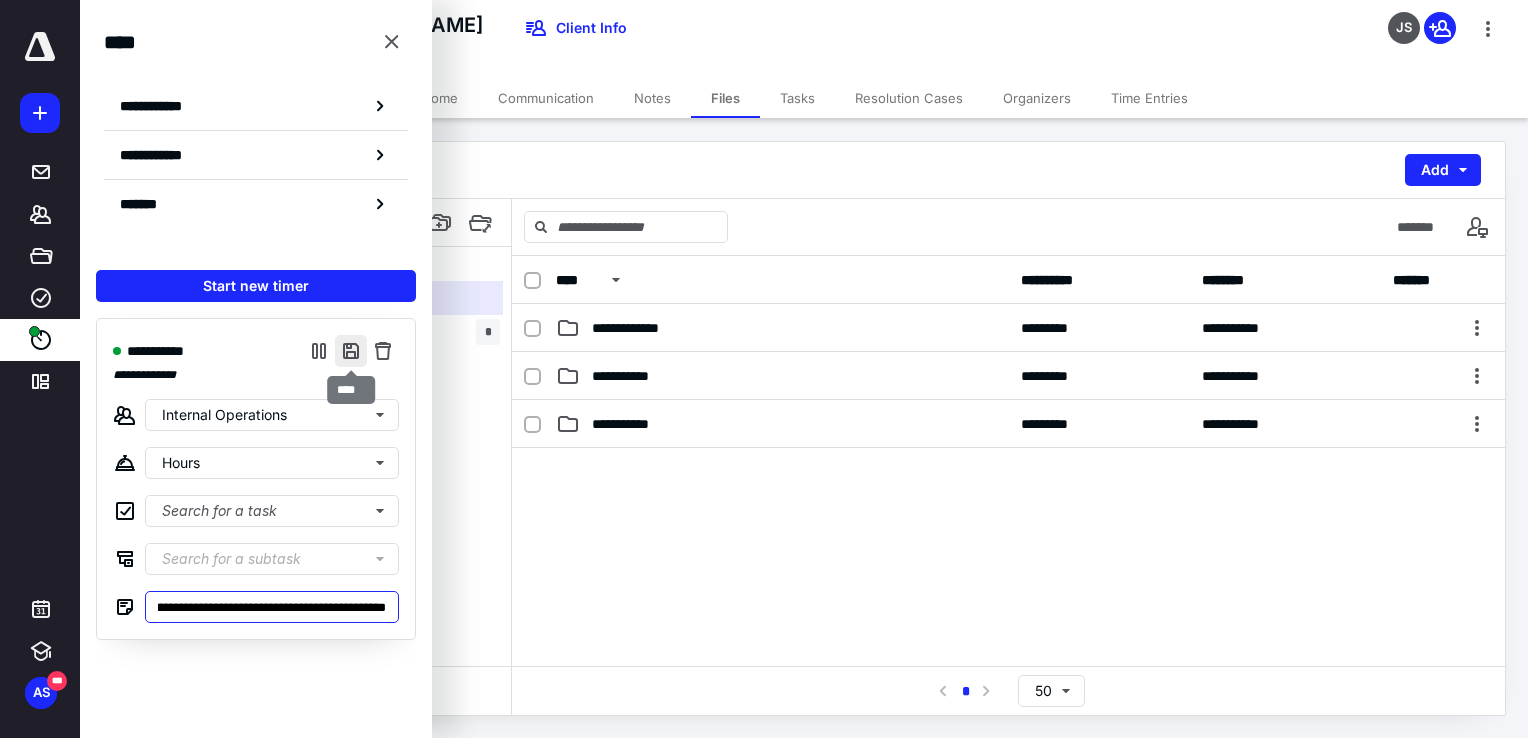 type on "**********" 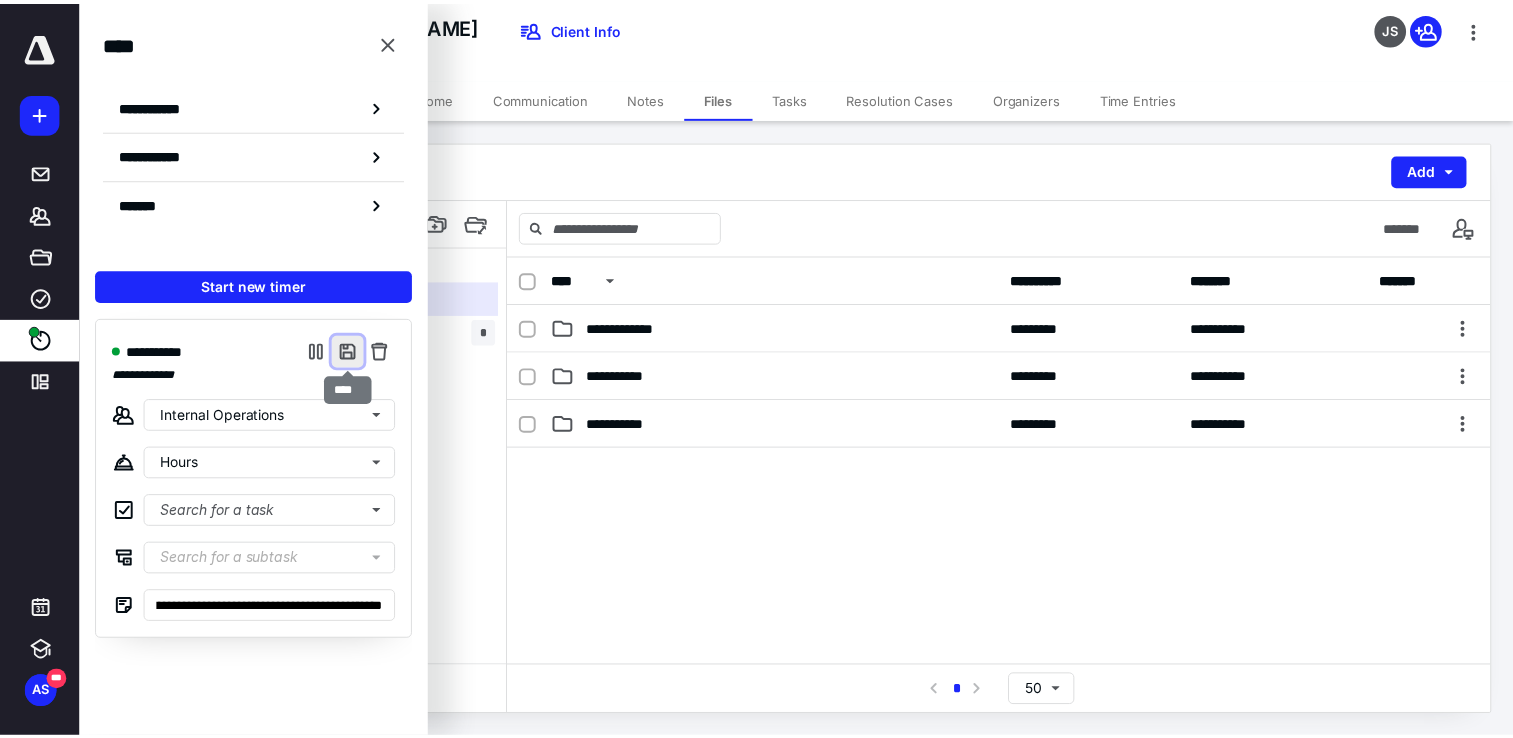 scroll, scrollTop: 0, scrollLeft: 0, axis: both 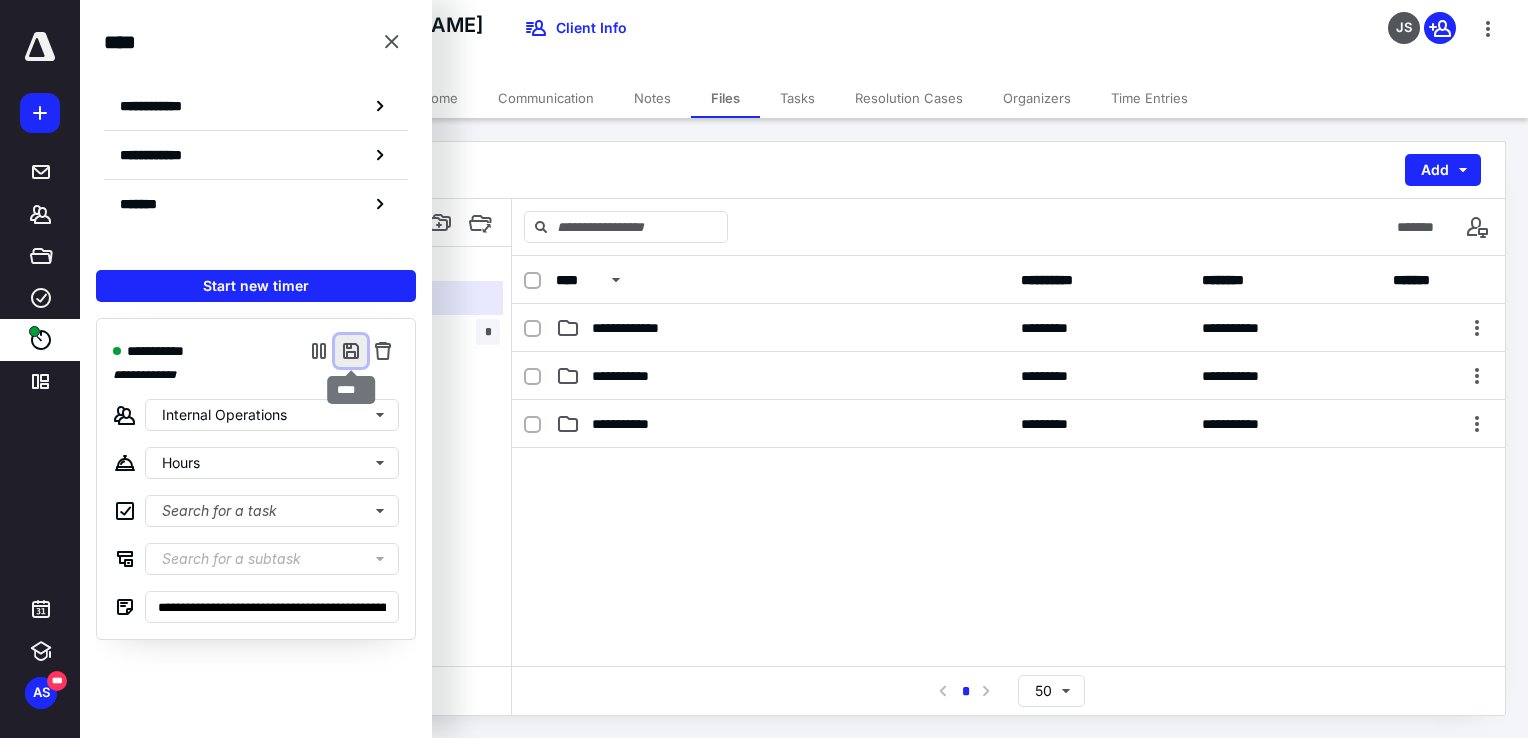 click at bounding box center [351, 351] 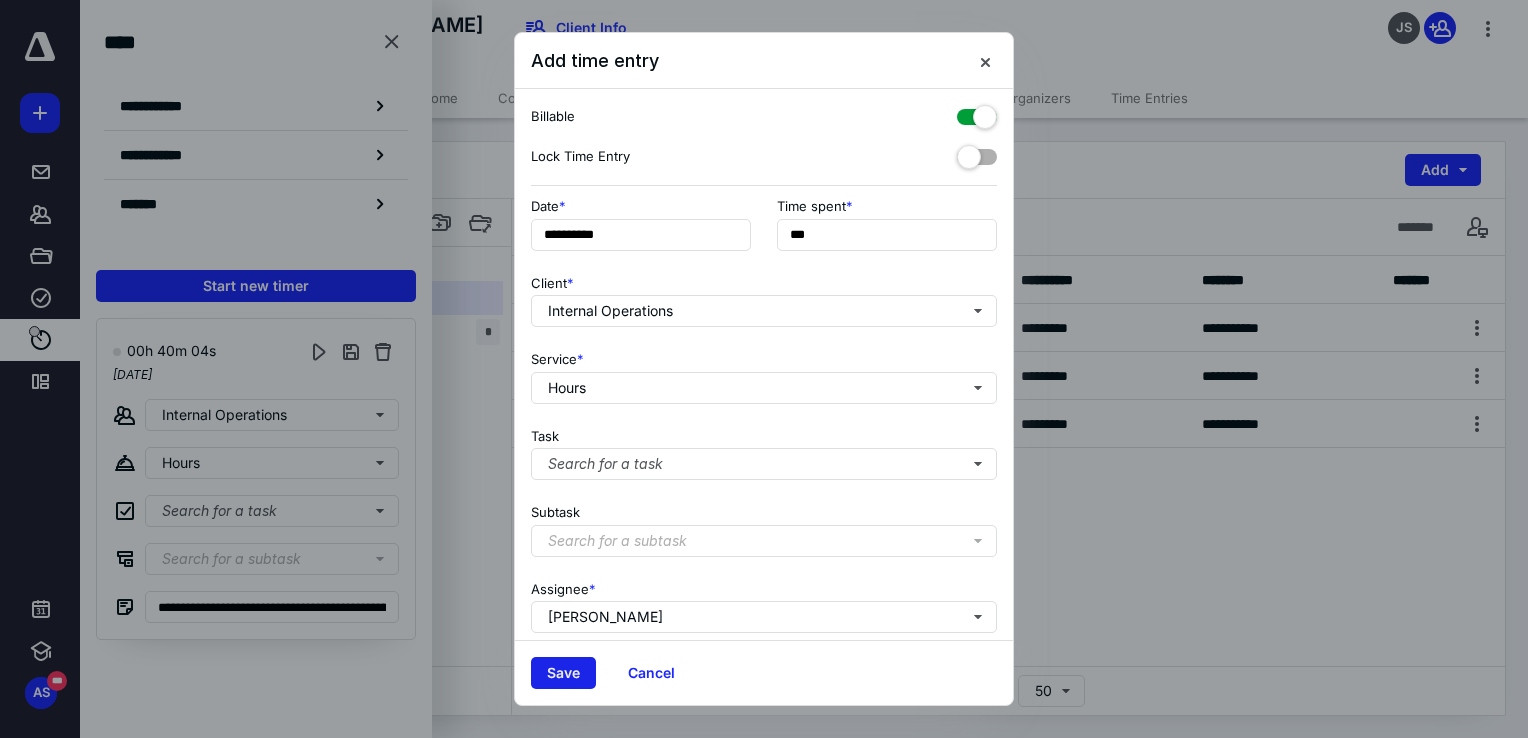 click on "Save" at bounding box center [563, 673] 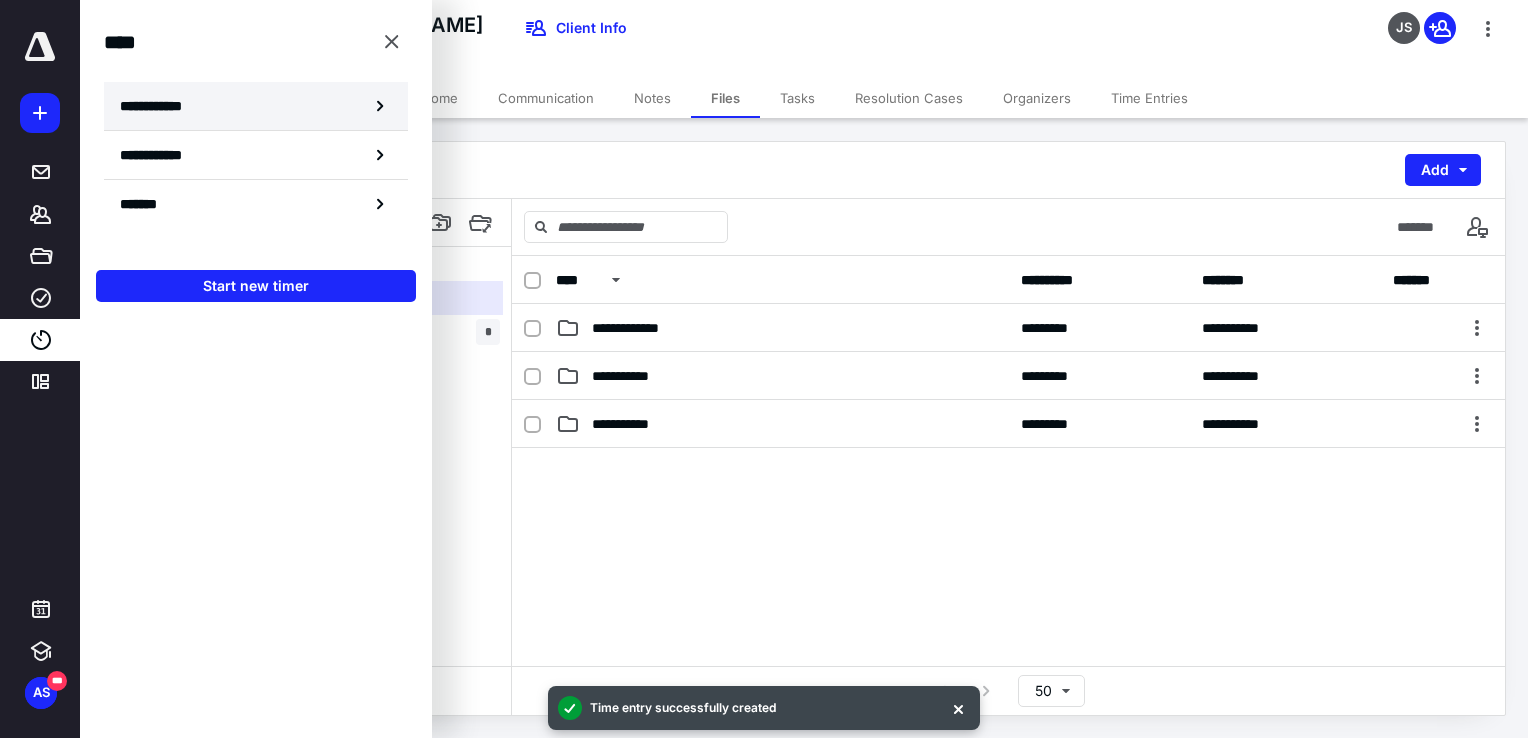 click on "**********" at bounding box center [256, 106] 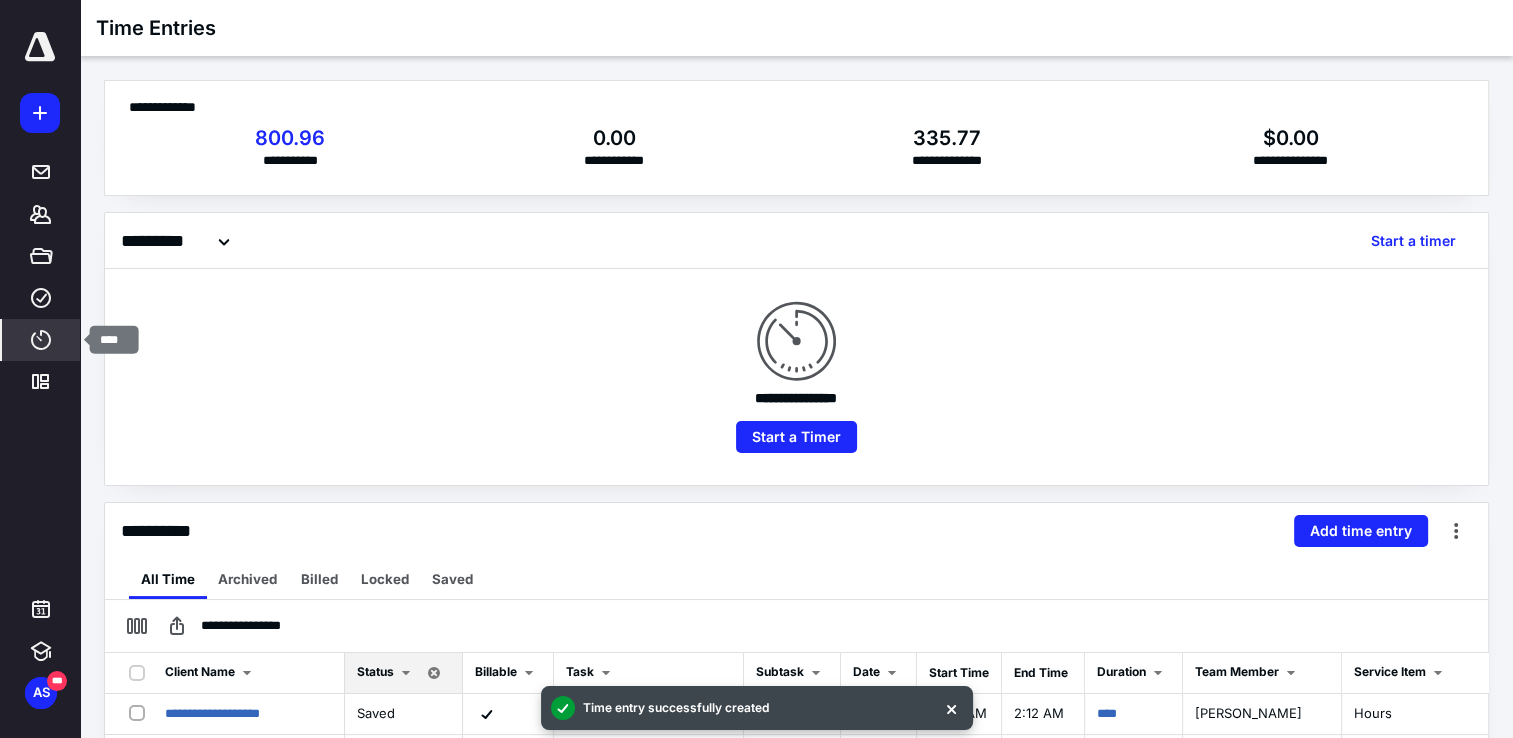 click 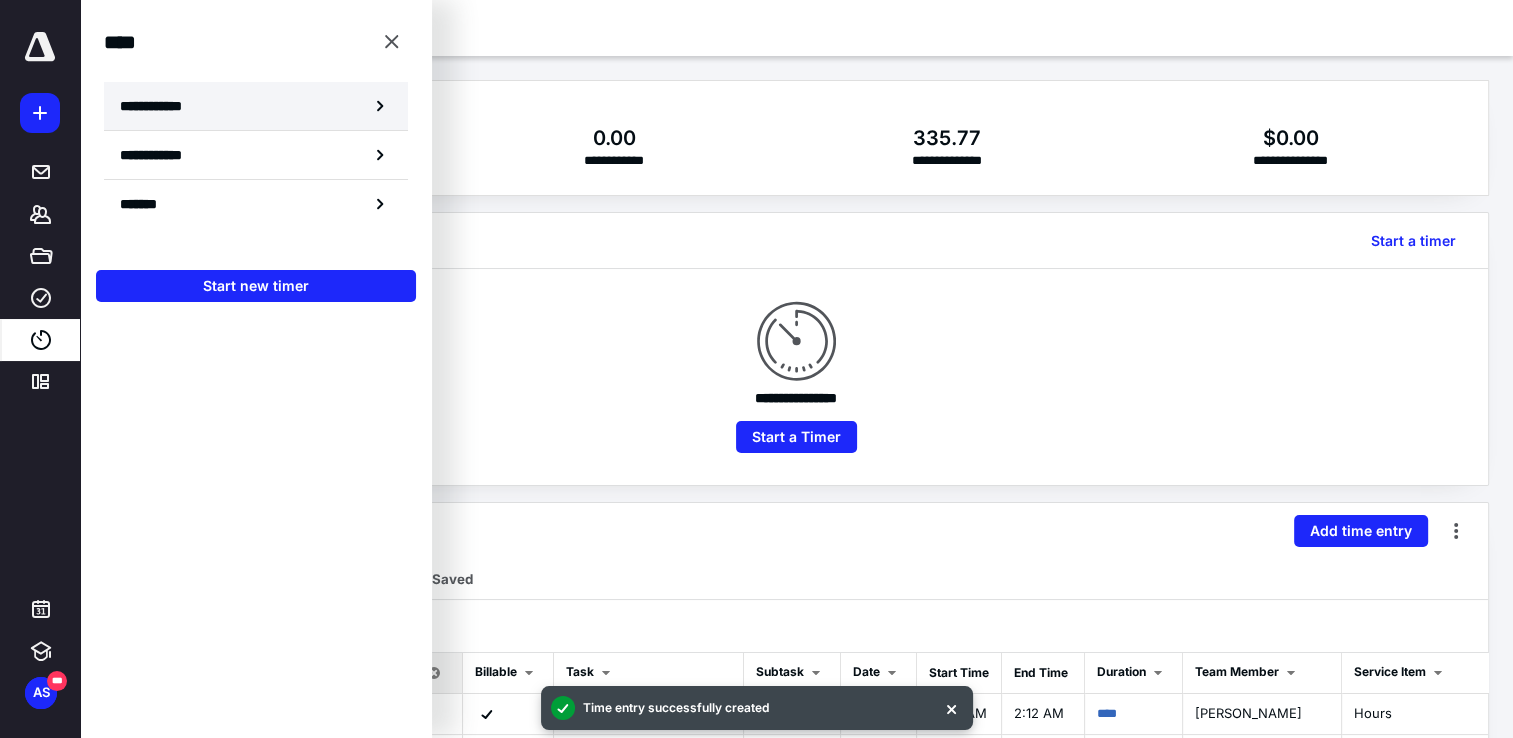 click on "**********" at bounding box center (162, 106) 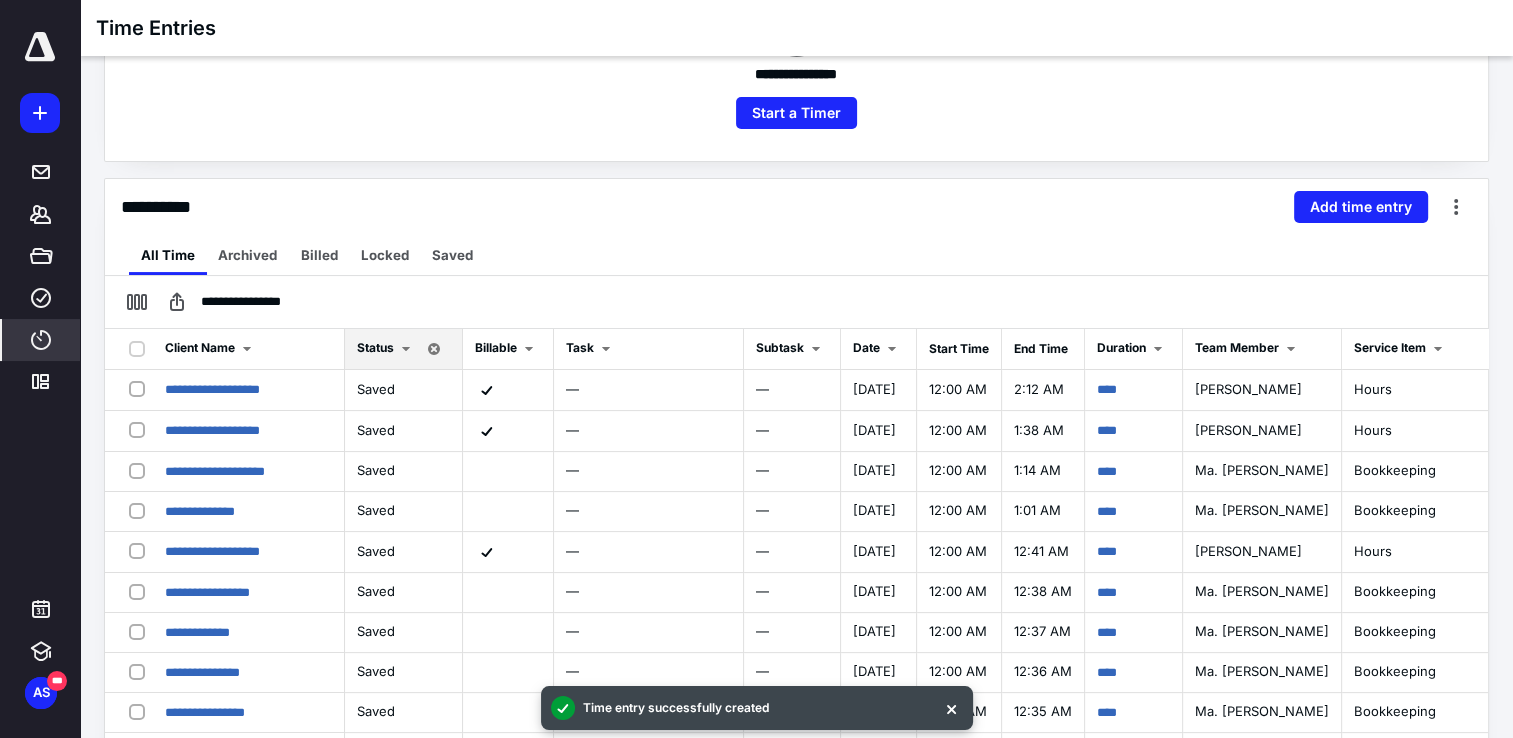 scroll, scrollTop: 354, scrollLeft: 0, axis: vertical 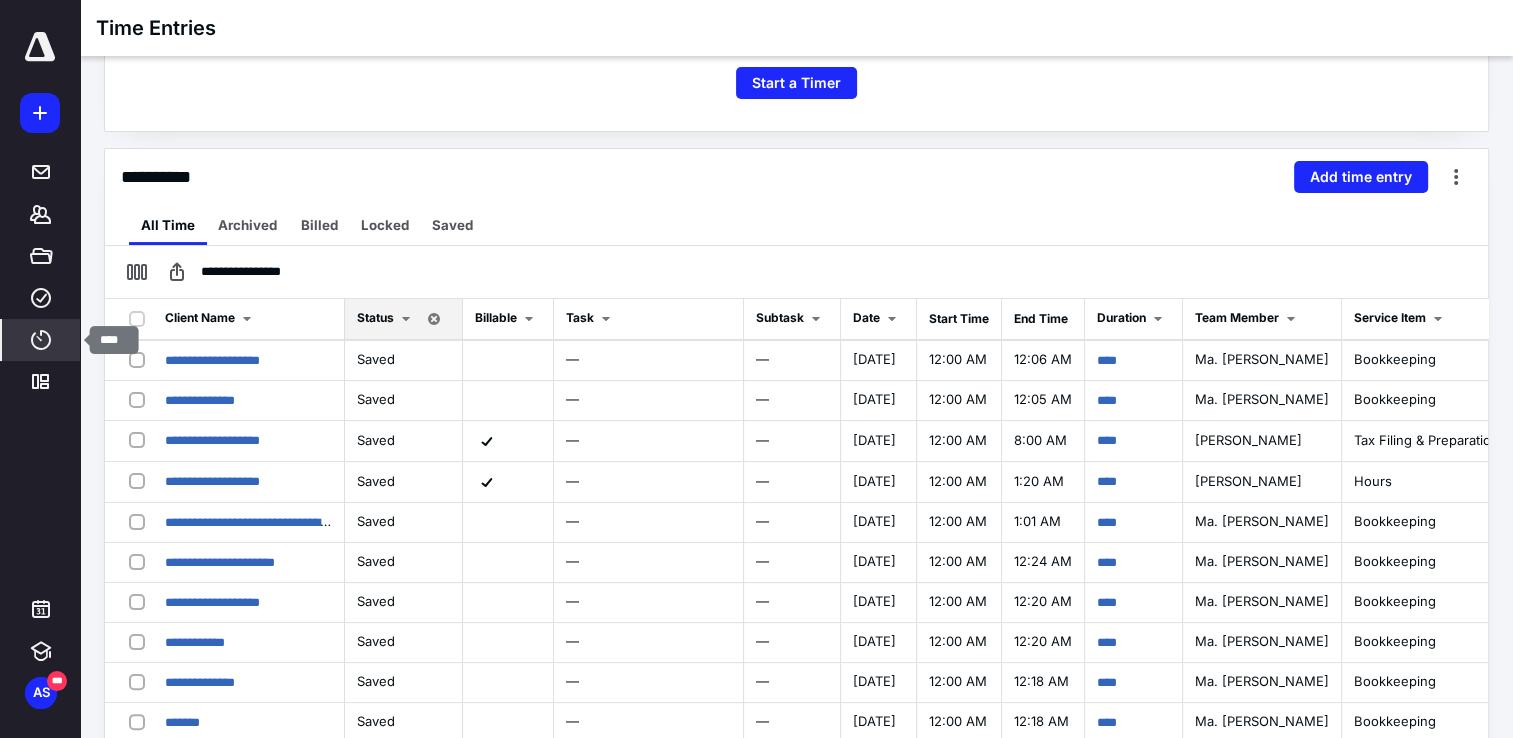 click 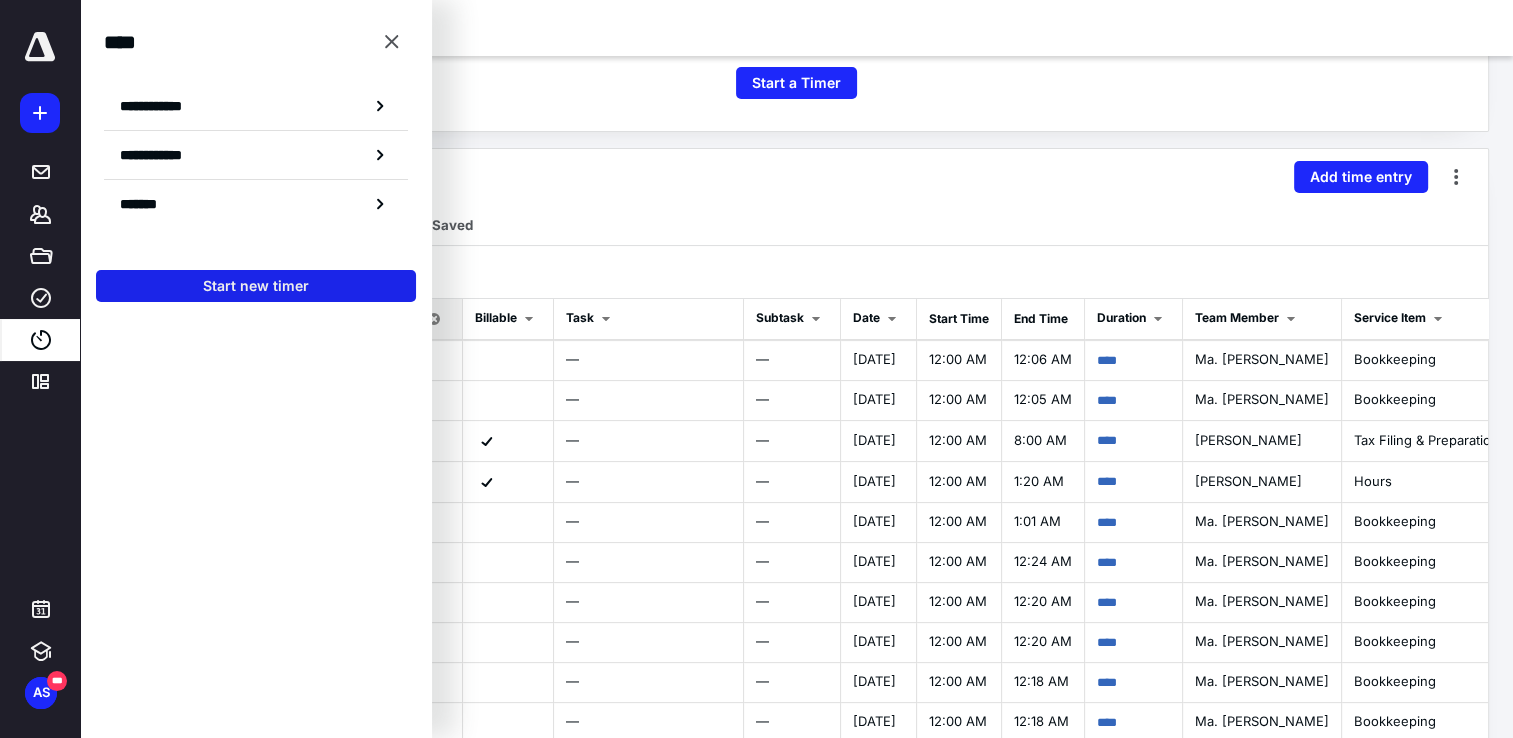 click on "Start new timer" at bounding box center (256, 286) 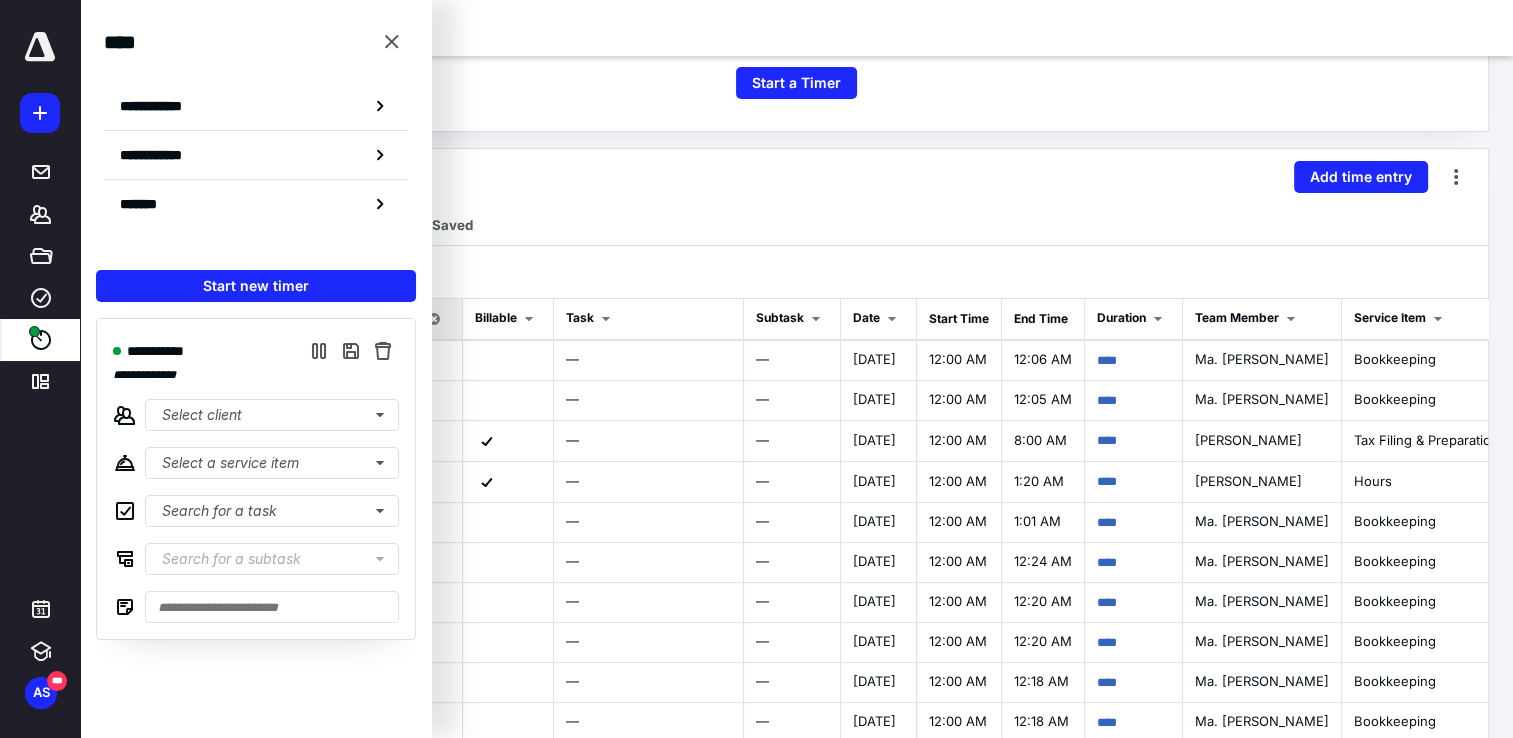 scroll, scrollTop: 326, scrollLeft: 0, axis: vertical 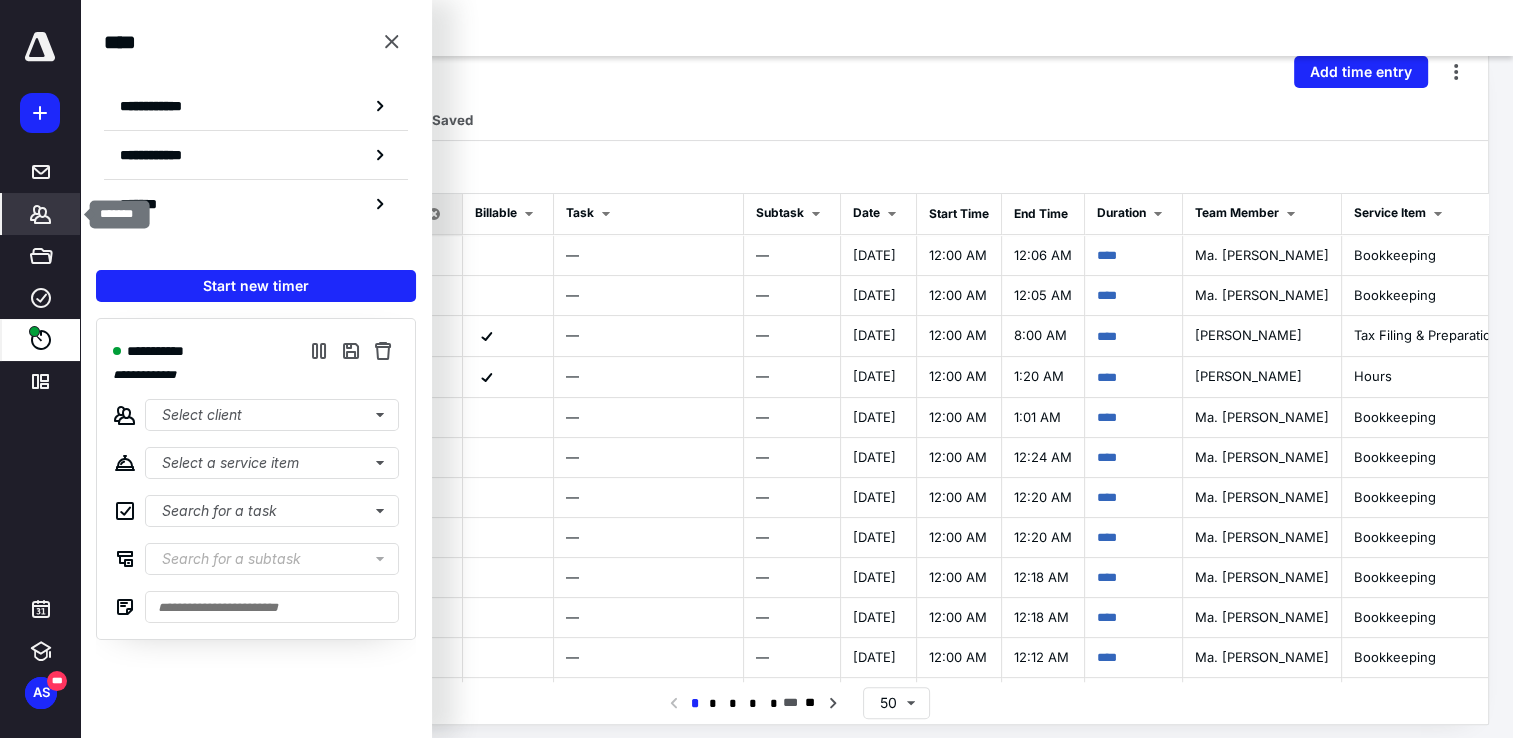 click 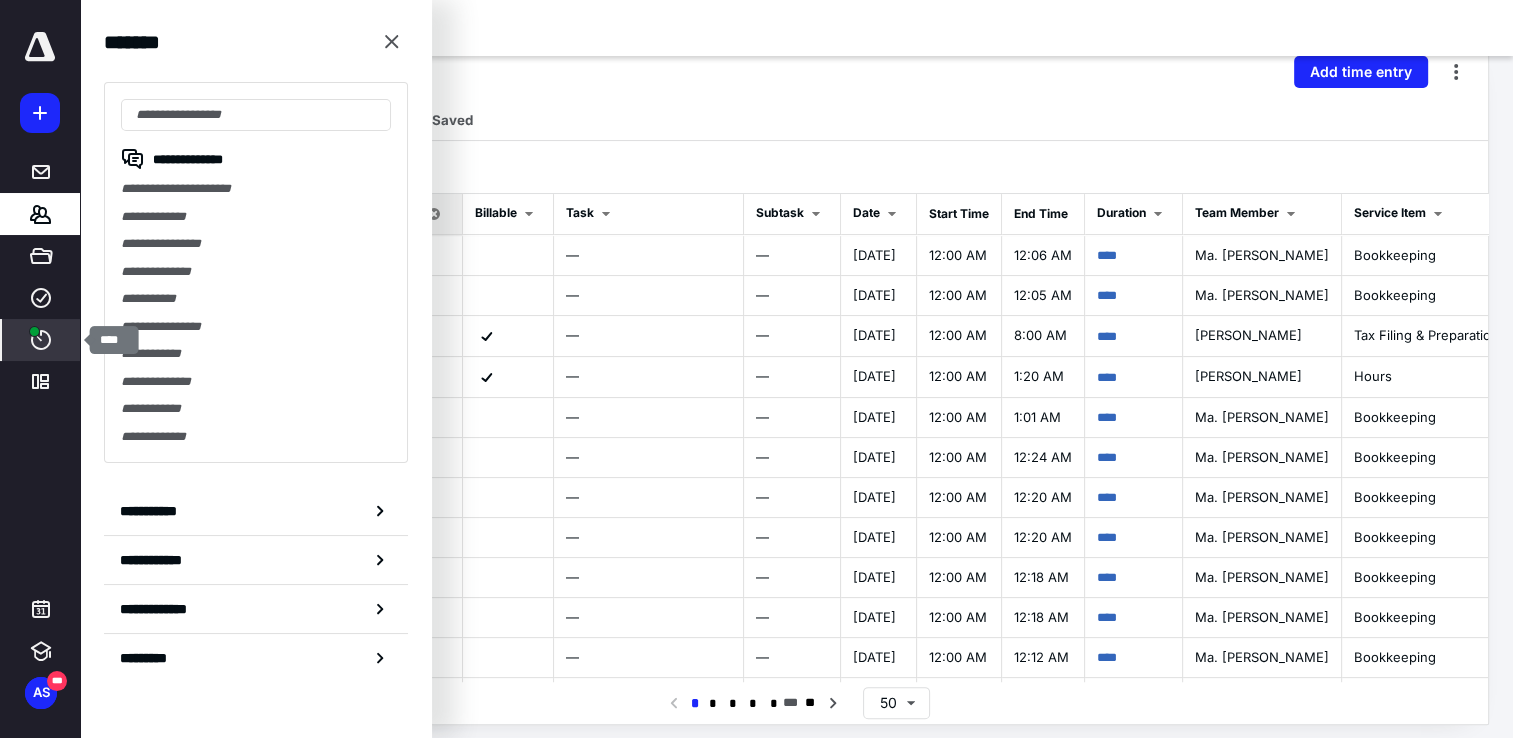 click on "****" at bounding box center [41, 340] 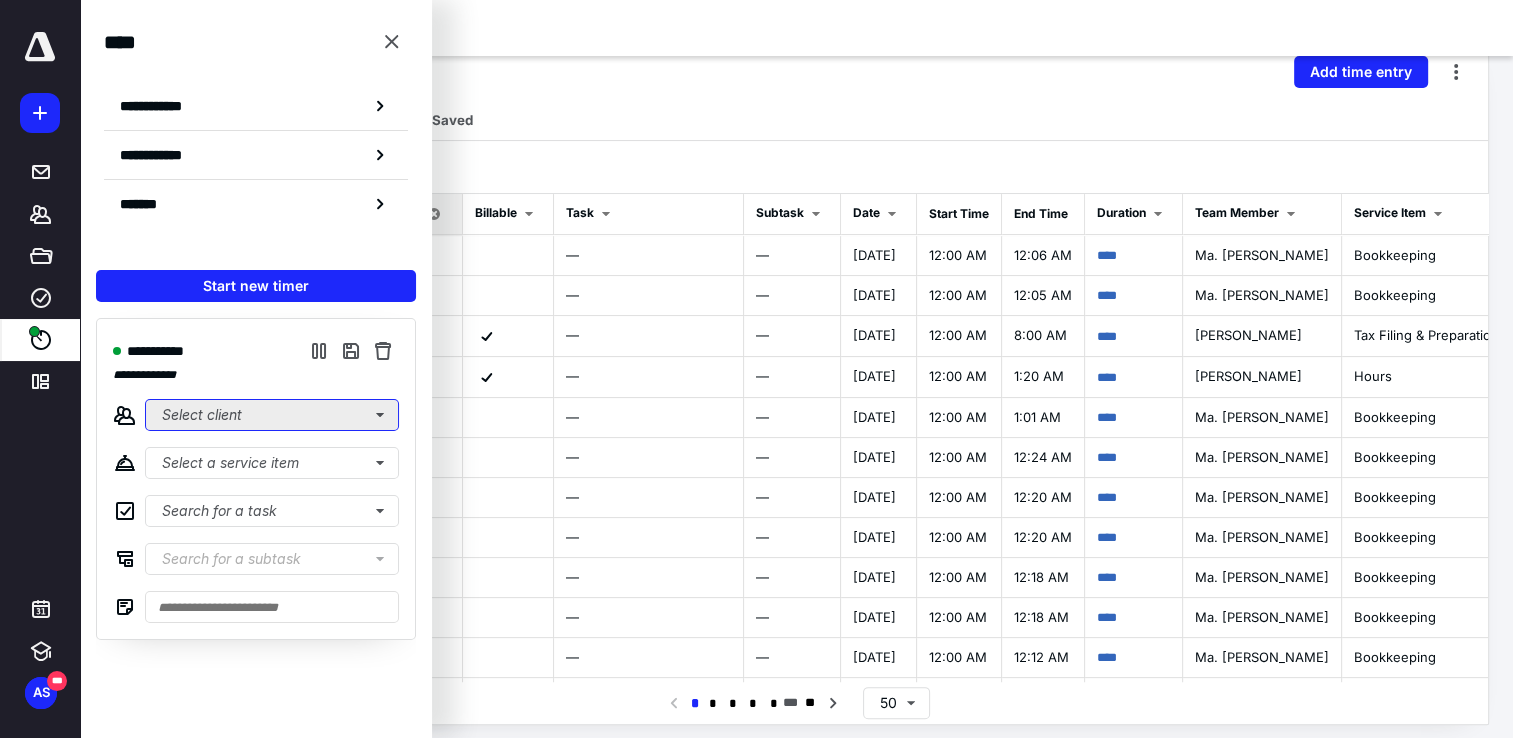 click on "Select client" at bounding box center [272, 415] 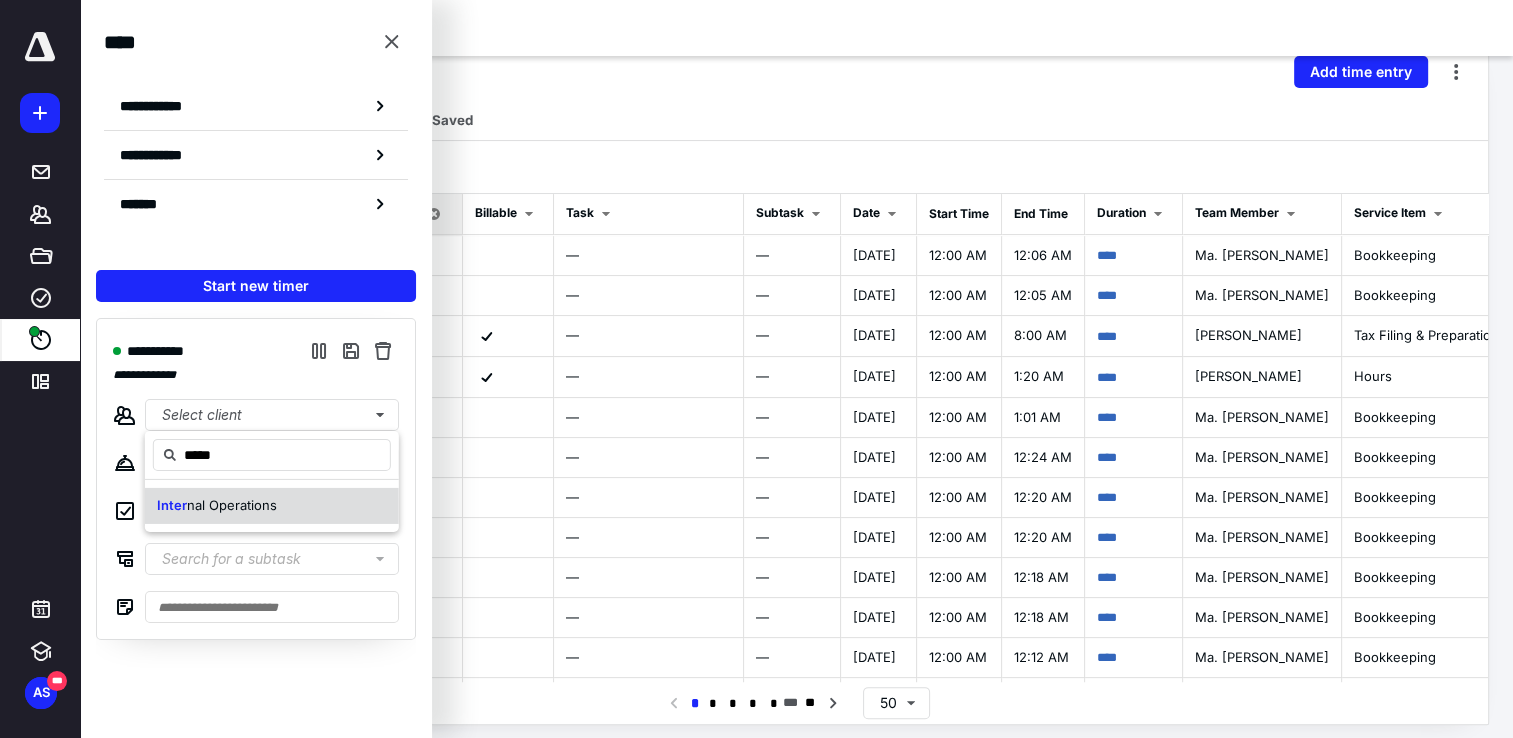 click on "Inter nal Operations" at bounding box center [272, 506] 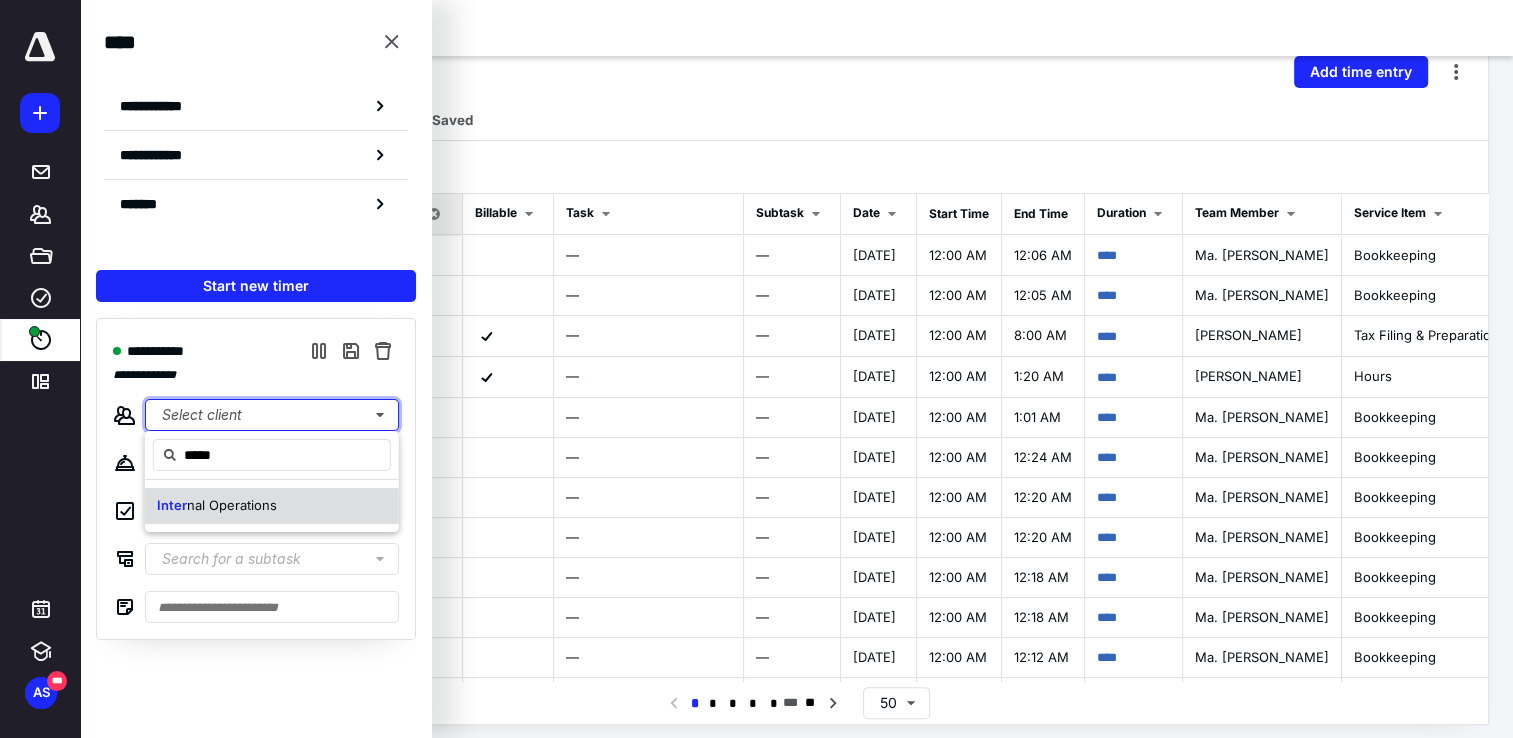 type 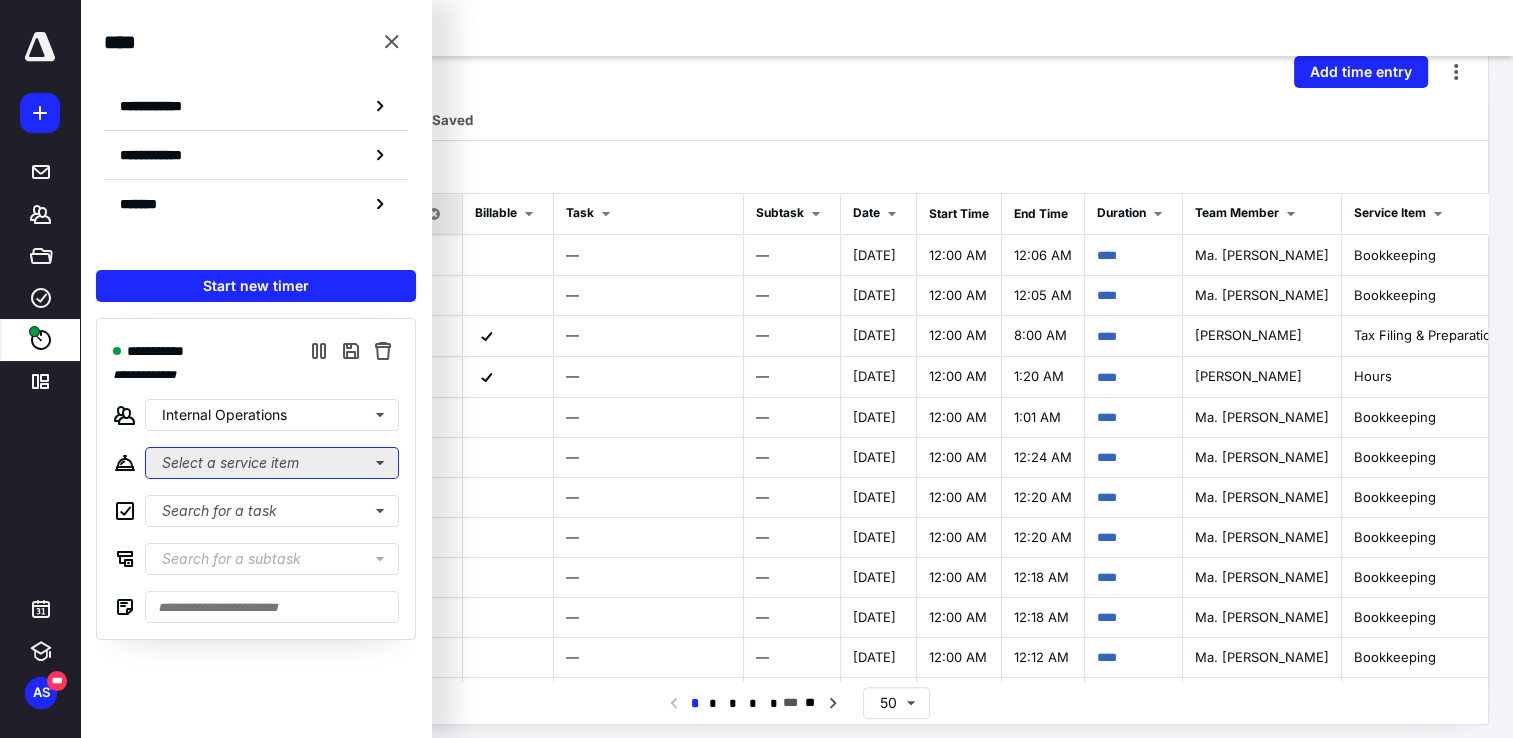 click on "Select a service item" at bounding box center (272, 463) 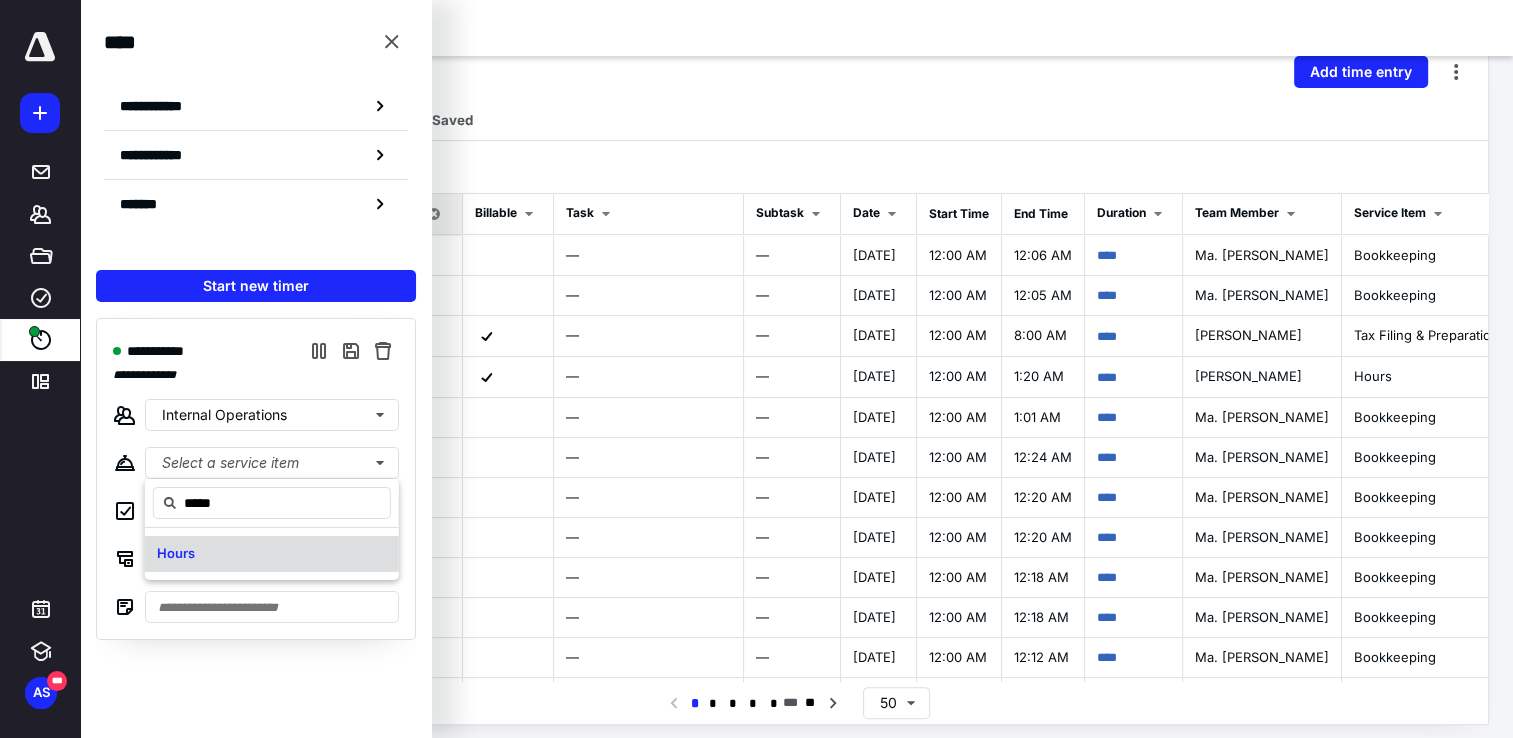 click on "Hours" at bounding box center (272, 554) 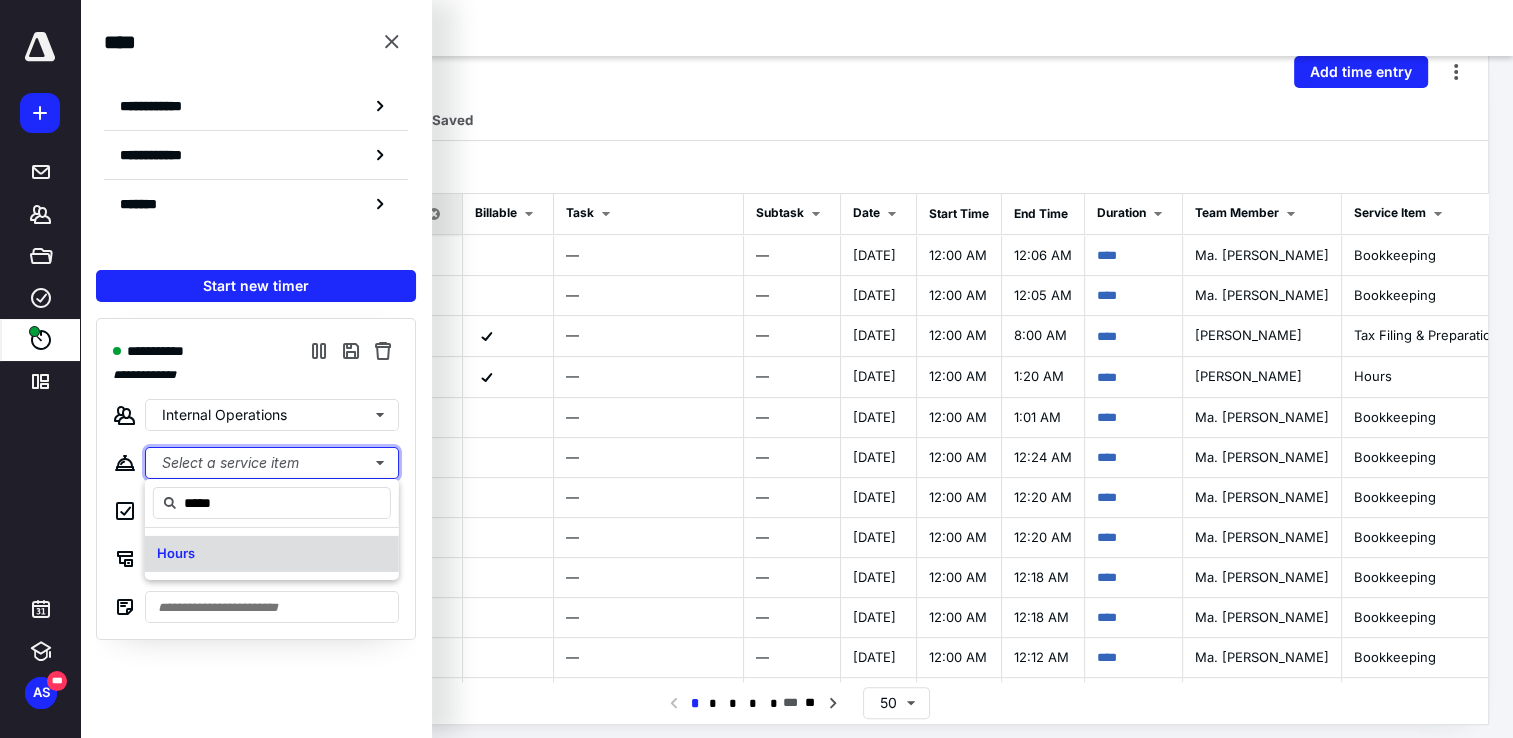 type 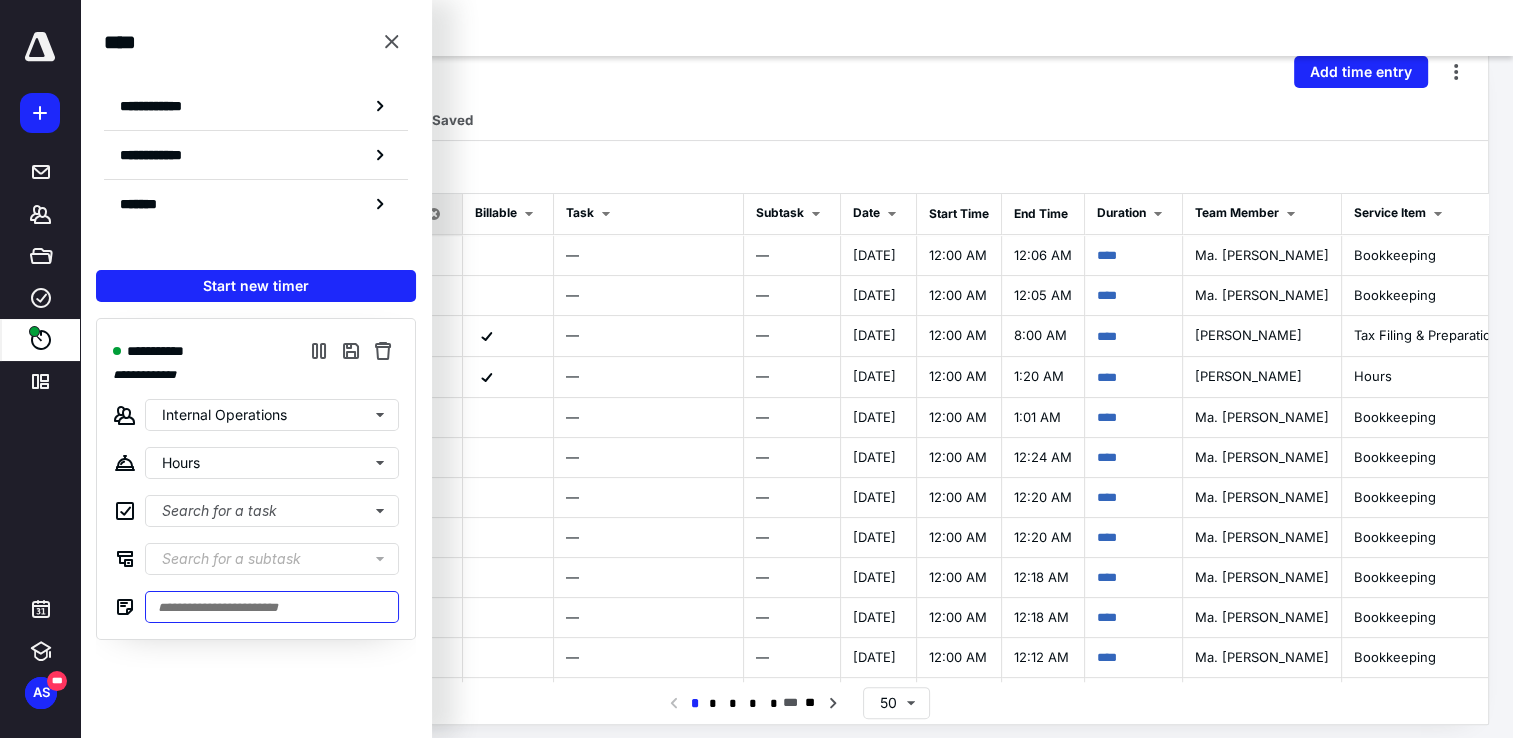 click at bounding box center (272, 607) 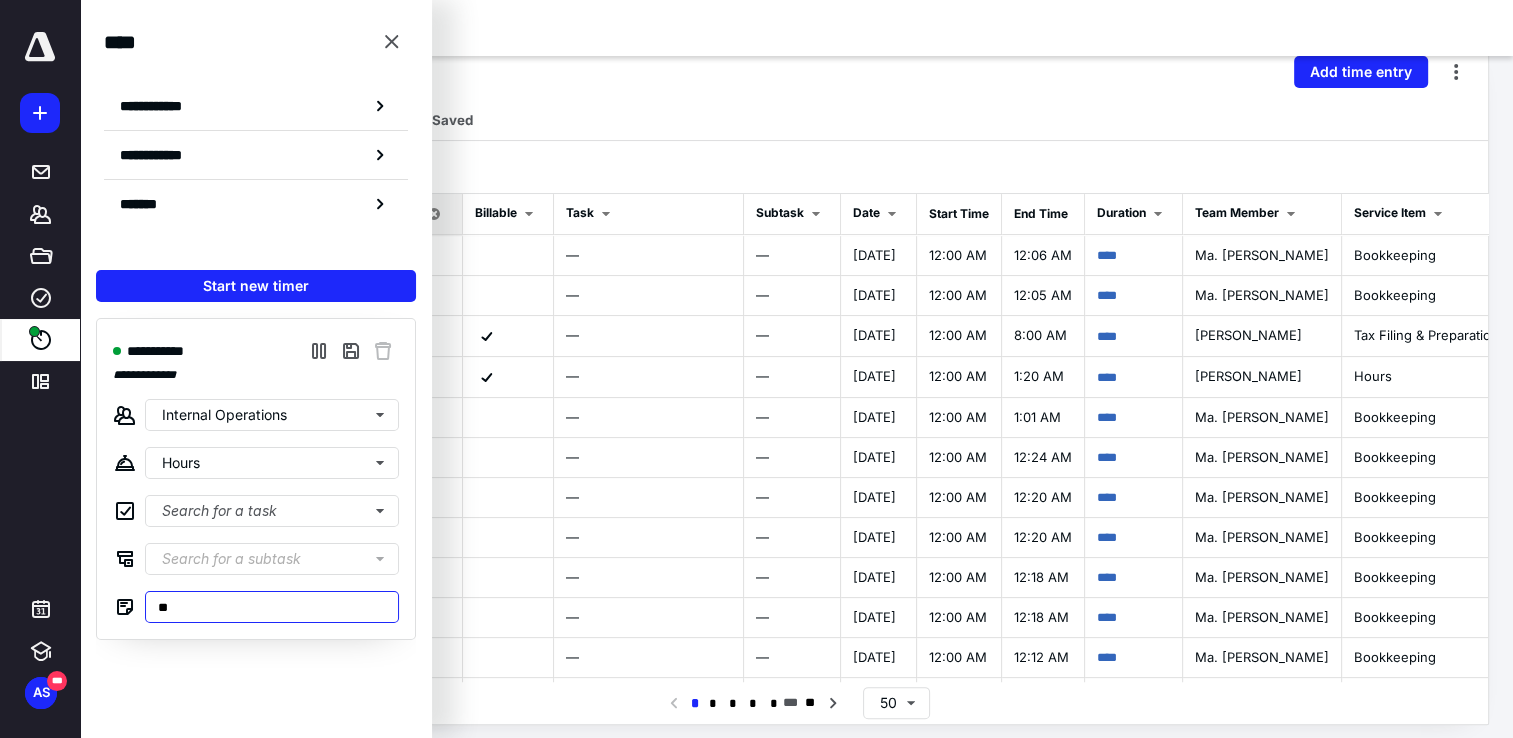 type on "*" 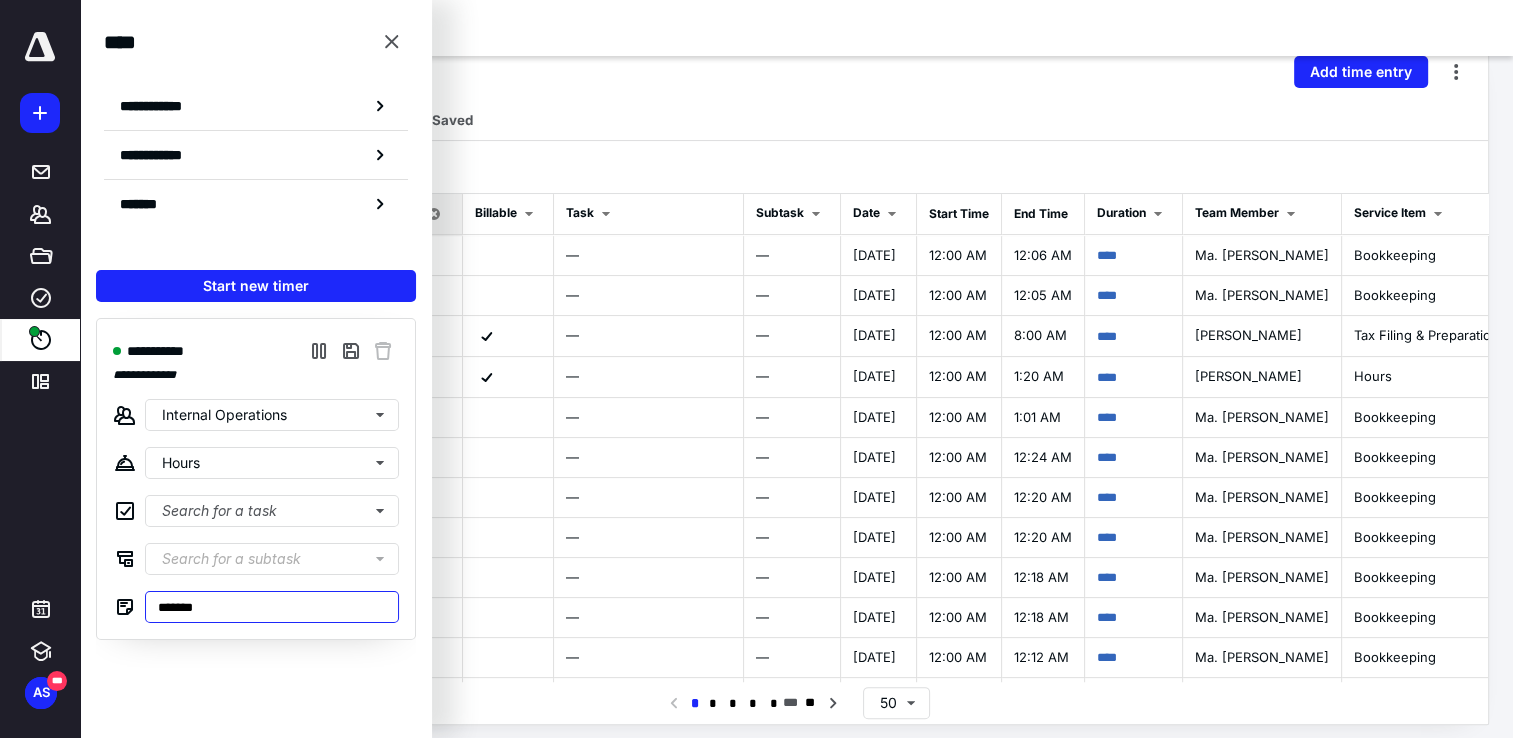 type on "*******" 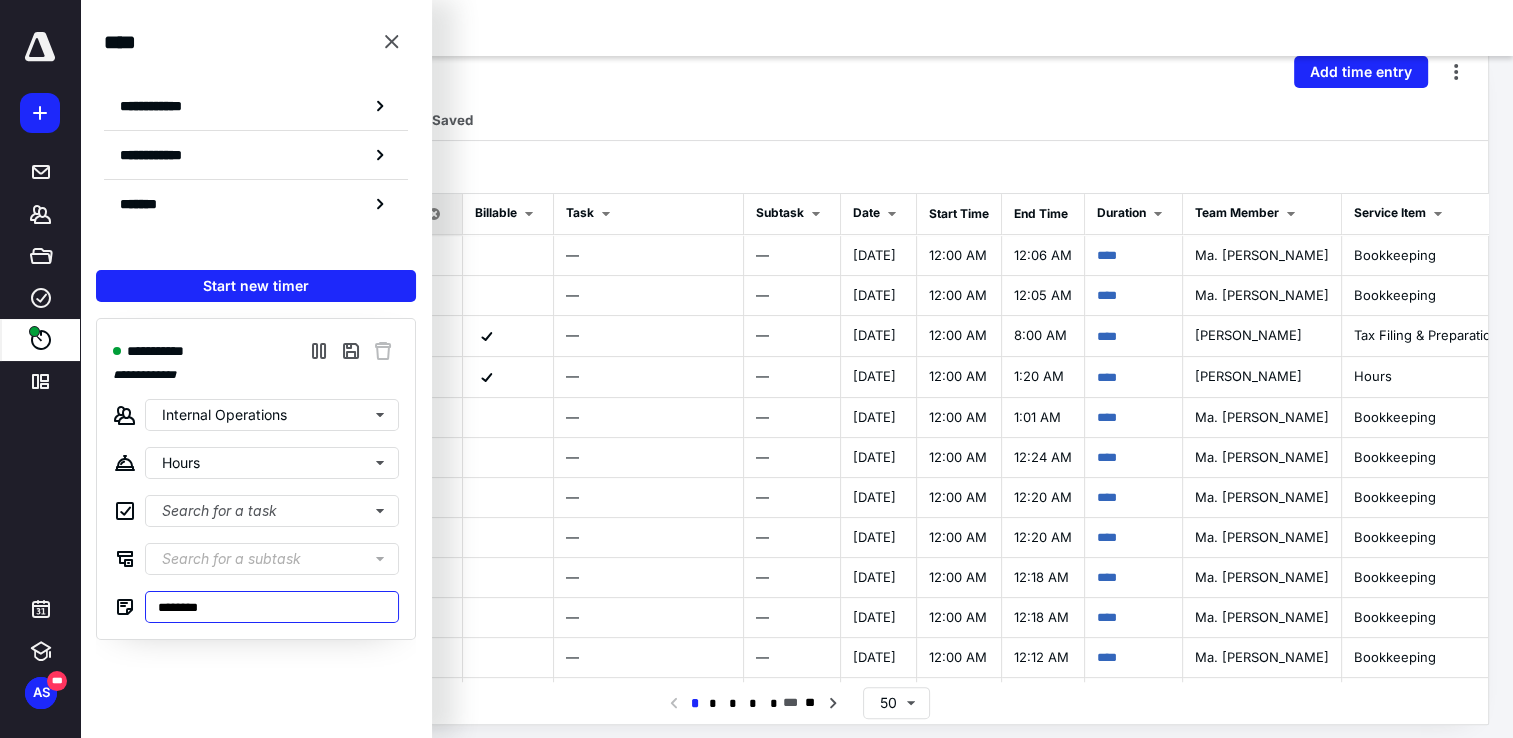 type on "******" 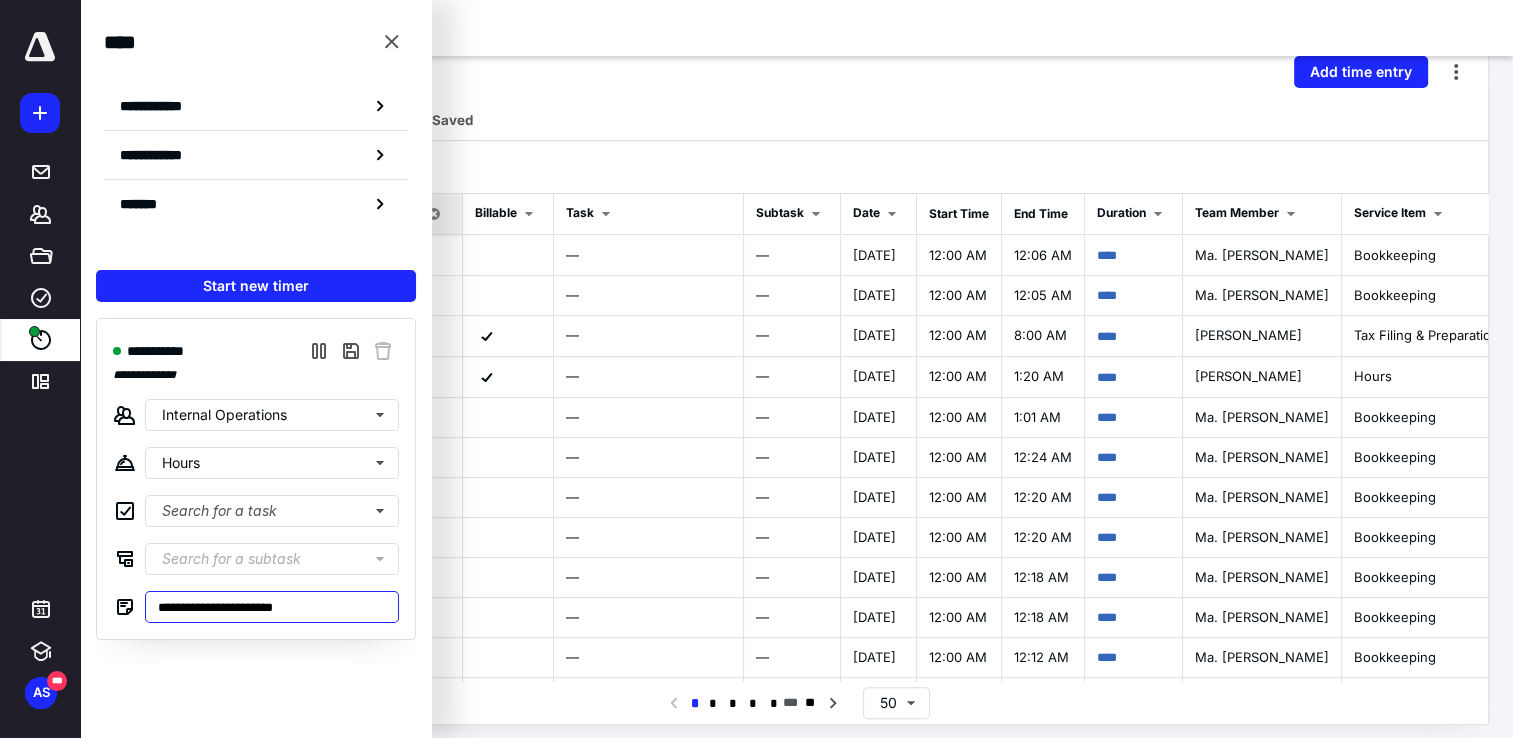 type on "**********" 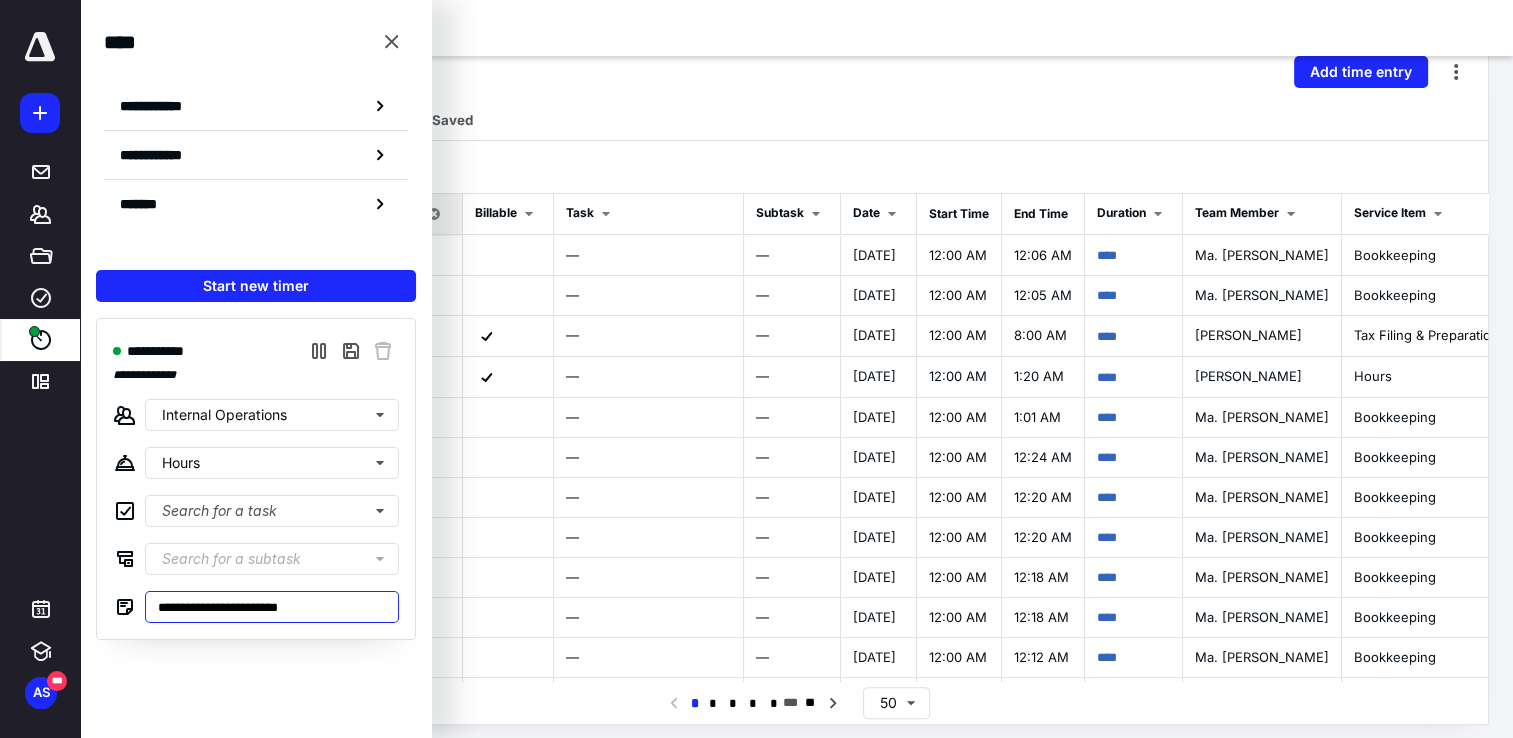 type on "**********" 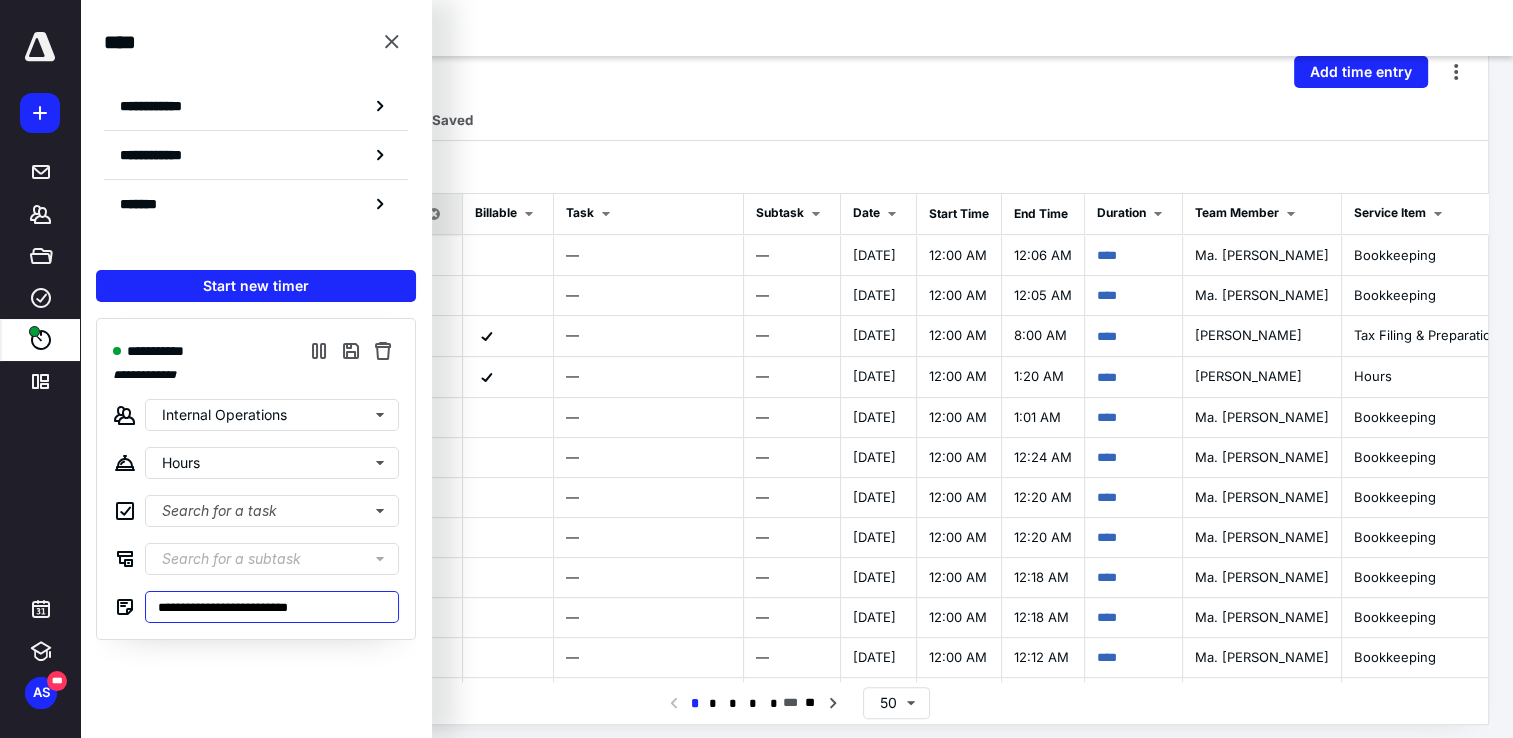 type on "**********" 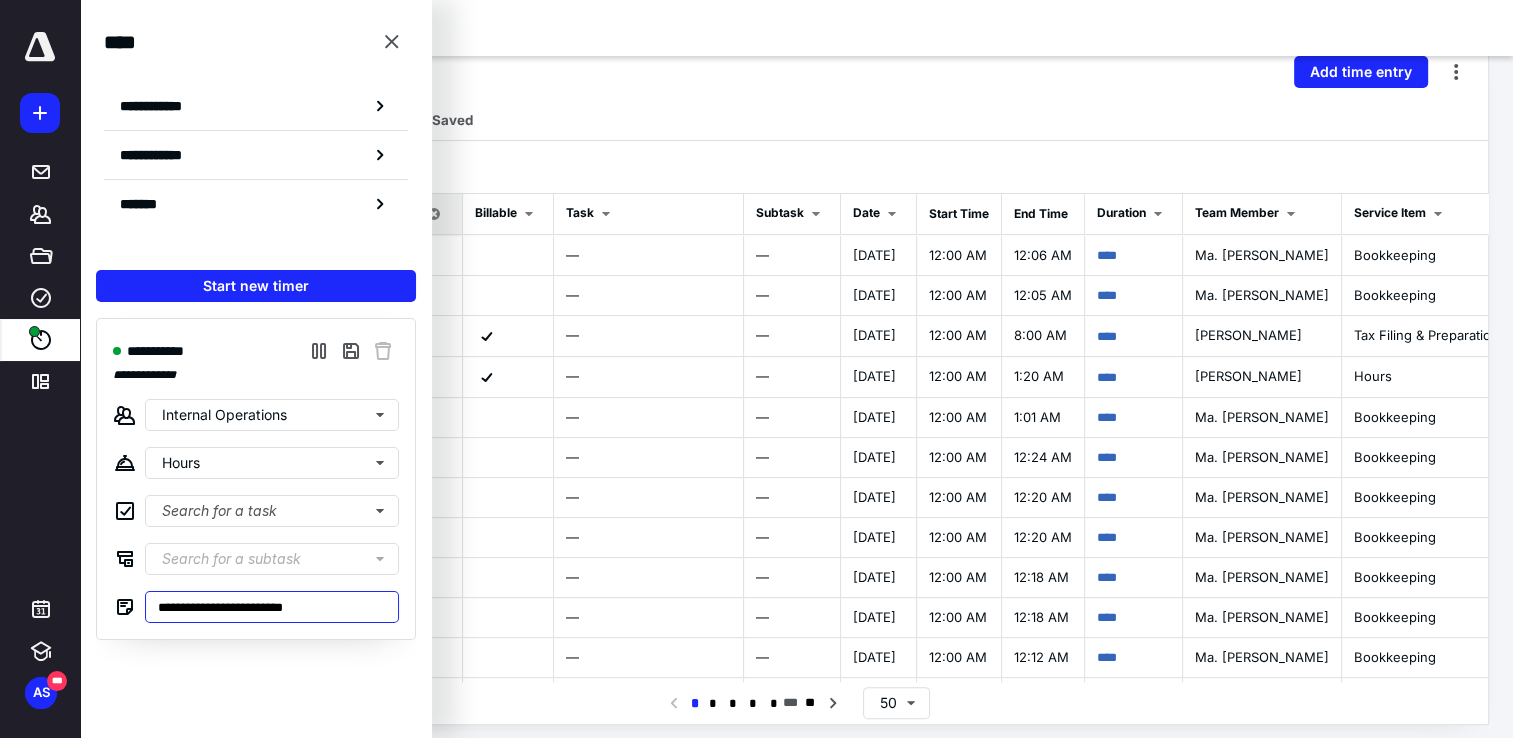 type on "**********" 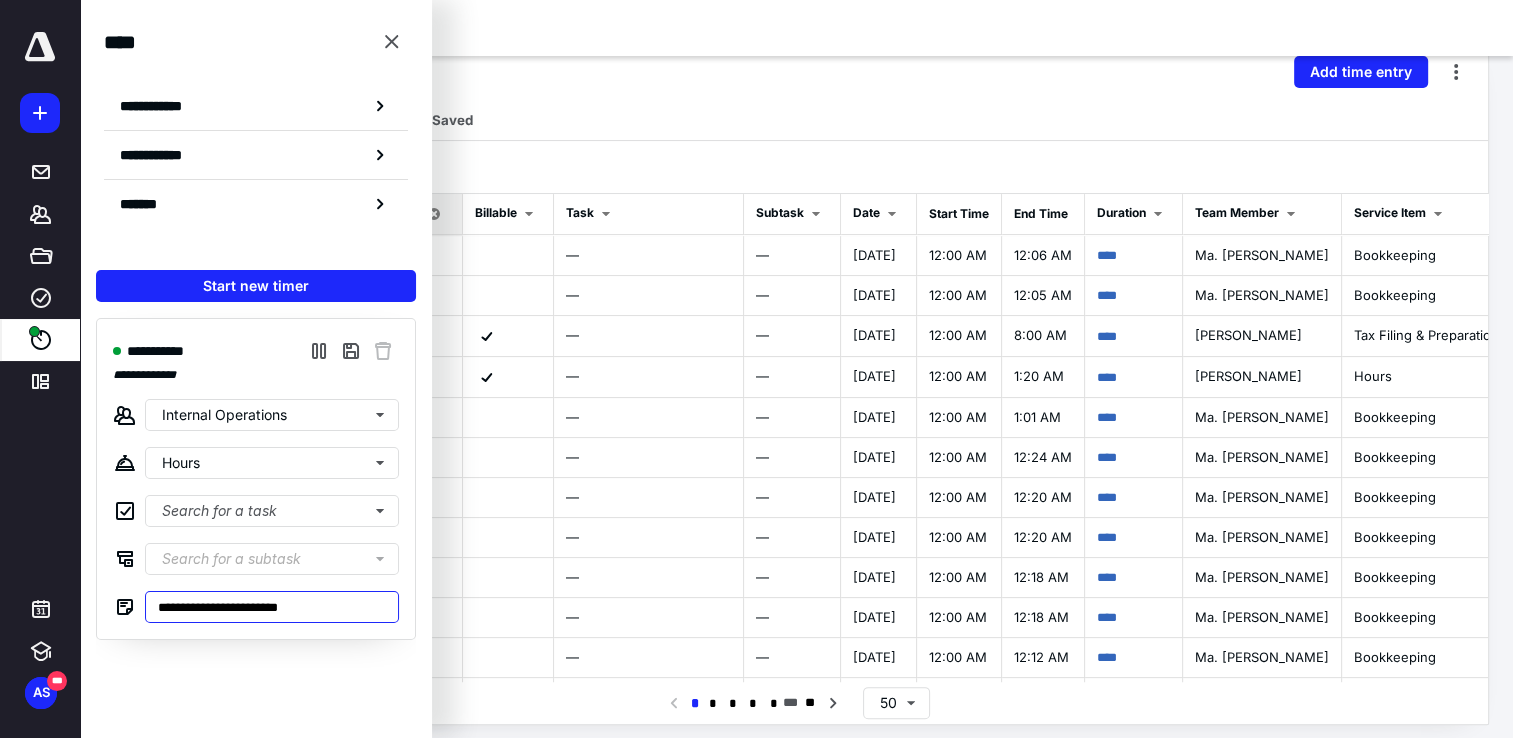 type on "**********" 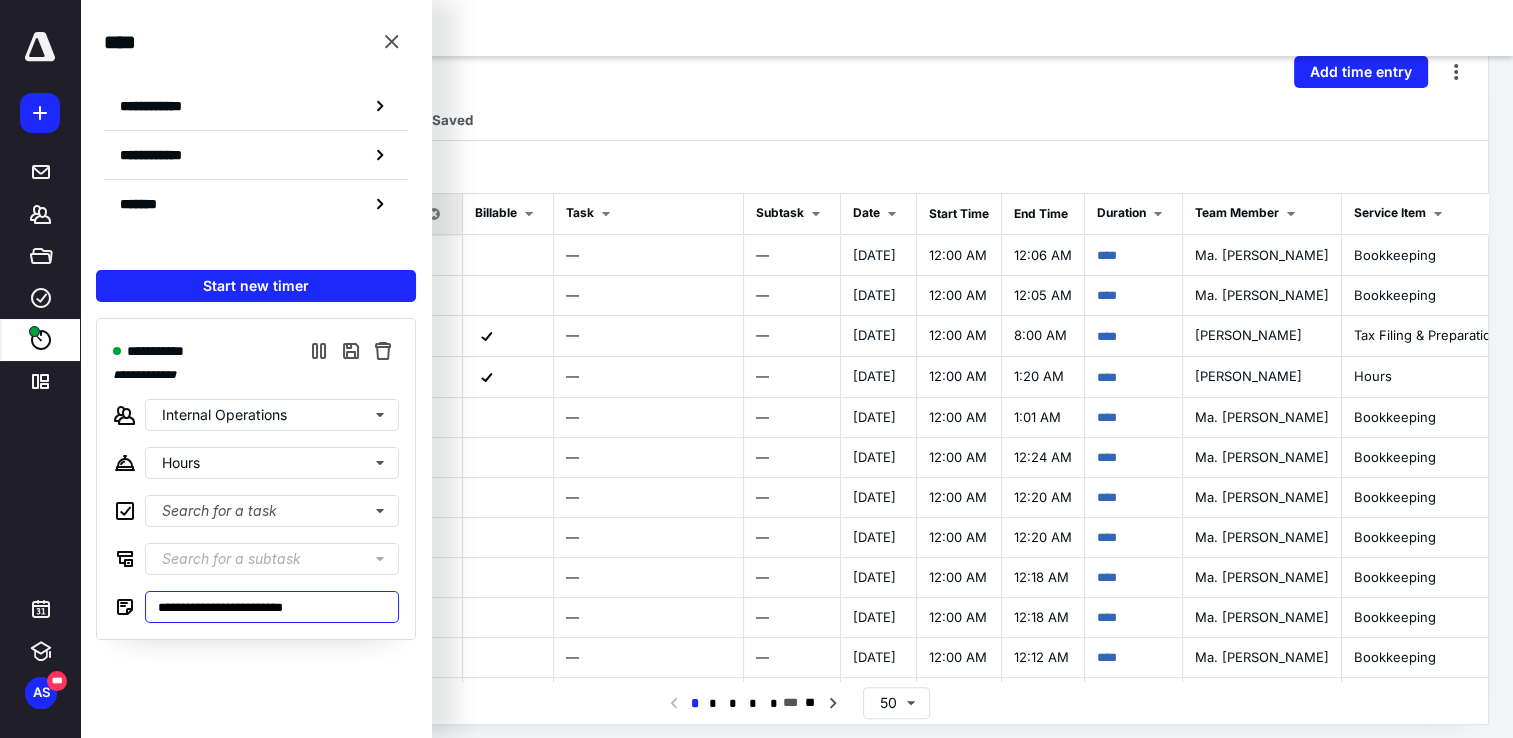 type on "**********" 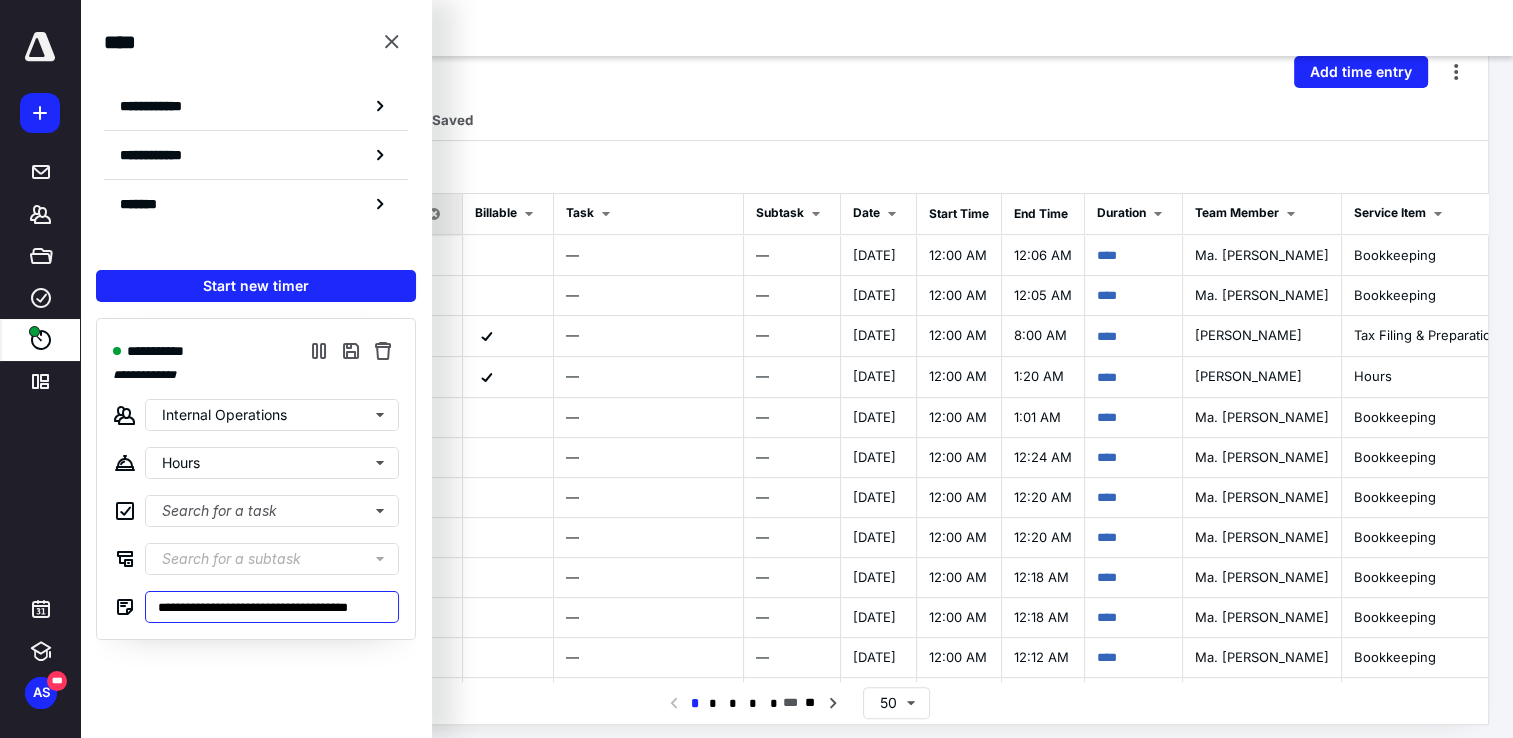 type on "**********" 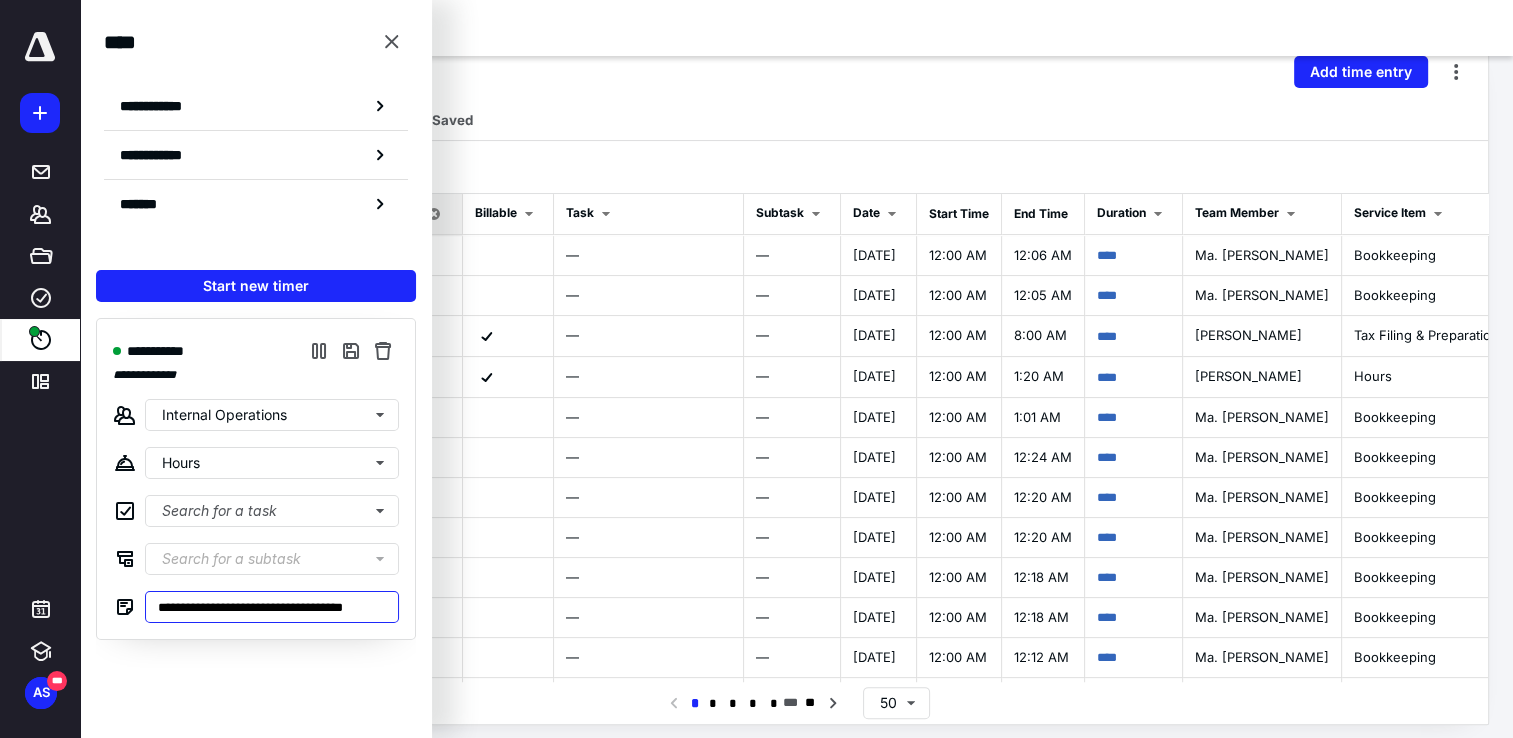 type on "**********" 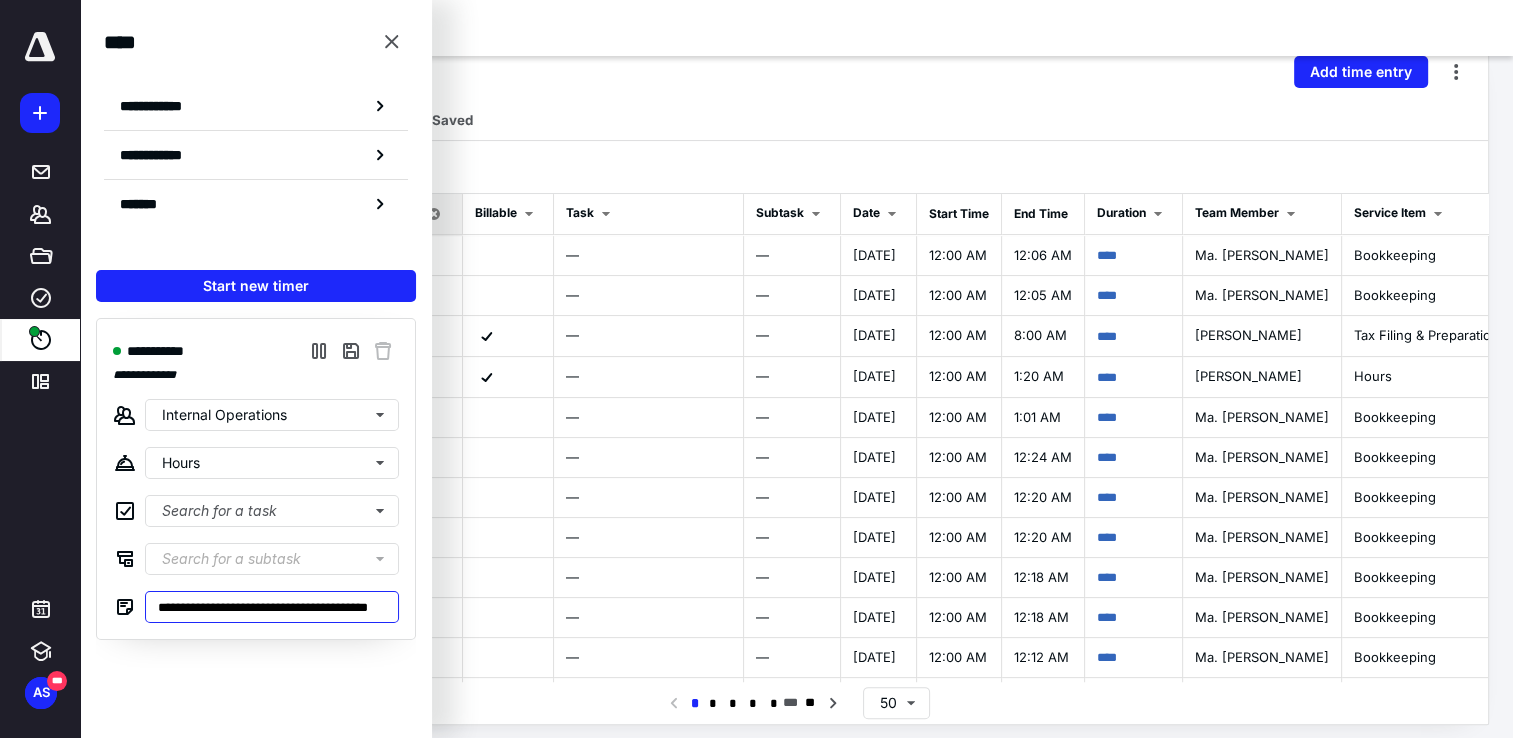 scroll, scrollTop: 0, scrollLeft: 69, axis: horizontal 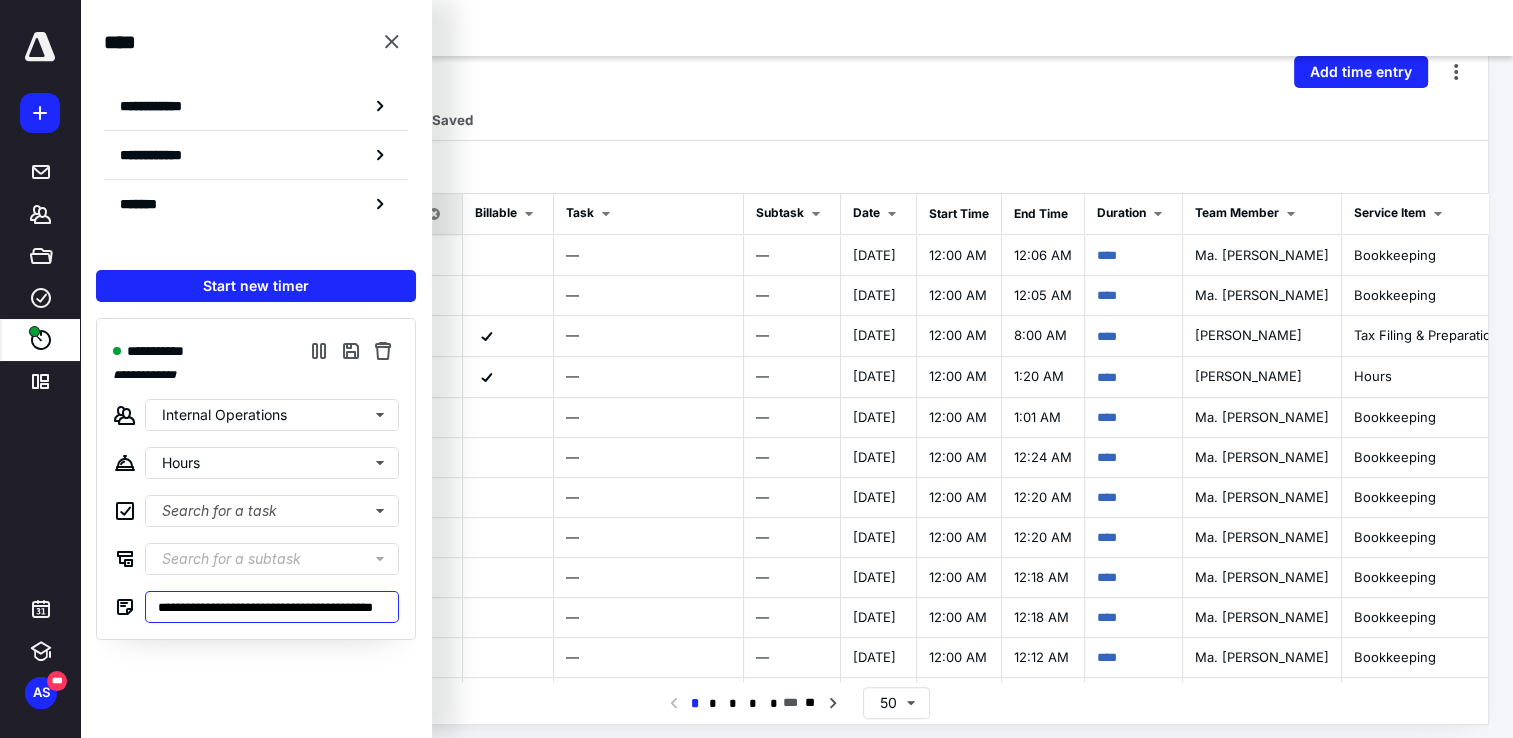 type on "**********" 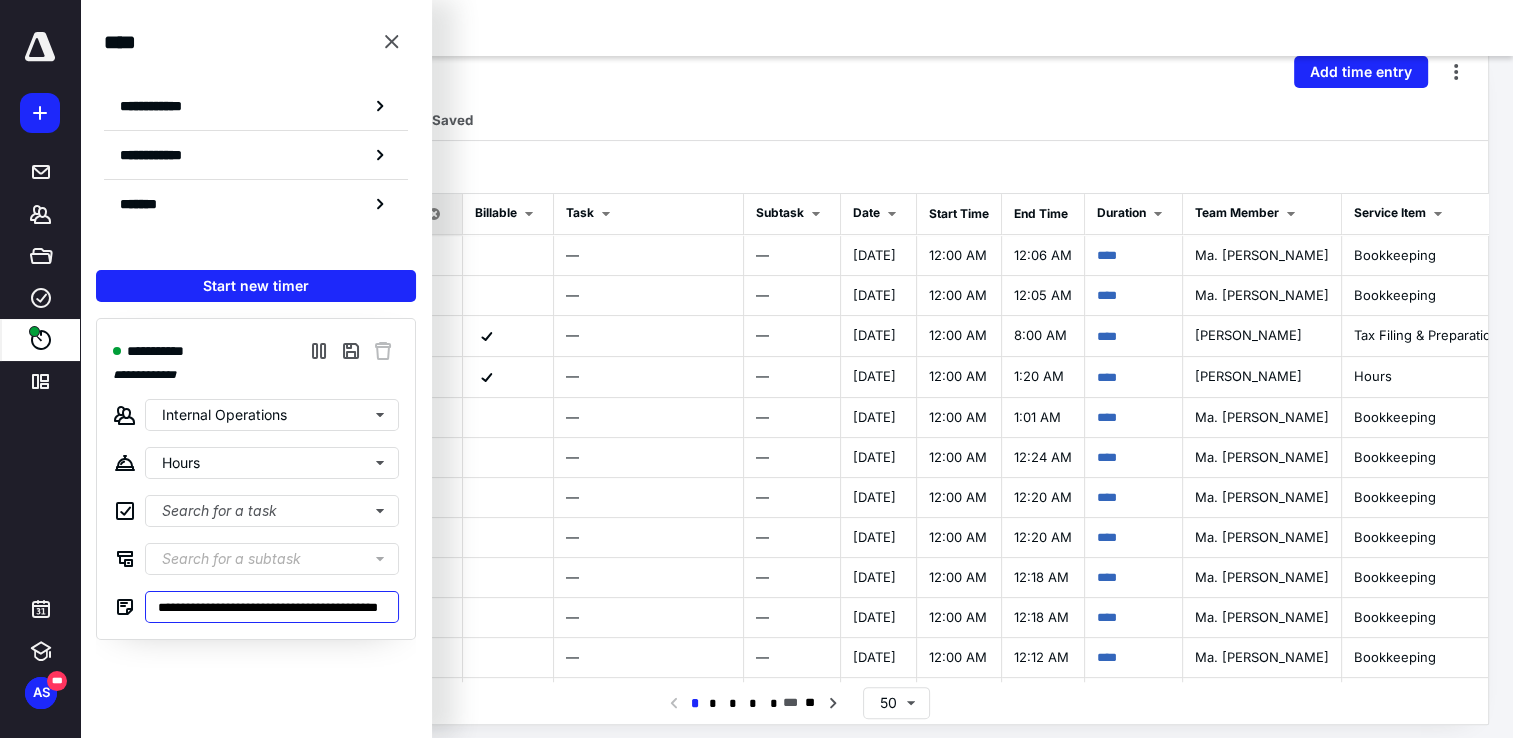 type on "**********" 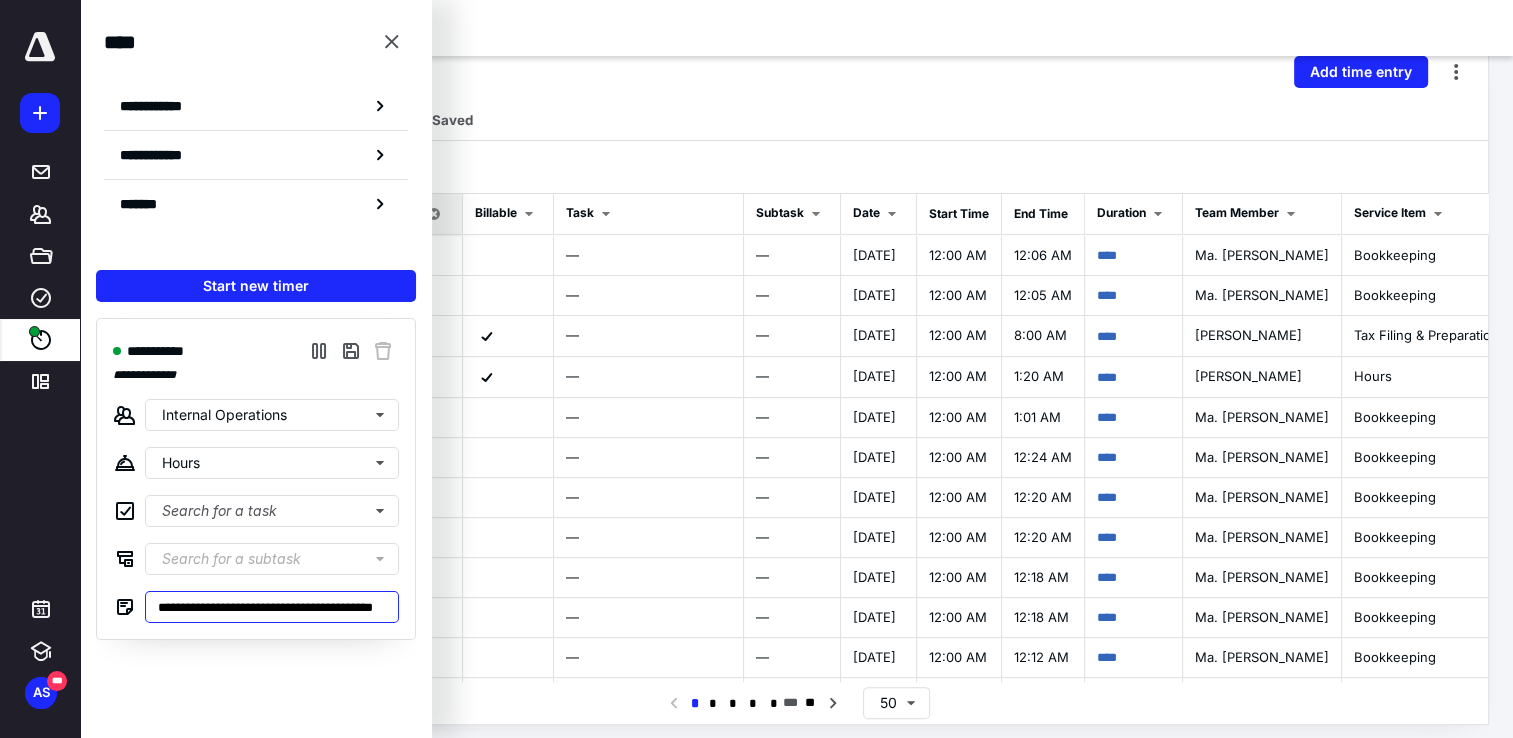 type on "**********" 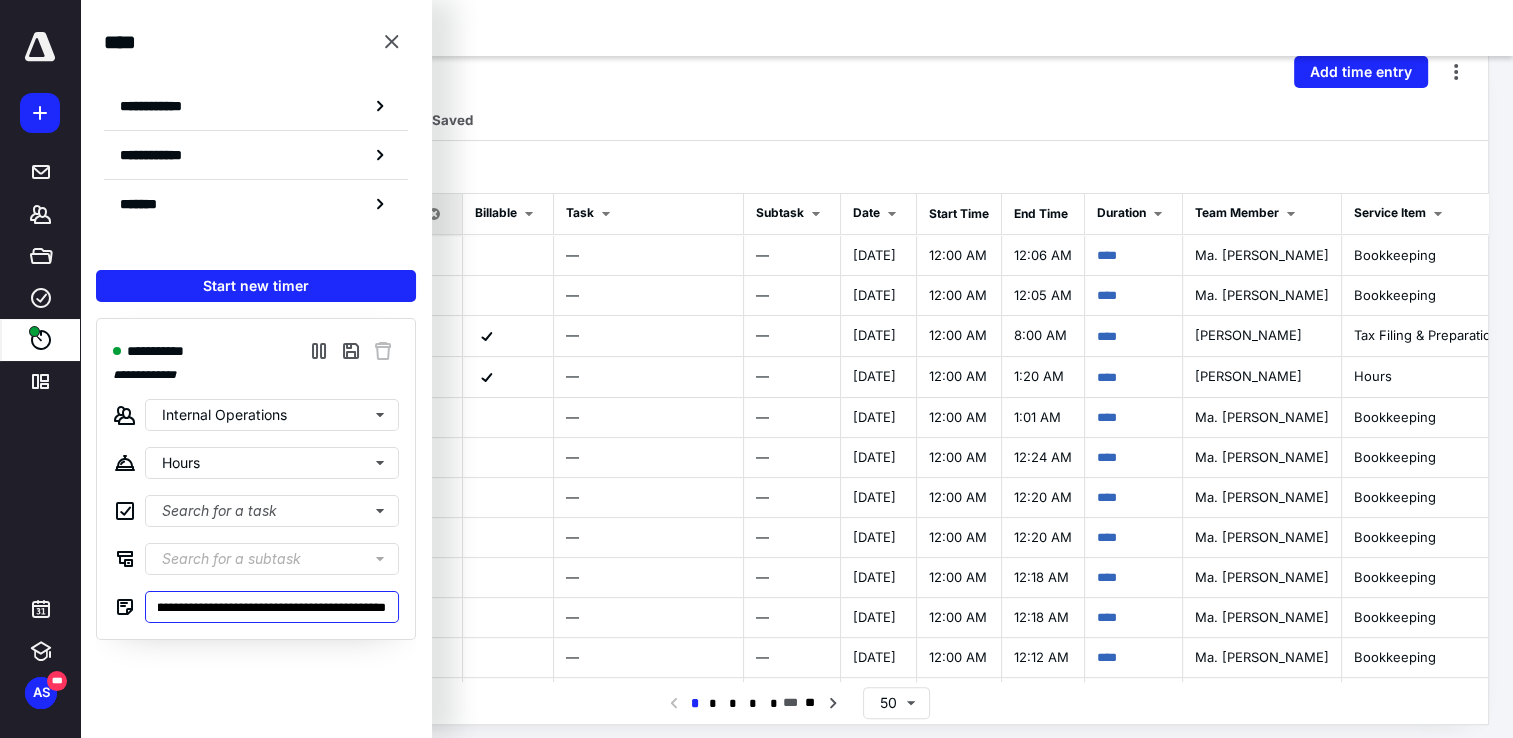 type on "**********" 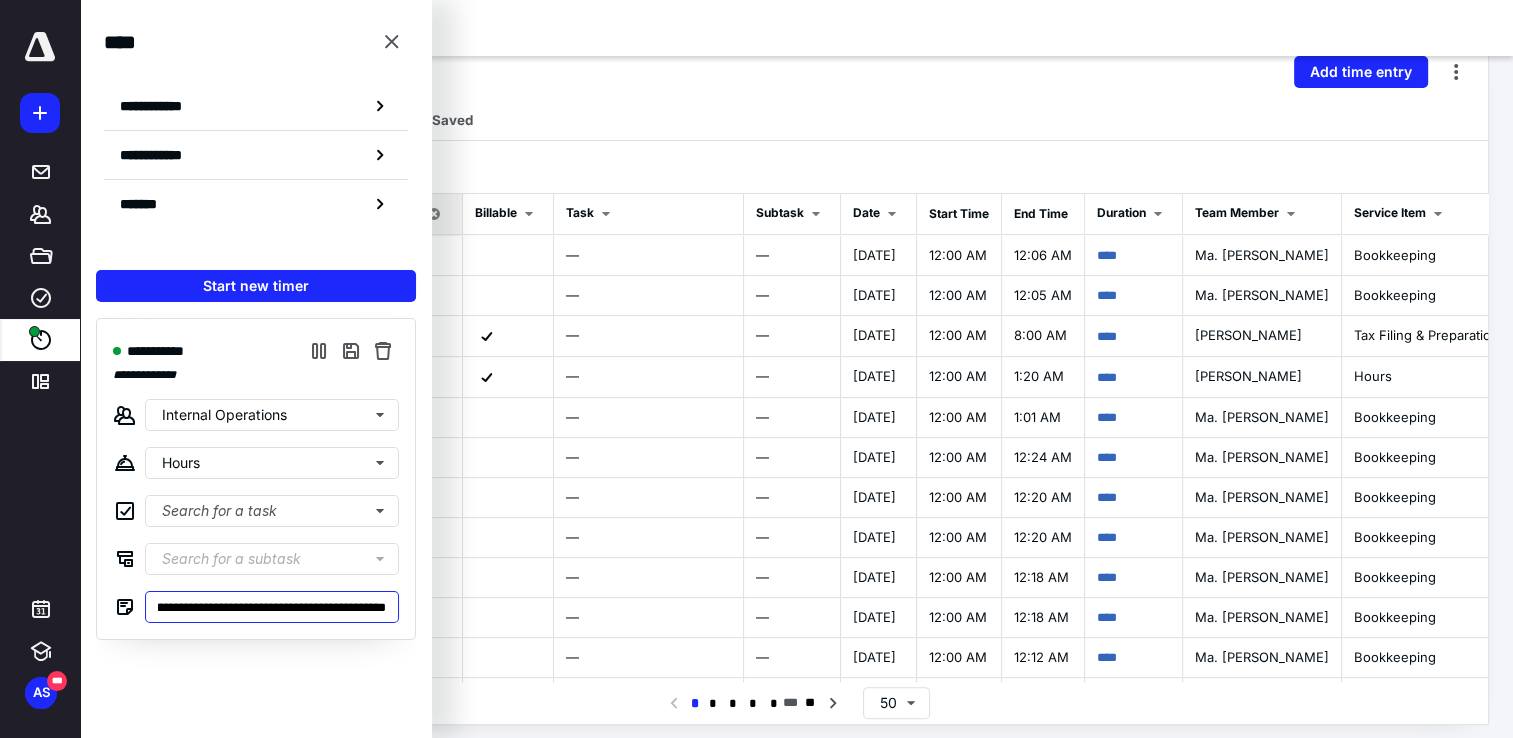 type on "**********" 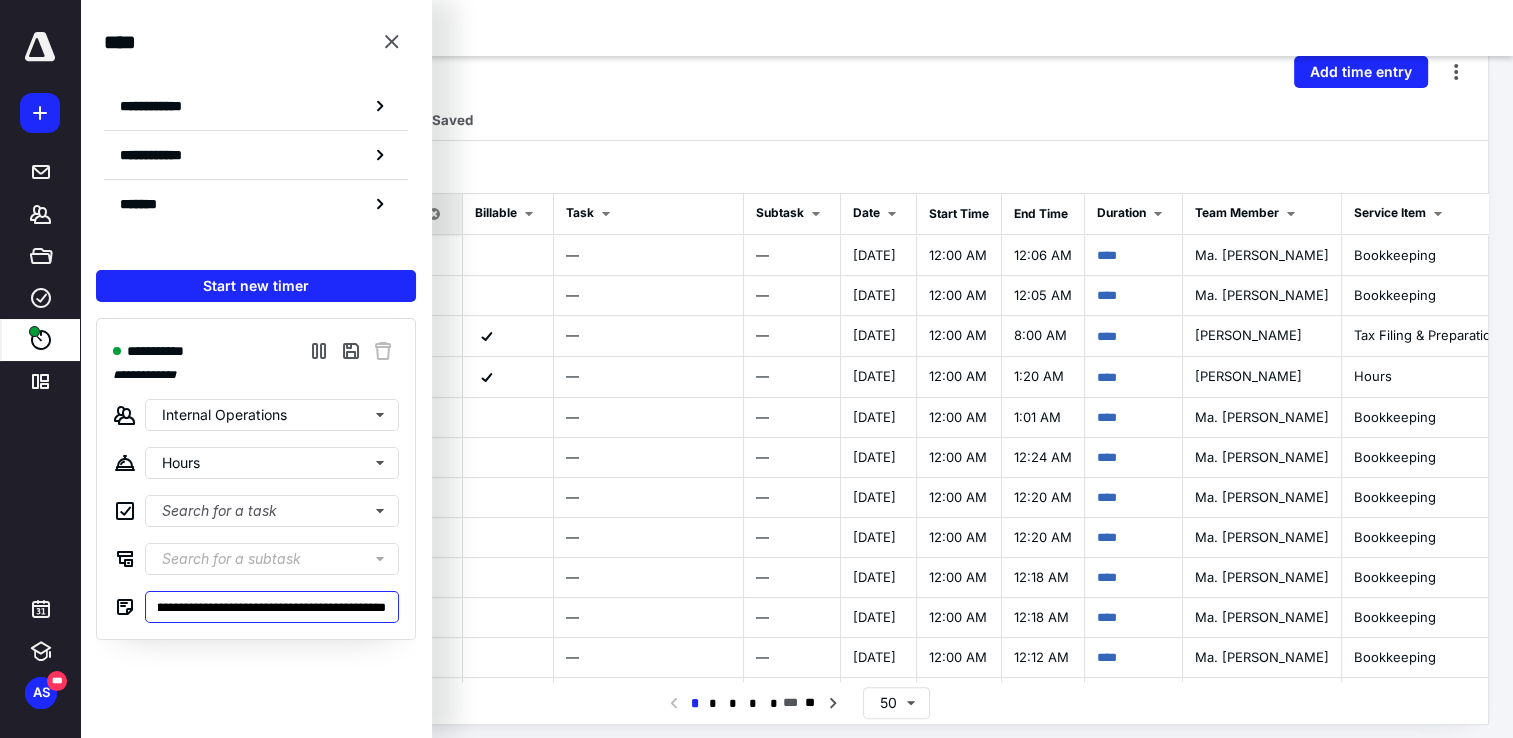 type on "**********" 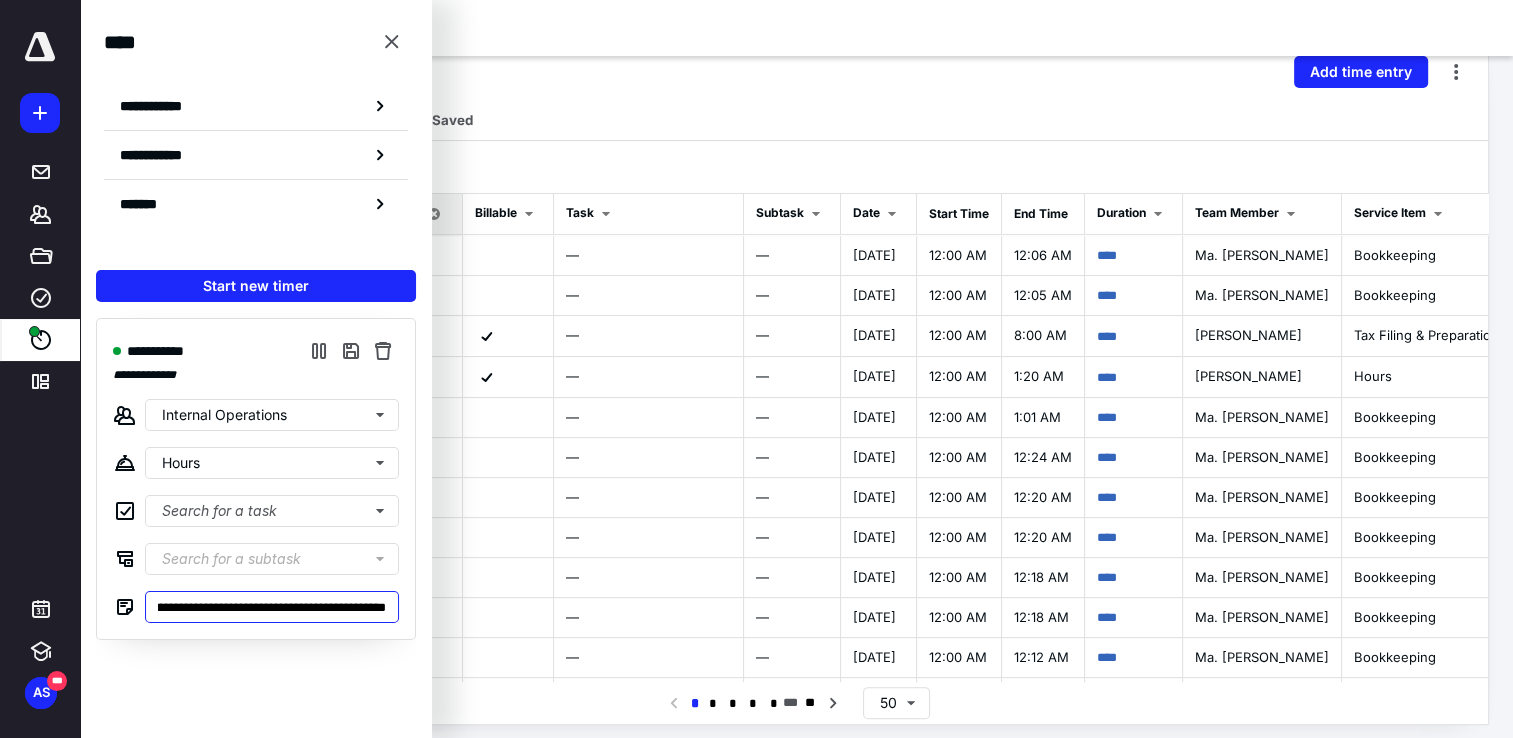 type on "**********" 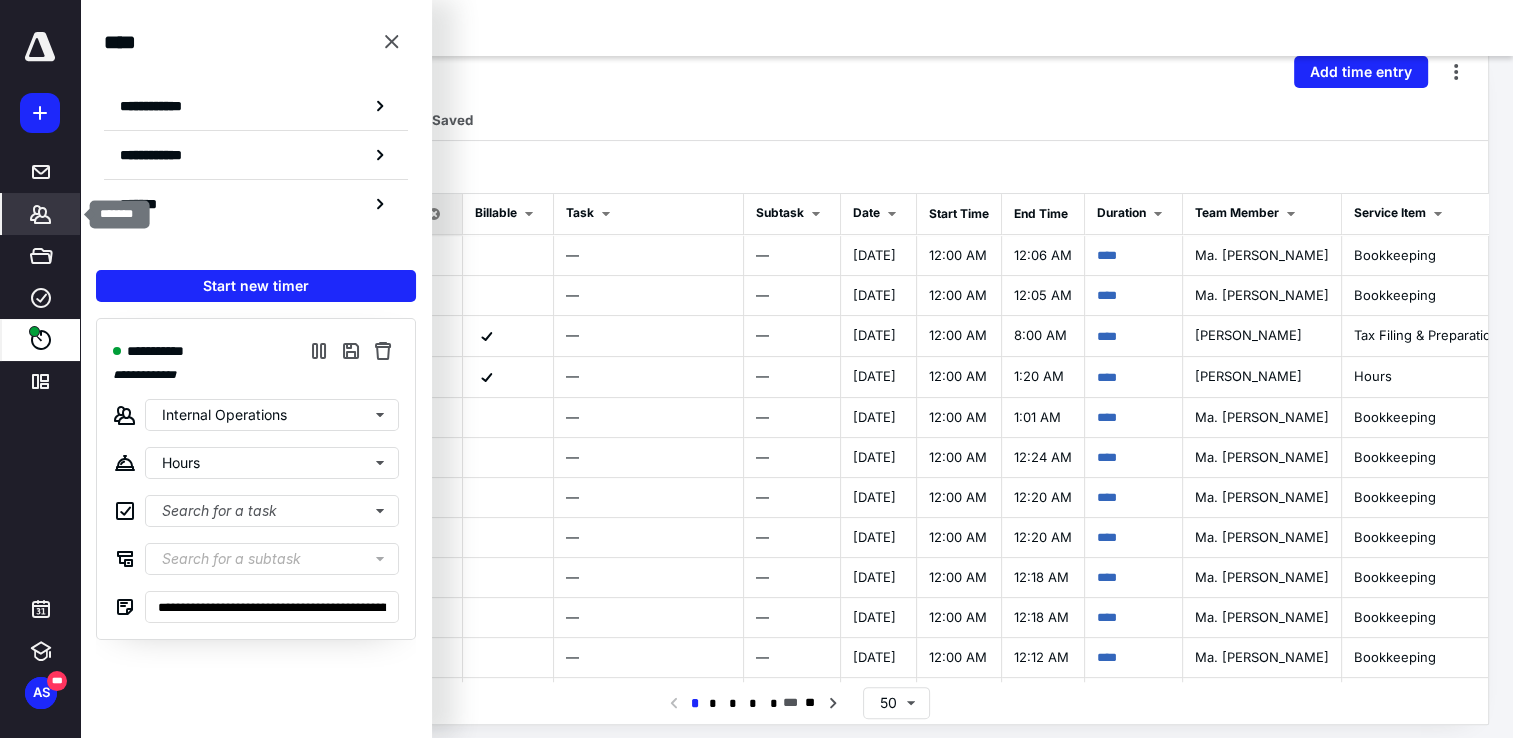 click 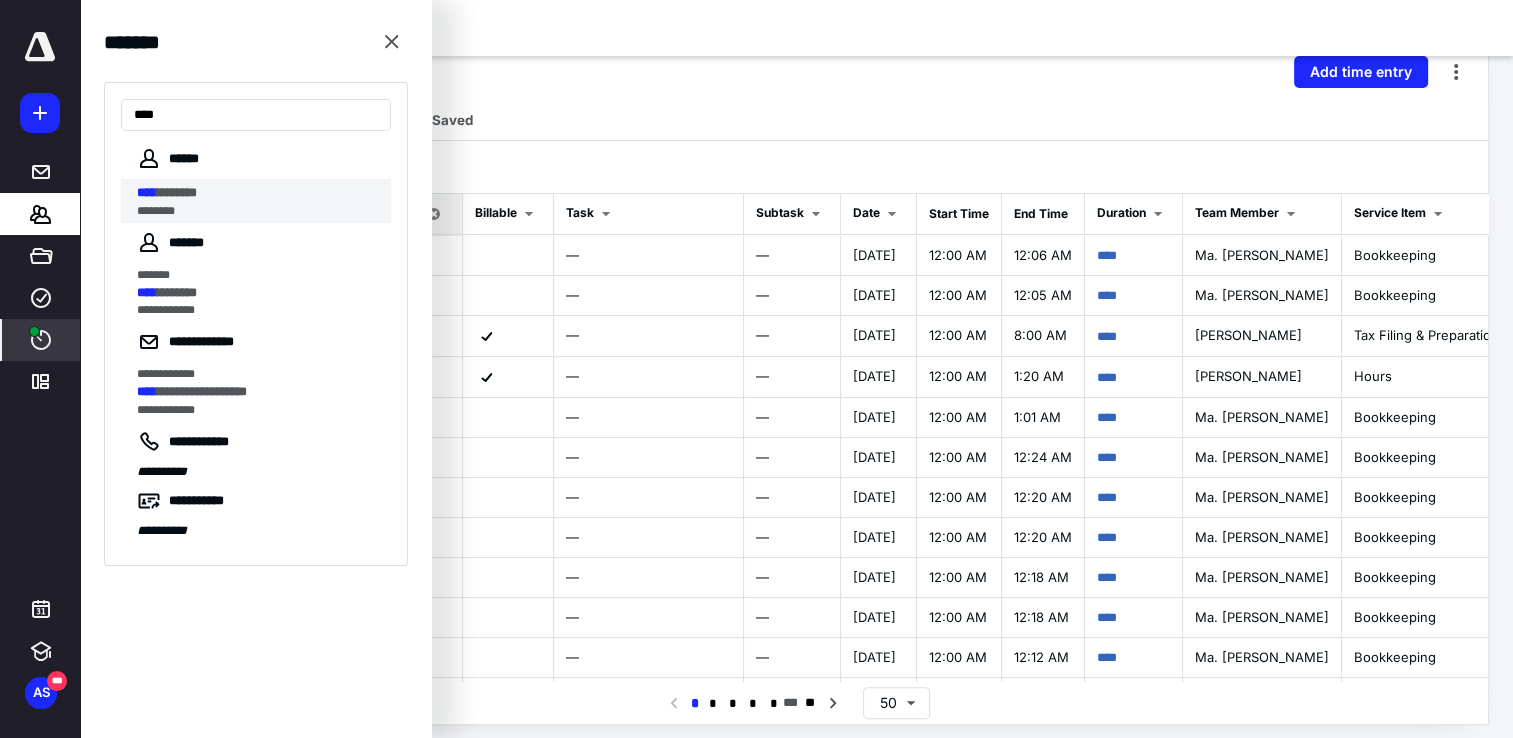 type on "****" 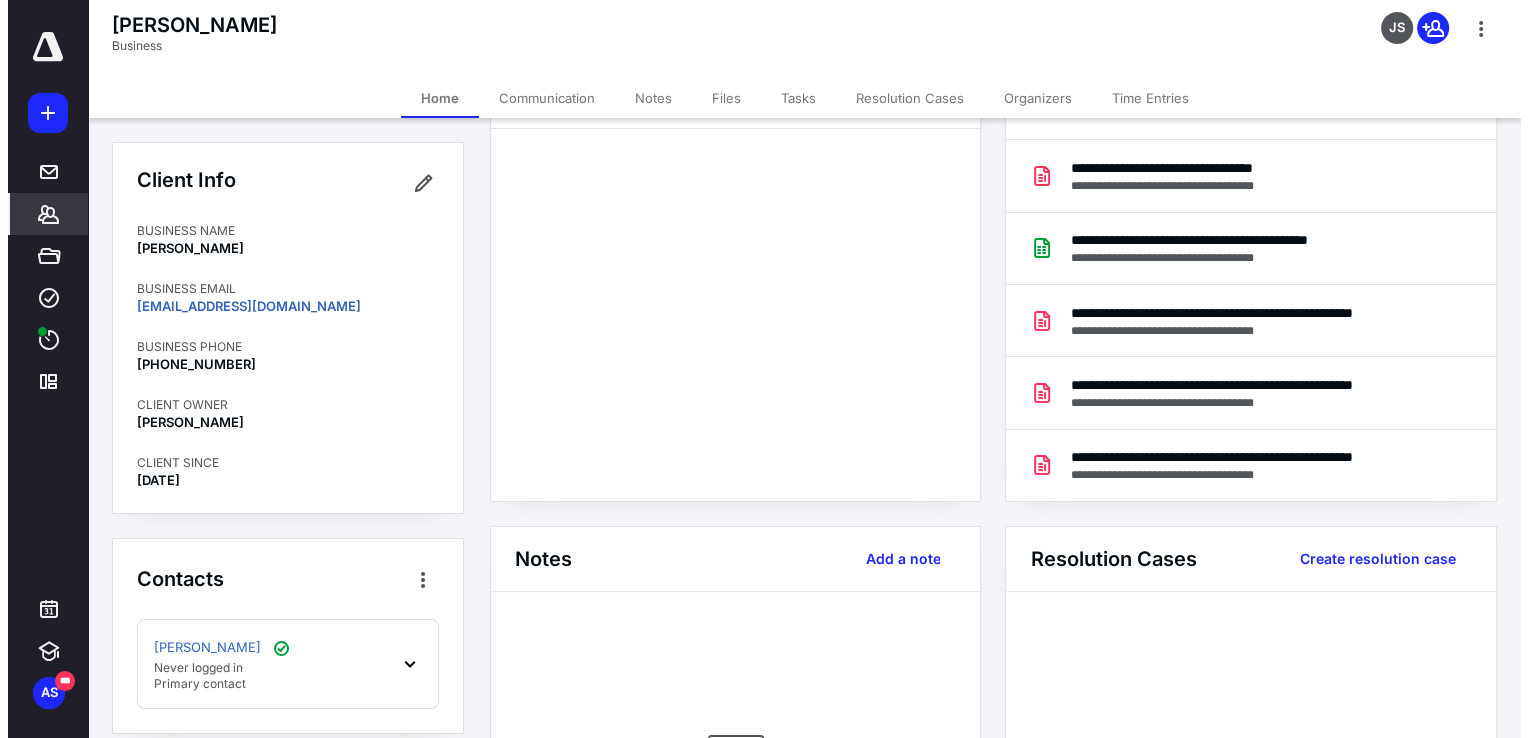scroll, scrollTop: 0, scrollLeft: 0, axis: both 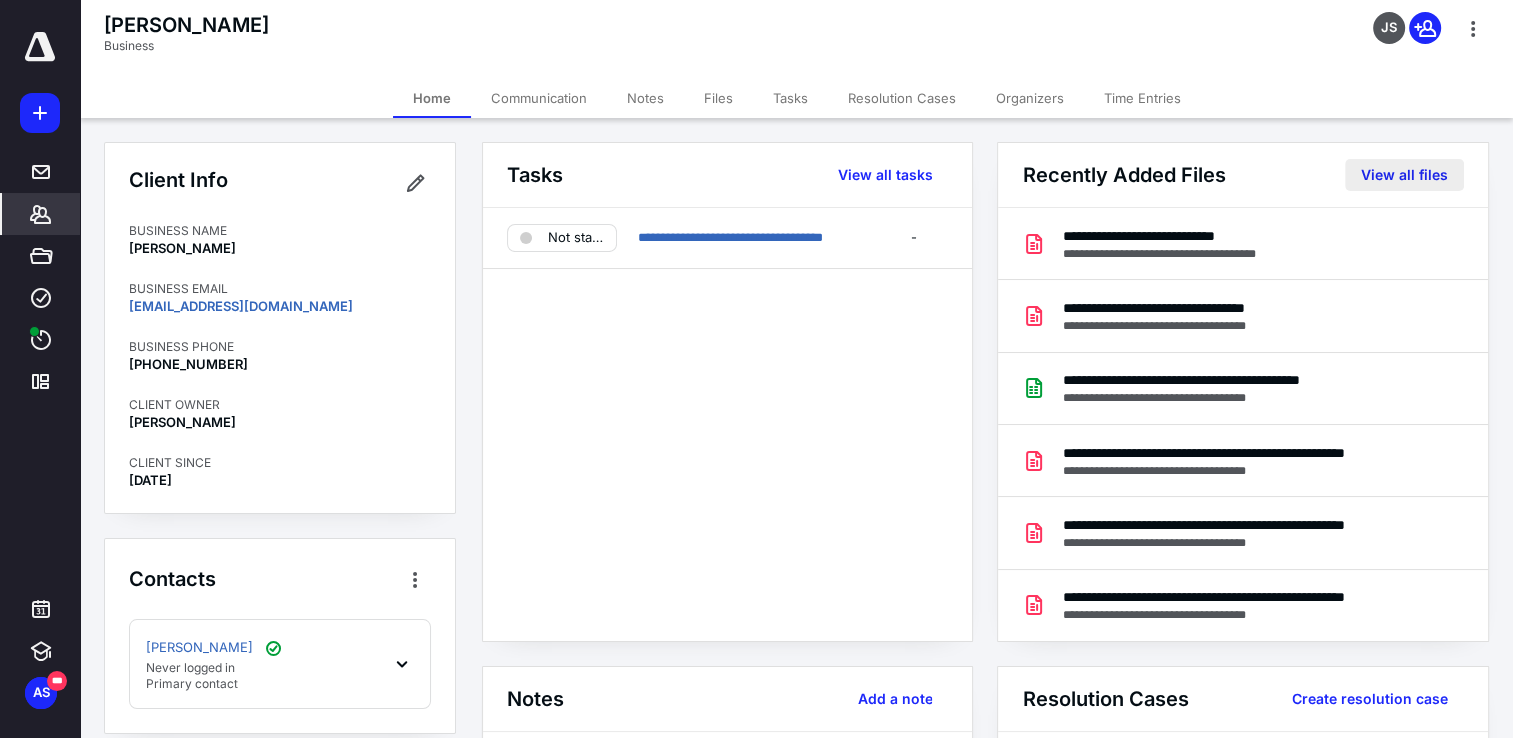 click on "View all files" at bounding box center [1404, 175] 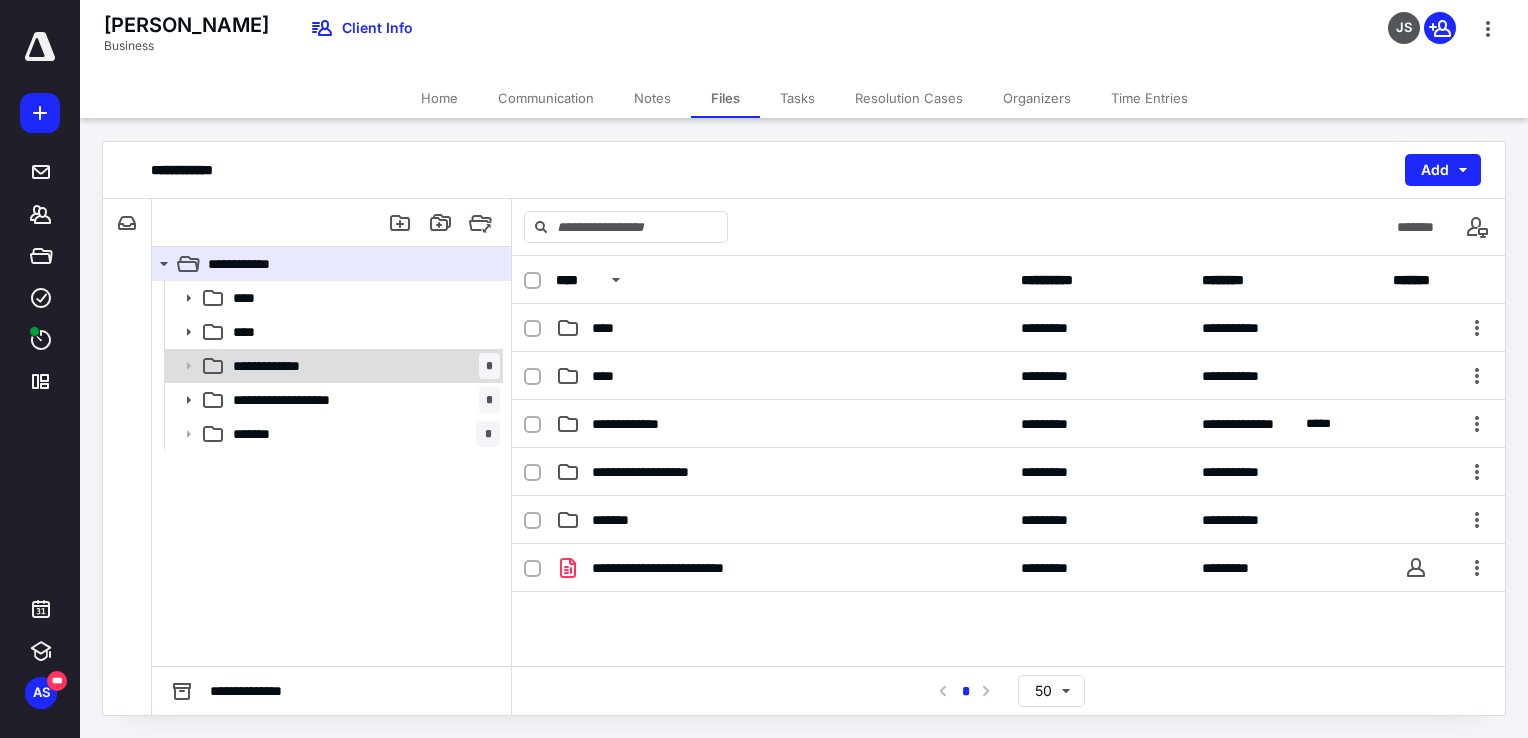 click on "**********" at bounding box center [362, 366] 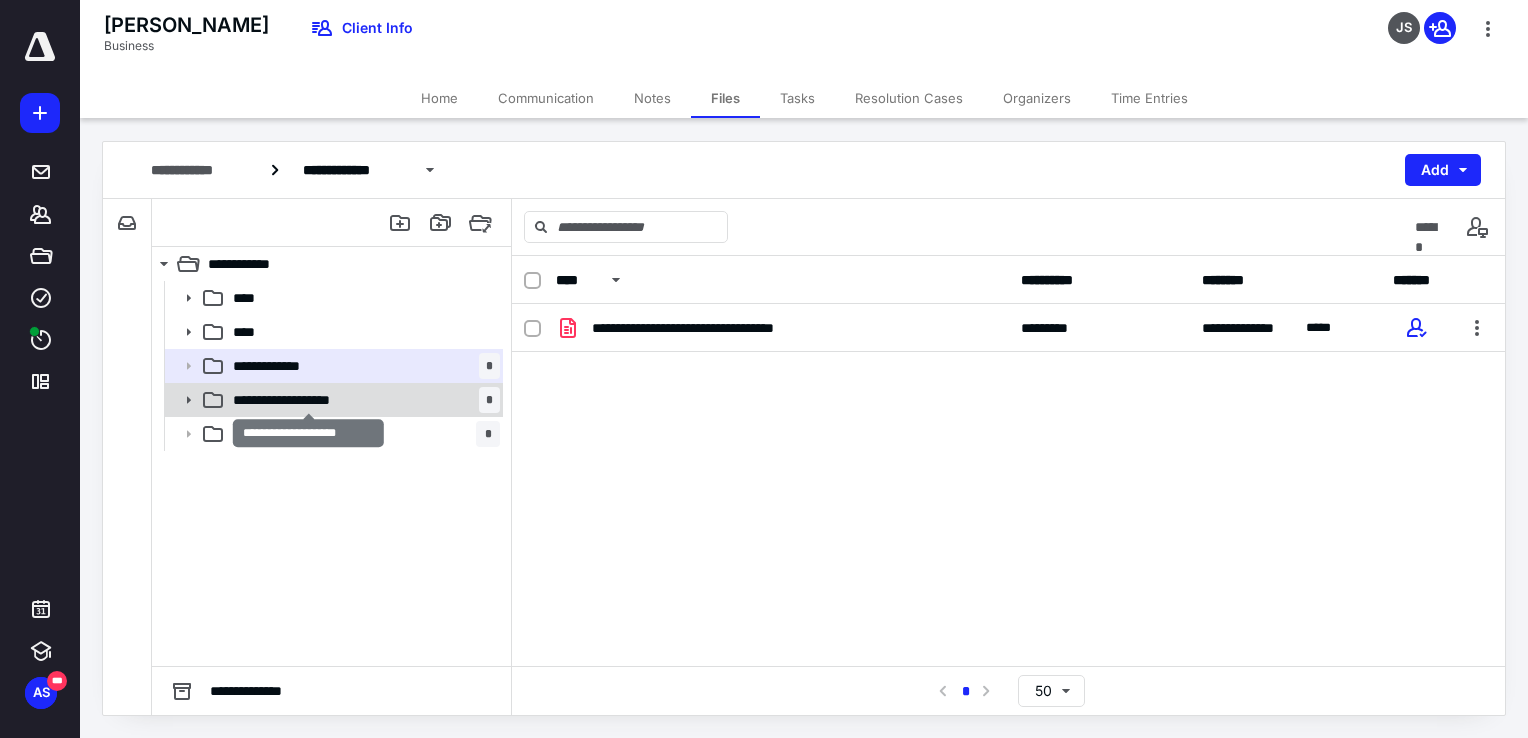 click on "**********" at bounding box center (308, 400) 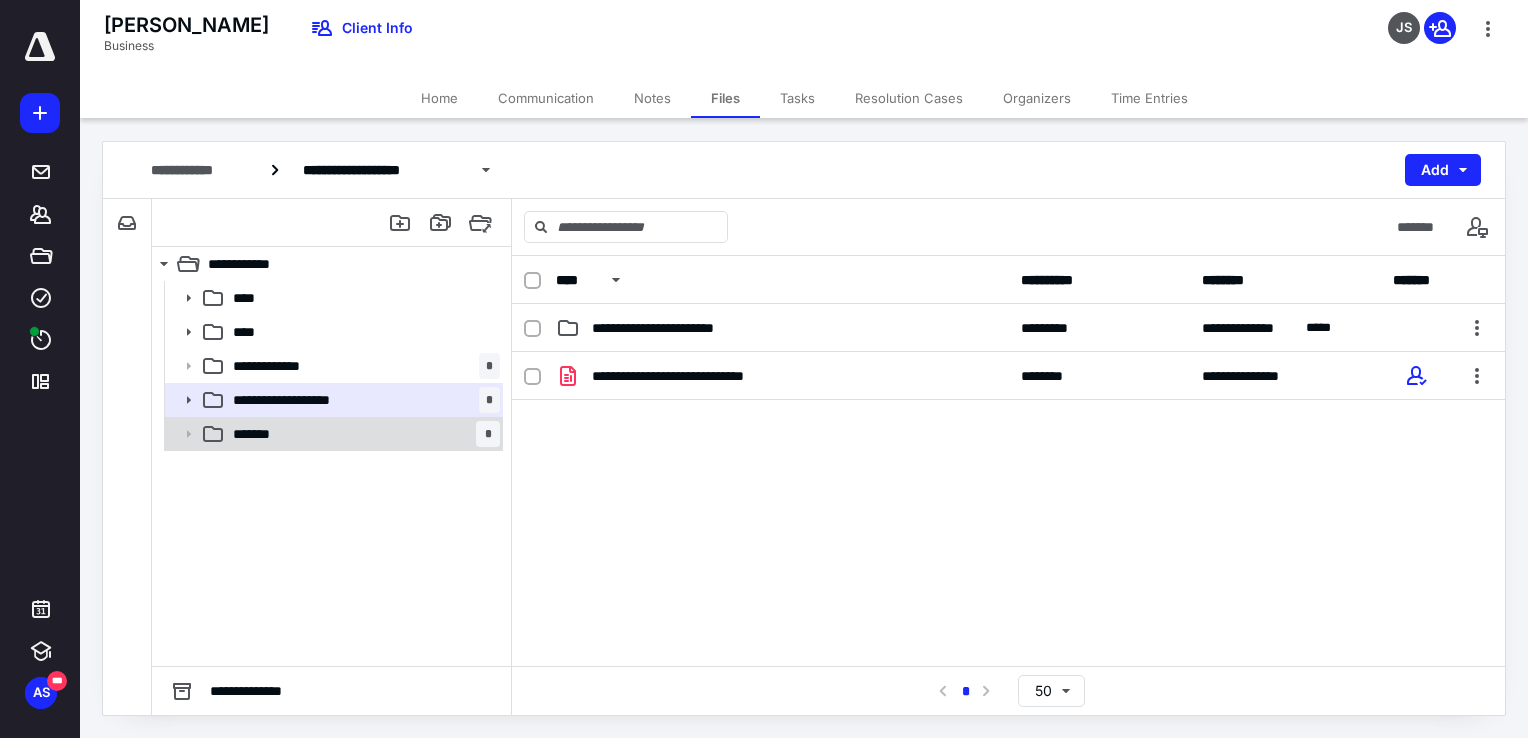 click on "******* *" at bounding box center [362, 434] 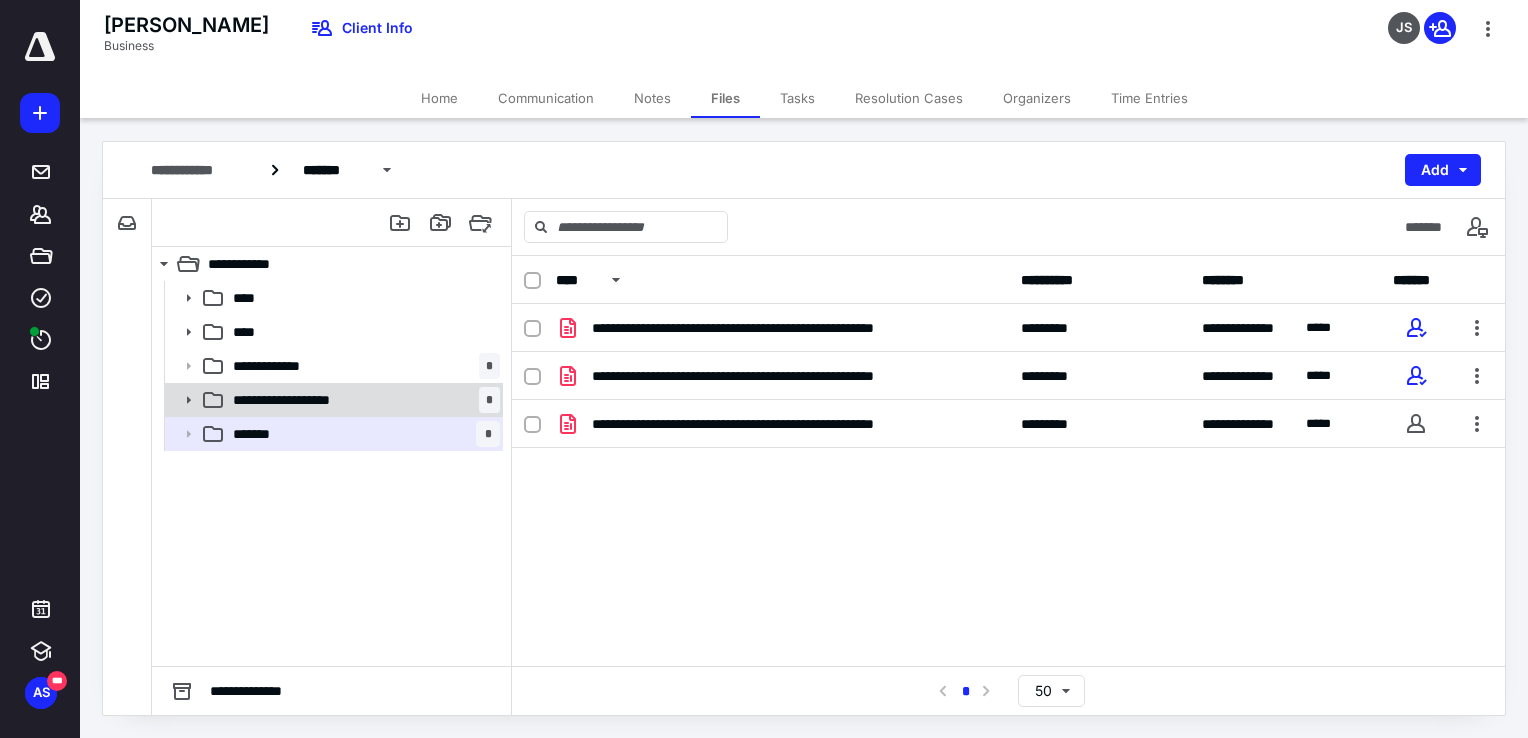click on "**********" at bounding box center (362, 400) 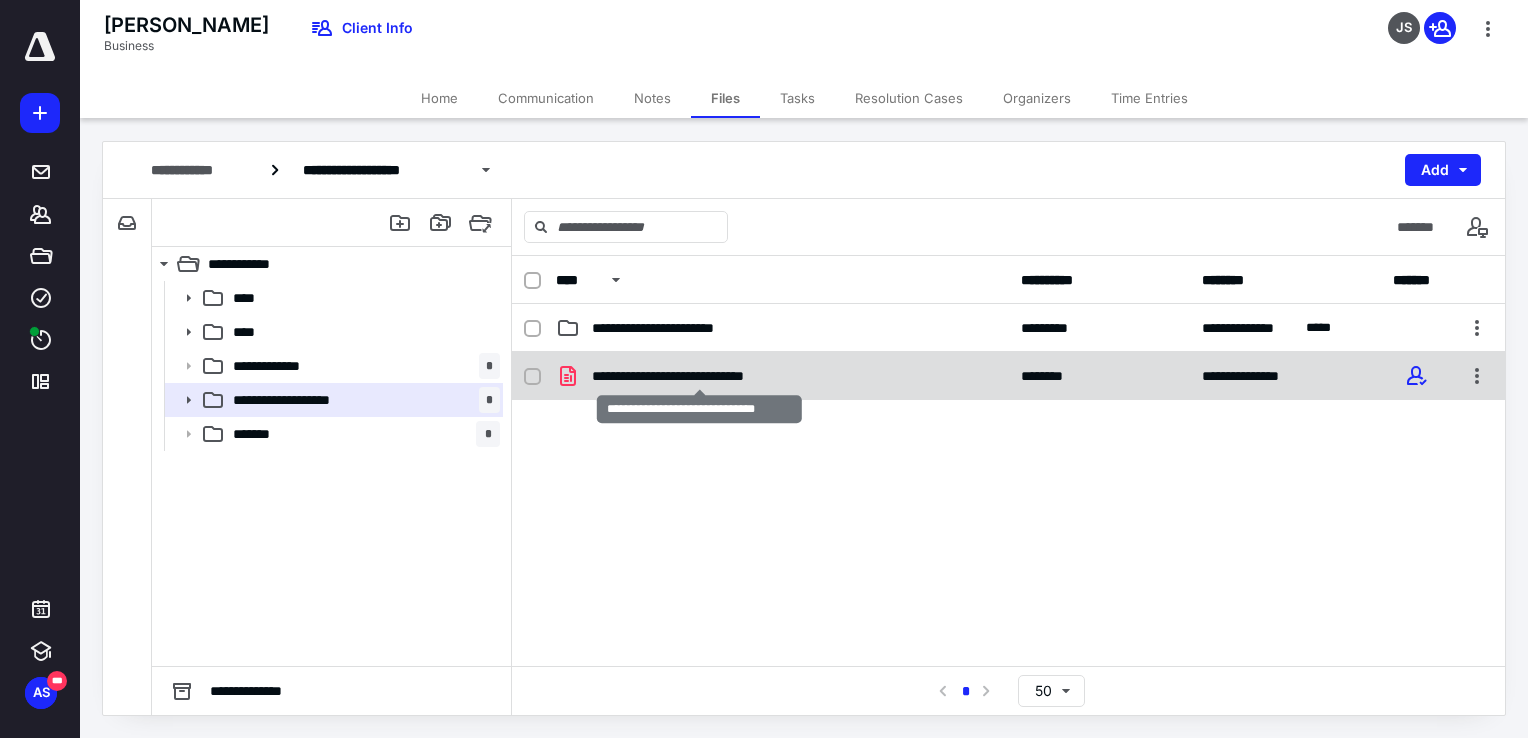 click on "**********" at bounding box center [699, 376] 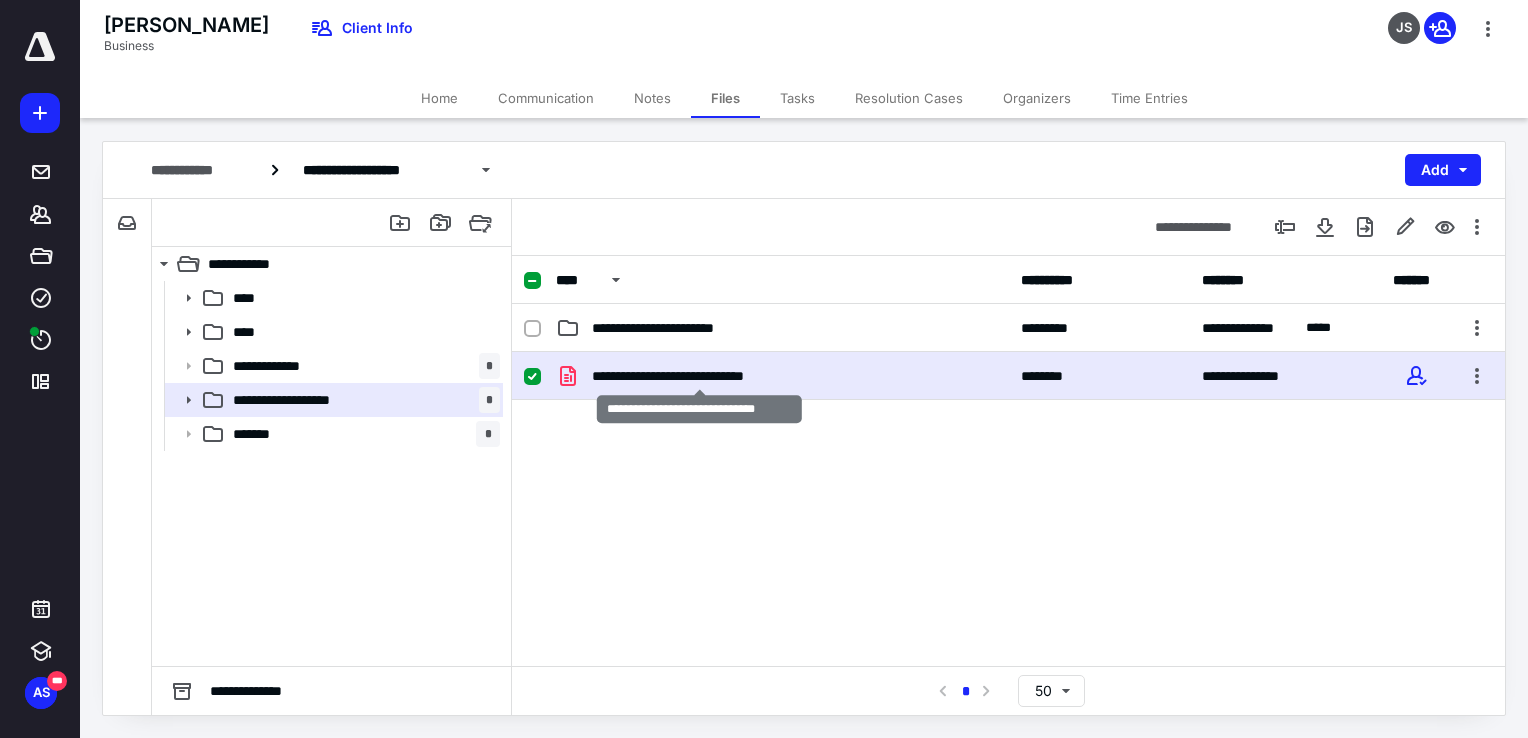 click on "**********" at bounding box center [699, 376] 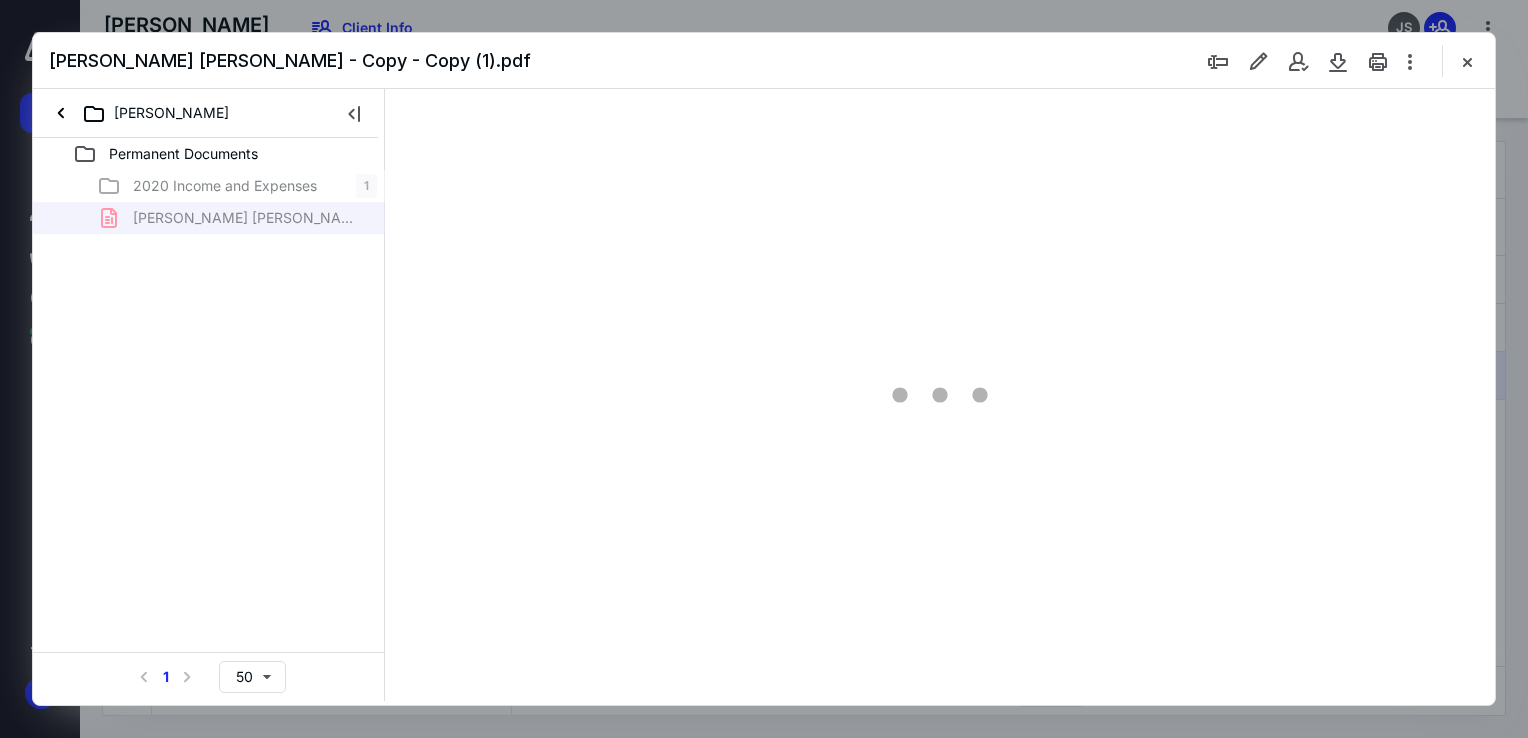 scroll, scrollTop: 0, scrollLeft: 0, axis: both 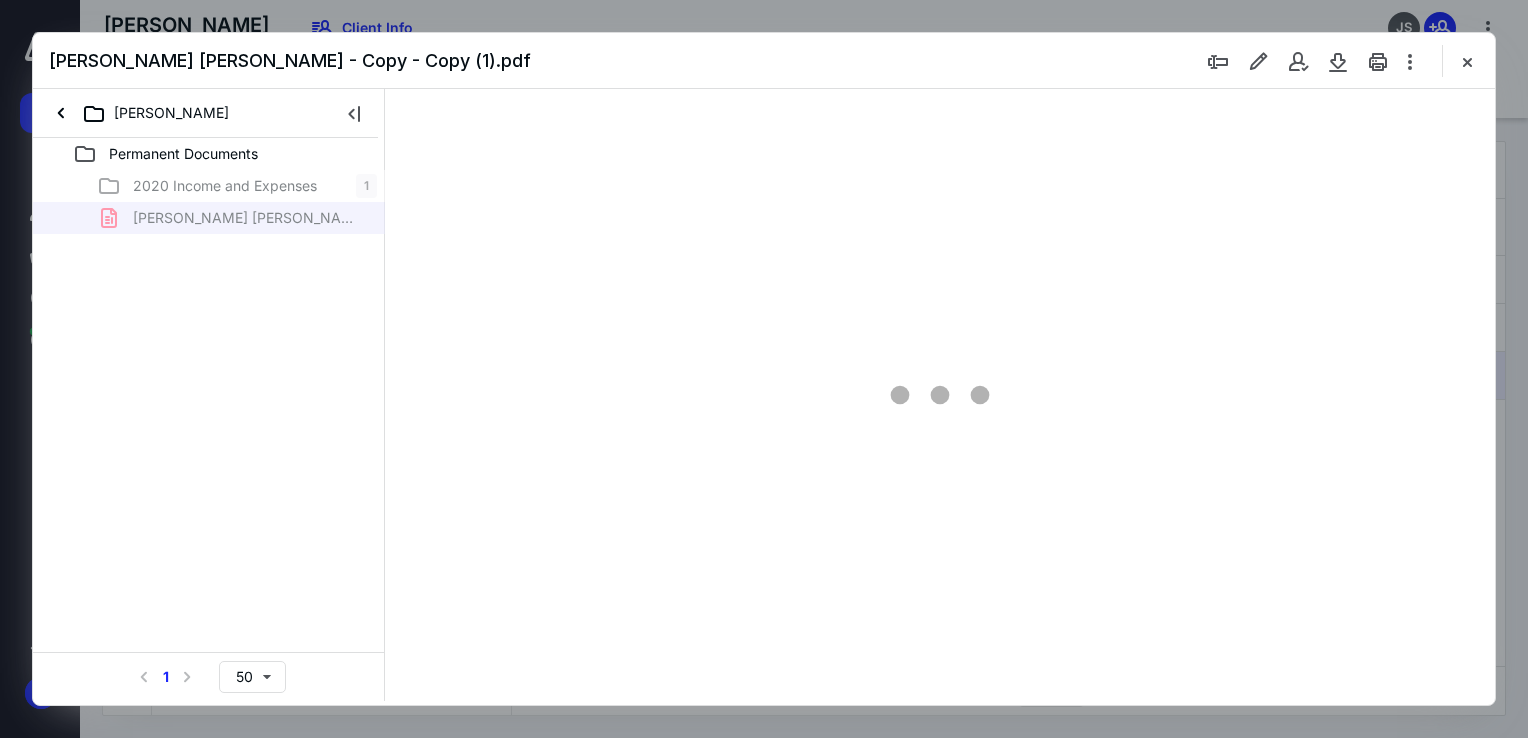 type on "68" 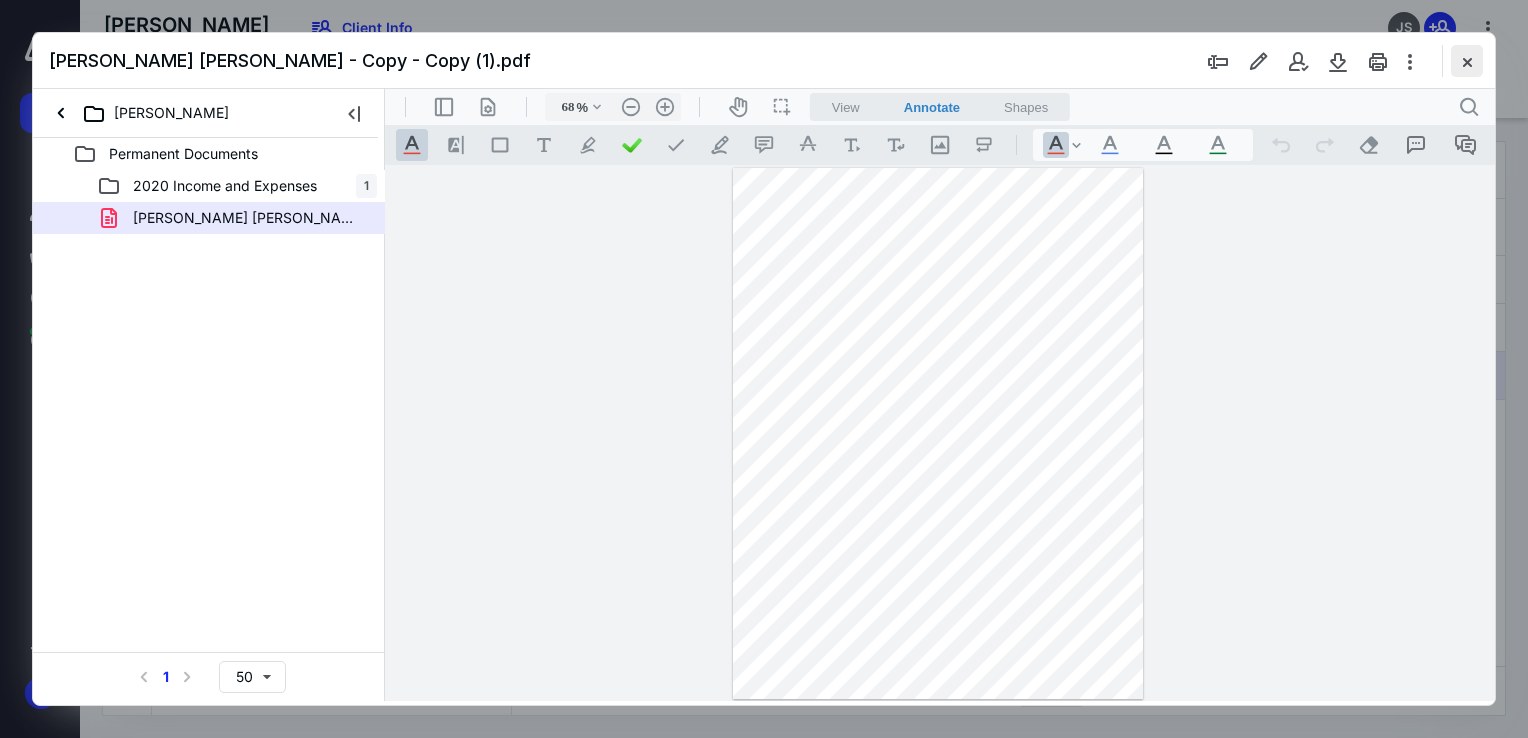 click at bounding box center (1467, 61) 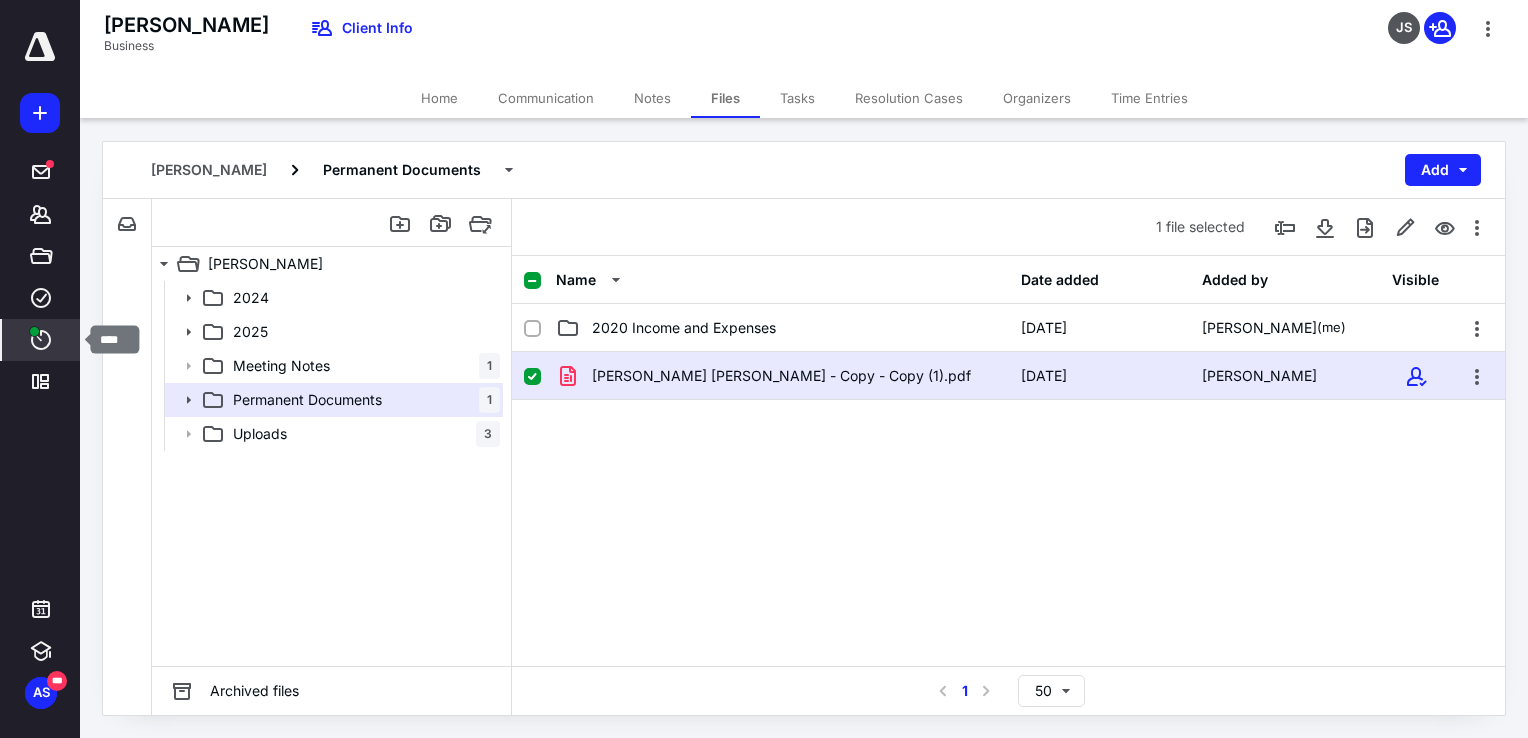 click on "****" at bounding box center (41, 340) 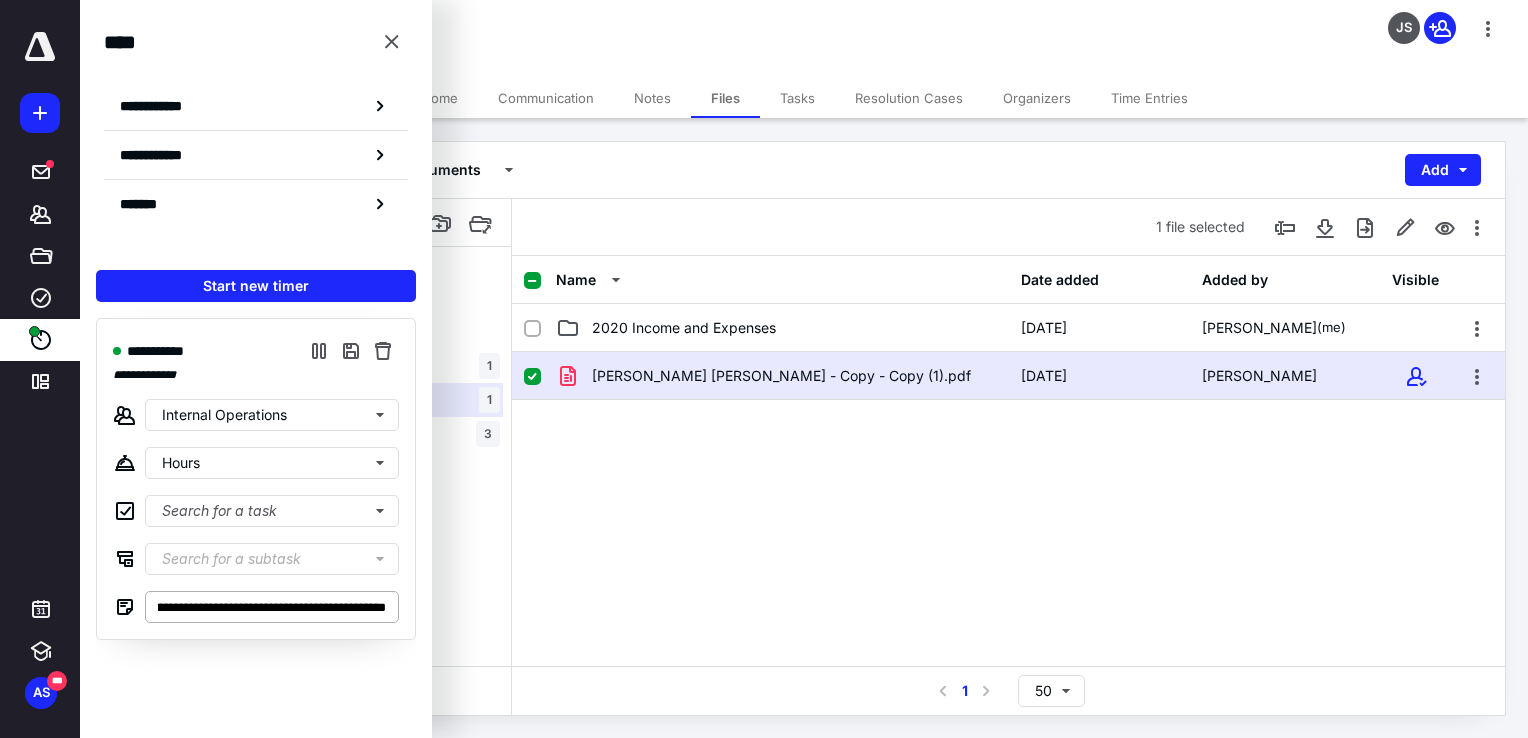scroll, scrollTop: 0, scrollLeft: 168, axis: horizontal 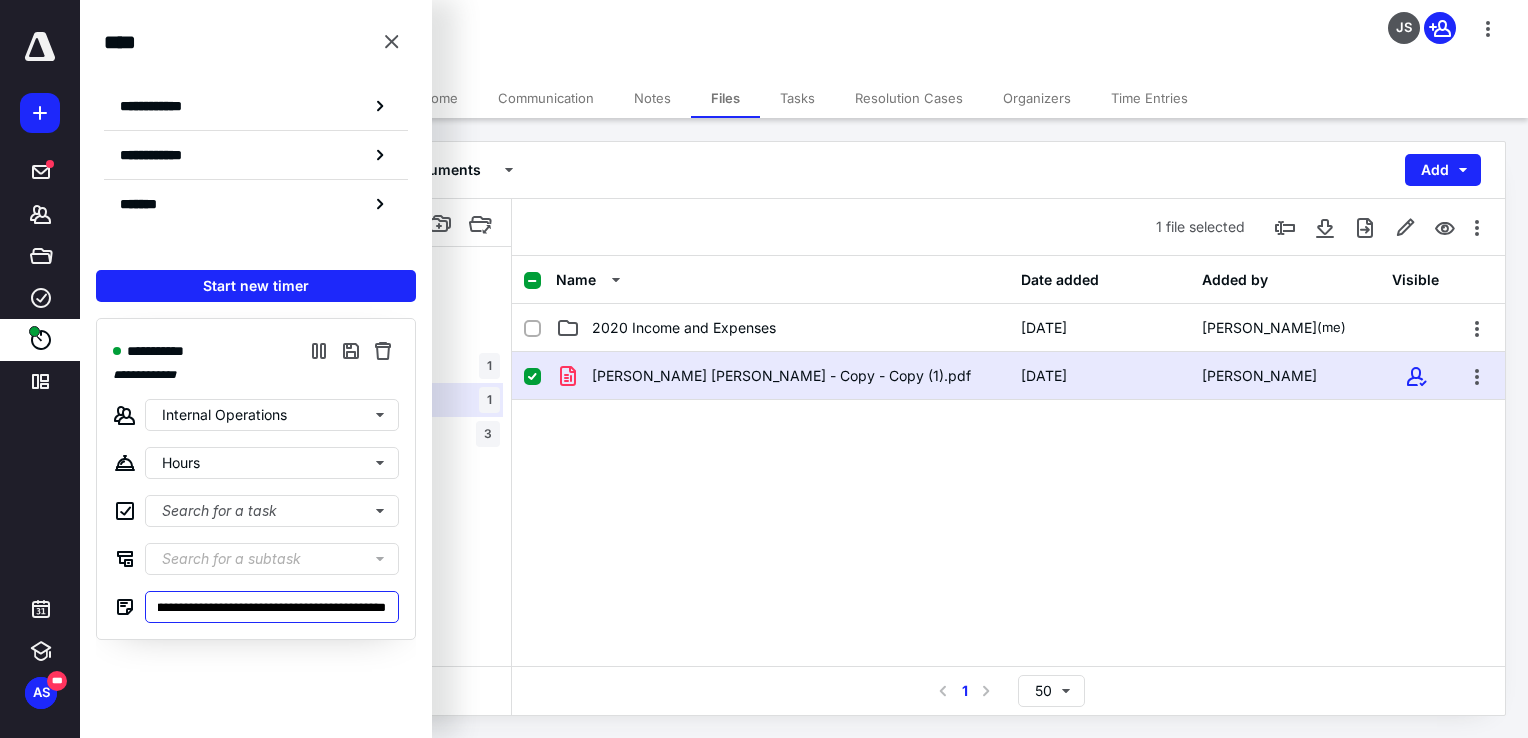 click on "**********" at bounding box center (272, 607) 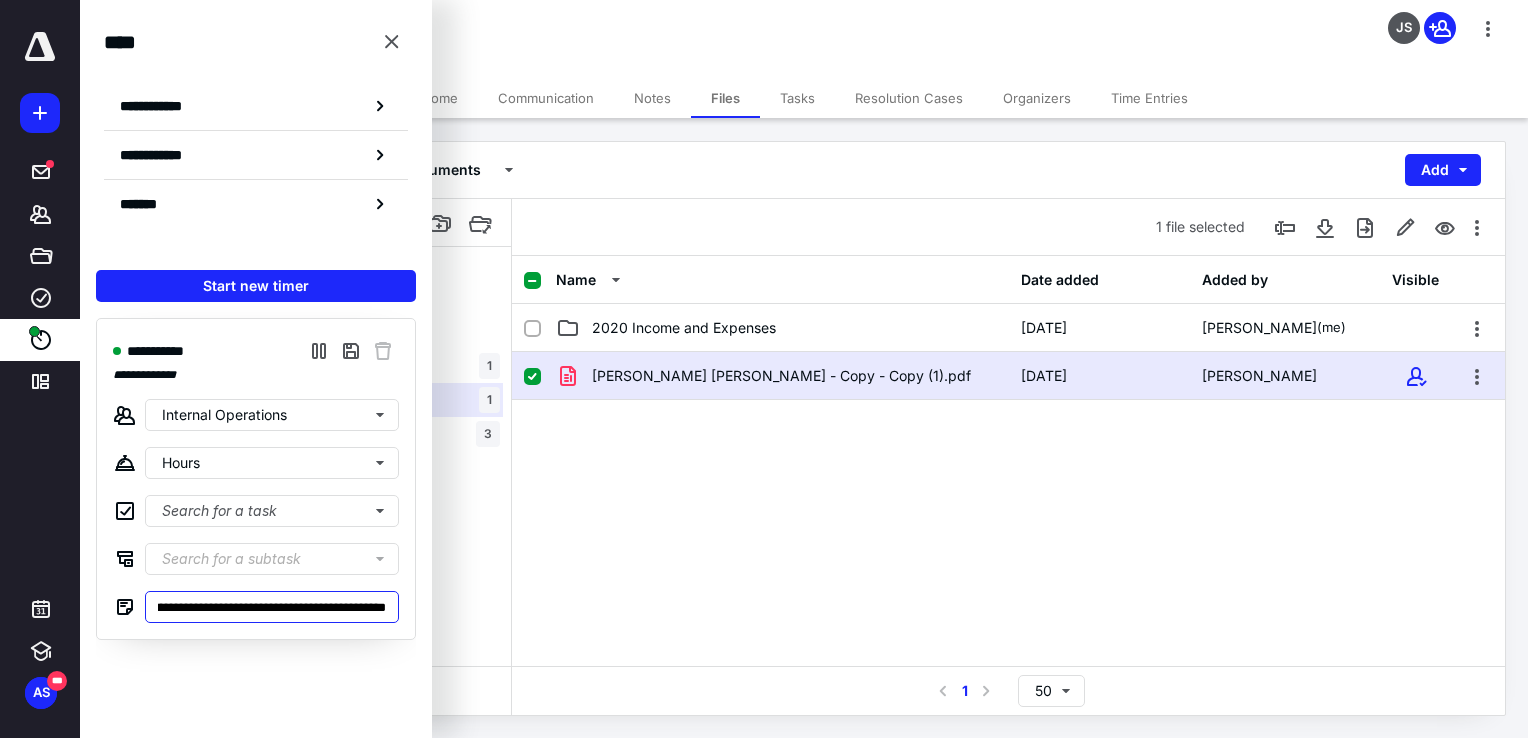 scroll, scrollTop: 0, scrollLeft: 599, axis: horizontal 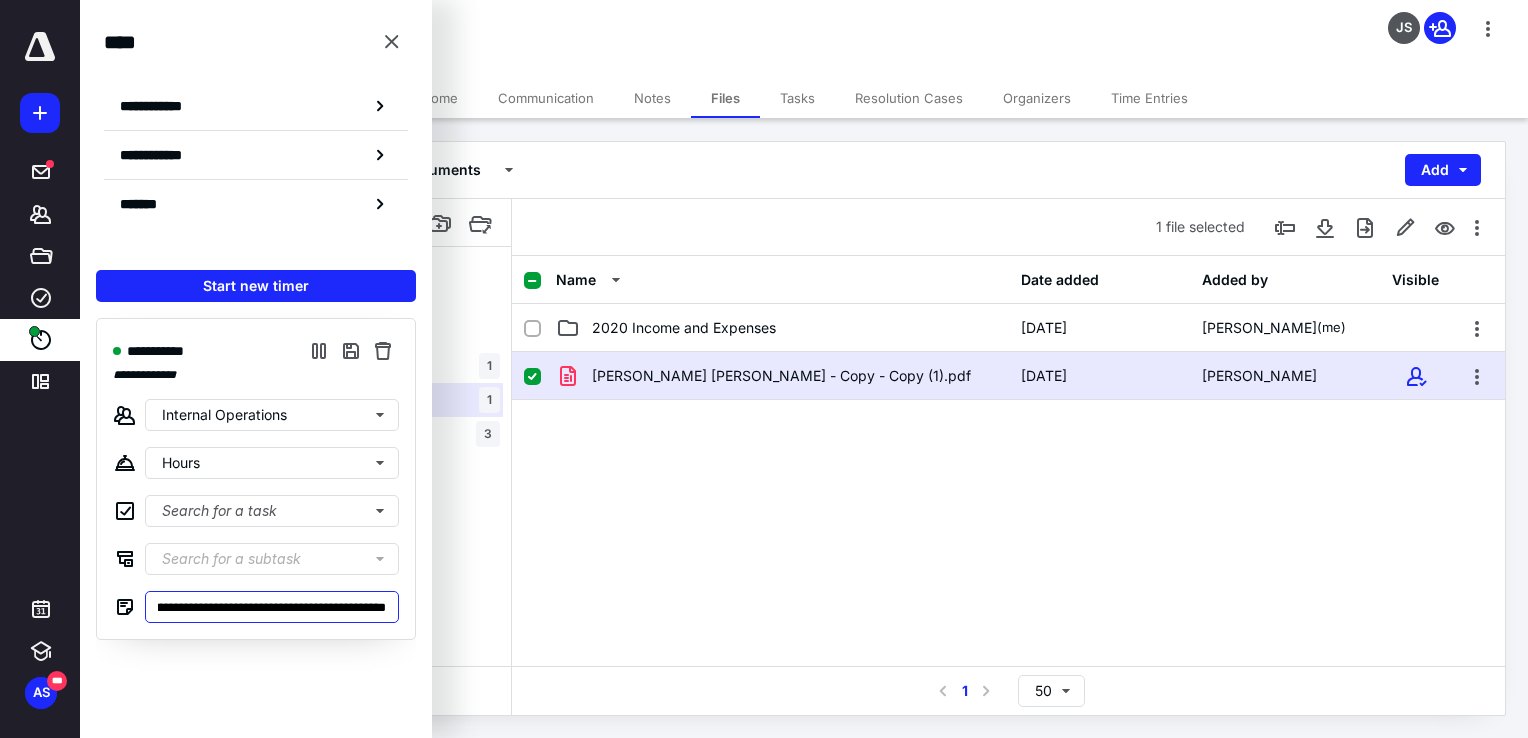 type on "**********" 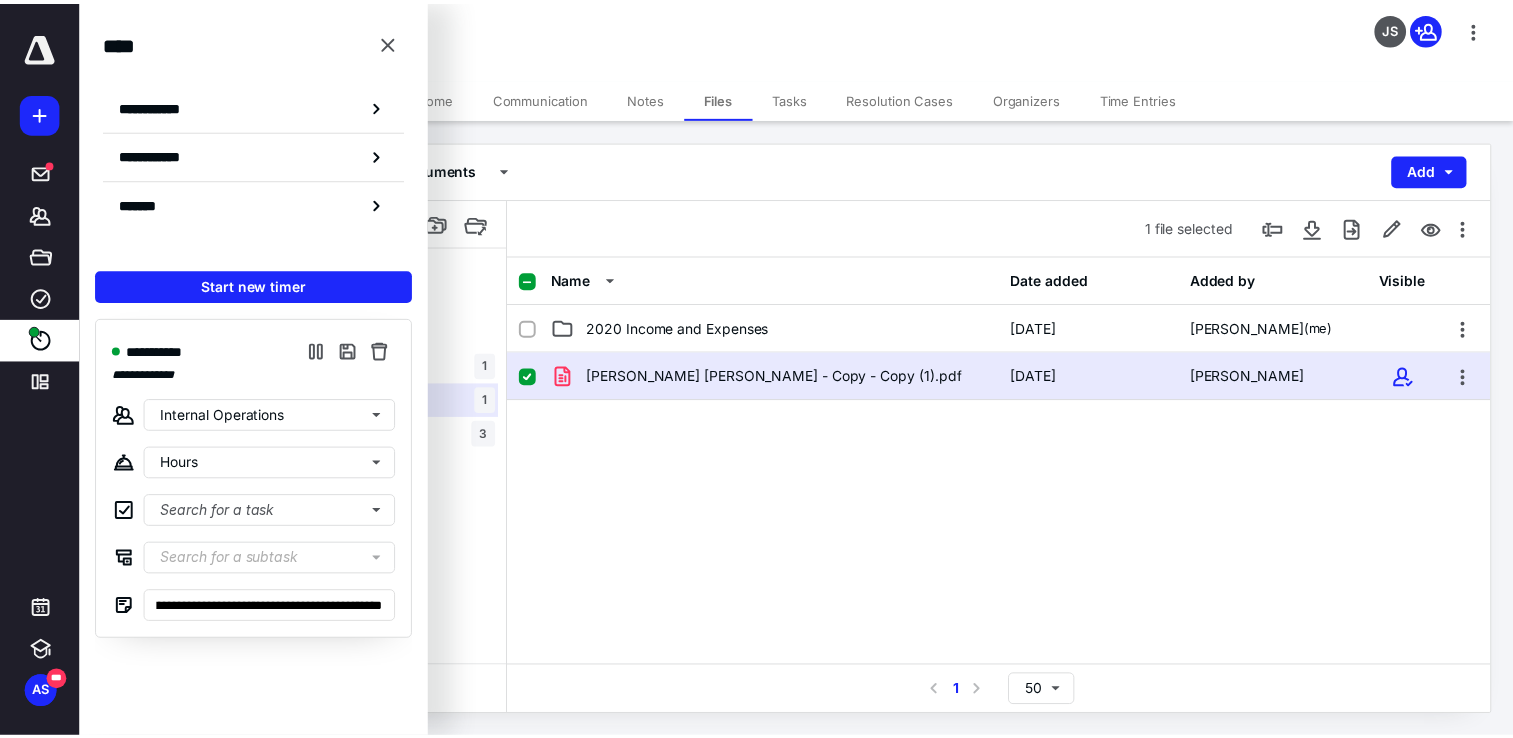 scroll, scrollTop: 0, scrollLeft: 0, axis: both 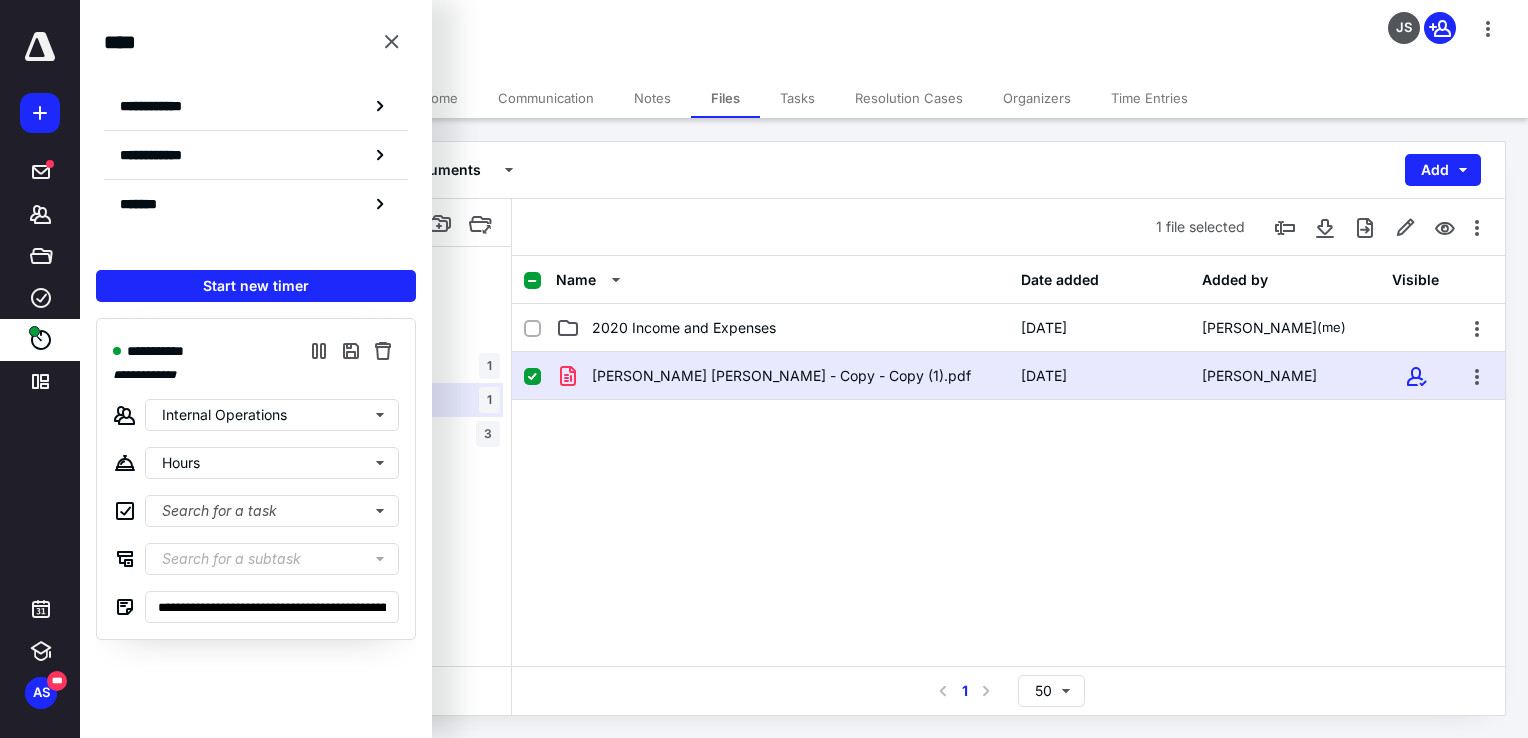 click on "[PERSON_NAME] Permanent Documents   Add" at bounding box center [804, 170] 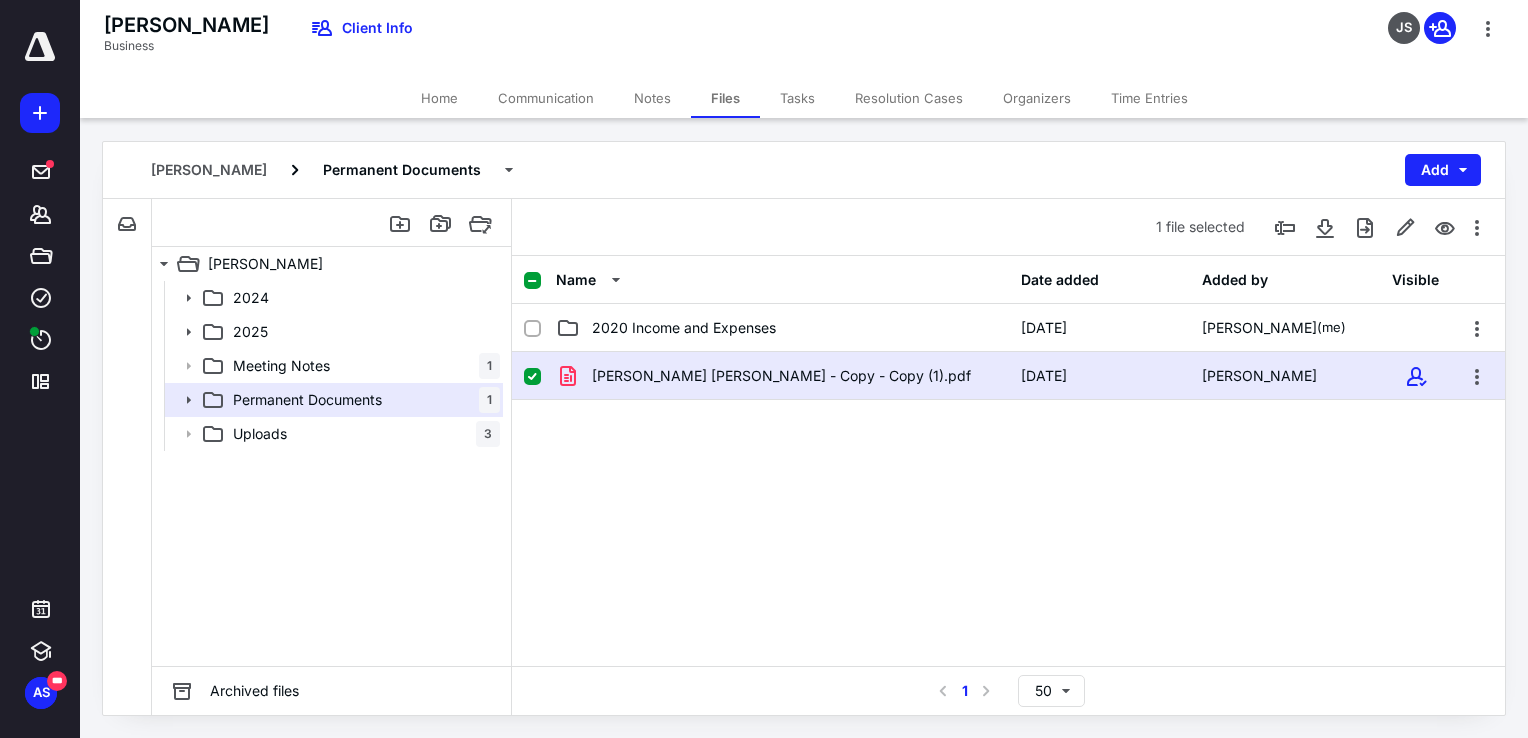 click 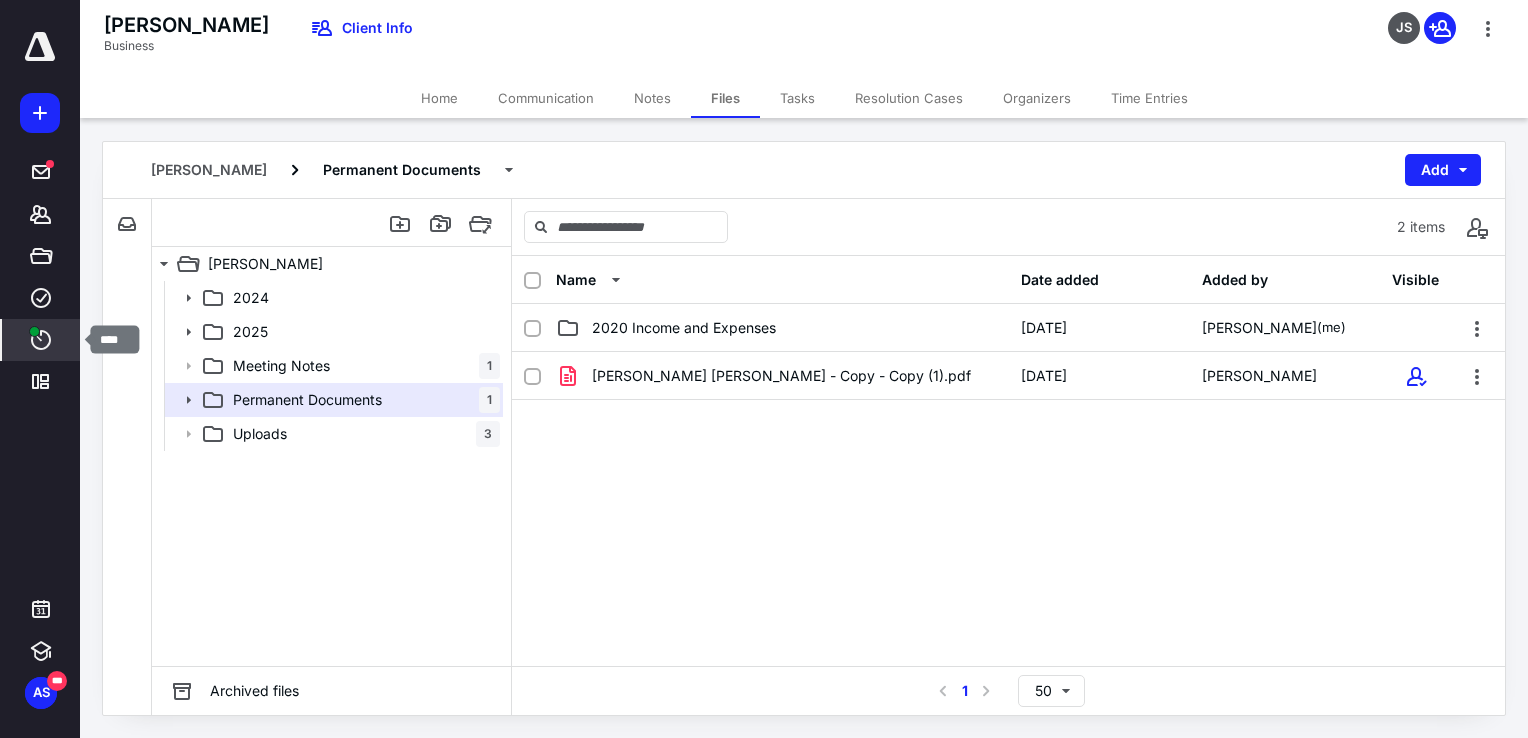 click on "****" at bounding box center [41, 340] 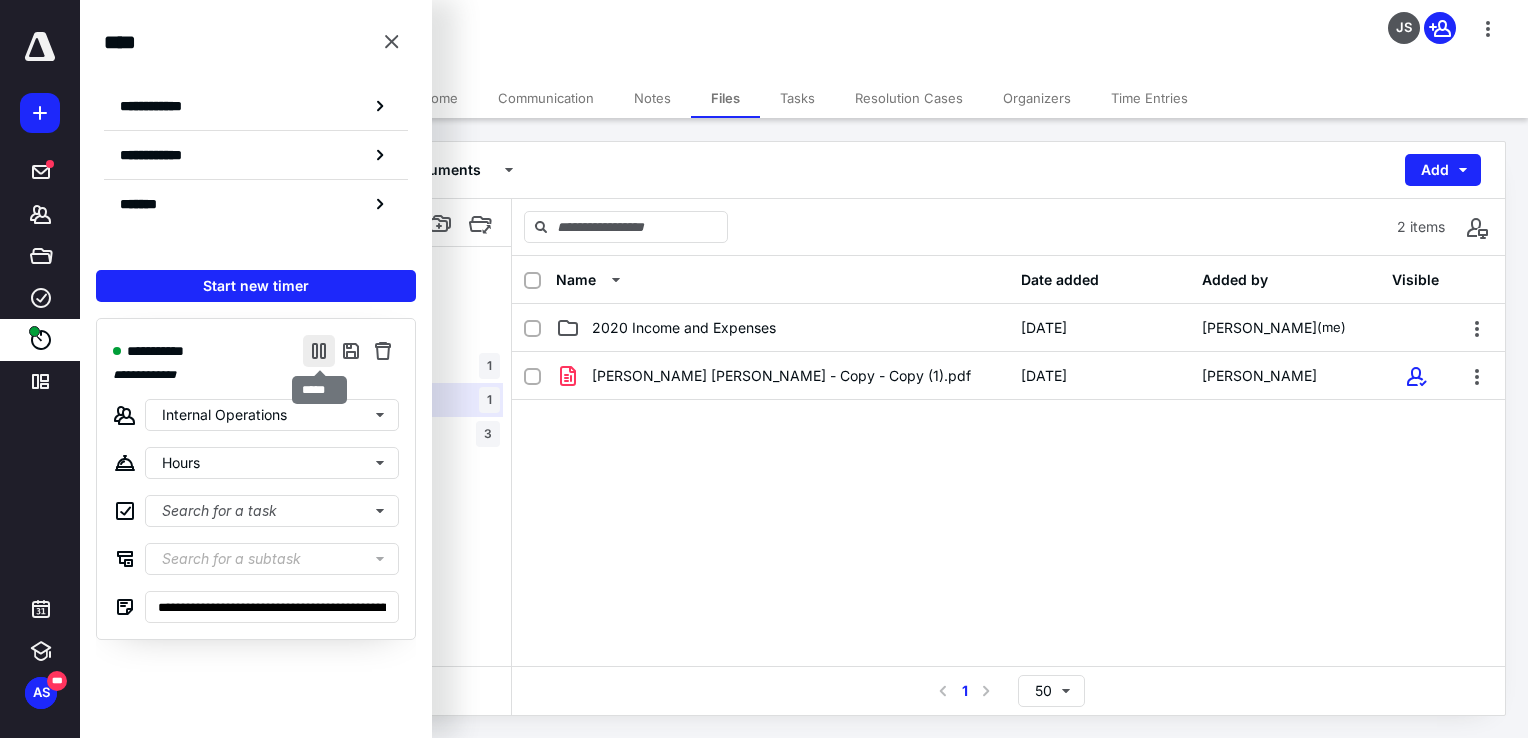 click at bounding box center [319, 351] 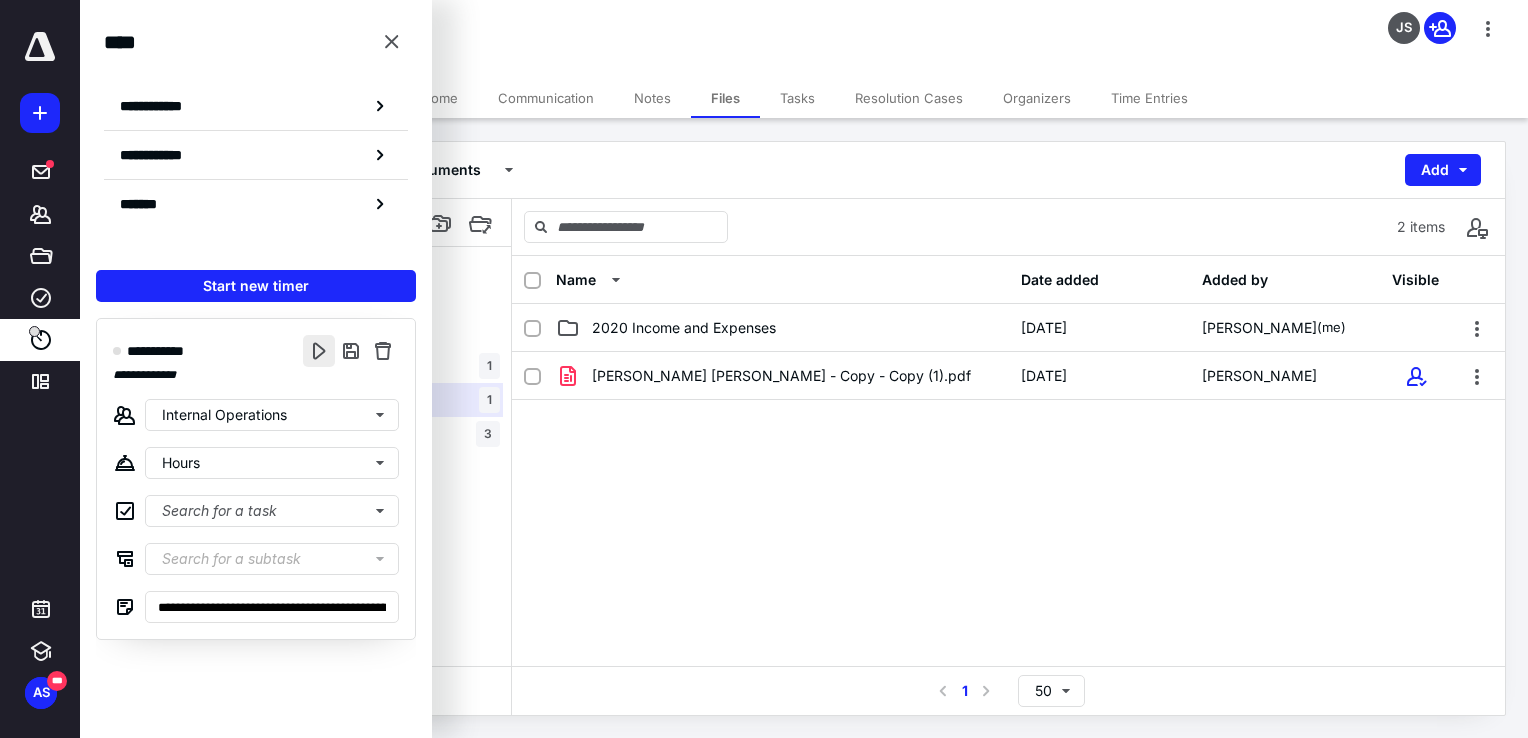 click at bounding box center (319, 351) 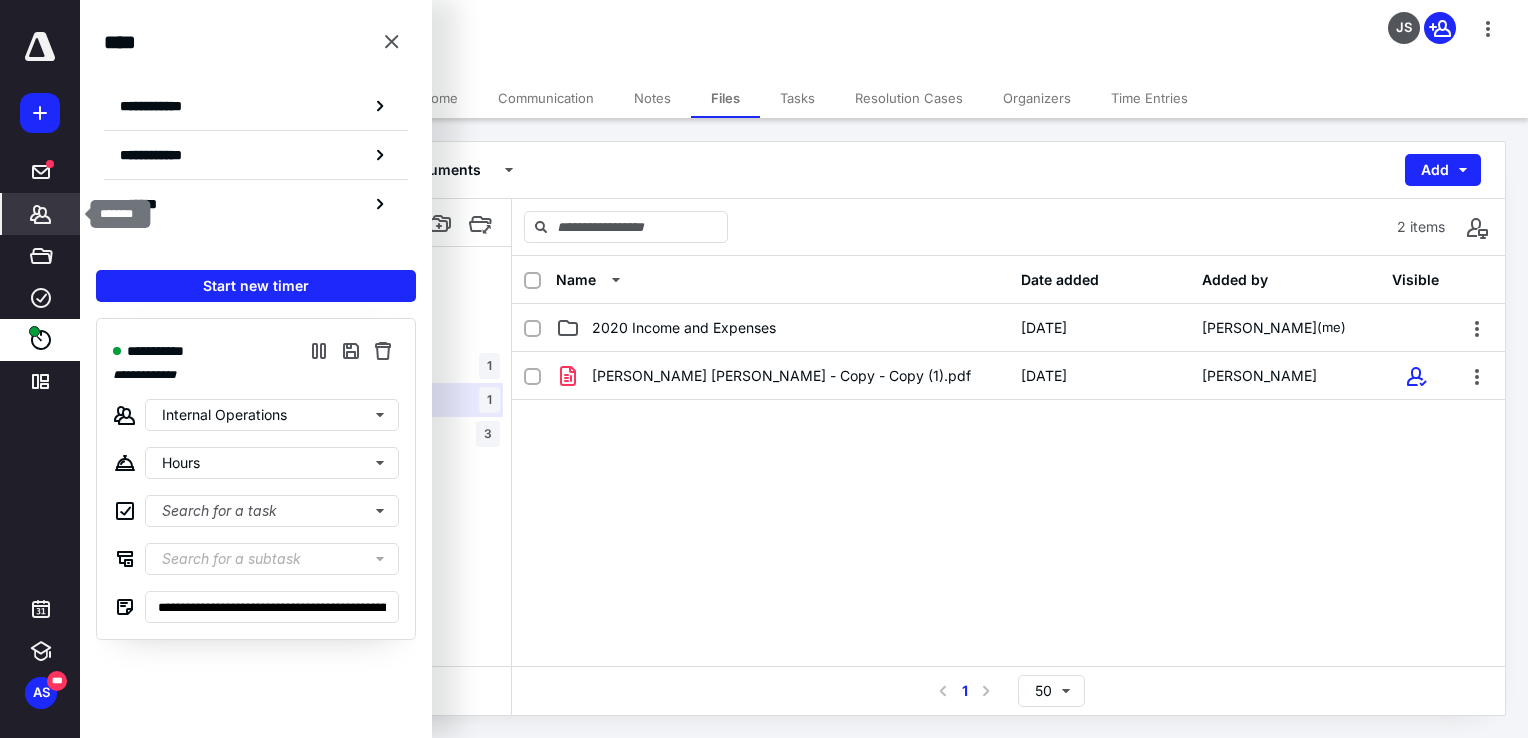 click 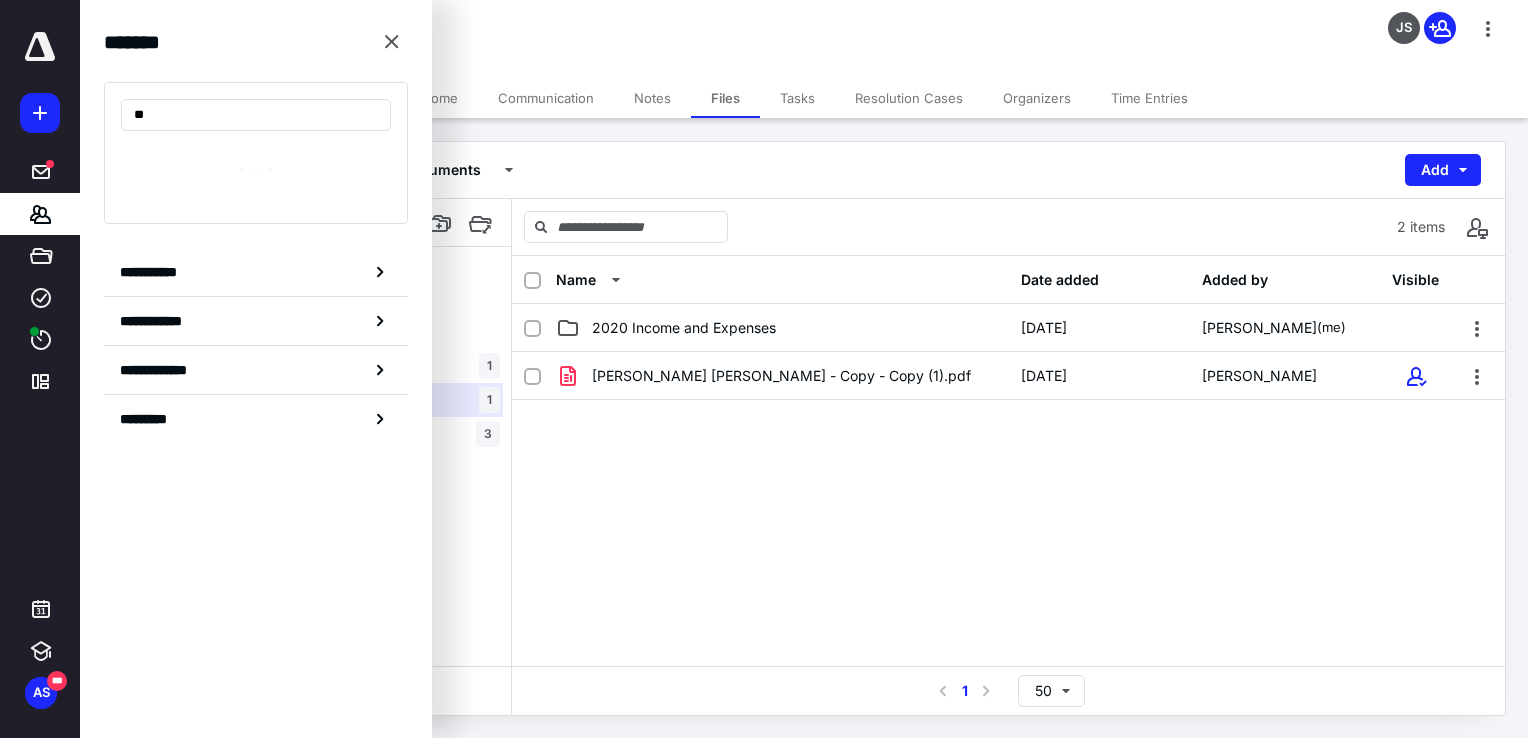 type on "*" 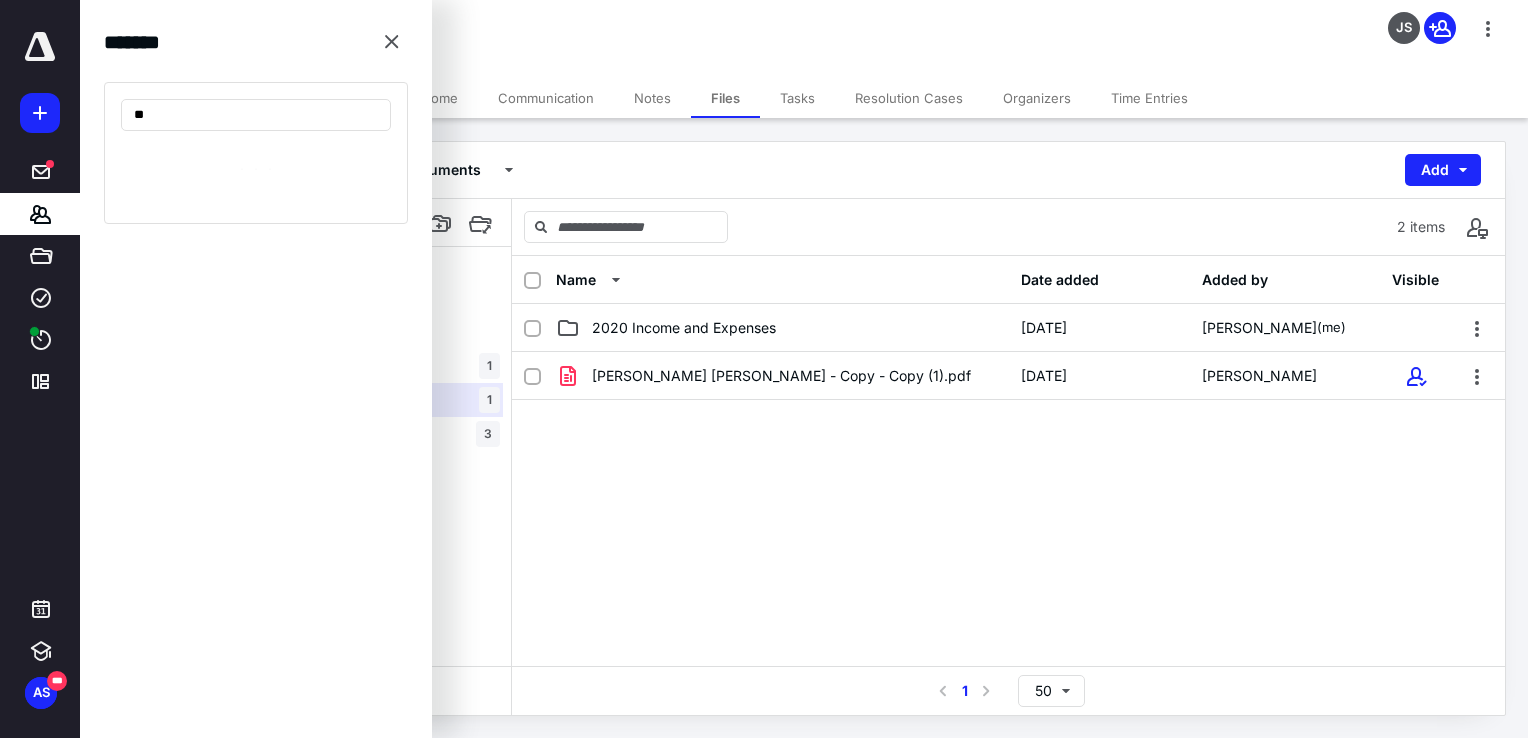 type on "*" 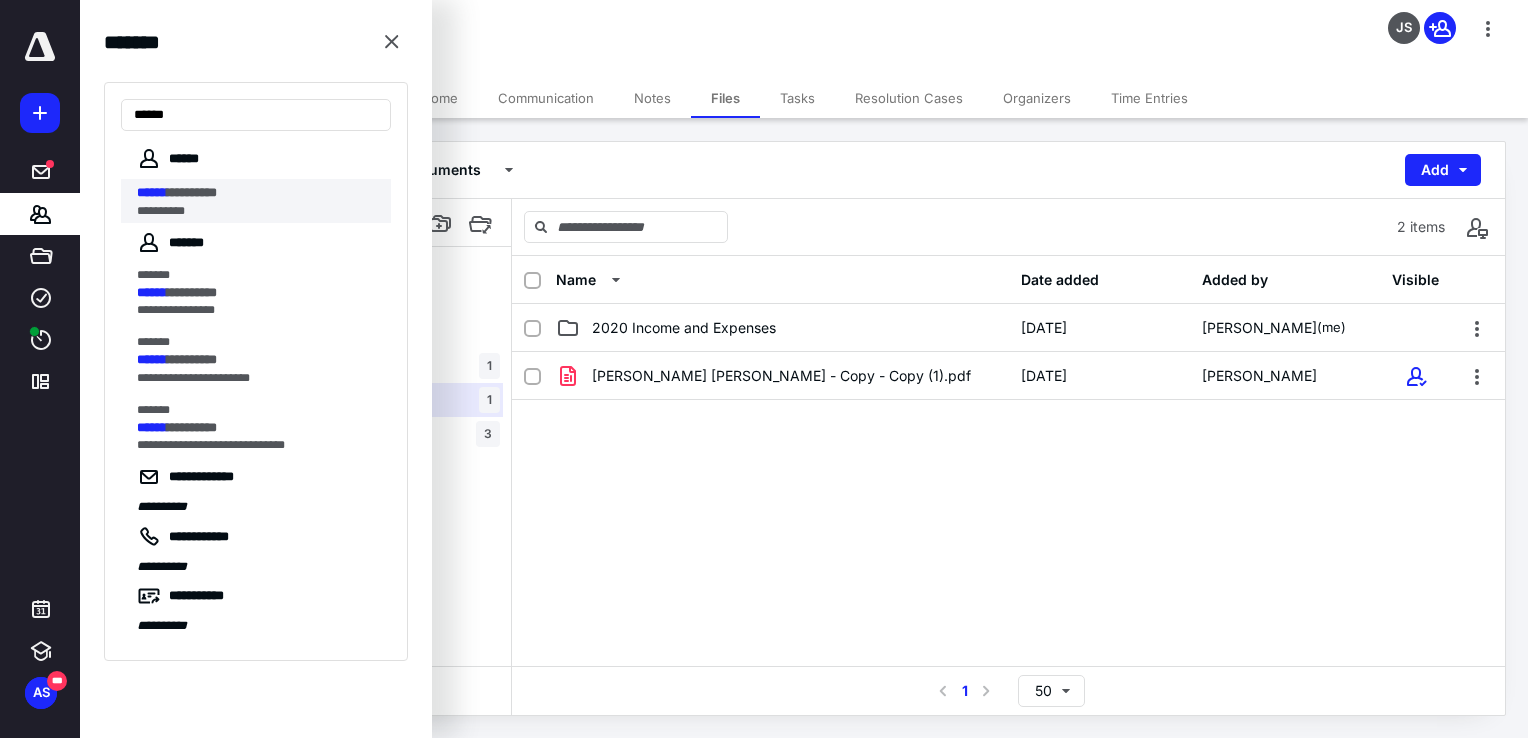 type on "******" 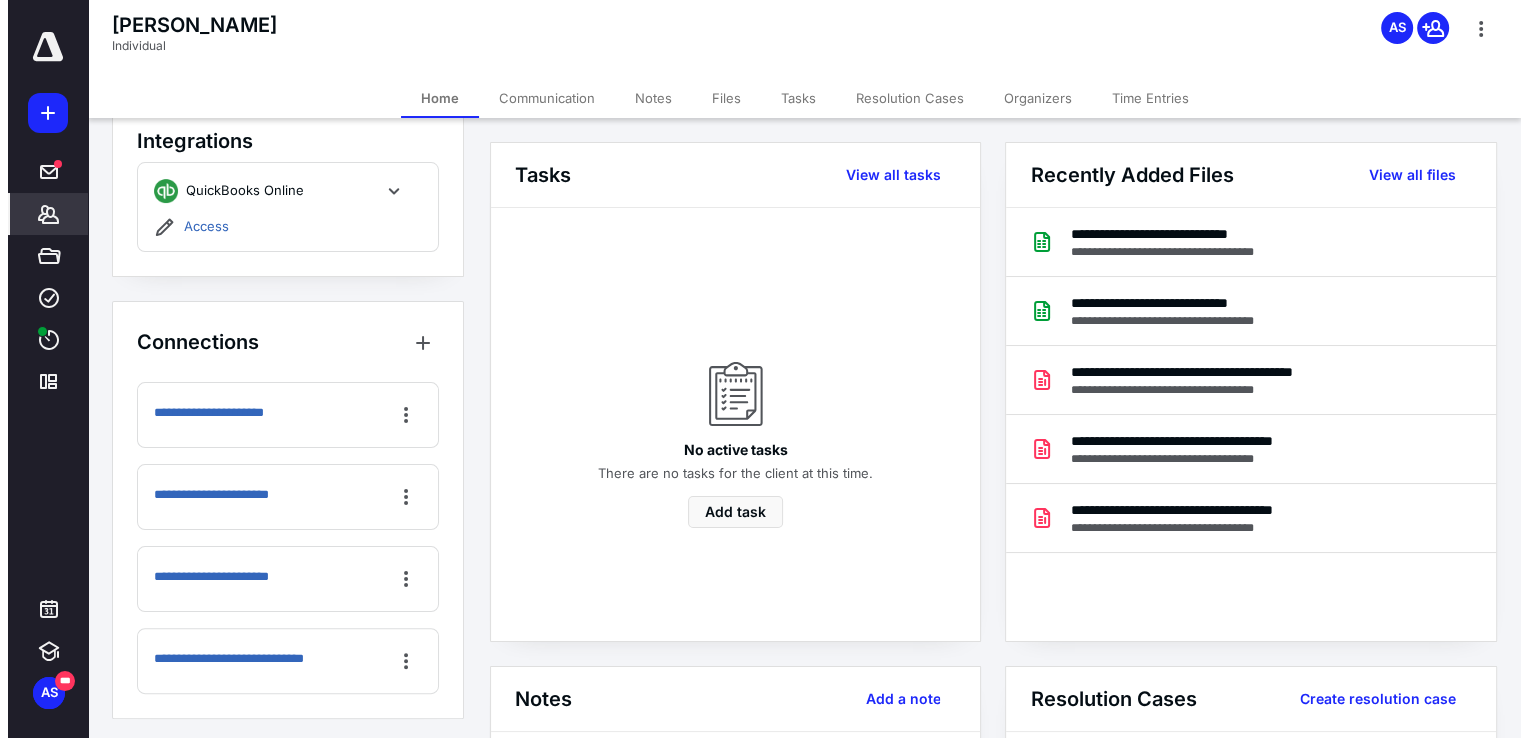 scroll, scrollTop: 0, scrollLeft: 0, axis: both 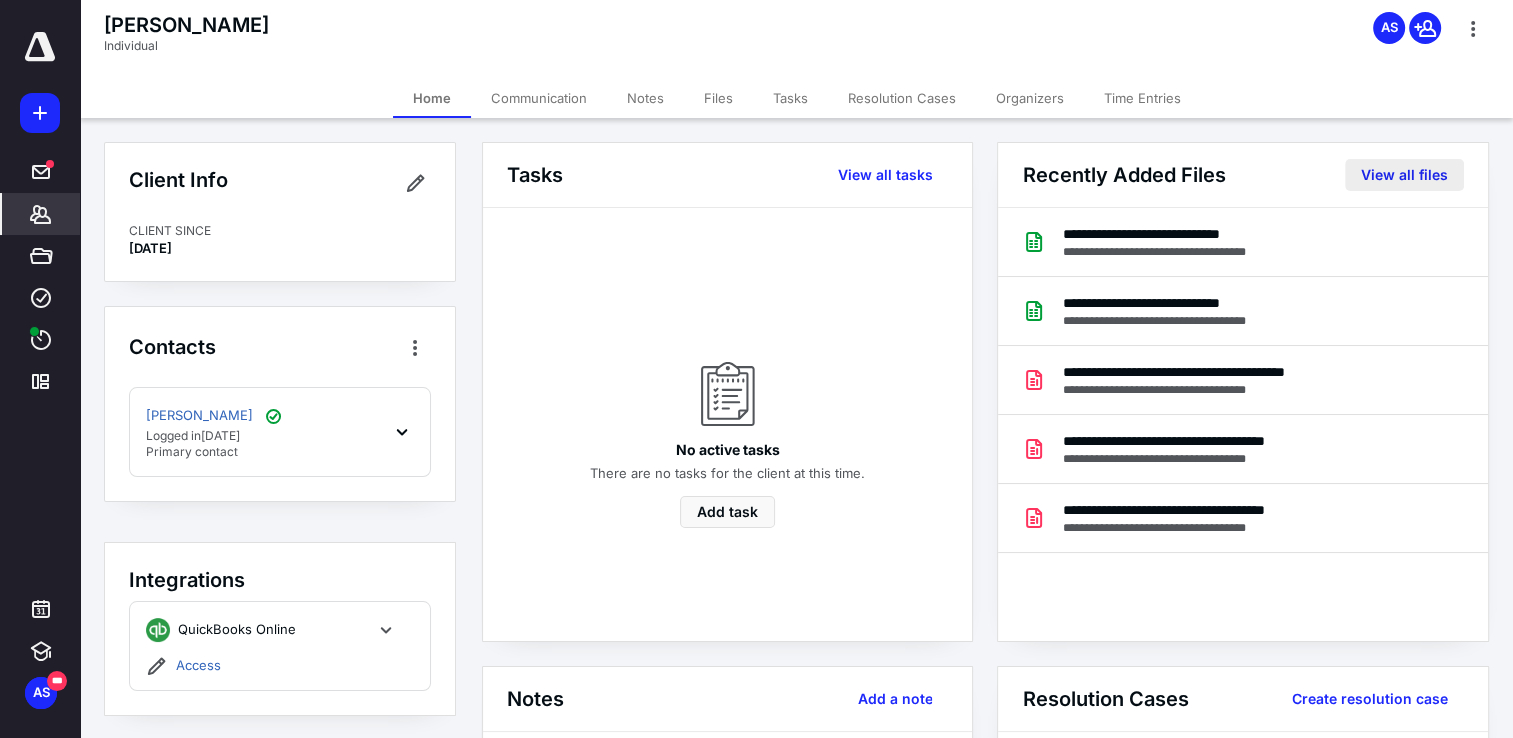 click on "View all files" at bounding box center (1404, 175) 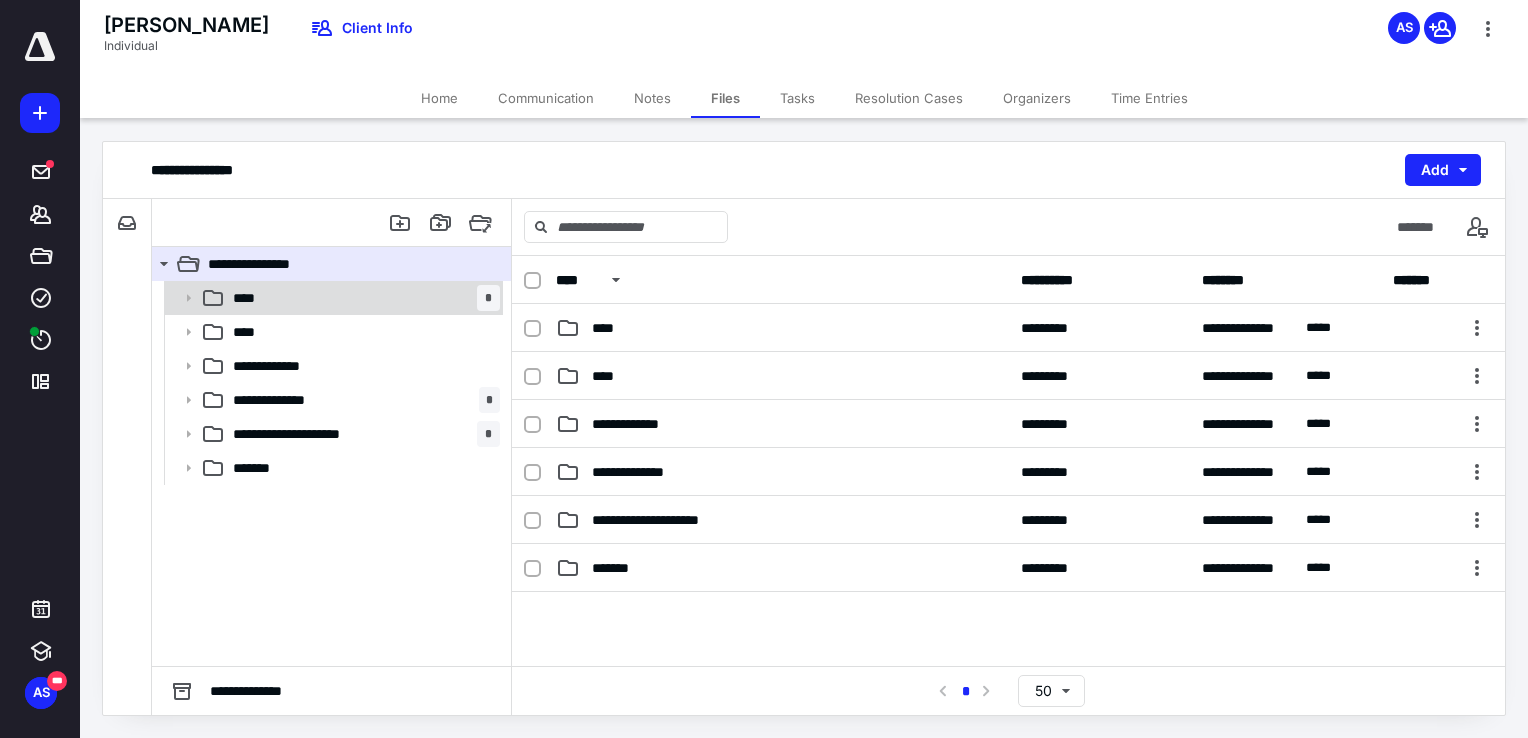 click on "**** *" at bounding box center [362, 298] 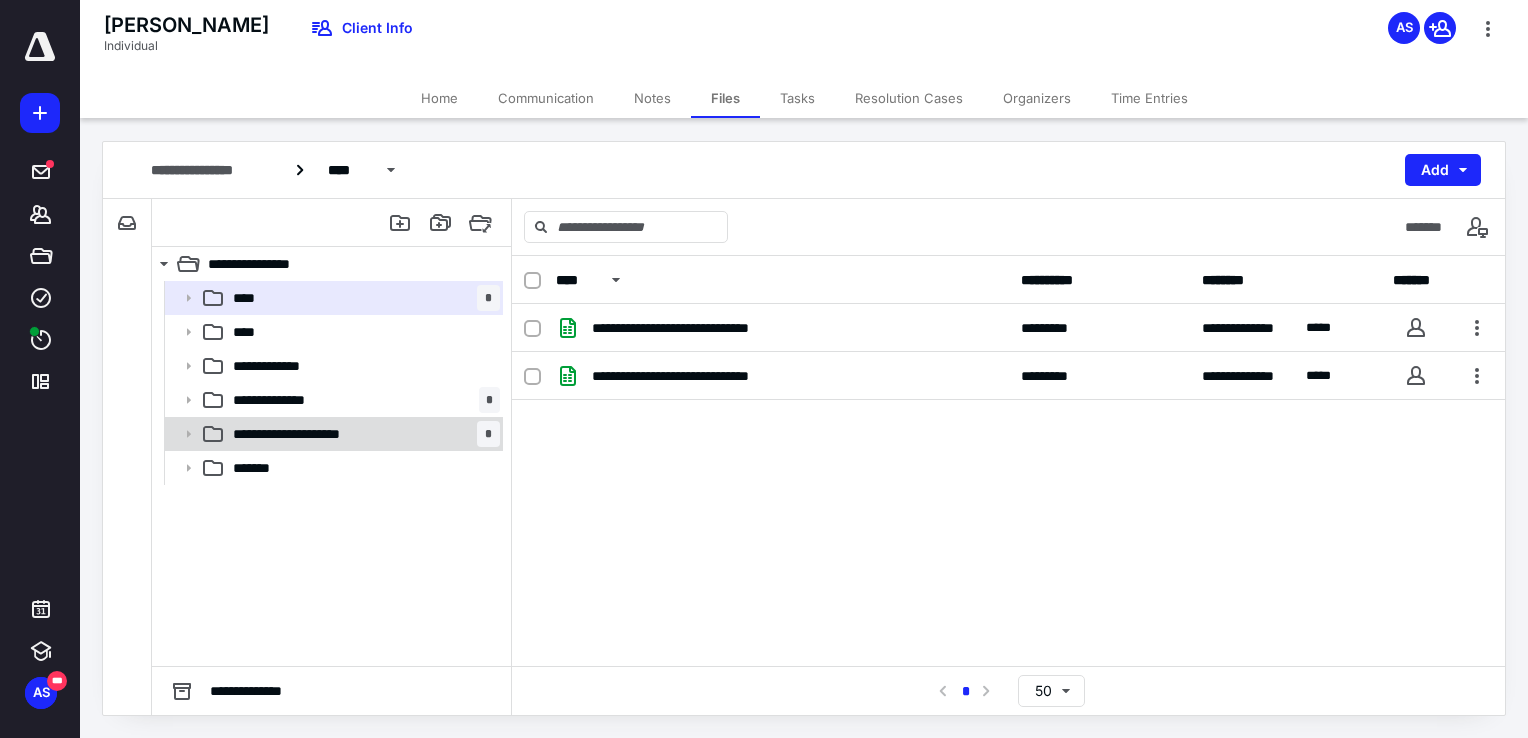 click on "**********" at bounding box center (362, 434) 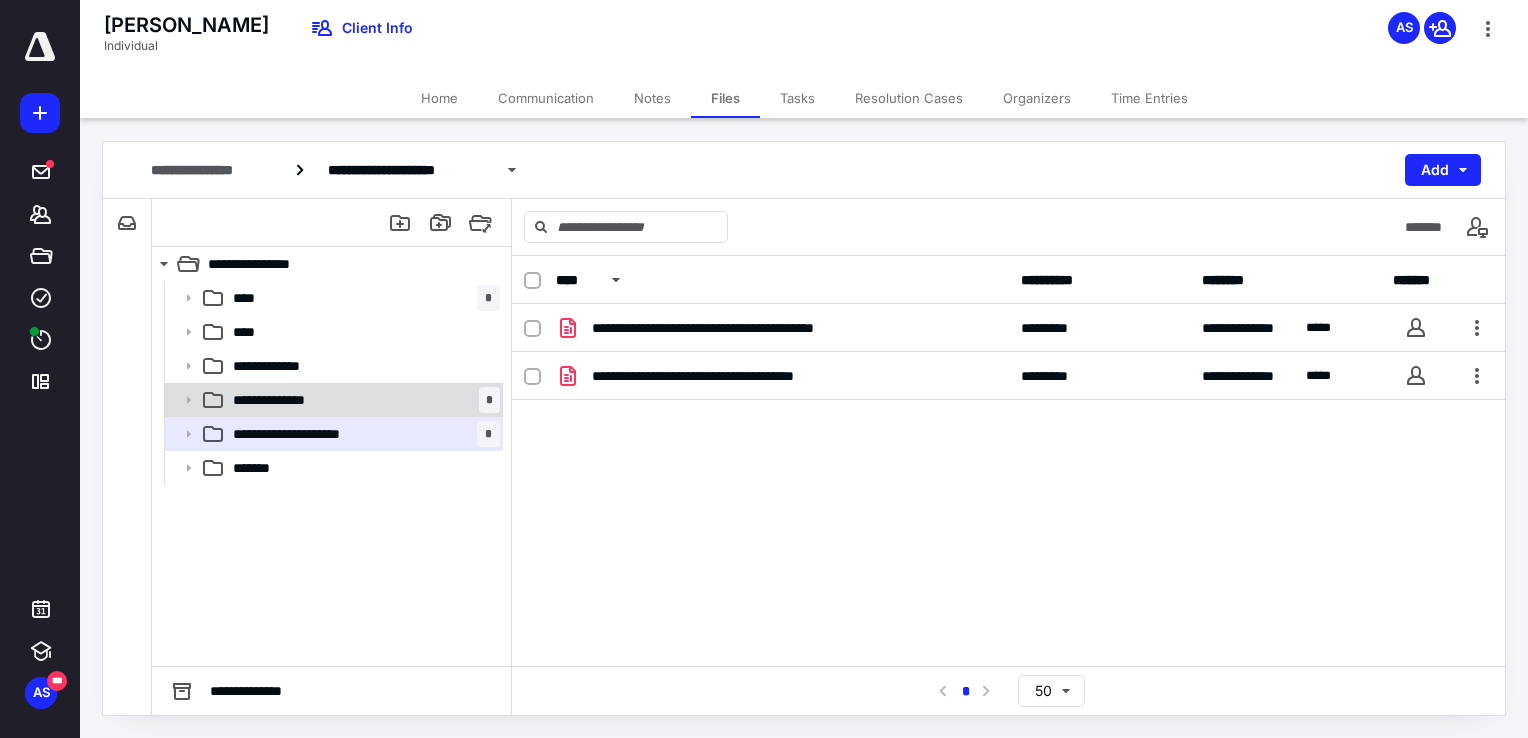 click on "**********" at bounding box center (362, 400) 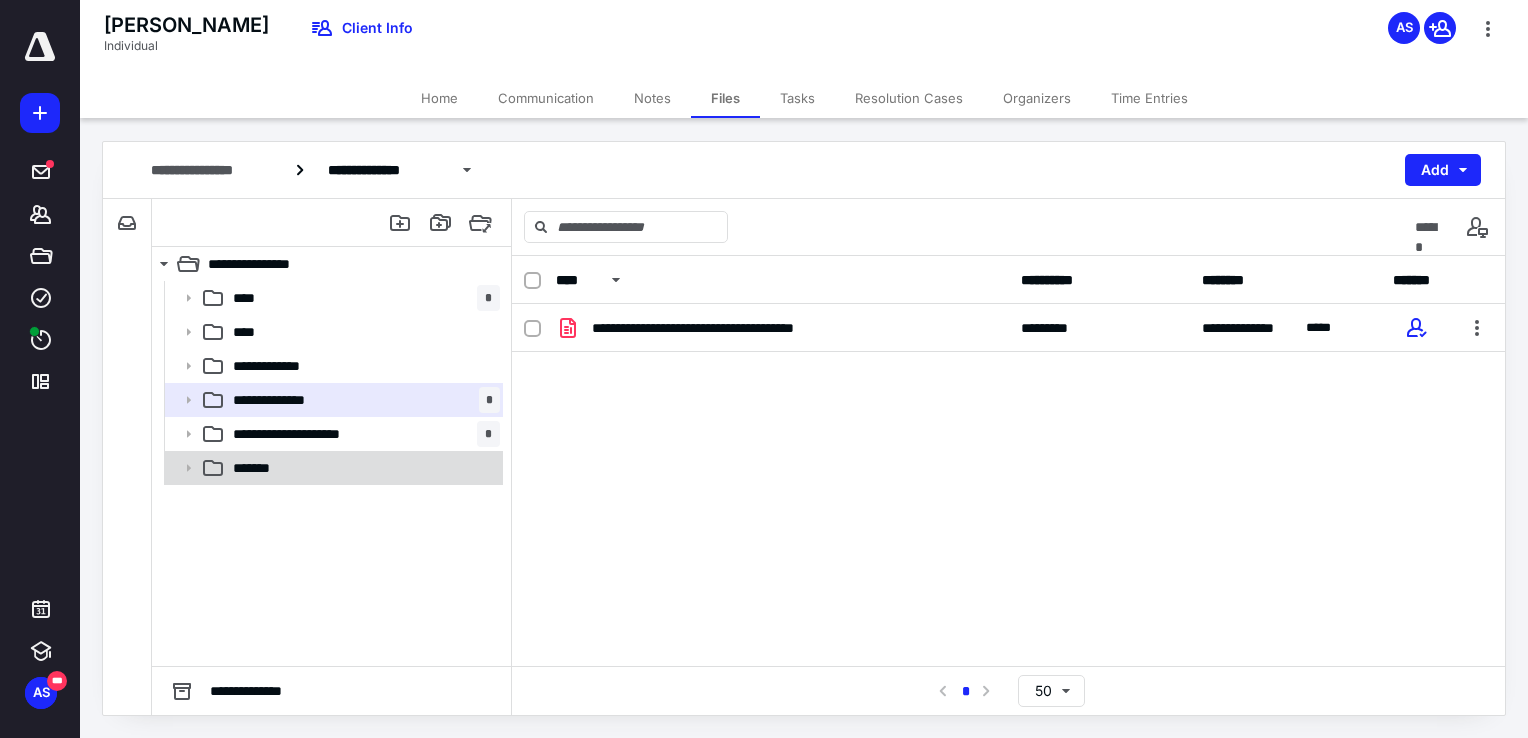 click on "*******" at bounding box center [332, 468] 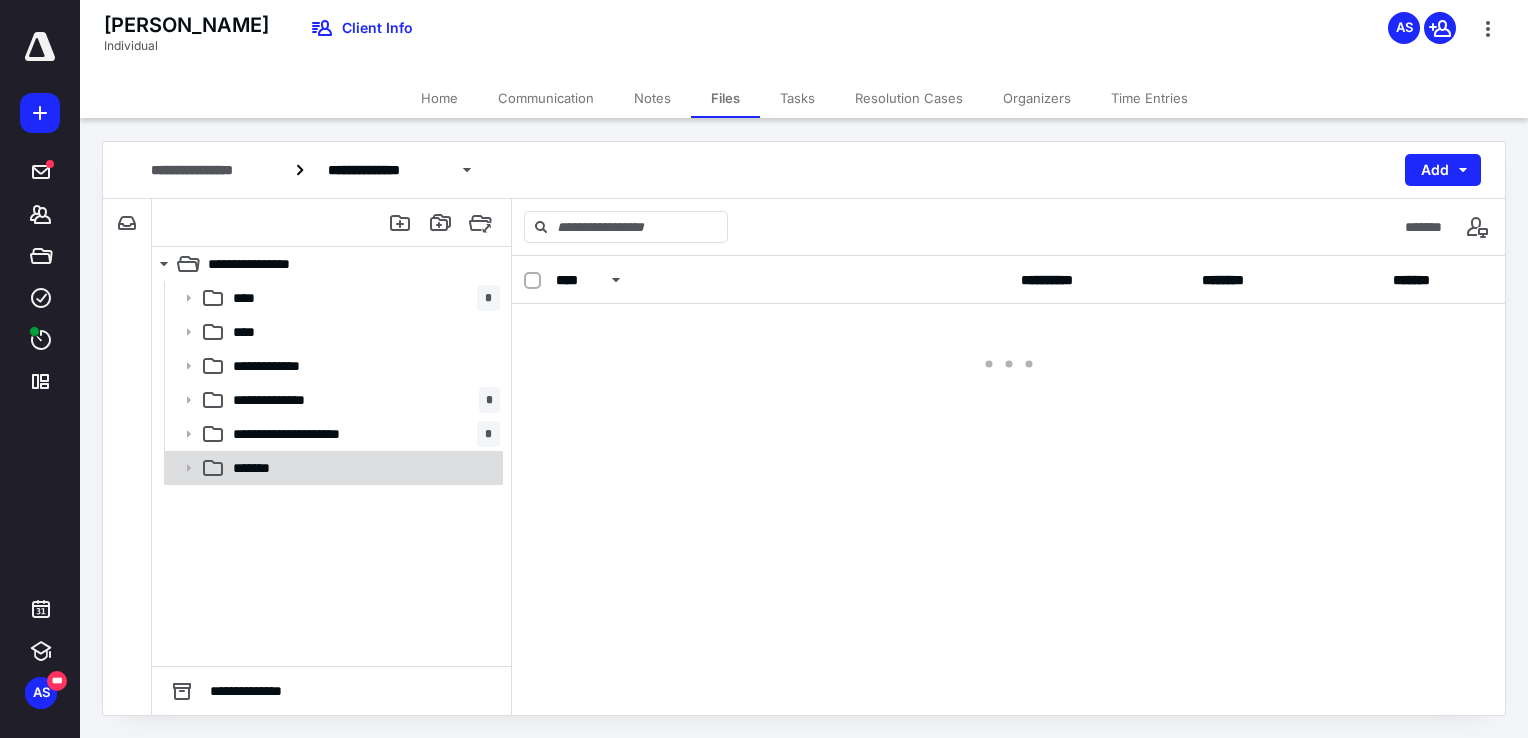 click on "*******" at bounding box center [332, 468] 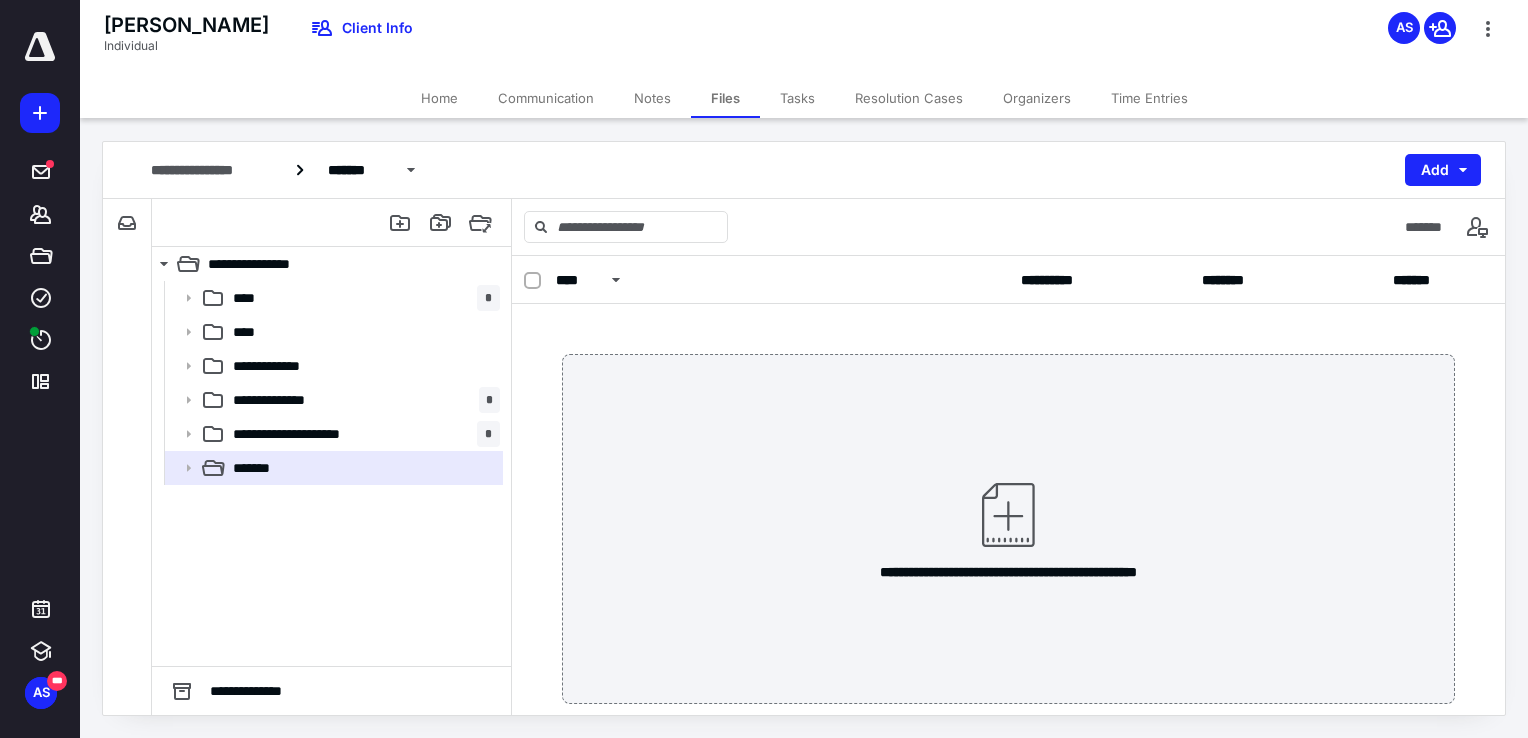 click at bounding box center (40, 113) 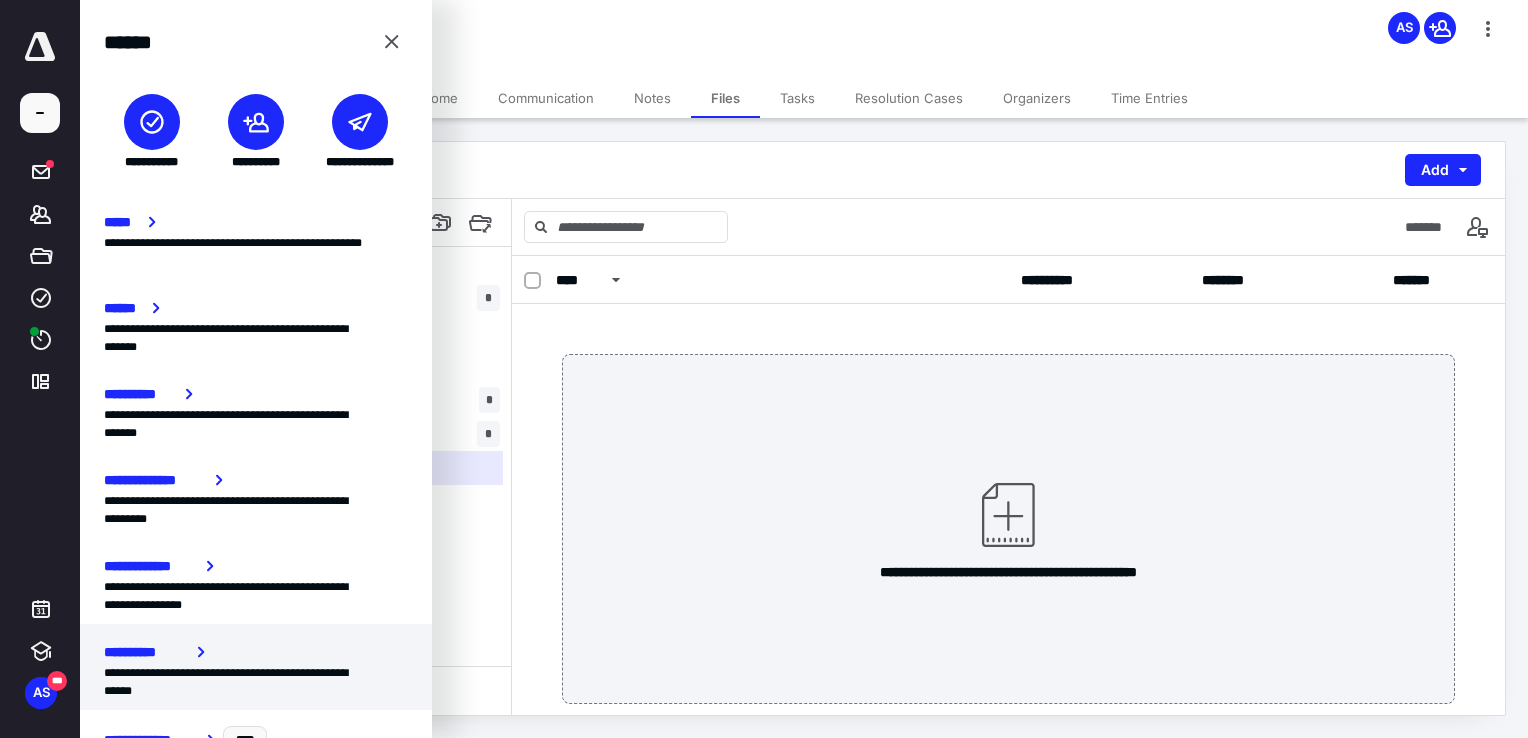 scroll, scrollTop: 57, scrollLeft: 0, axis: vertical 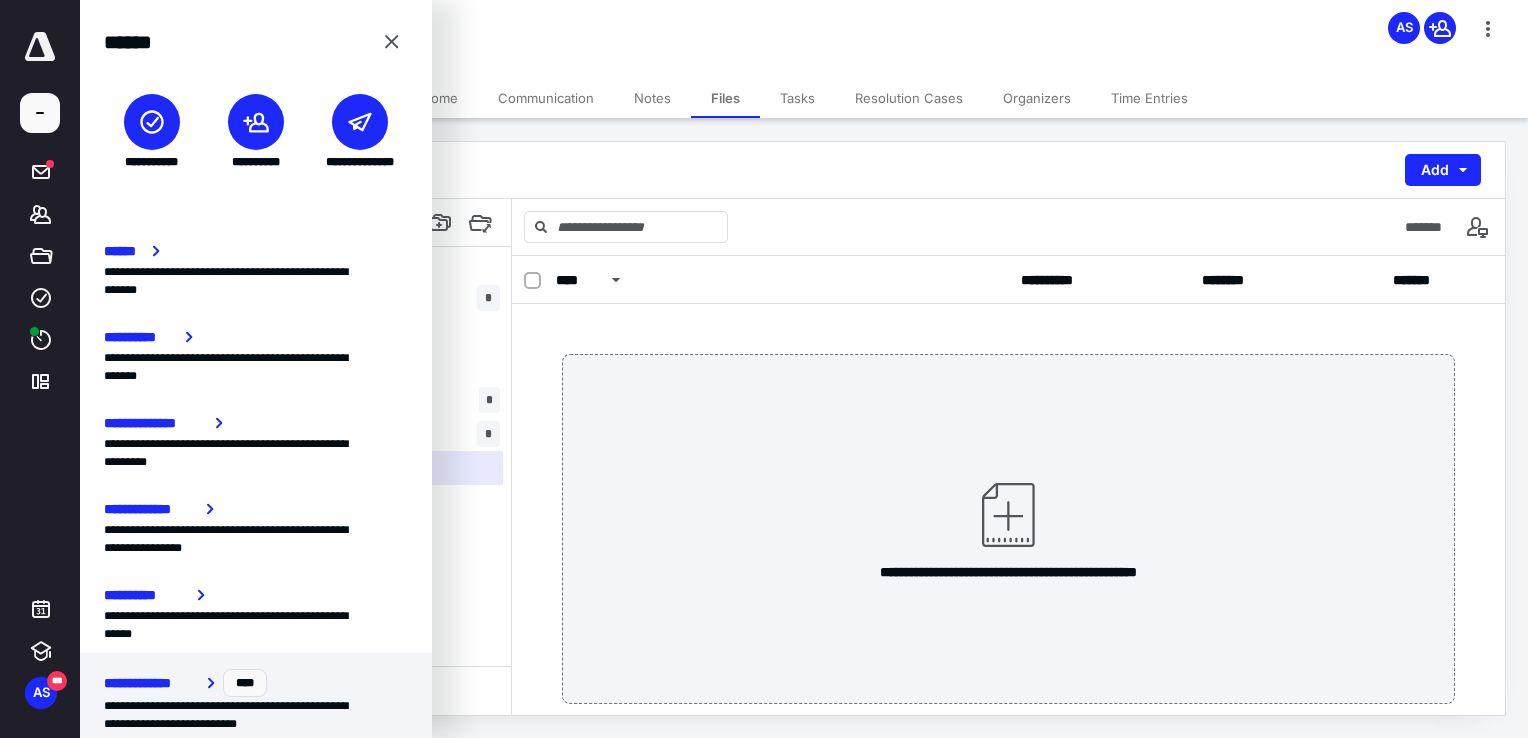click on "**********" at bounding box center [248, 715] 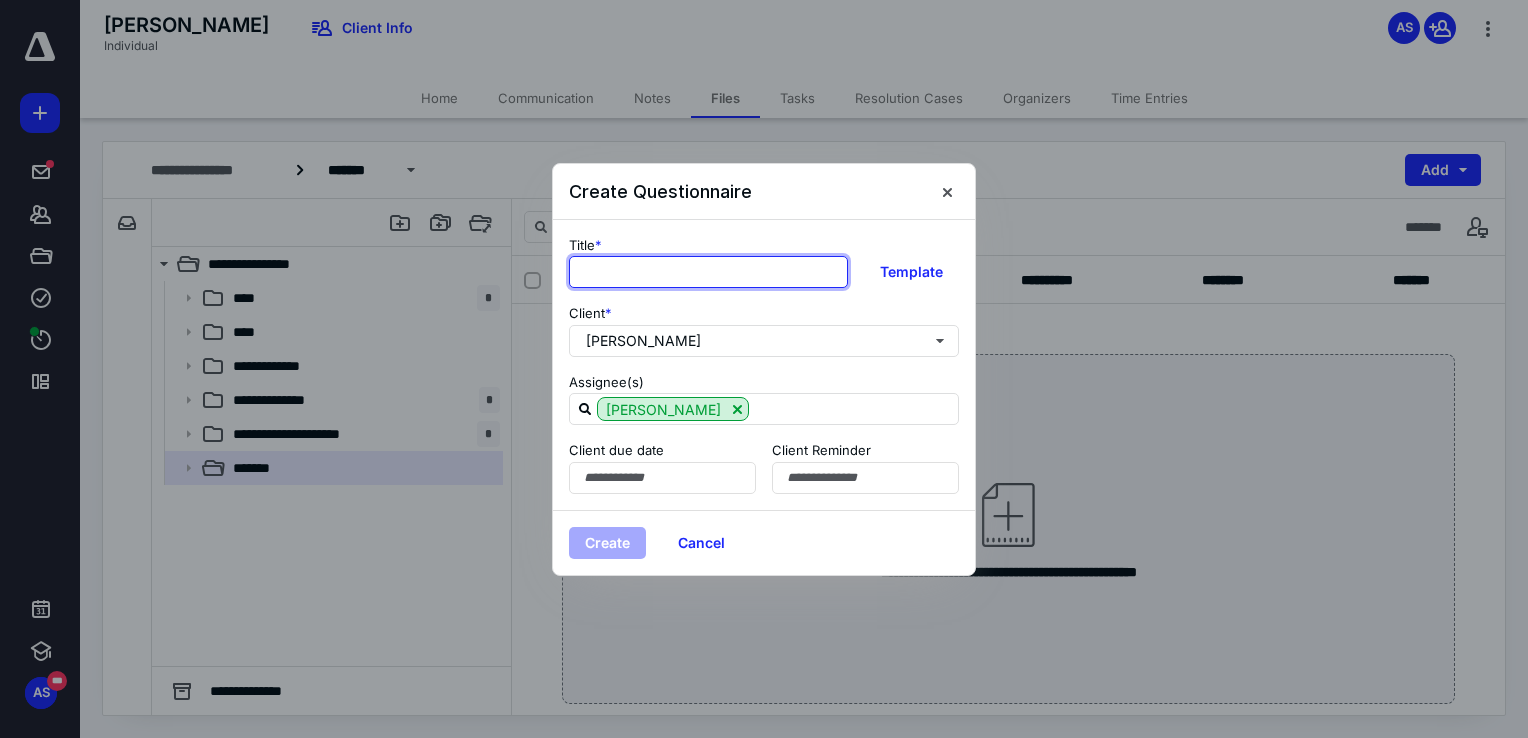 click at bounding box center [708, 272] 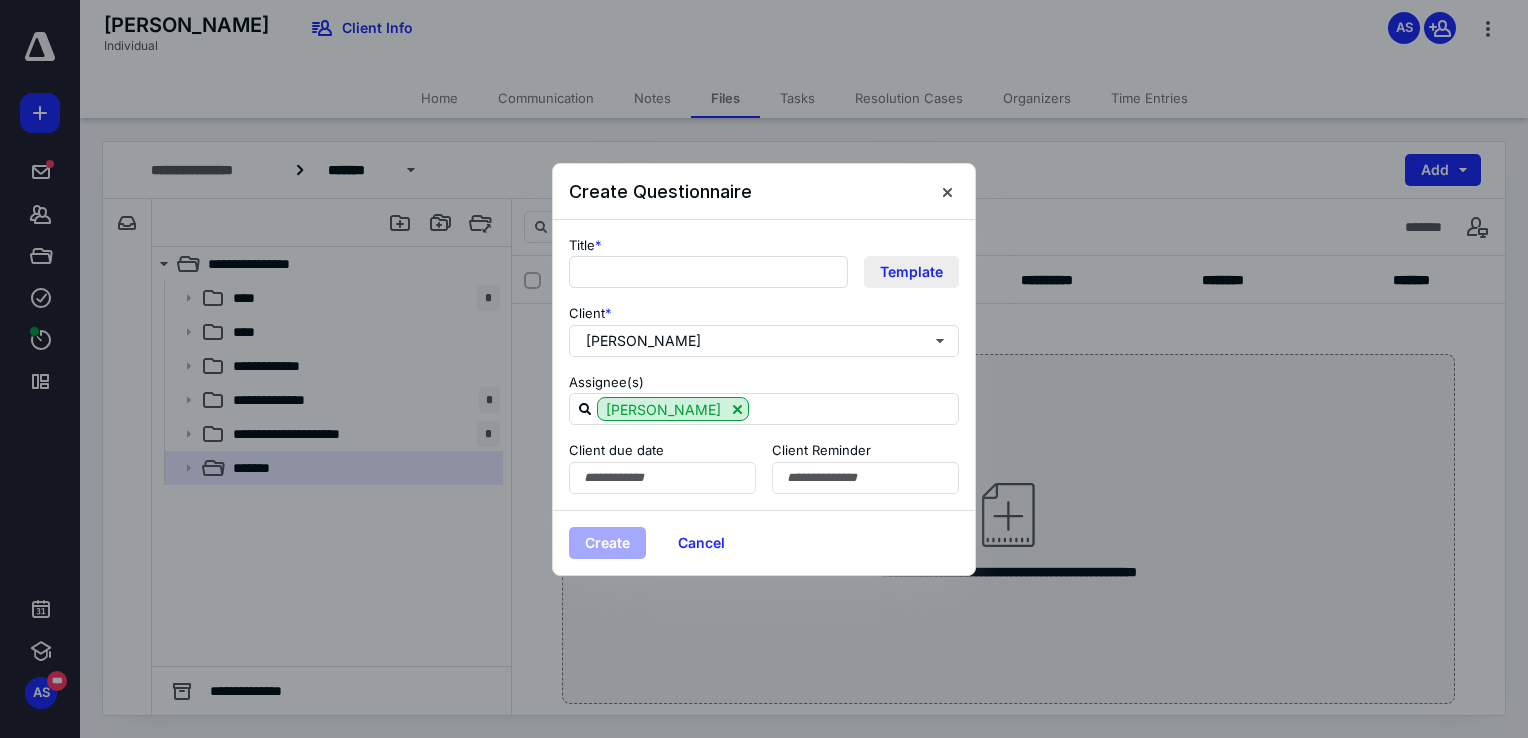 click on "Template" at bounding box center [911, 272] 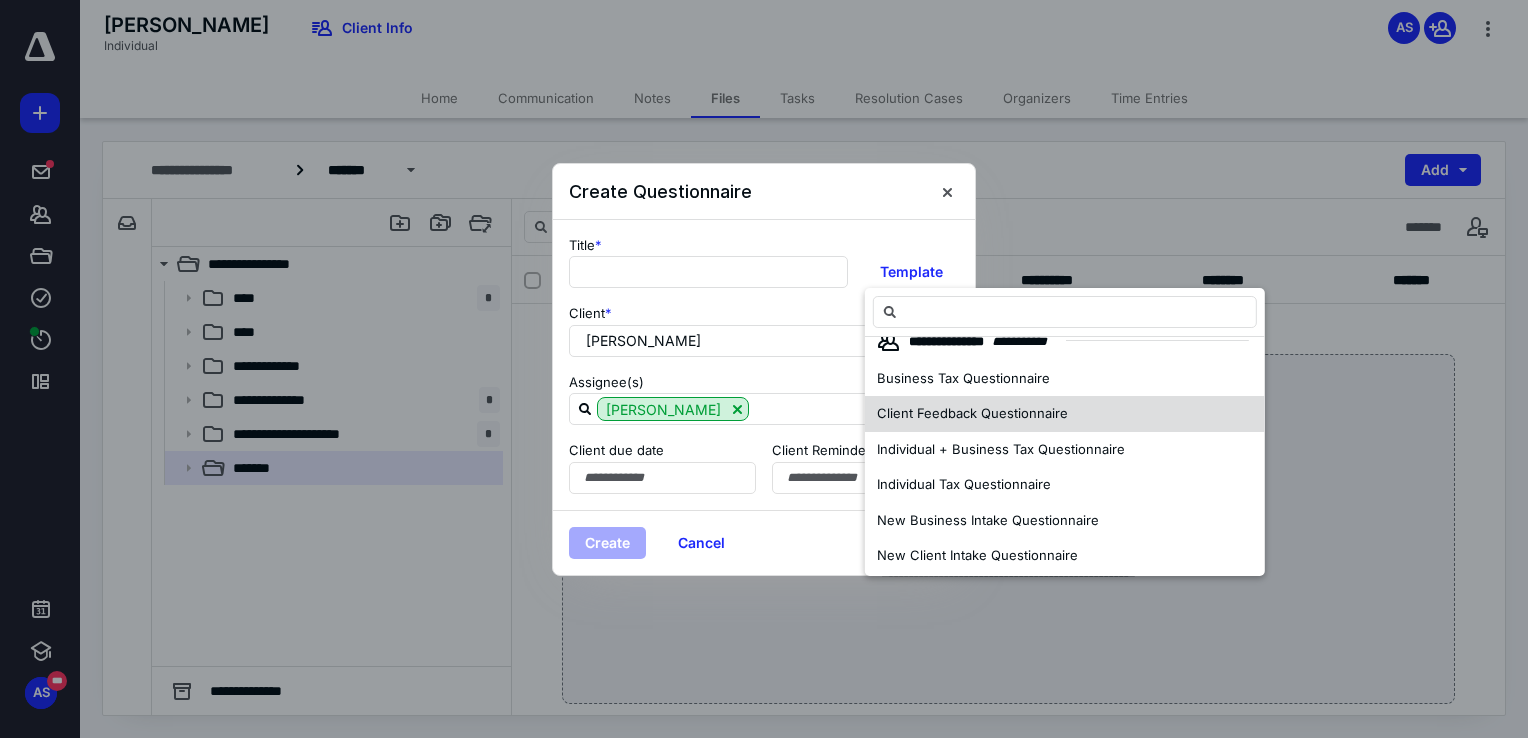 scroll, scrollTop: 98, scrollLeft: 0, axis: vertical 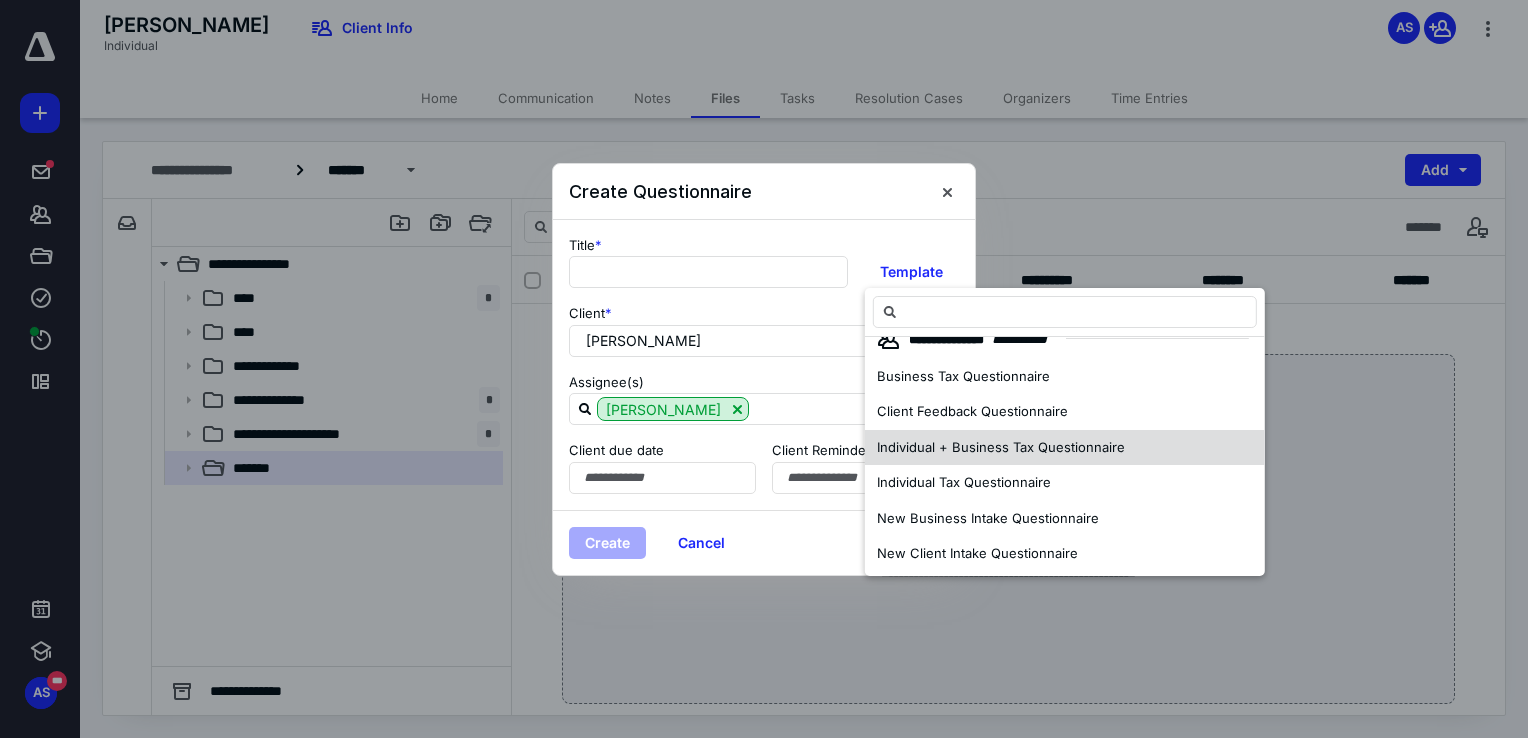 click on "Individual + Business Tax Questionnaire" at bounding box center (1001, 448) 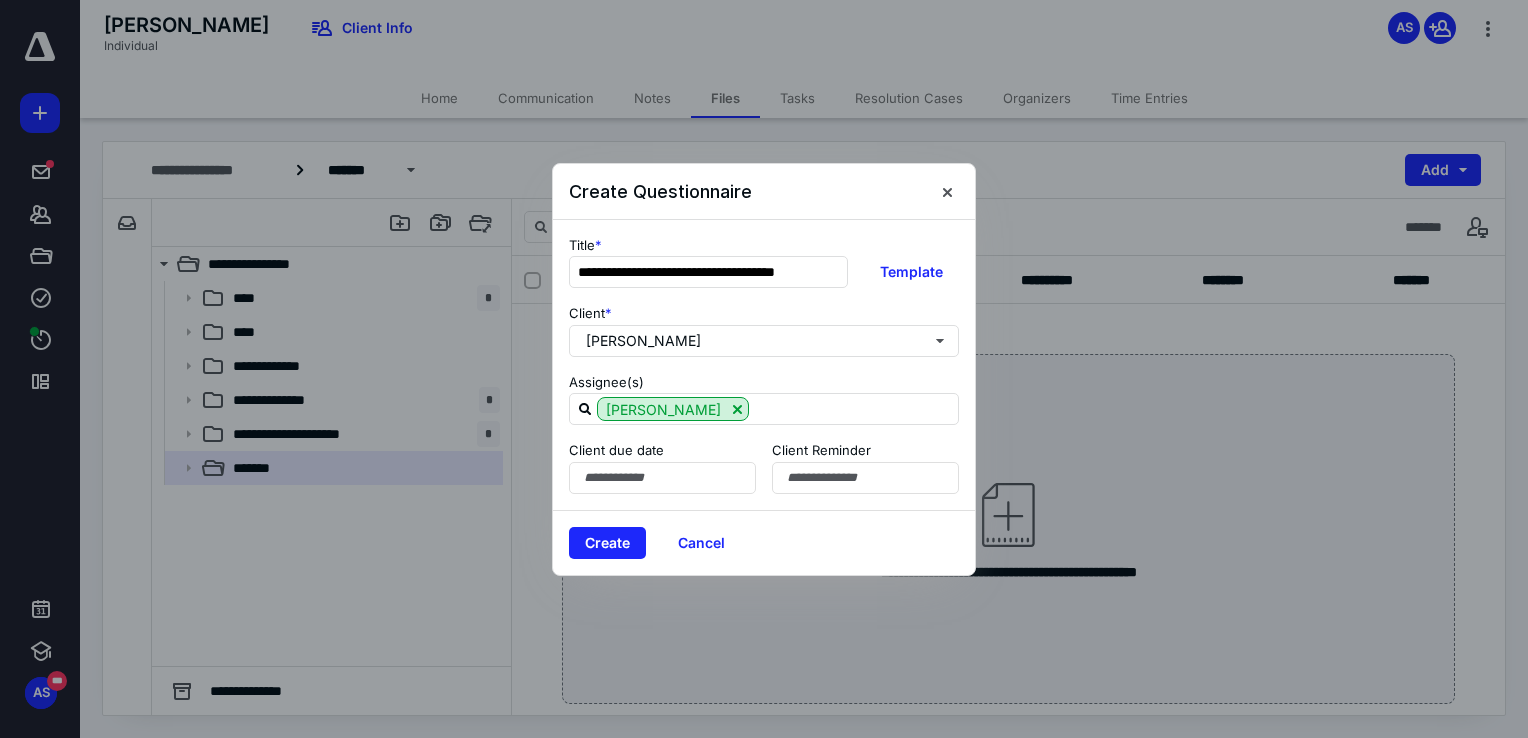 scroll, scrollTop: 0, scrollLeft: 0, axis: both 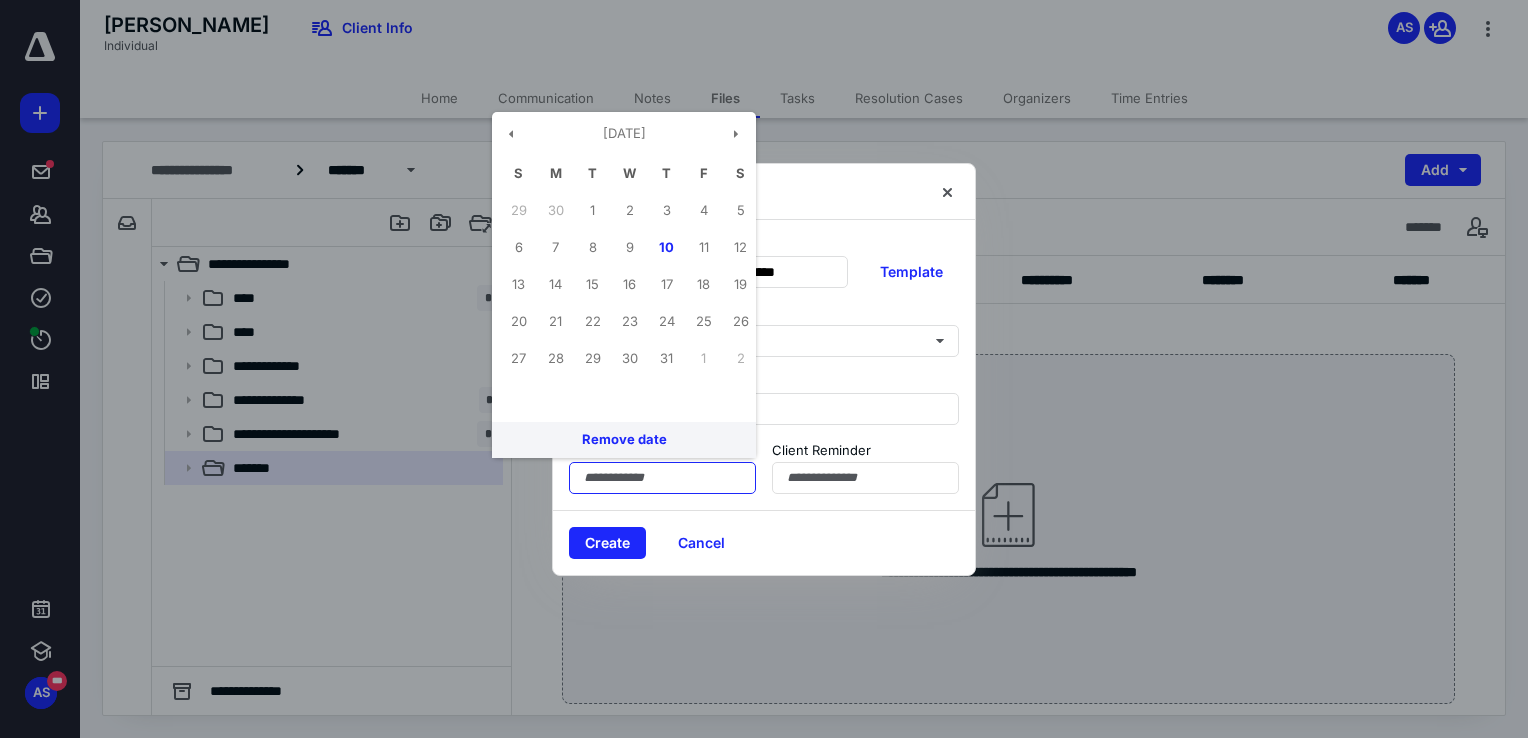 click at bounding box center (662, 478) 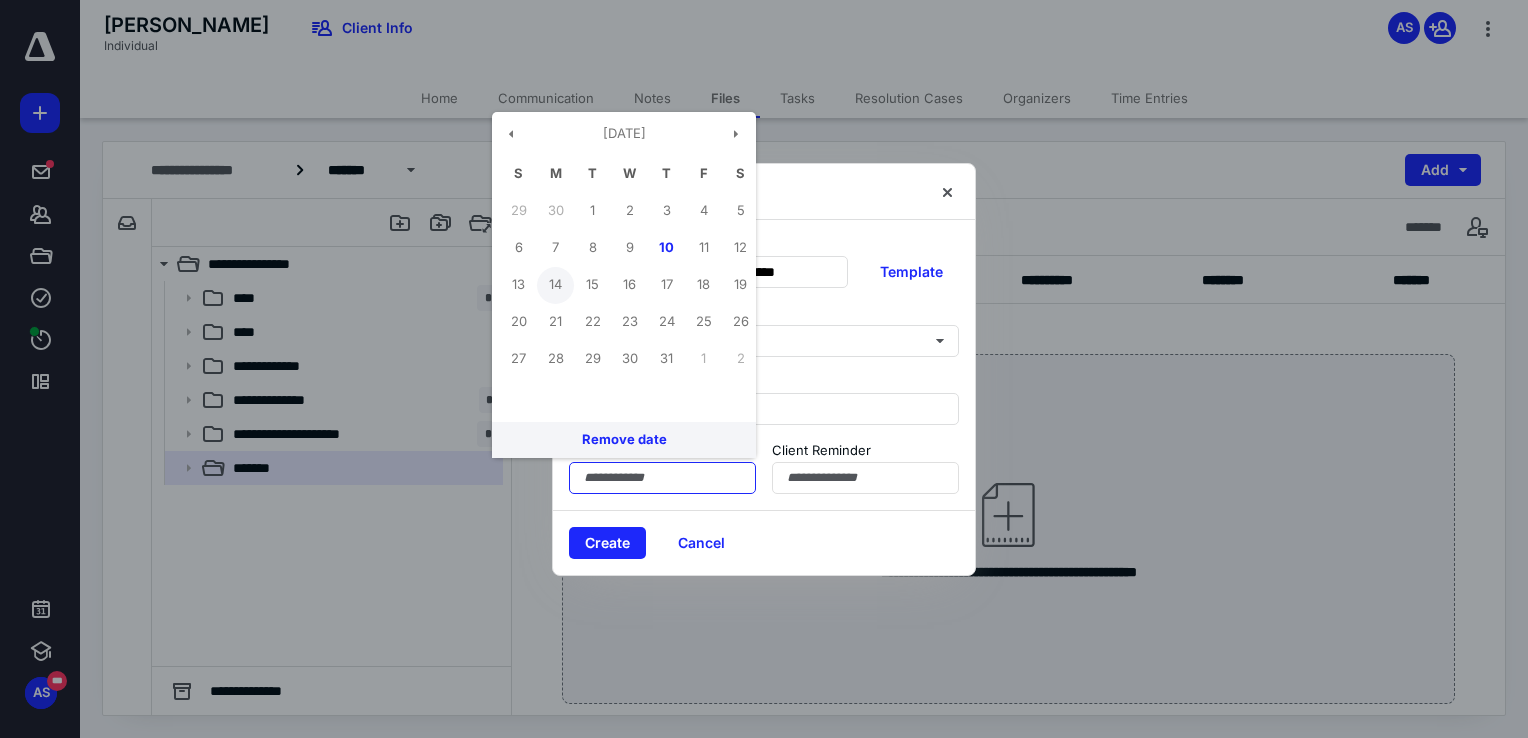 click on "14" at bounding box center (555, 285) 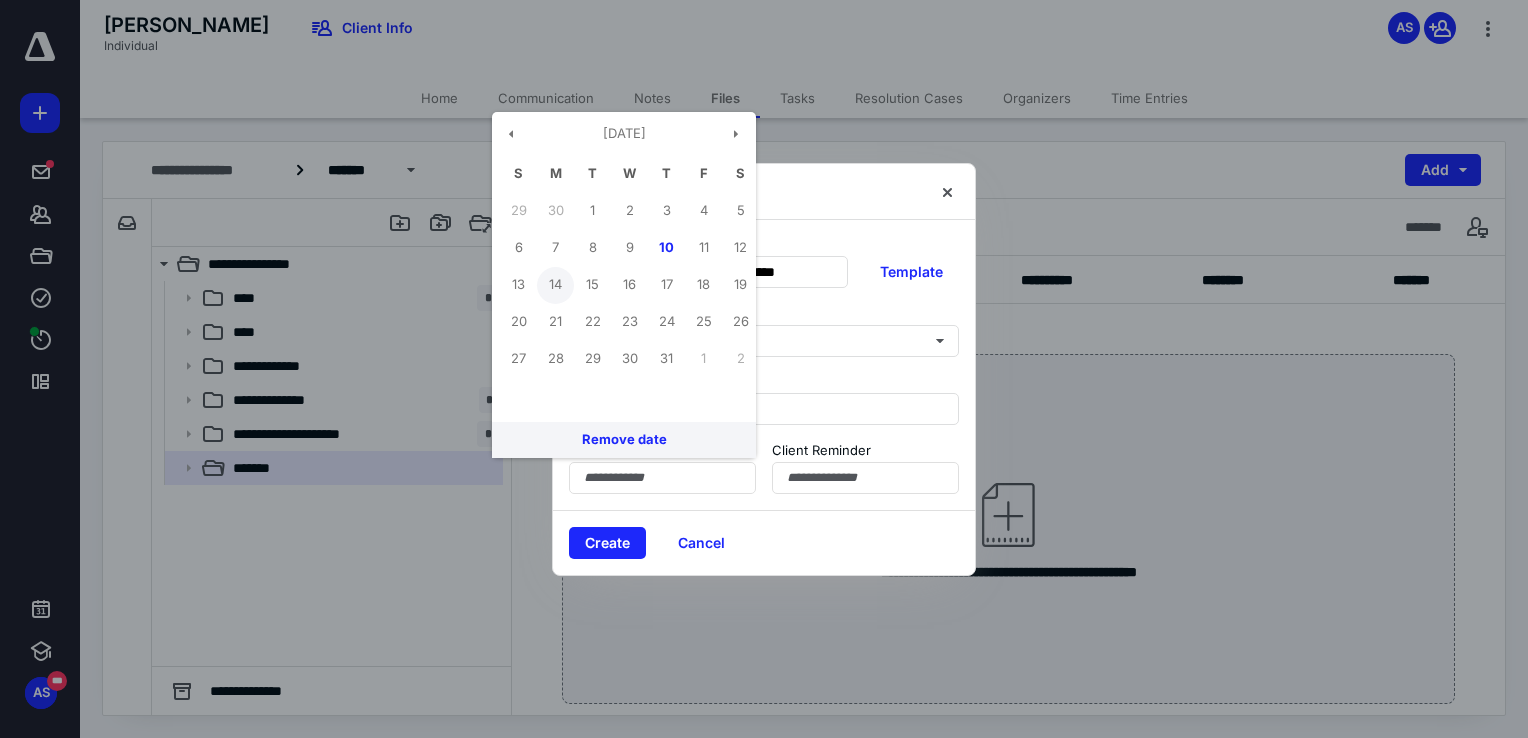type on "**********" 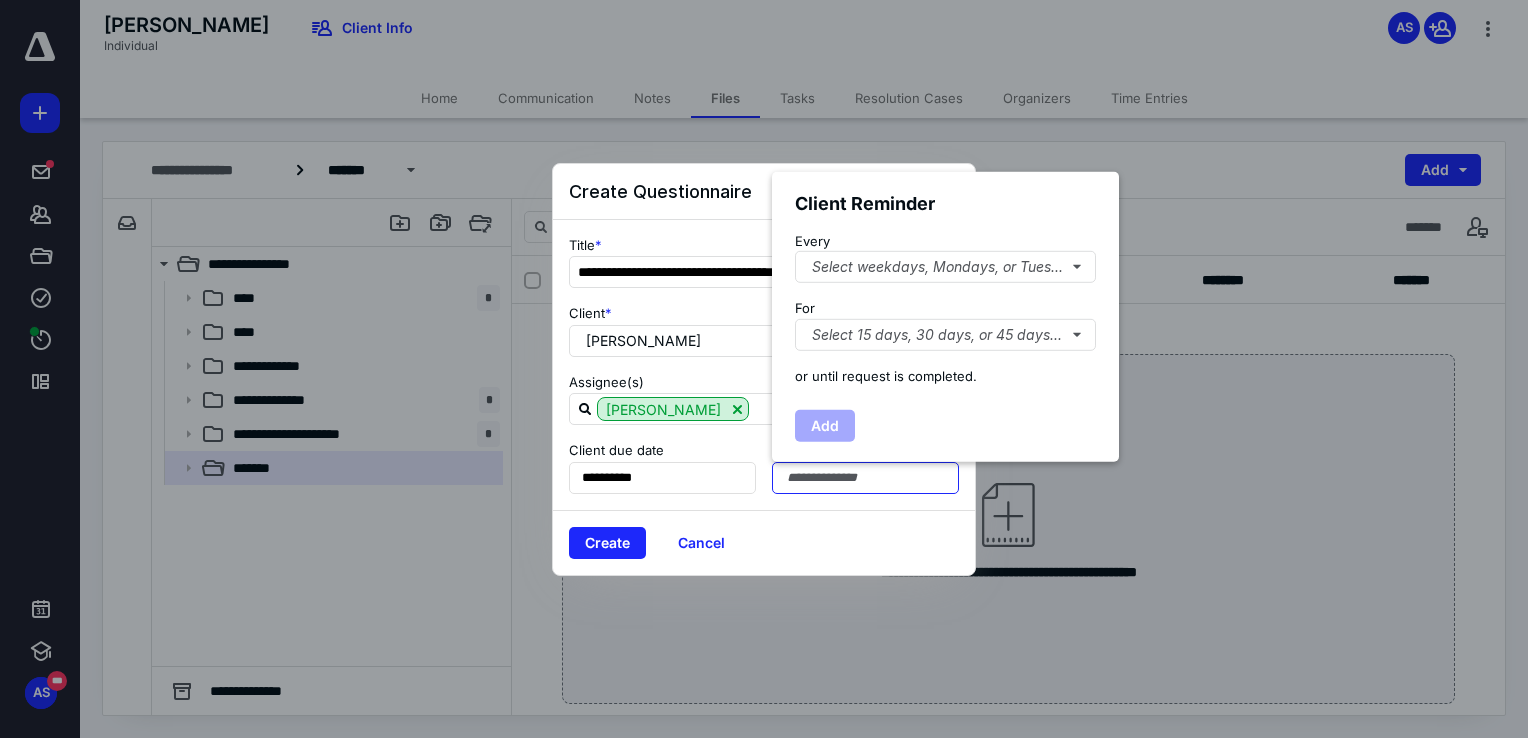 click at bounding box center [865, 478] 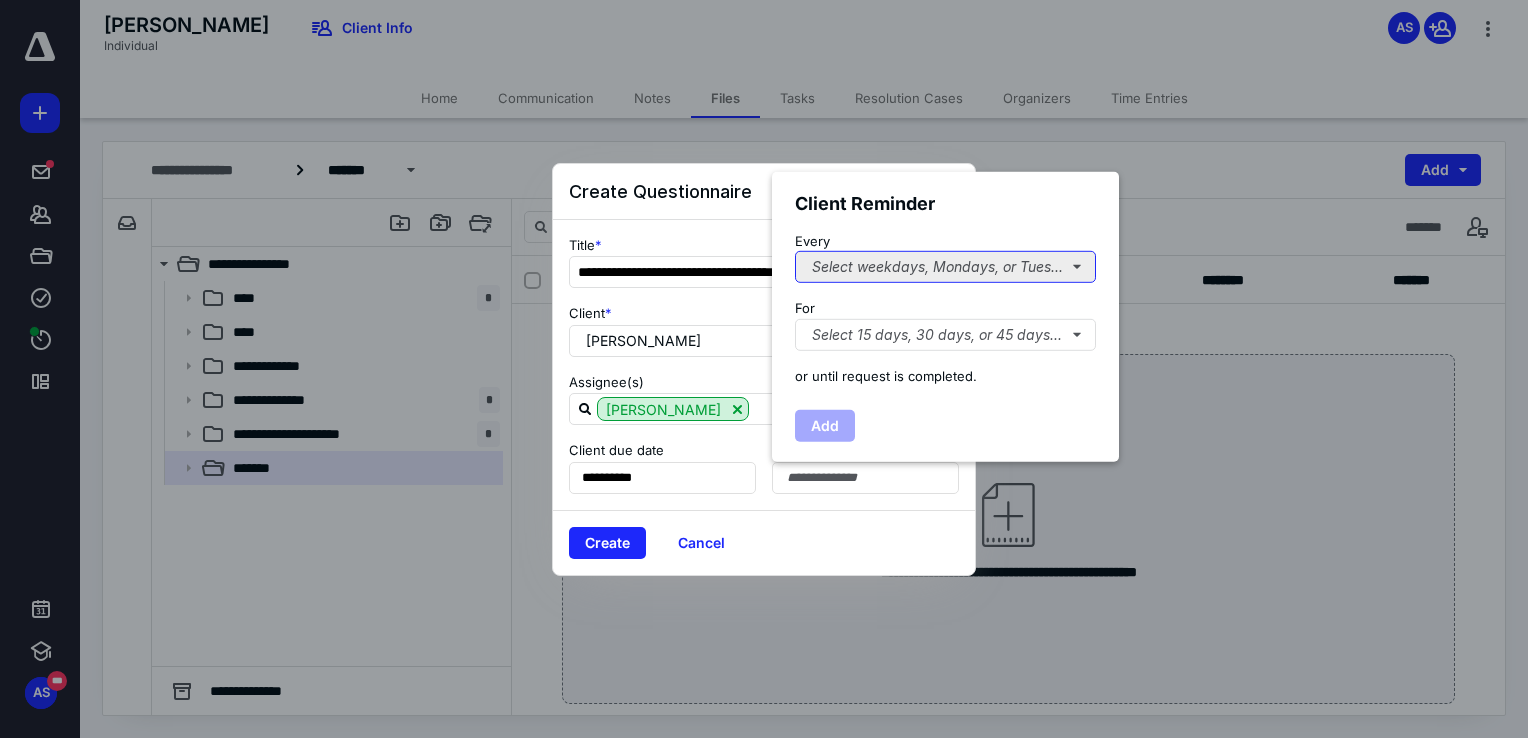 click on "Select weekdays, Mondays, or Tues..." at bounding box center (945, 267) 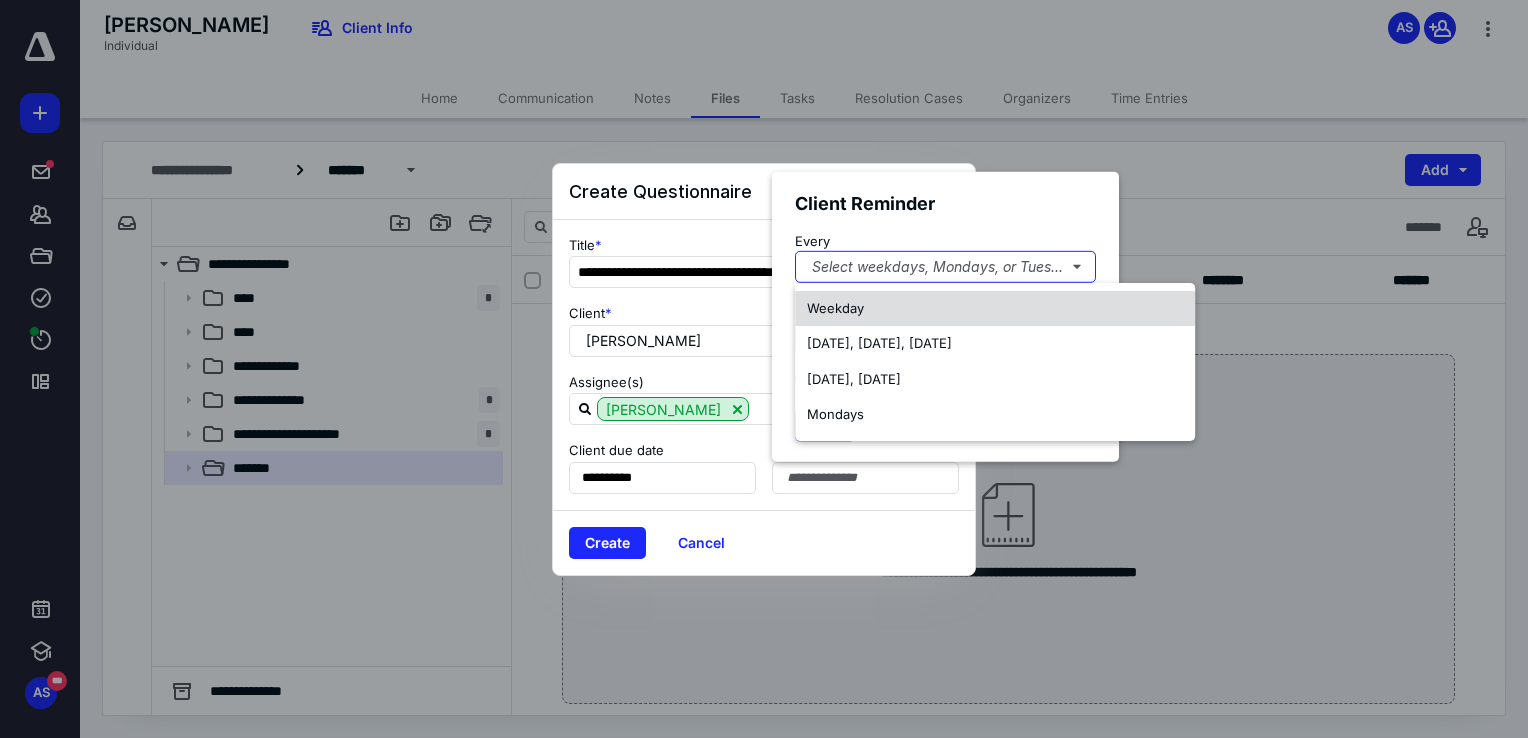 click on "Weekday" at bounding box center [995, 309] 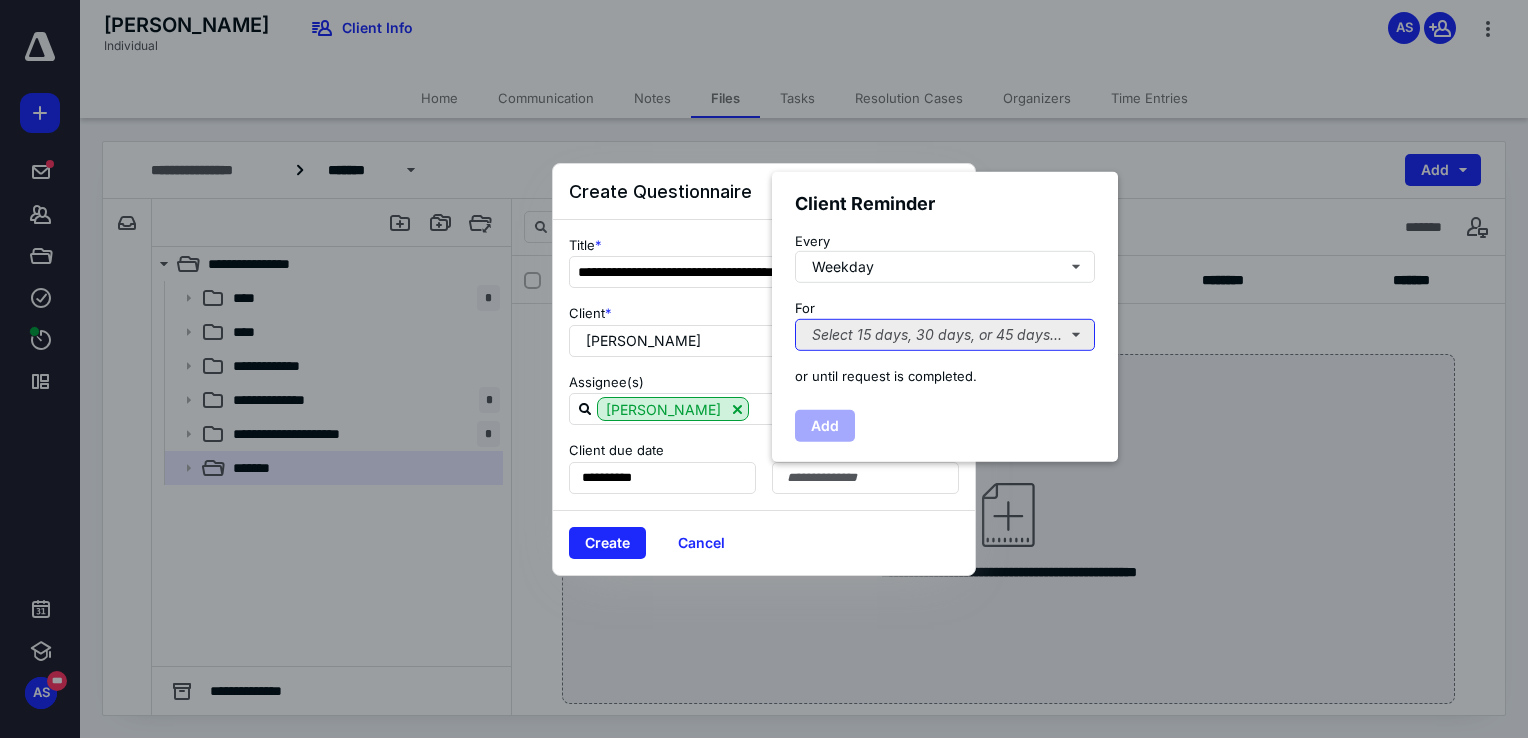 click on "Select 15 days, 30 days, or 45 days..." at bounding box center [945, 335] 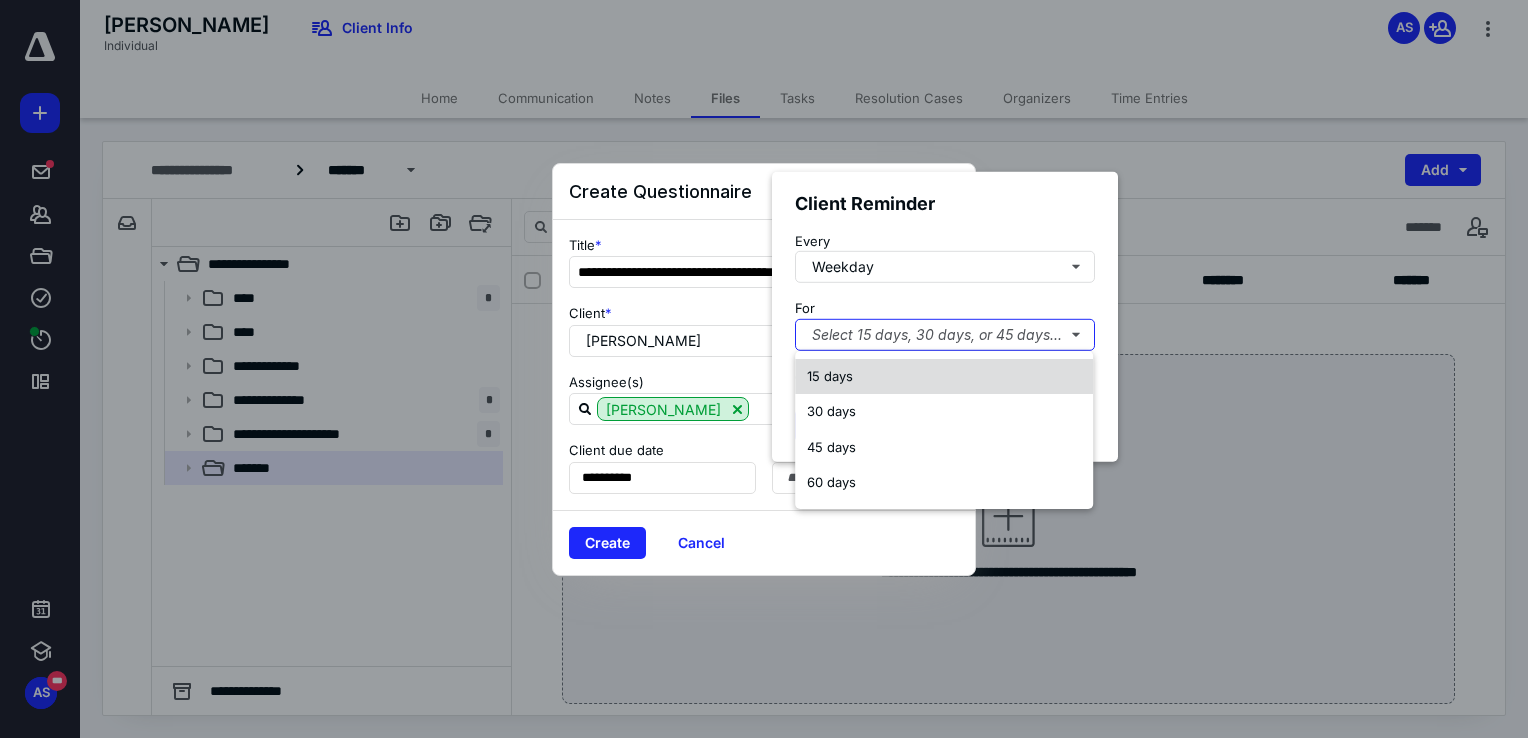 click on "15 days" at bounding box center (830, 376) 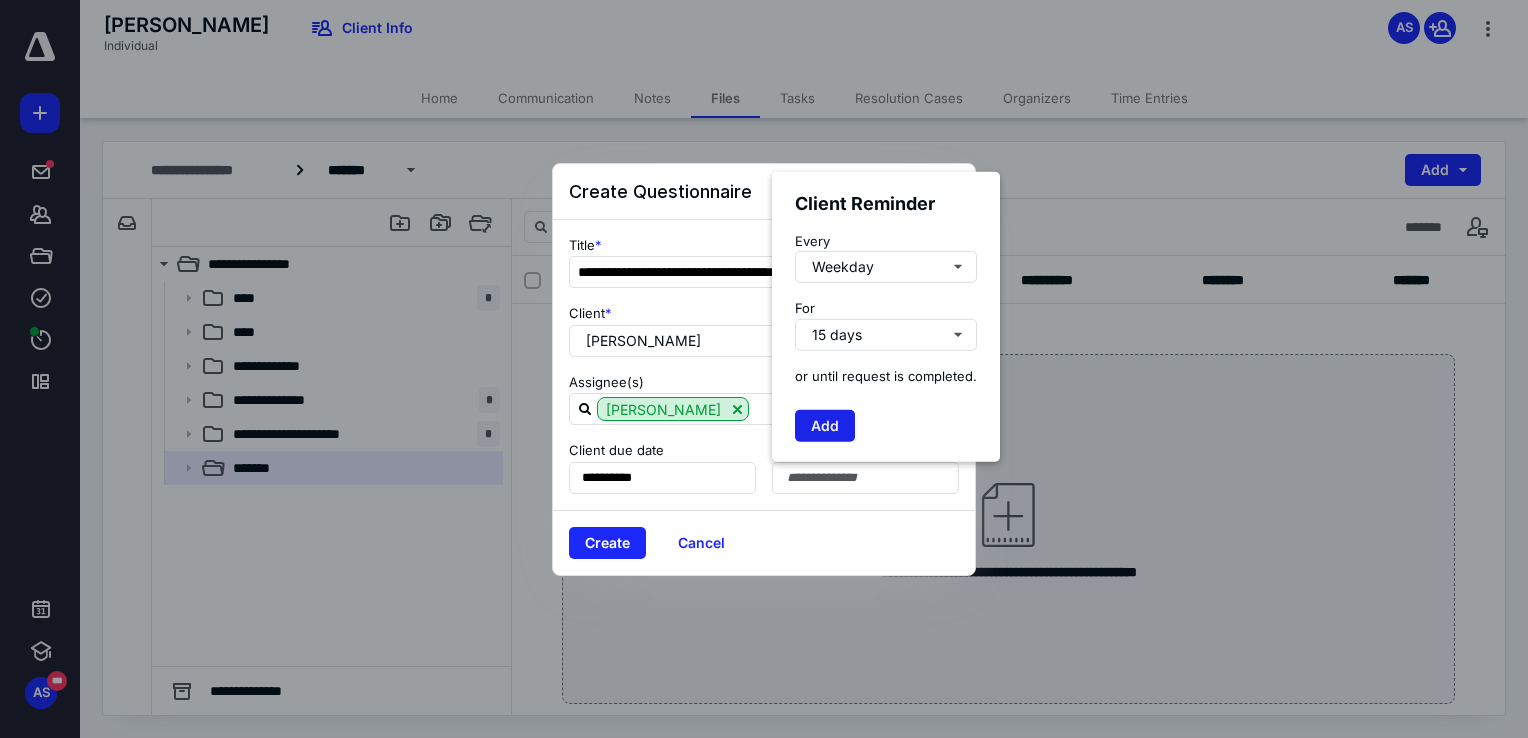 click on "Add" at bounding box center [825, 426] 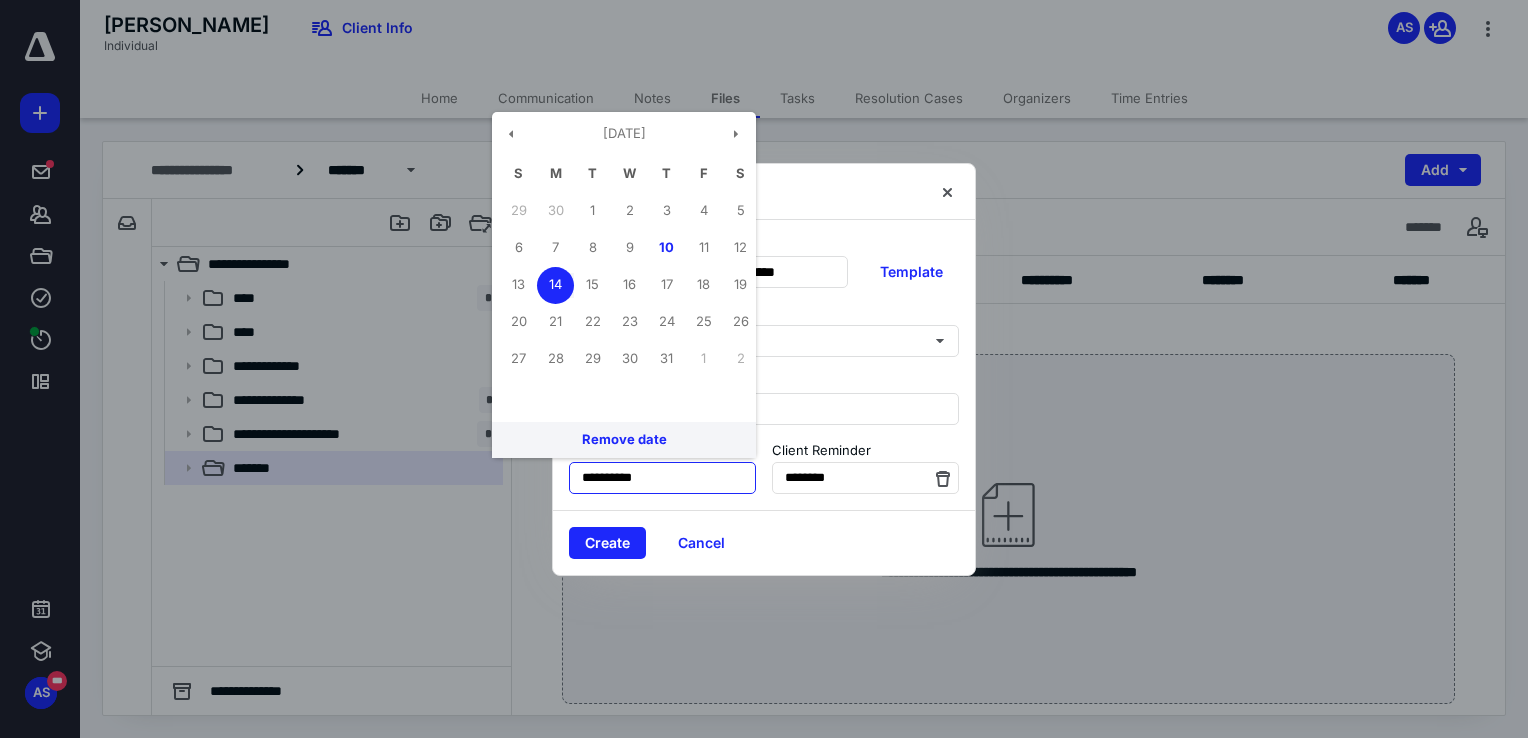 click on "**********" at bounding box center (662, 478) 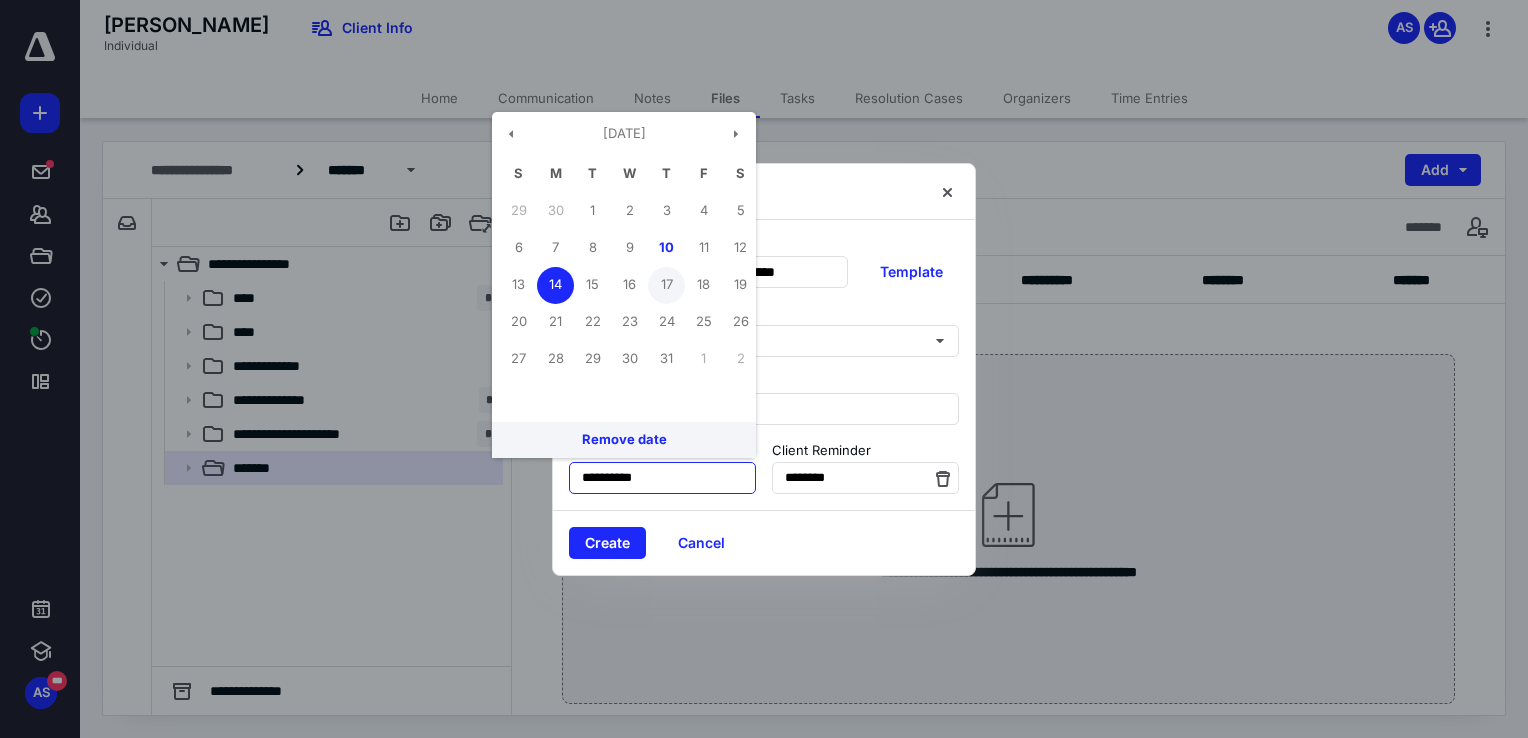 click on "17" at bounding box center [666, 285] 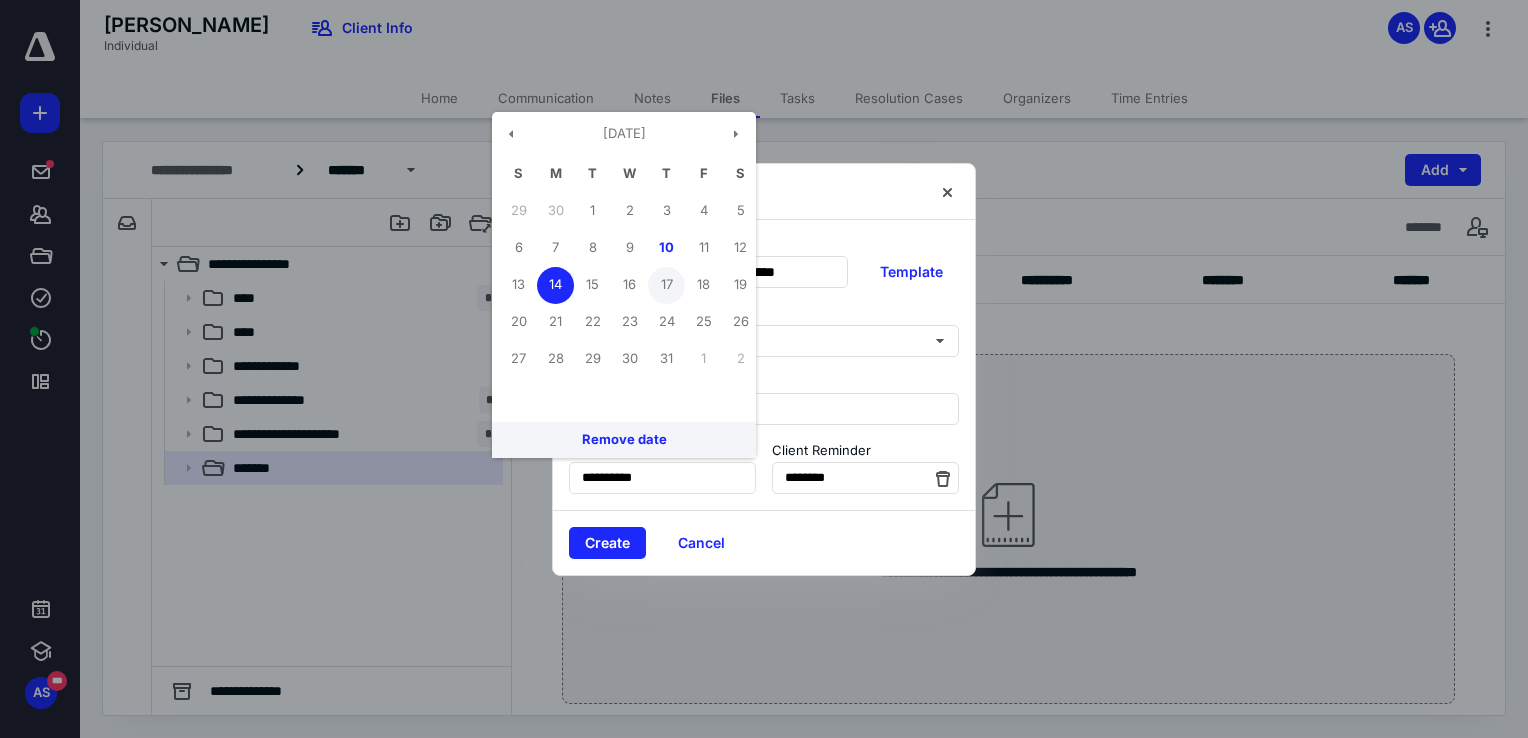 type on "**********" 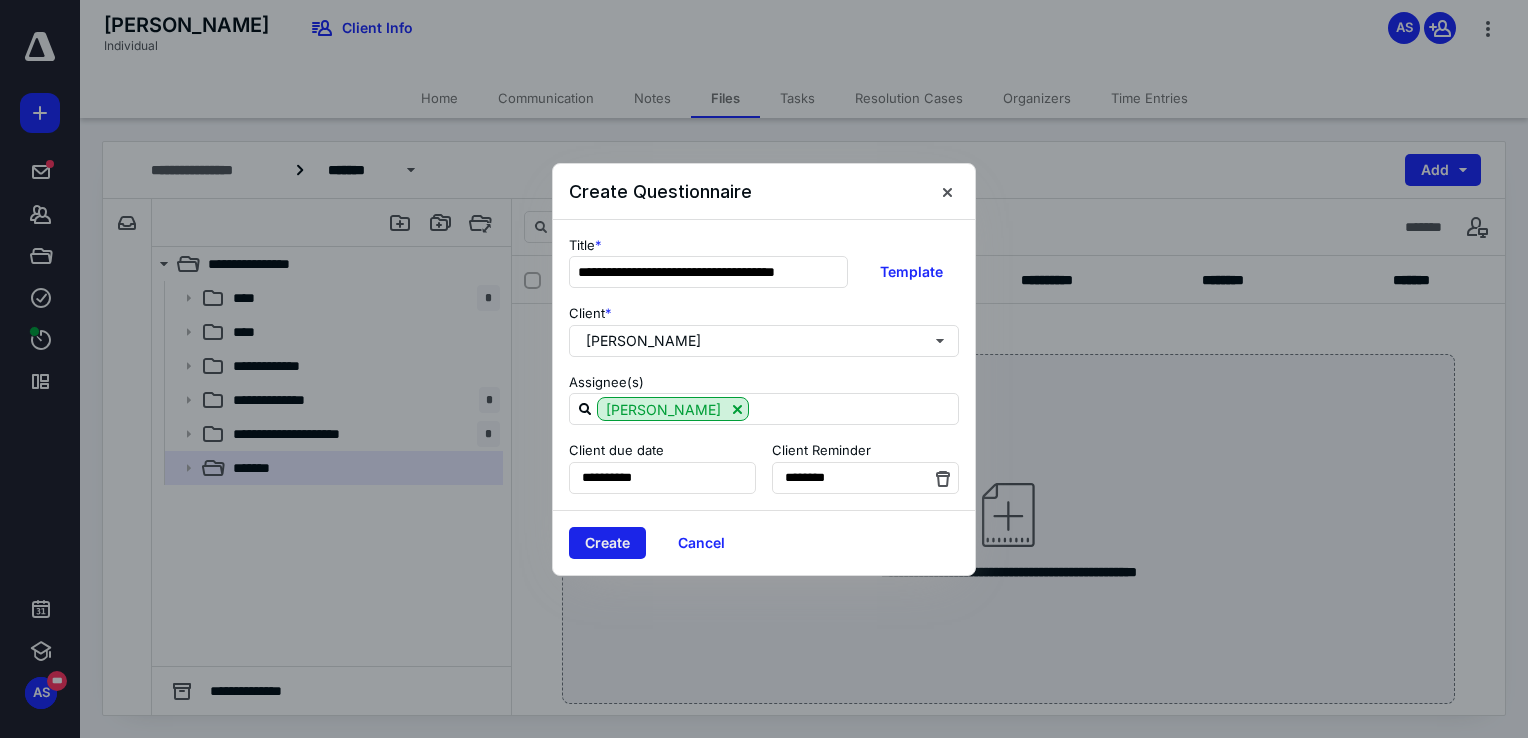 click on "Create" at bounding box center [607, 543] 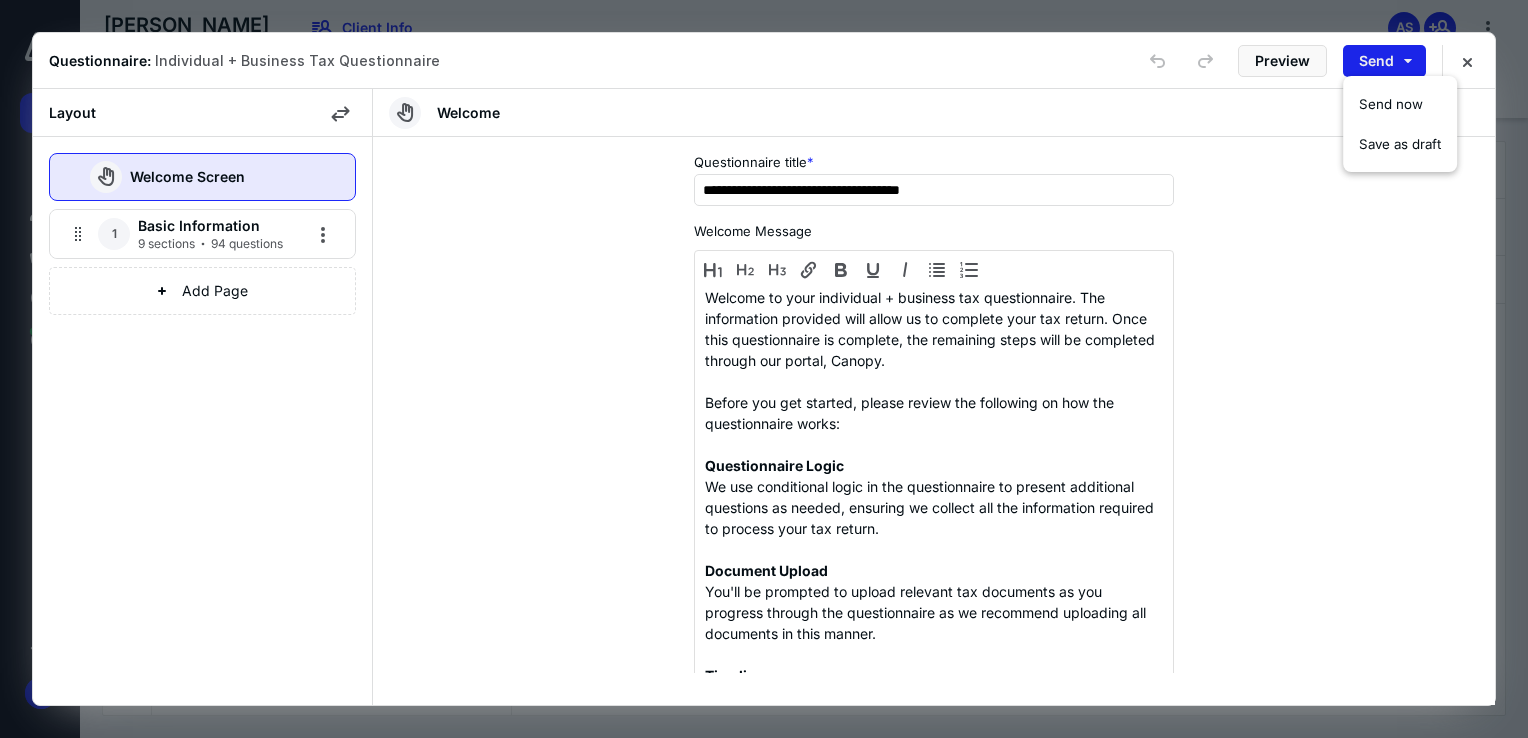 click on "Send" at bounding box center [1384, 61] 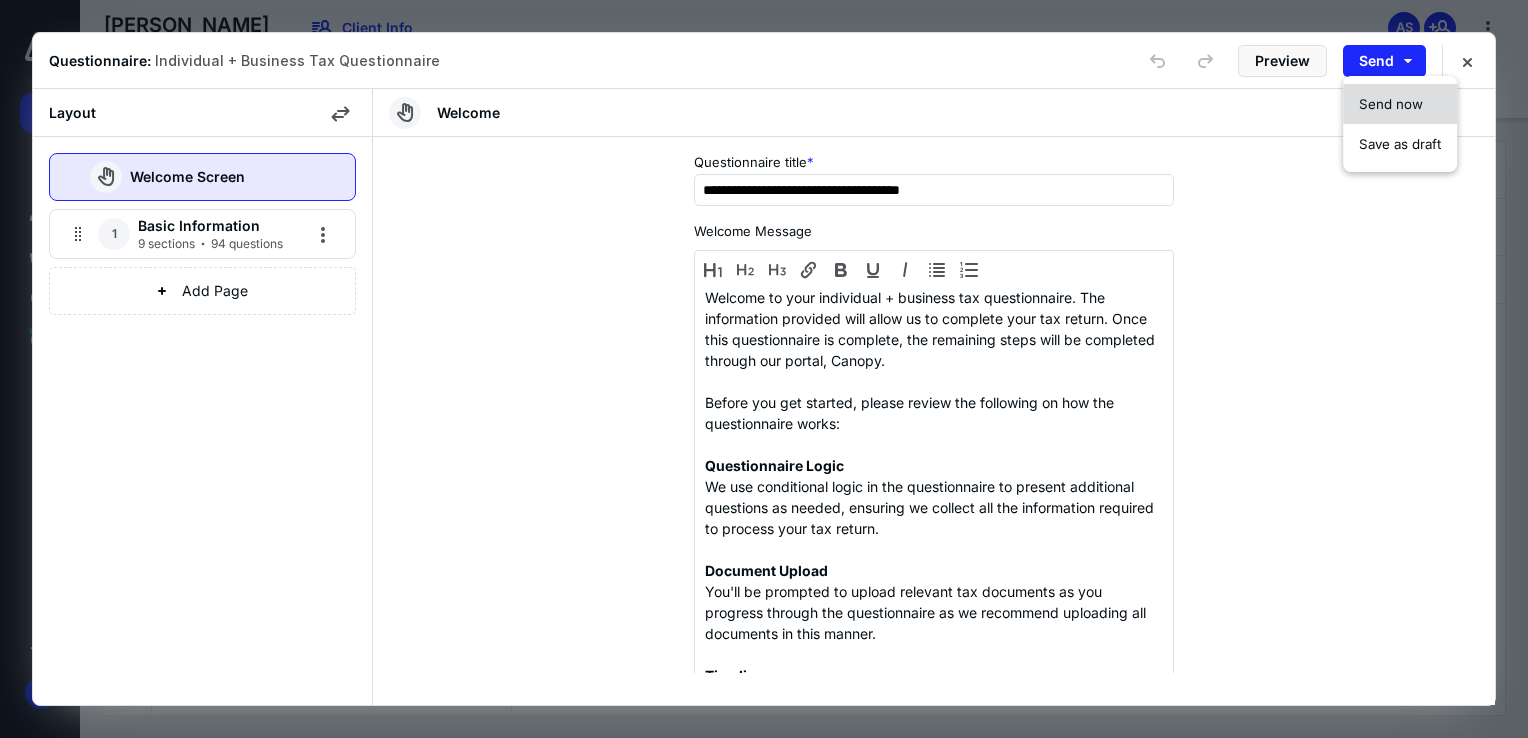 click on "Send now" at bounding box center [1400, 104] 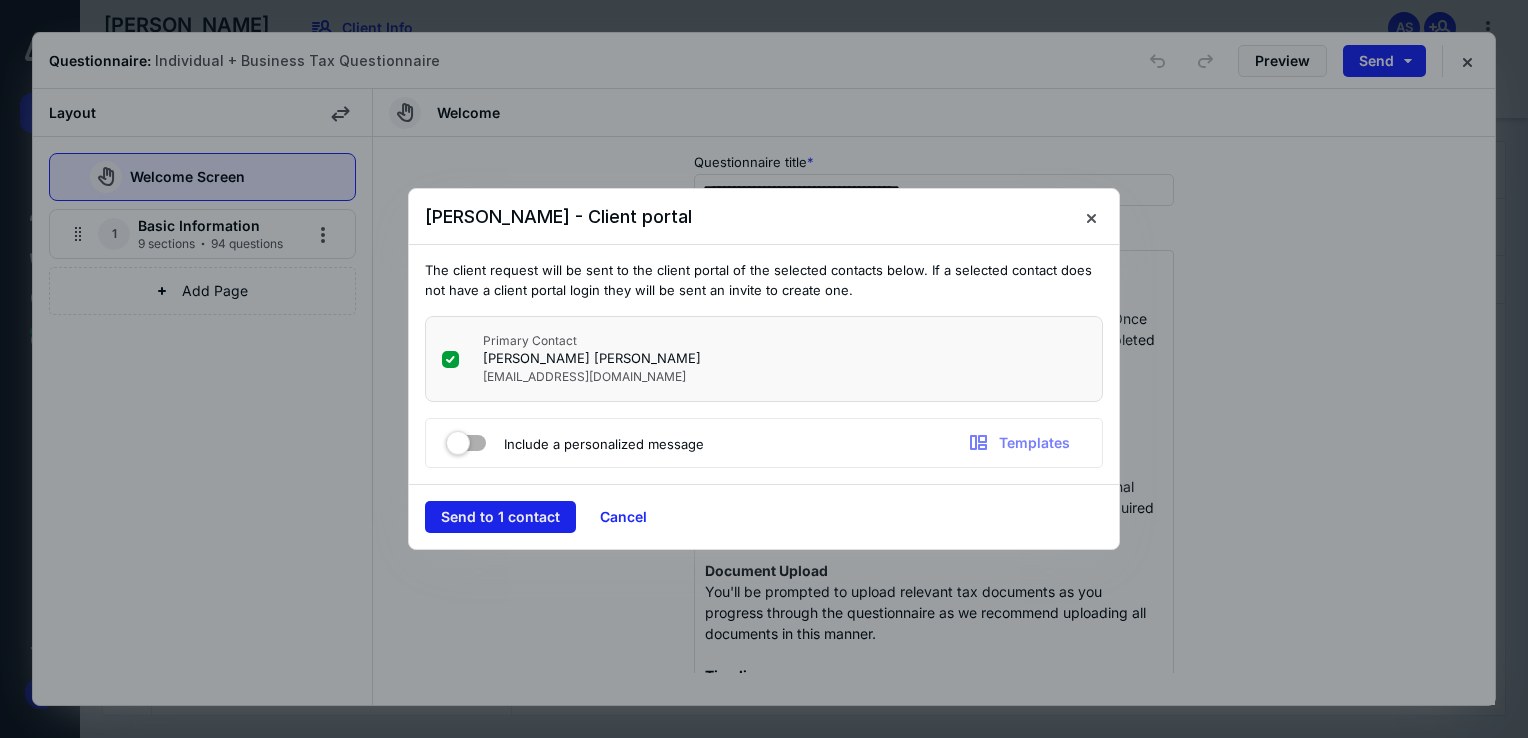 click on "Send to 1 contact" at bounding box center (500, 517) 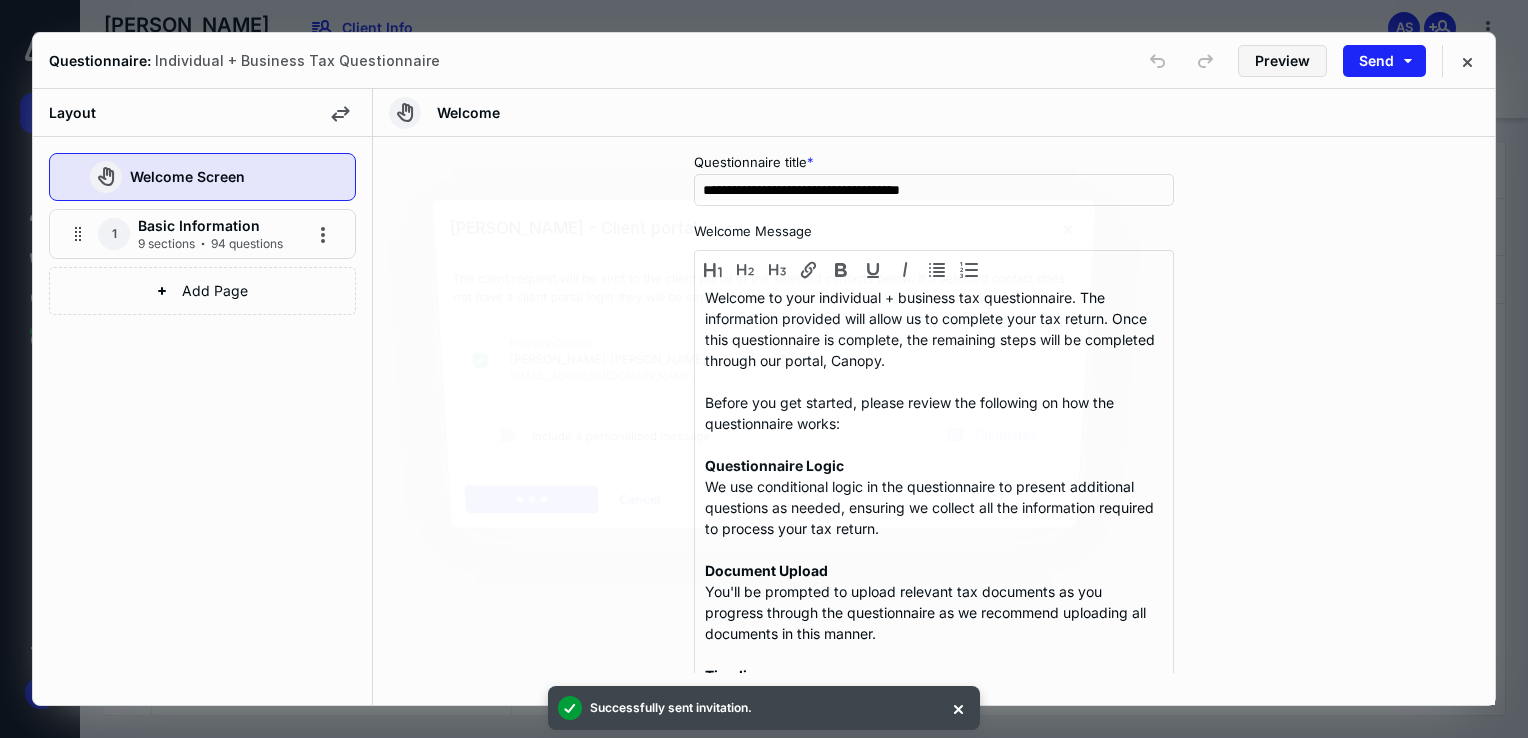 type 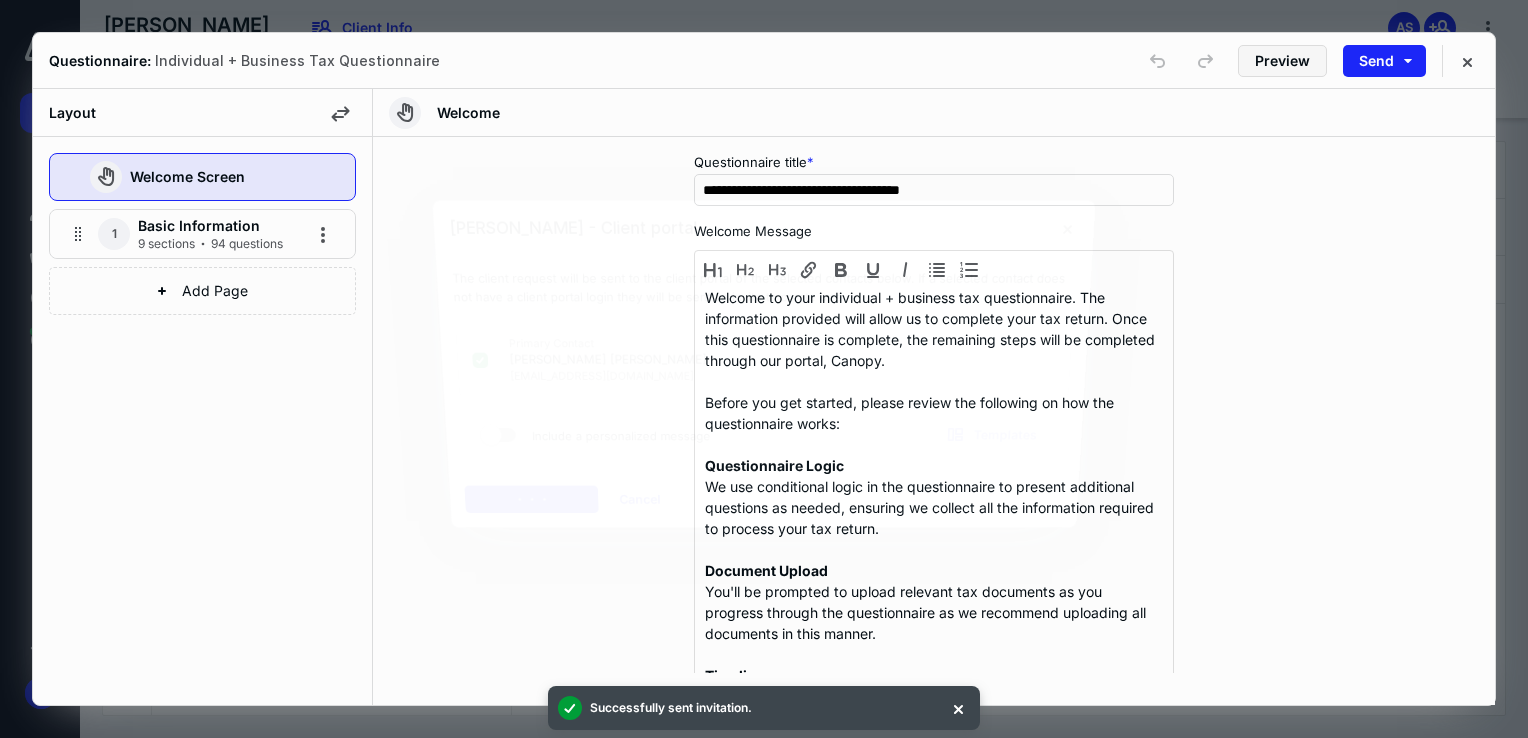 type 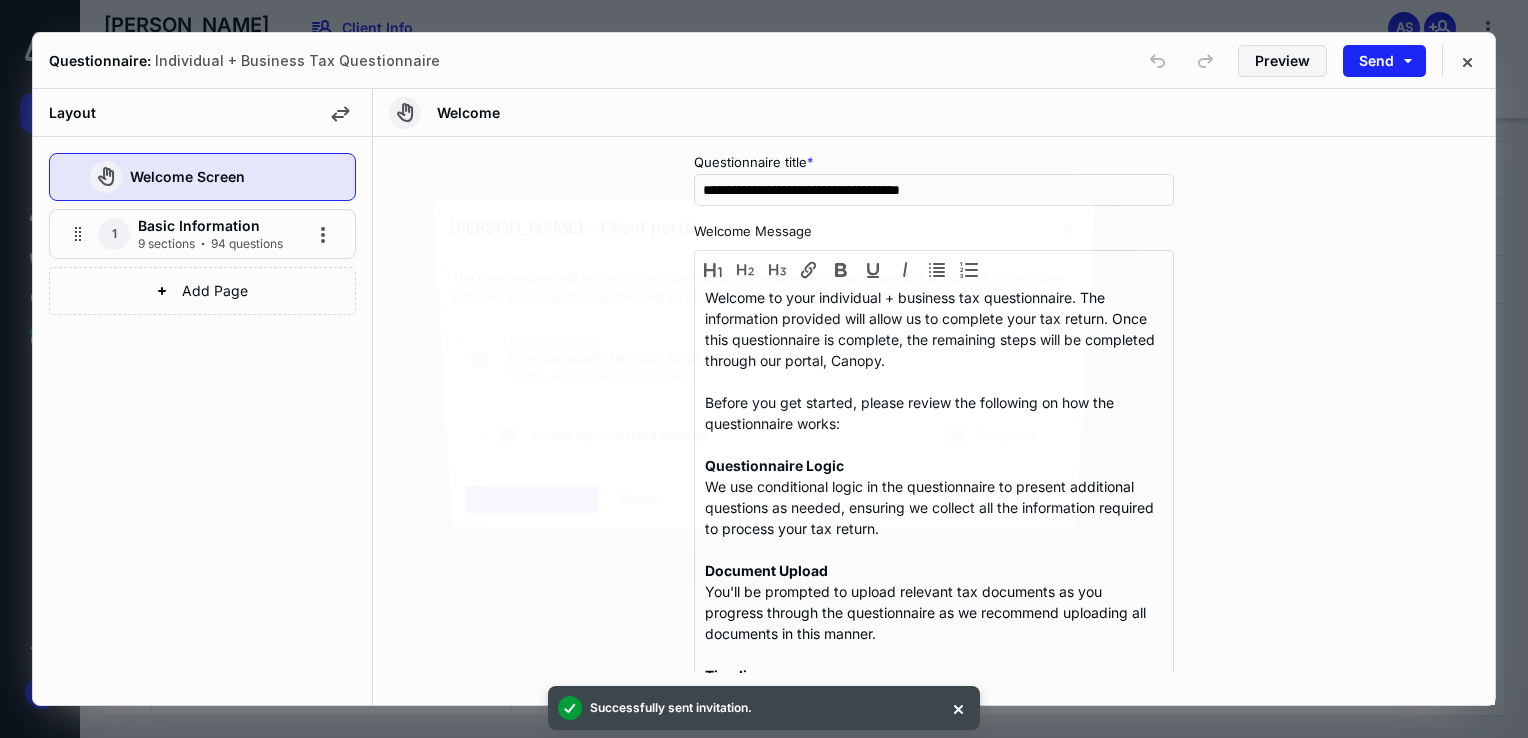 type 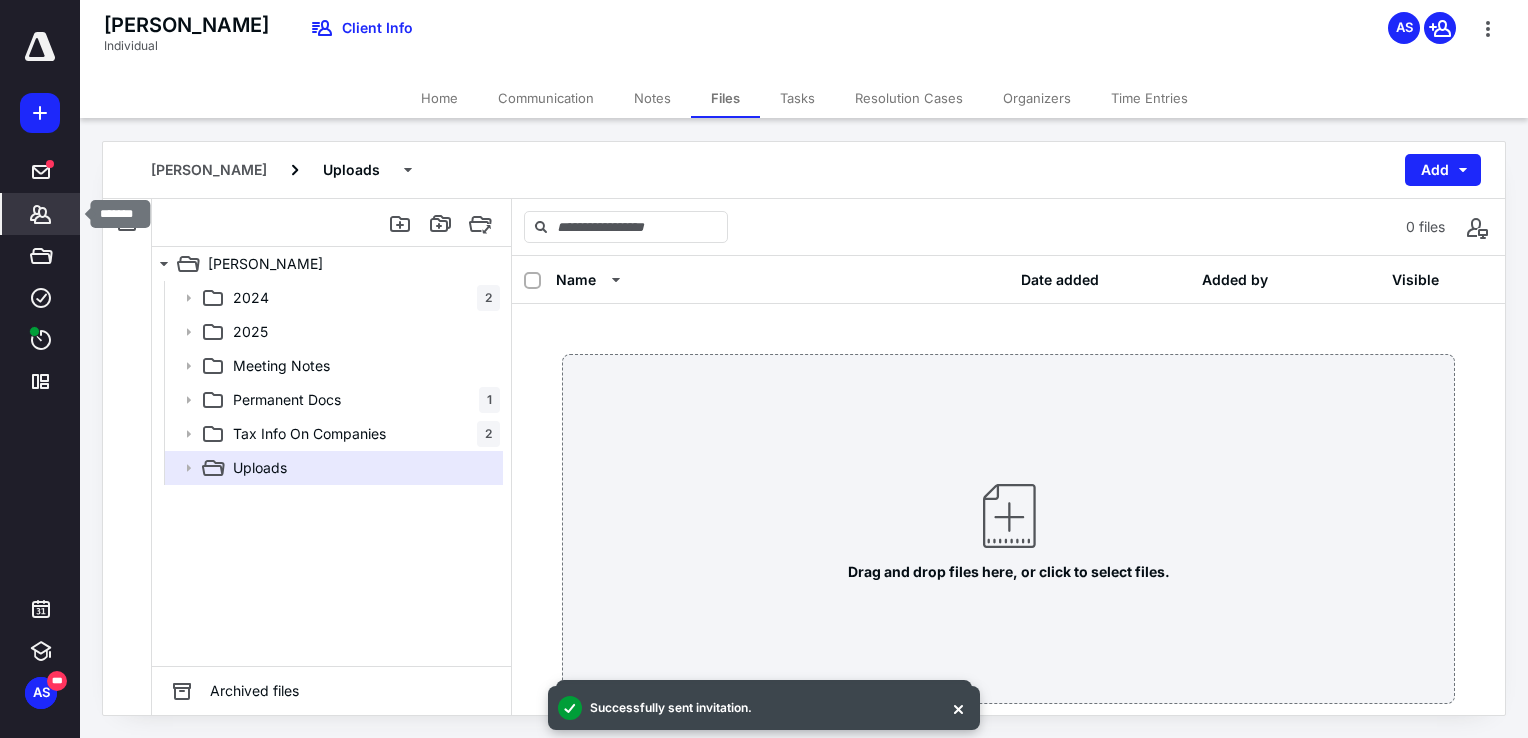 click 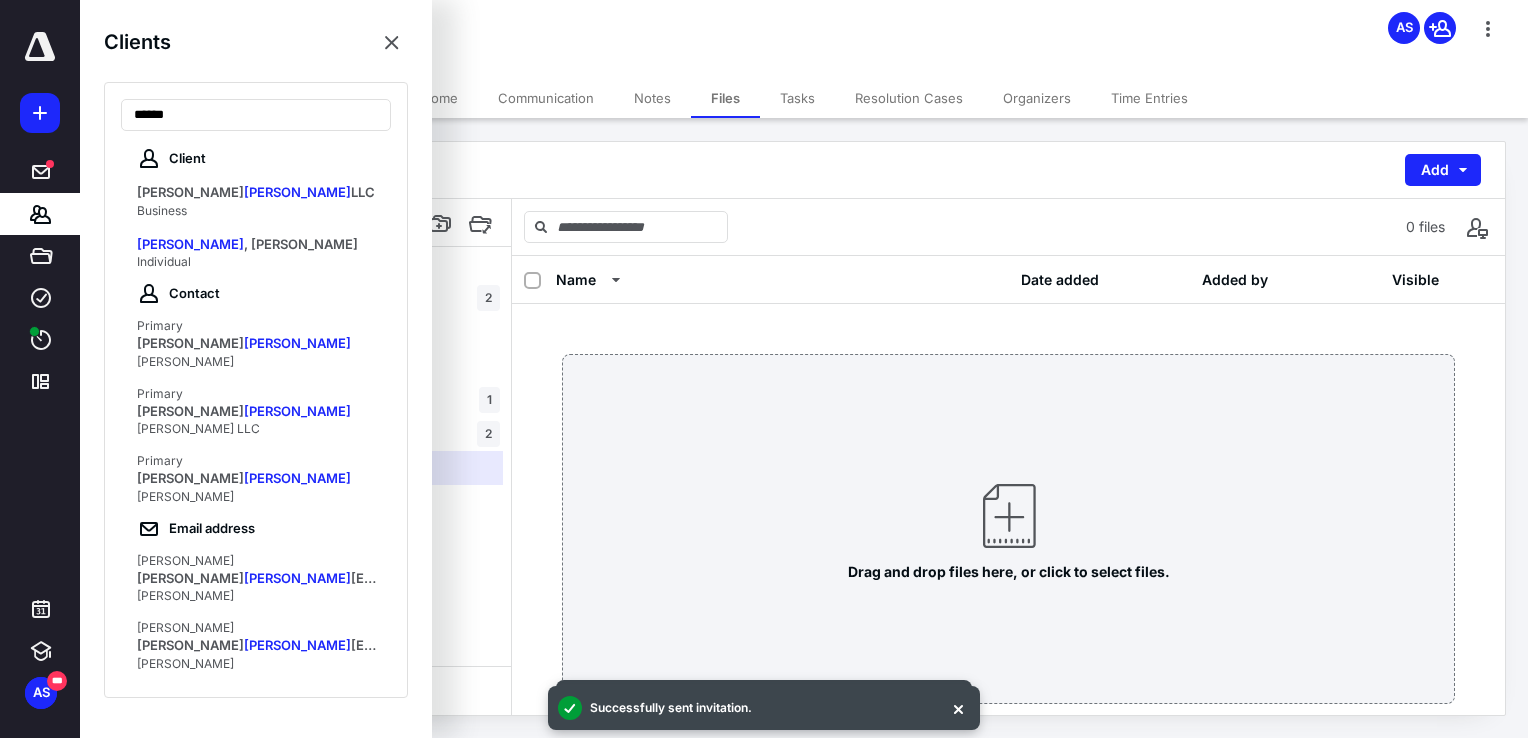 type on "******" 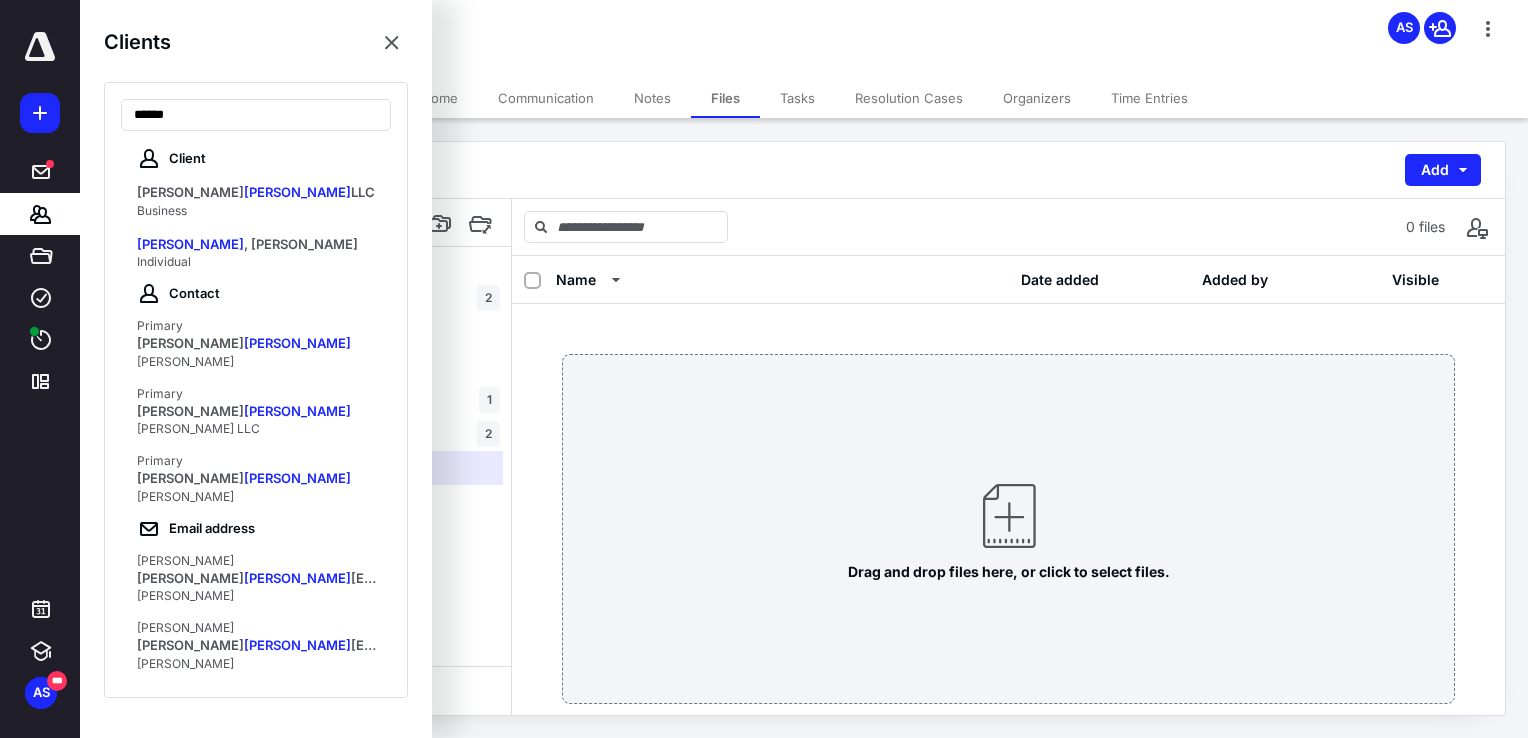 click at bounding box center [40, 113] 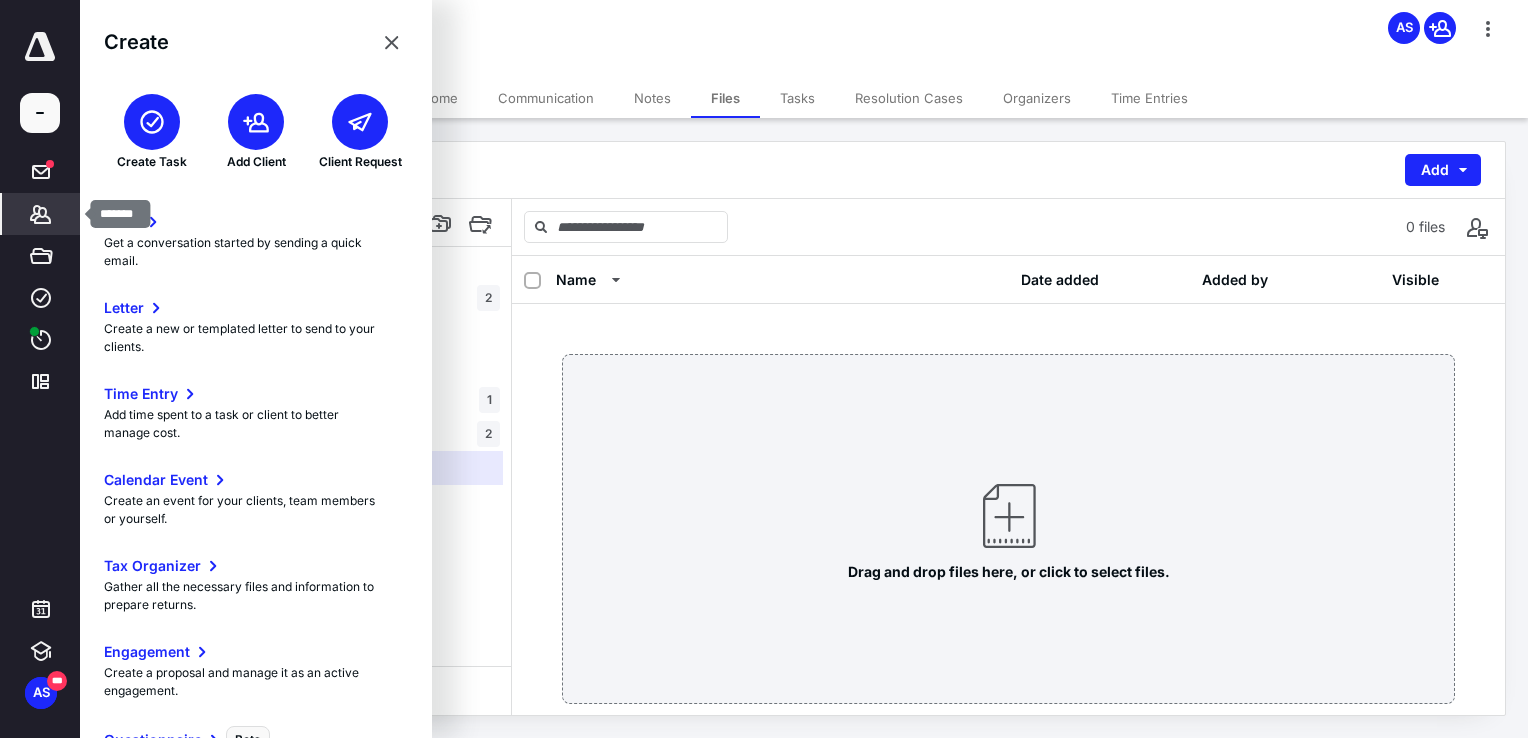 click on "*******" at bounding box center (41, 214) 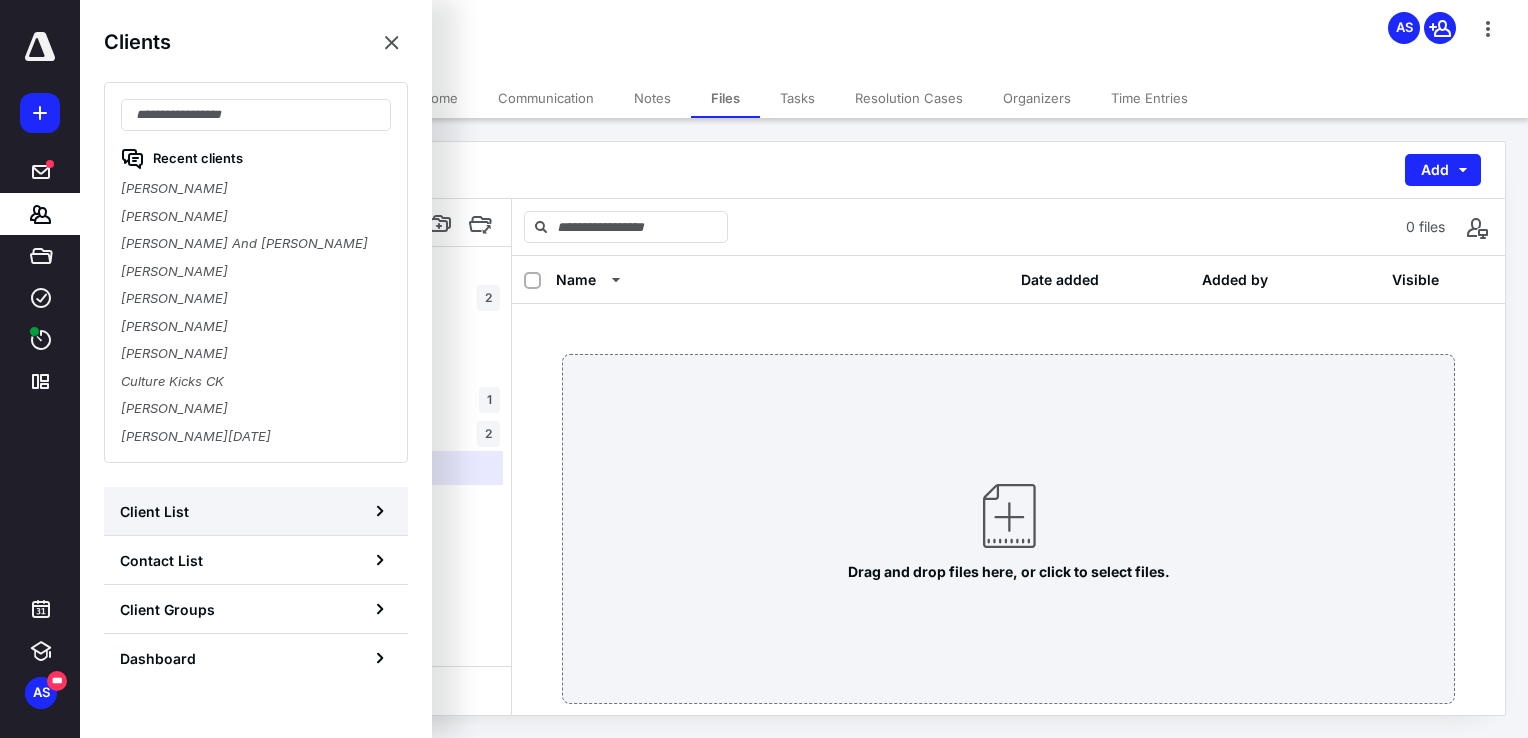 click on "Client List" at bounding box center [256, 511] 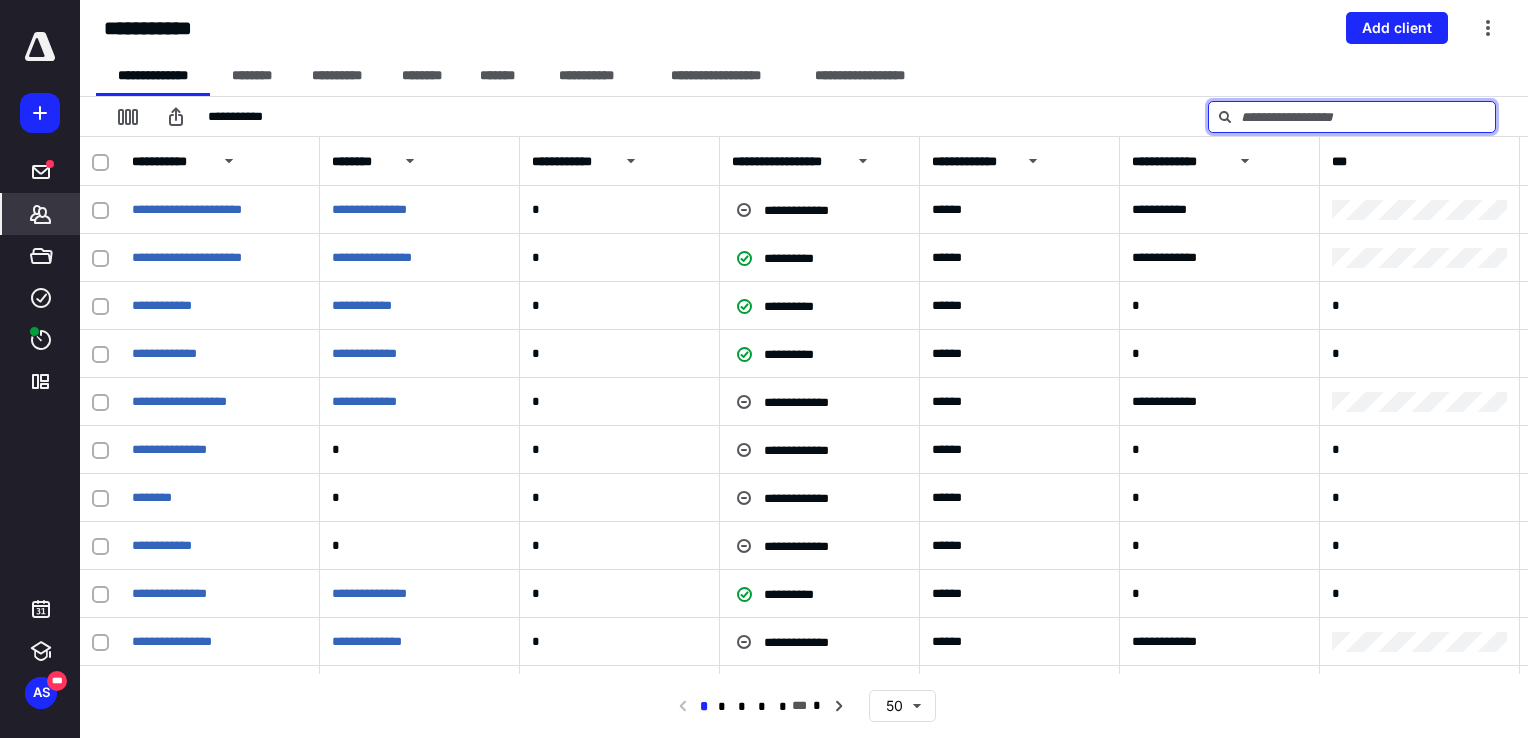 click at bounding box center [1352, 117] 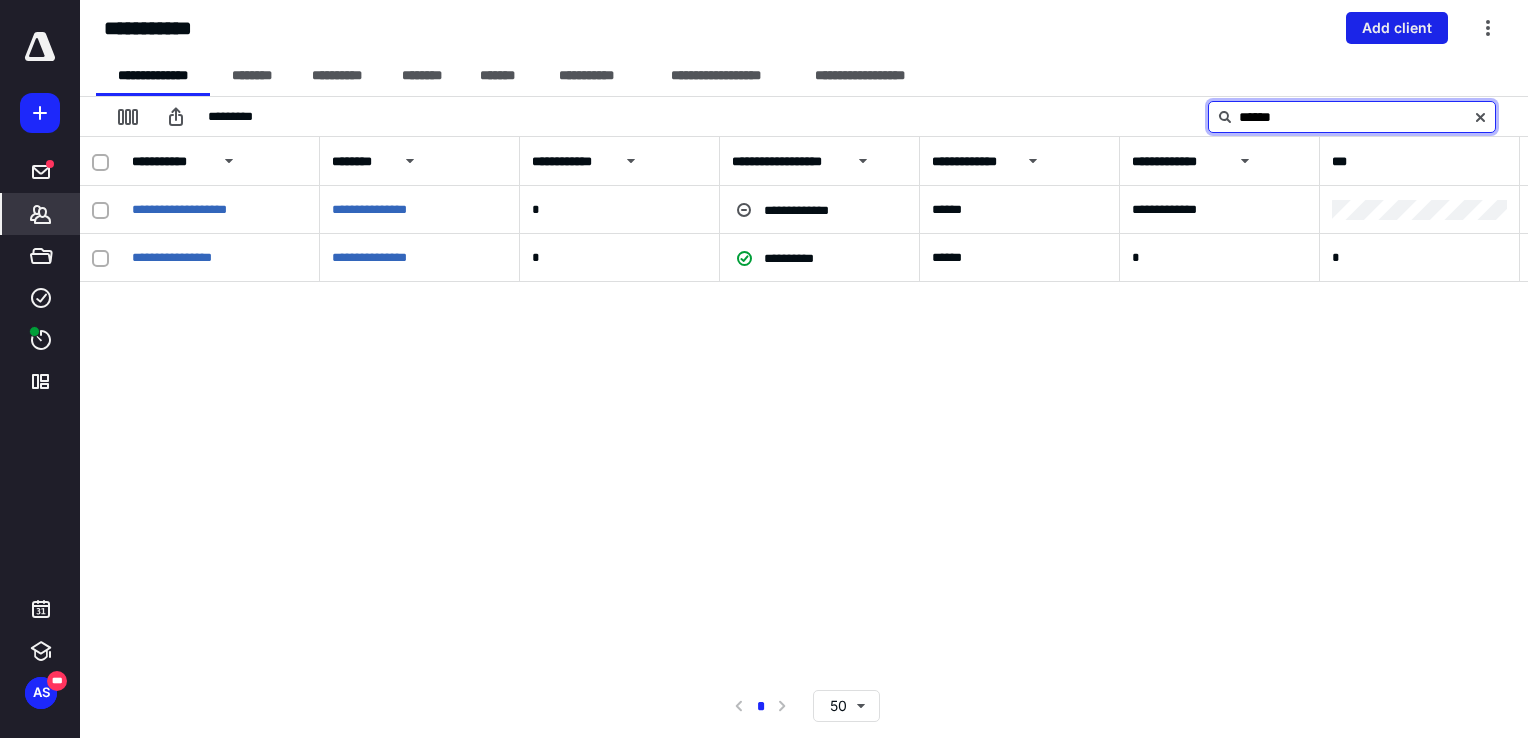 type on "******" 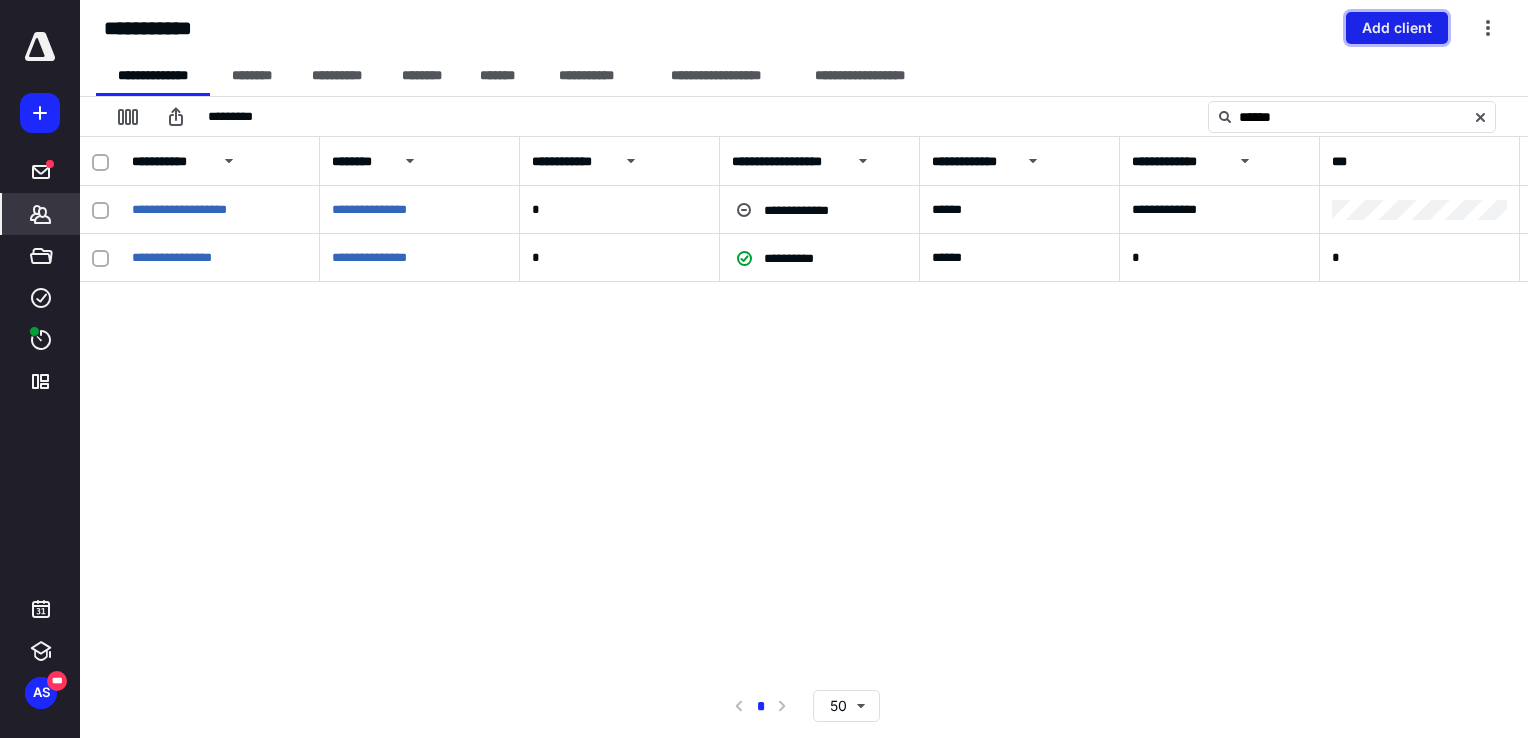 click on "Add client" at bounding box center (1397, 28) 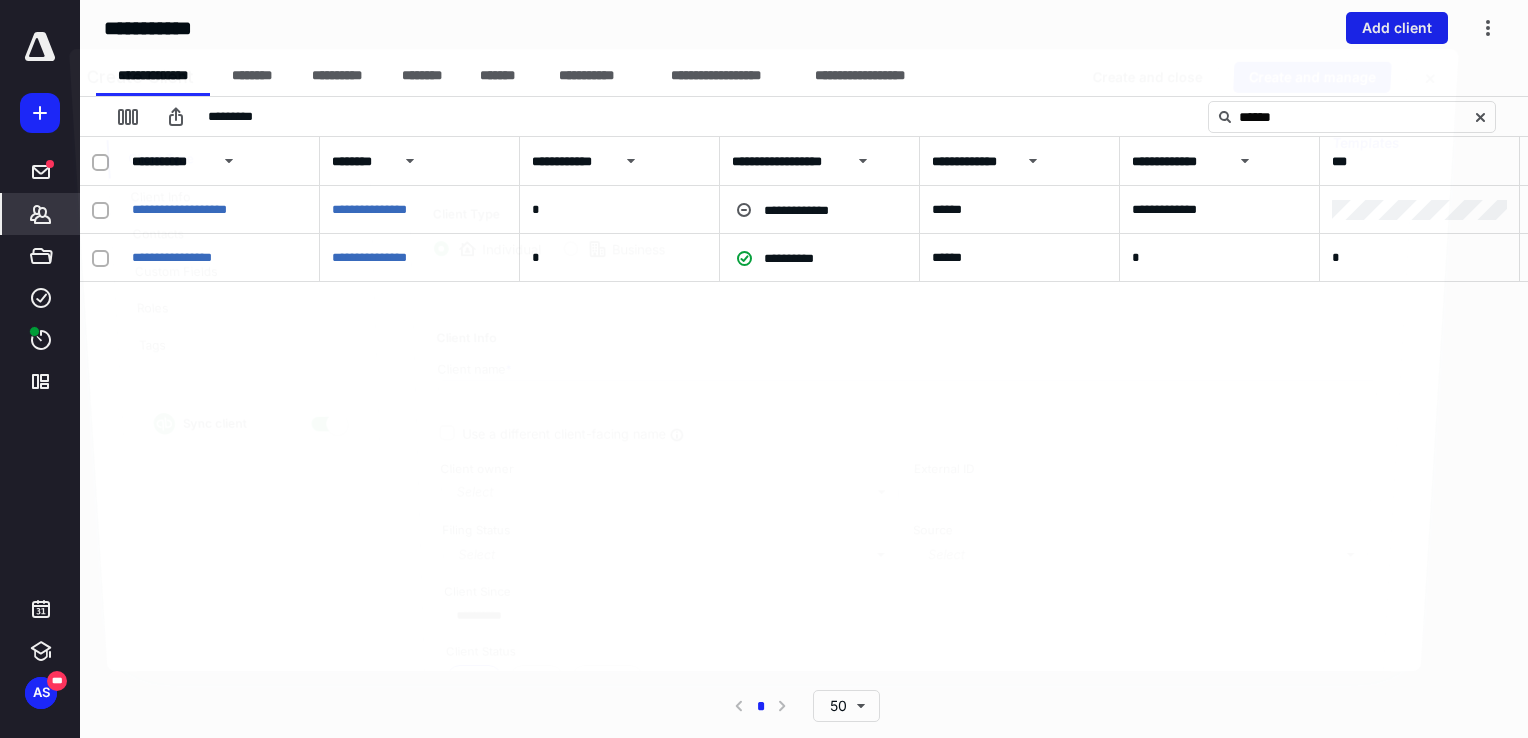 checkbox on "true" 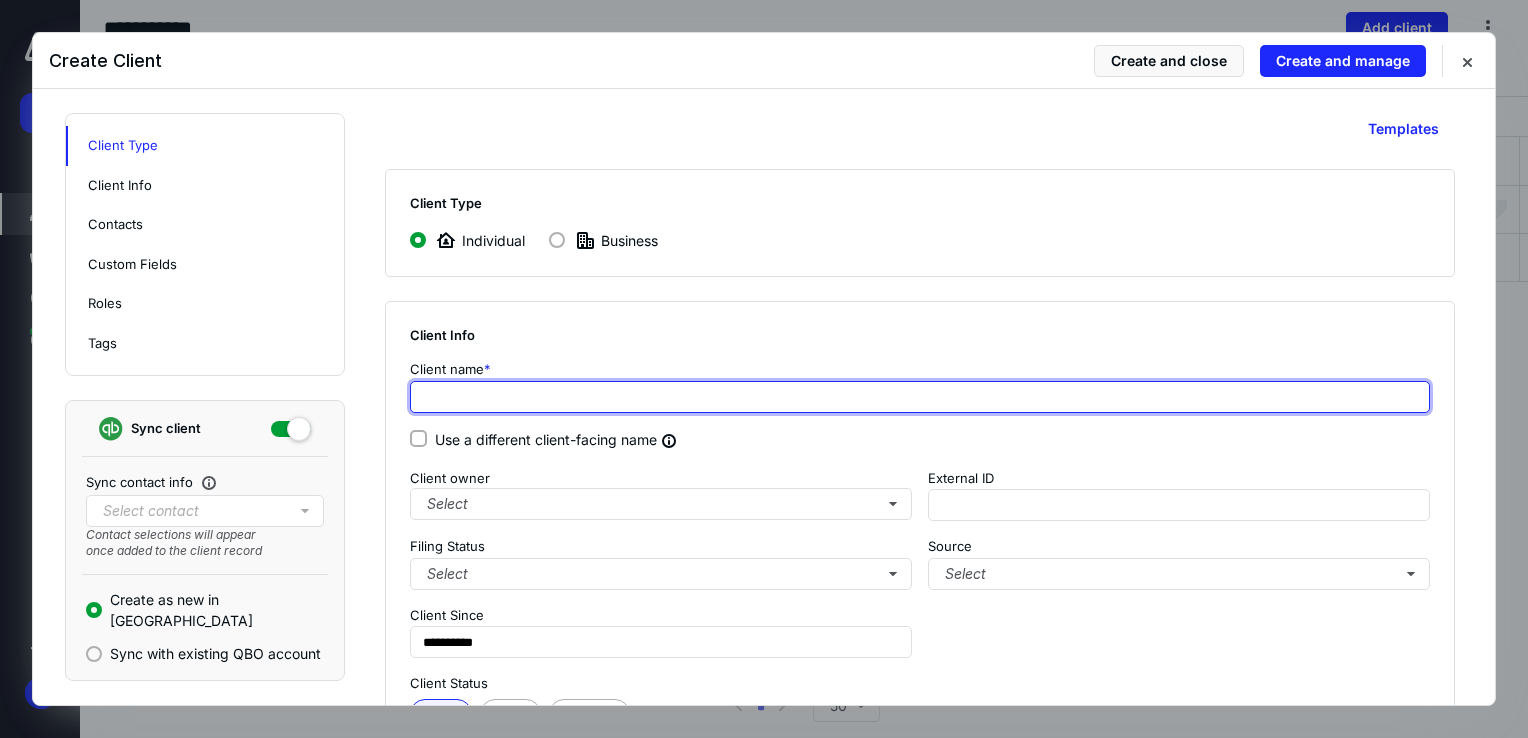 click at bounding box center (920, 397) 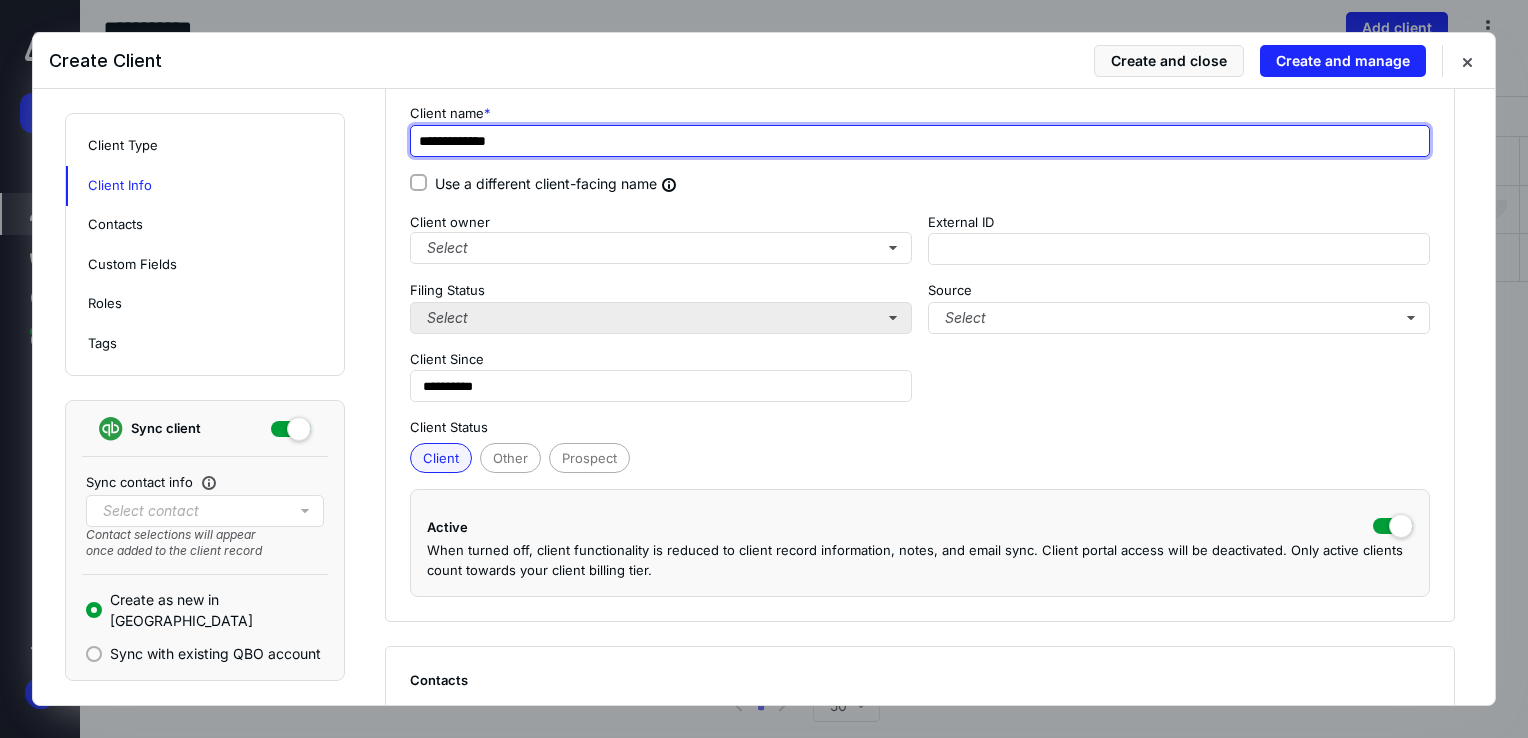 scroll, scrollTop: 342, scrollLeft: 0, axis: vertical 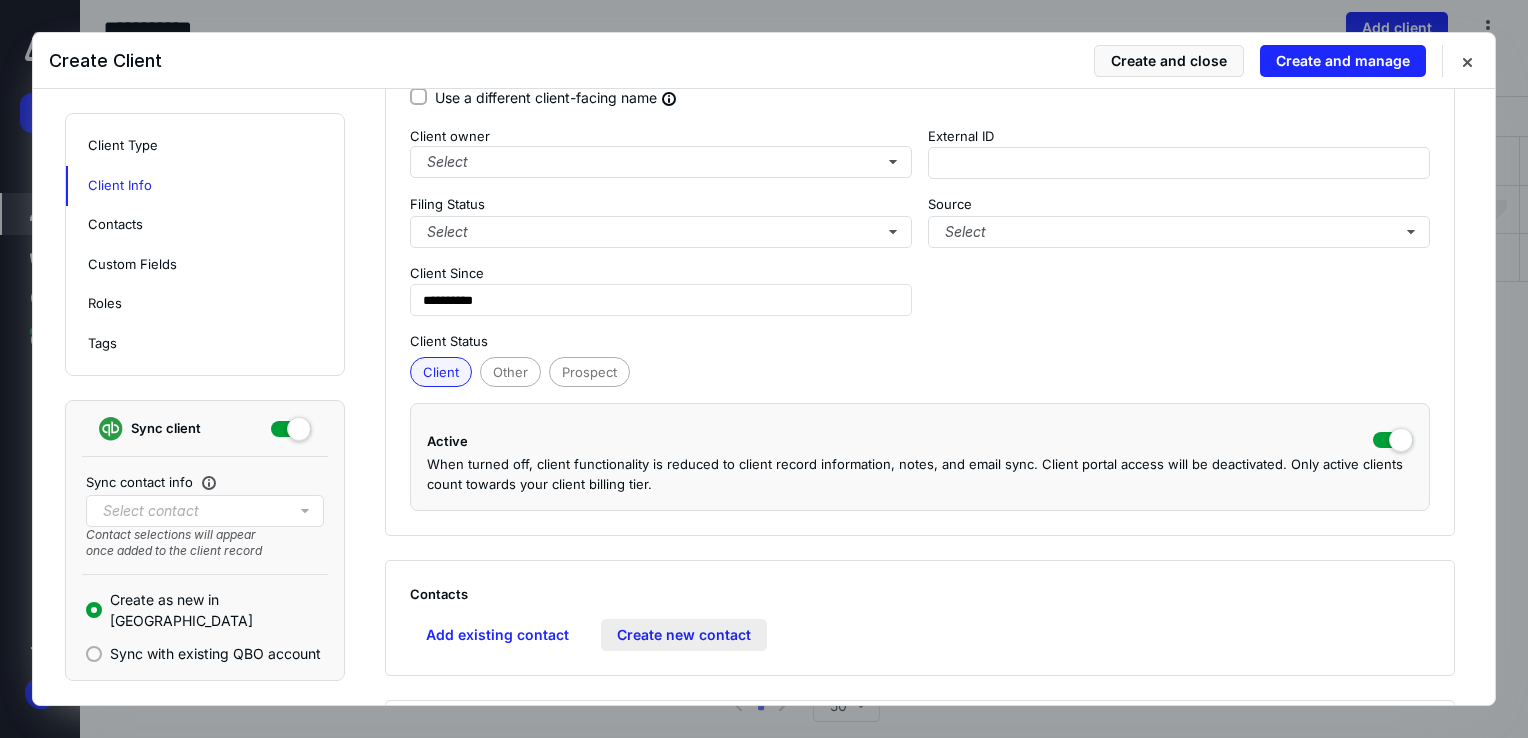 type on "**********" 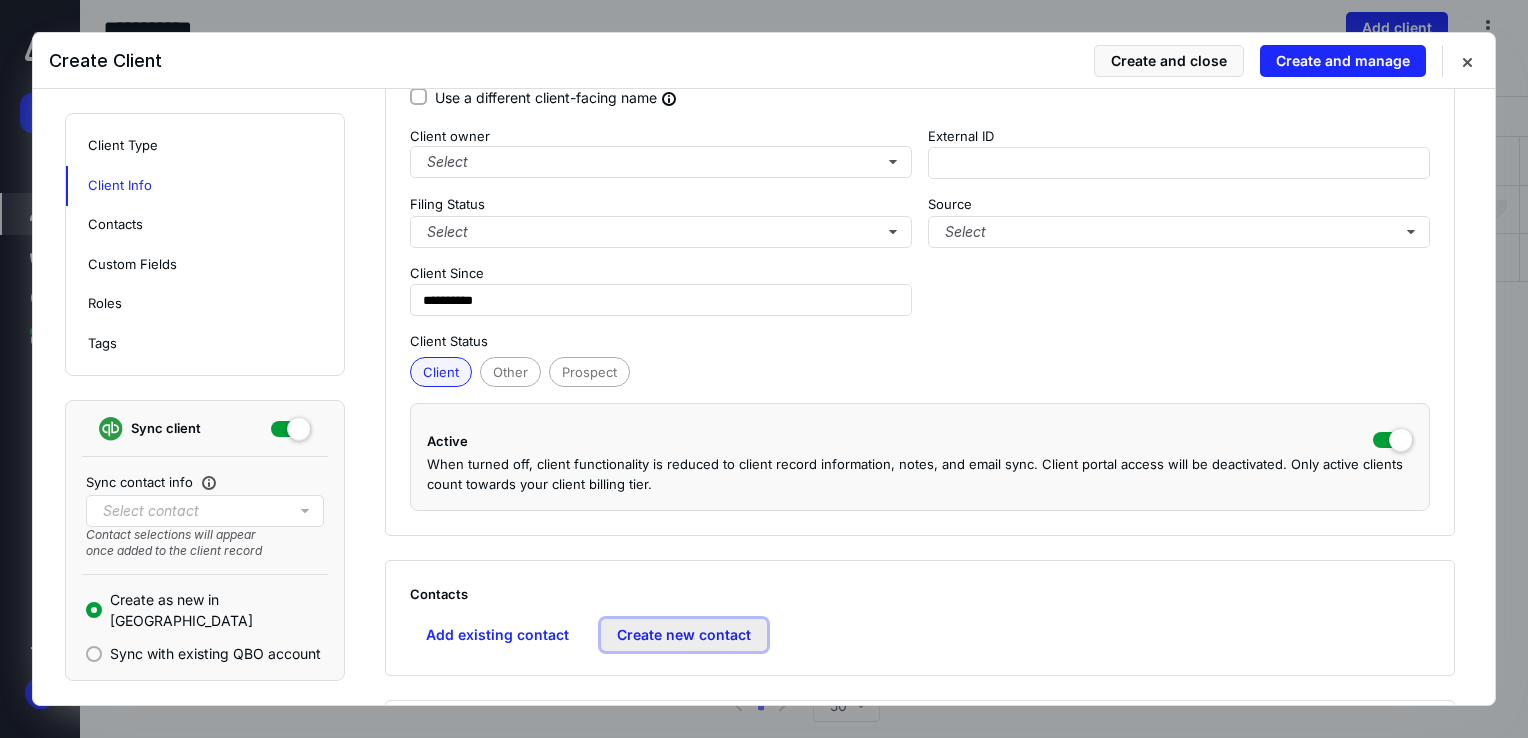 click on "Create new contact" at bounding box center [684, 635] 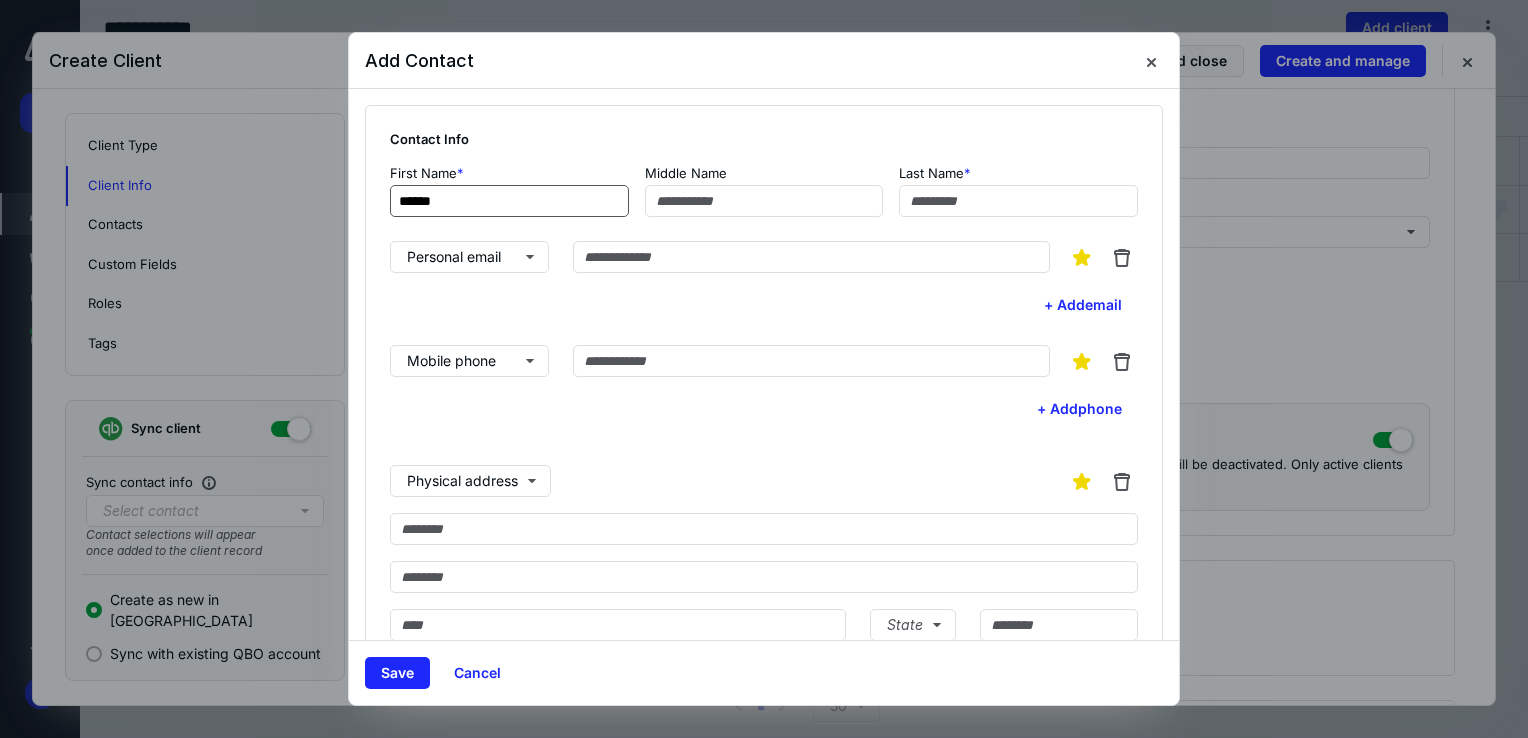 type on "******" 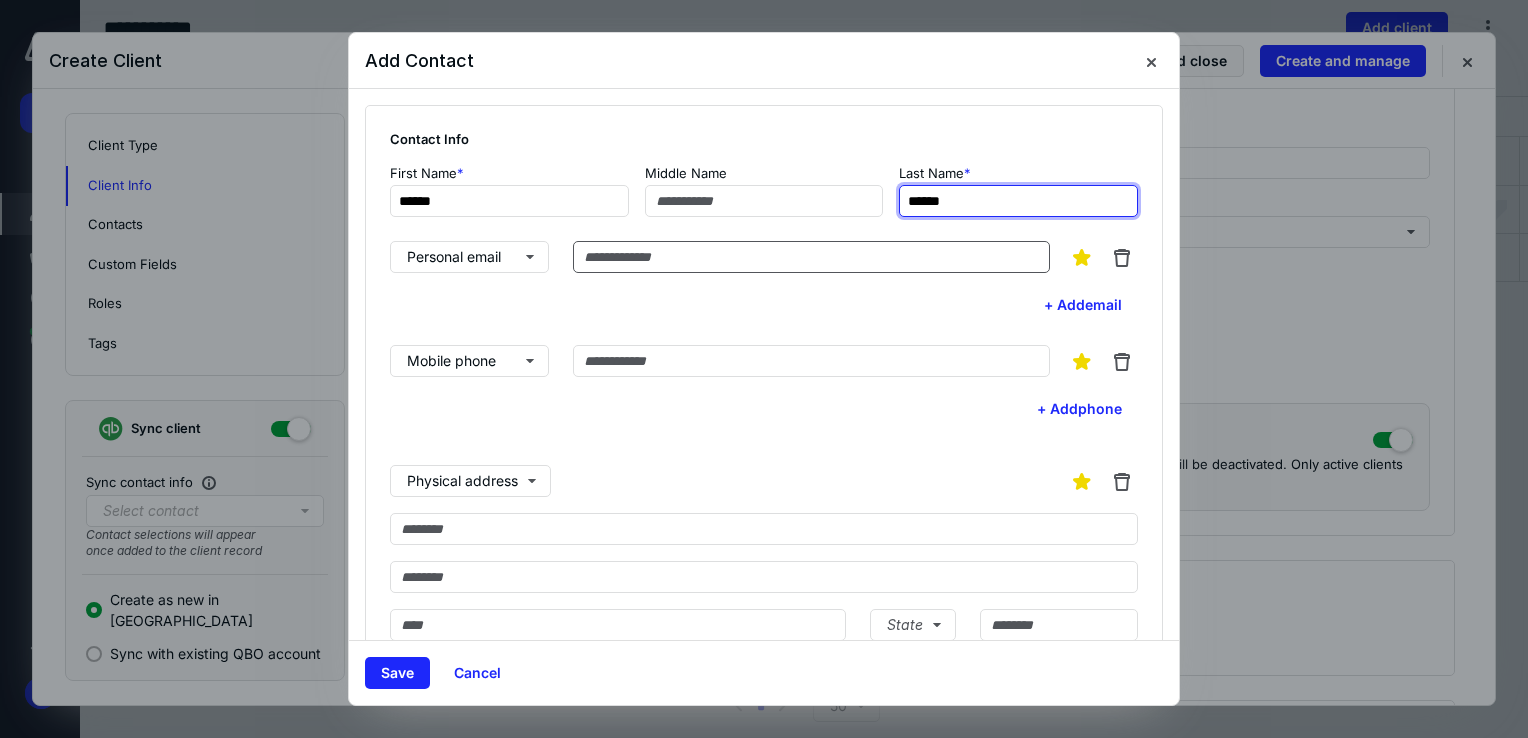 type on "******" 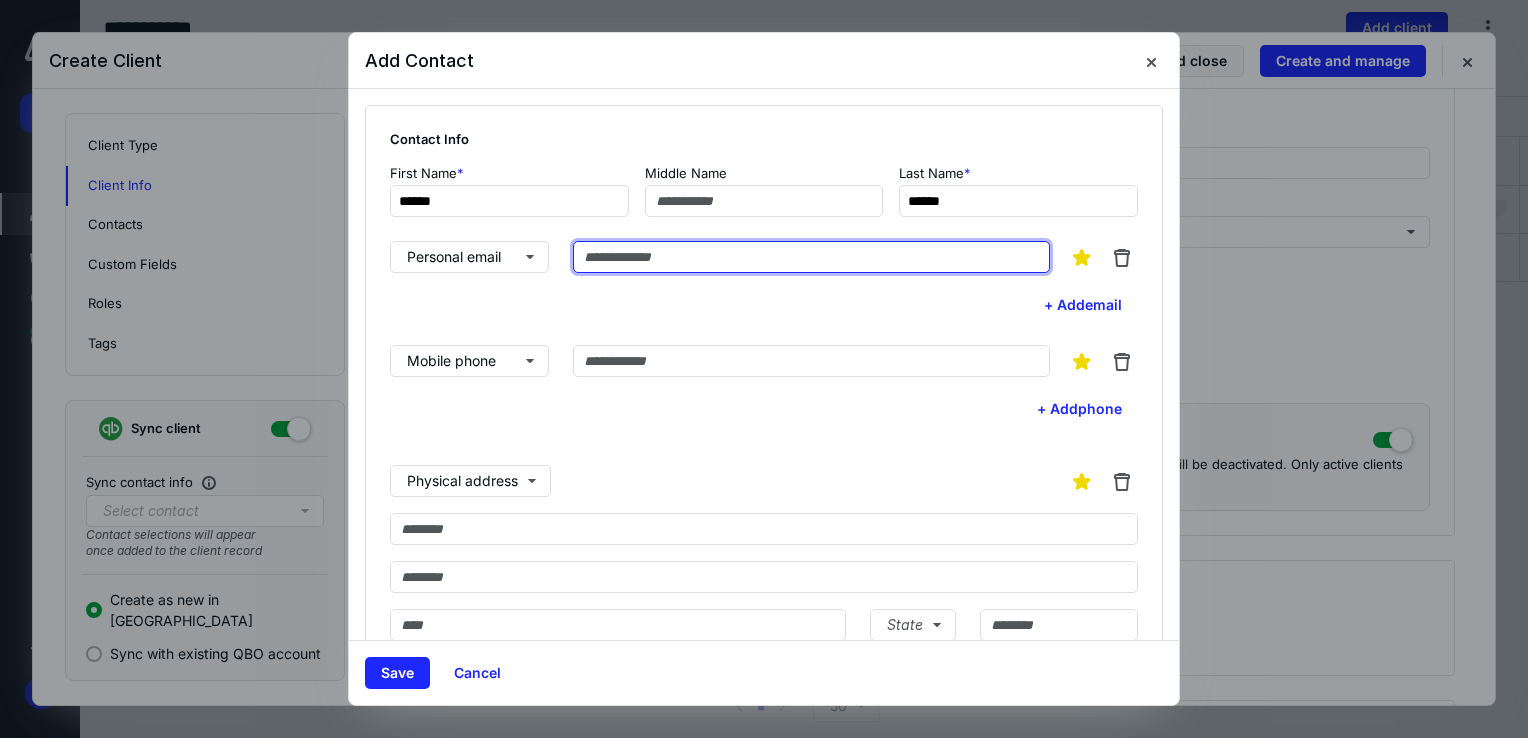paste on "**********" 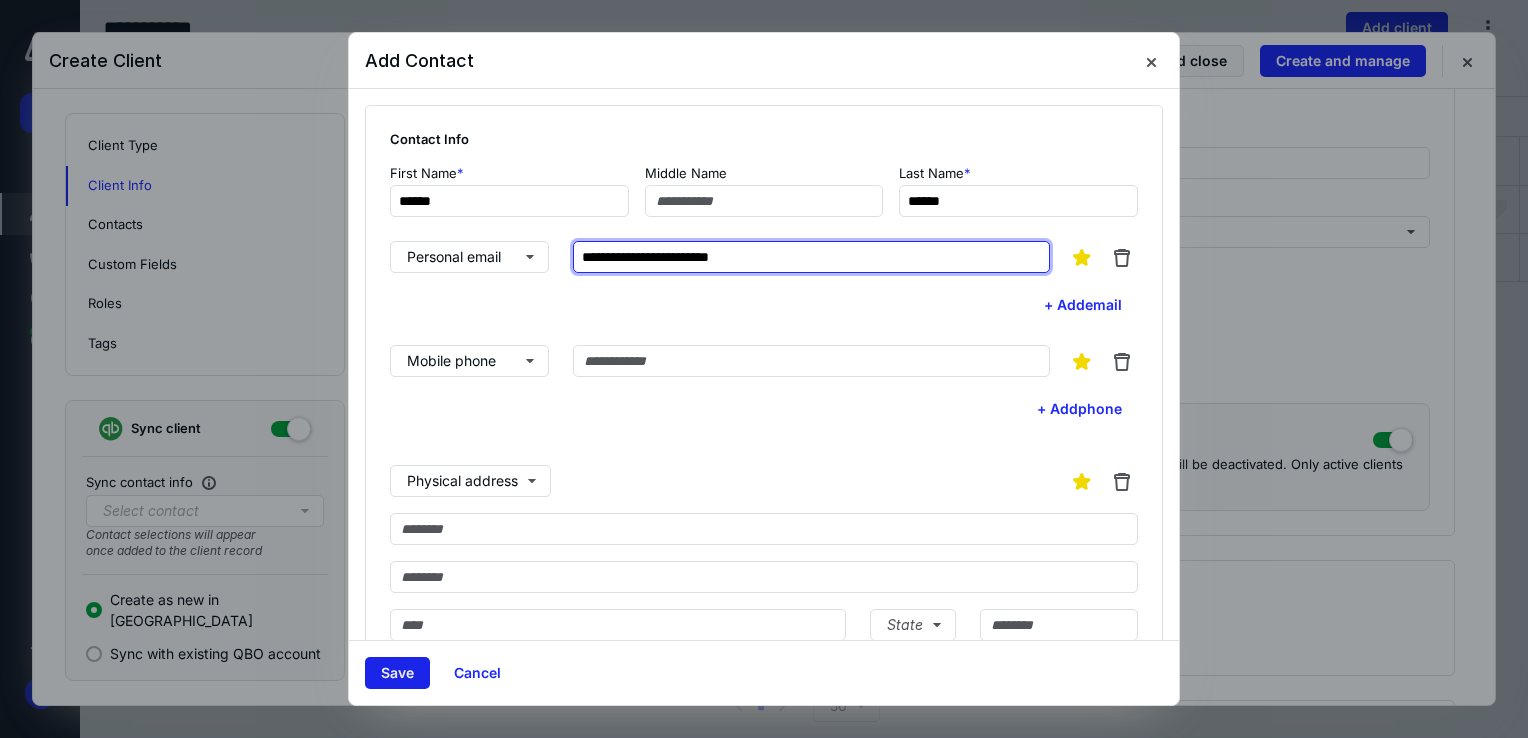 type on "**********" 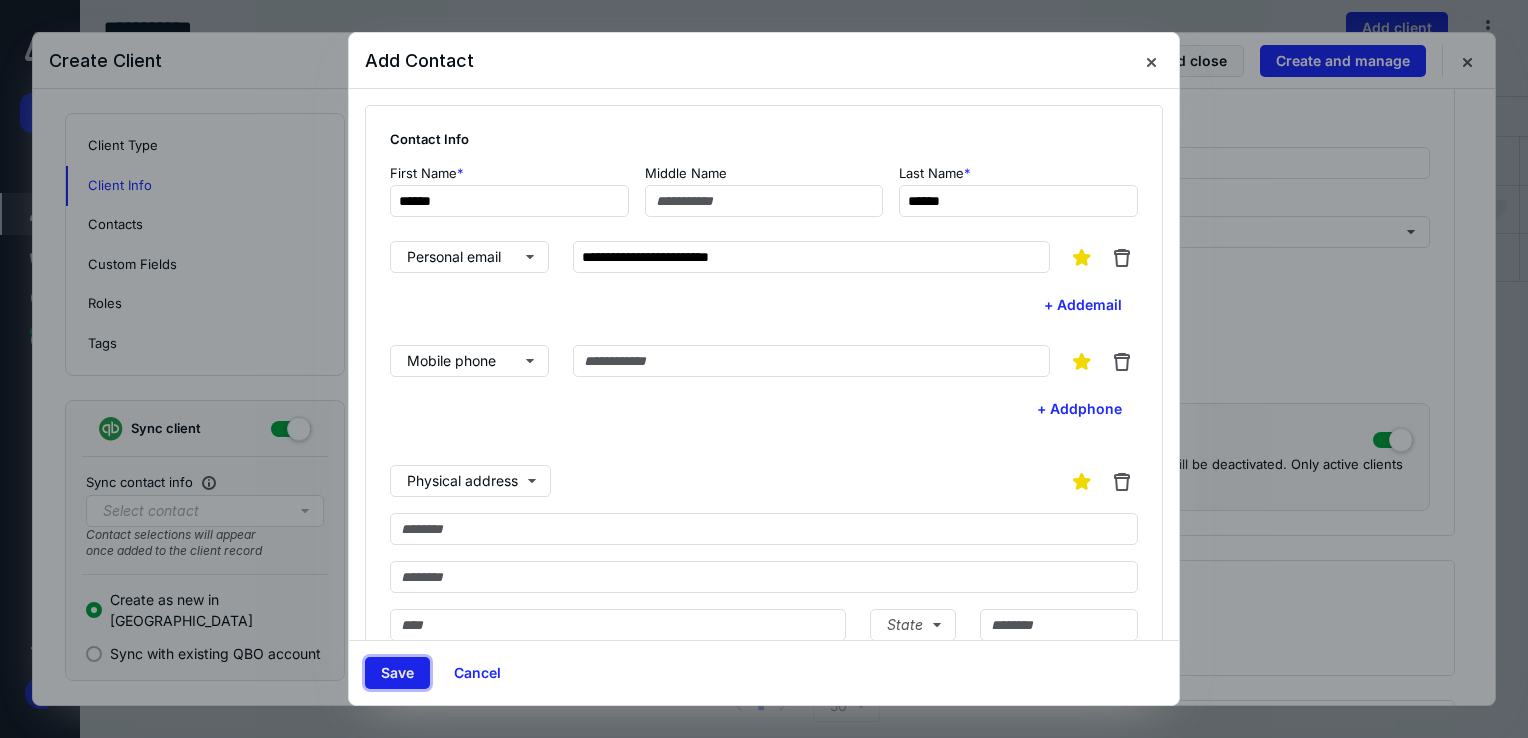 click on "Save" at bounding box center [397, 673] 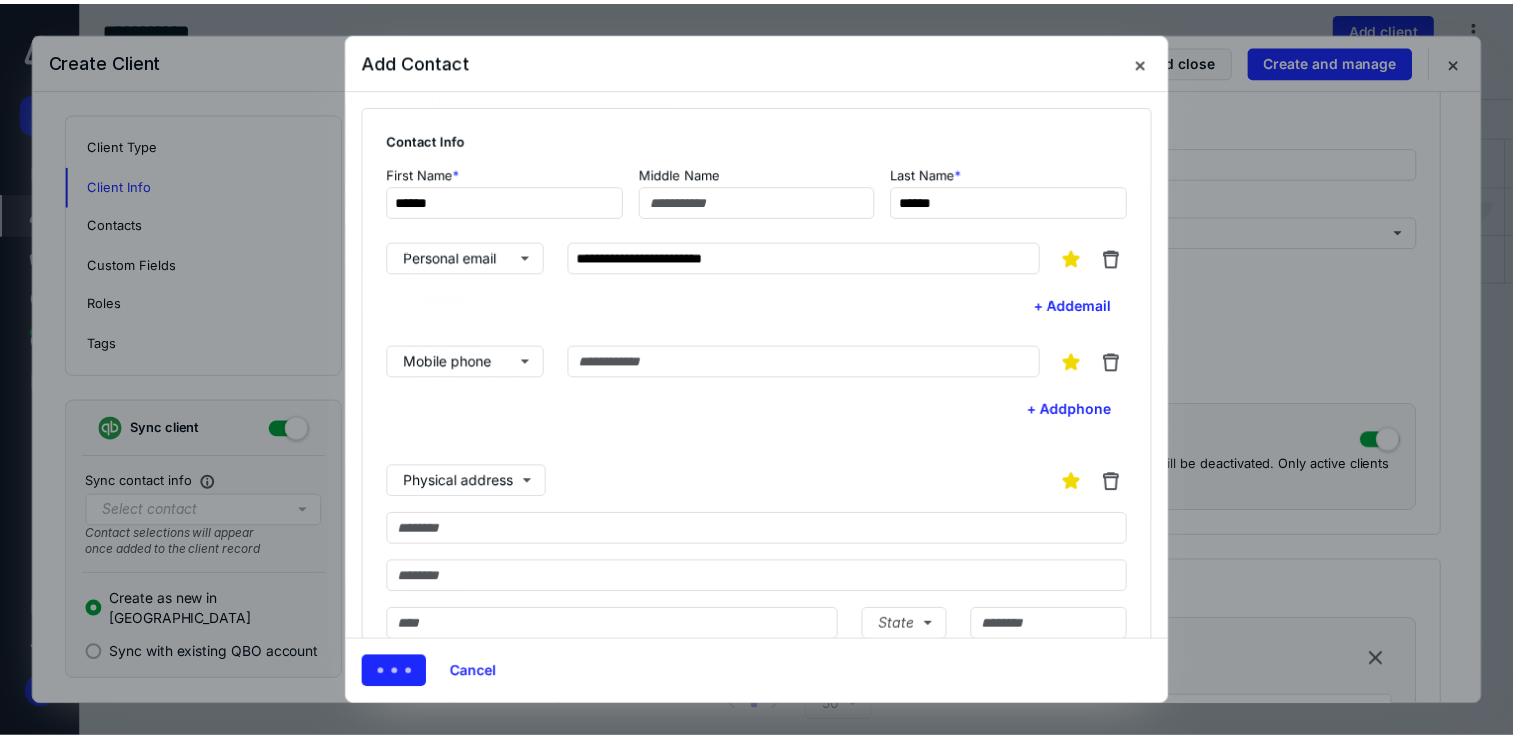 scroll, scrollTop: 361, scrollLeft: 0, axis: vertical 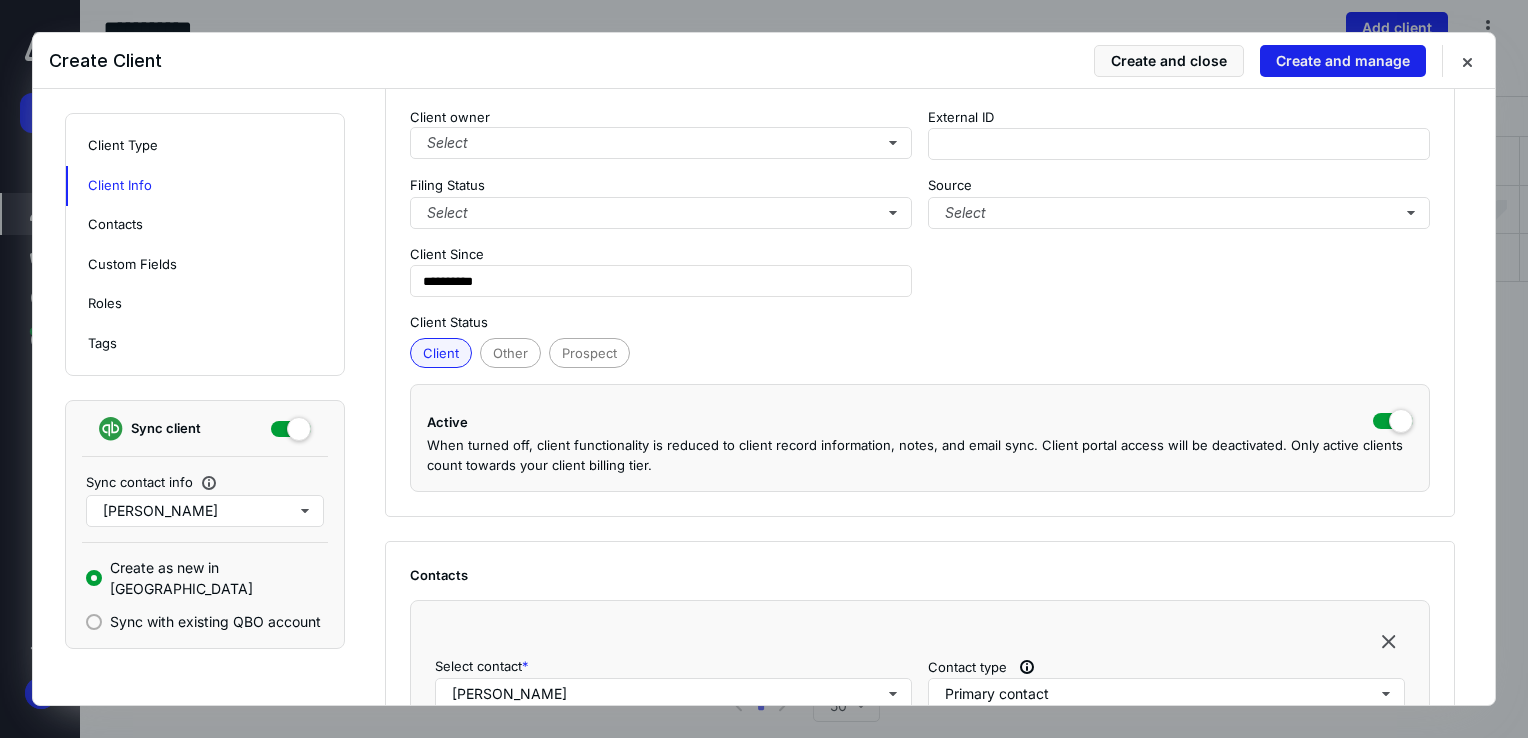 click on "Create and manage" at bounding box center [1343, 61] 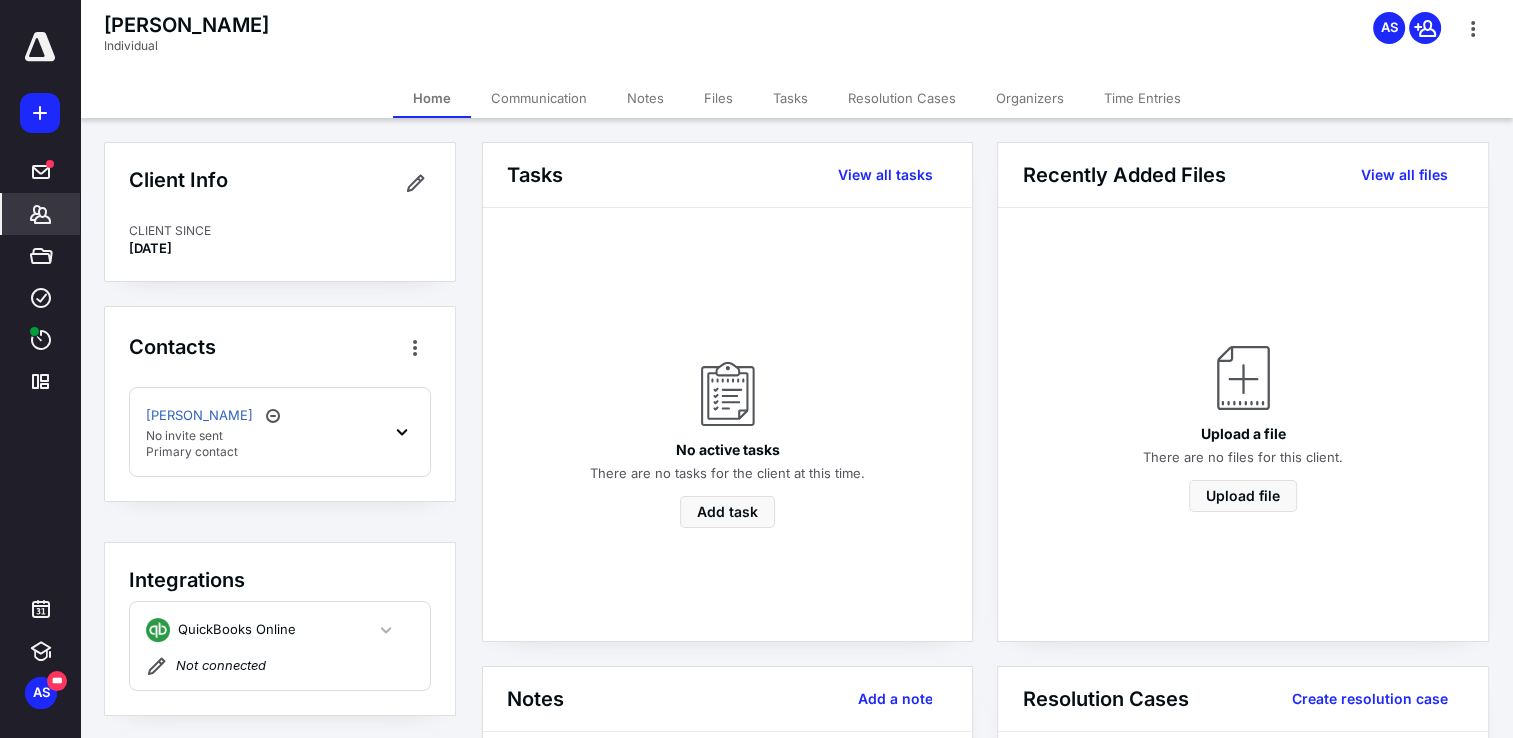 click at bounding box center (40, 113) 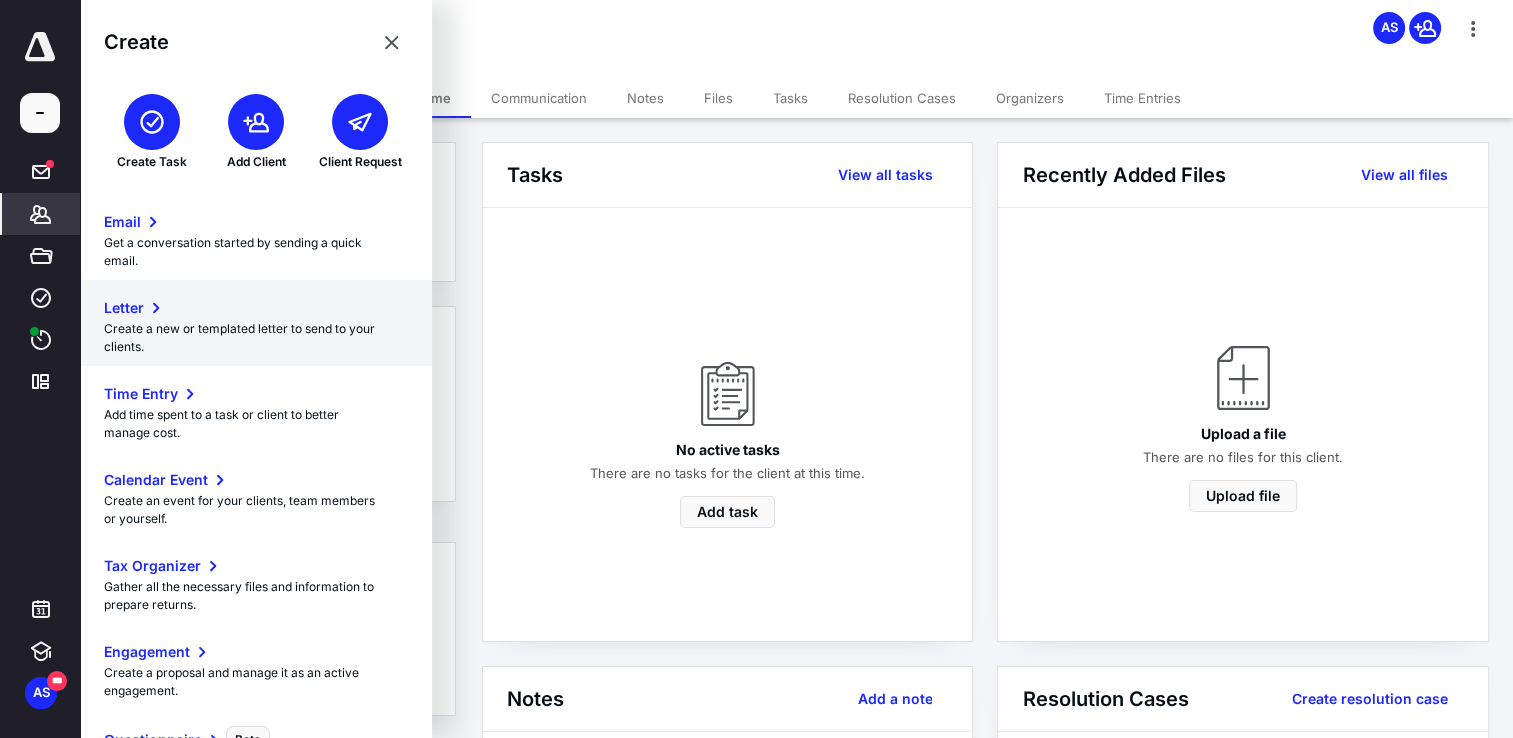 click on "Create a new or templated letter to send to your clients." at bounding box center [256, 338] 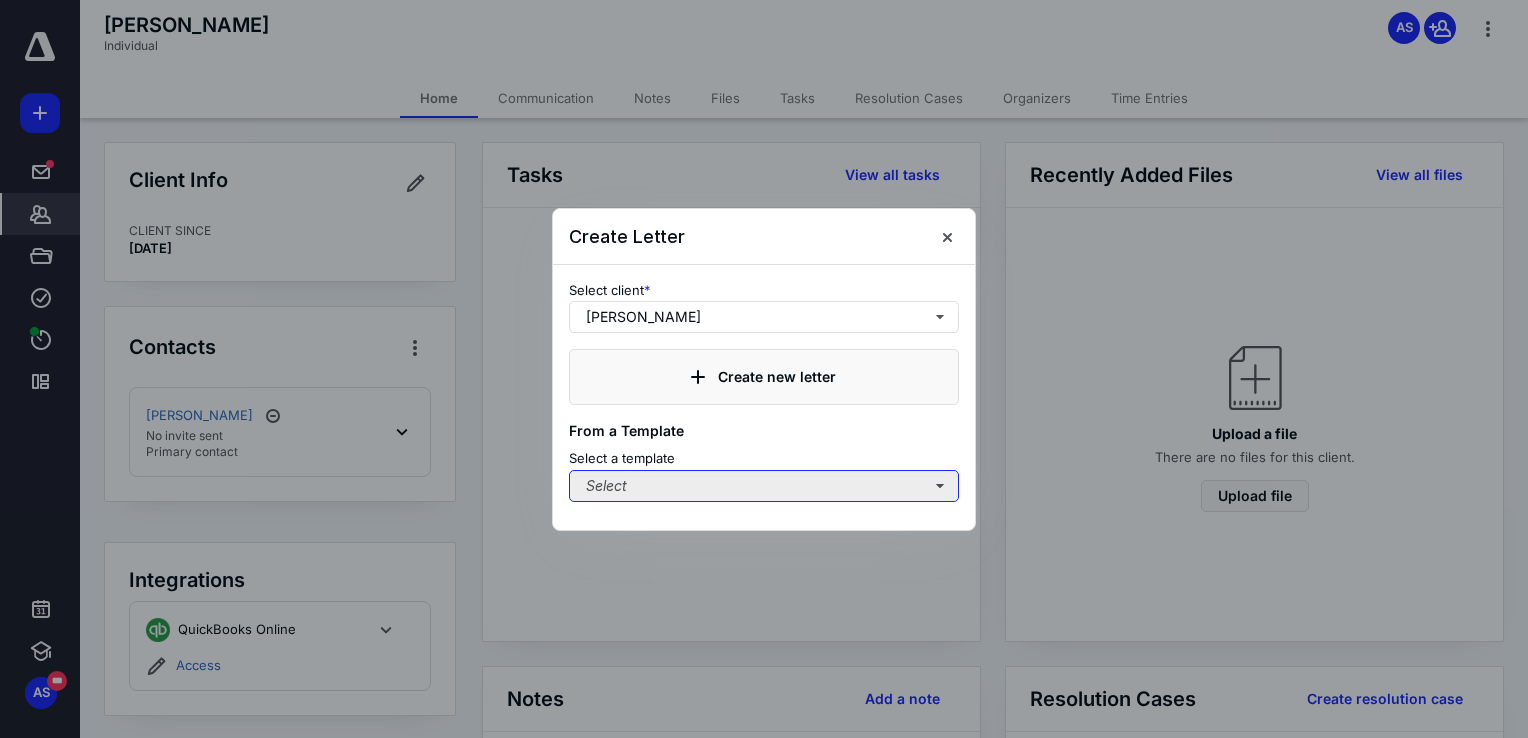 click on "Select" at bounding box center (764, 486) 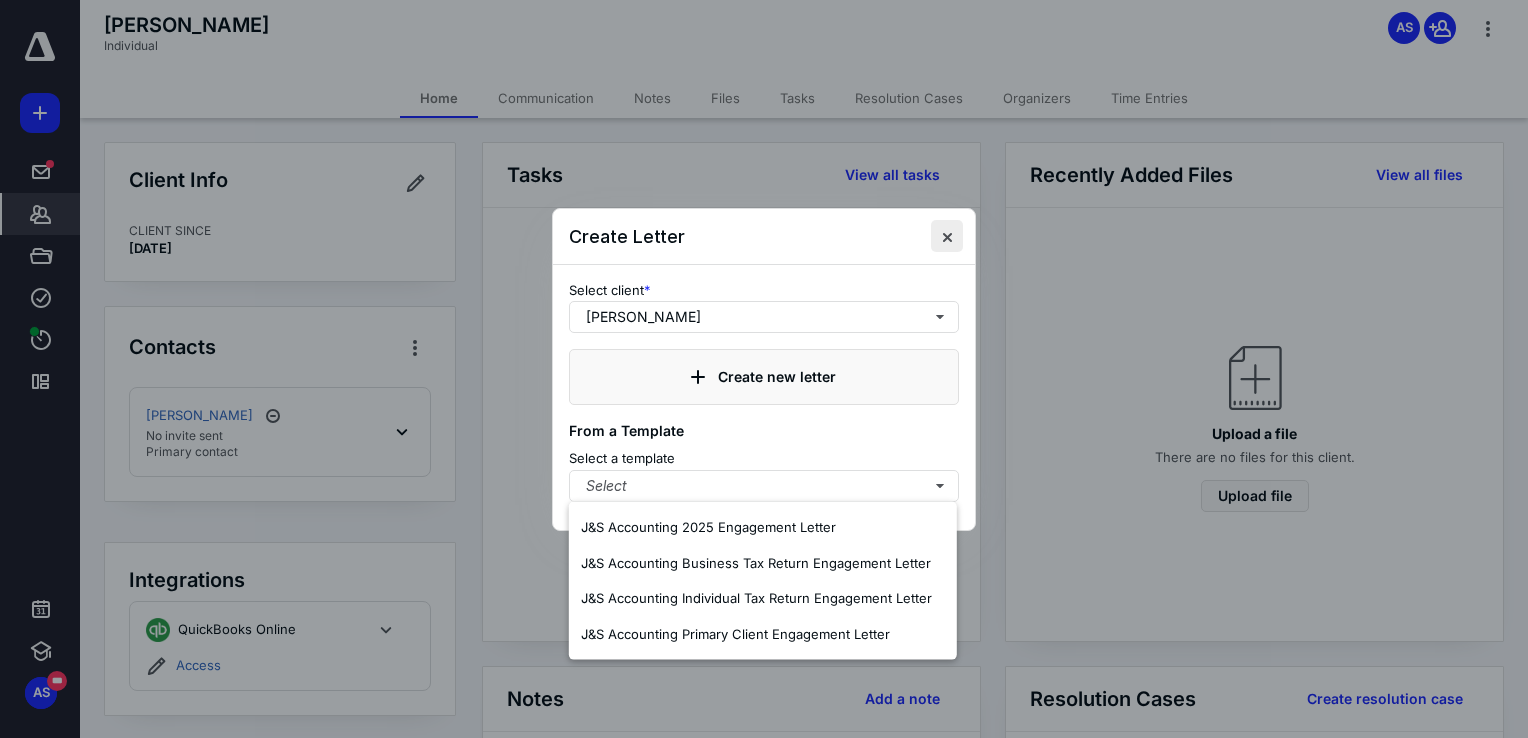 click at bounding box center (947, 236) 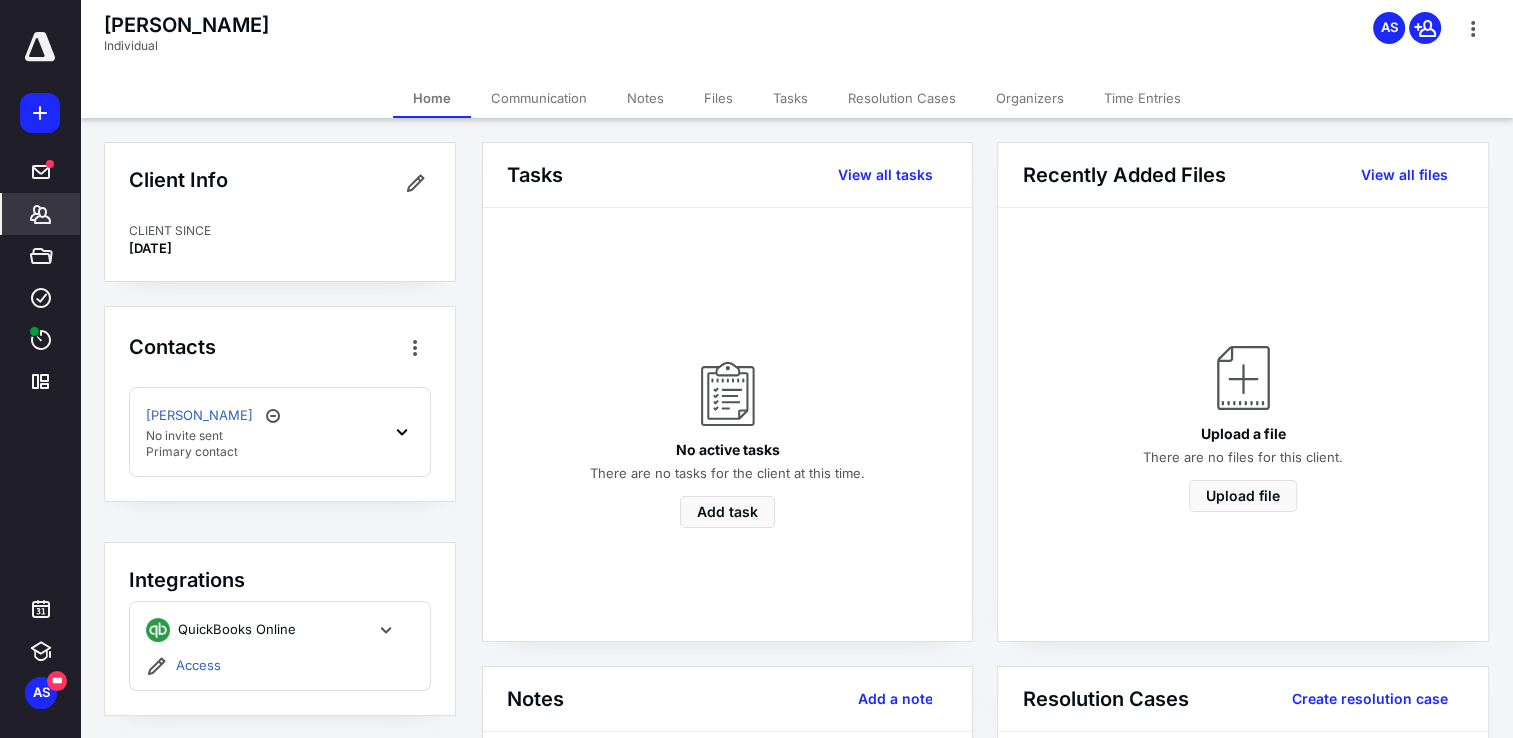 click at bounding box center (40, 113) 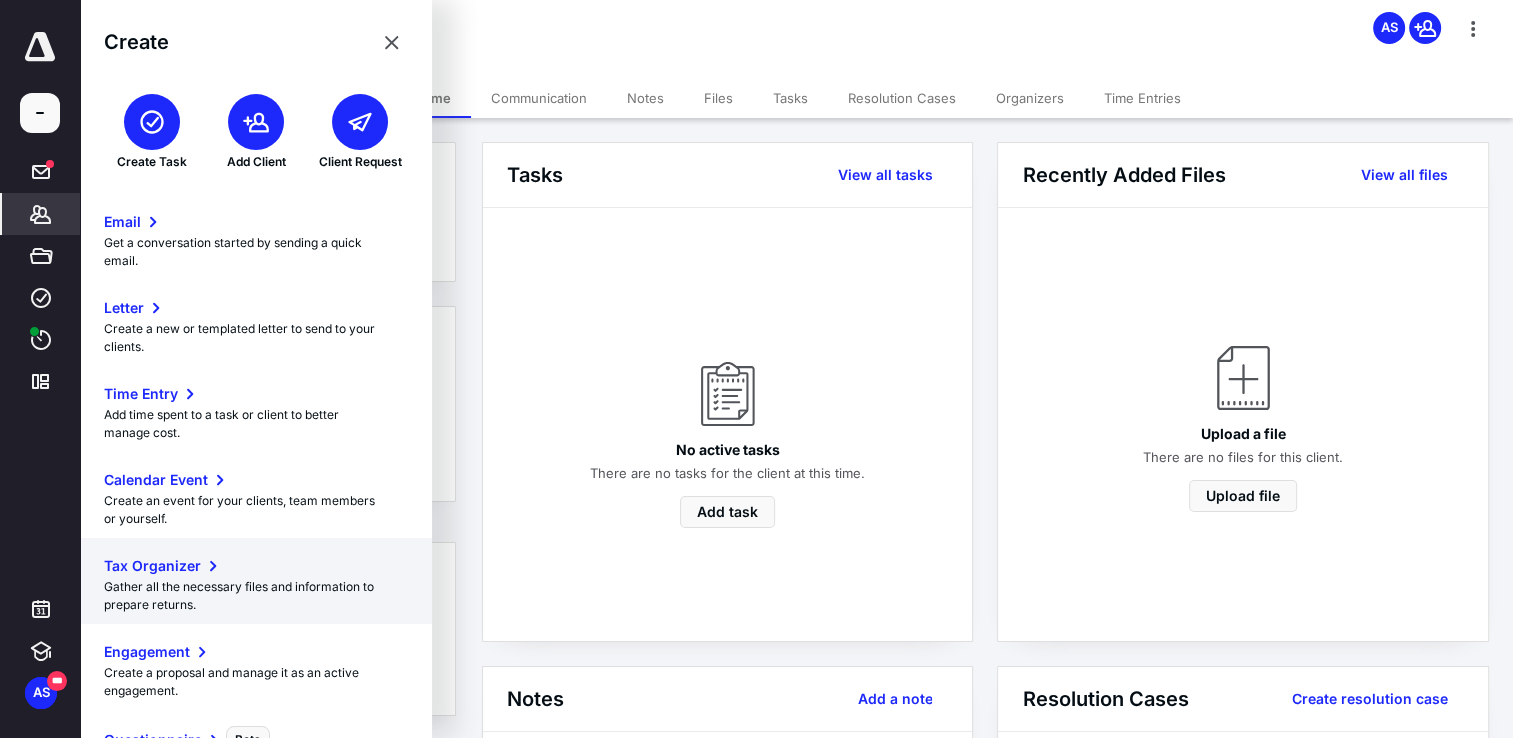 scroll, scrollTop: 57, scrollLeft: 0, axis: vertical 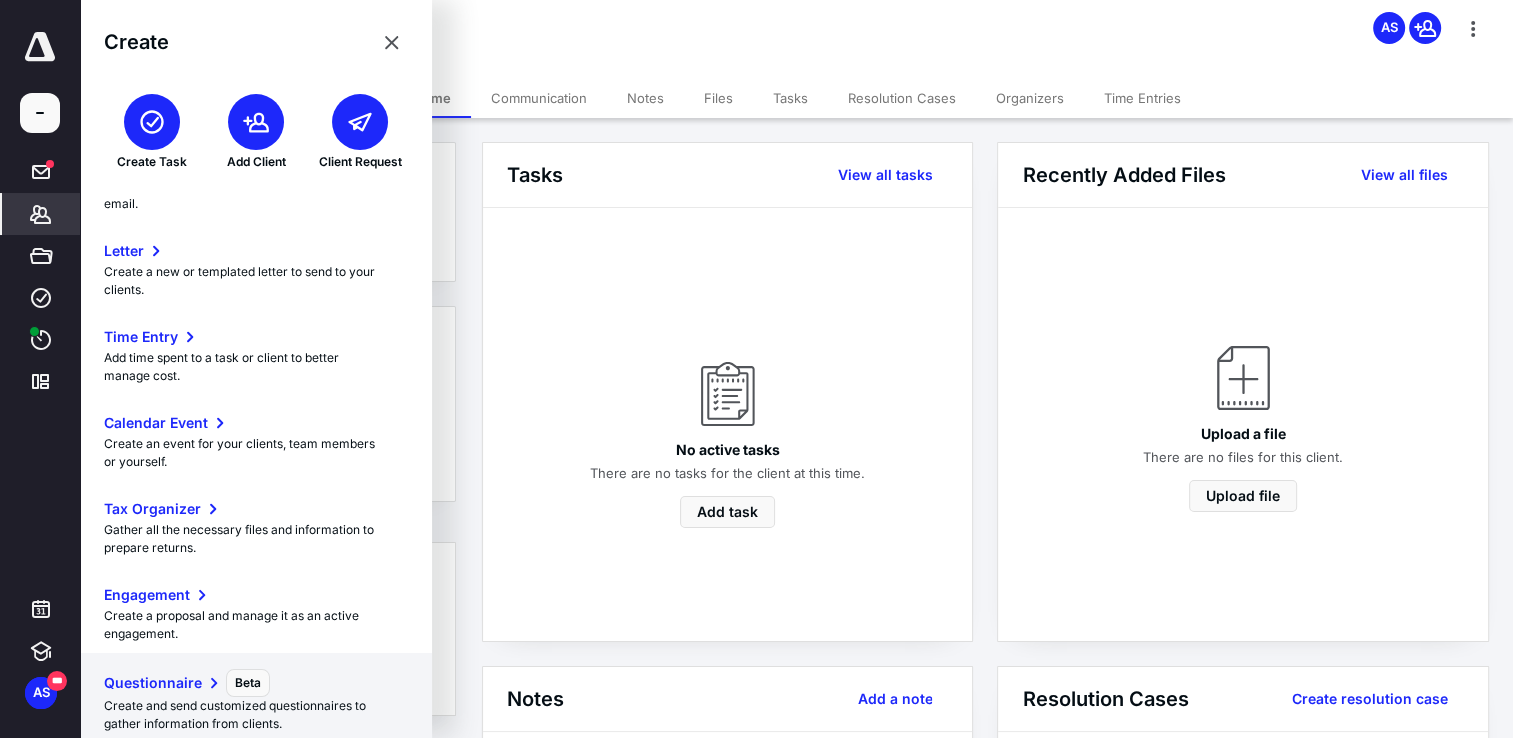 click on "Questionnaire Beta" at bounding box center (256, 683) 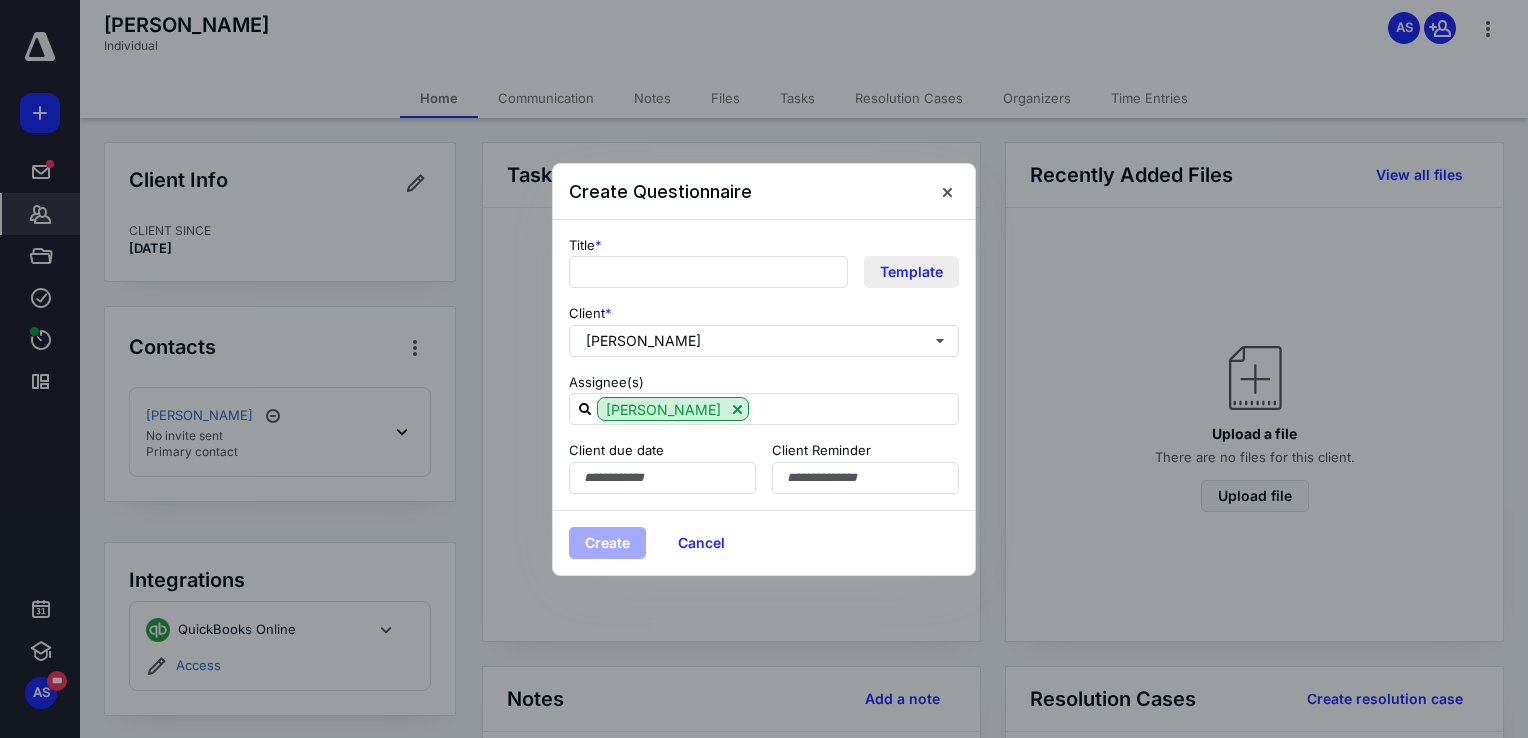 click on "Template" at bounding box center [911, 272] 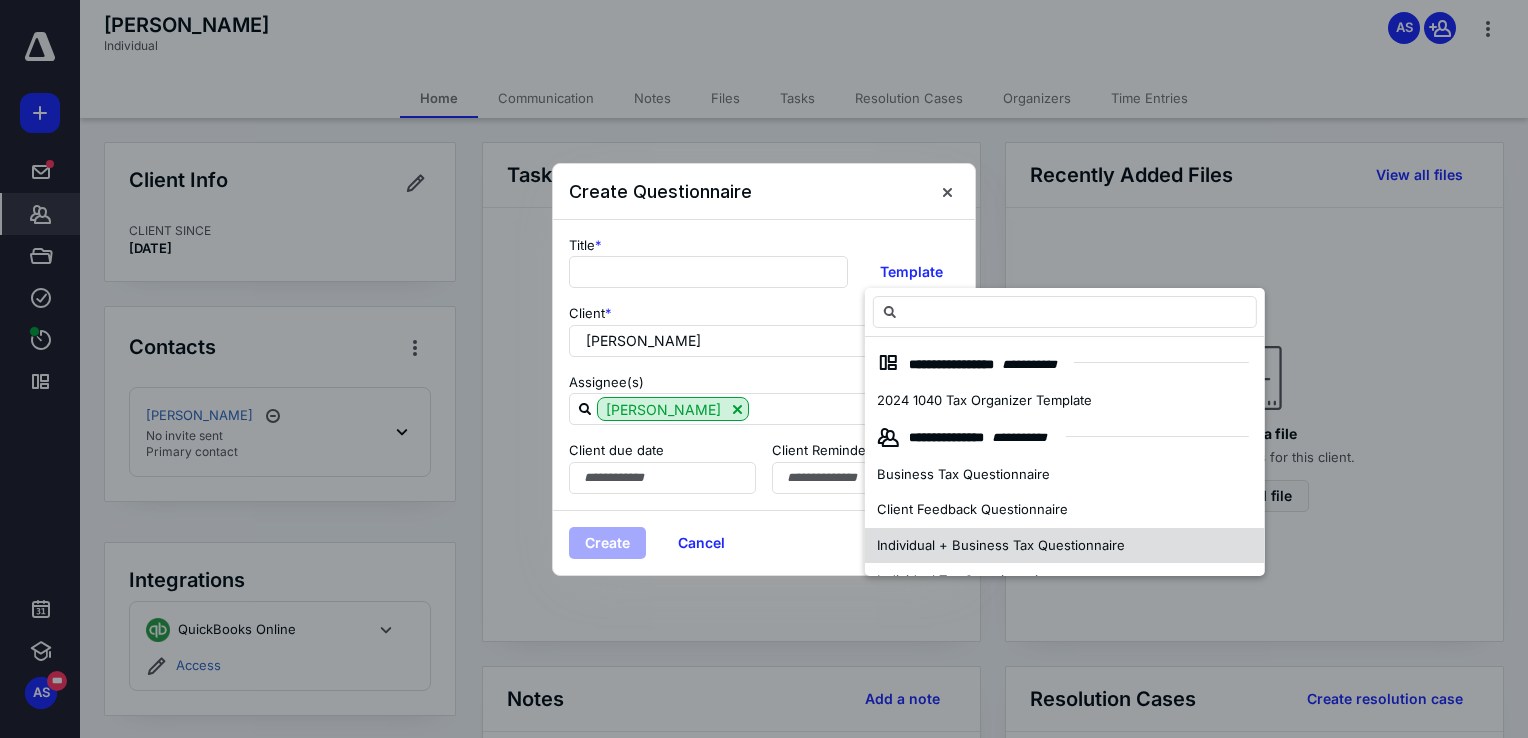 click on "Individual + Business Tax Questionnaire" at bounding box center (1001, 545) 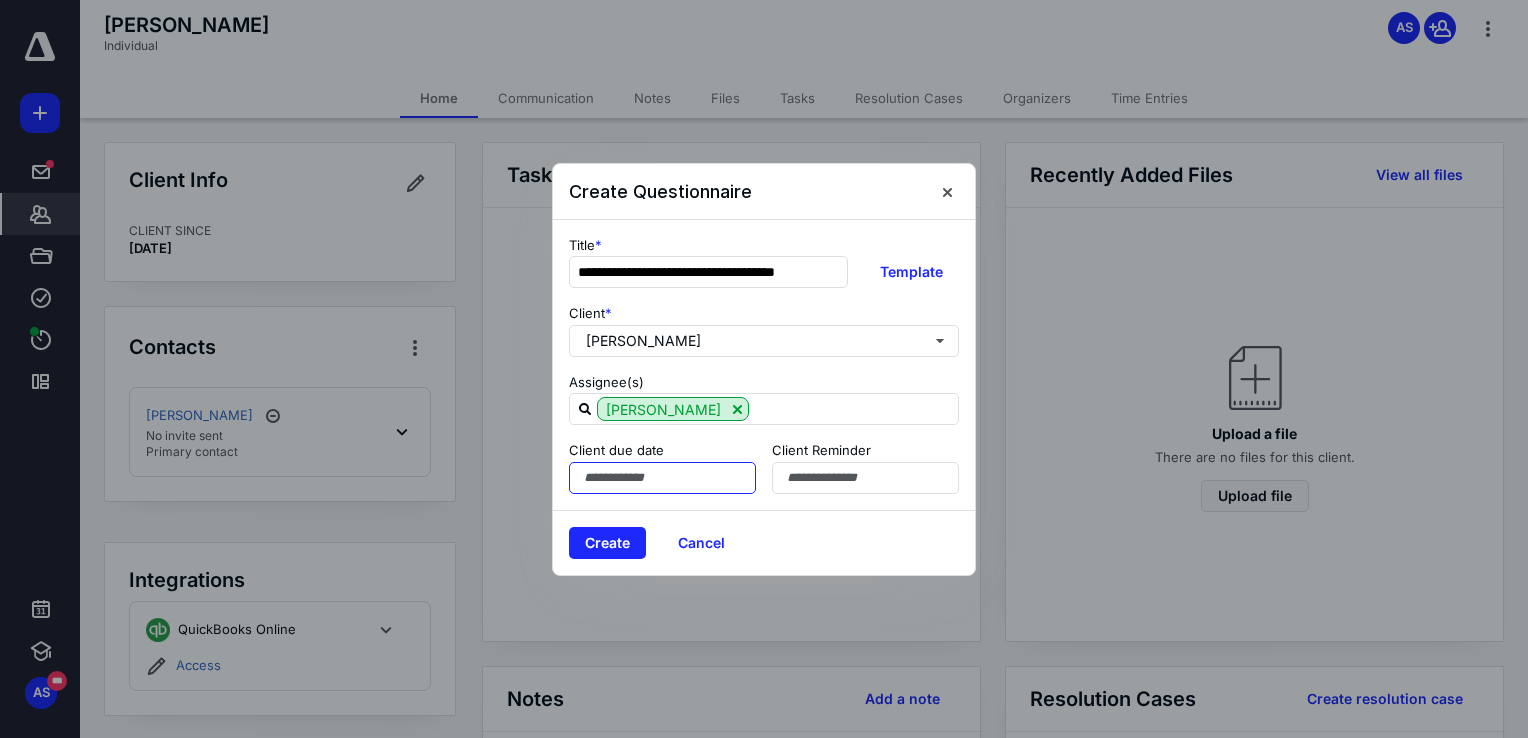 click at bounding box center [662, 478] 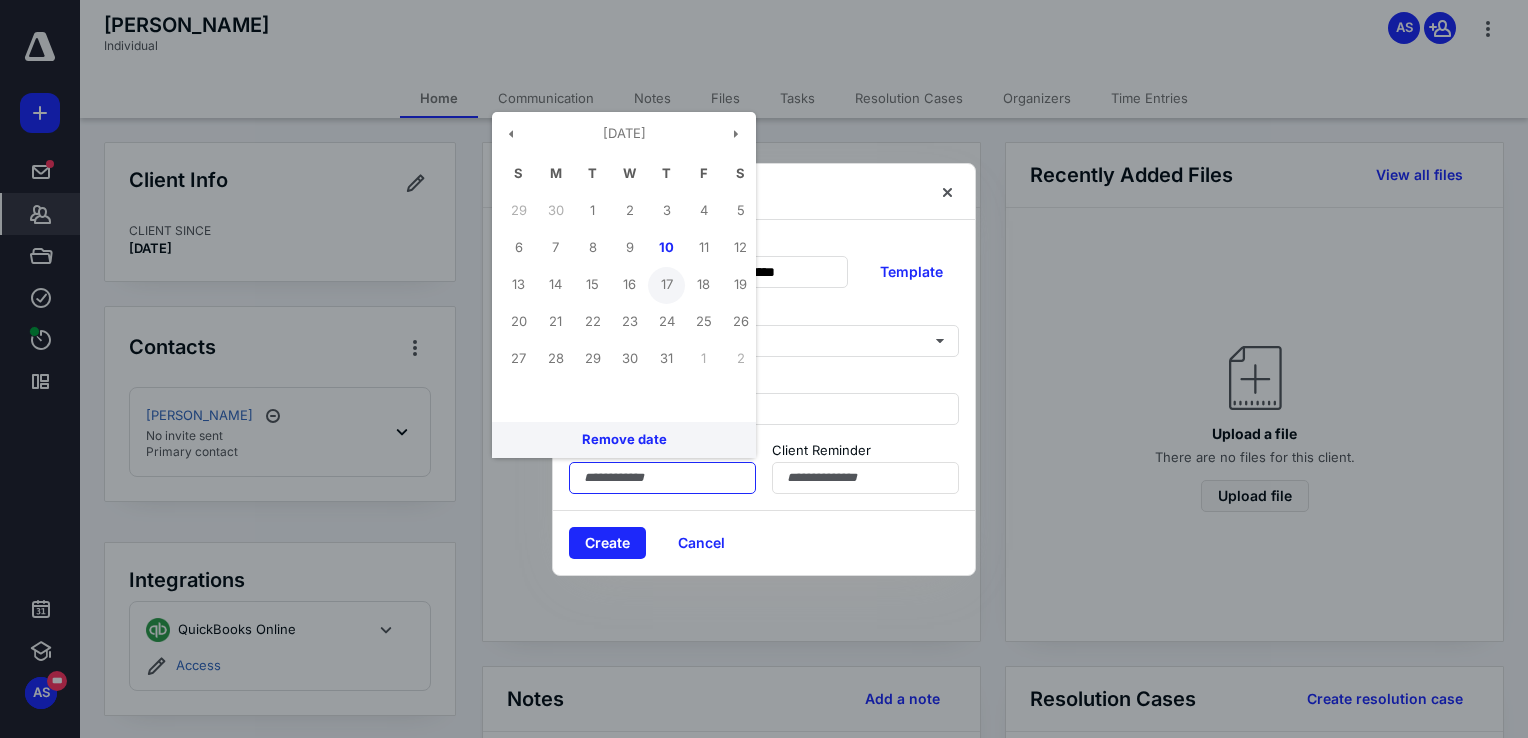 click on "17" at bounding box center (666, 285) 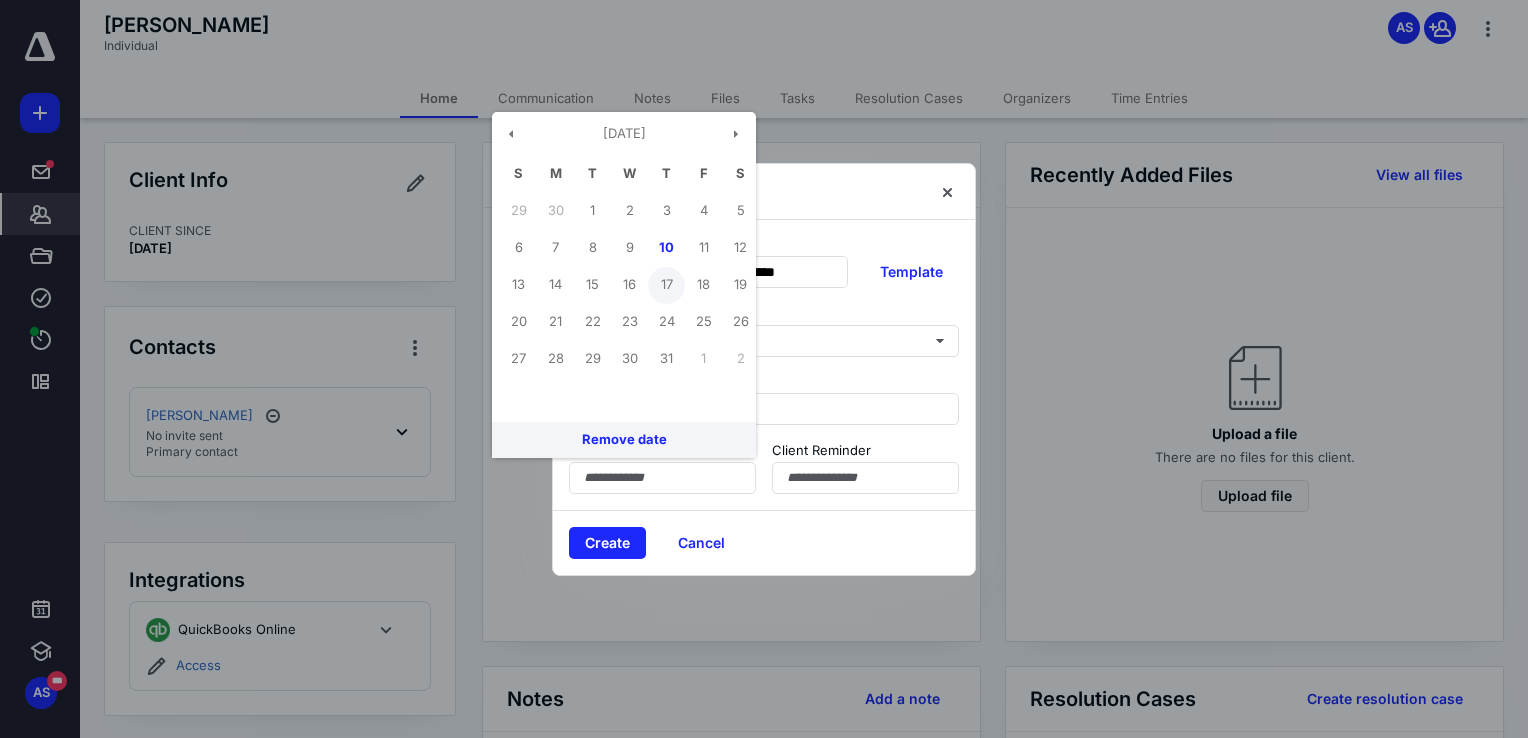 type on "**********" 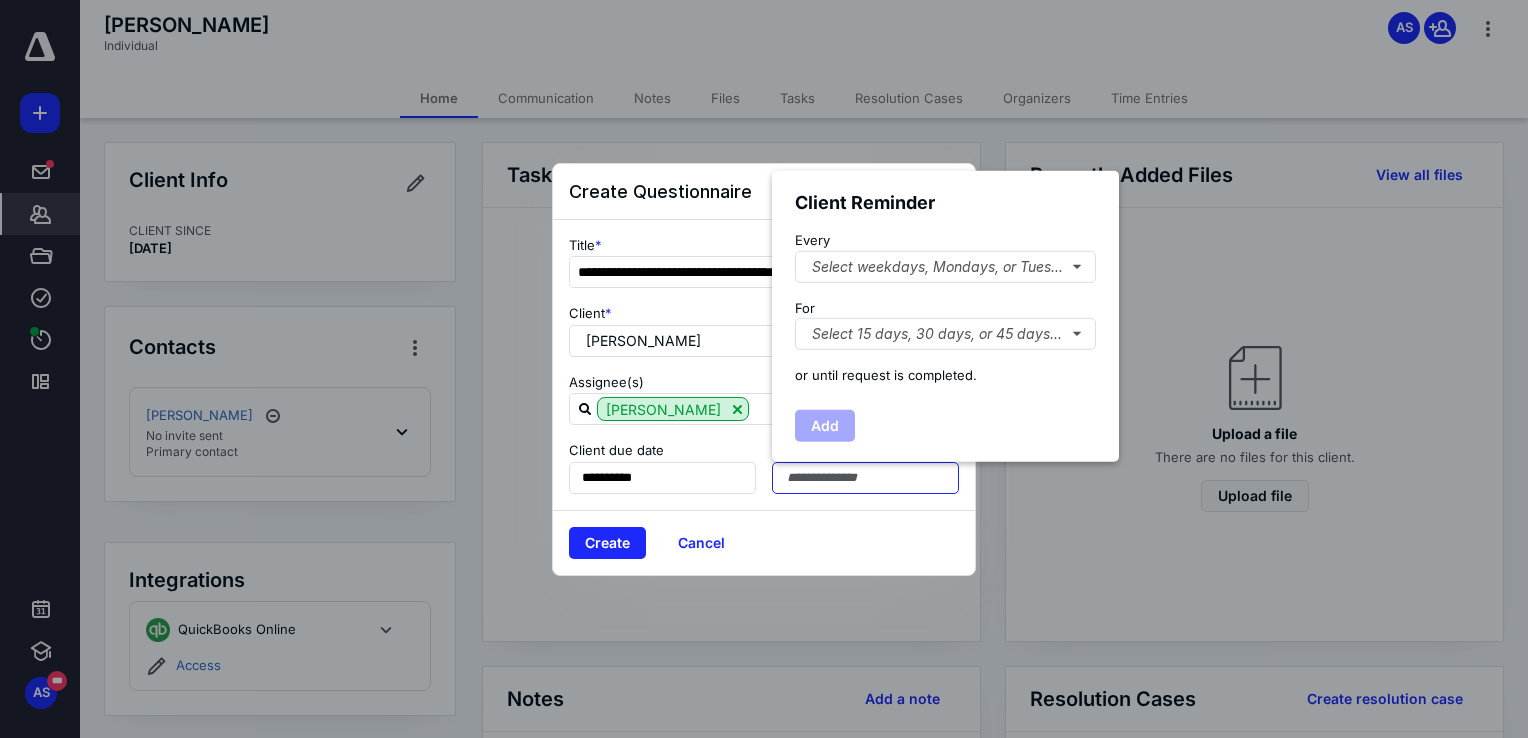 click at bounding box center (865, 478) 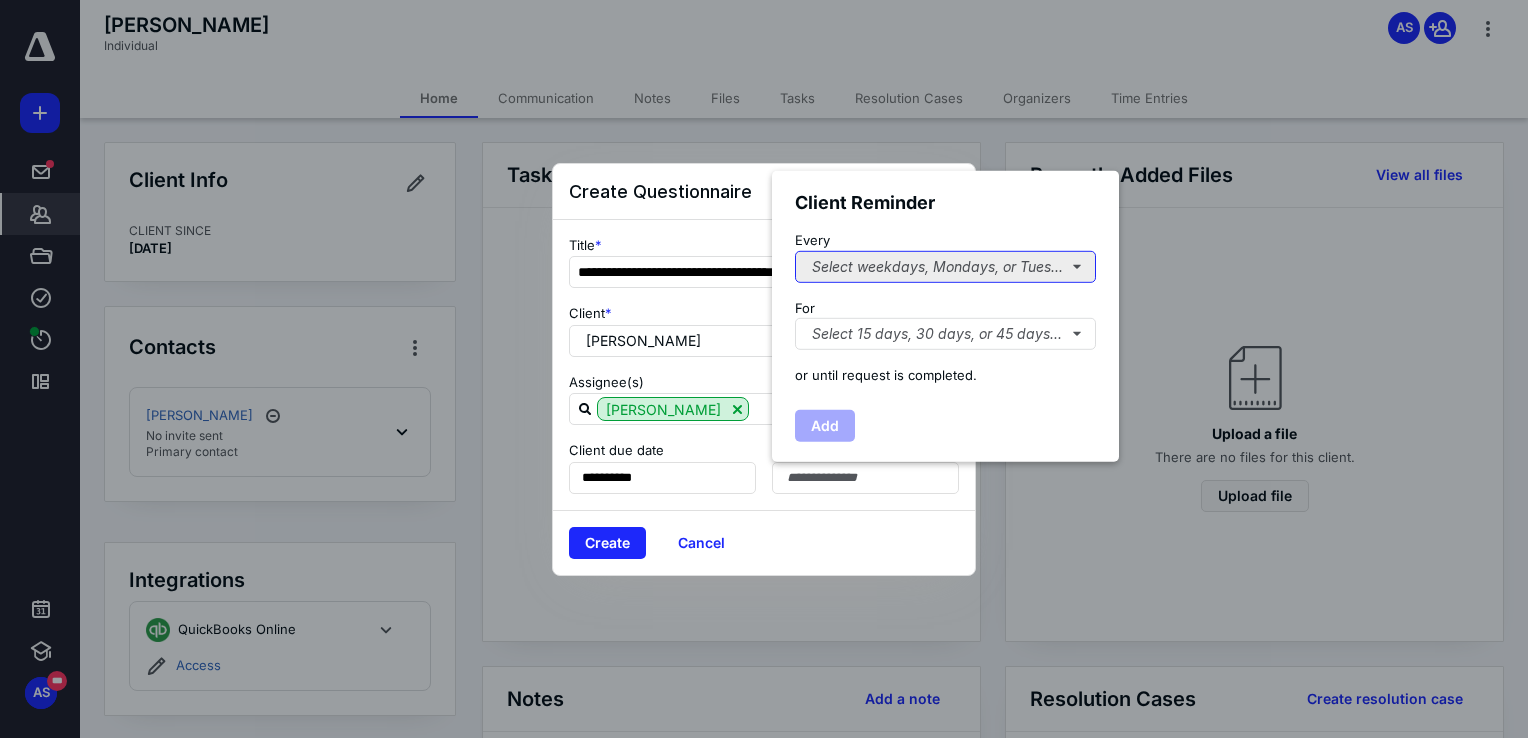 click on "Select weekdays, Mondays, or Tues..." at bounding box center (945, 267) 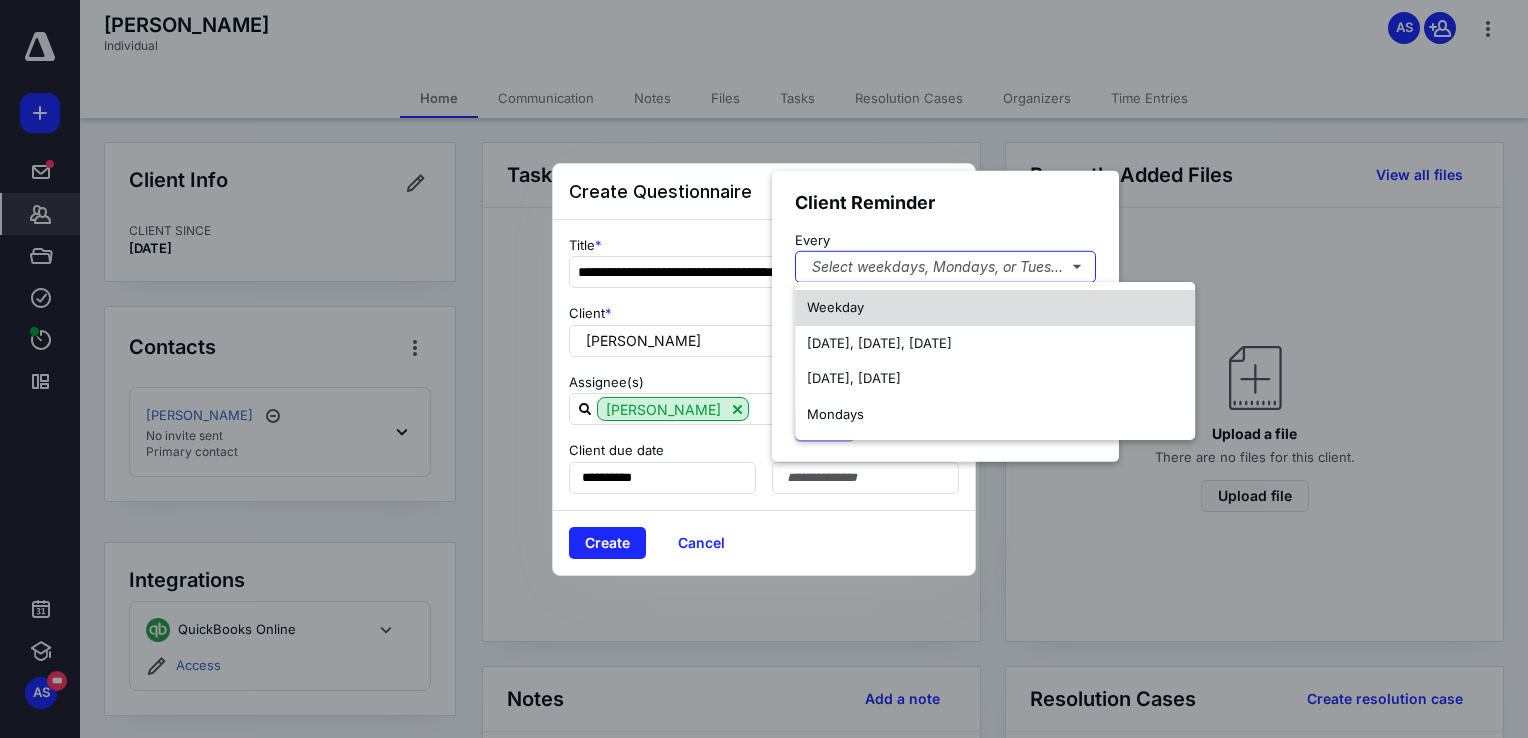 click on "Weekday" at bounding box center (995, 308) 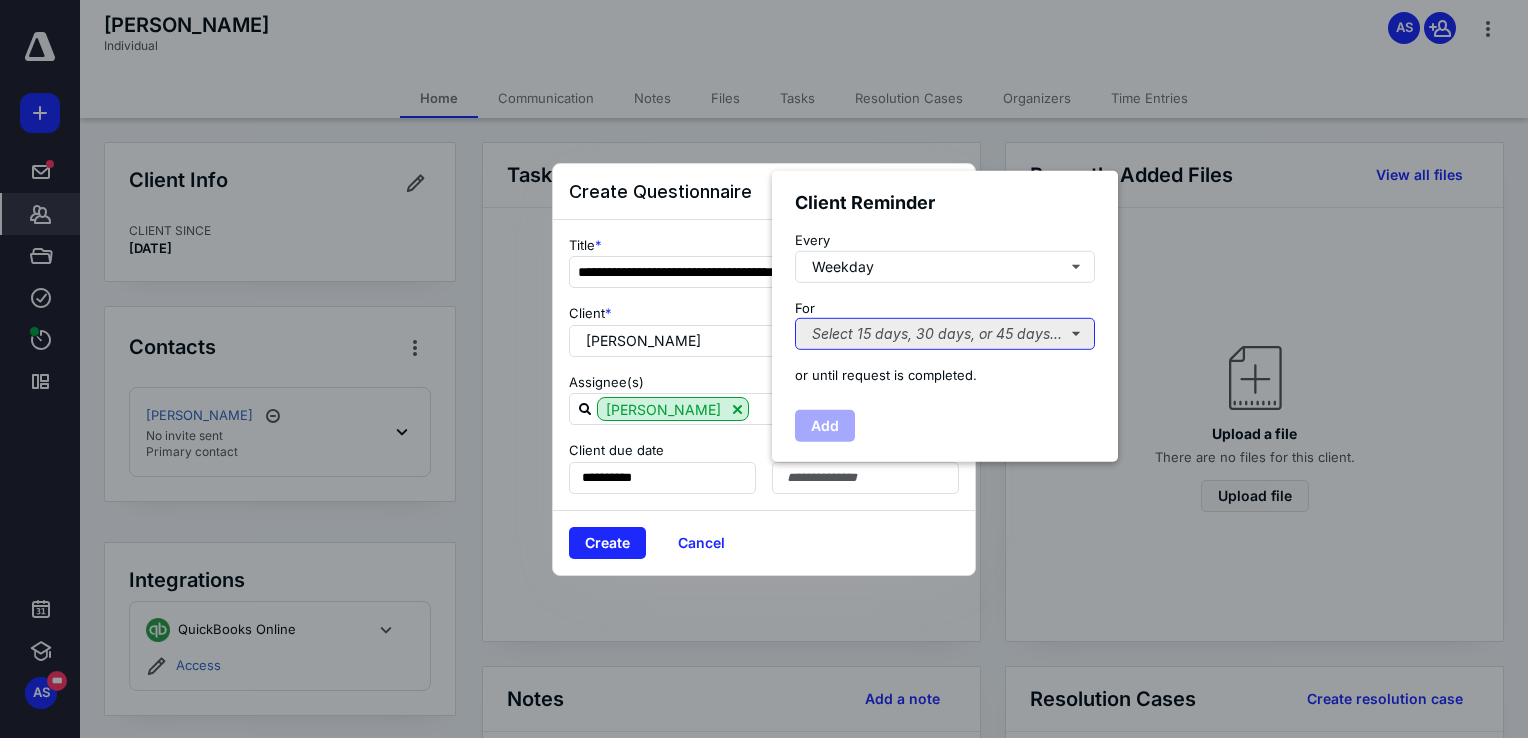 click on "Select 15 days, 30 days, or 45 days..." at bounding box center [945, 334] 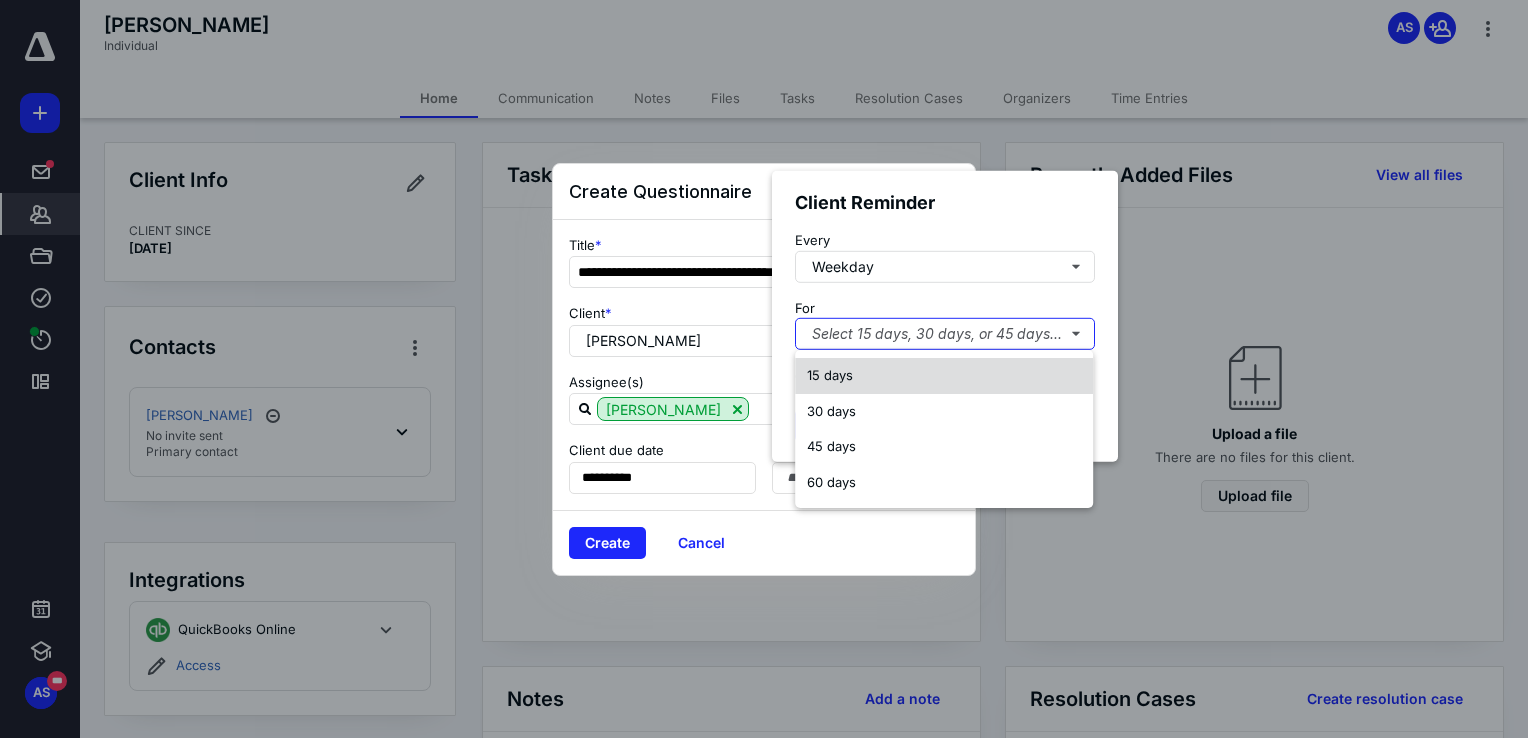 click on "15 days" at bounding box center (944, 376) 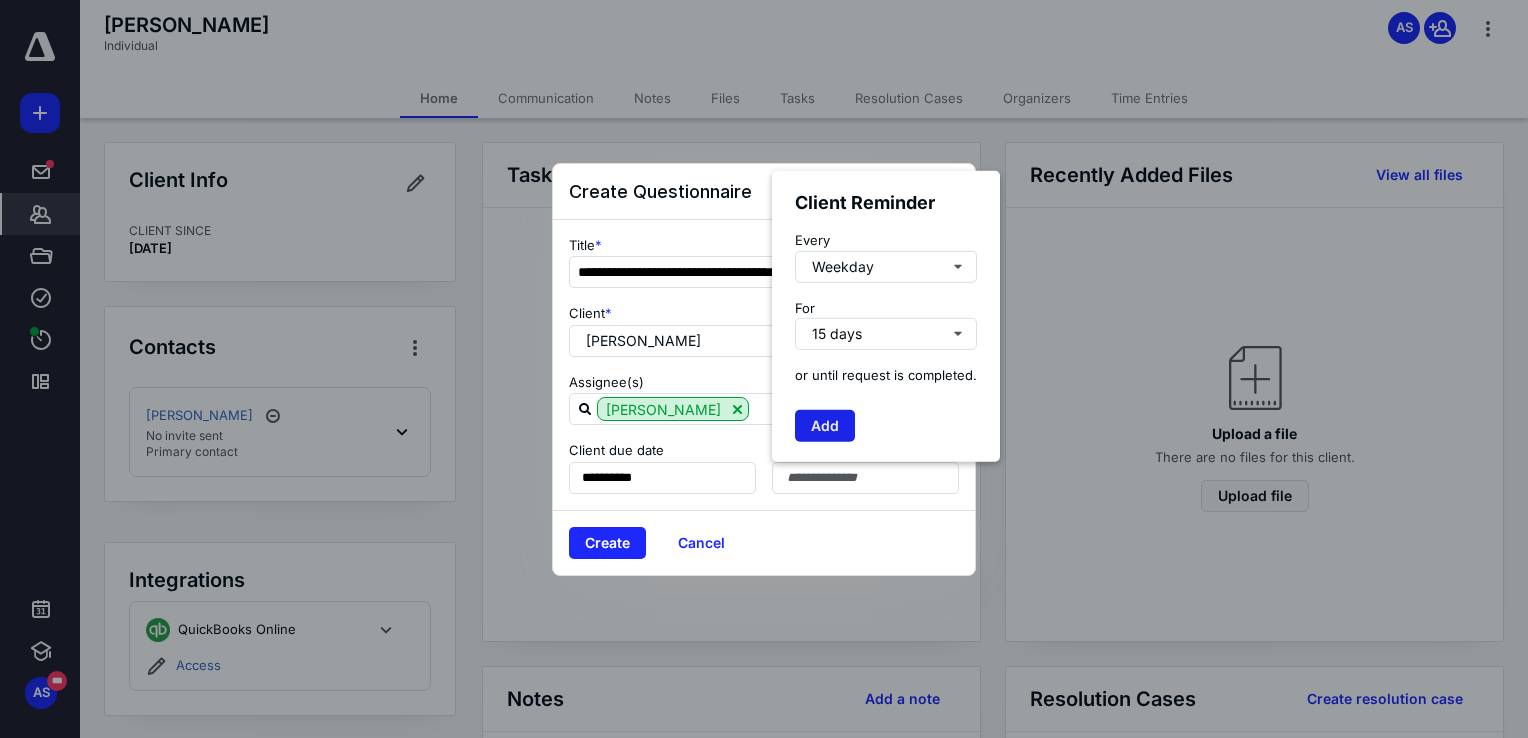 click on "Add" at bounding box center [825, 426] 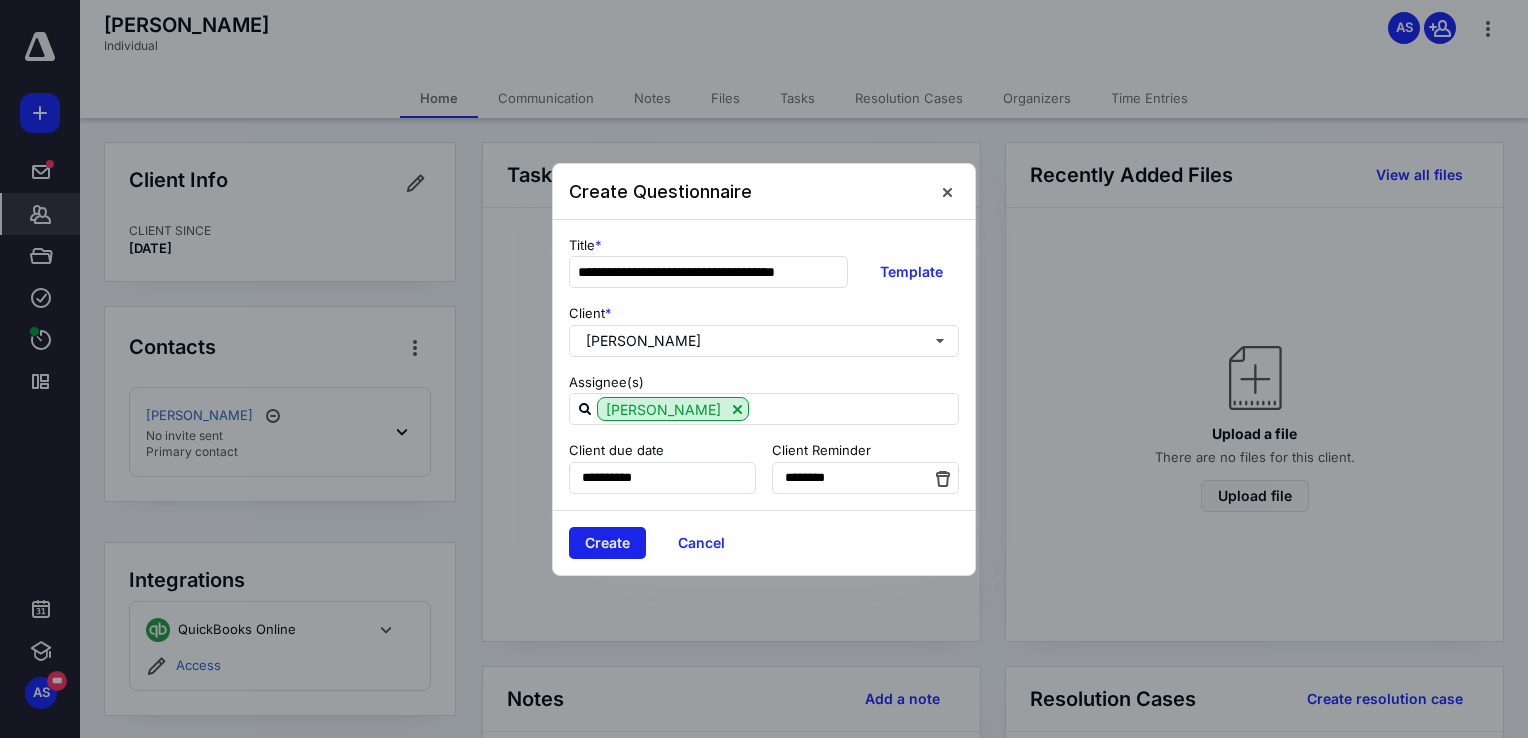 click on "Create" at bounding box center (607, 543) 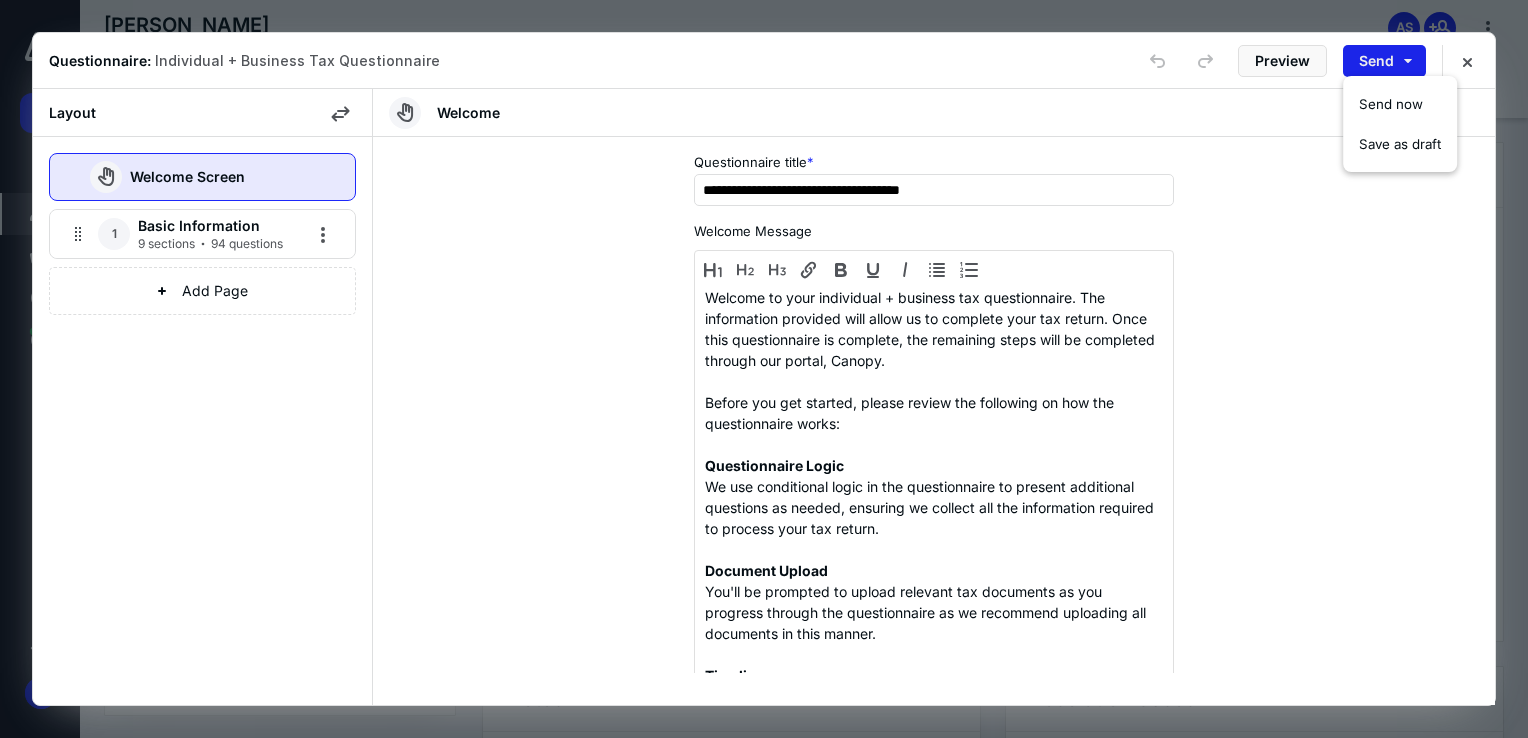 click on "Send" at bounding box center [1384, 61] 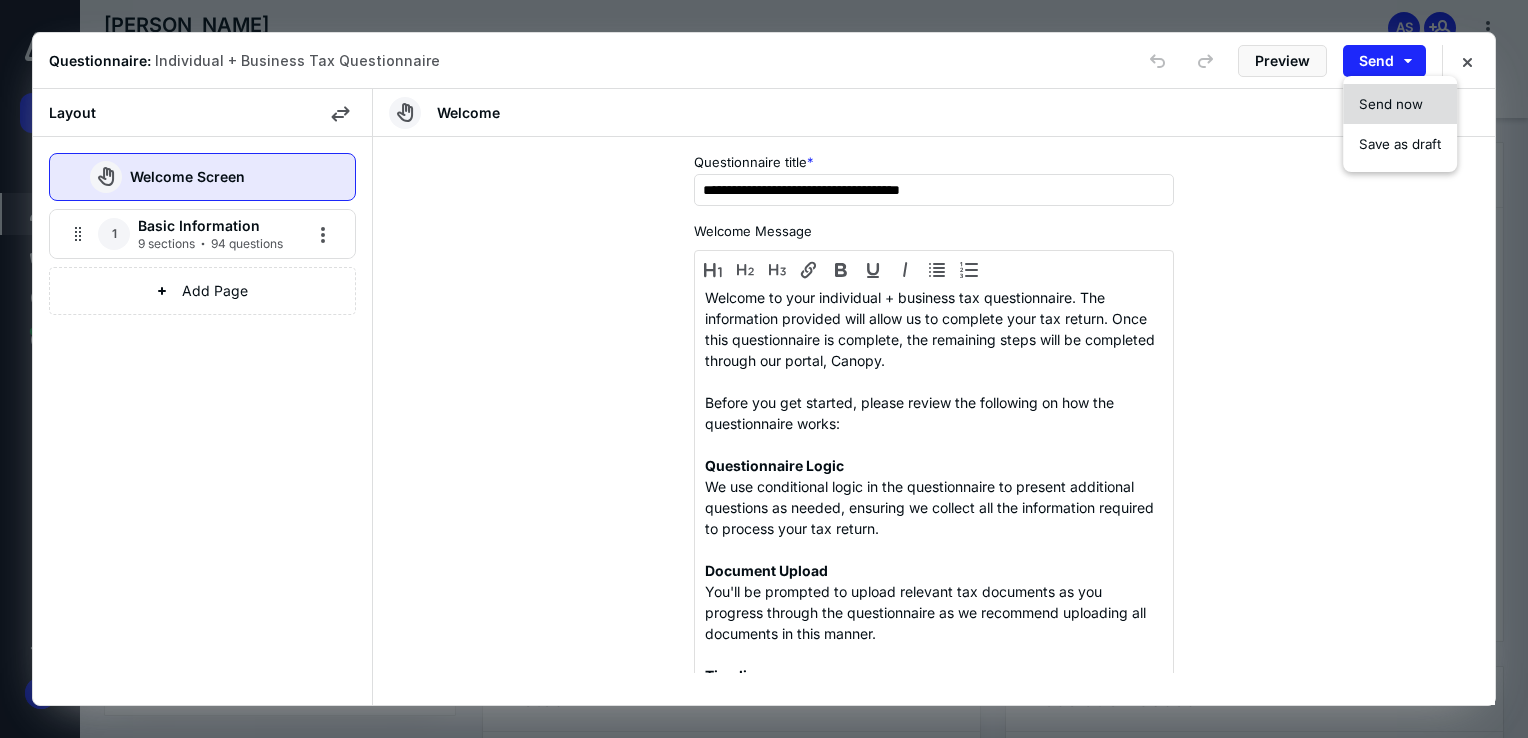 click on "Send now" at bounding box center (1391, 104) 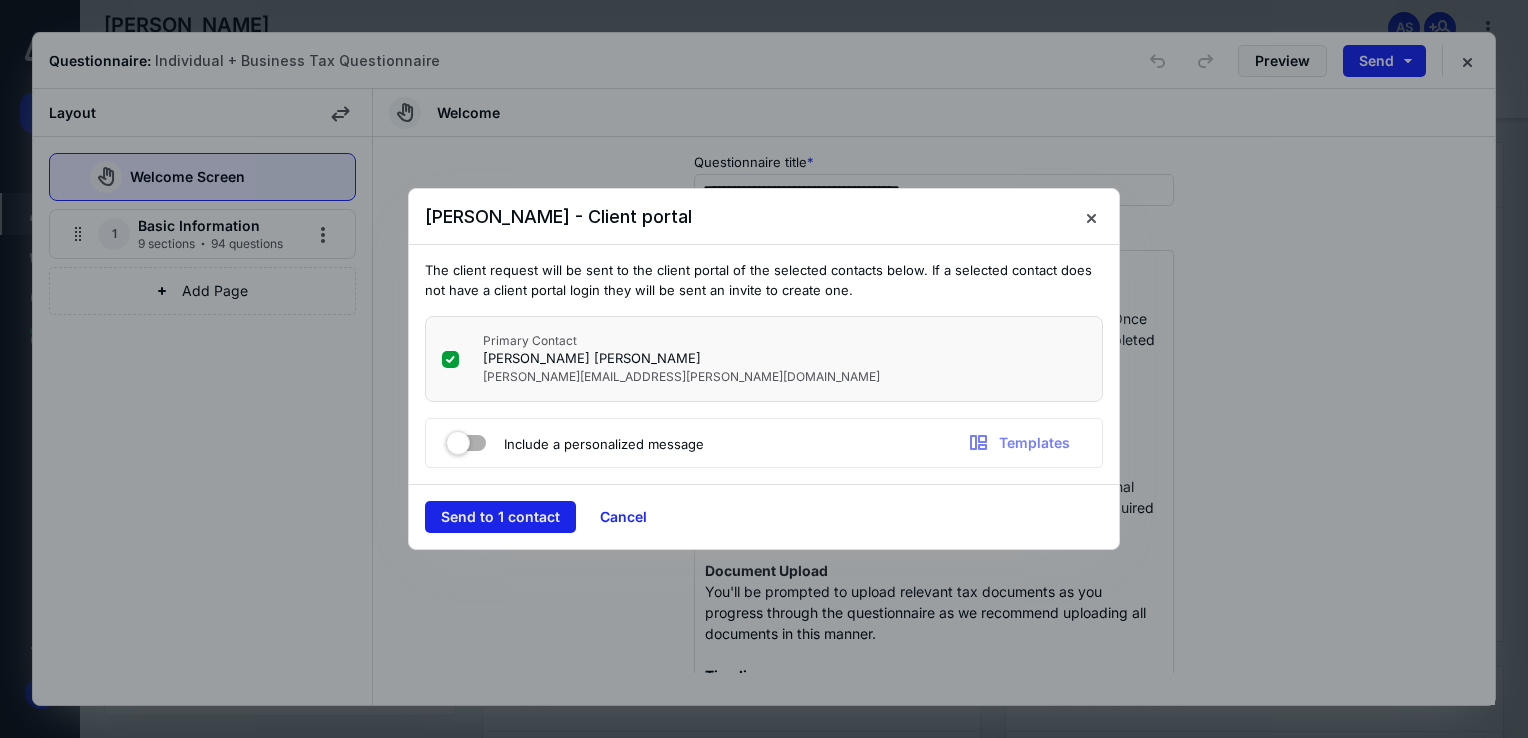 click on "Send to 1 contact" at bounding box center (500, 517) 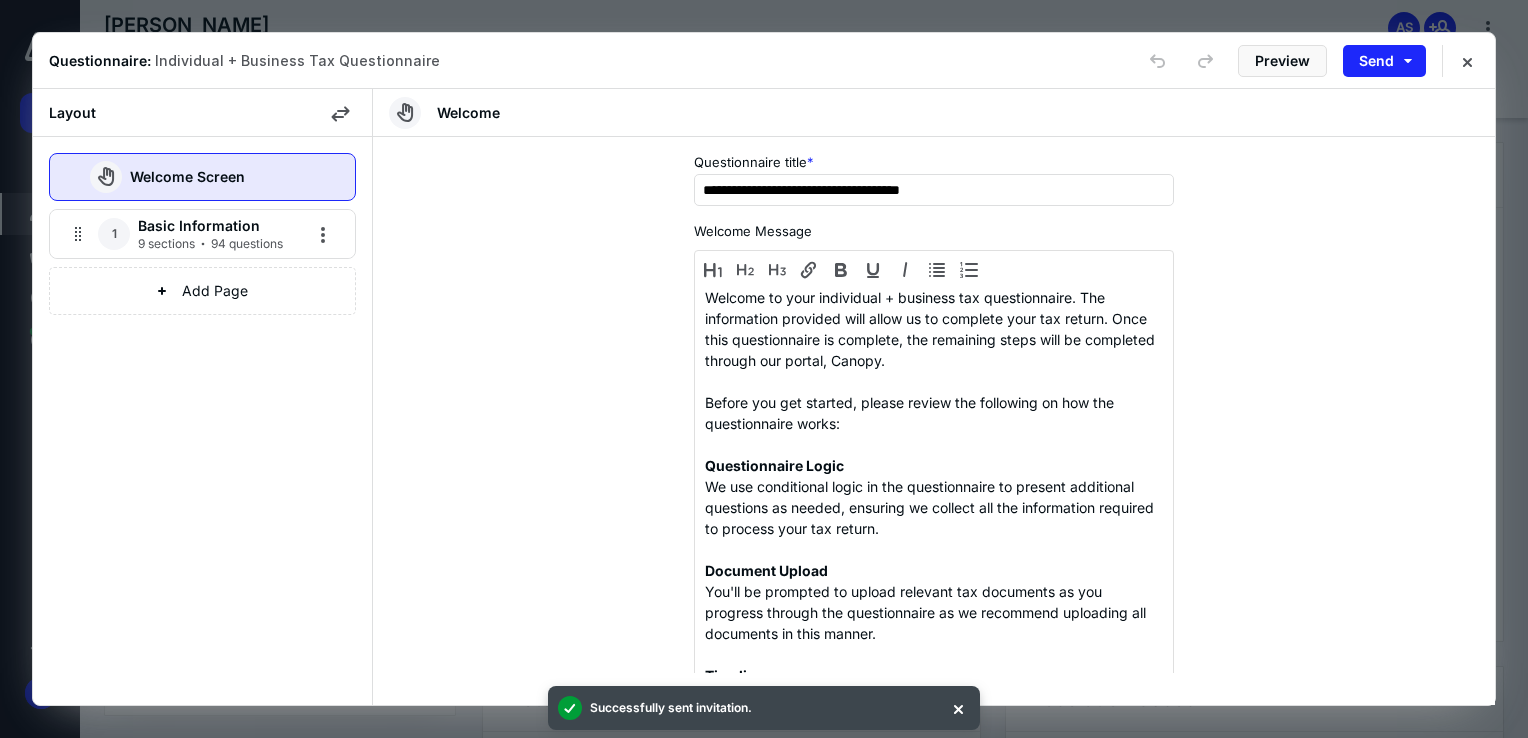 type 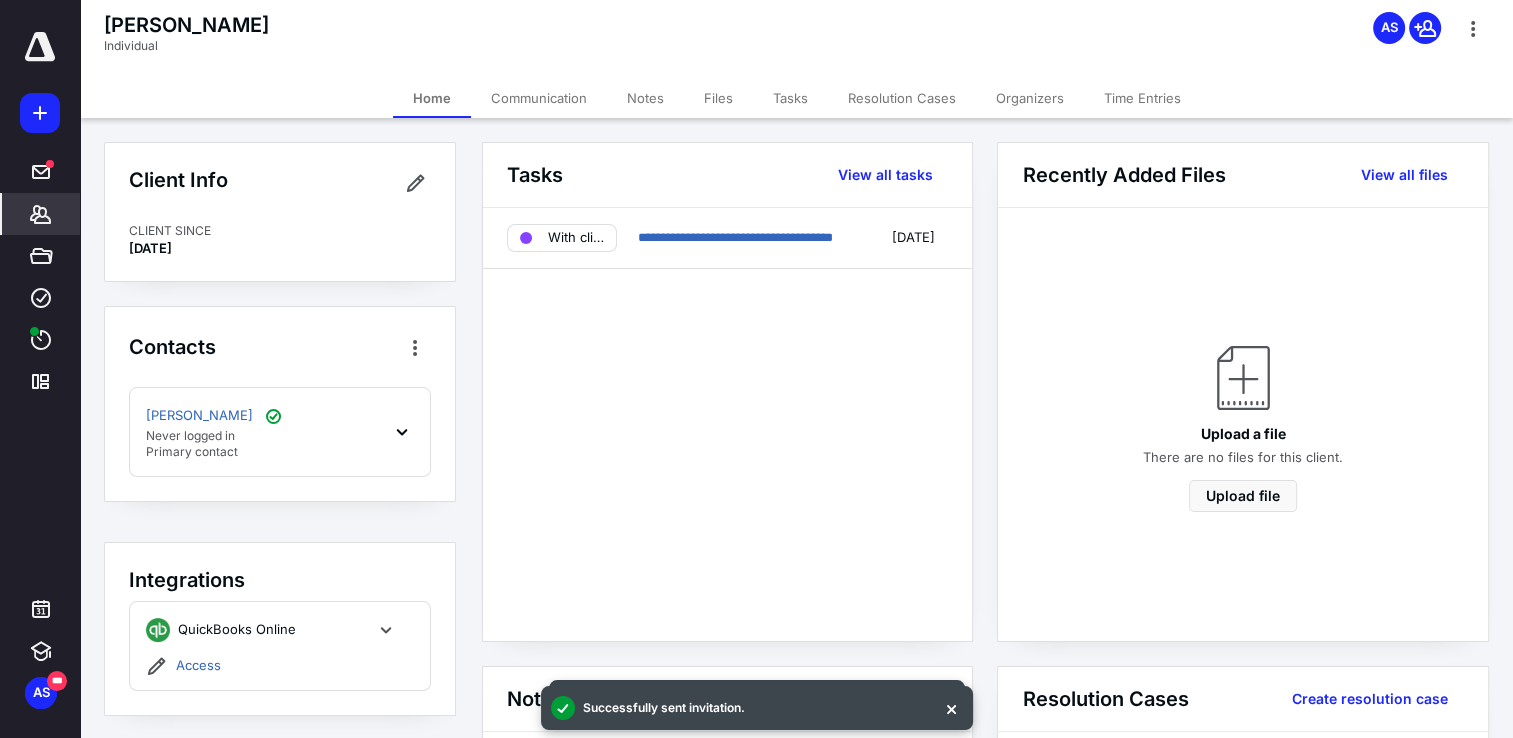 click on "[PERSON_NAME] Never logged in Primary contact" at bounding box center (280, 432) 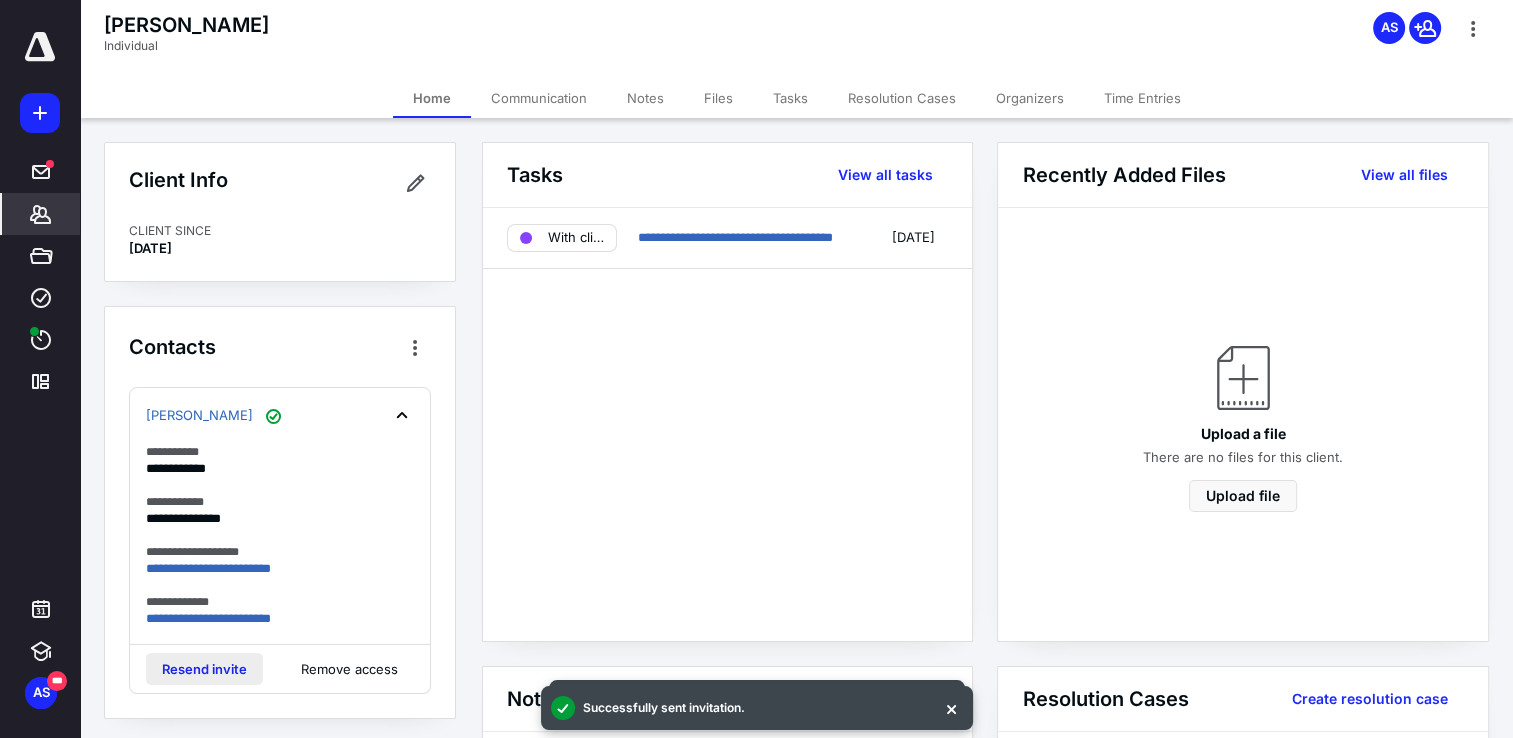 click on "Resend invite" at bounding box center (204, 669) 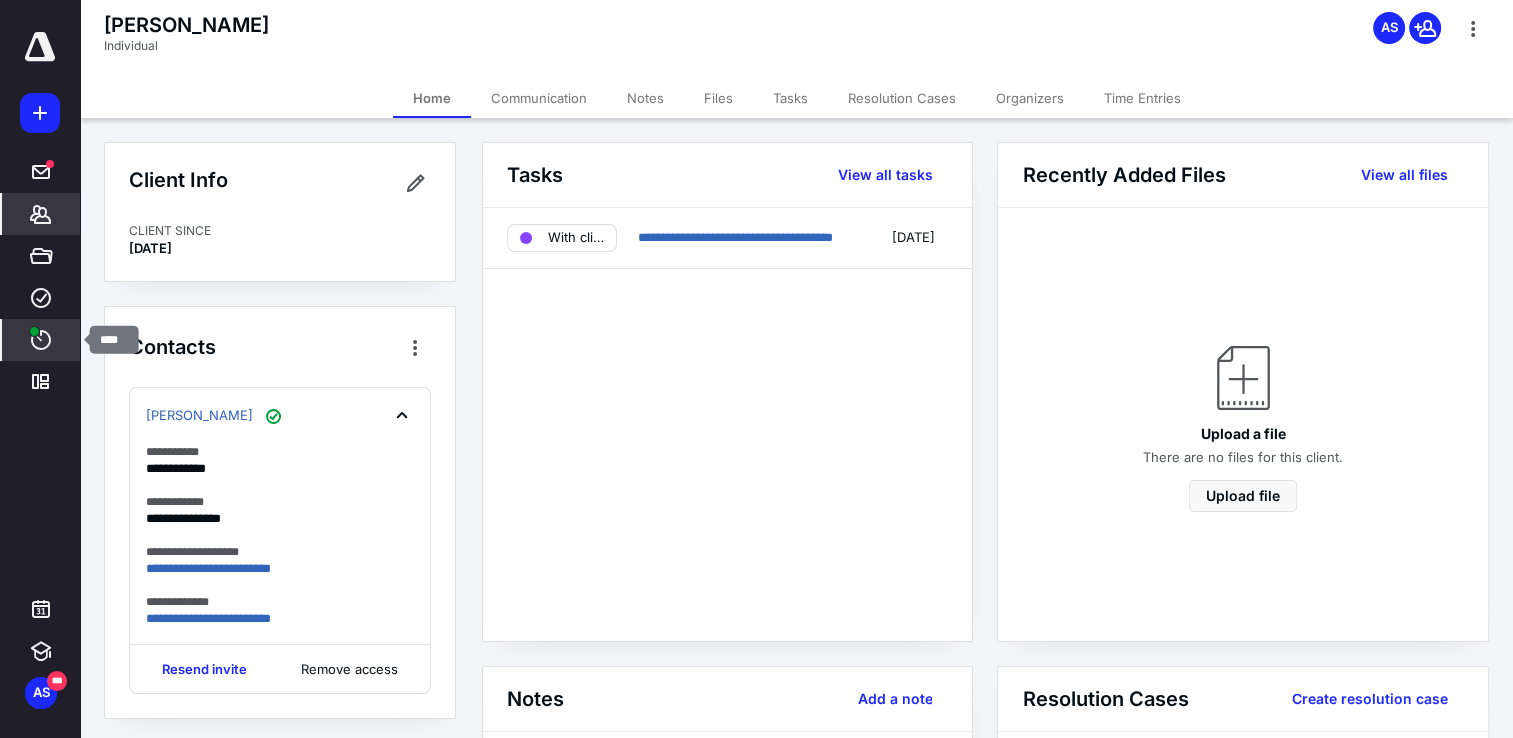 click at bounding box center (34, 331) 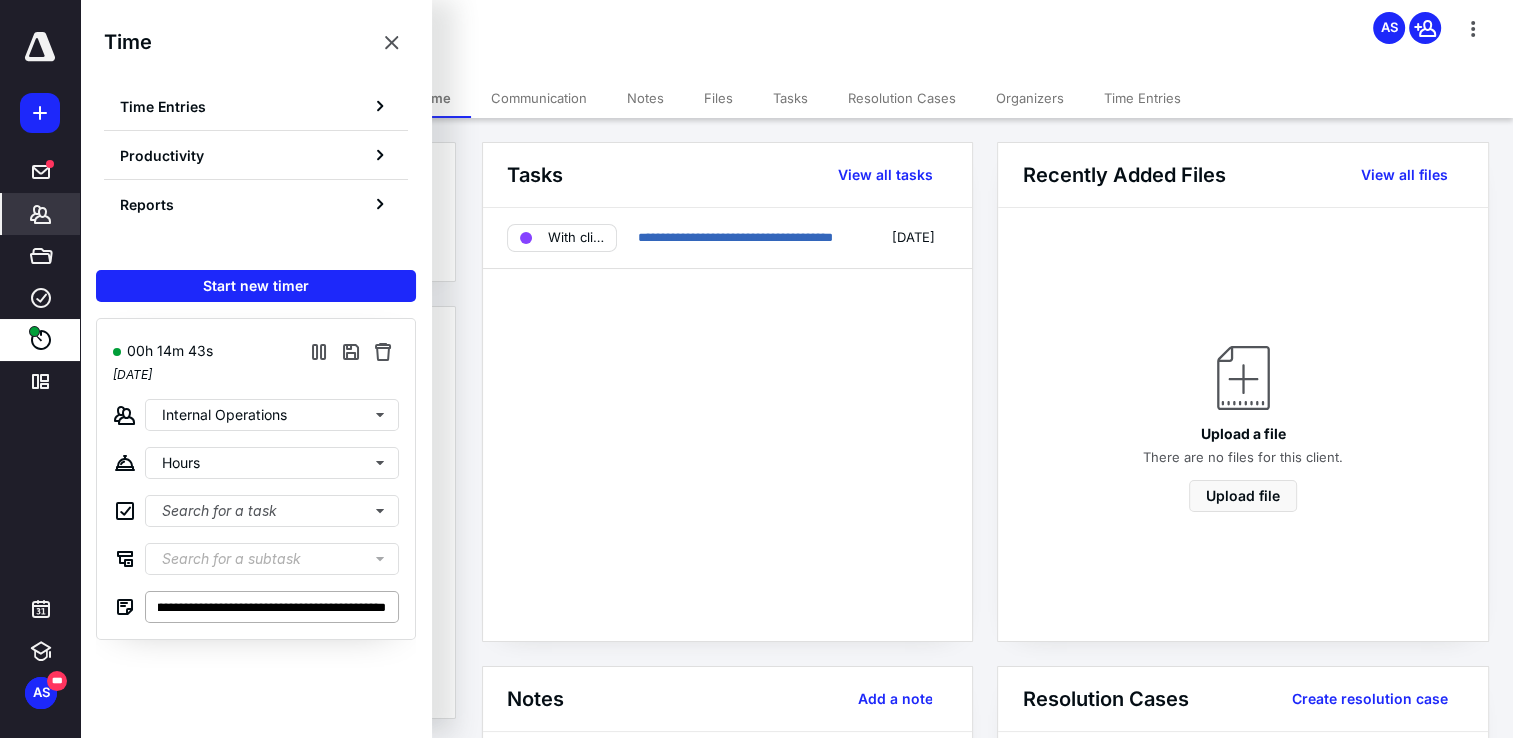scroll, scrollTop: 0, scrollLeft: 599, axis: horizontal 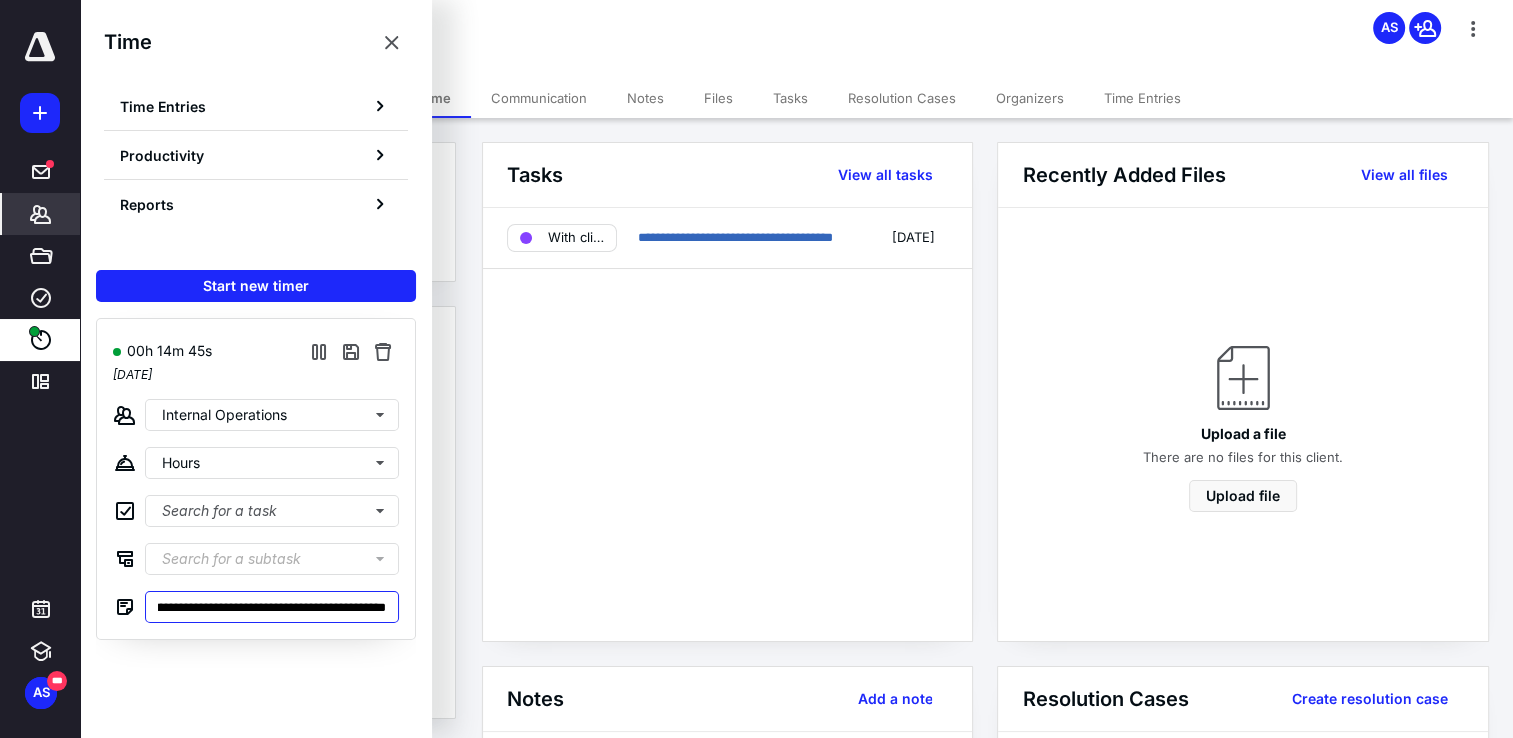 click on "**********" at bounding box center [272, 607] 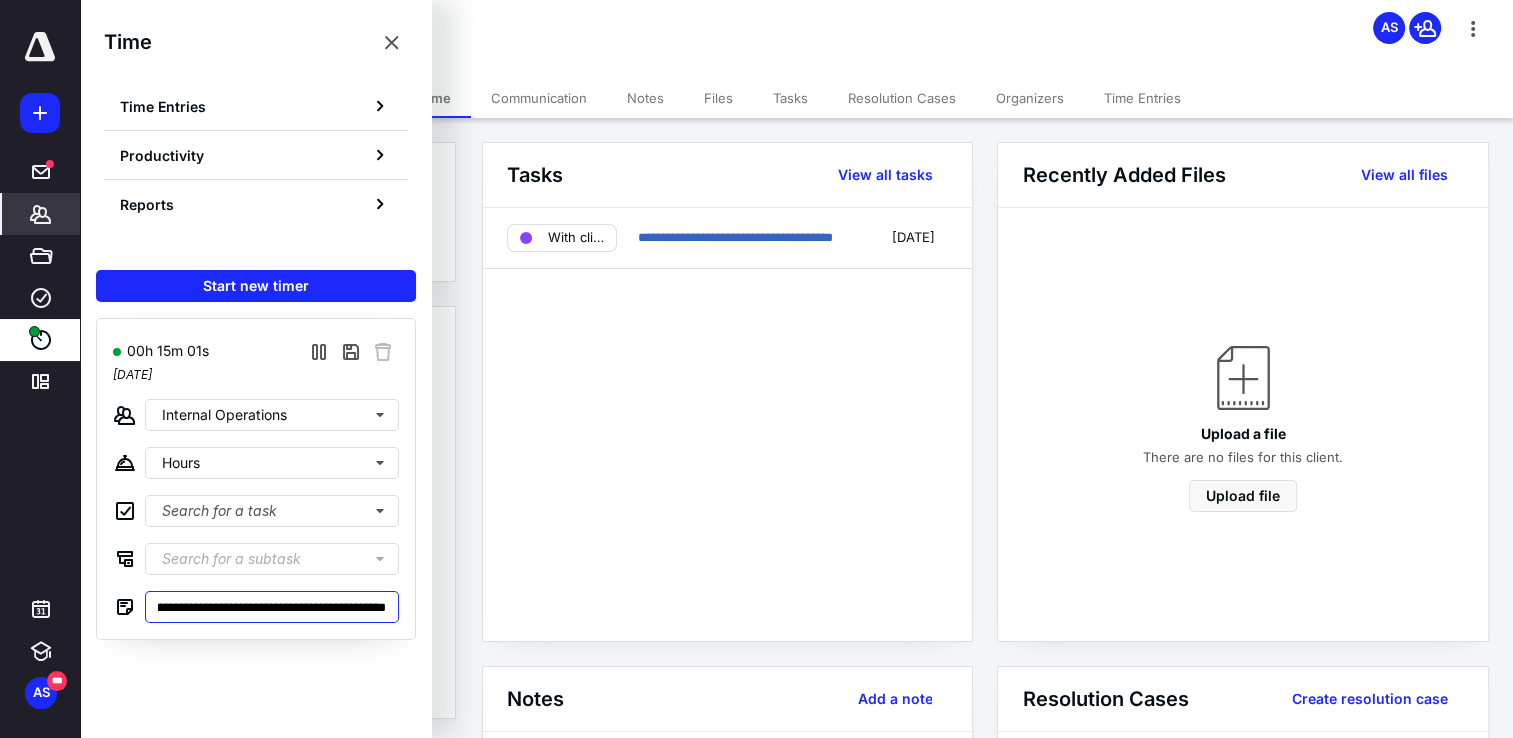 scroll, scrollTop: 0, scrollLeft: 807, axis: horizontal 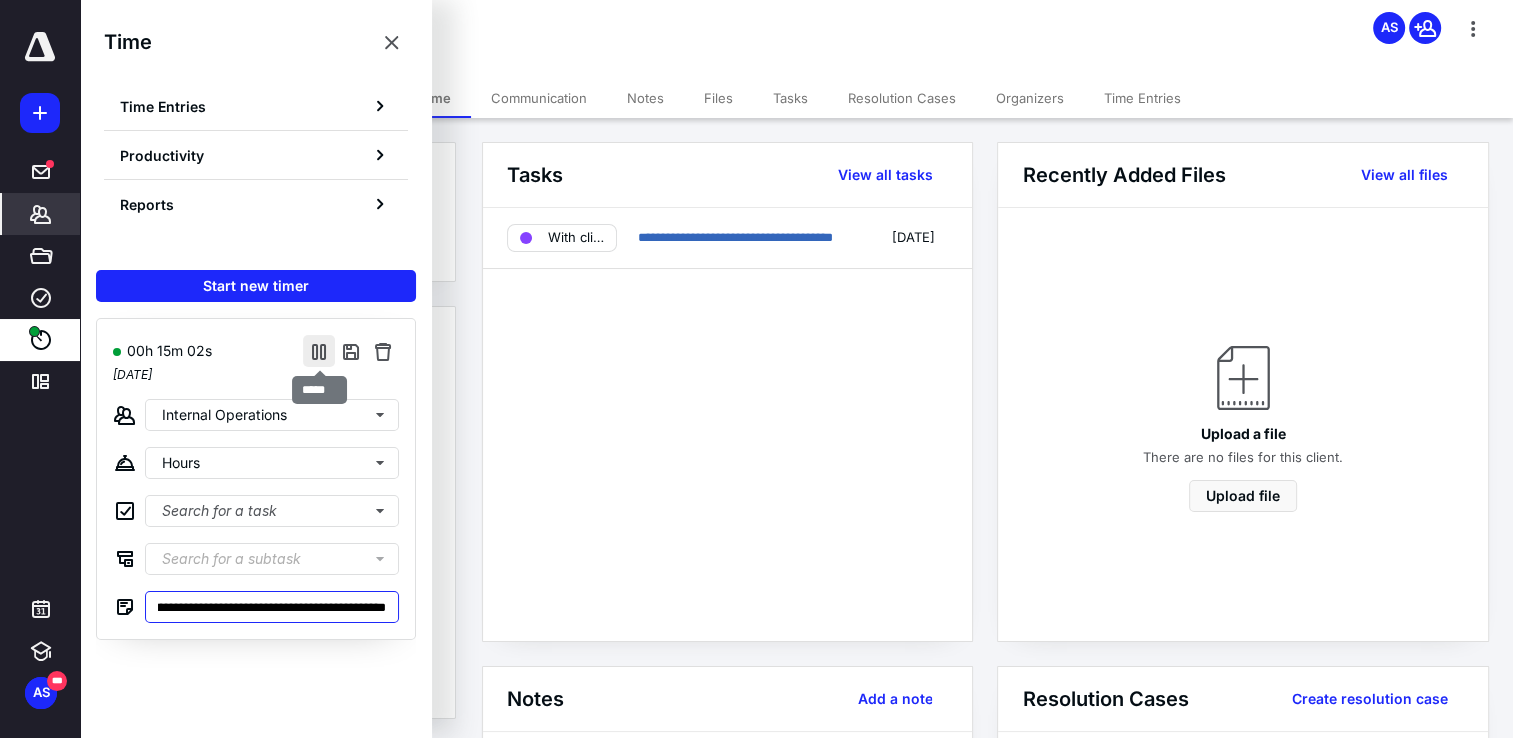type on "**********" 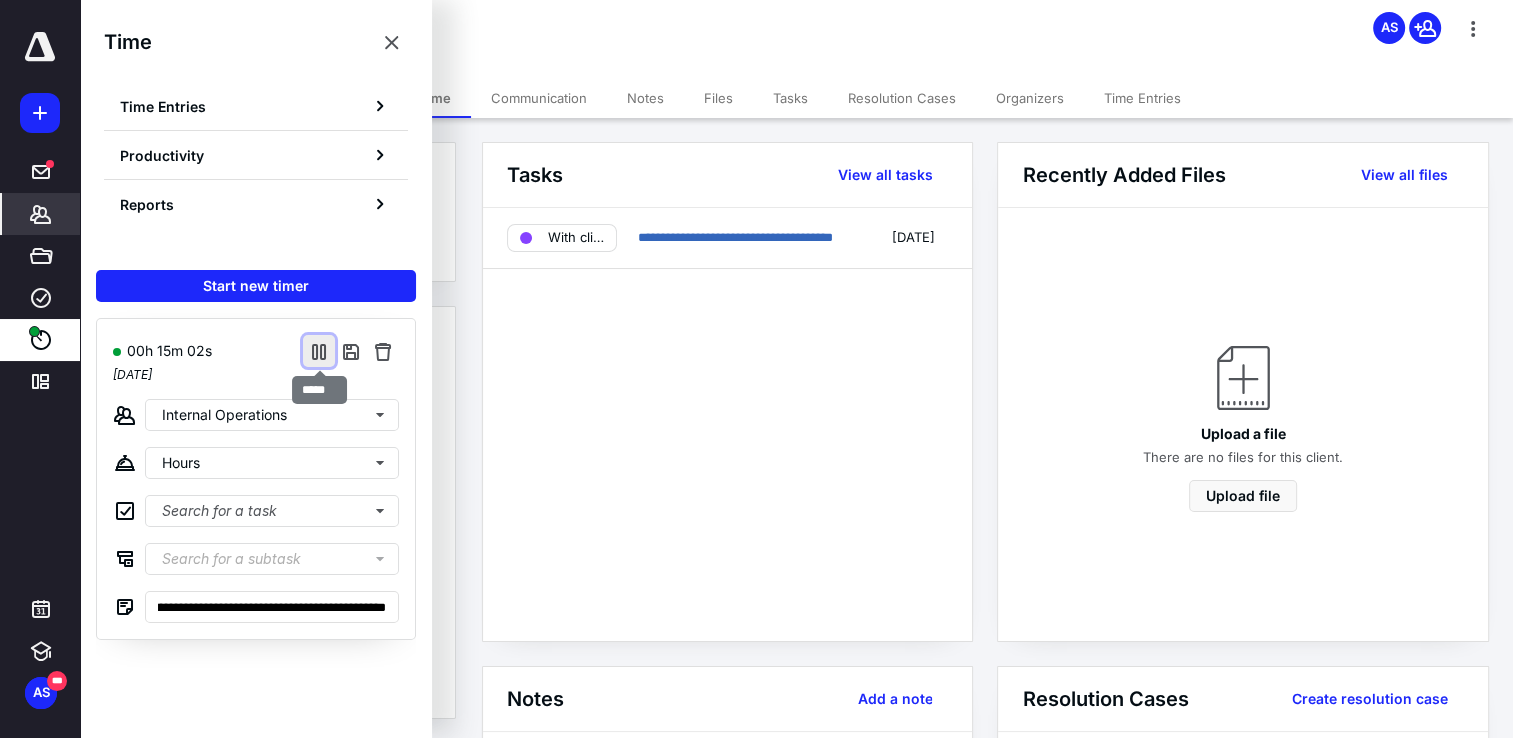 scroll, scrollTop: 0, scrollLeft: 0, axis: both 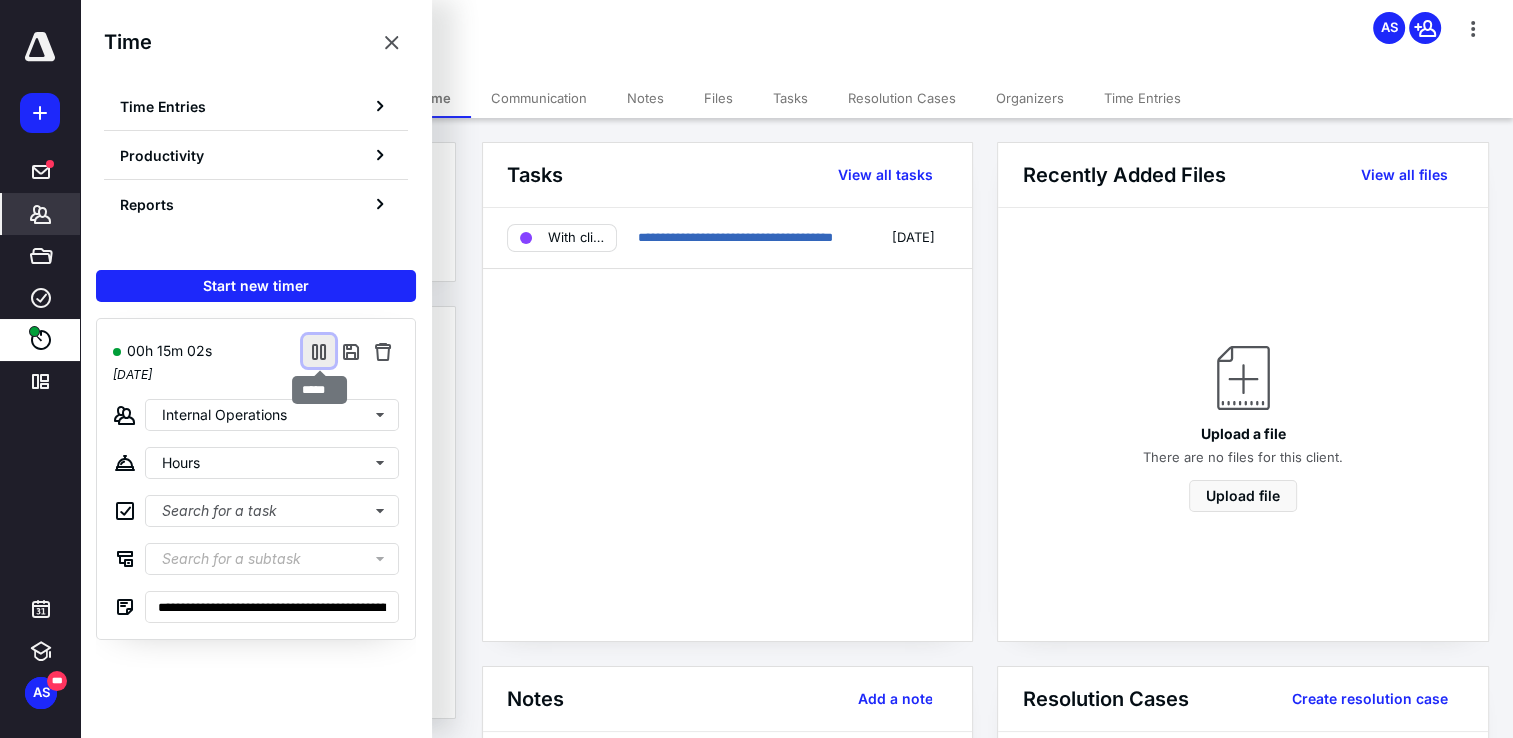 click at bounding box center [319, 351] 